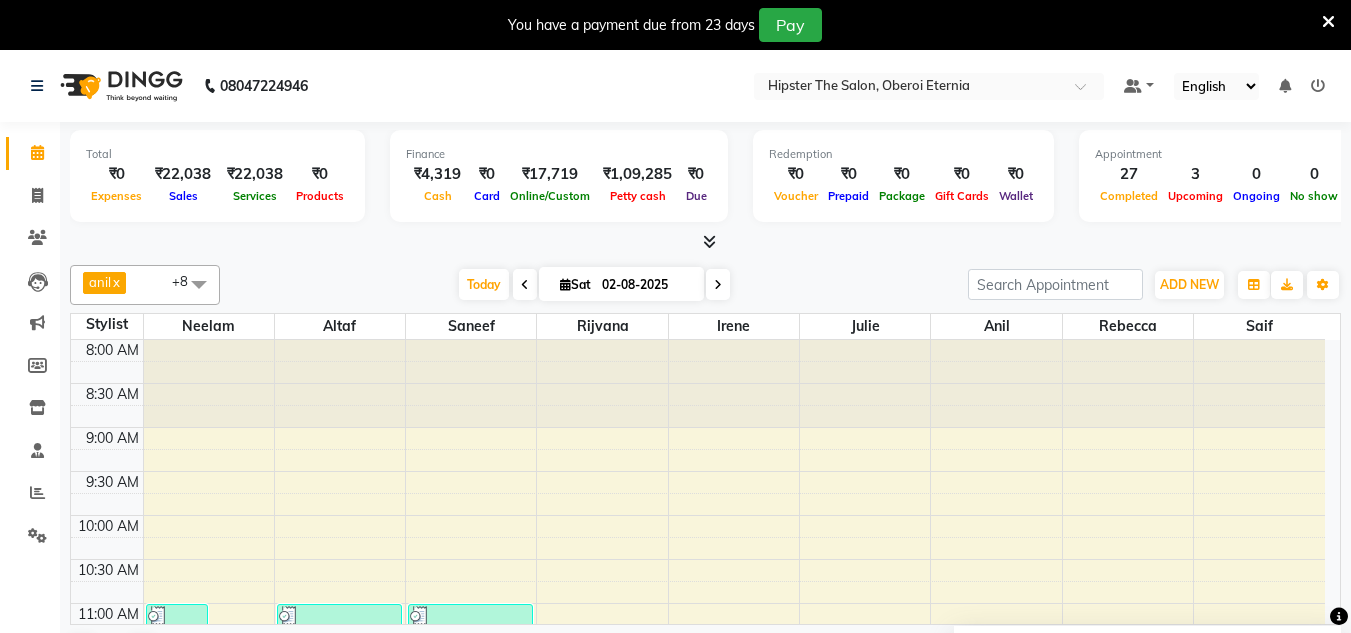 scroll, scrollTop: 51, scrollLeft: 0, axis: vertical 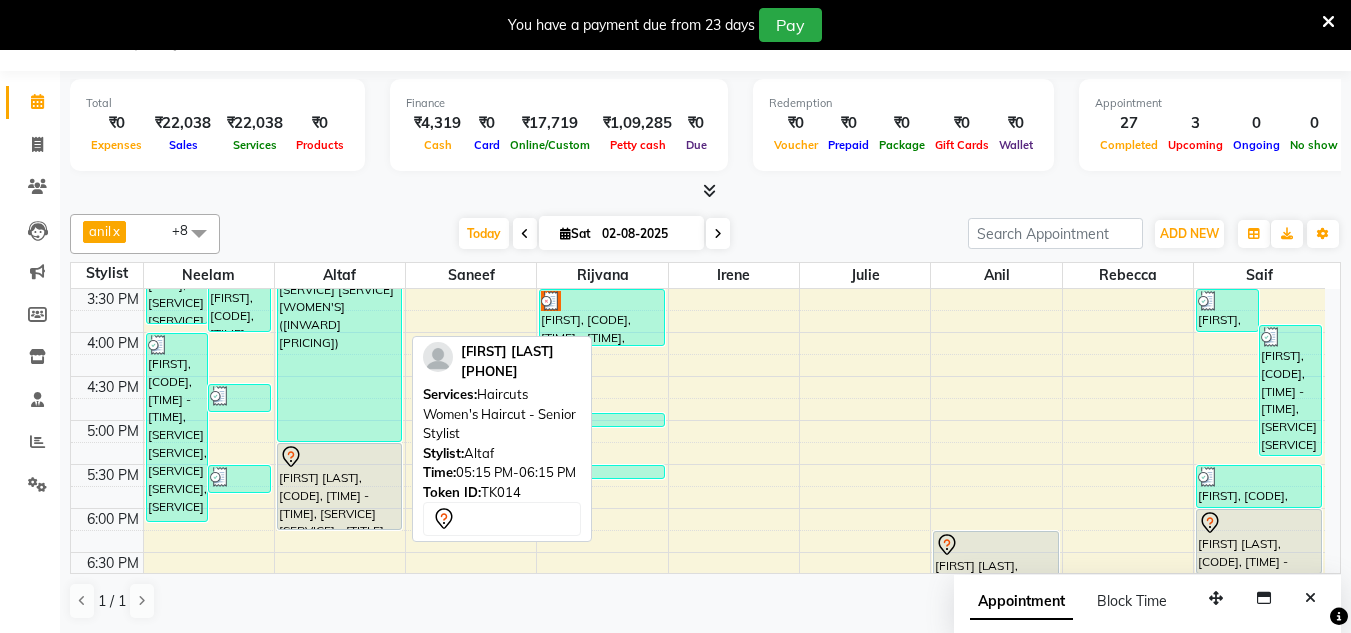click on "[FIRST] [LAST], [CODE], [TIME] - [TIME], [SERVICE] [SERVICE] - [TITLE]" at bounding box center (339, 486) 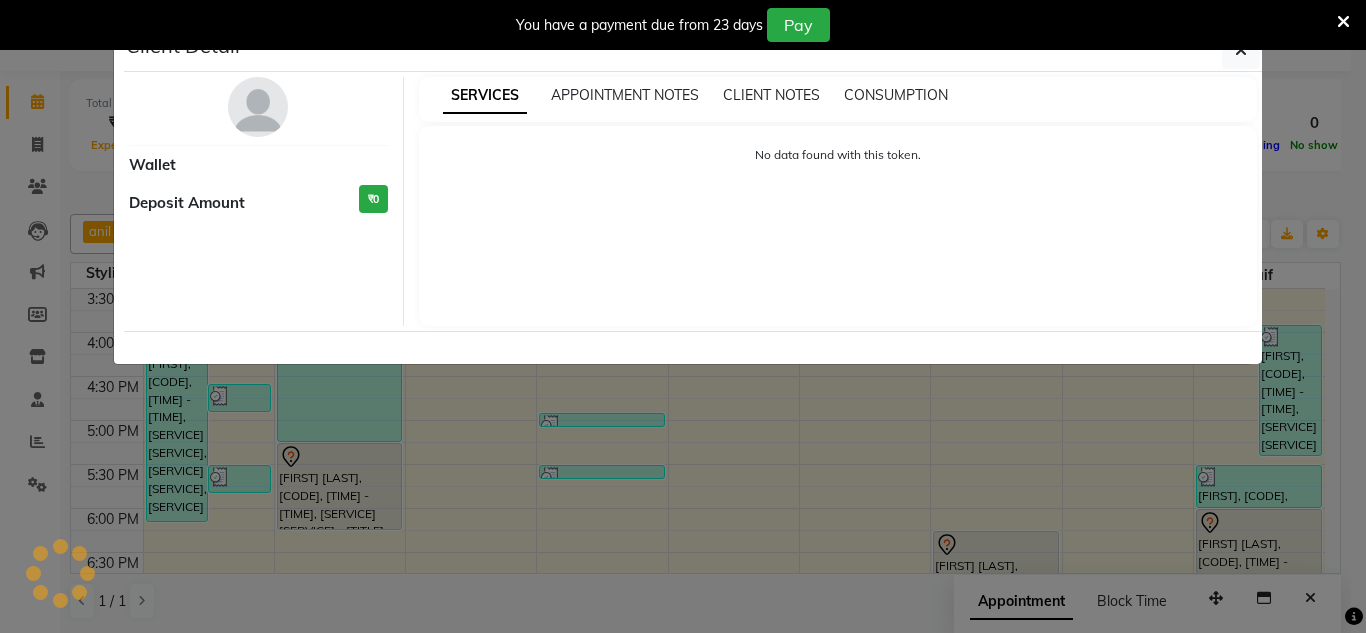 select on "7" 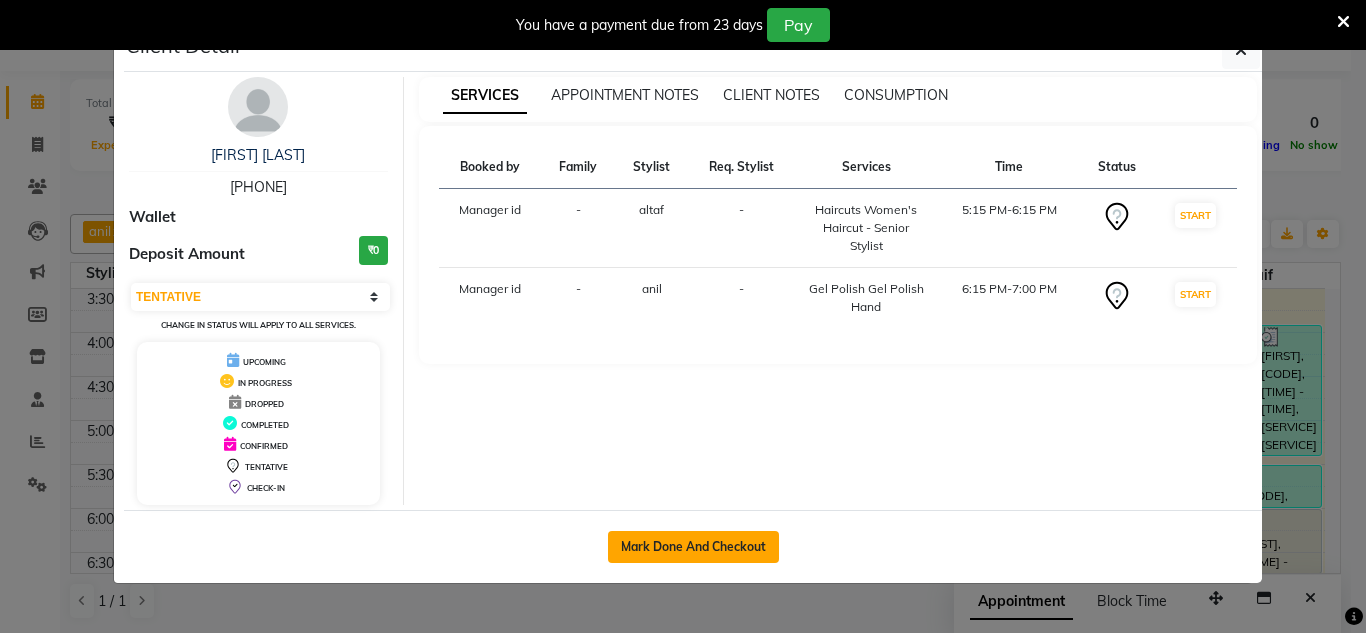click on "Mark Done And Checkout" 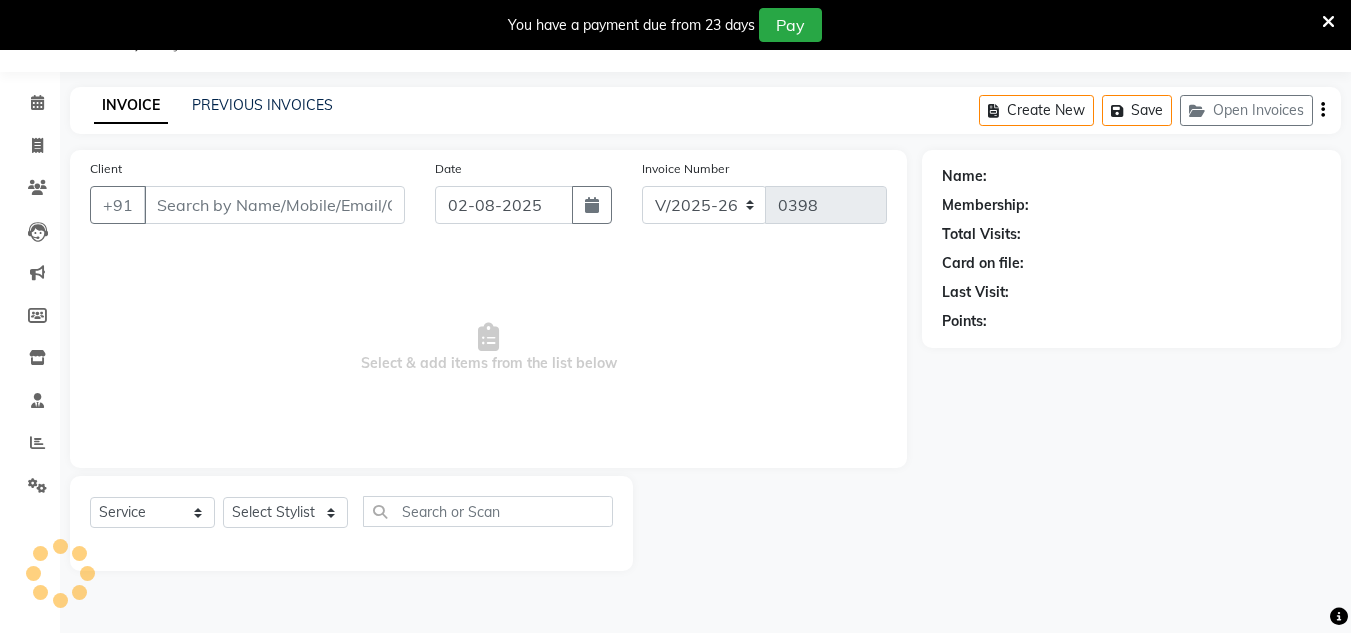 scroll, scrollTop: 0, scrollLeft: 0, axis: both 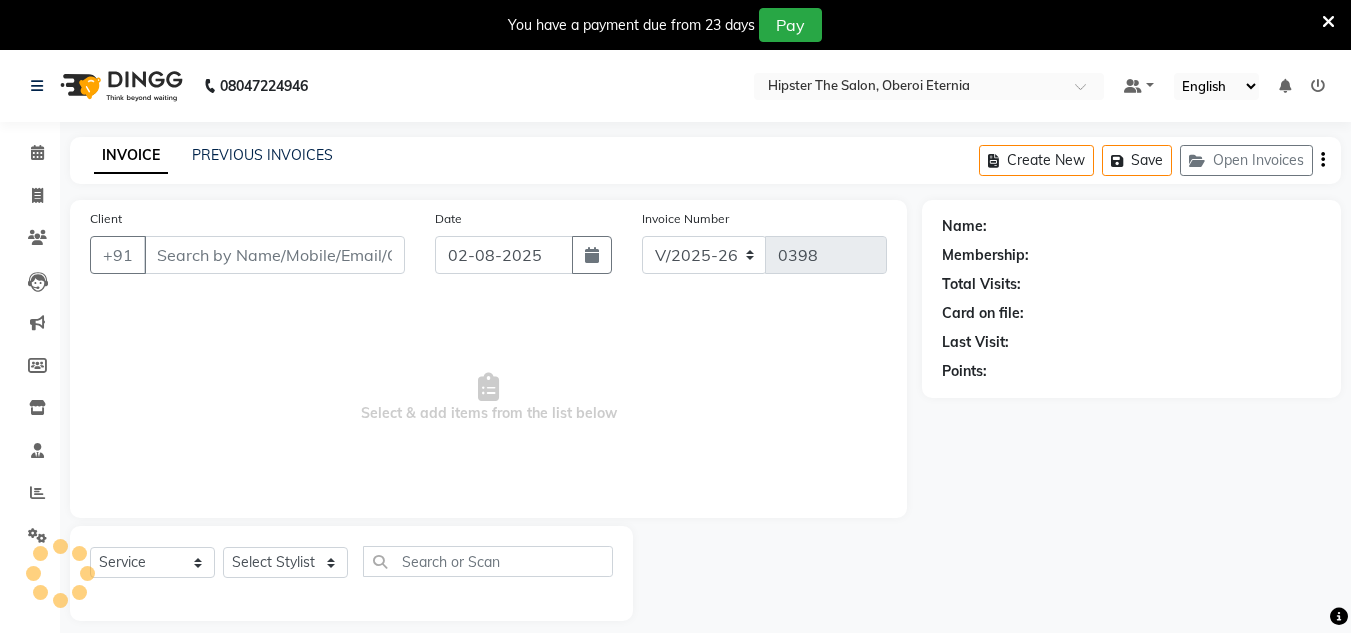 type on "[PHONE]" 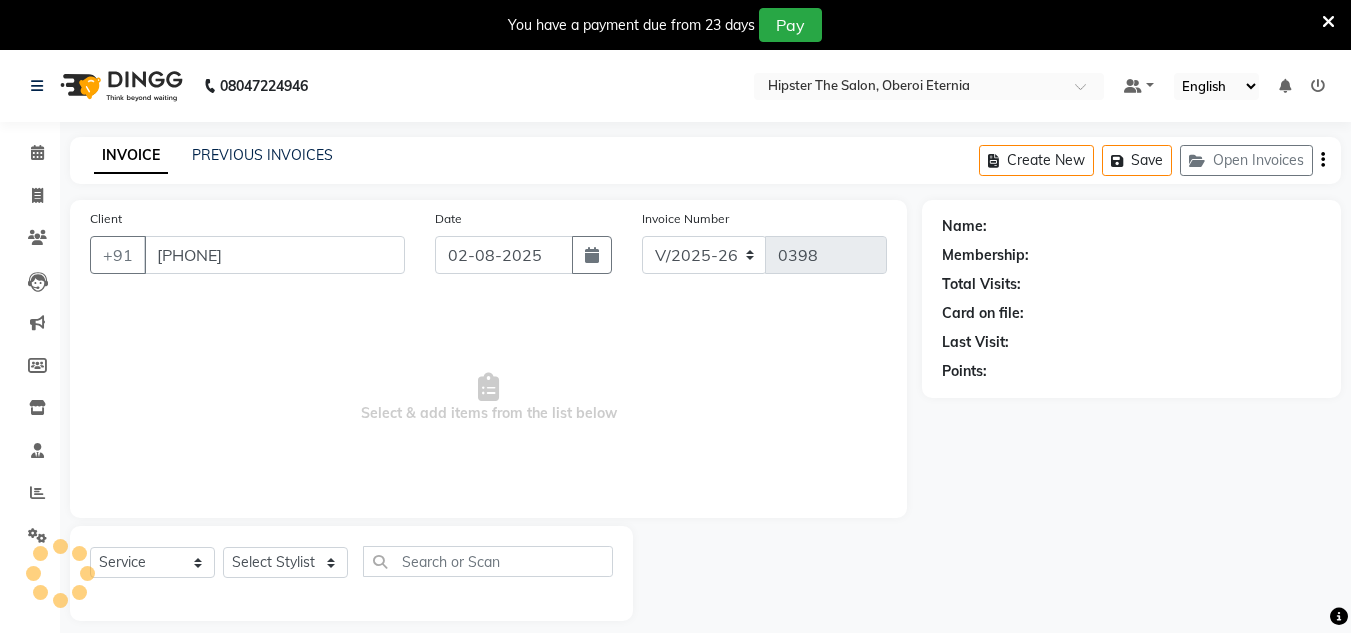 select on "85986" 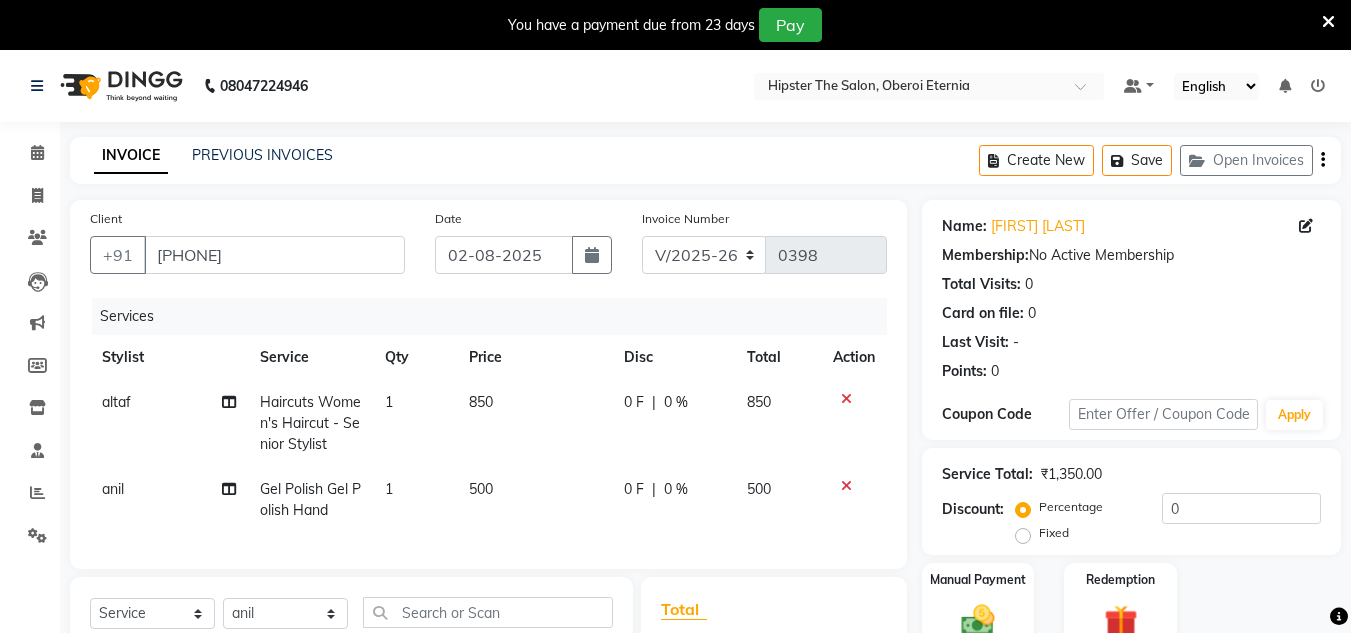 click 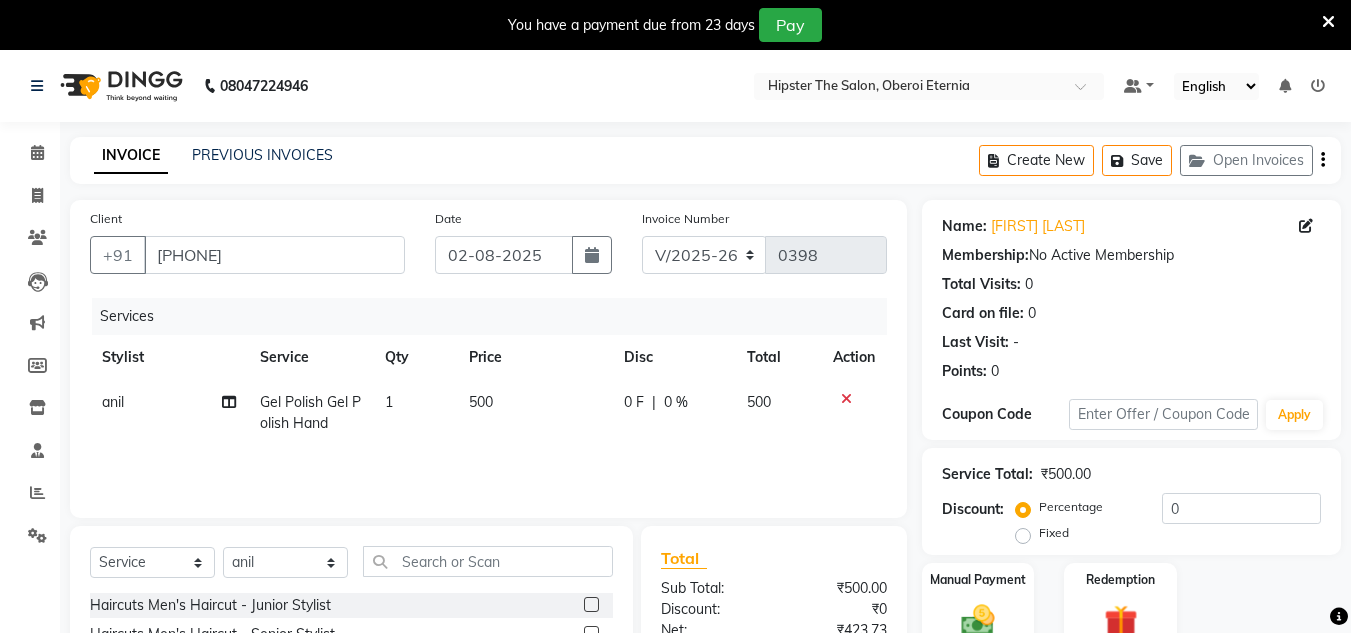click on "500" 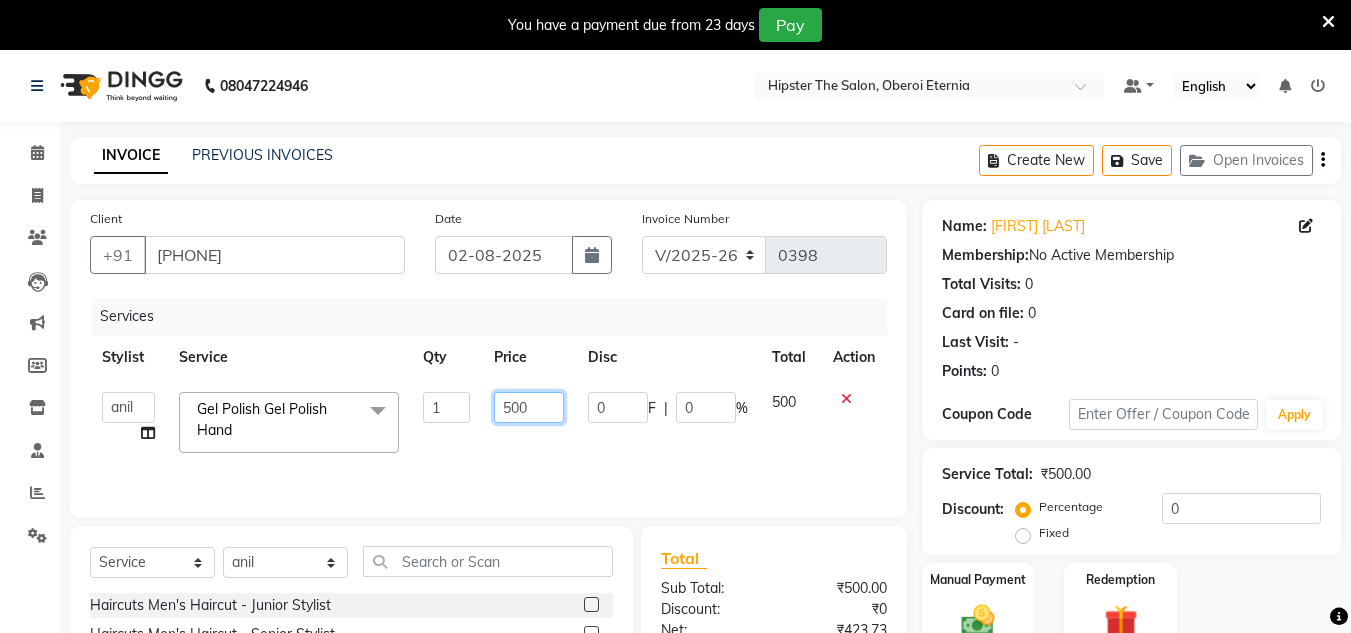 click on "500" 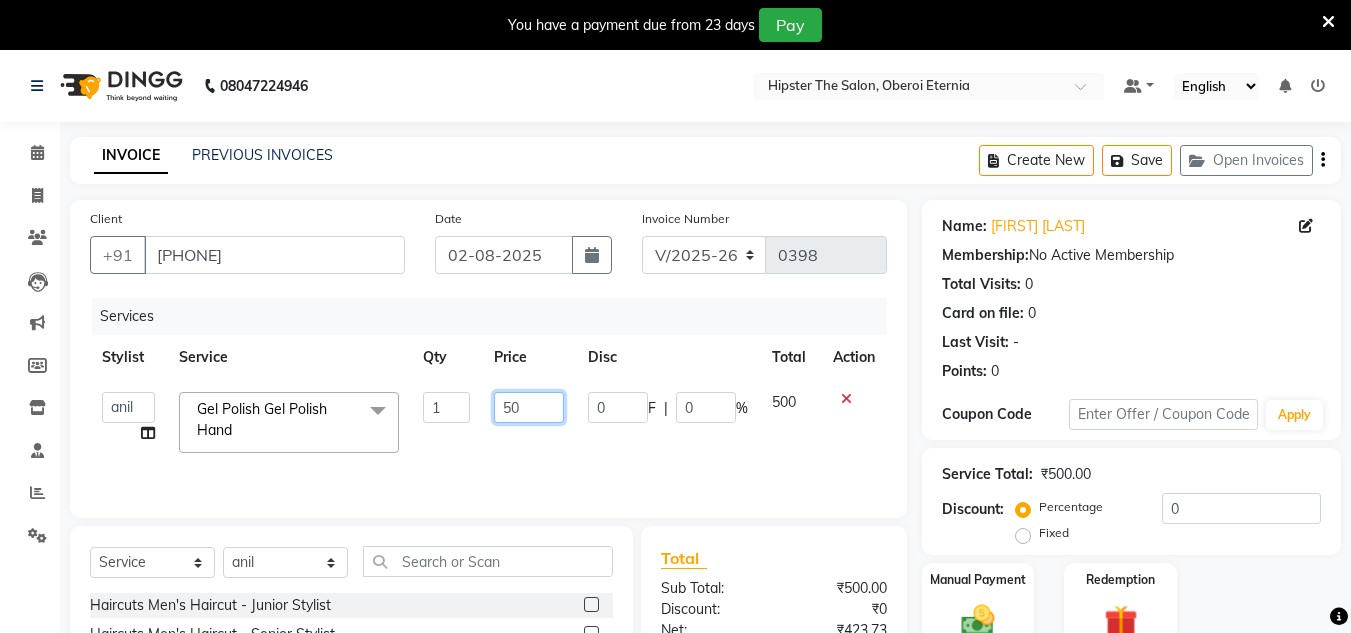 type on "5" 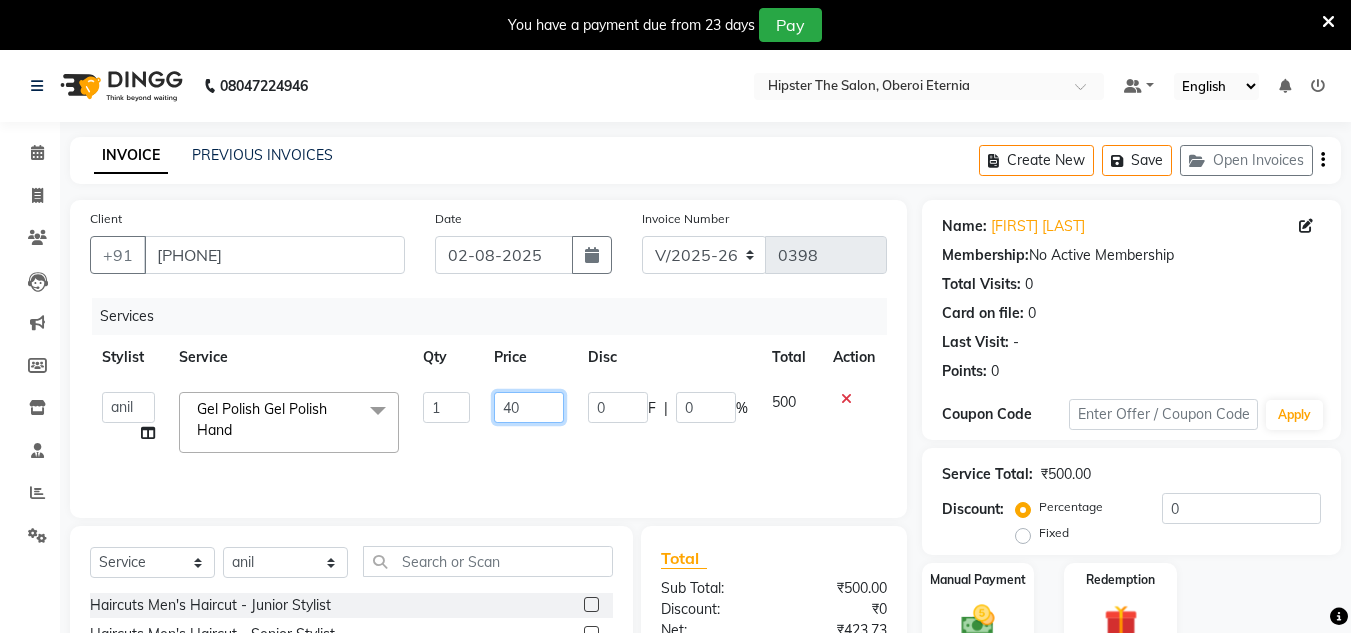 type on "400" 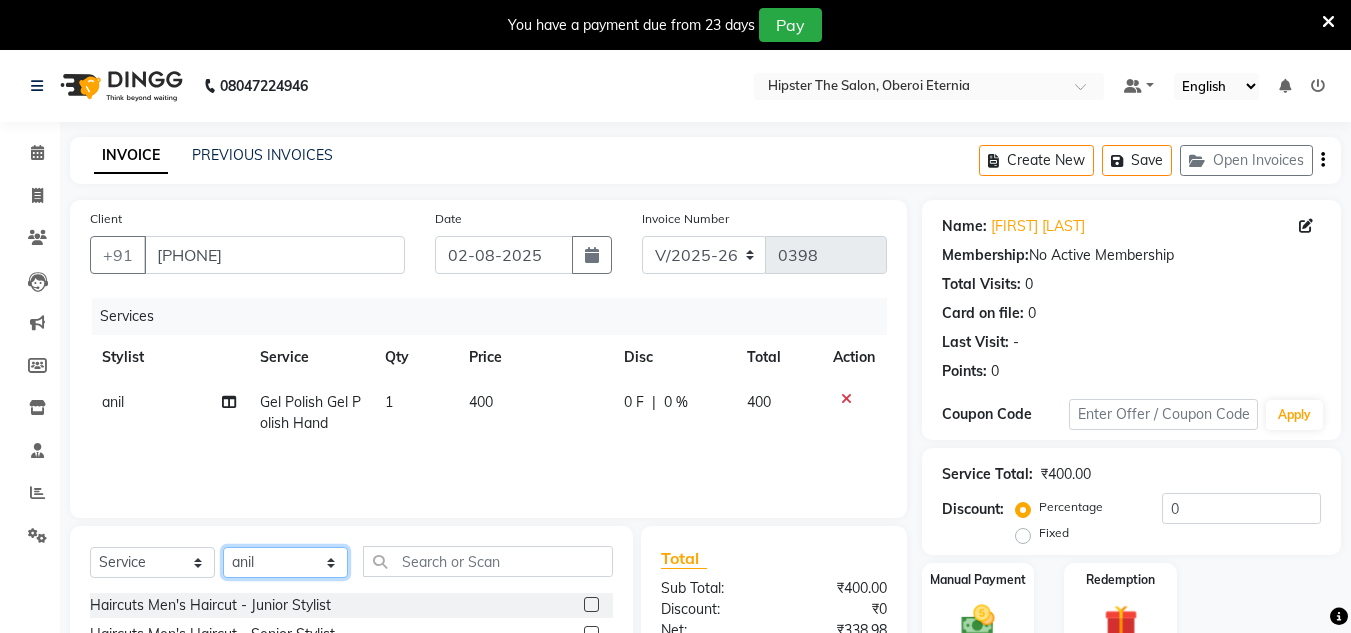 click on "Select Stylist Aarushi aishu altaf anil ashik bhavin  irene julie Manager id Minaz Namrata neelam Rebecca rekha rijvana Saif saneef Shweta" 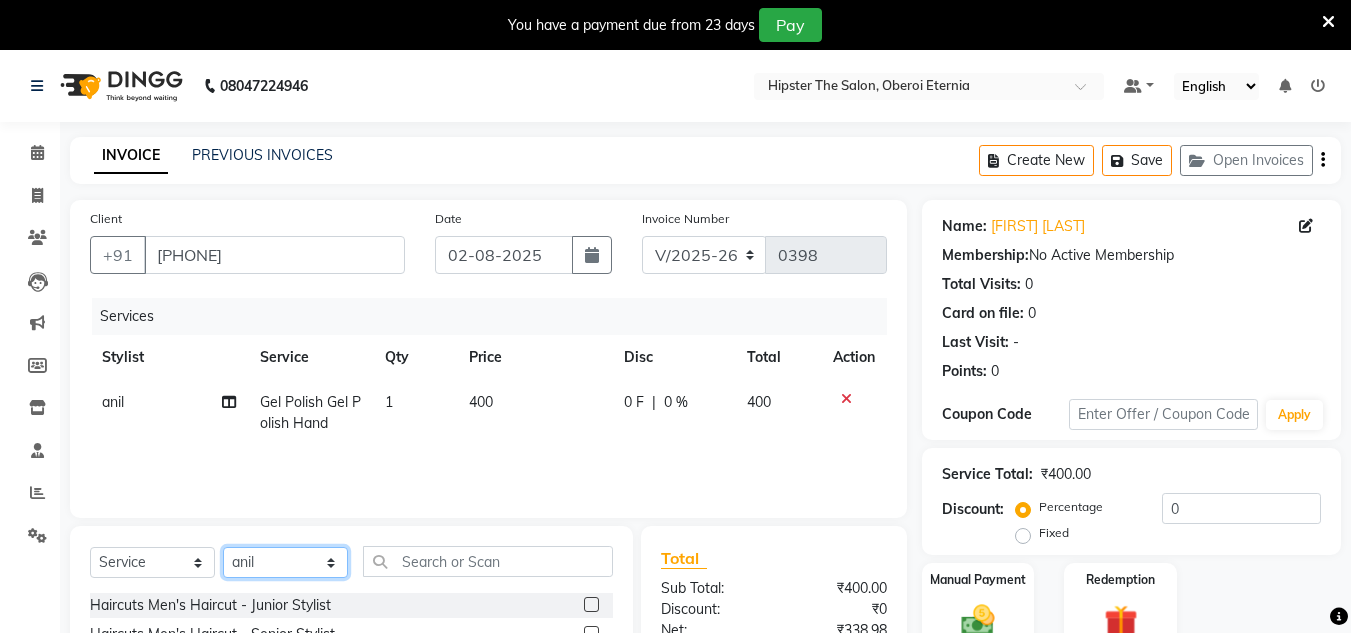 select on "85979" 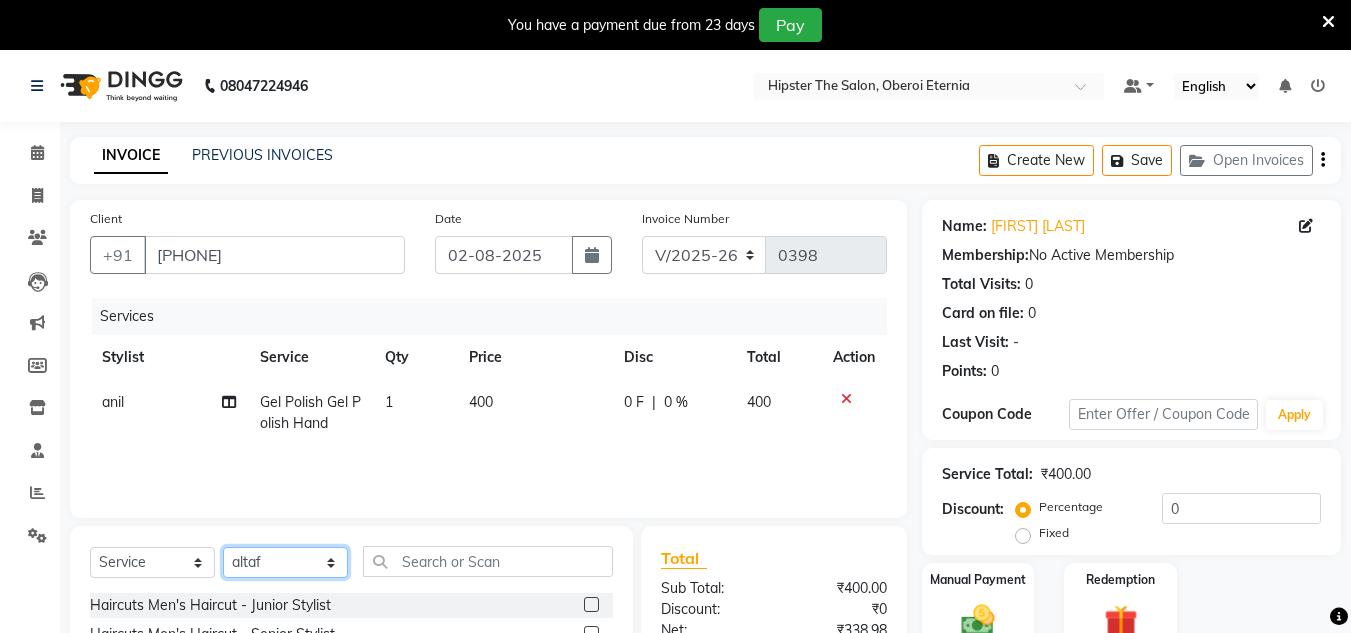 click on "Select Stylist Aarushi aishu altaf anil ashik bhavin  irene julie Manager id Minaz Namrata neelam Rebecca rekha rijvana Saif saneef Shweta" 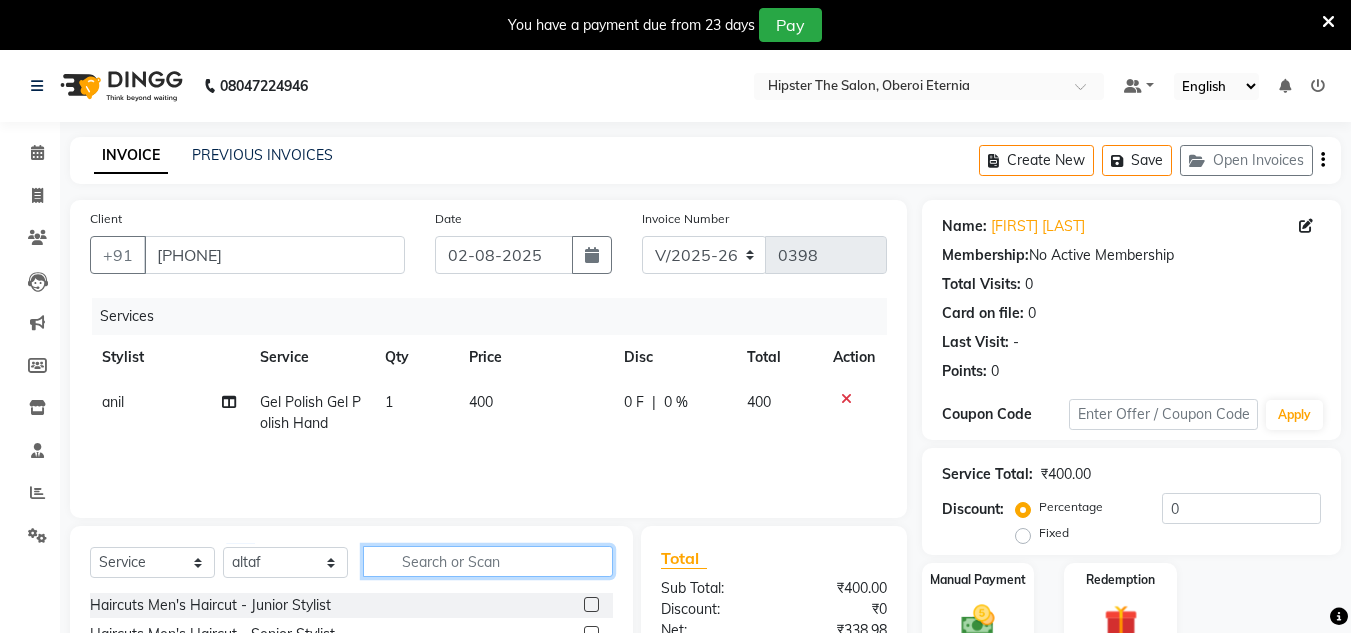 click 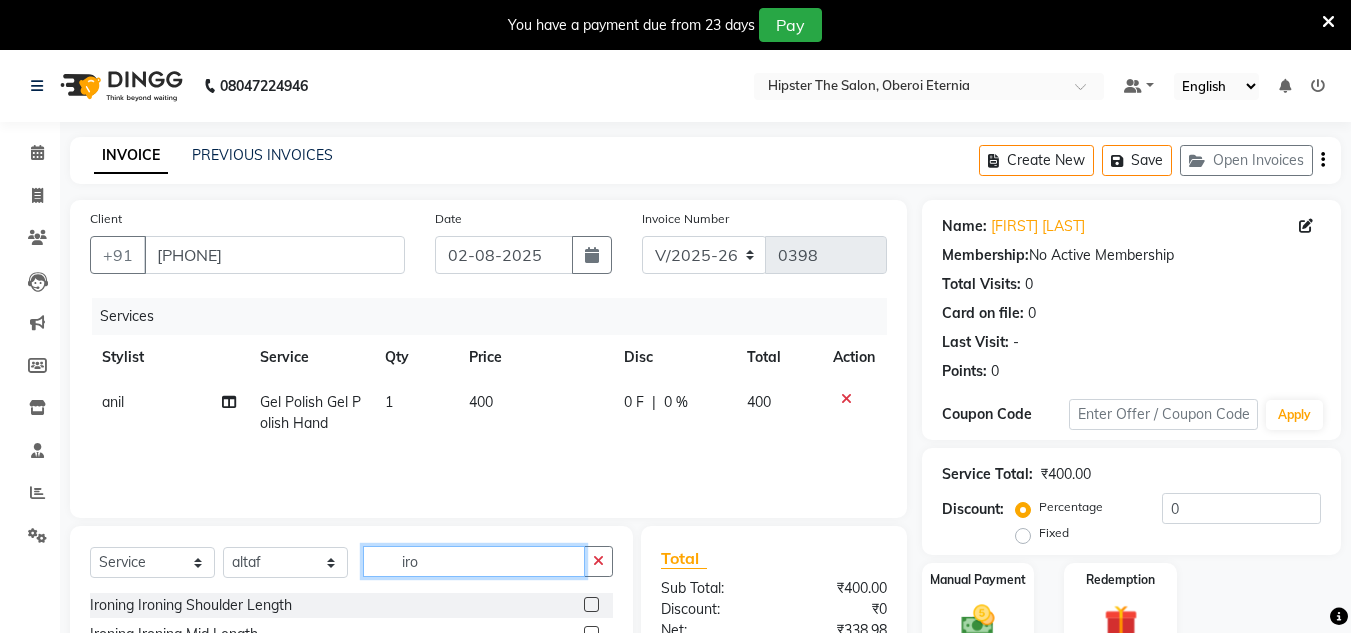 scroll, scrollTop: 121, scrollLeft: 0, axis: vertical 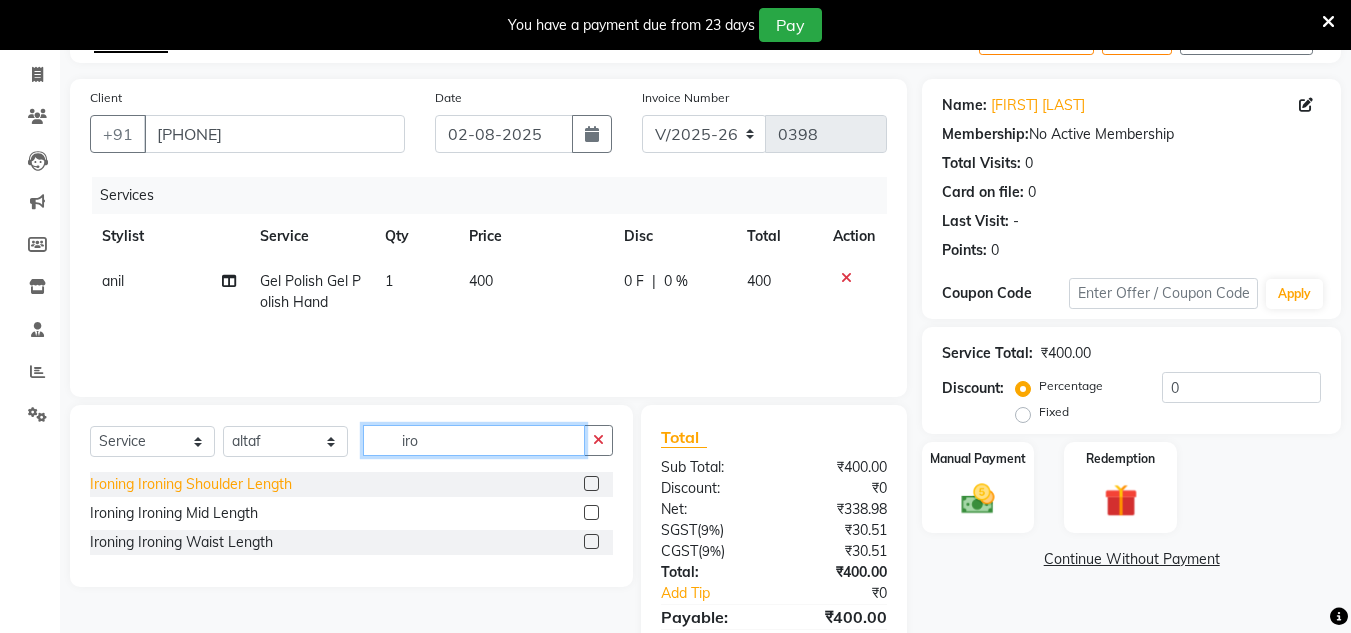 type on "iro" 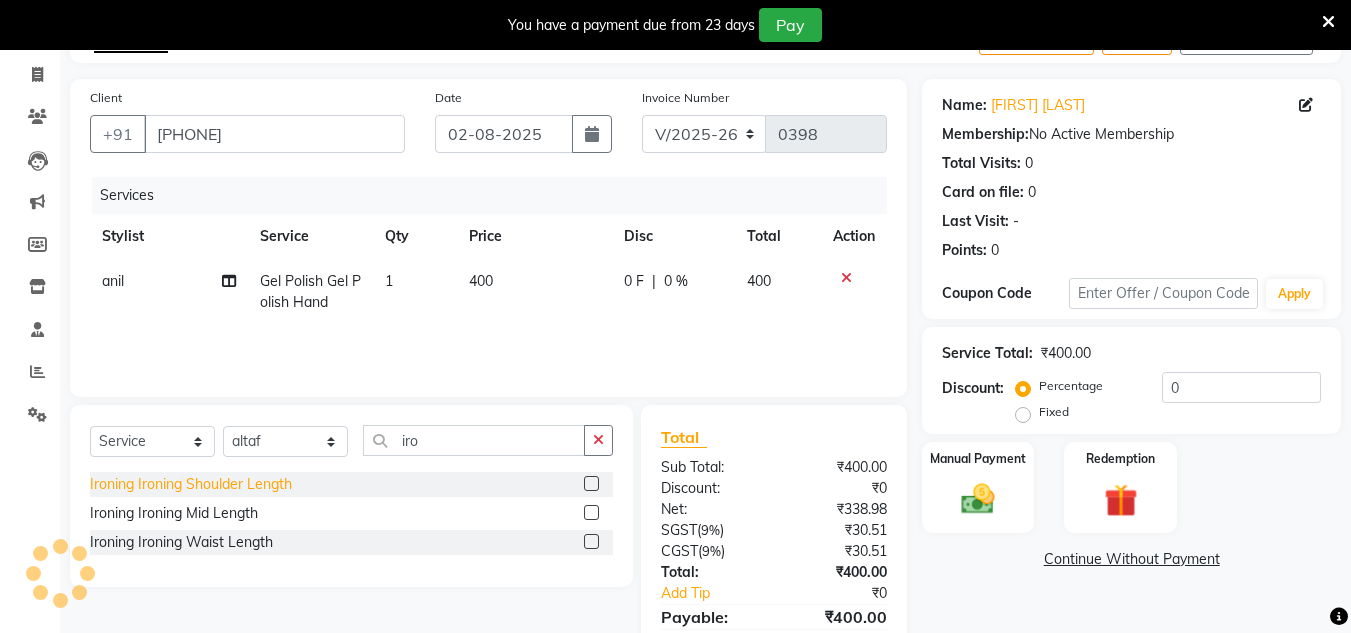 click on "Ironing Ironing Shoulder Length" 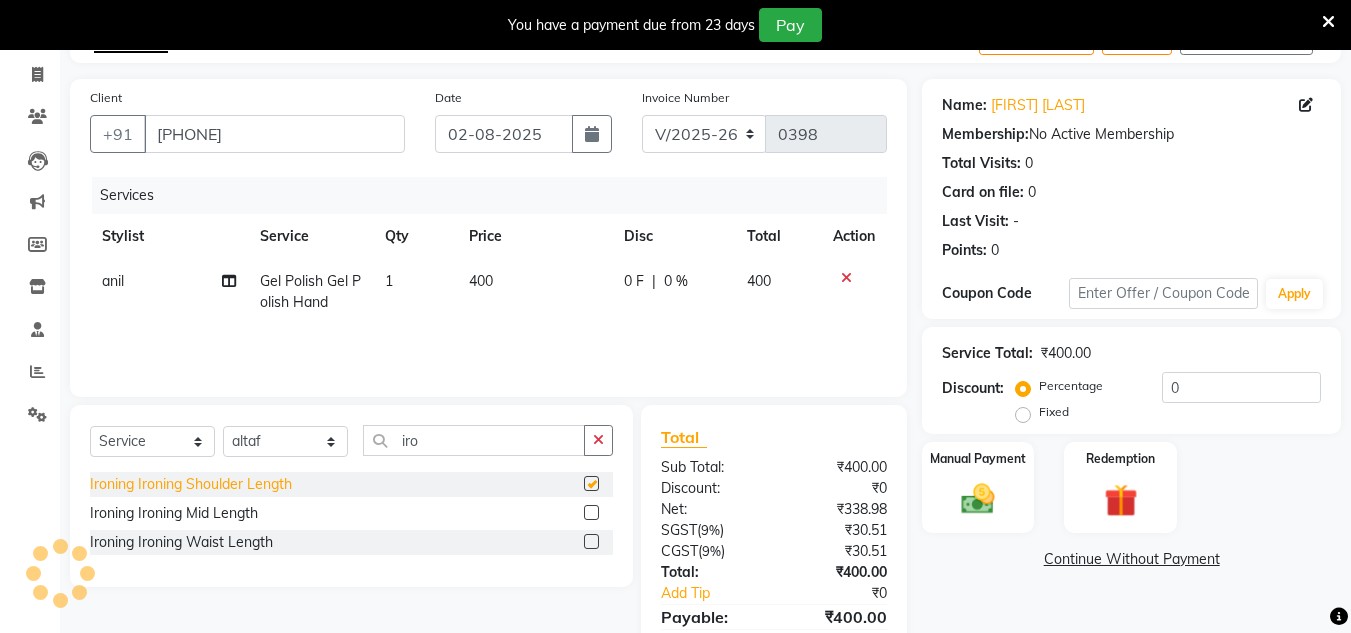 checkbox on "false" 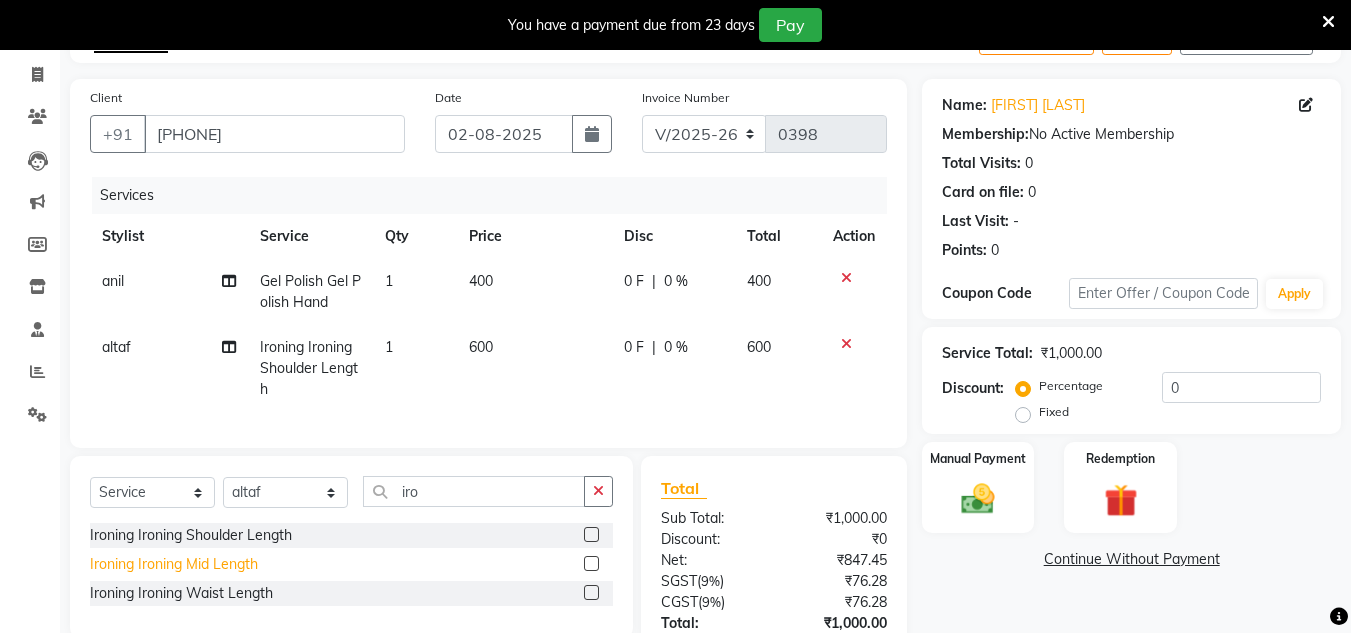 click on "Ironing Ironing Mid Length" 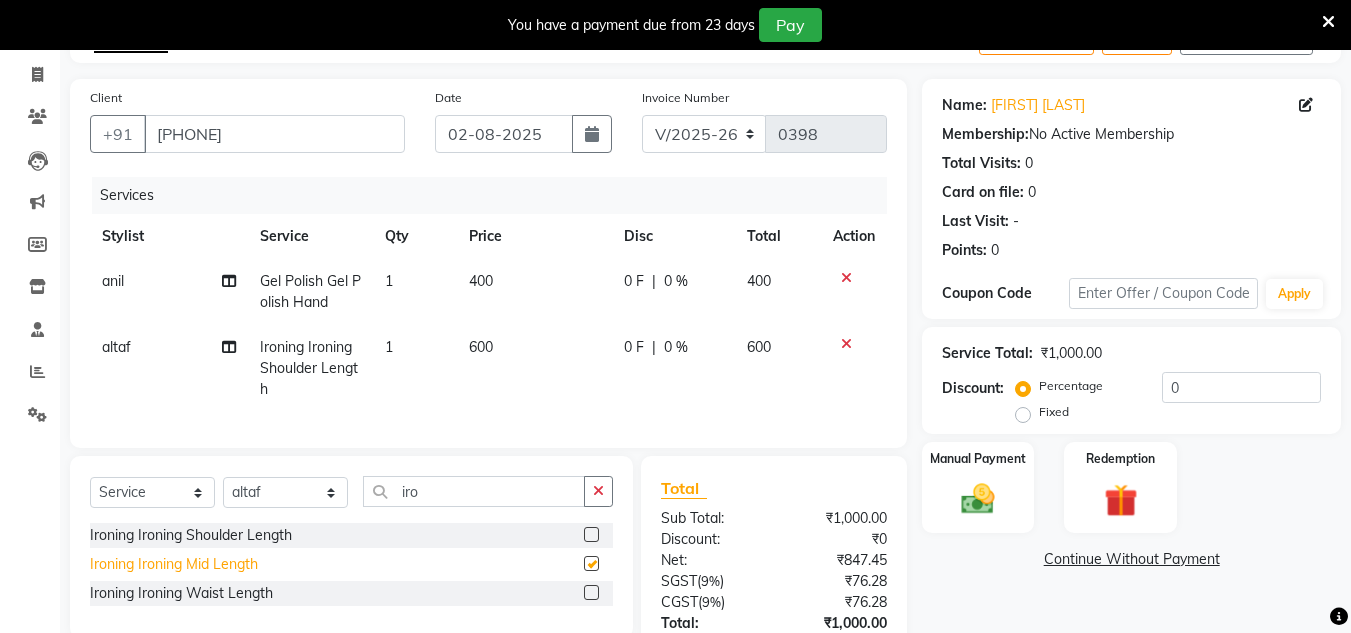 checkbox on "false" 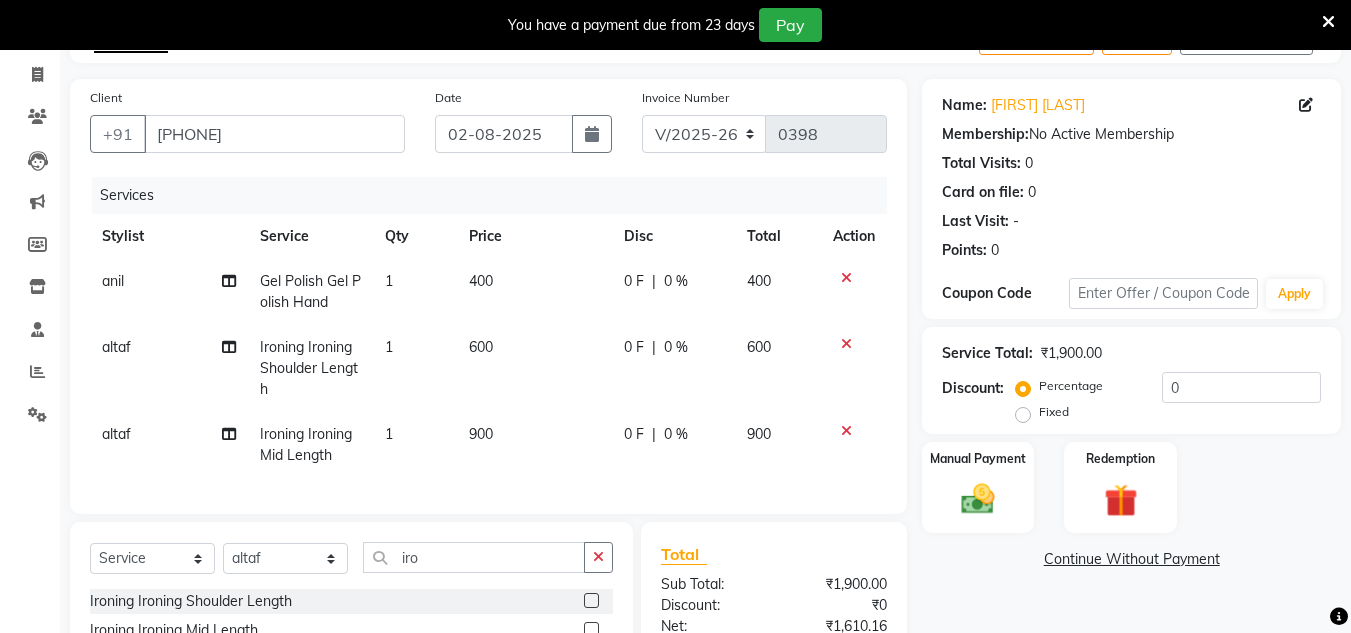 scroll, scrollTop: 171, scrollLeft: 0, axis: vertical 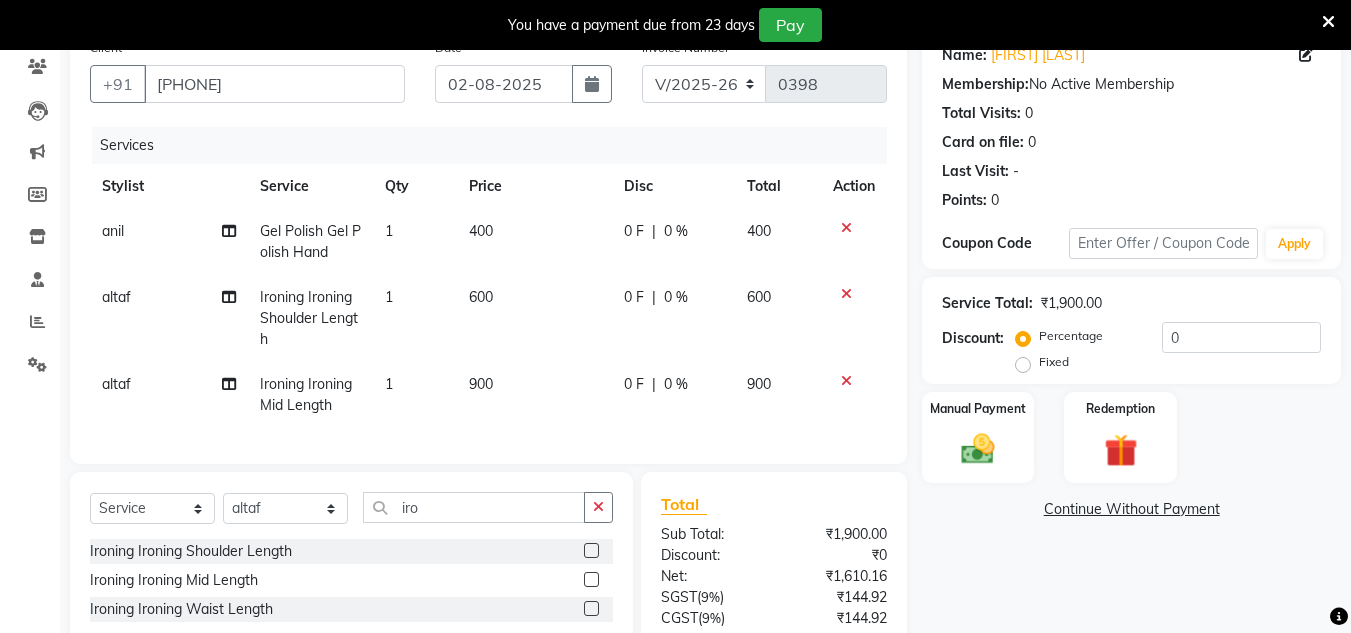 click 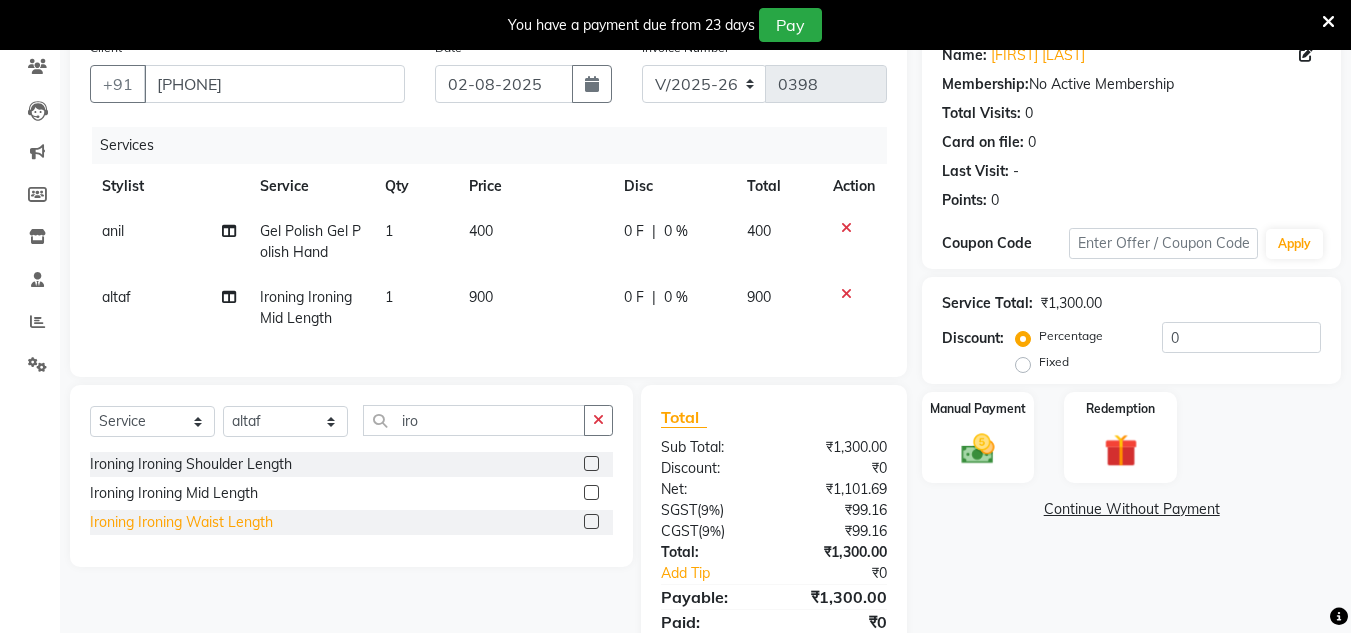click on "Ironing Ironing Waist Length" 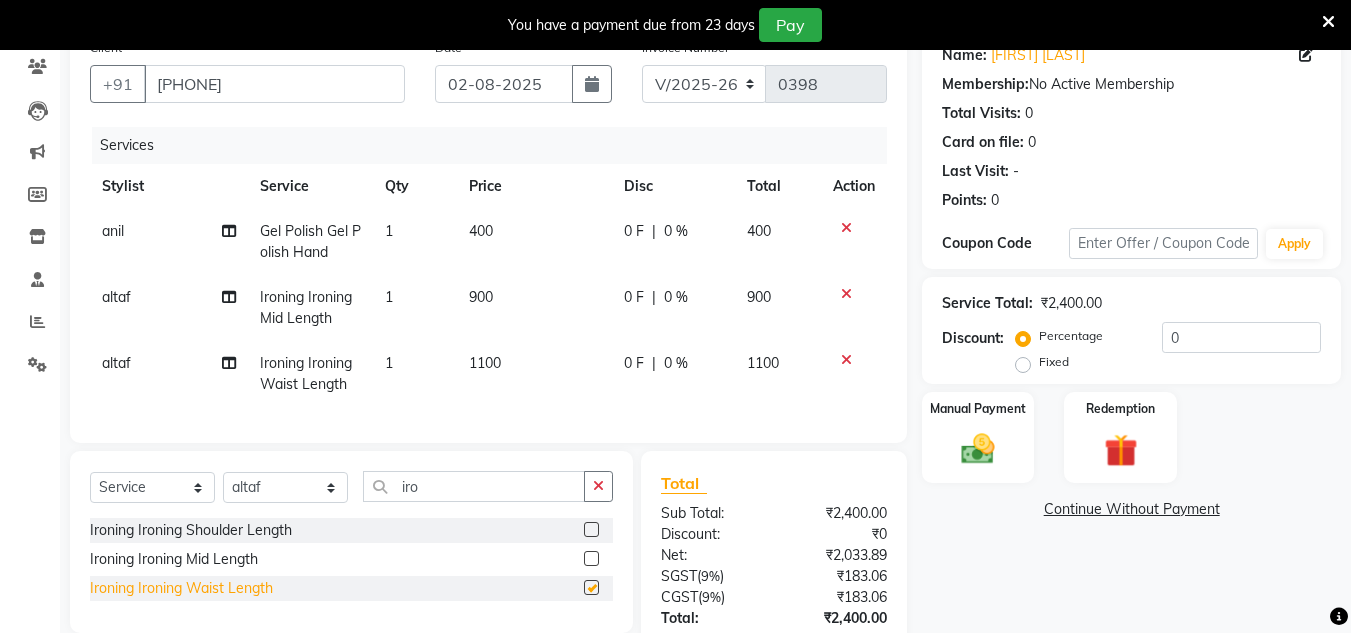 checkbox on "false" 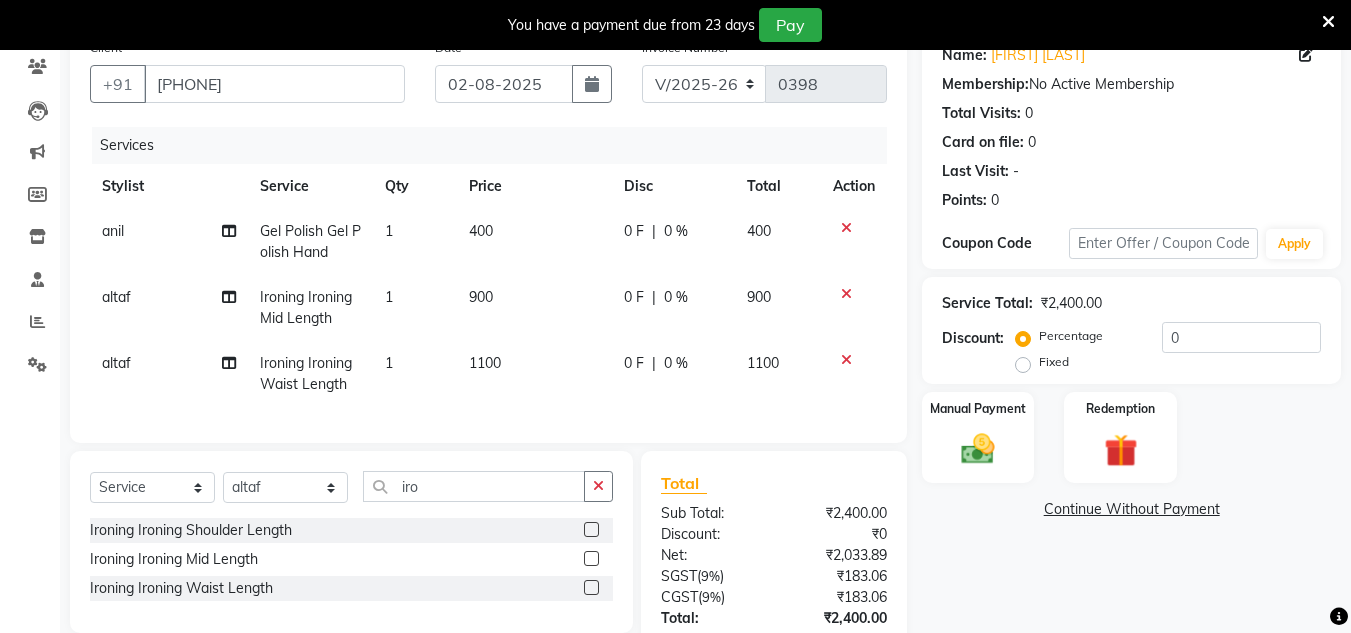 click 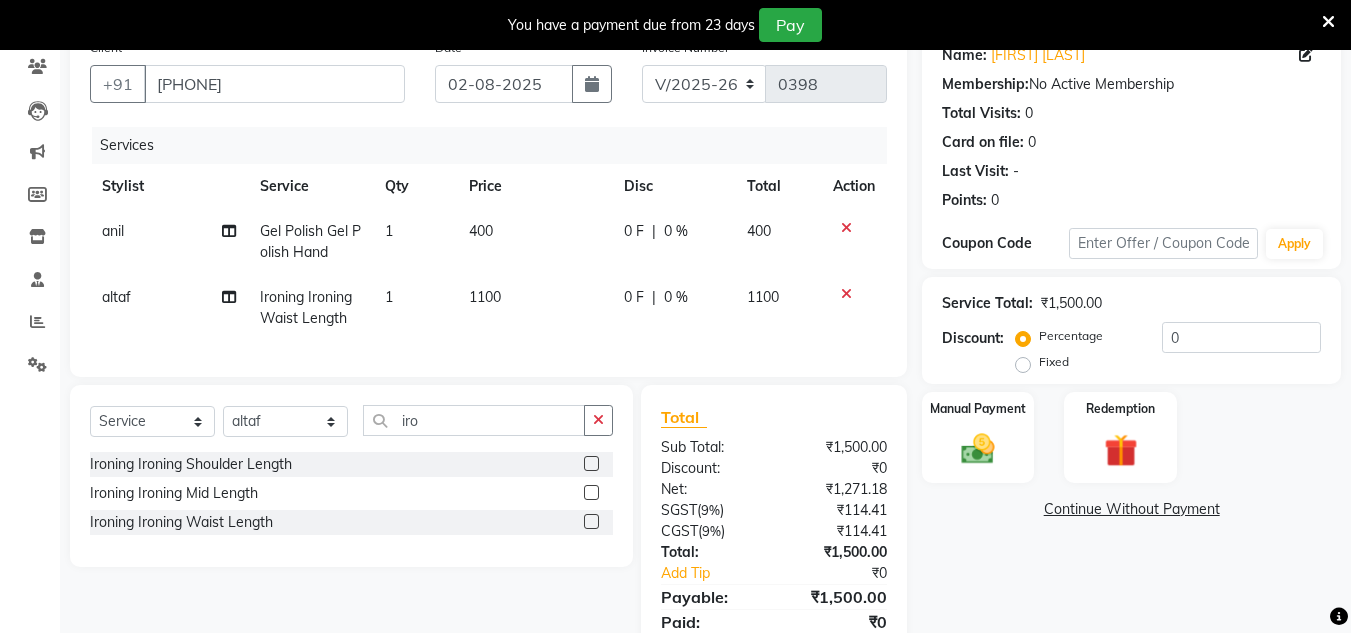 click on "0 F | 0 %" 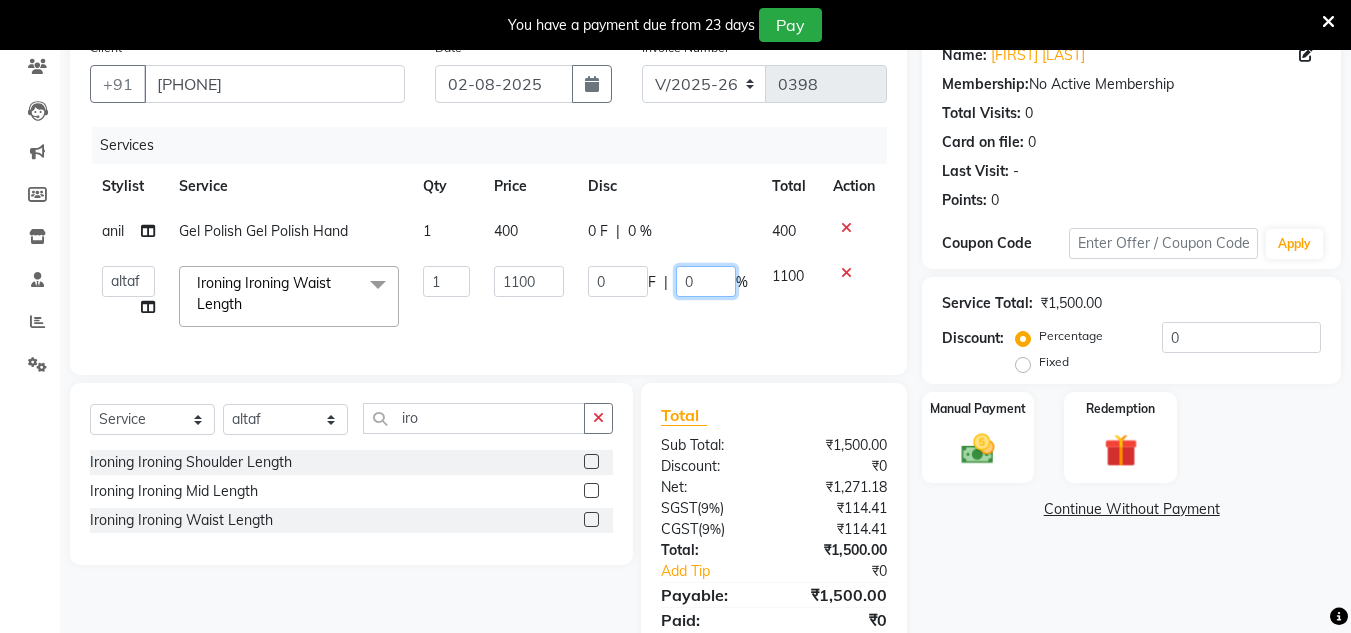 click on "0" 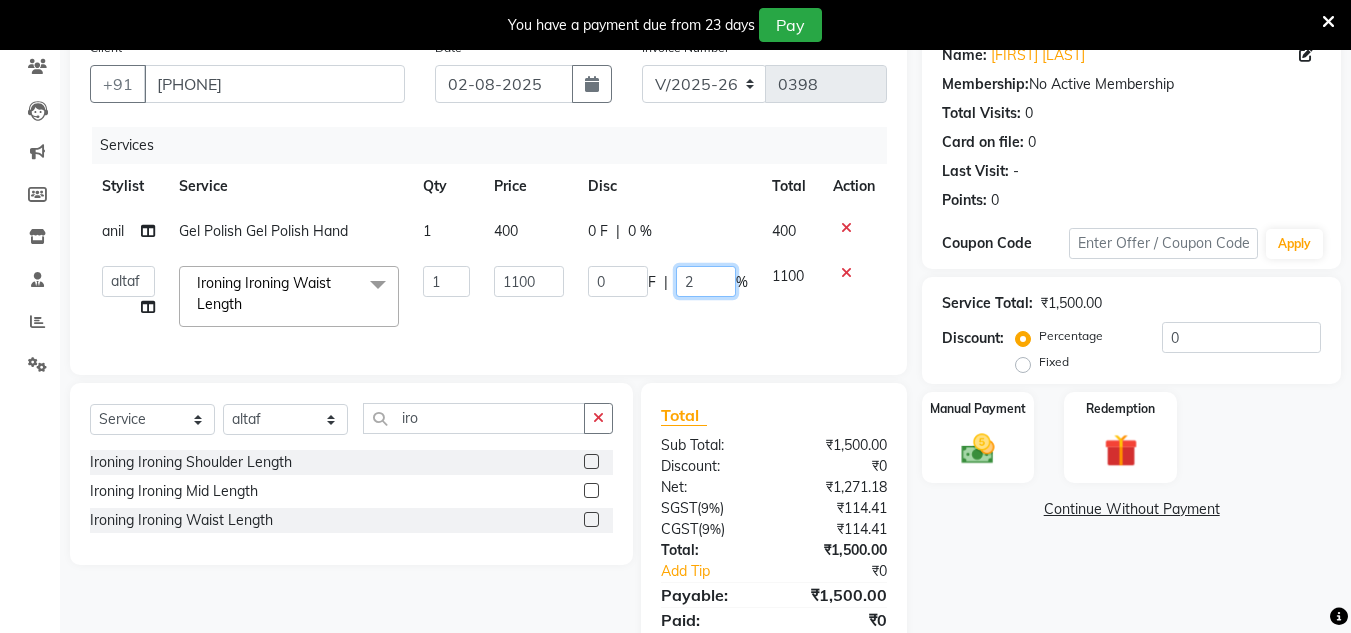 type on "20" 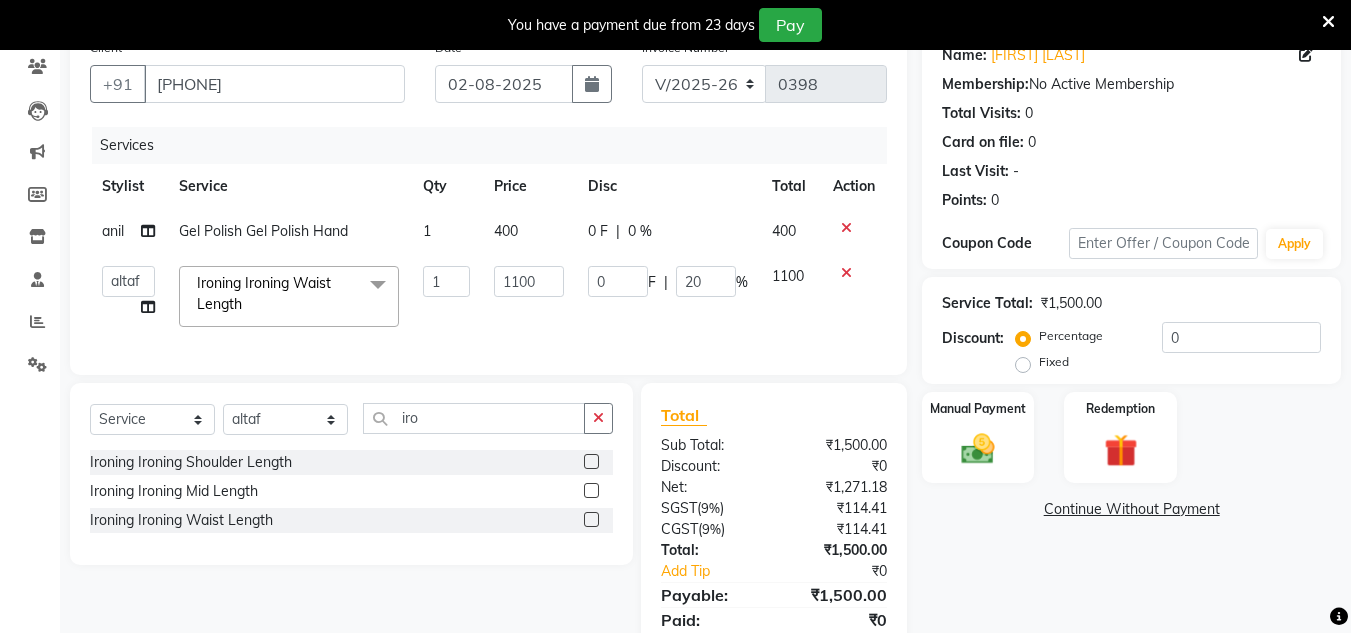 click on "1100" 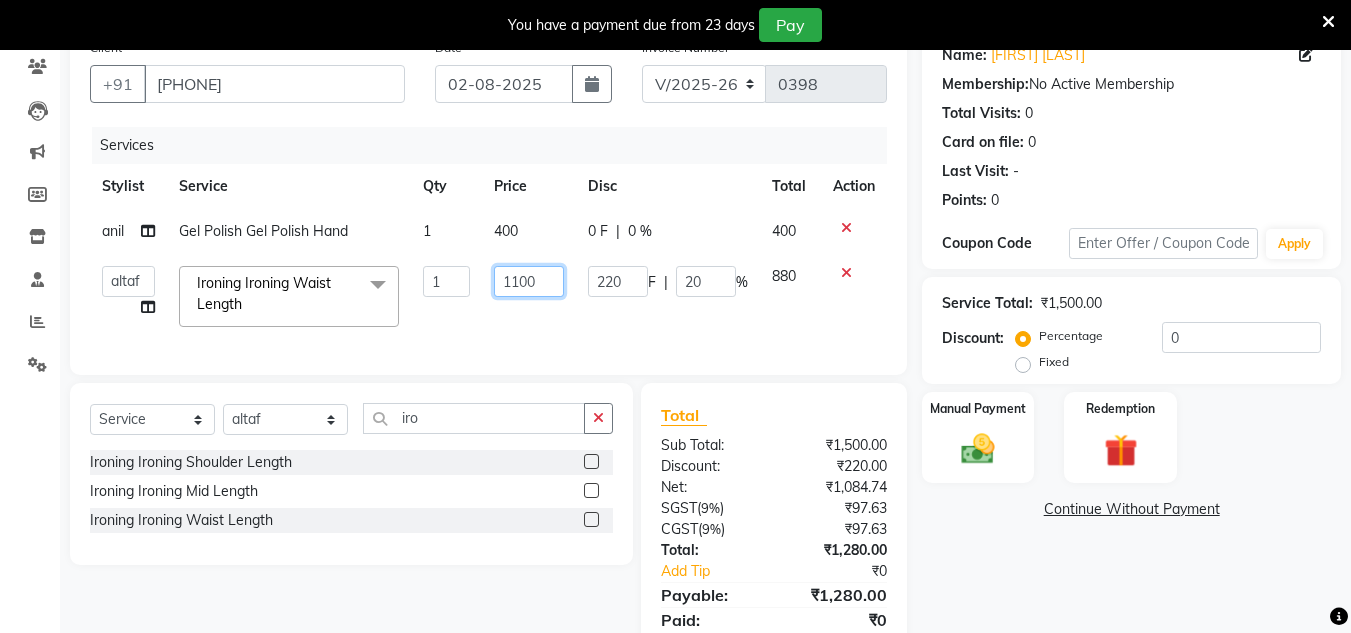 click on "1100" 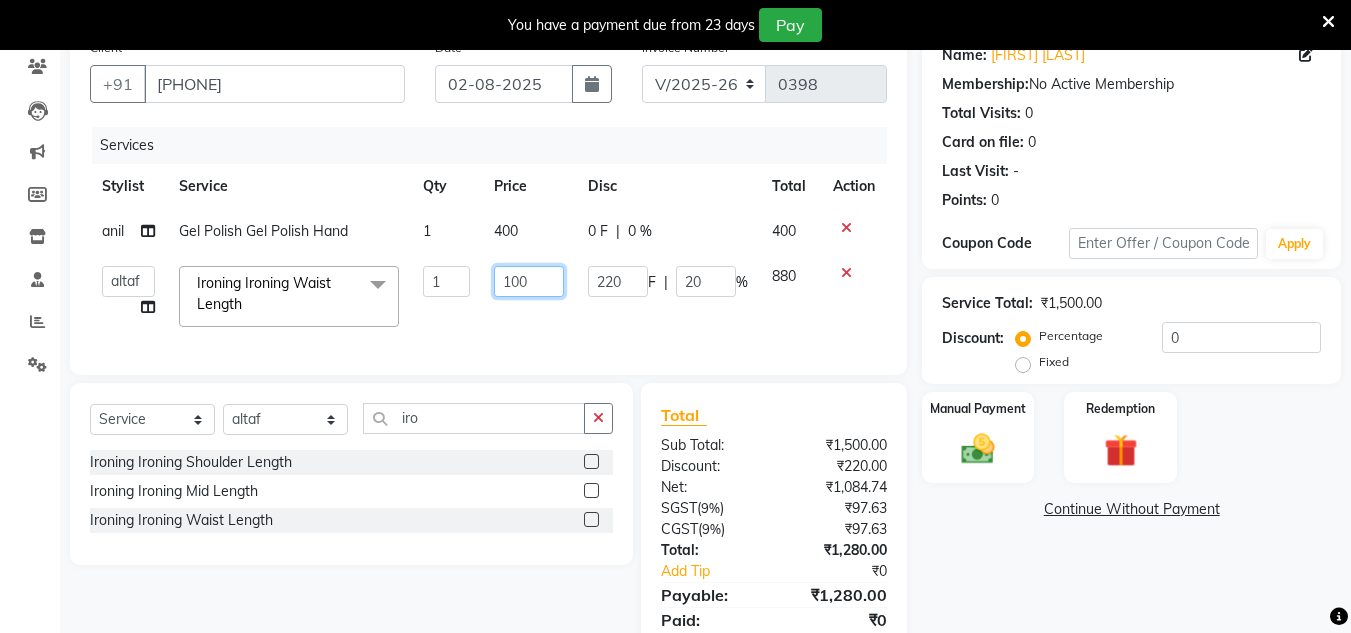 click on "100" 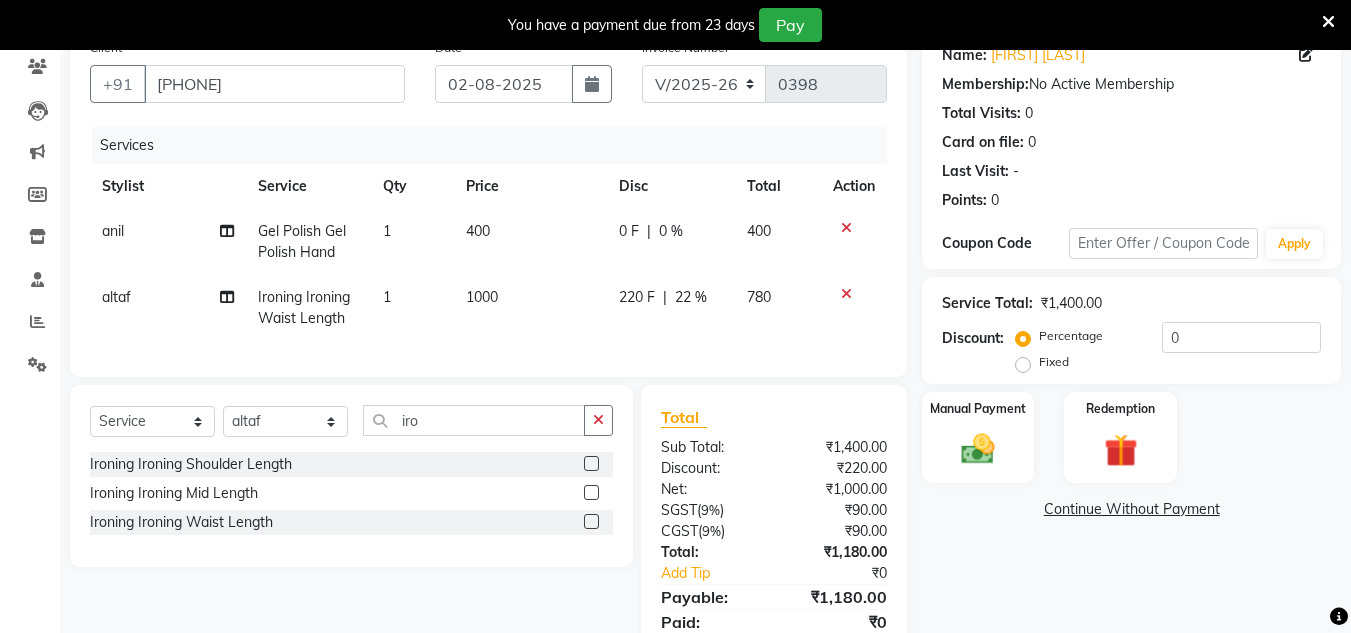 click on "22 %" 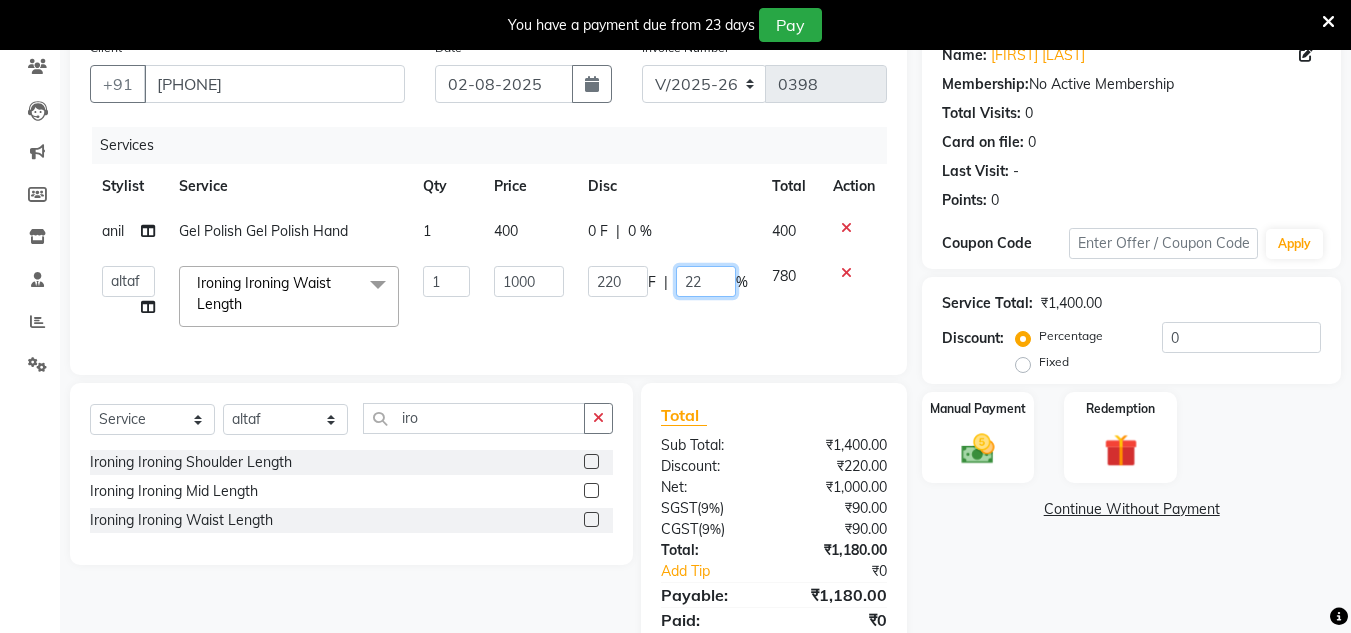 click on "22" 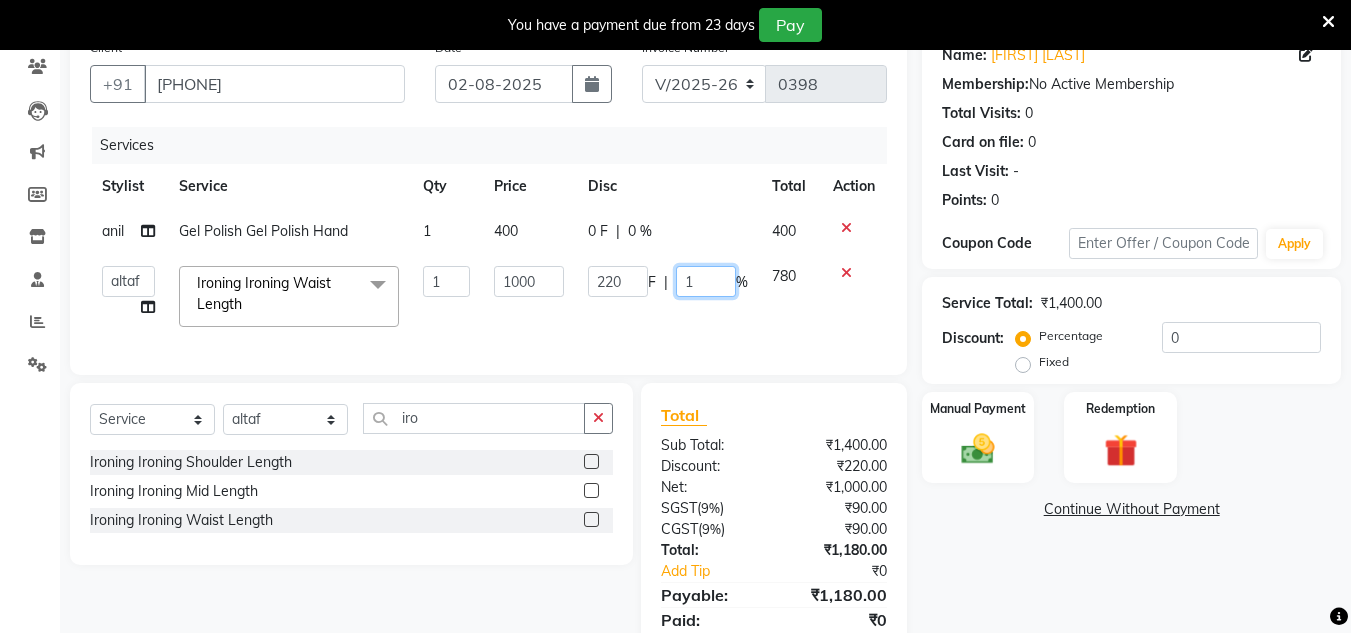 type on "10" 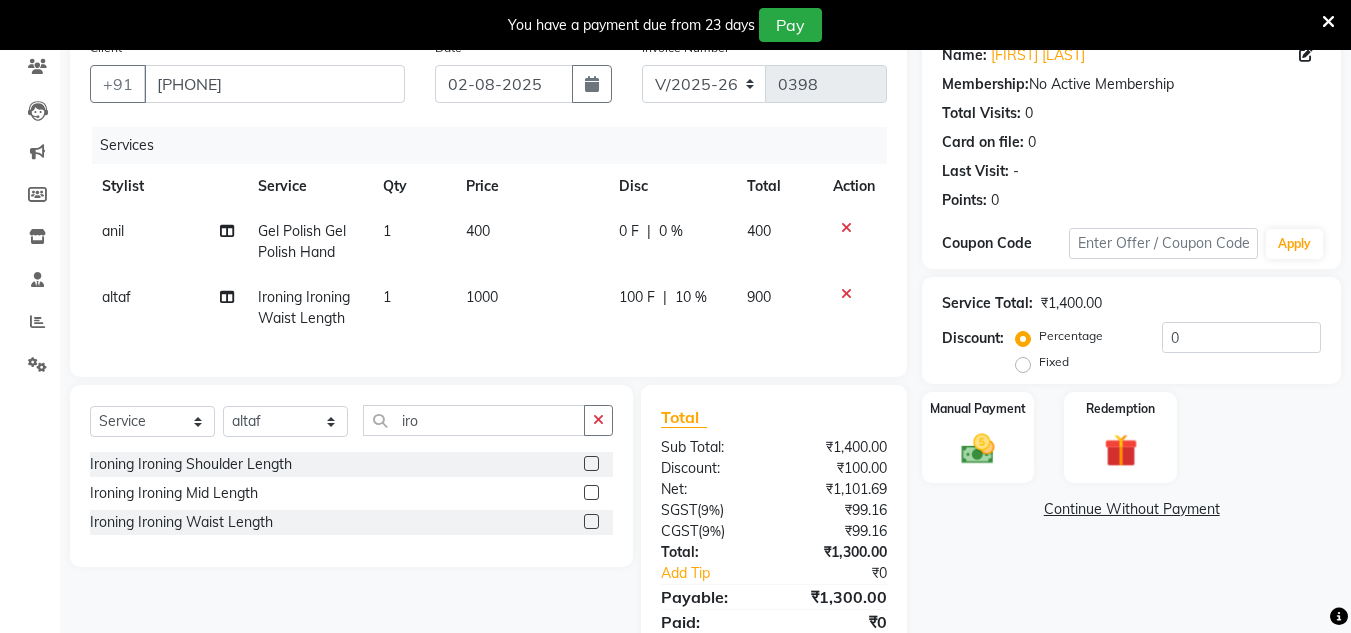 click on "anil Gel Polish Gel Polish Hand 1 400 0 F | 0 % 400 altaf Ironing Ironing Waist Length 1 1000 100 F | 10 % 900" 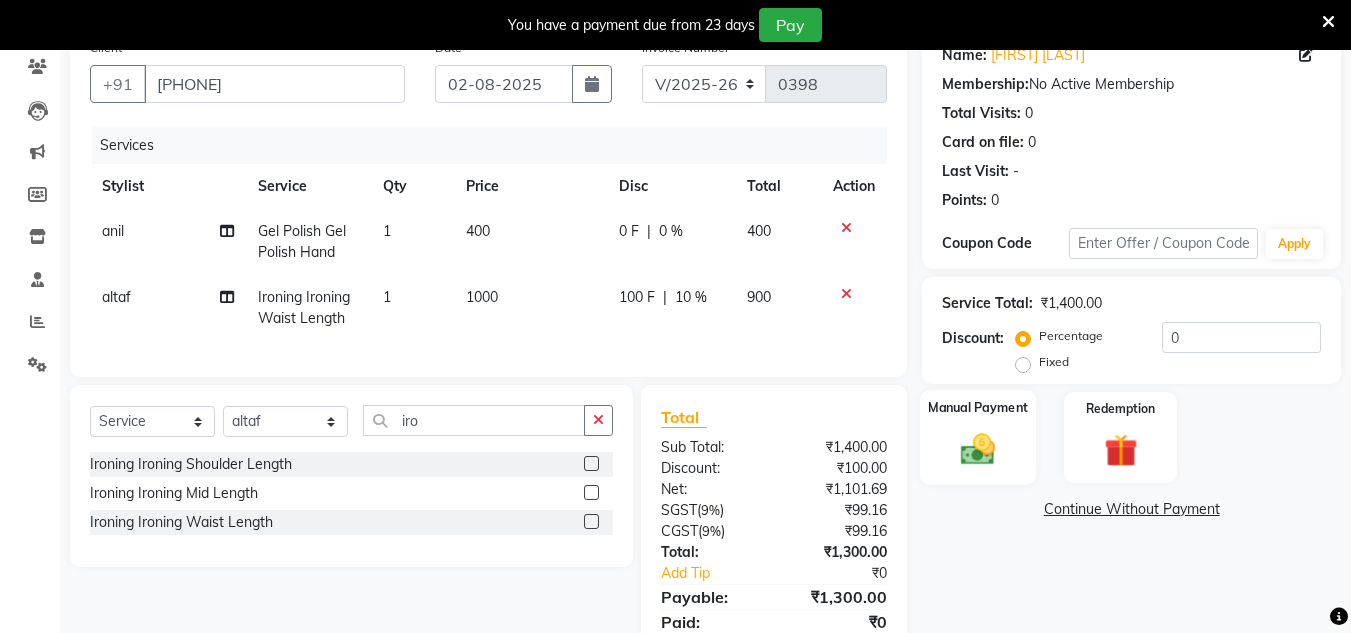 click 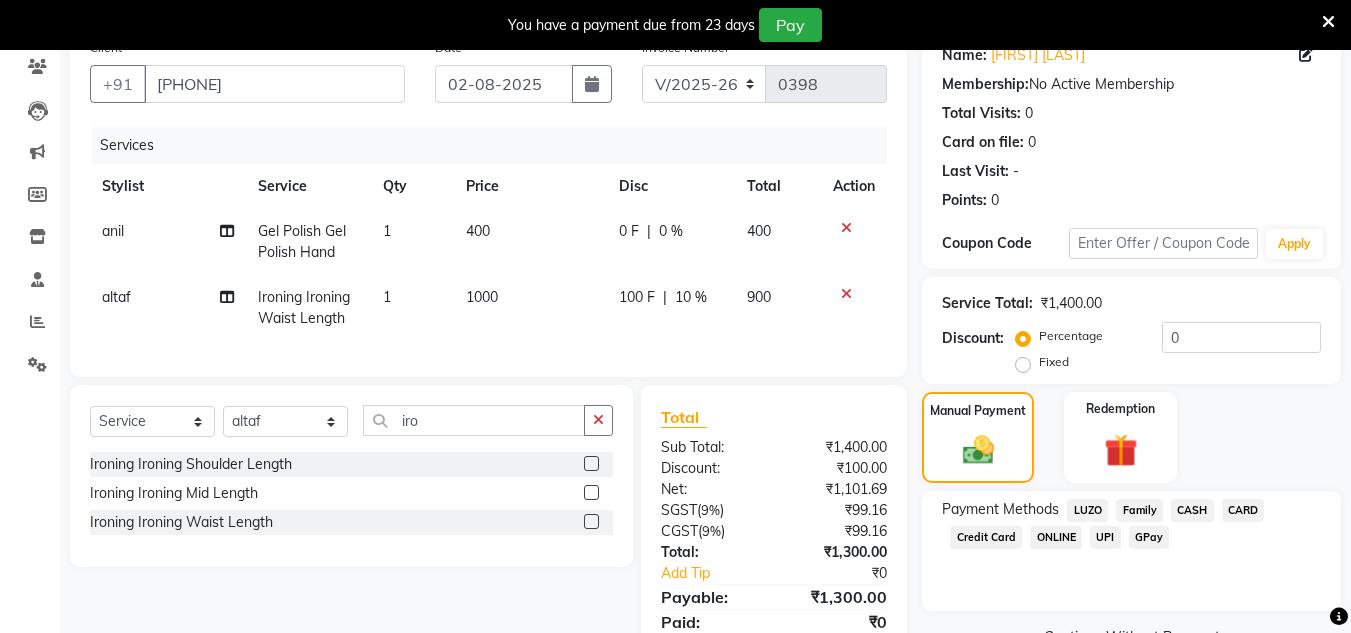 scroll, scrollTop: 262, scrollLeft: 0, axis: vertical 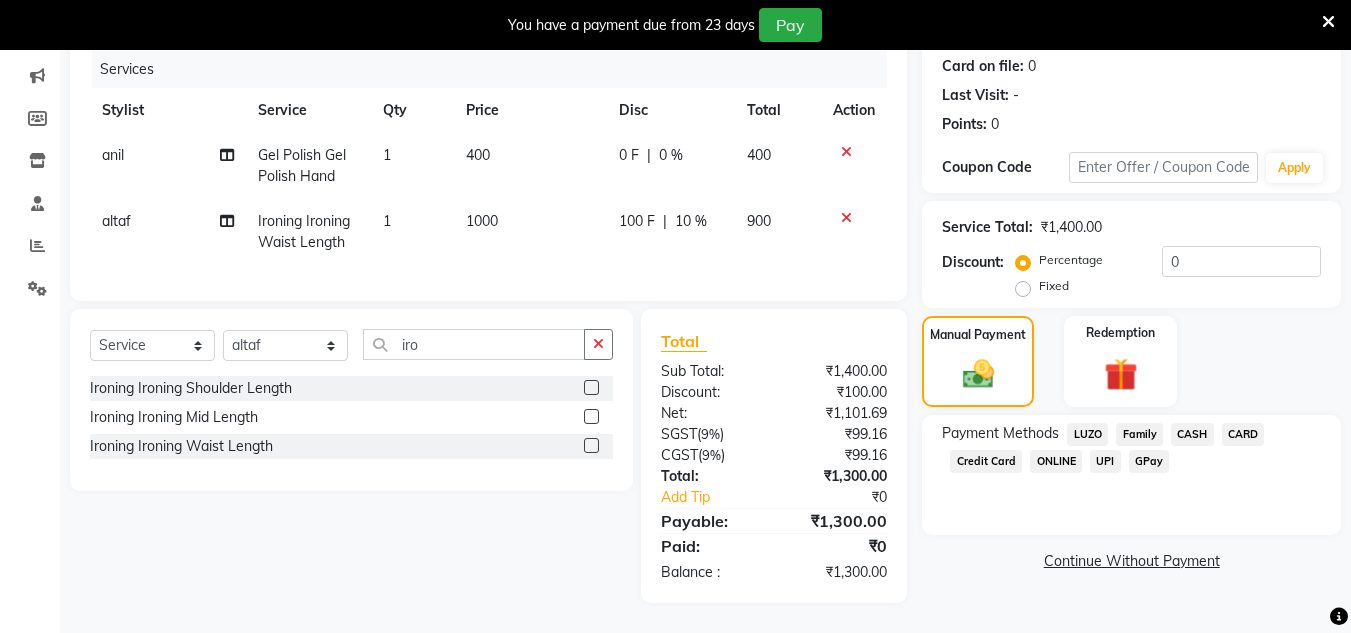 click on "CASH" 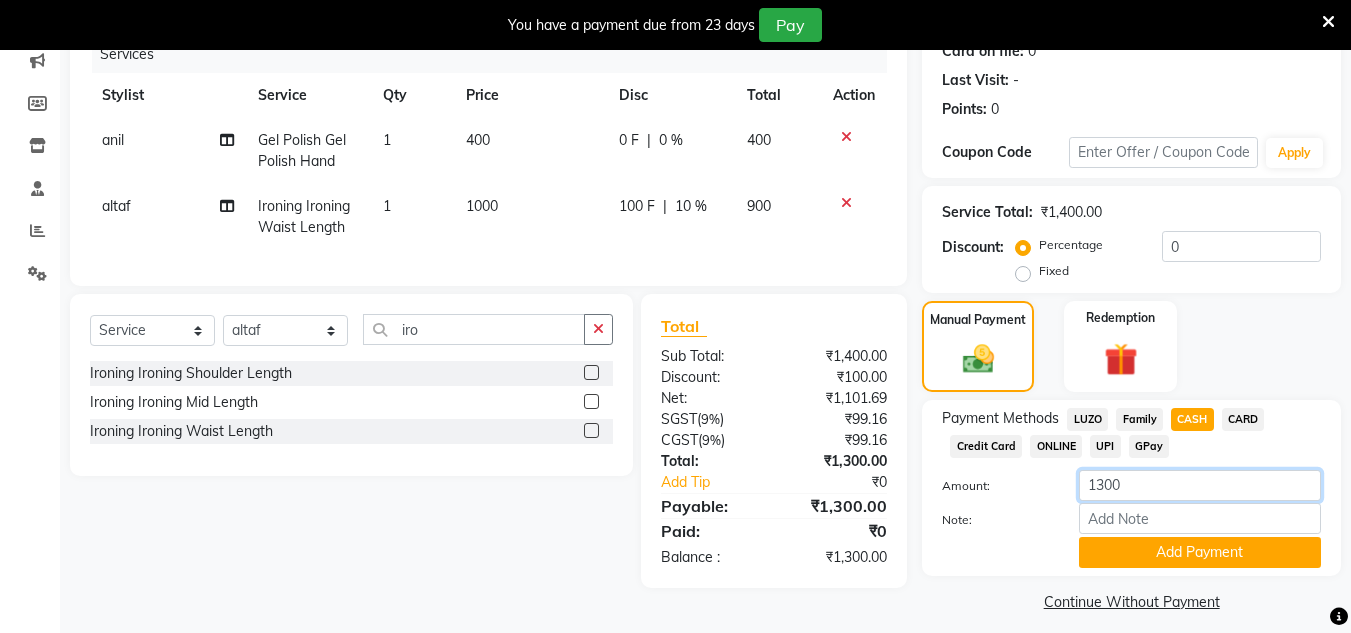 click on "1300" 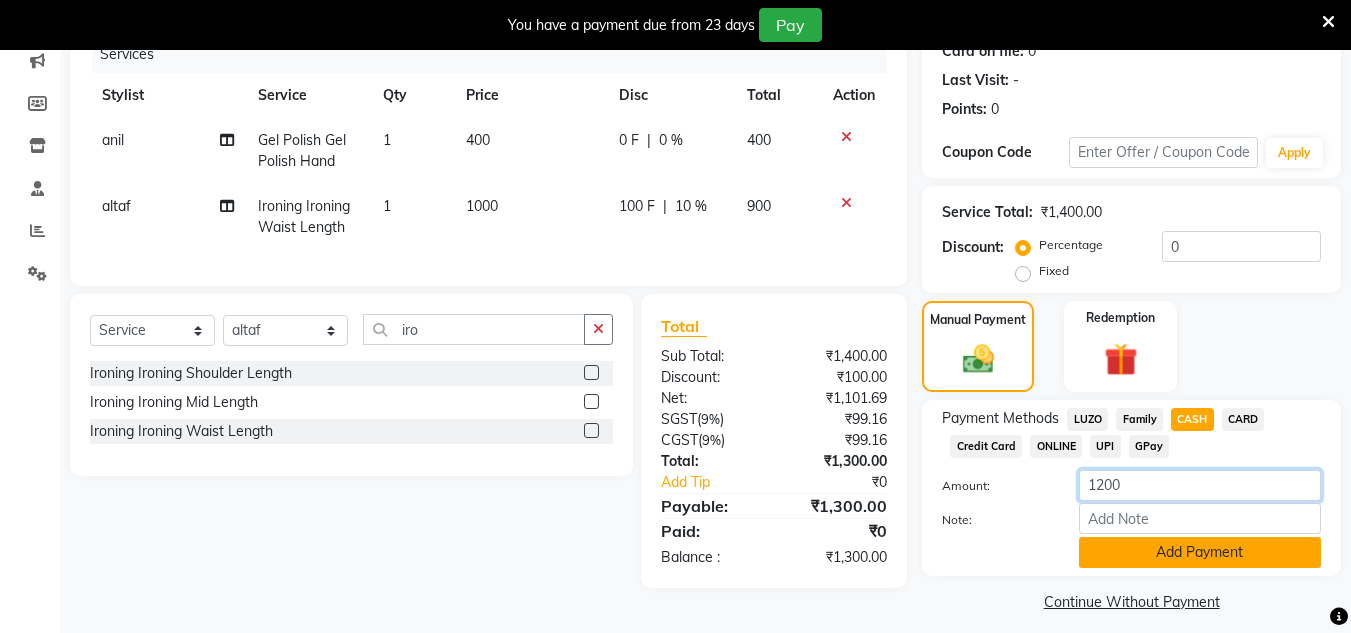 type on "1200" 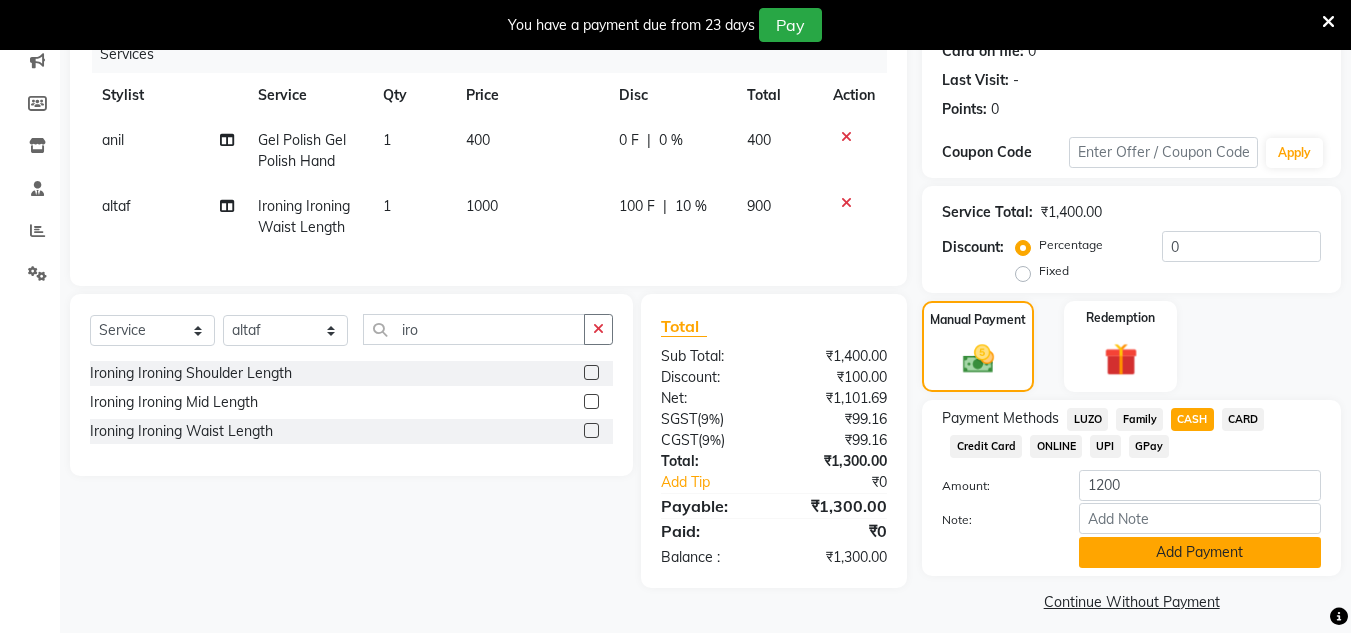 click on "Add Payment" 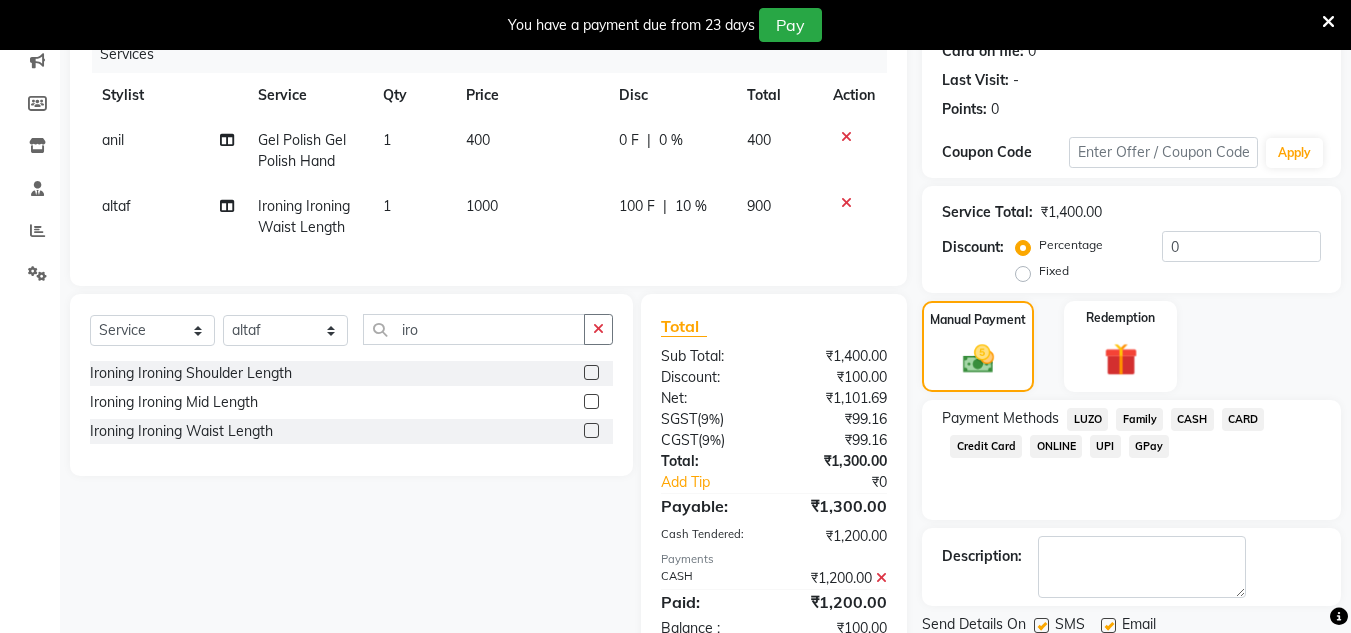 click on "GPay" 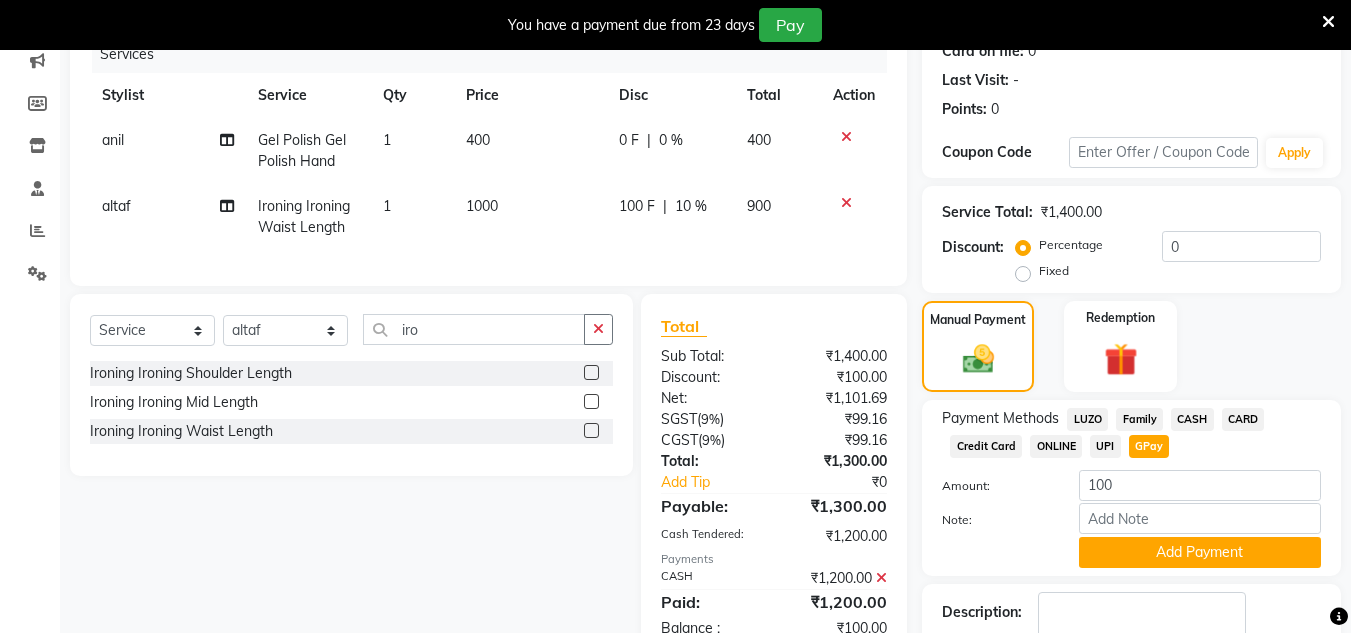 scroll, scrollTop: 368, scrollLeft: 0, axis: vertical 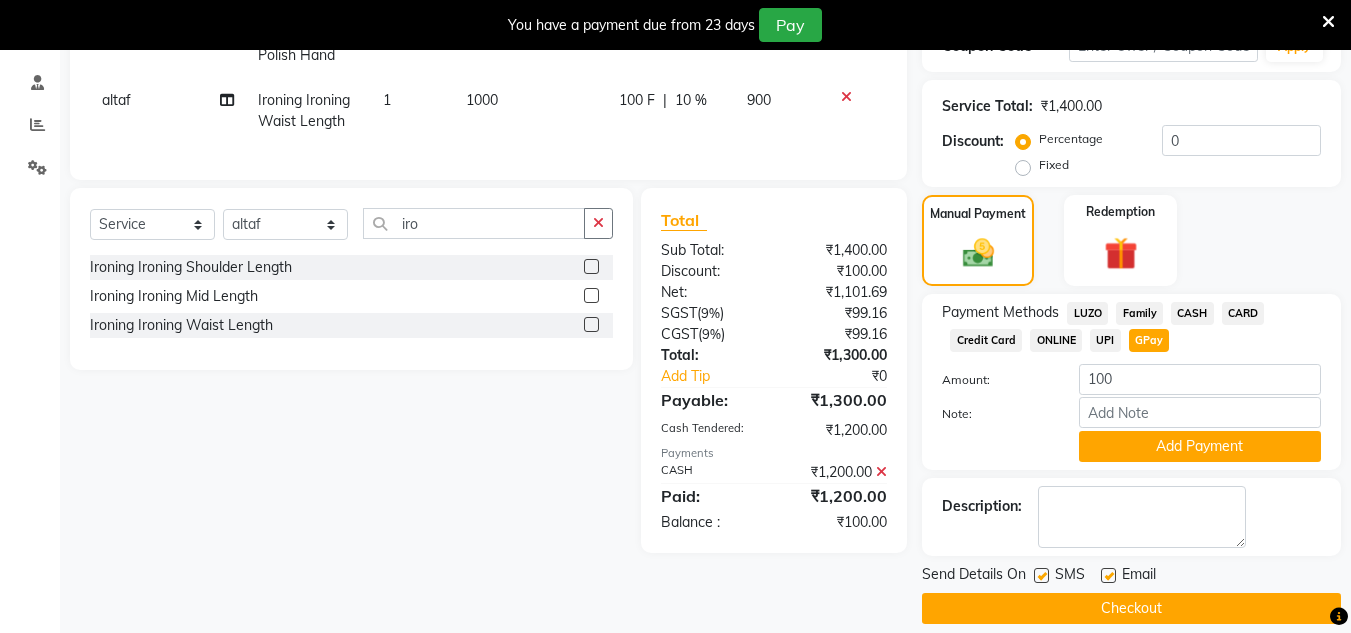 click on "Checkout" 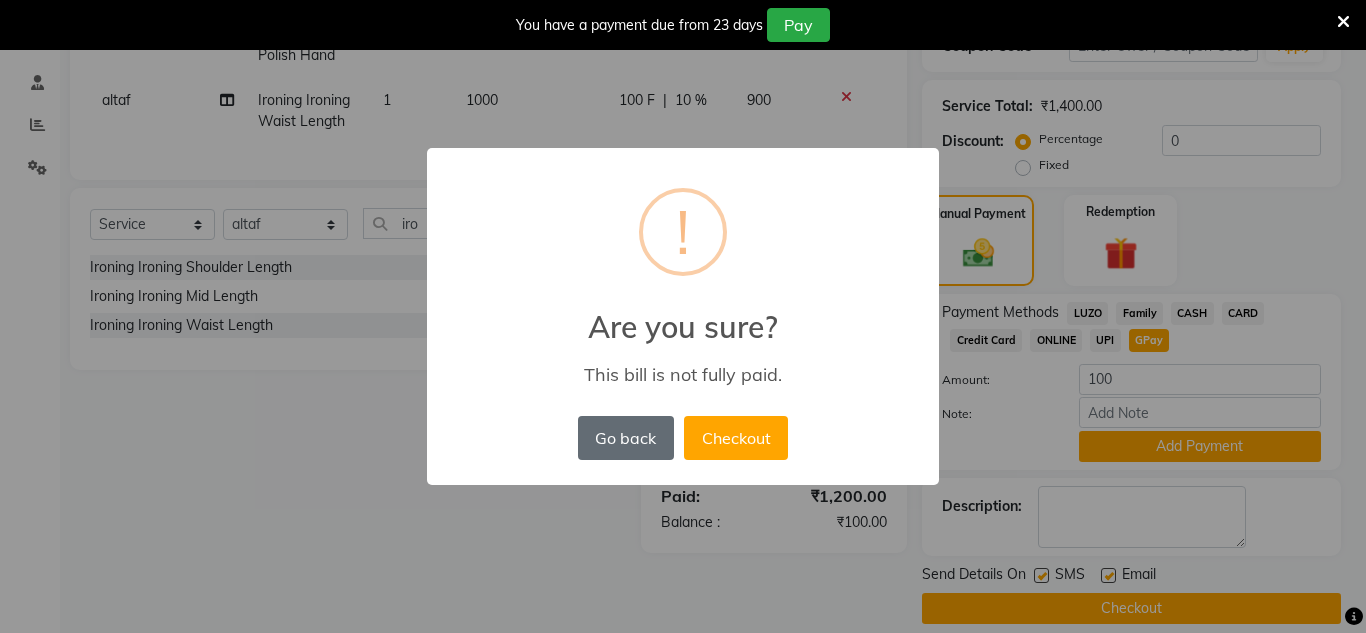 click on "Go back" at bounding box center [626, 438] 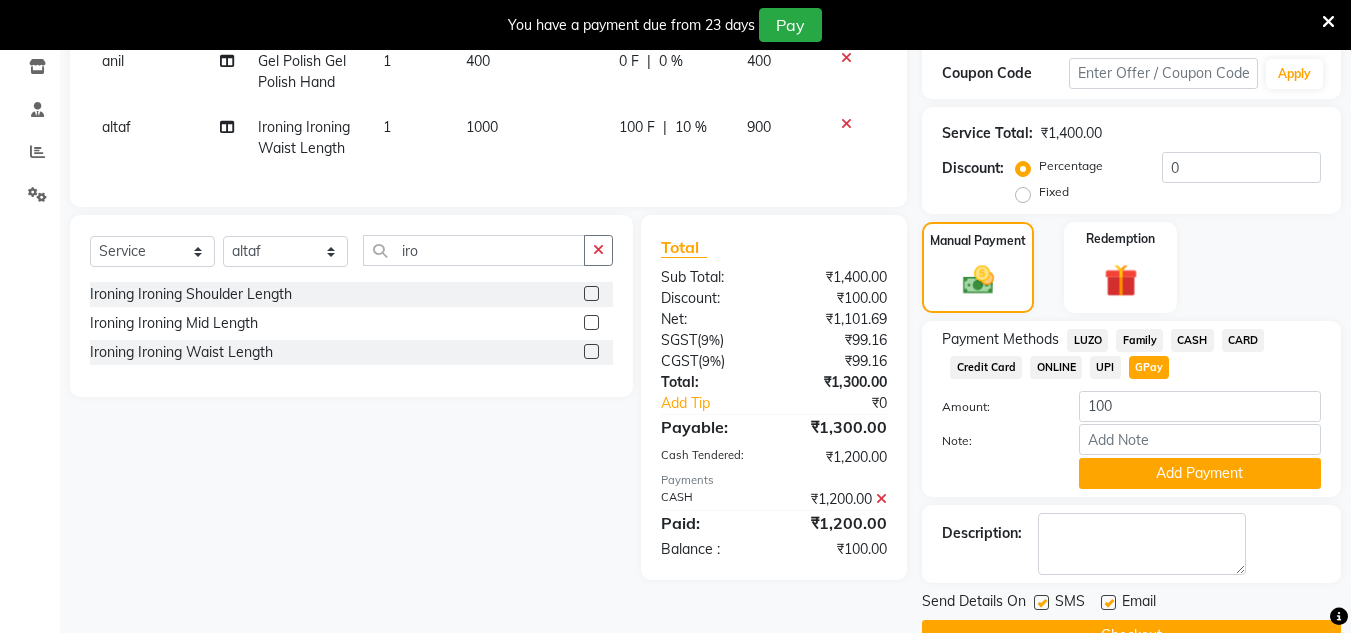 scroll, scrollTop: 389, scrollLeft: 0, axis: vertical 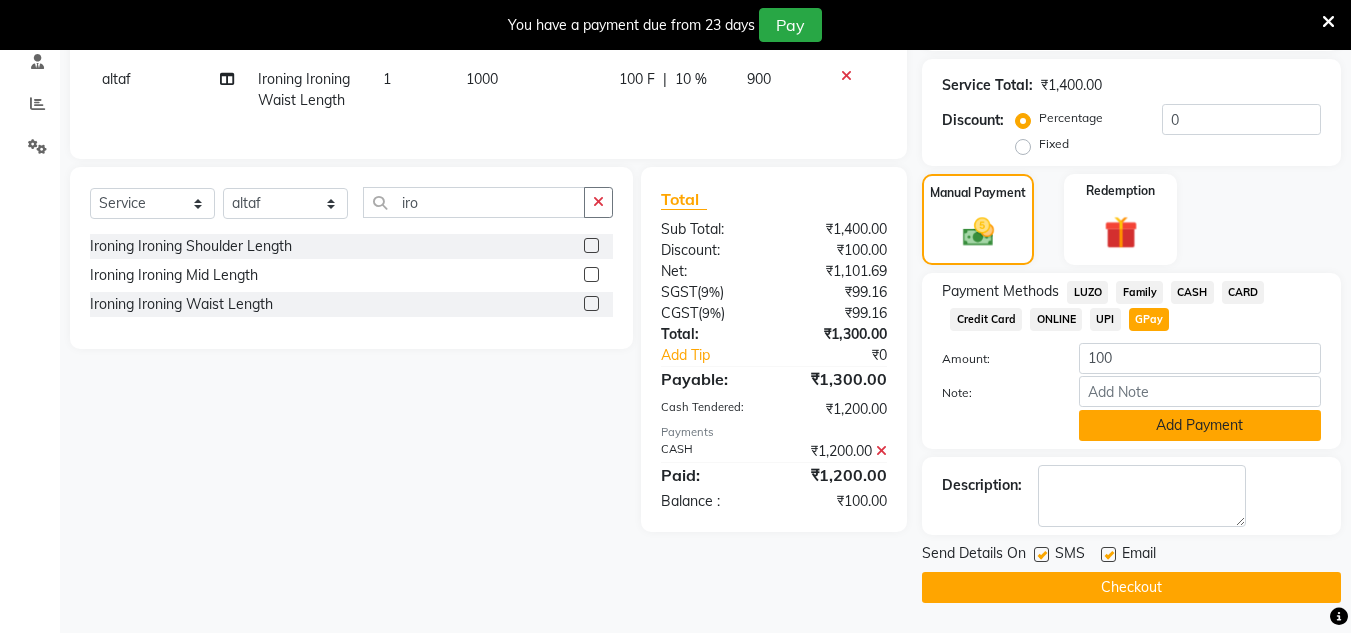 click on "Add Payment" 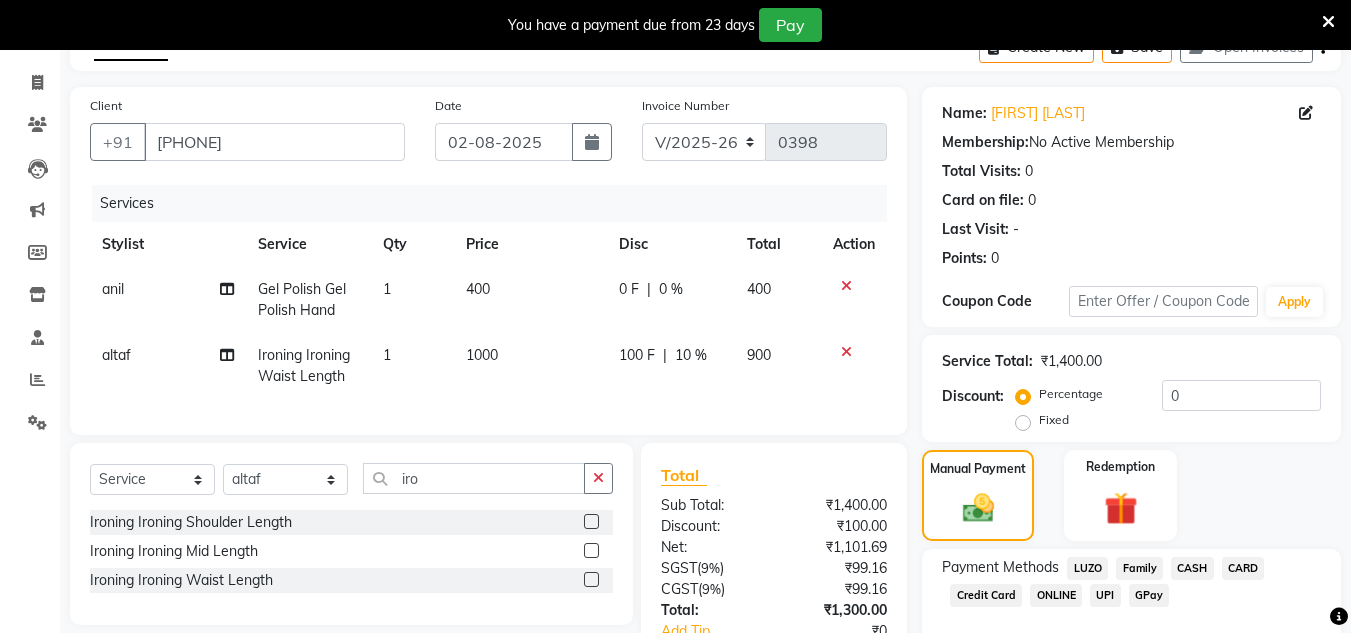 scroll, scrollTop: 354, scrollLeft: 0, axis: vertical 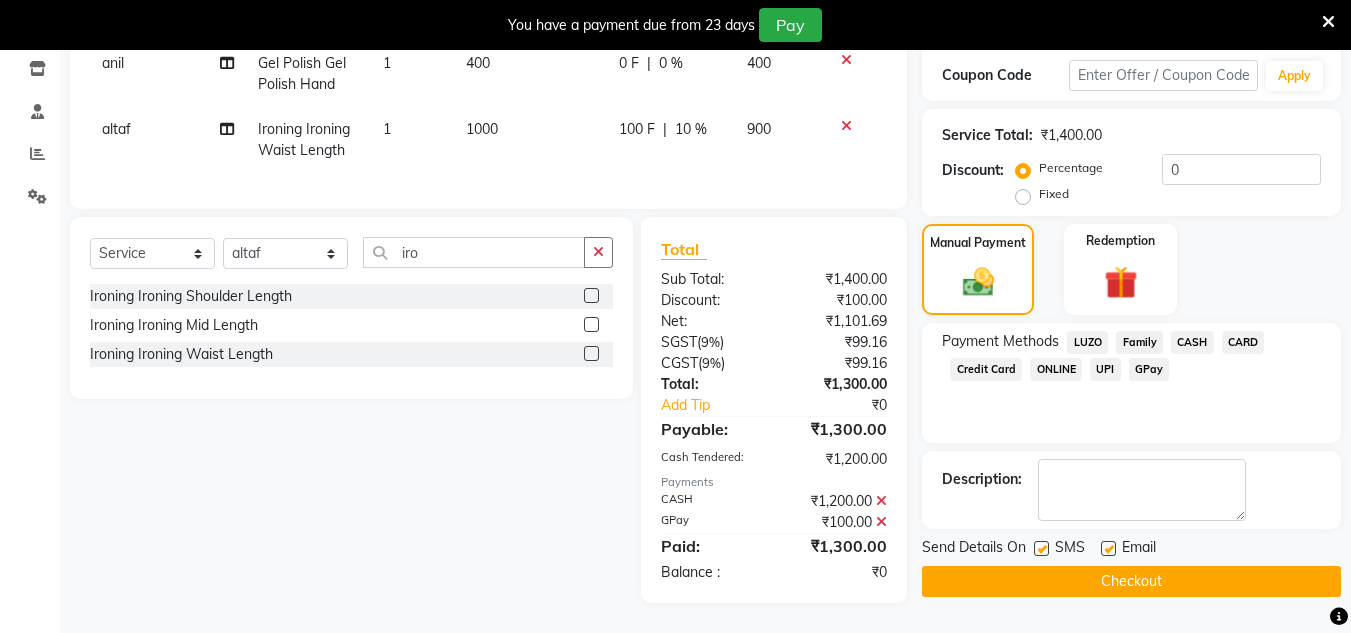click on "Checkout" 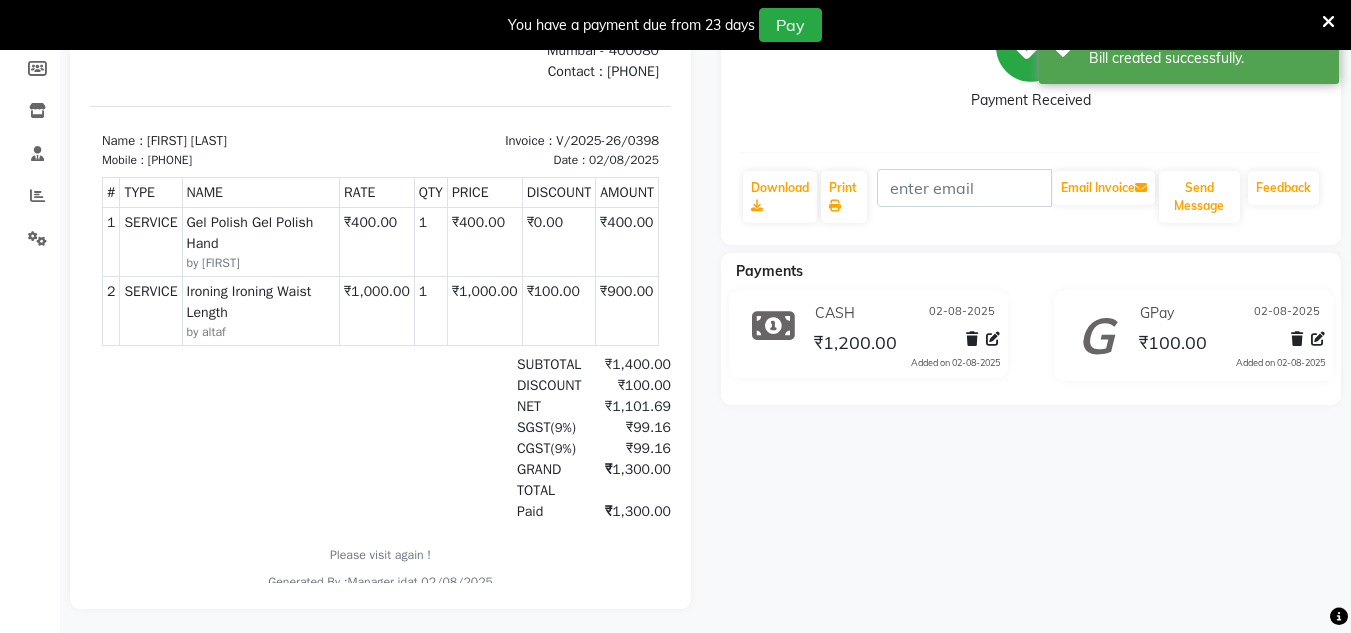 scroll, scrollTop: 0, scrollLeft: 0, axis: both 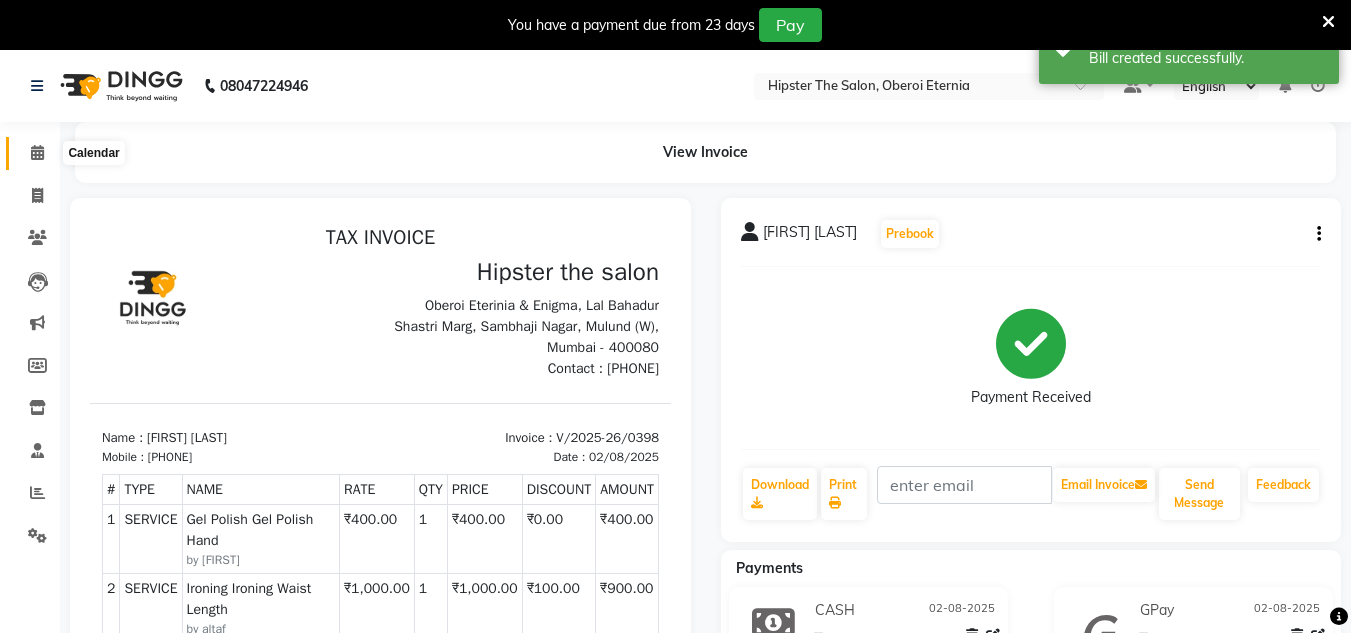 click 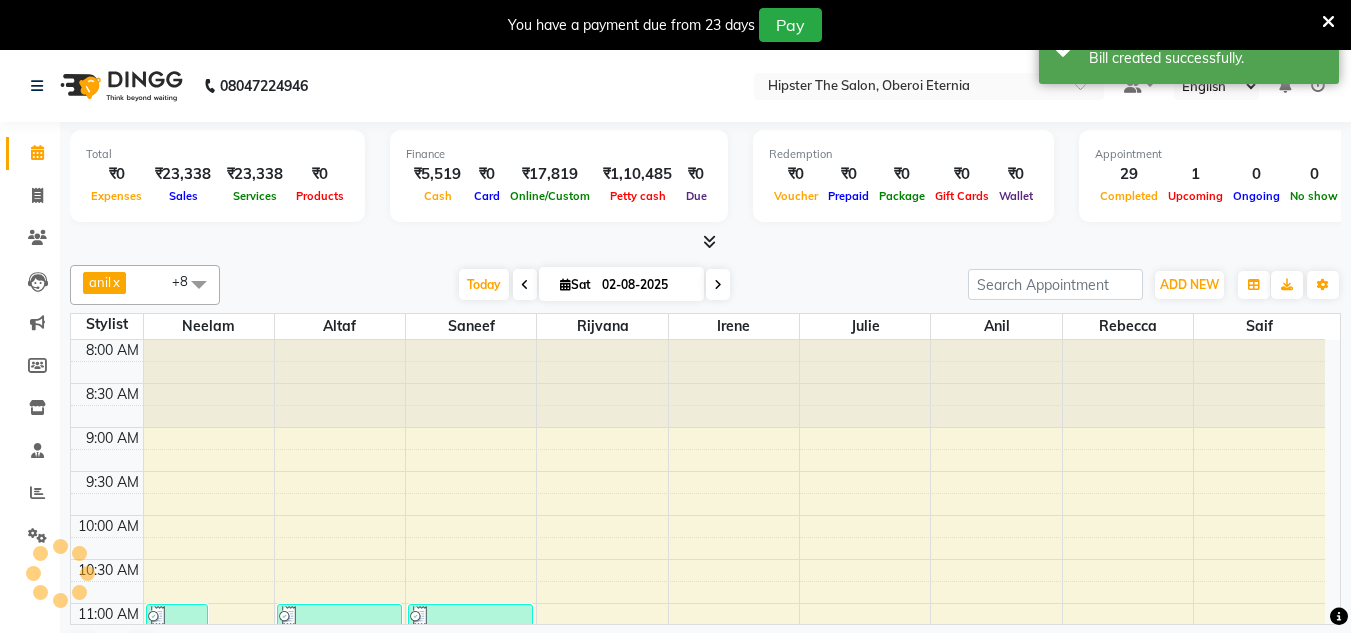 scroll, scrollTop: 0, scrollLeft: 0, axis: both 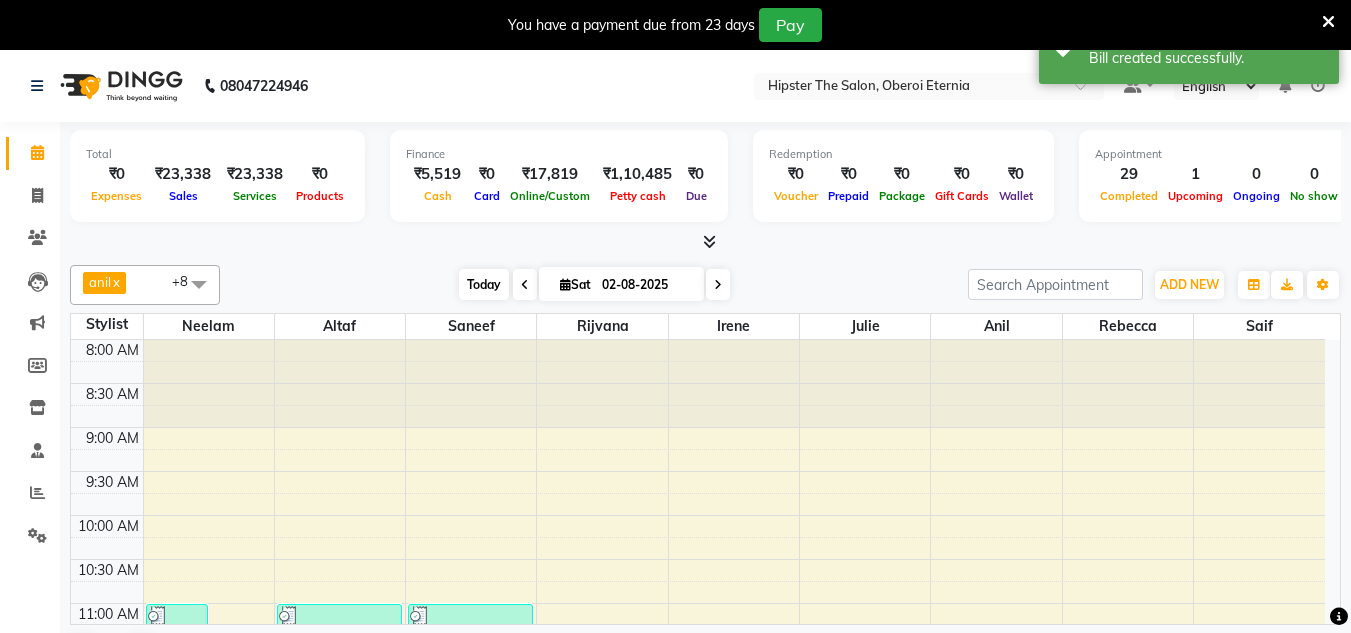 click on "Today" at bounding box center (484, 284) 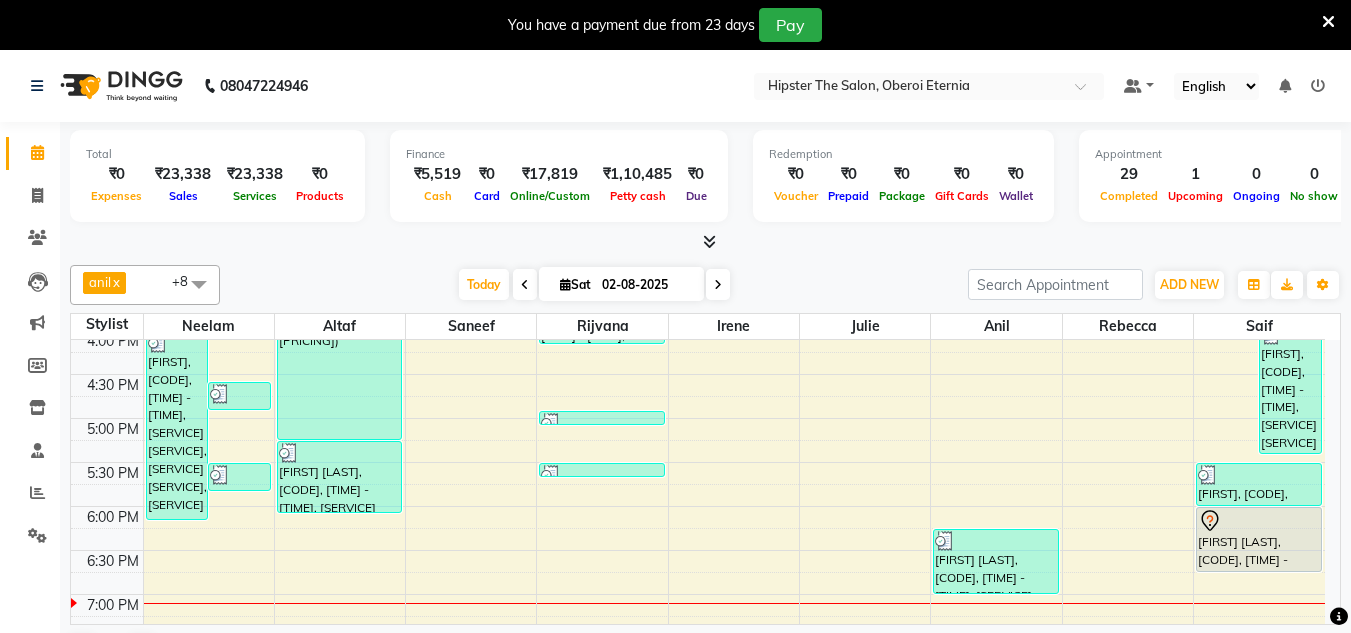 scroll, scrollTop: 712, scrollLeft: 0, axis: vertical 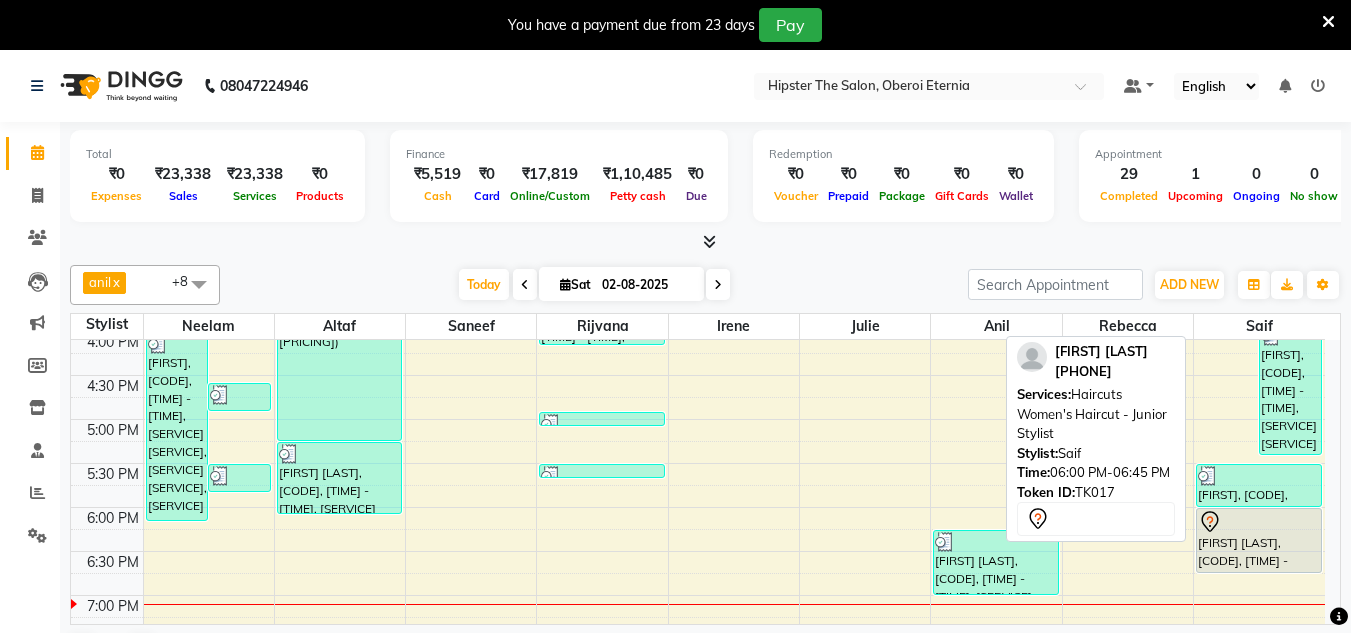 click on "[FIRST] [LAST], TK17, [TIME]-[TIME], [SERVICE] [SERVICE] - Junior Stylist" at bounding box center (1259, 540) 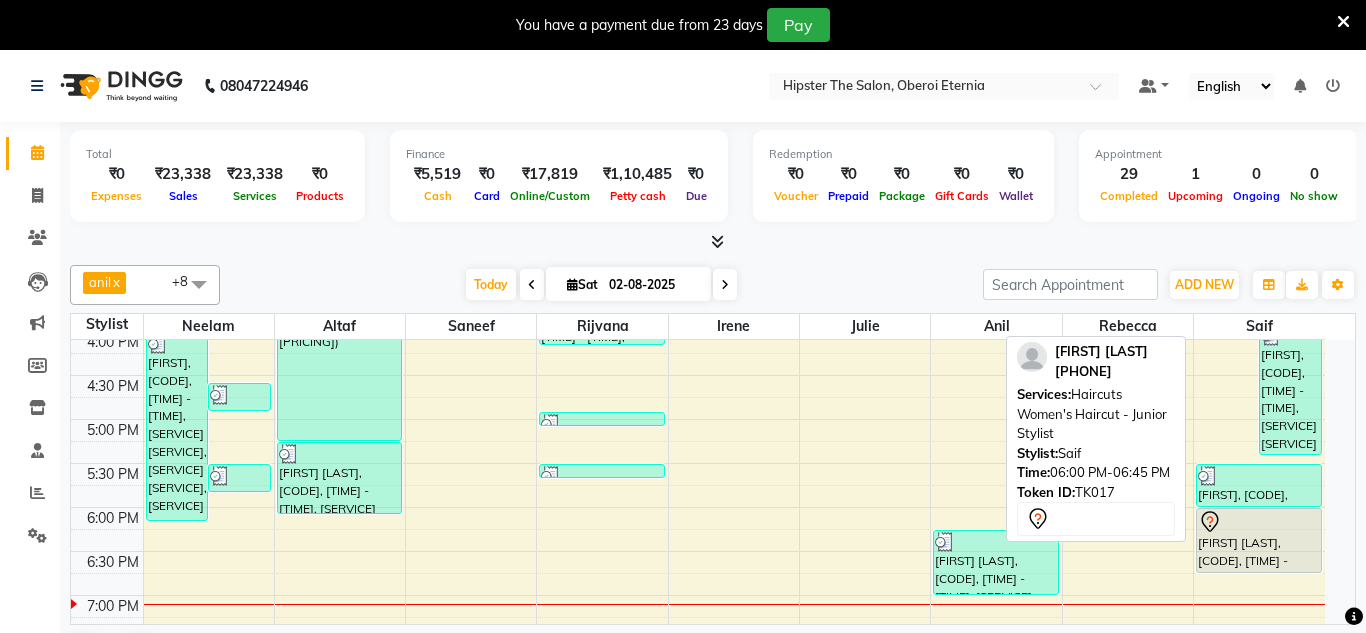 select on "7" 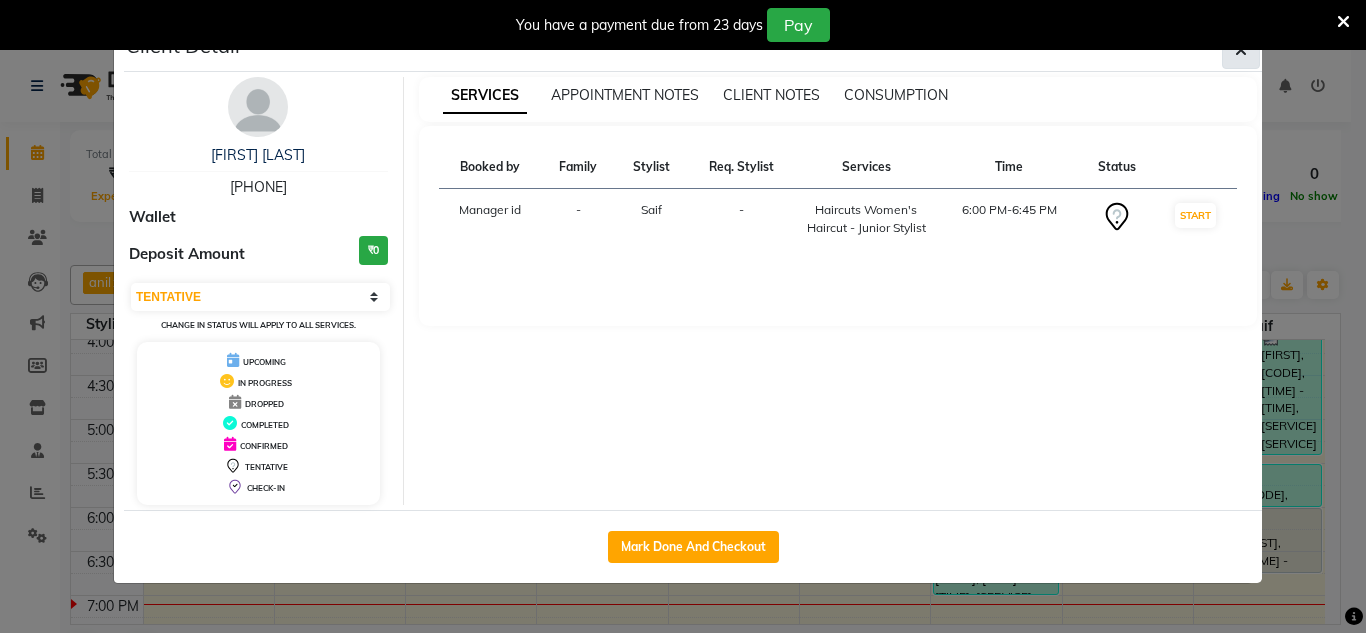 click 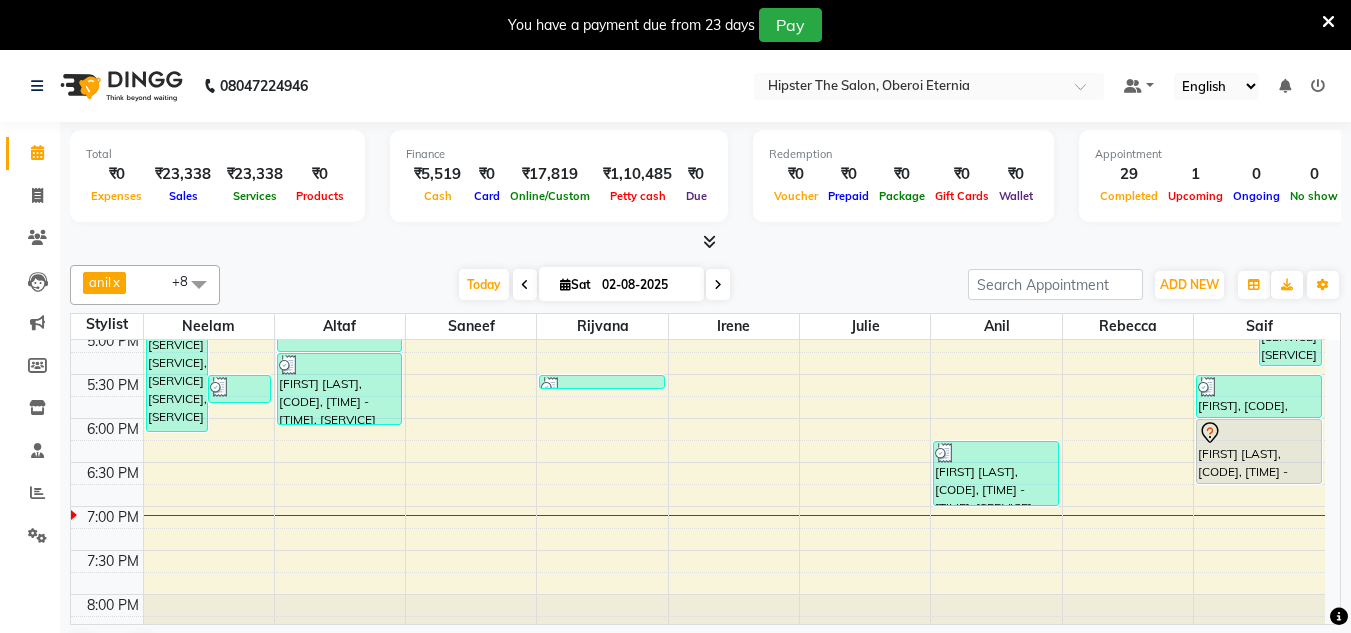 scroll, scrollTop: 802, scrollLeft: 0, axis: vertical 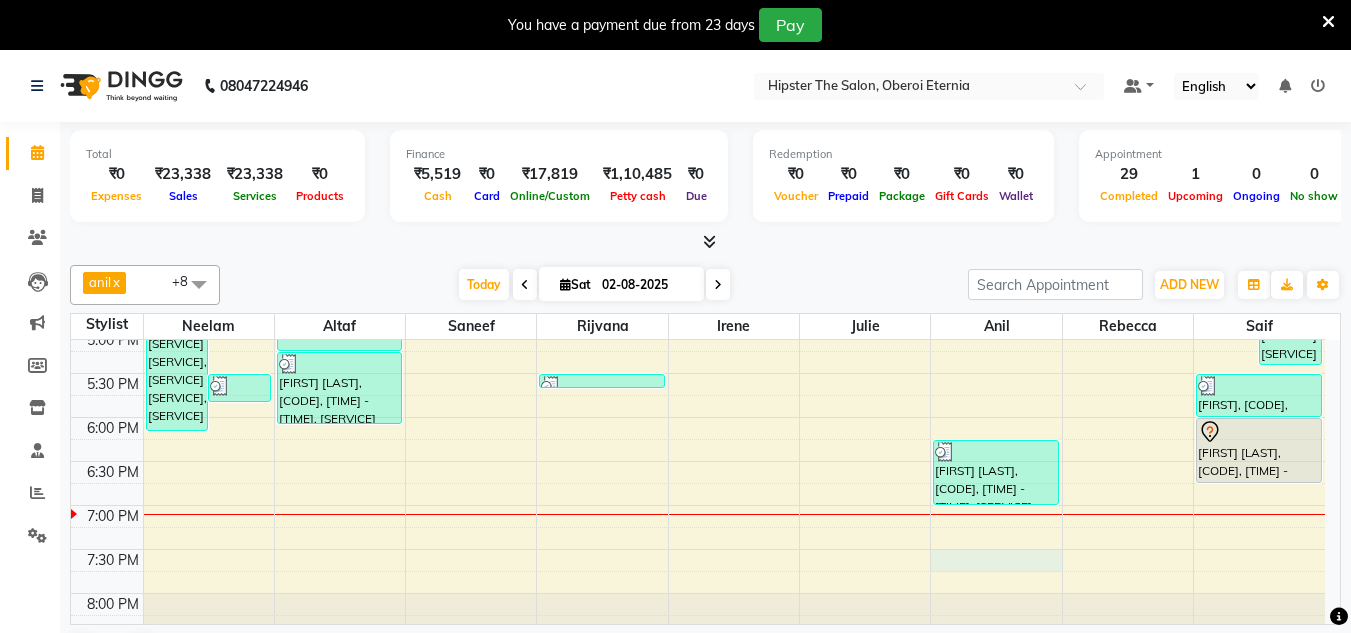 click on "[FIRST], TK01, [TIME]-[TIME], [SERVICE] [SERVICE]     [FIRST], TK01, [TIME]-[TIME], [SERVICE] [SERVICE]     [FIRST], TK03, [TIME]-[TIME], [SERVICE] [SERVICE], [SERVICE] [SERVICE], [SERVICE] [SERVICE], [SERVICE] [SERVICE], [SERVICE] [SERVICE], [SERVICE] [SERVICE]     [FIRST] [LAST], TK13, [TIME]-[TIME], [SERVICE] [SERVICE], [SERVICE] [SERVICE]     [FIRST] [LAST], TK15, [TIME]-[TIME], [SERVICE] [SERVICE], [SERVICE] [SERVICE]     [FIRST], TK01, [TIME]-[TIME], [SERVICE] [SERVICE]     [FIRST], TK01, [TIME]-[TIME], [SERVICE] [SERVICE]" at bounding box center (698, 109) 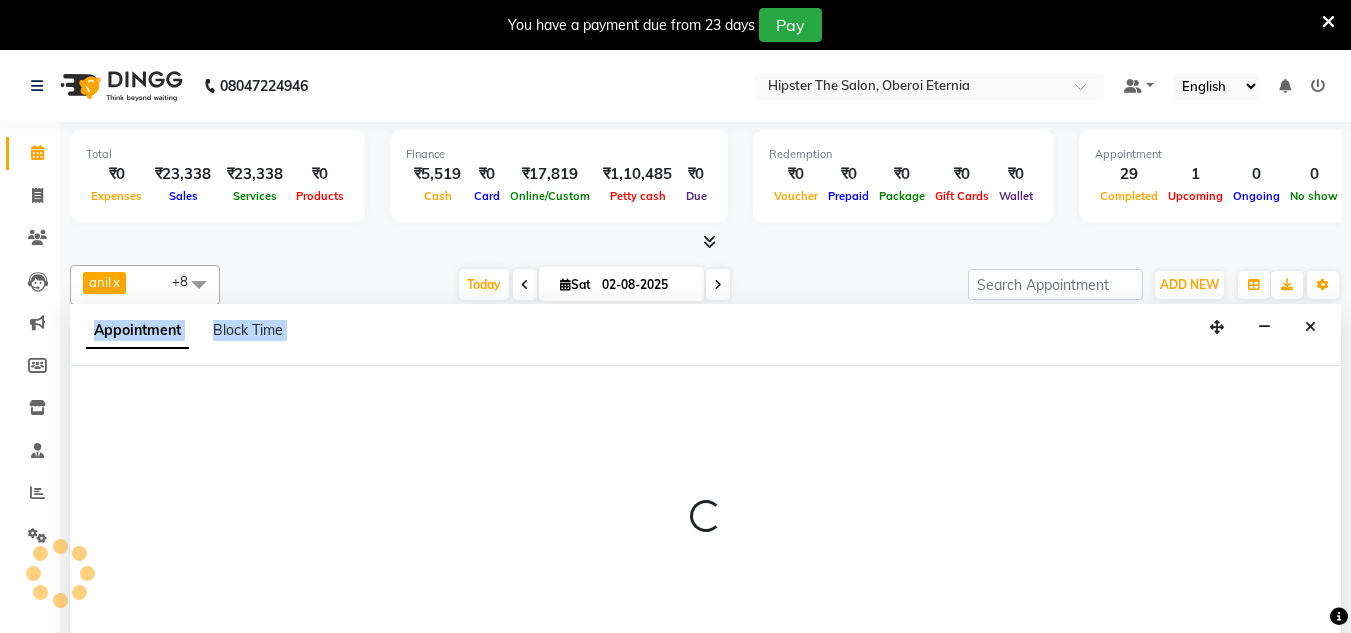 click at bounding box center [705, 525] 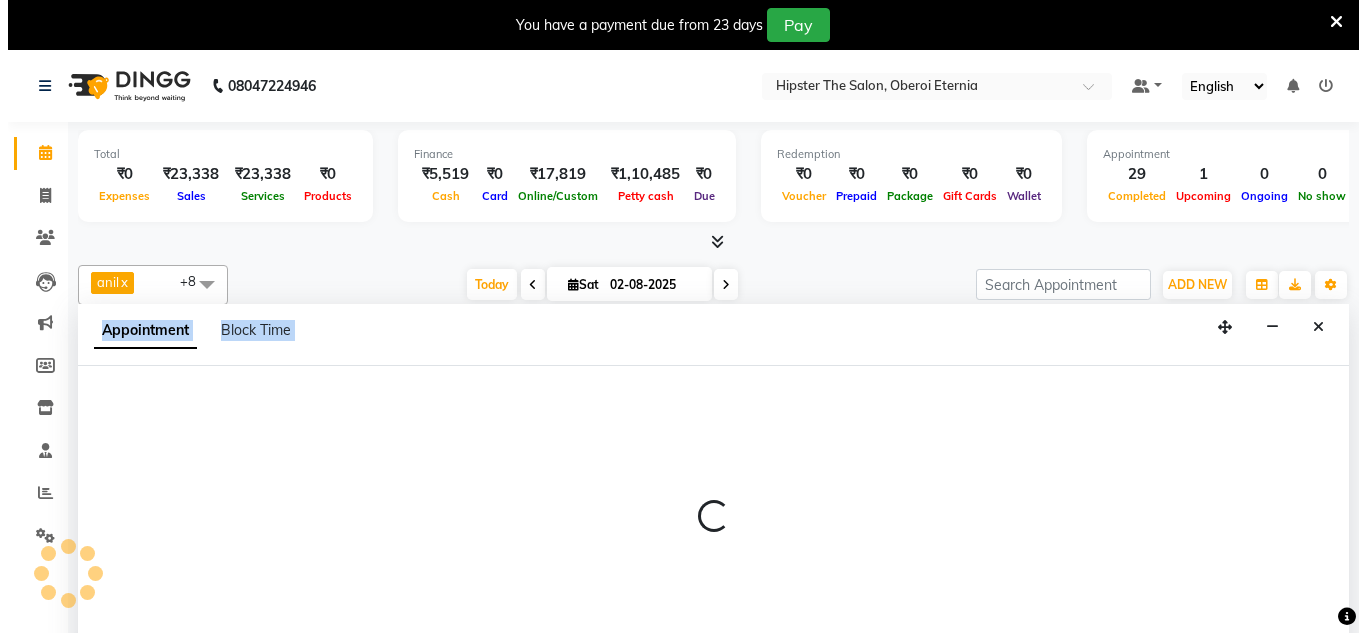 scroll, scrollTop: 51, scrollLeft: 0, axis: vertical 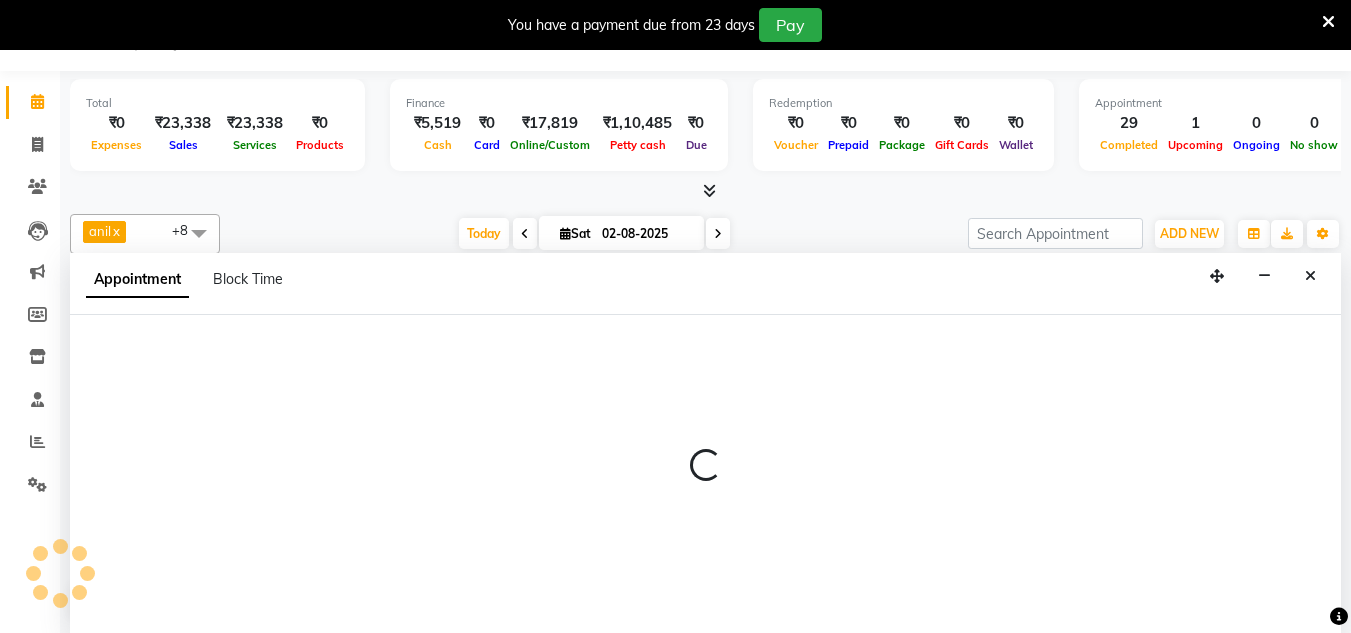 select on "85986" 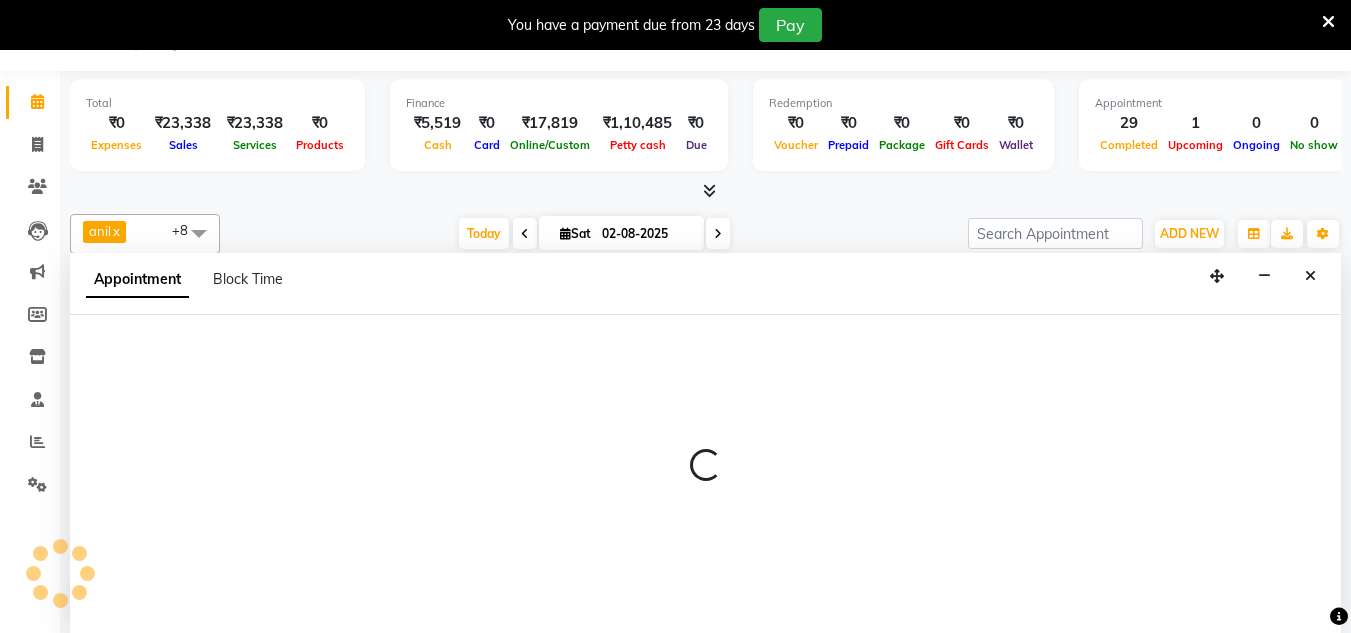select on "1170" 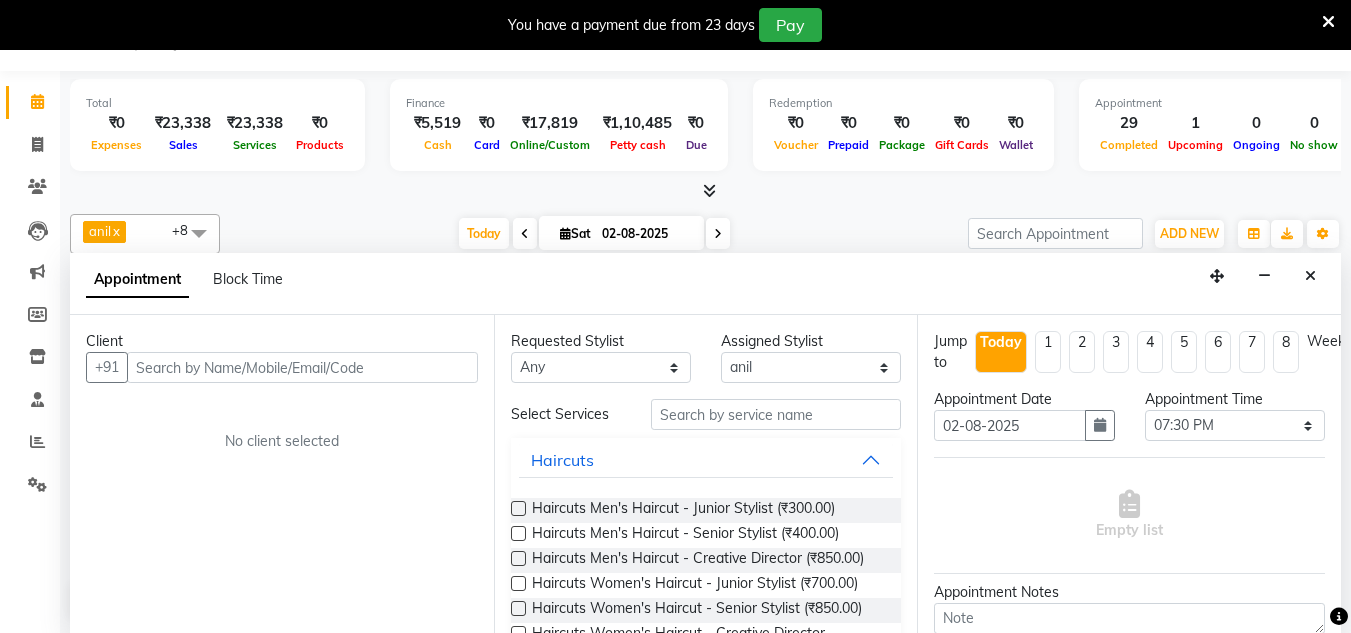 click at bounding box center (302, 367) 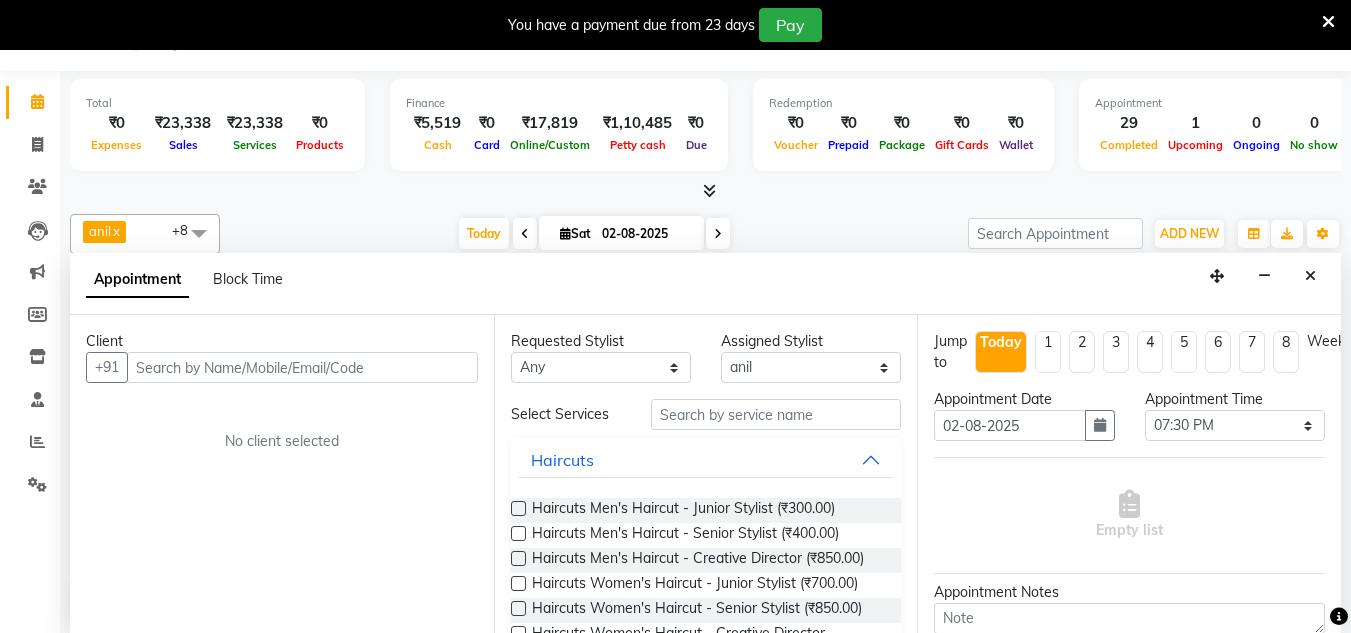 type on "9" 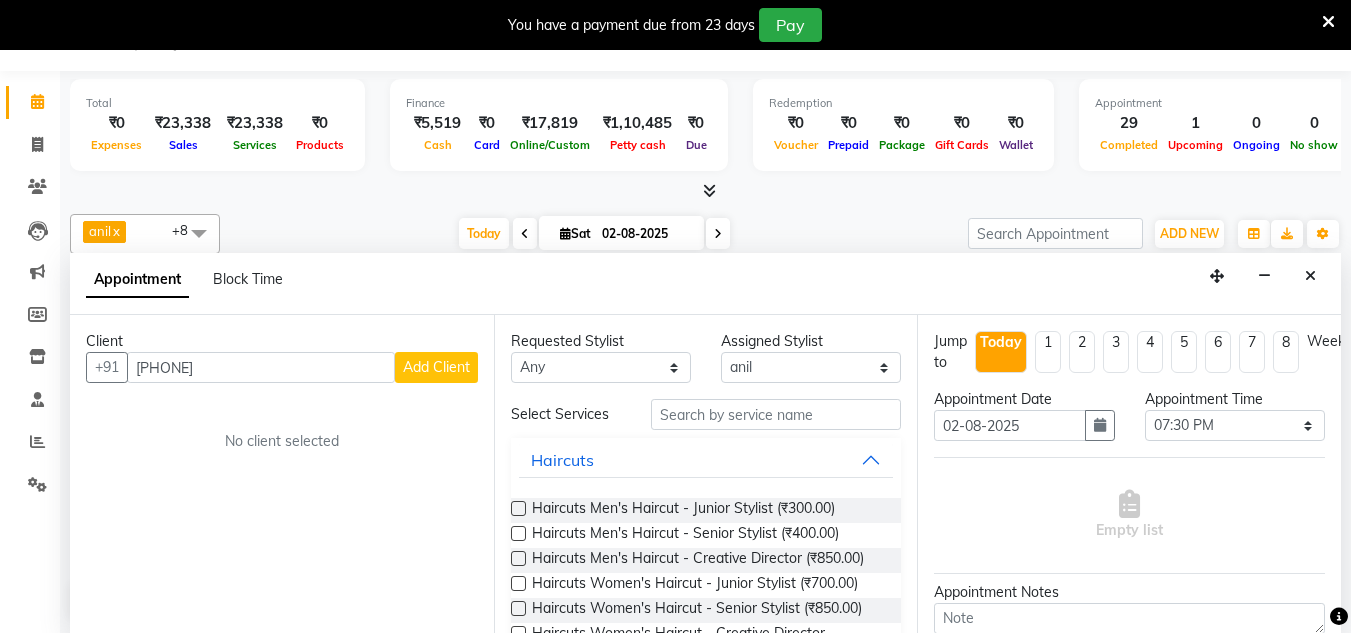 type on "[PHONE]" 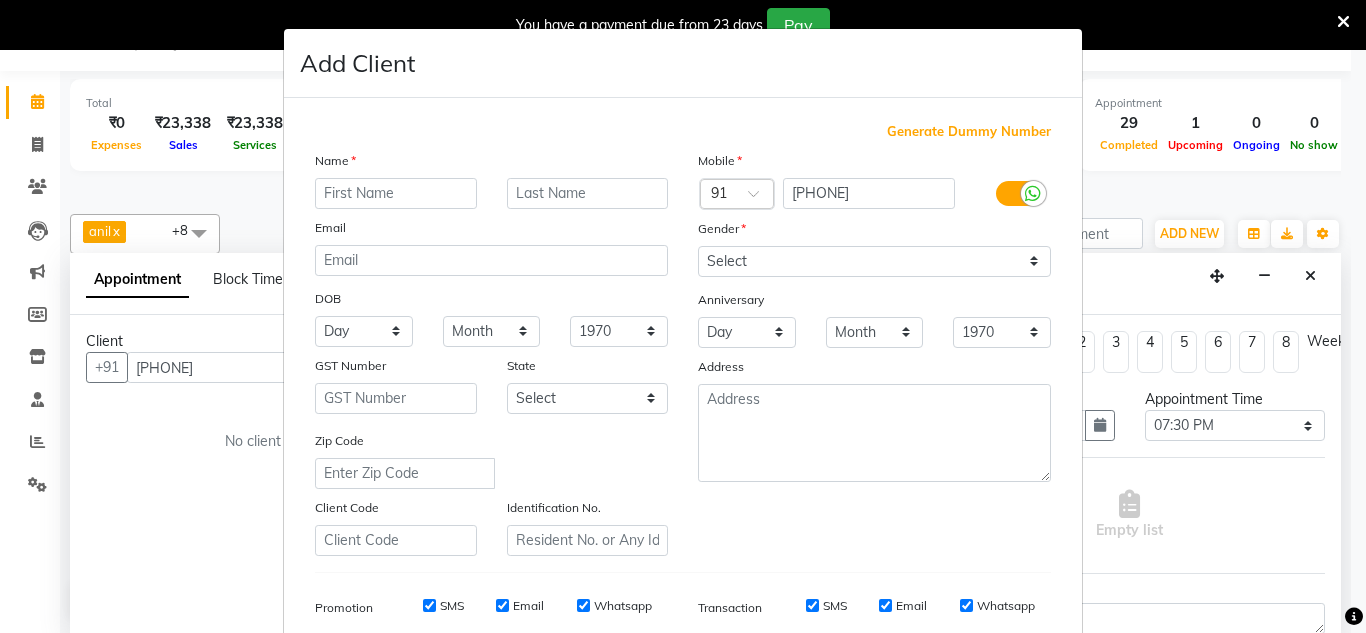 click at bounding box center [396, 193] 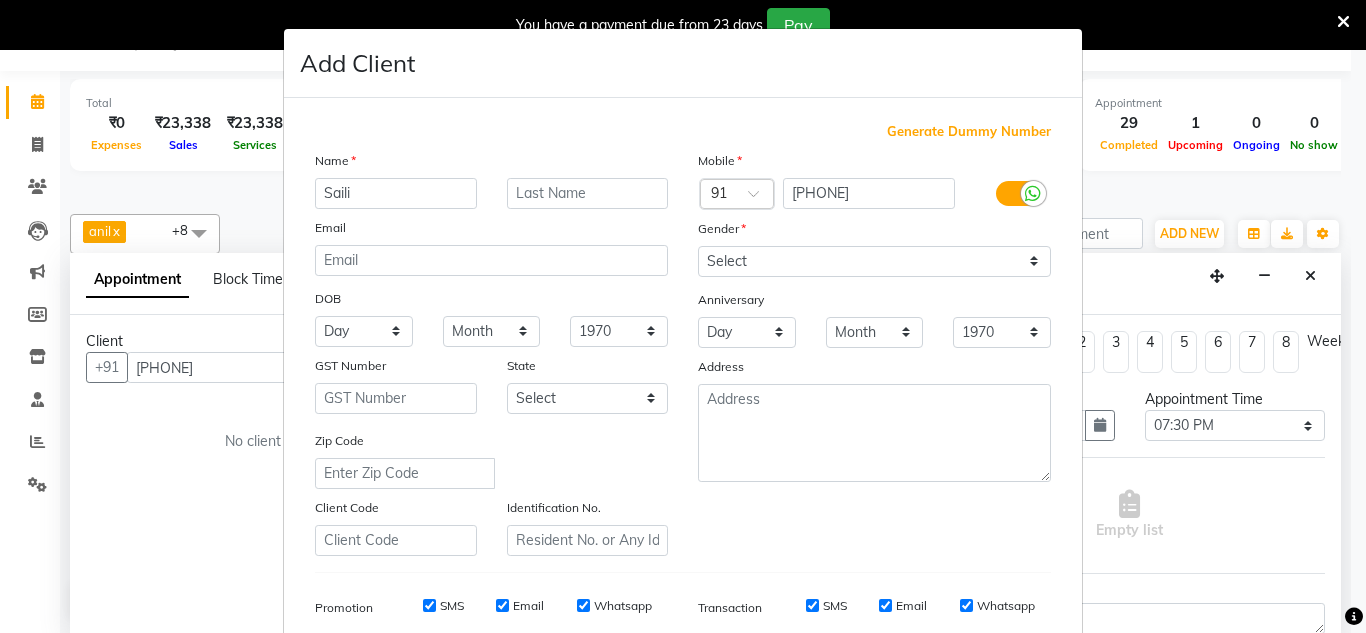 type on "Saili" 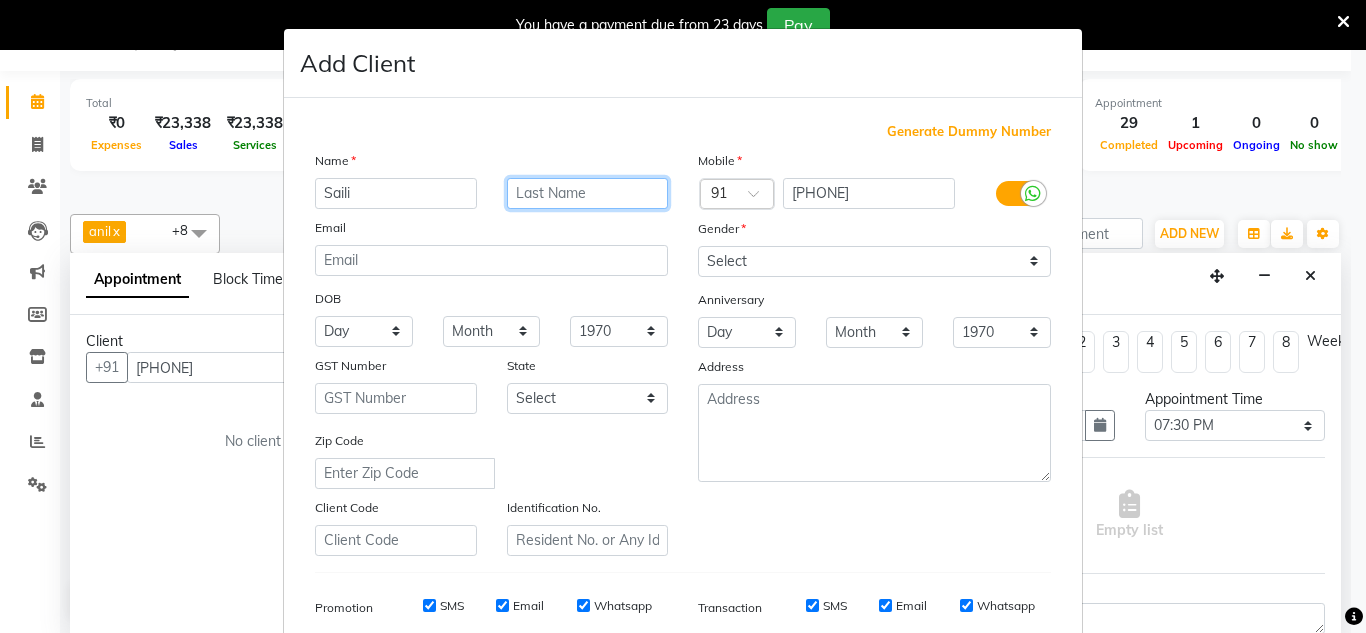 click at bounding box center [588, 193] 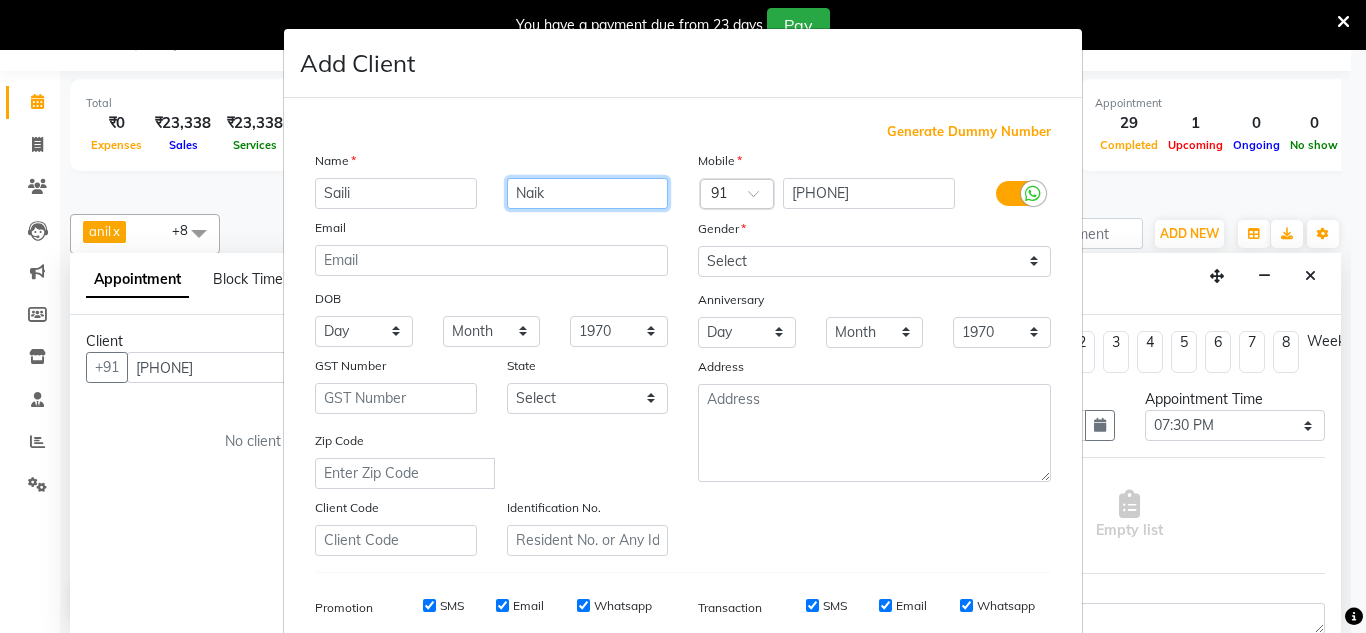 type on "Naik" 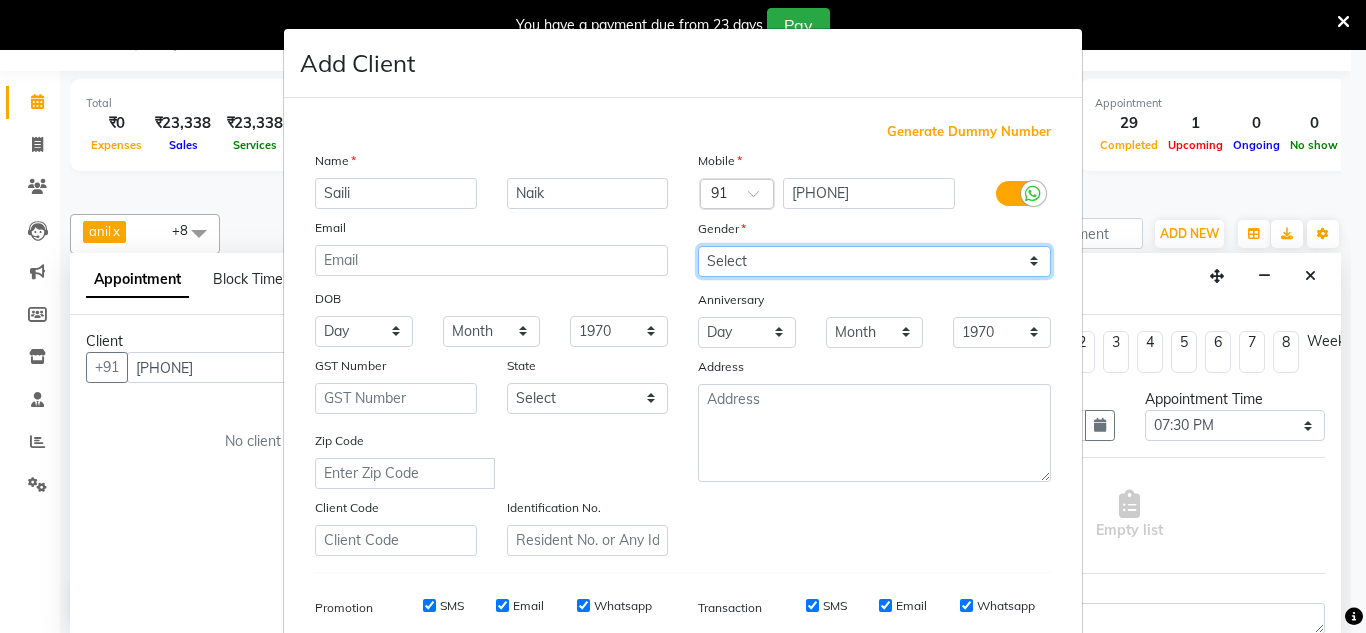 click on "Select Male Female Other Prefer Not To Say" at bounding box center [874, 261] 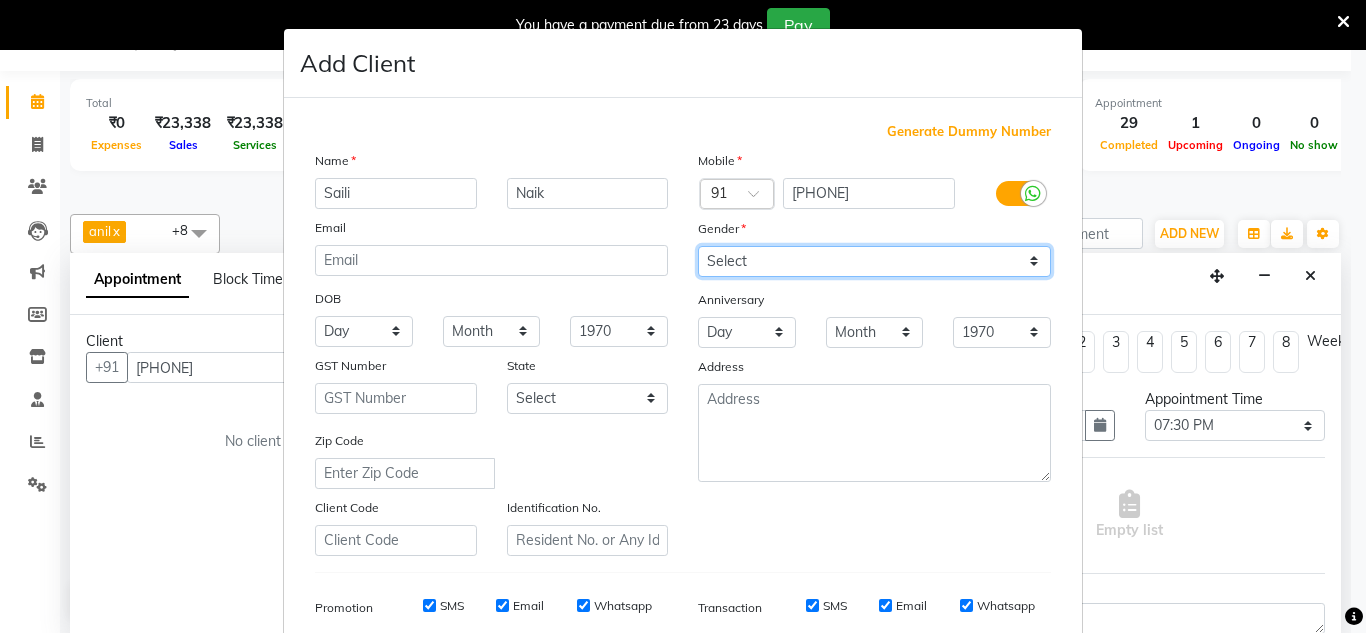 select on "female" 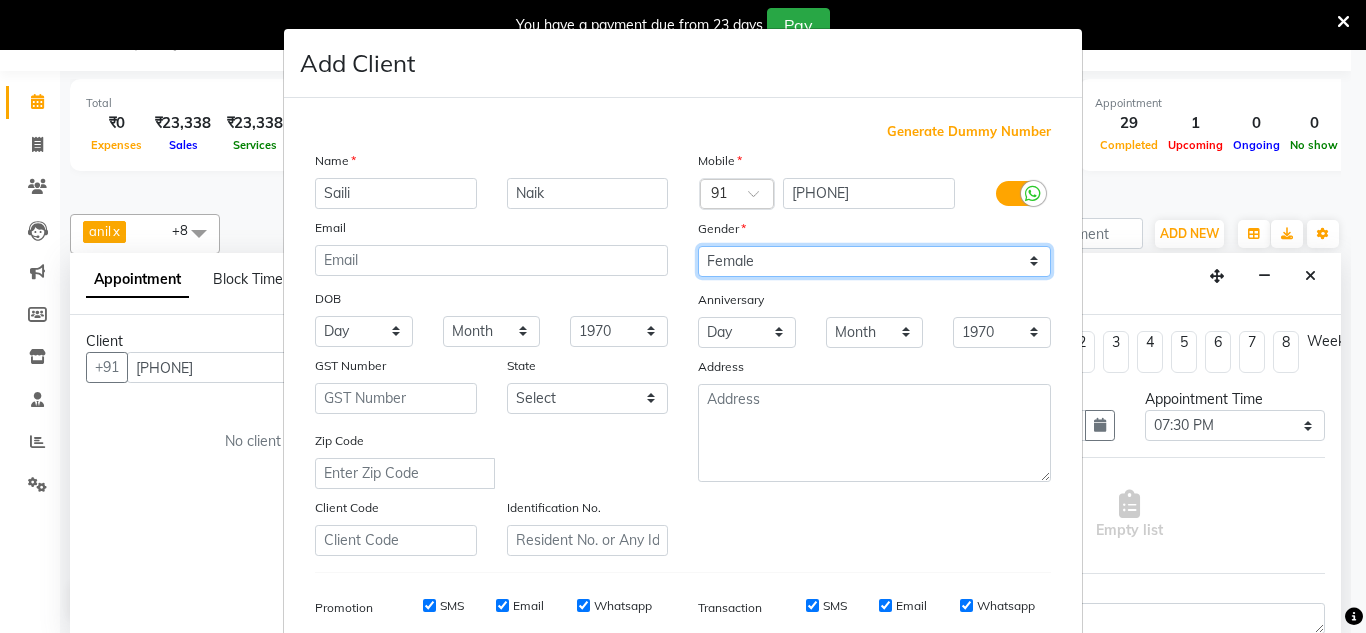 click on "Select Male Female Other Prefer Not To Say" at bounding box center [874, 261] 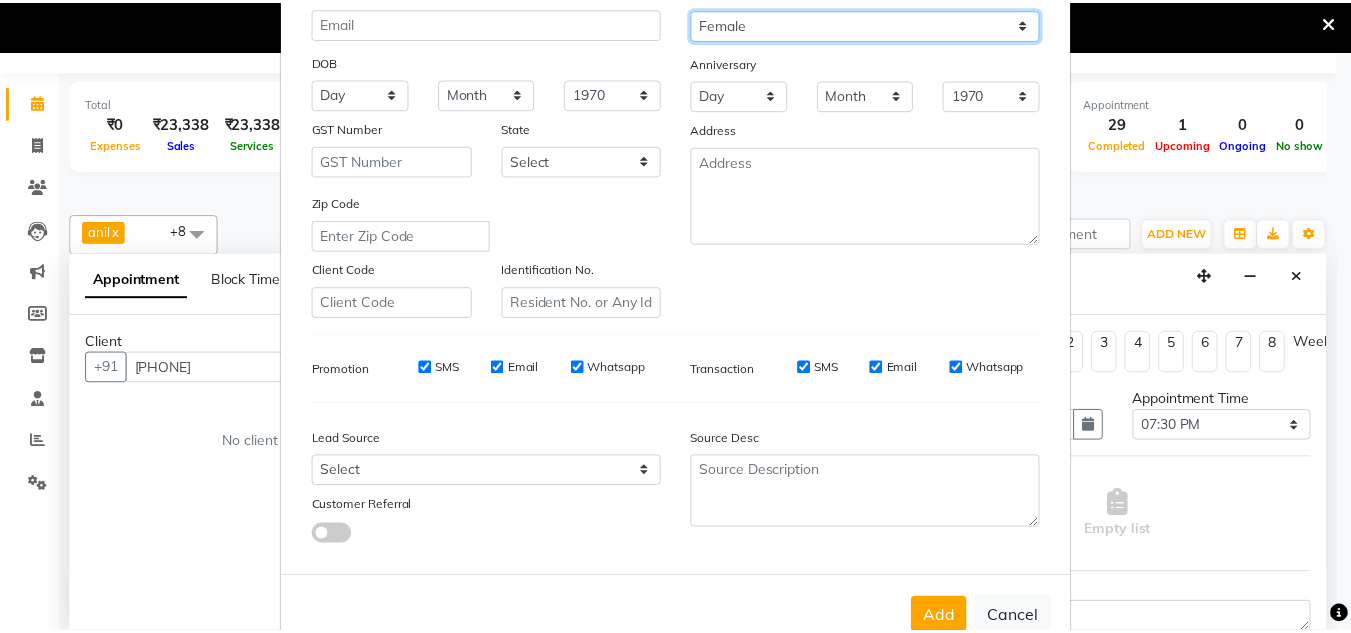 scroll, scrollTop: 246, scrollLeft: 0, axis: vertical 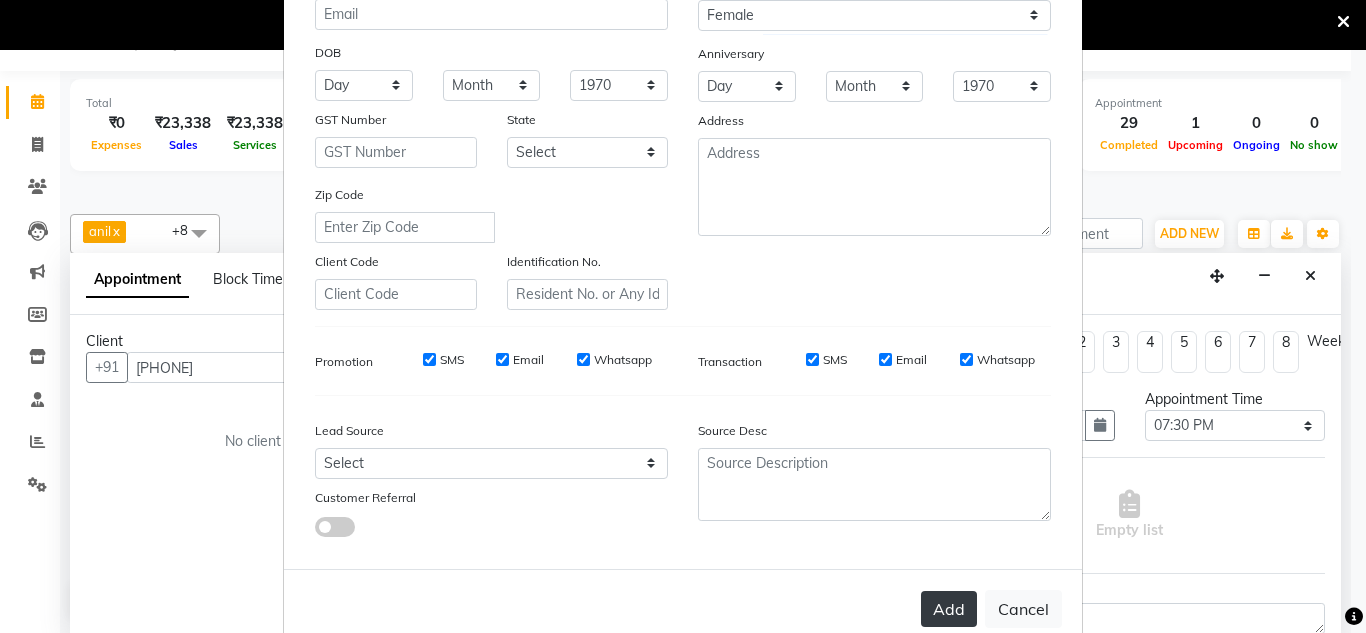click on "Add" at bounding box center [949, 609] 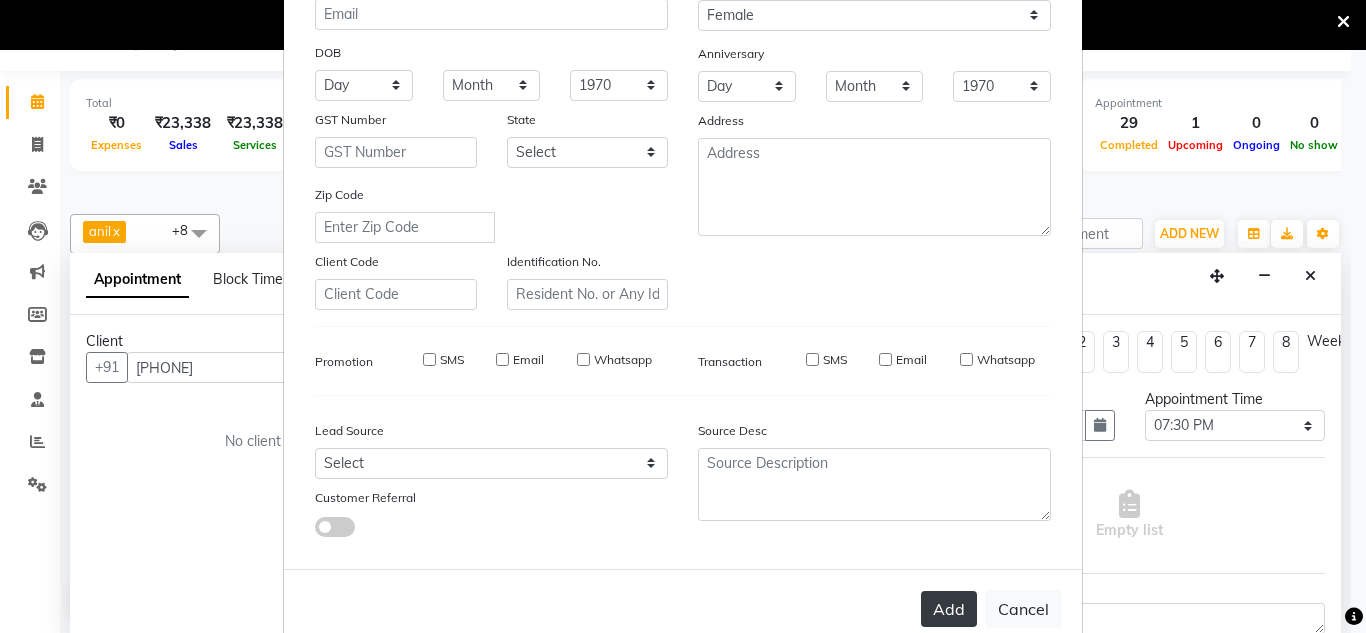 type 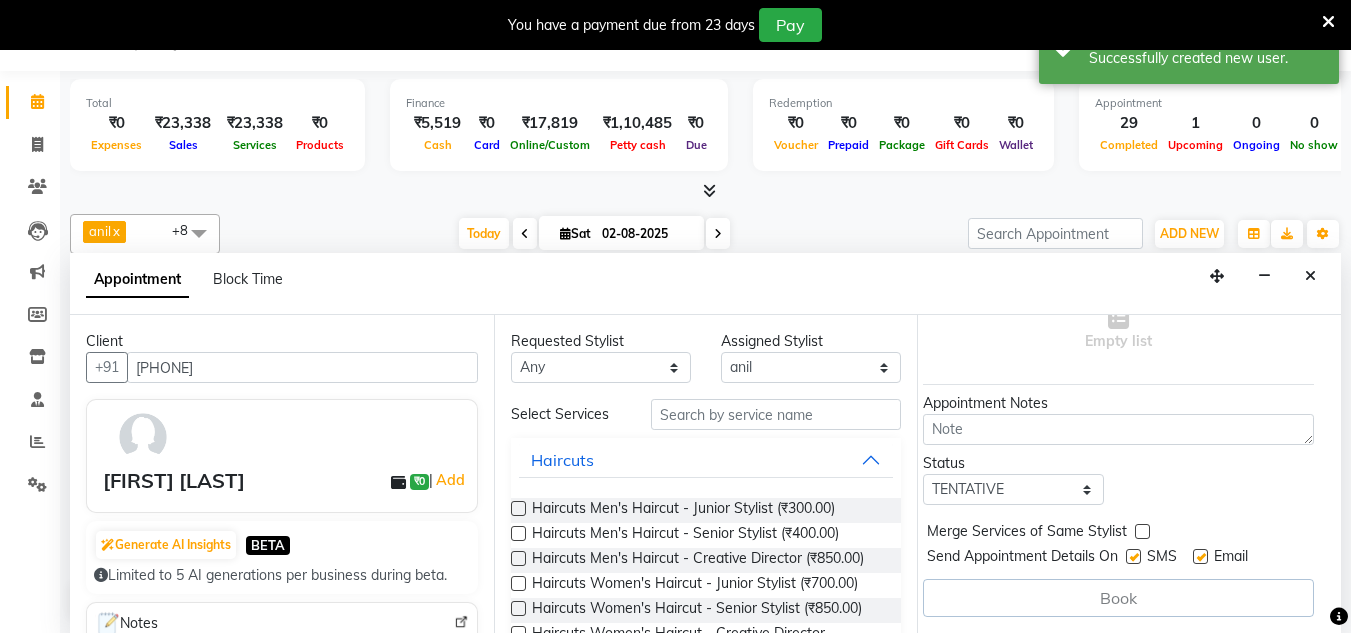 scroll, scrollTop: 204, scrollLeft: 27, axis: both 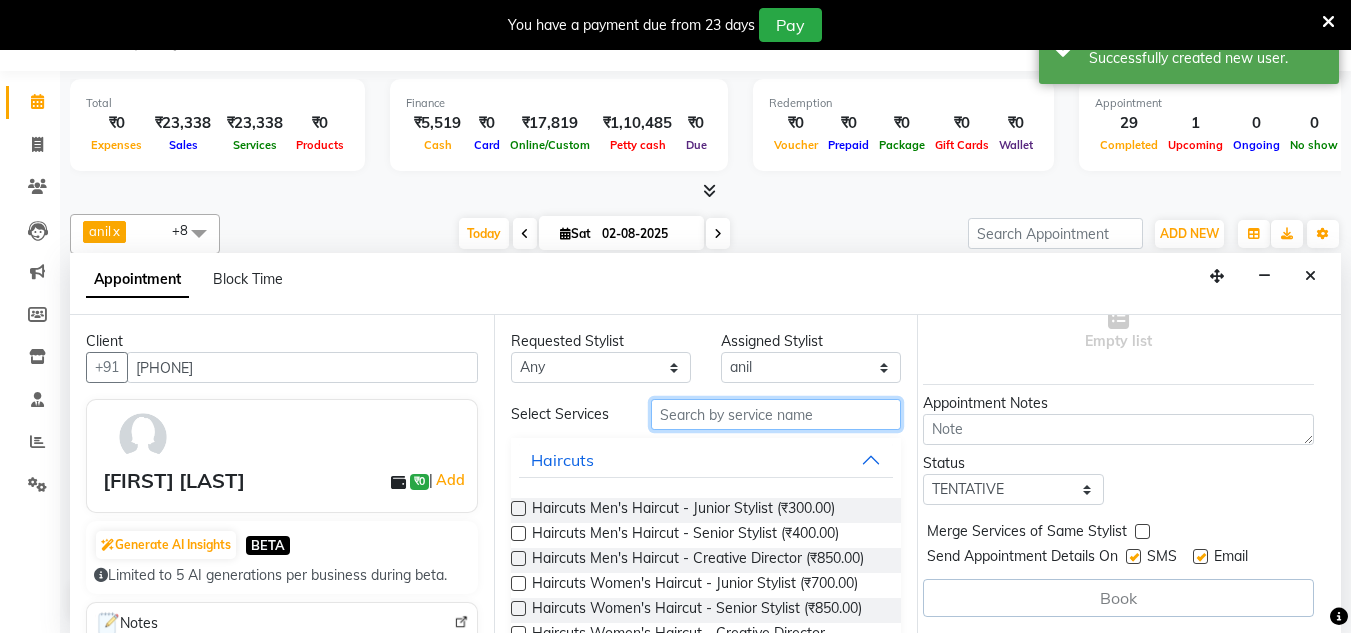 click at bounding box center (776, 414) 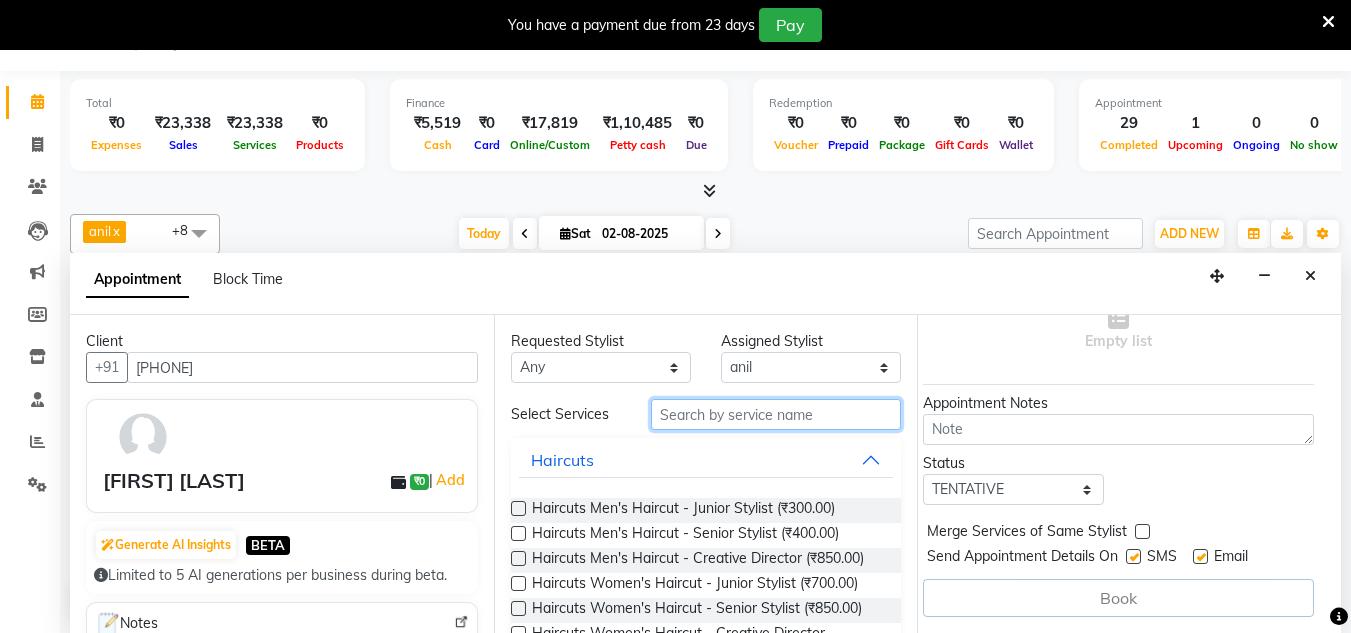 scroll, scrollTop: 0, scrollLeft: 0, axis: both 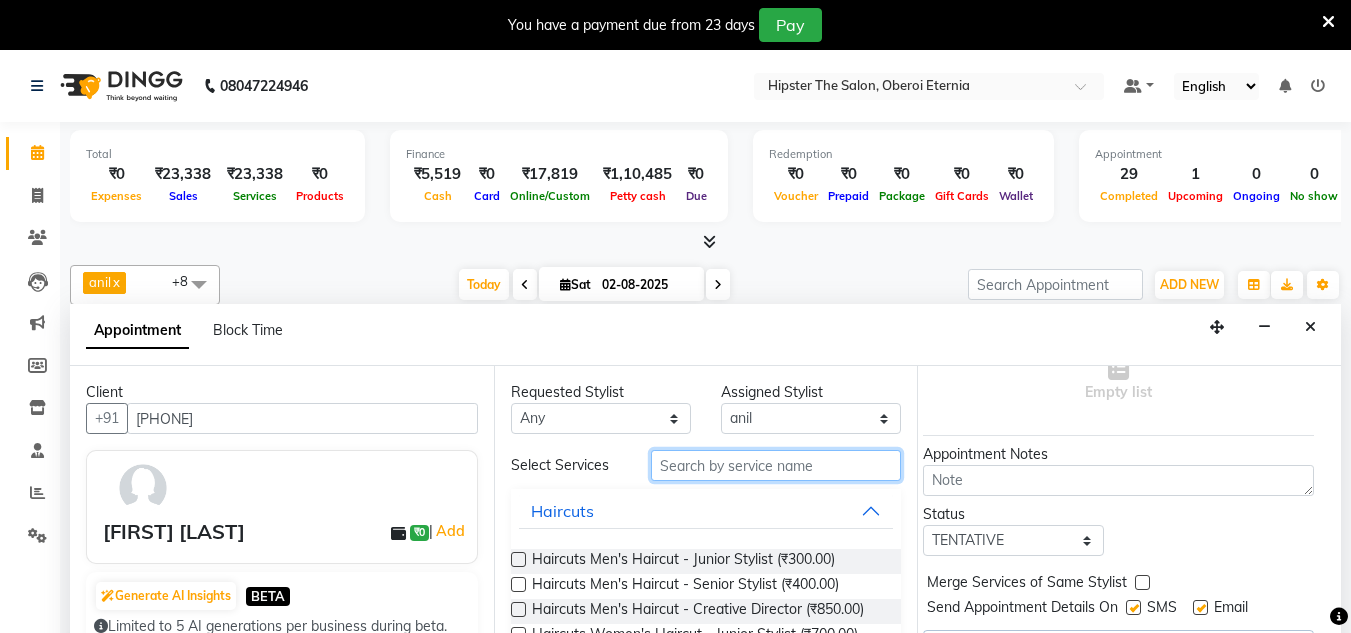 click at bounding box center (776, 465) 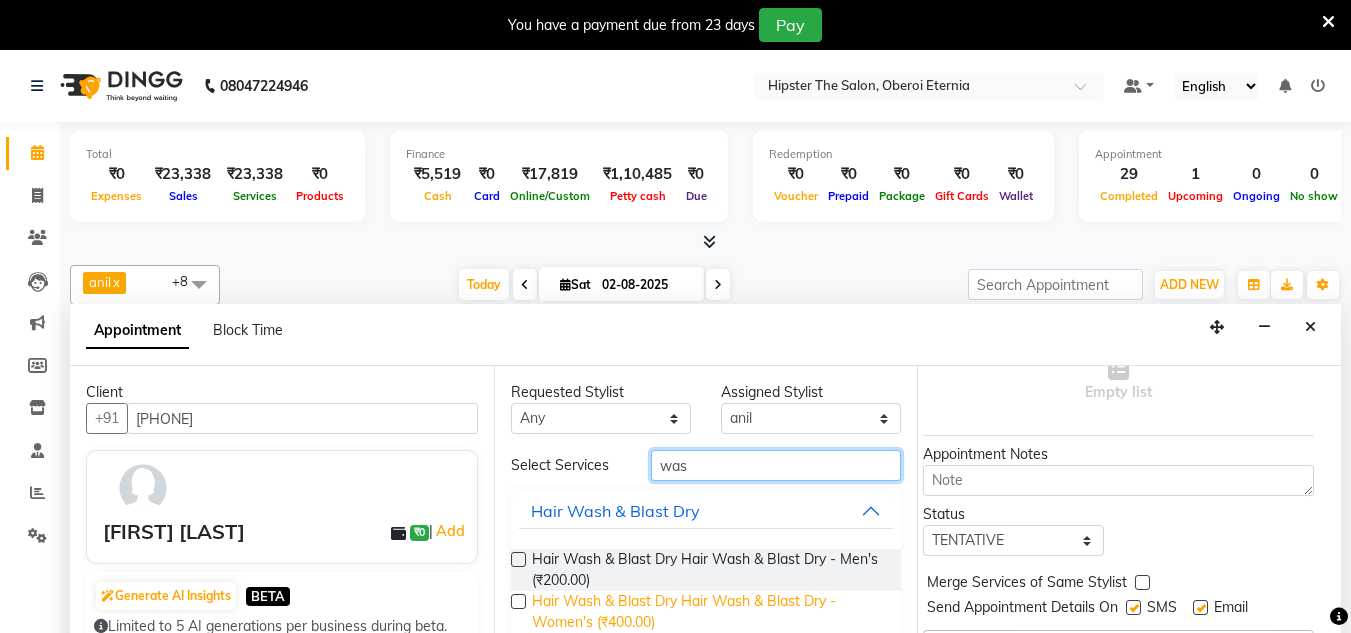 type on "was" 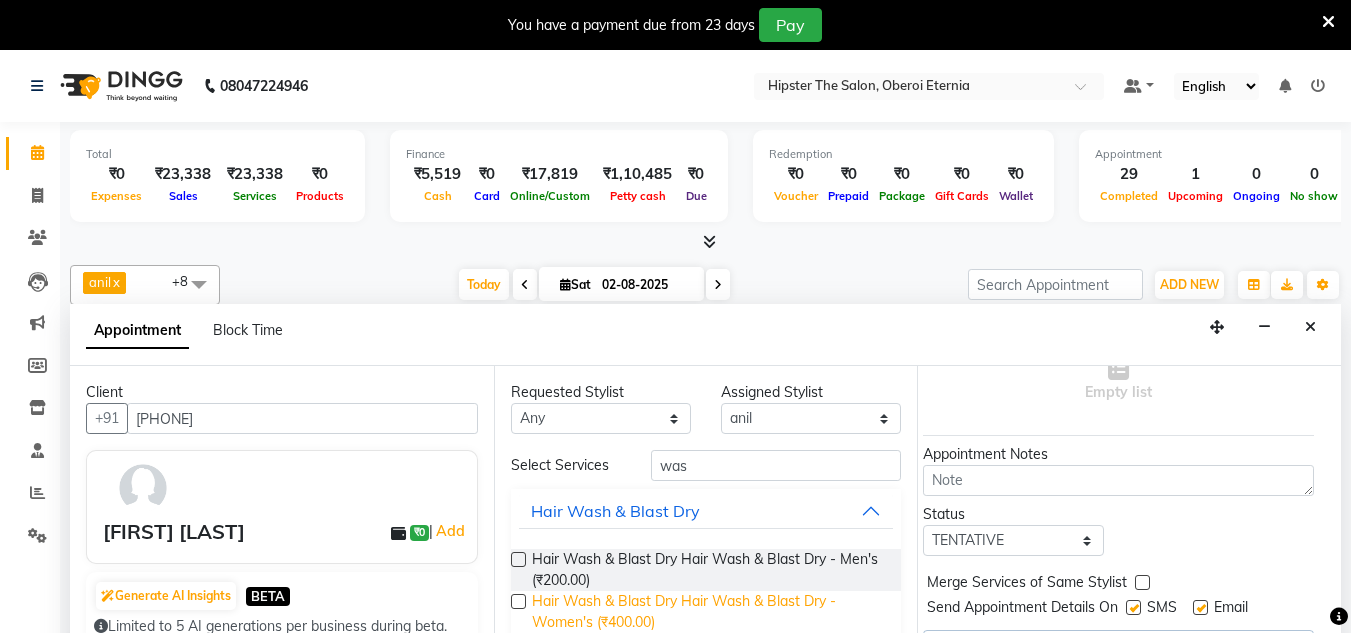 click on "Hair Wash & Blast Dry Hair Wash & Blast Dry - Women's (₹400.00)" at bounding box center [709, 612] 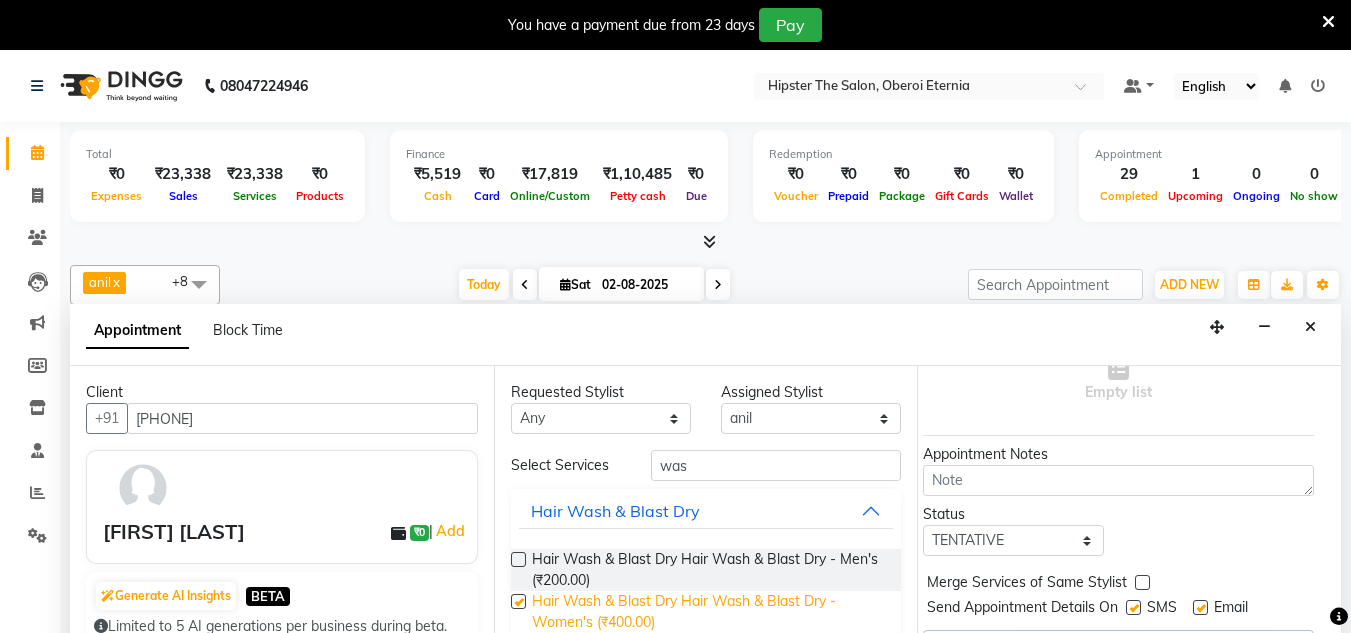 checkbox on "false" 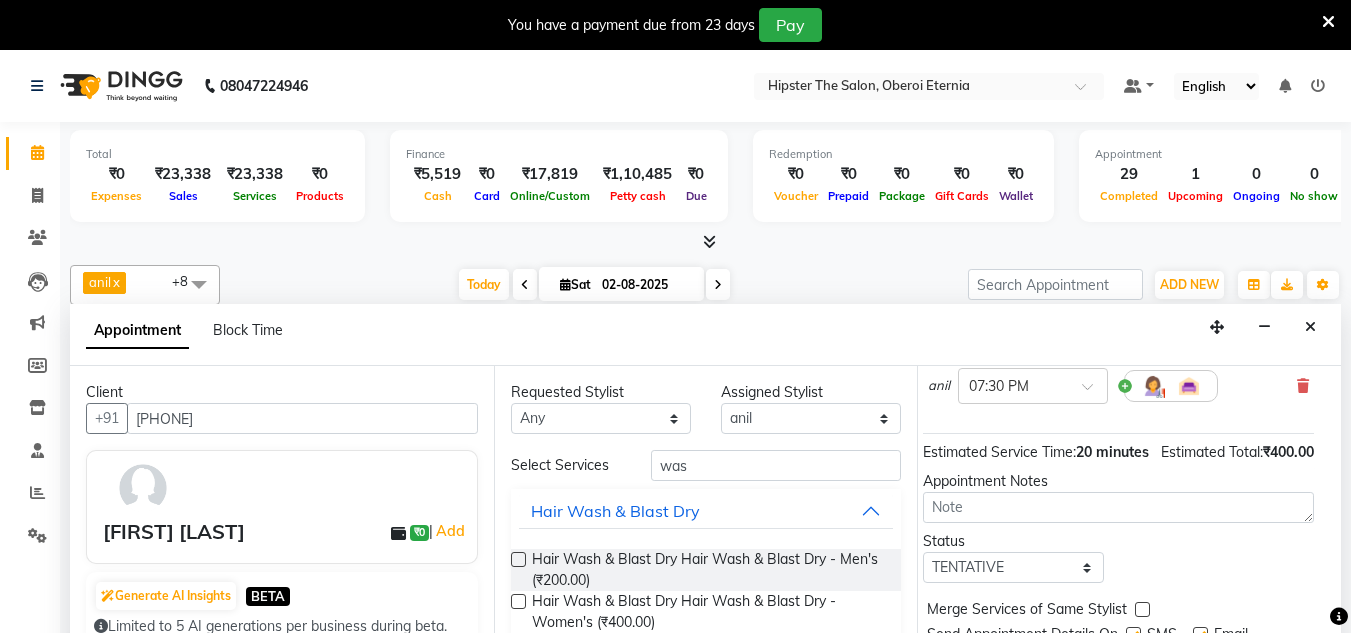 scroll, scrollTop: 265, scrollLeft: 27, axis: both 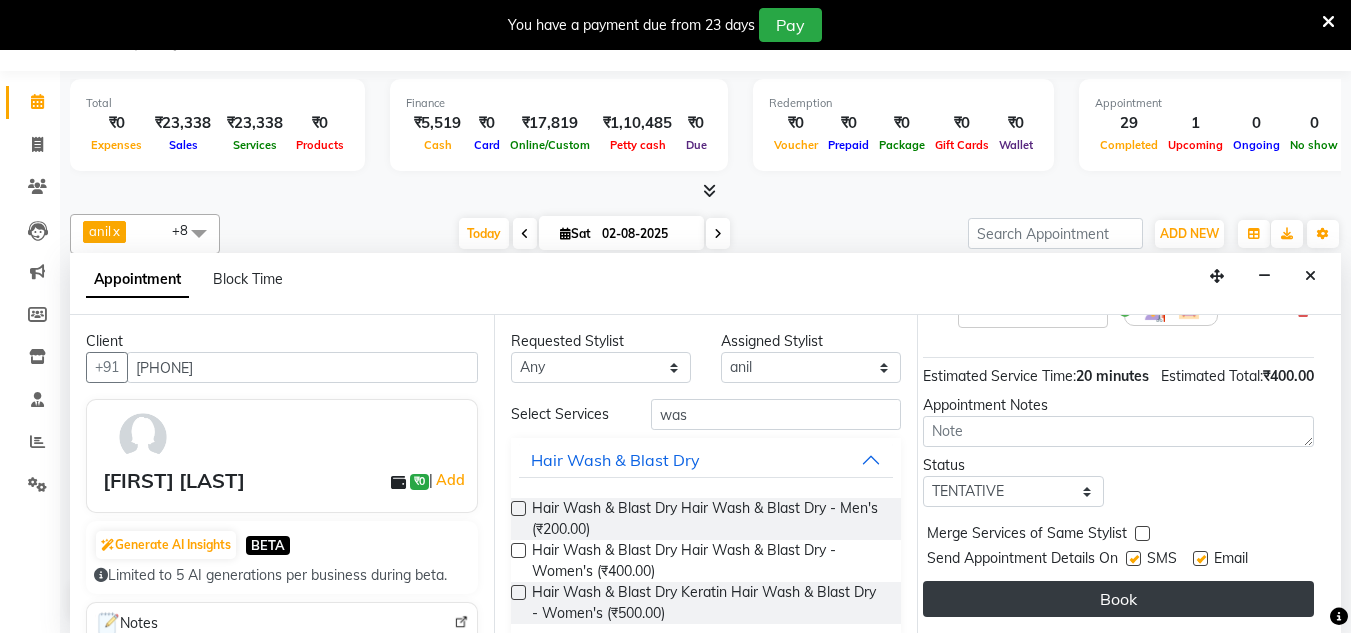 click on "Book" at bounding box center (1118, 599) 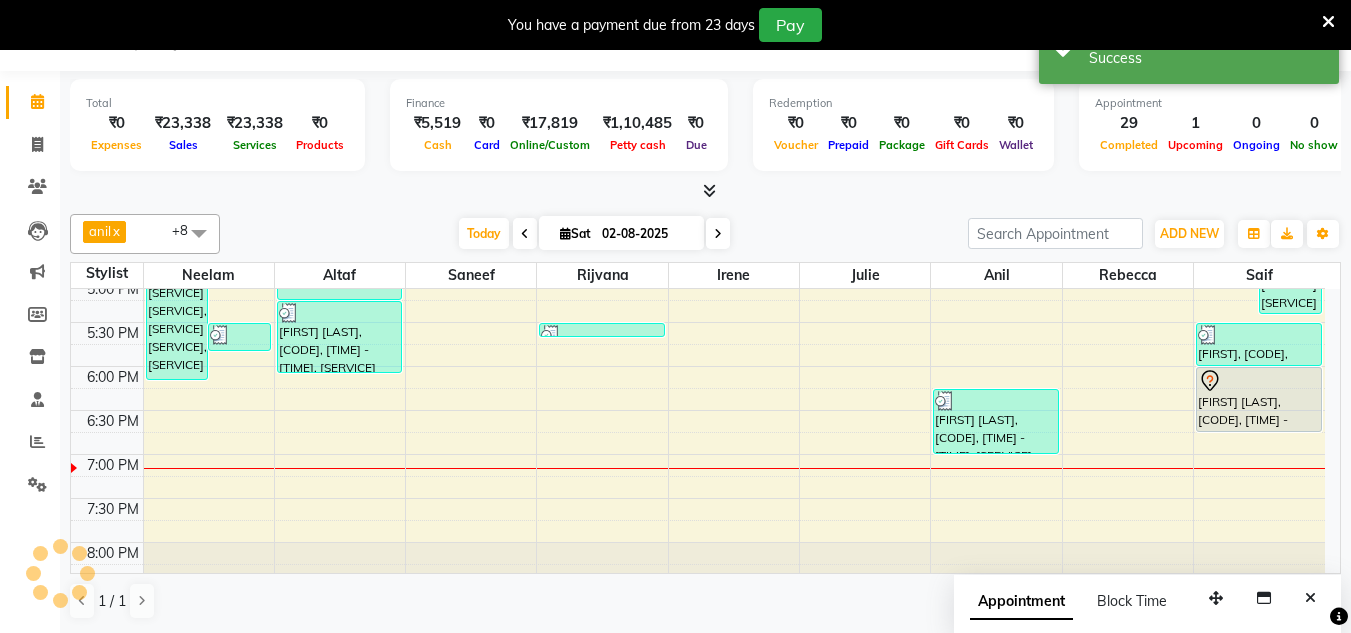 scroll, scrollTop: 0, scrollLeft: 0, axis: both 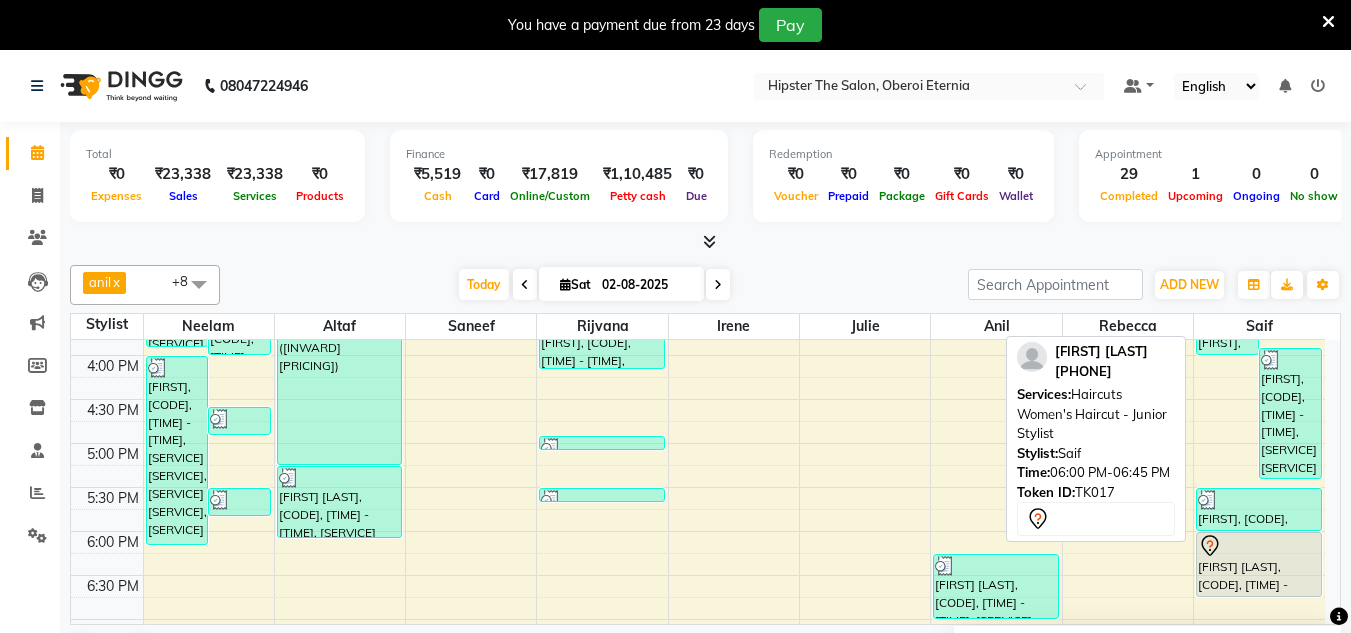 click on "[FIRST] [LAST], TK17, [TIME]-[TIME], [SERVICE] [SERVICE] - Junior Stylist" at bounding box center (1259, 564) 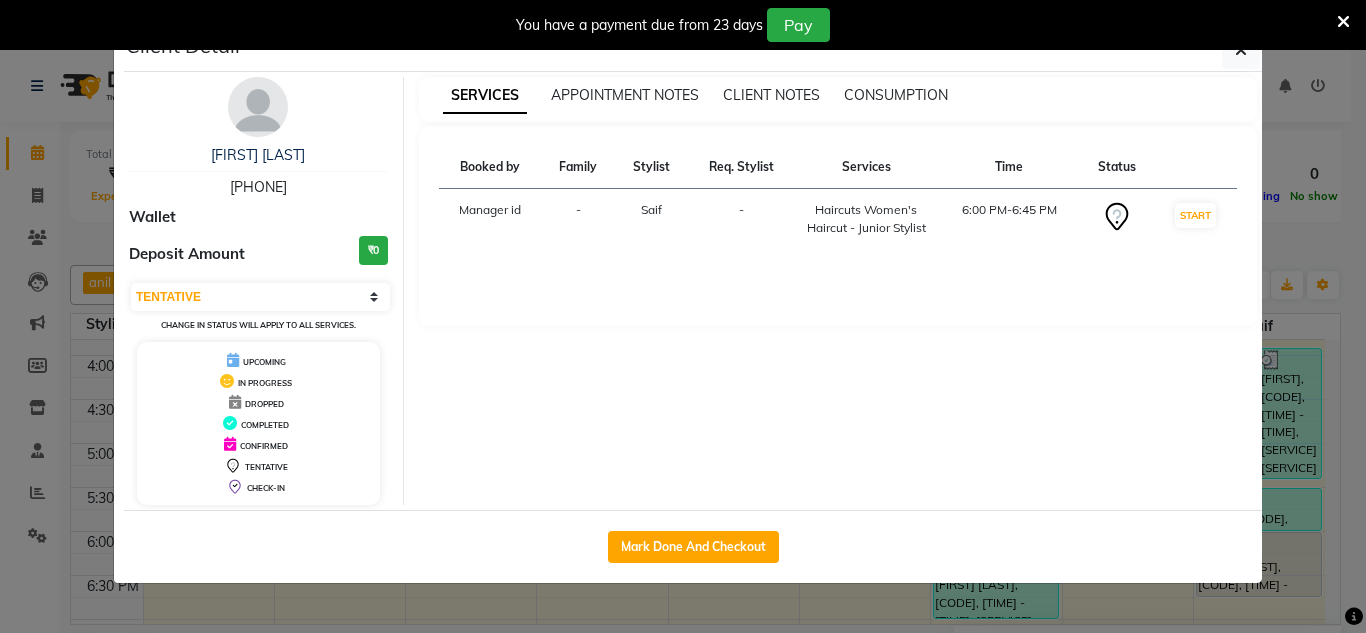 click on "Isha Thakkar   9820520102 Wallet Deposit Amount  ₹0  Select IN SERVICE CONFIRMED TENTATIVE CHECK IN MARK DONE DROPPED UPCOMING Change in status will apply to all services. UPCOMING IN PROGRESS DROPPED COMPLETED CONFIRMED TENTATIVE CHECK-IN SERVICES APPOINTMENT NOTES CLIENT NOTES CONSUMPTION Booked by Family Stylist Req. Stylist Services Time Status  Manager id  - Saif -  Haircuts Women's Haircut - Junior Stylist   6:00 PM-6:45 PM   START" at bounding box center [693, 291] 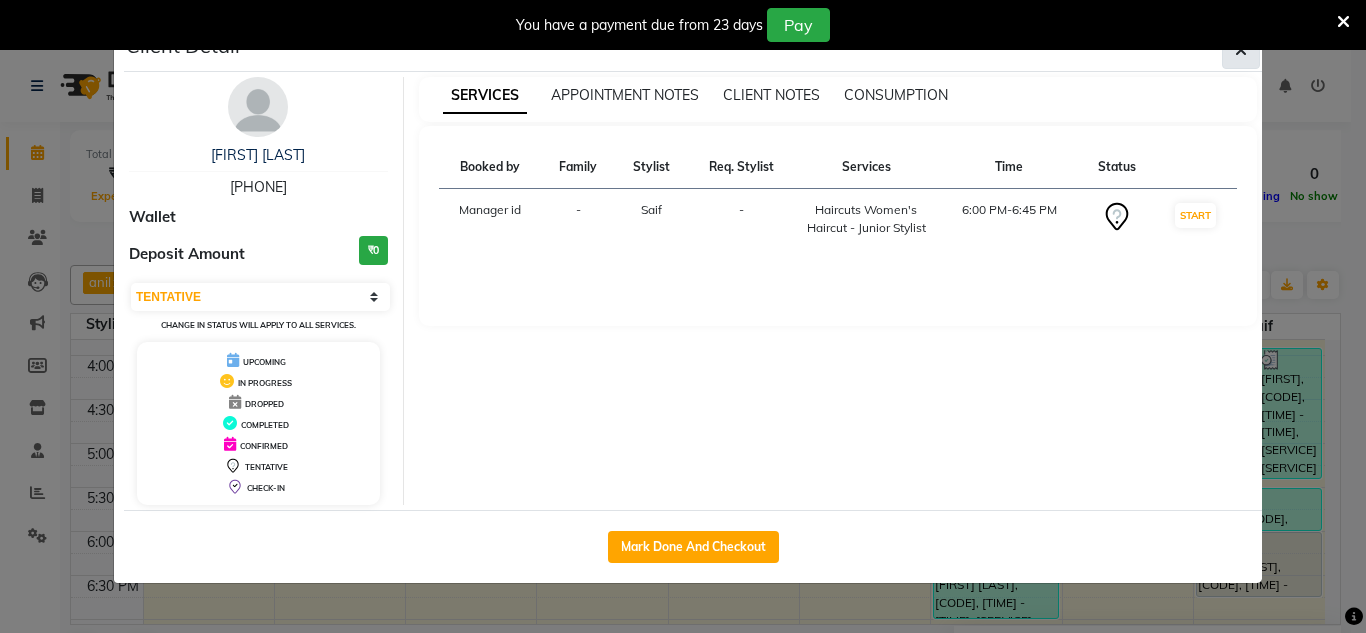 click 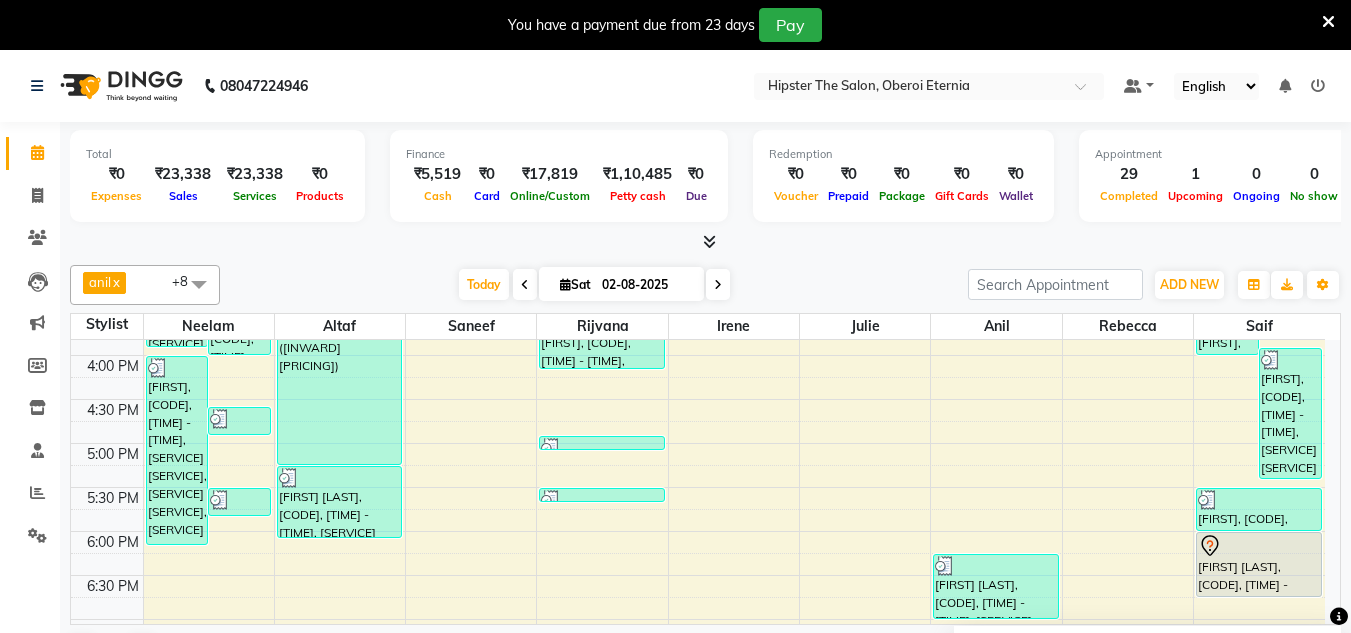 scroll, scrollTop: 51, scrollLeft: 0, axis: vertical 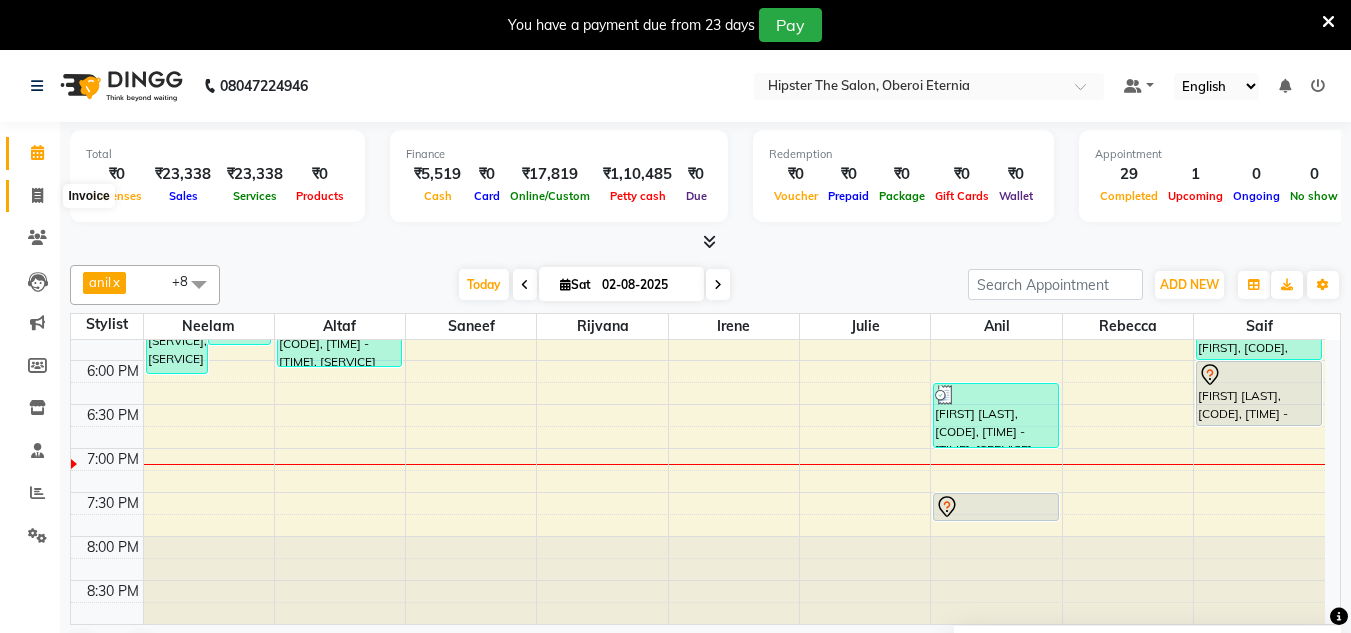 click 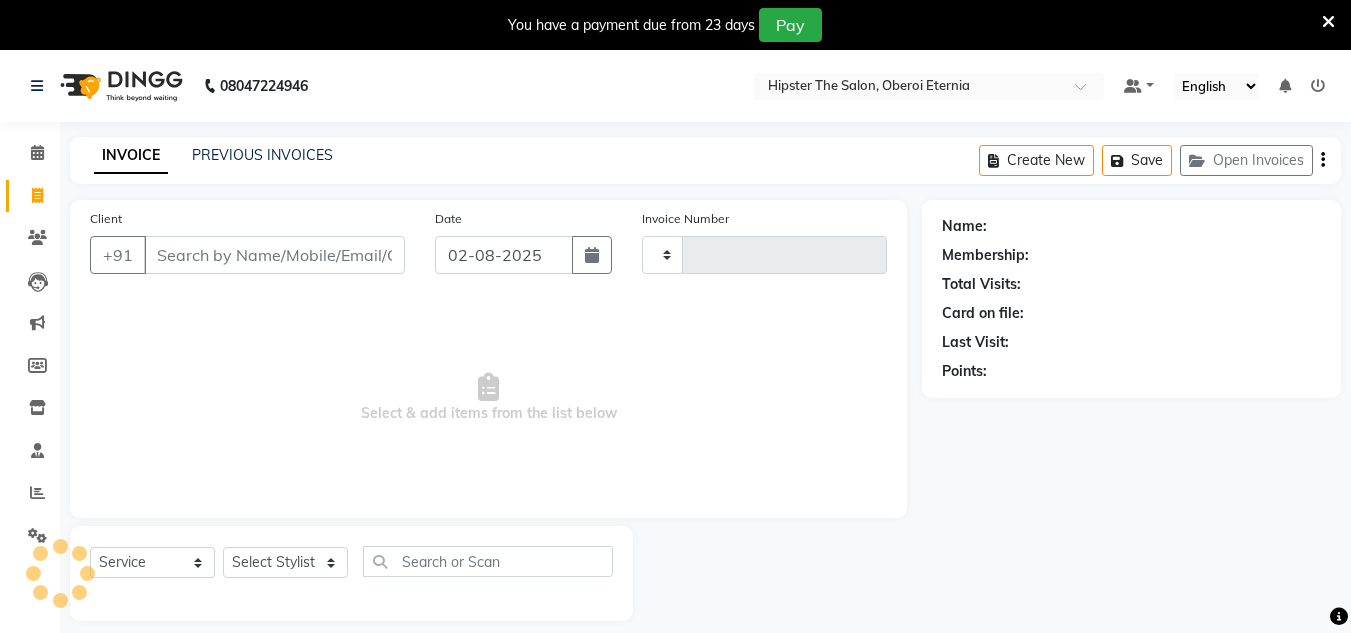 type on "0399" 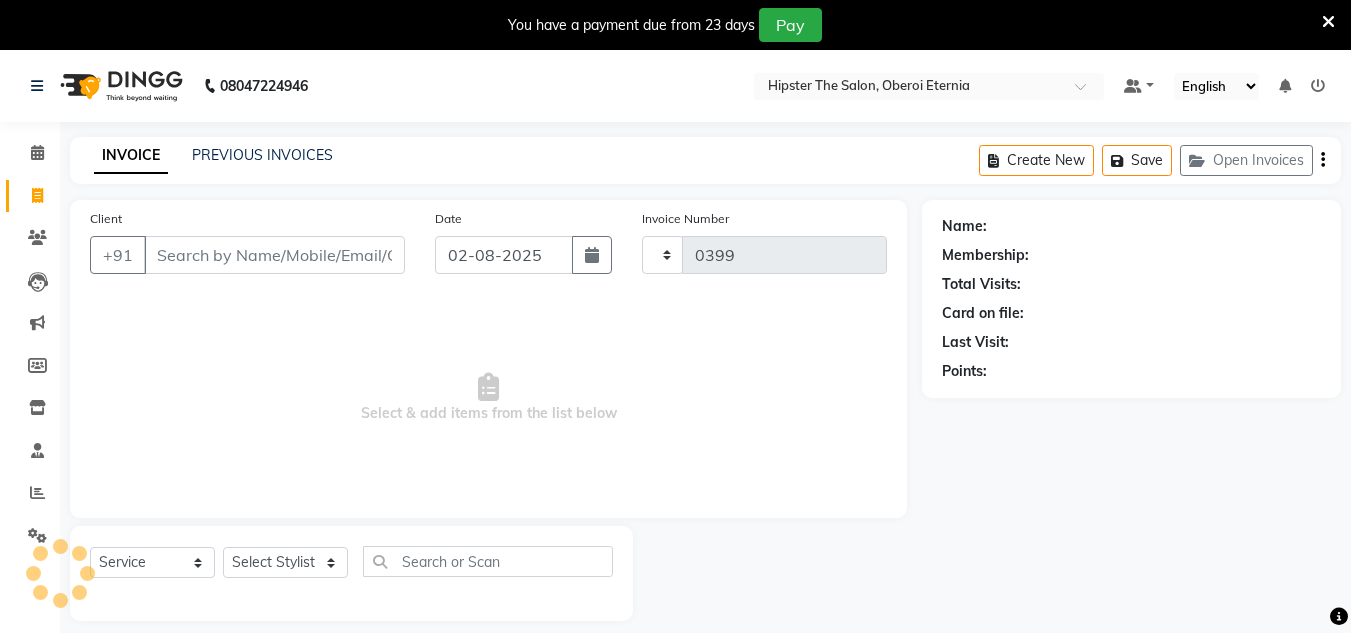select on "8592" 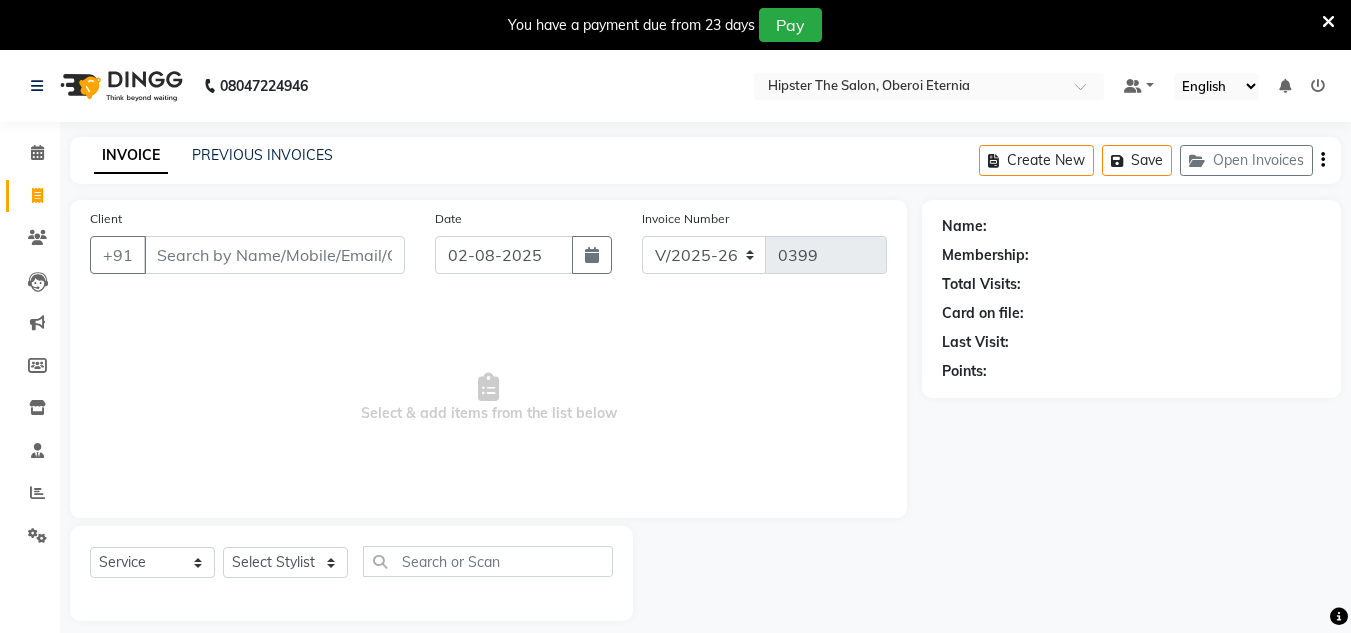 click on "Client" at bounding box center (274, 255) 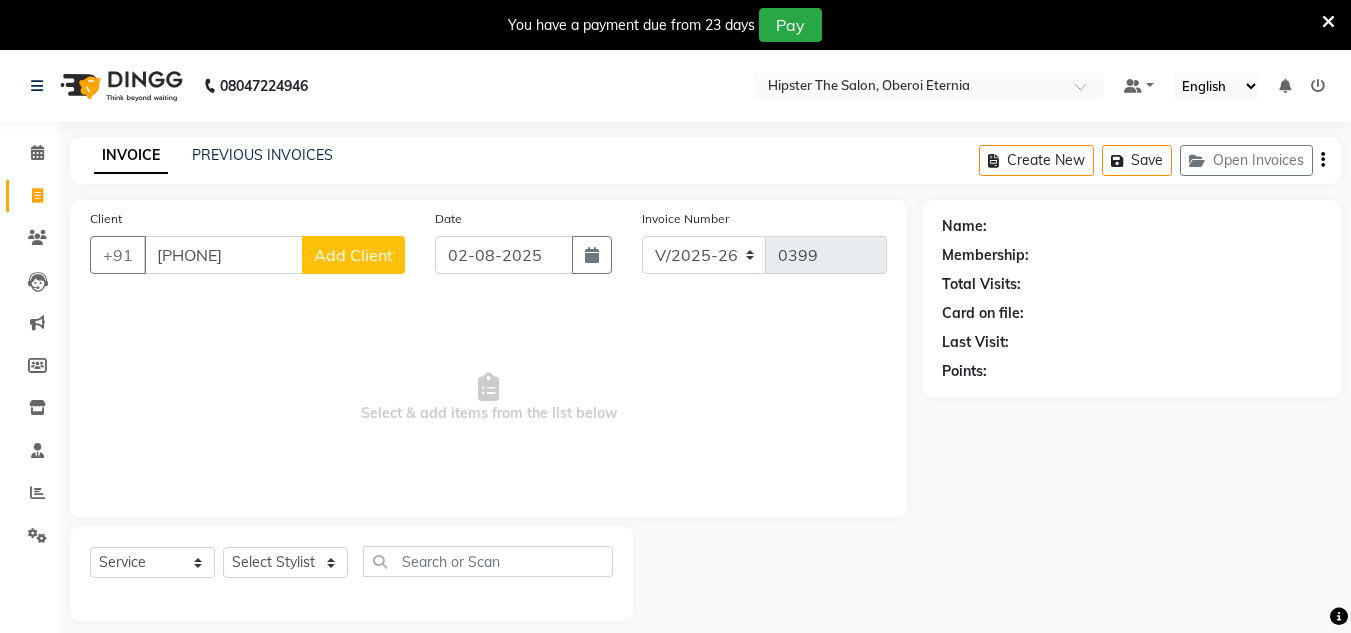 type on "8286134969" 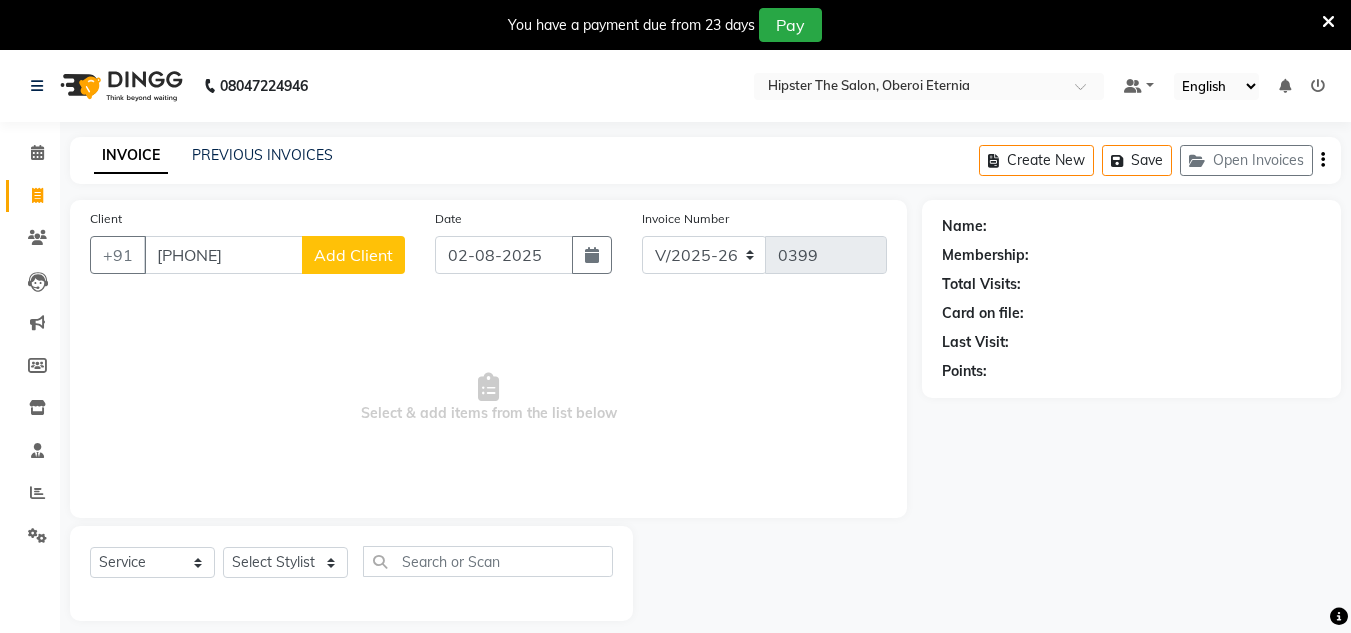 click on "Add Client" 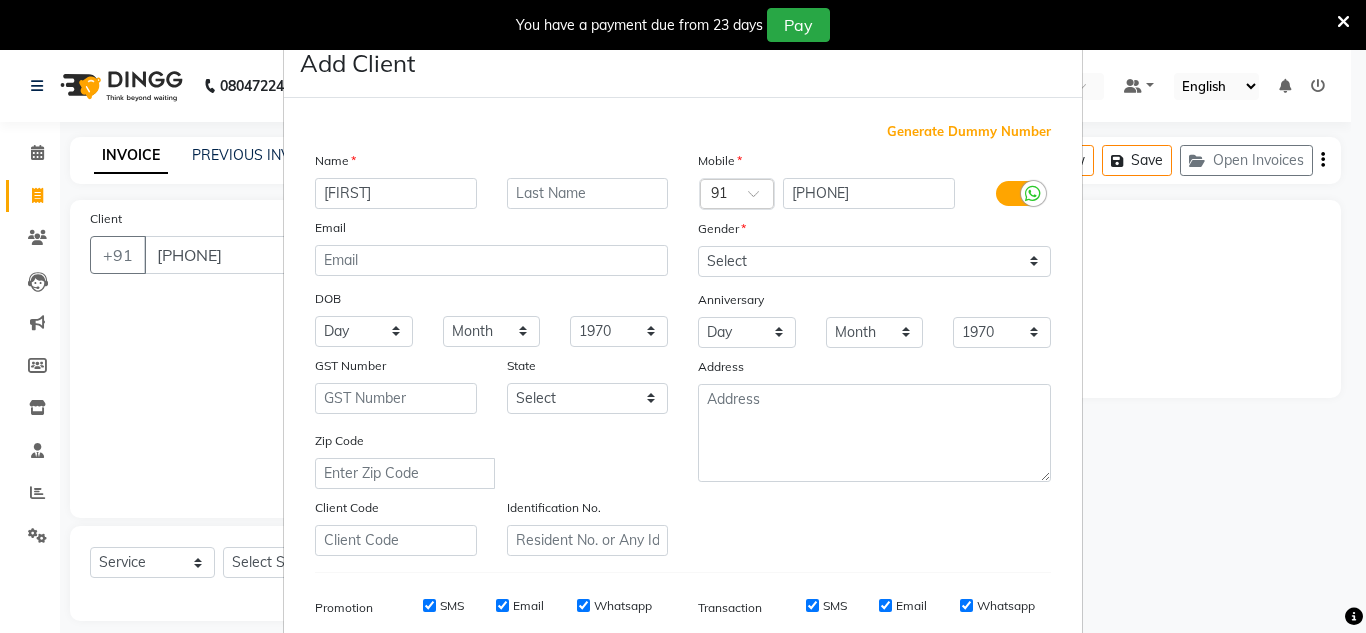 type on "Pooja" 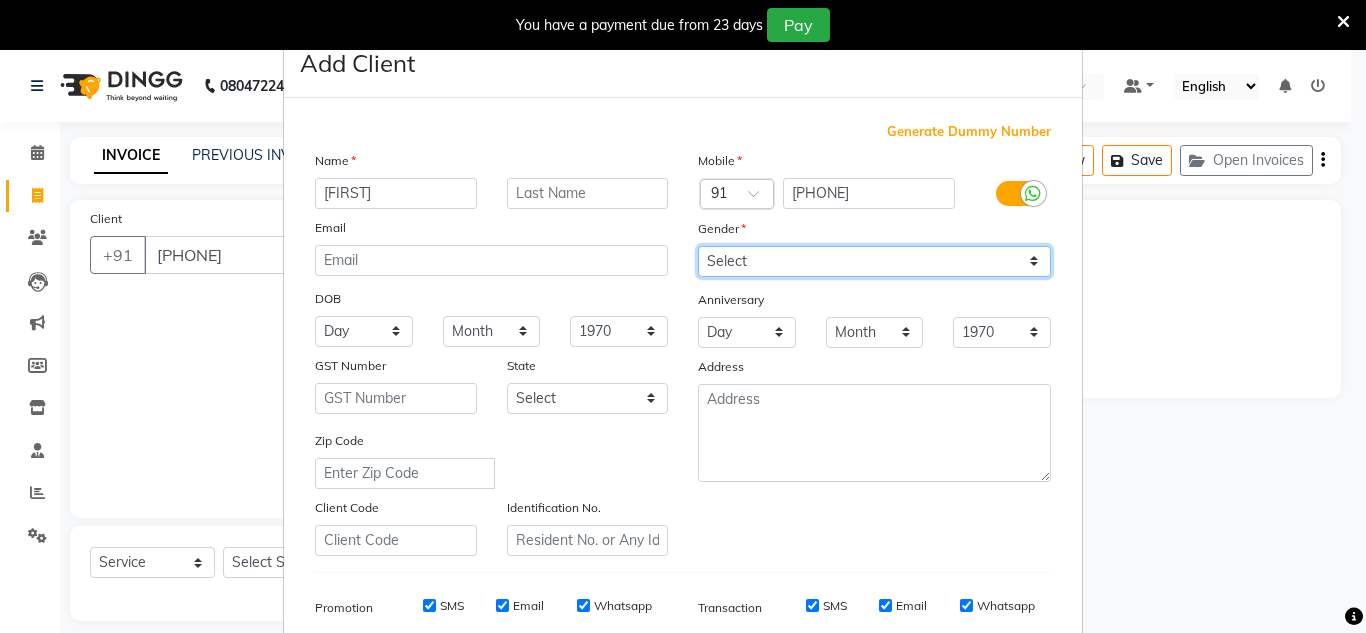 click on "Select Male Female Other Prefer Not To Say" at bounding box center [874, 261] 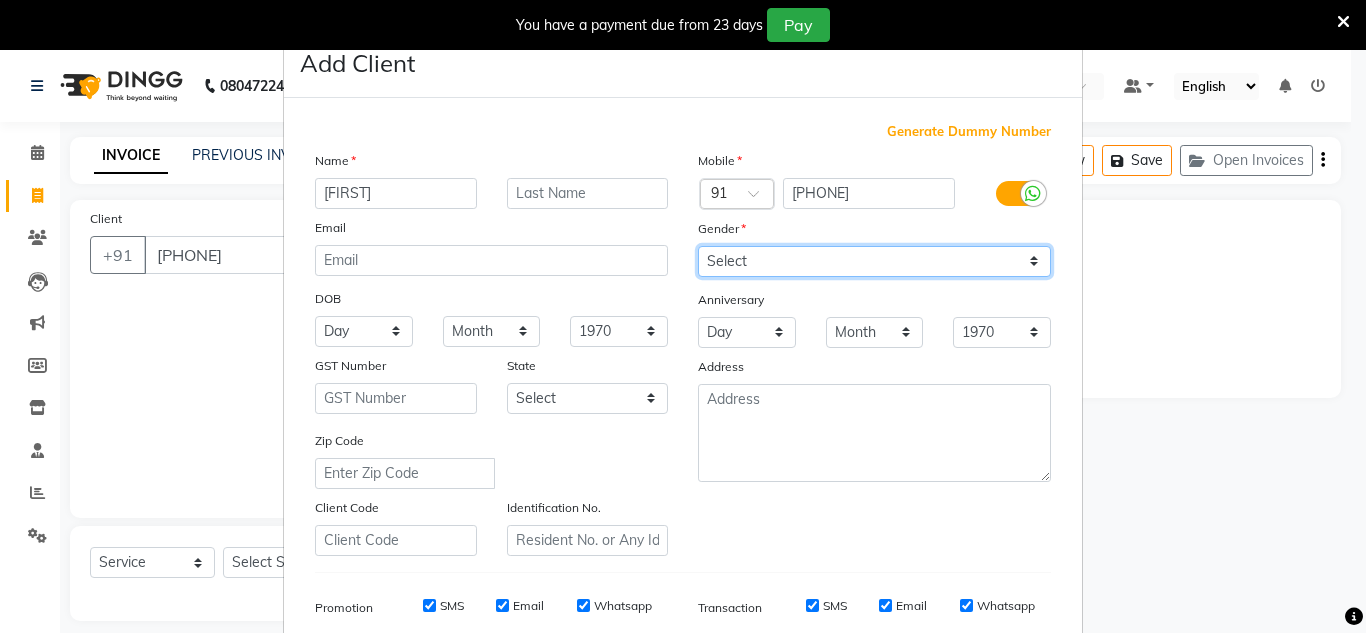 select on "female" 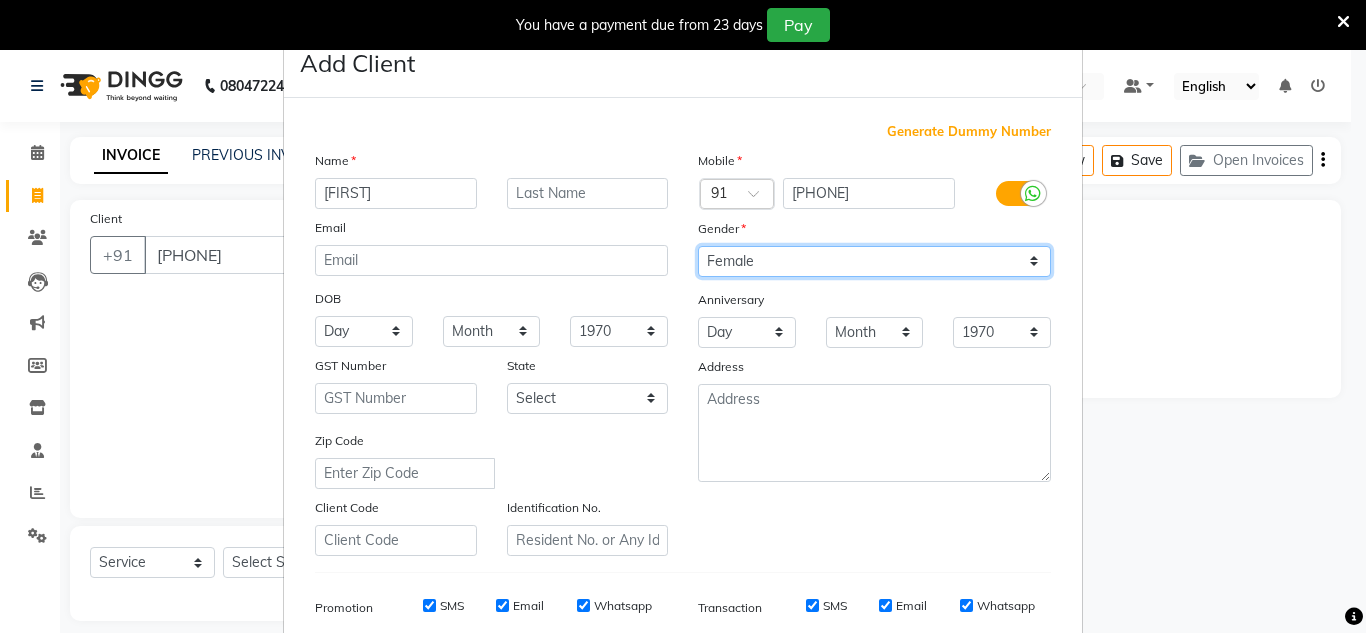 click on "Select Male Female Other Prefer Not To Say" at bounding box center [874, 261] 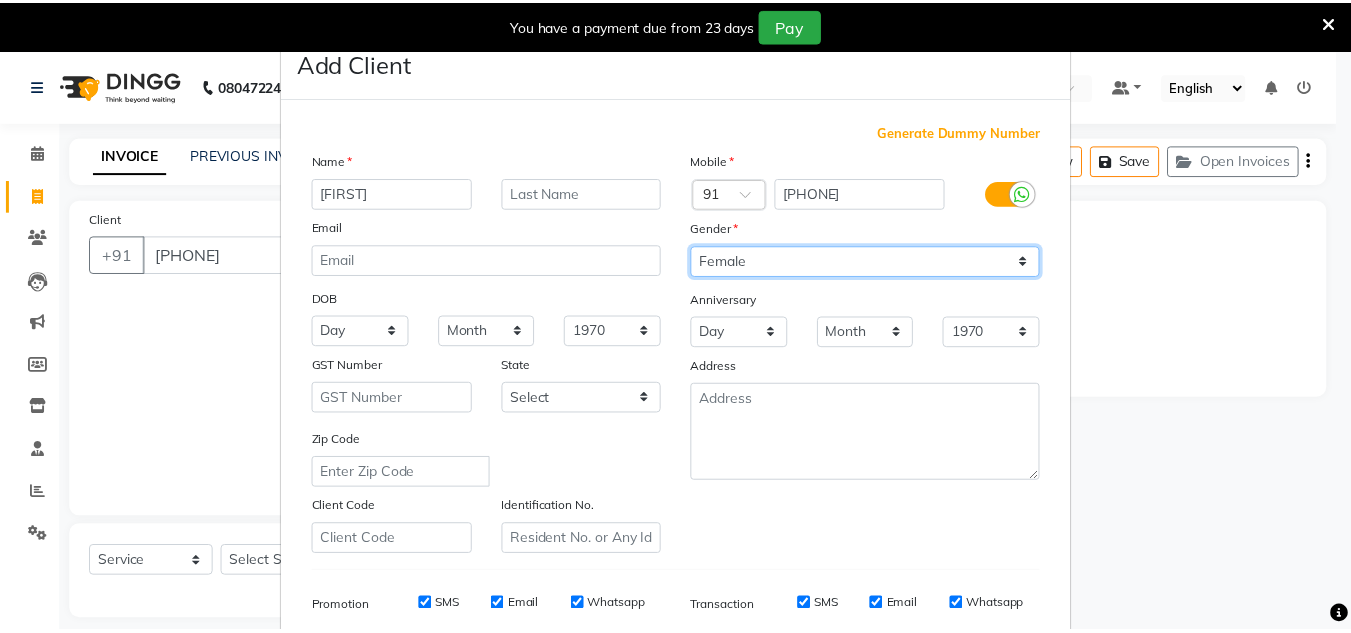 scroll, scrollTop: 290, scrollLeft: 0, axis: vertical 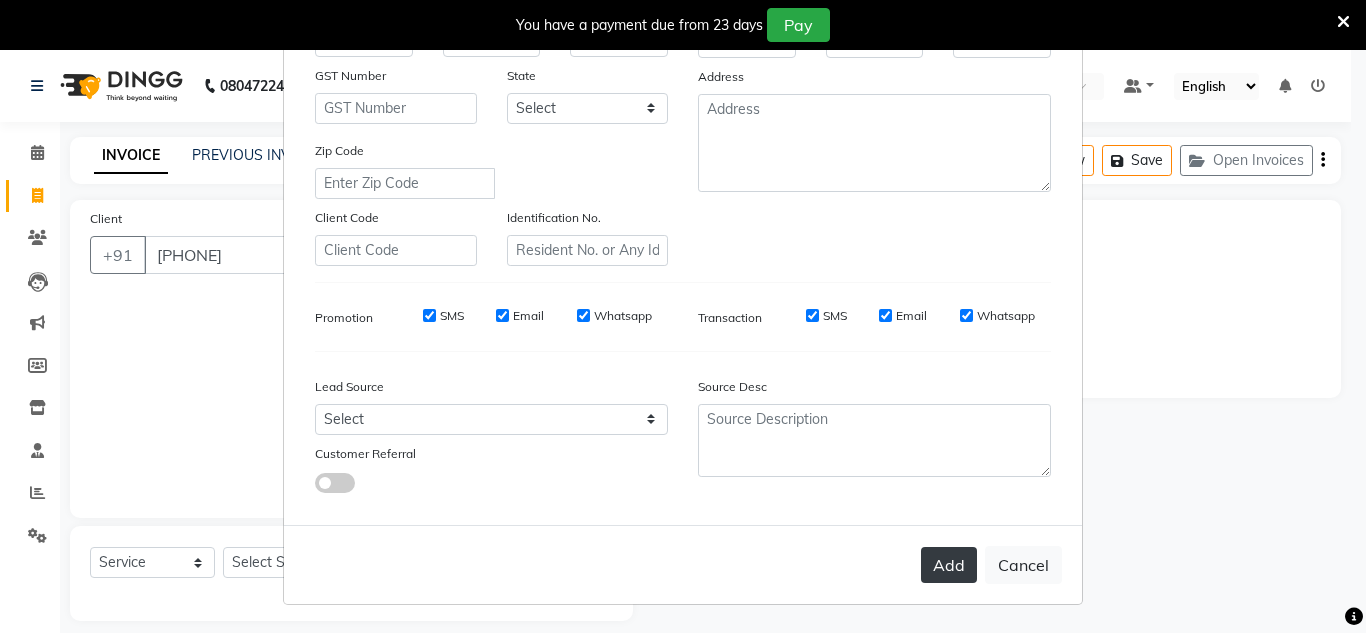 click on "Add" at bounding box center (949, 565) 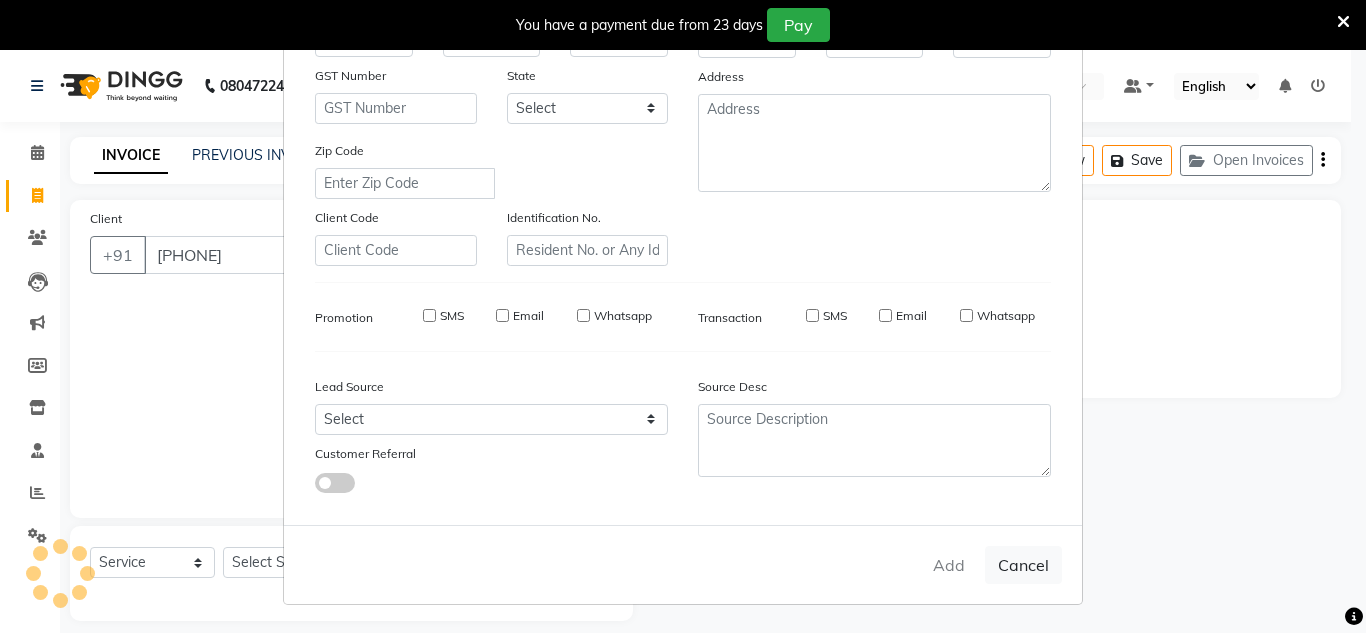 type 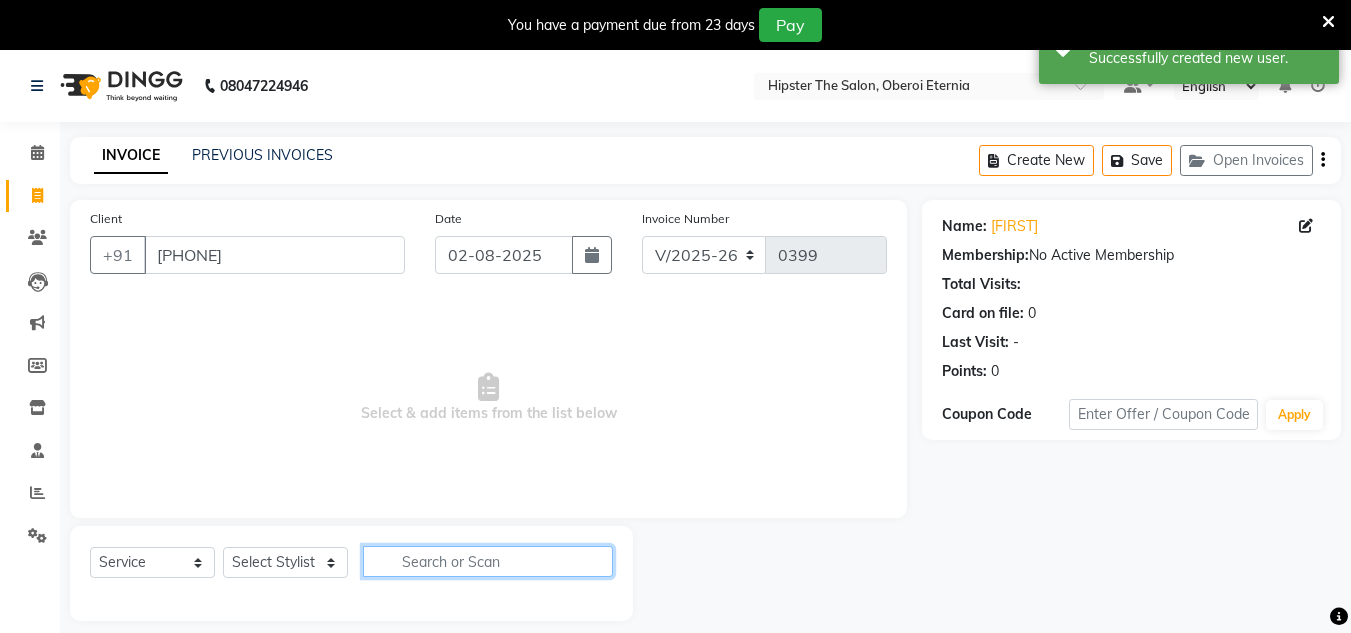 click 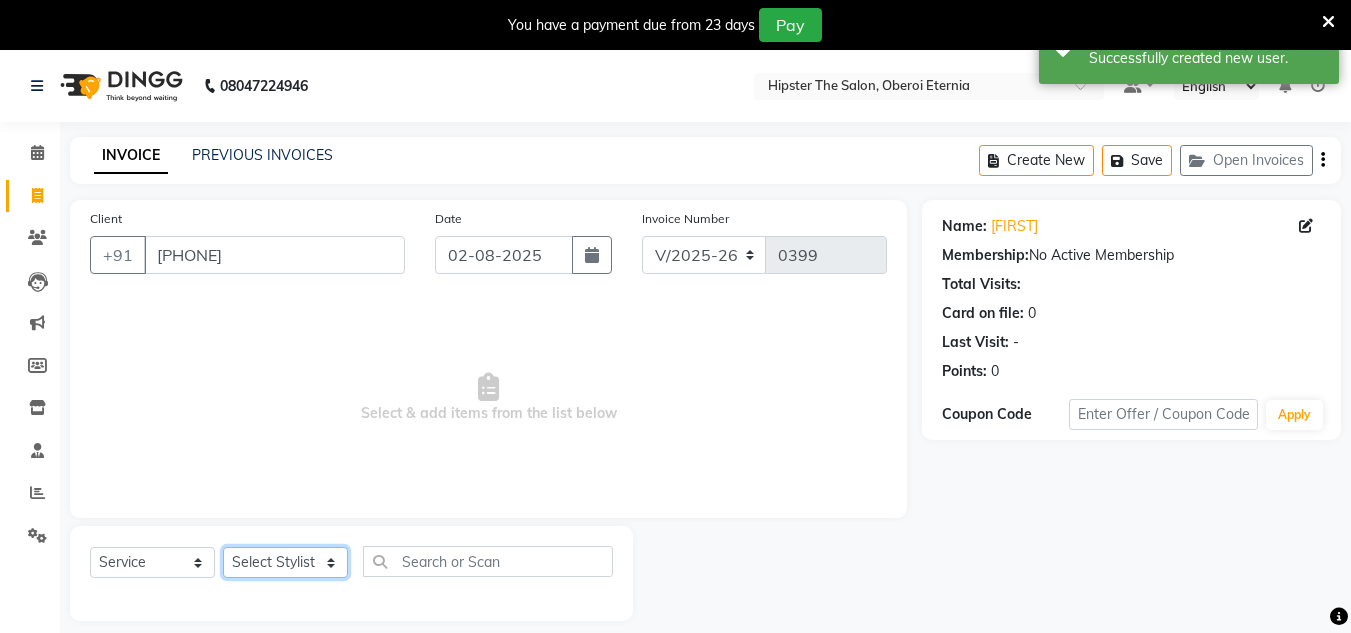 click on "Select Stylist Aarushi aishu altaf anil ashik bhavin  irene julie Manager id Minaz Namrata neelam Rebecca rekha rijvana Saif saneef Shweta" 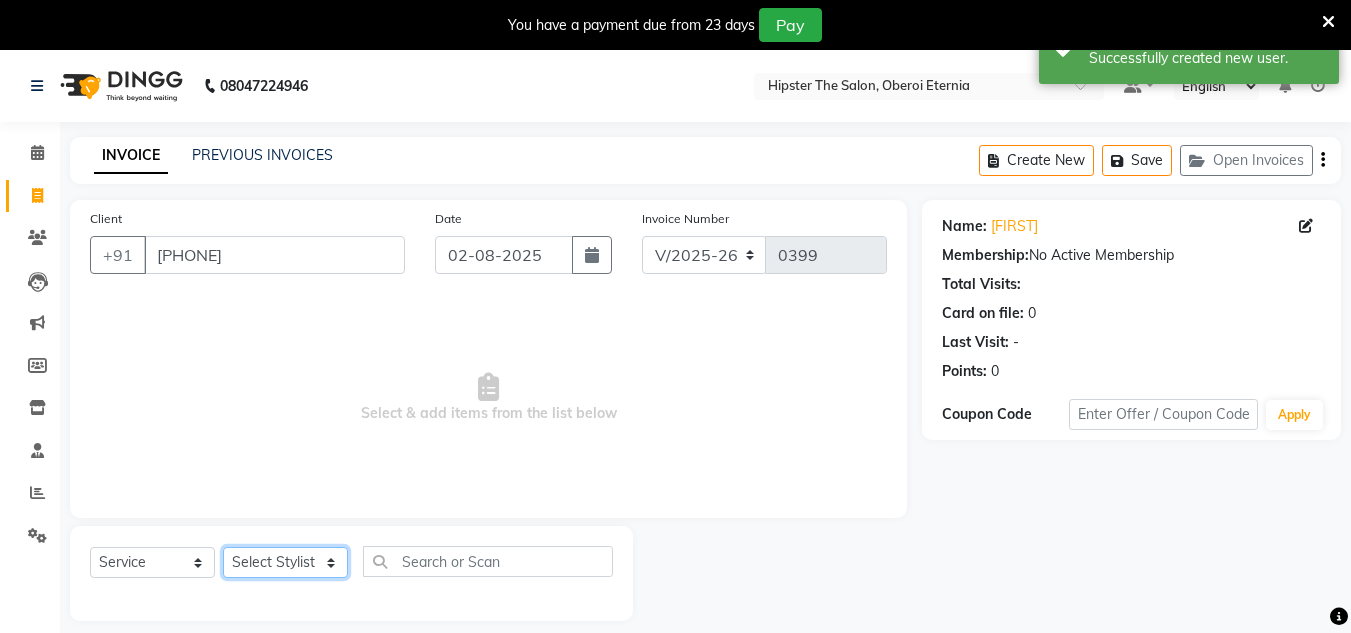 select on "85977" 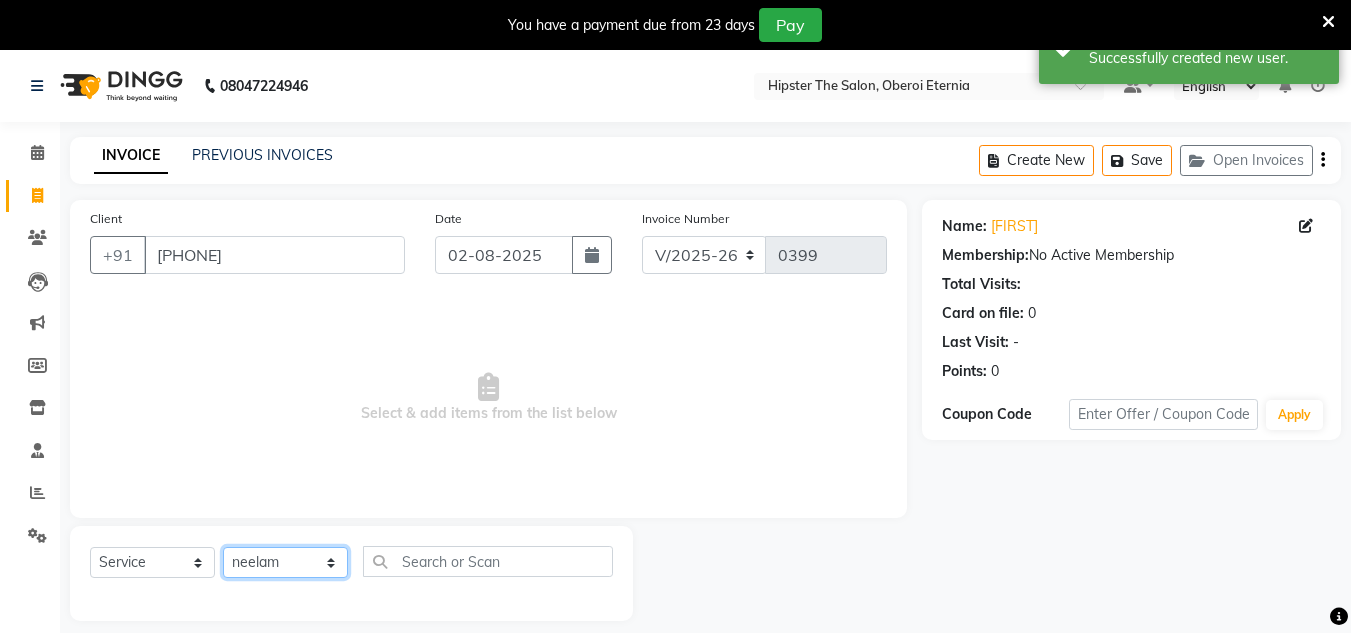 click on "Select Stylist Aarushi aishu altaf anil ashik bhavin  irene julie Manager id Minaz Namrata neelam Rebecca rekha rijvana Saif saneef Shweta" 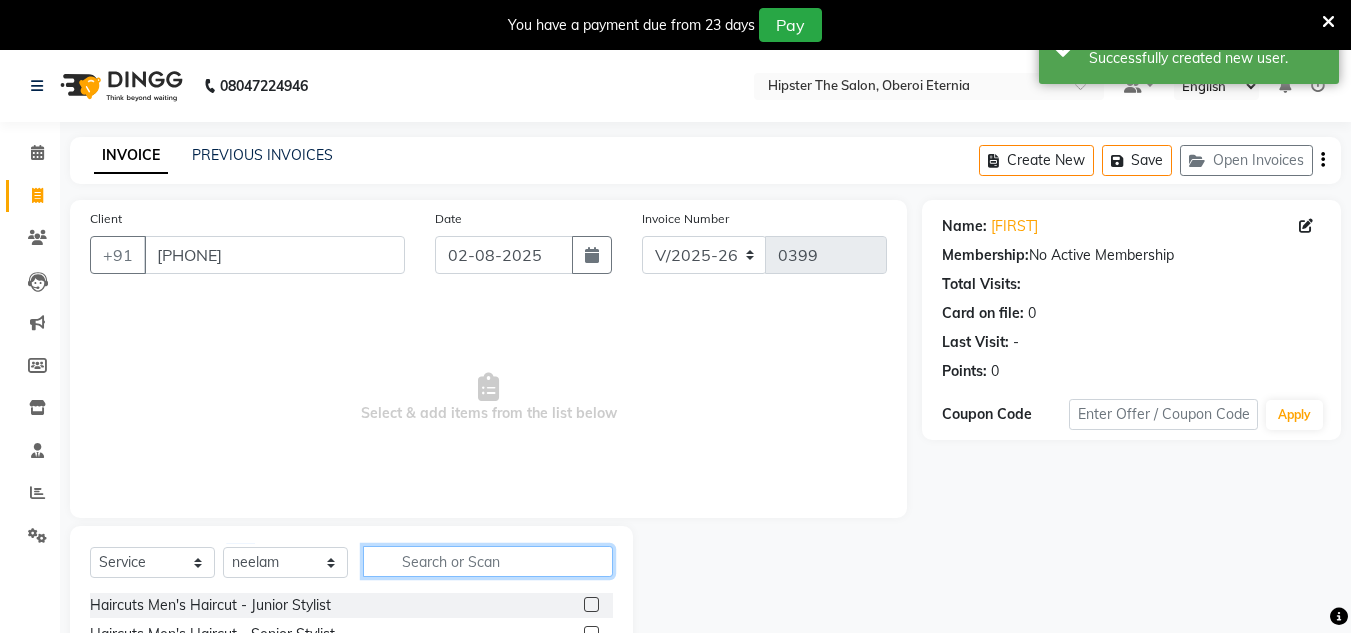 click 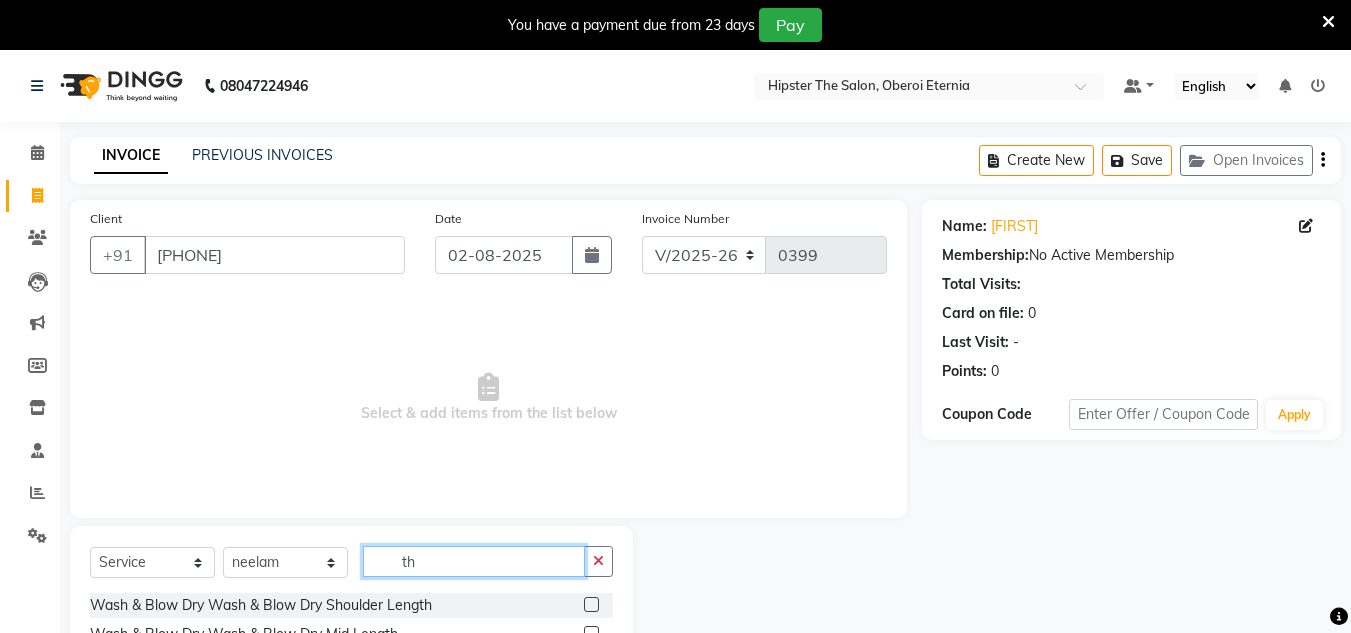 type on "t" 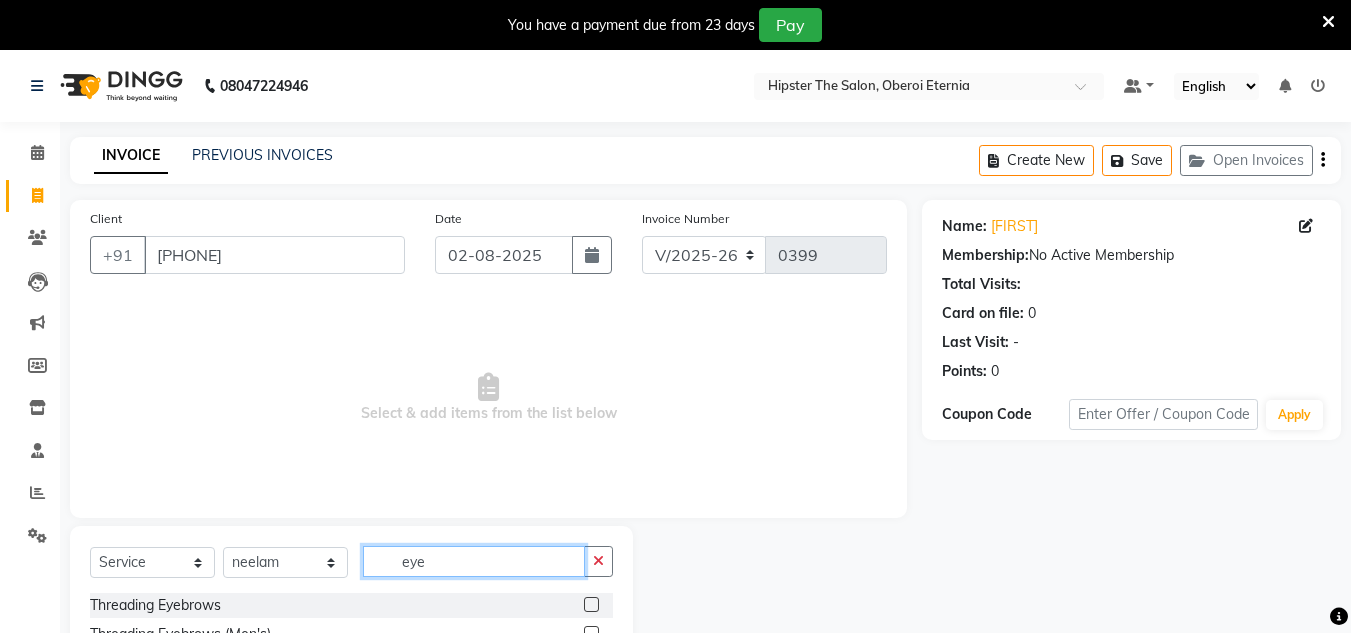 type on "eye" 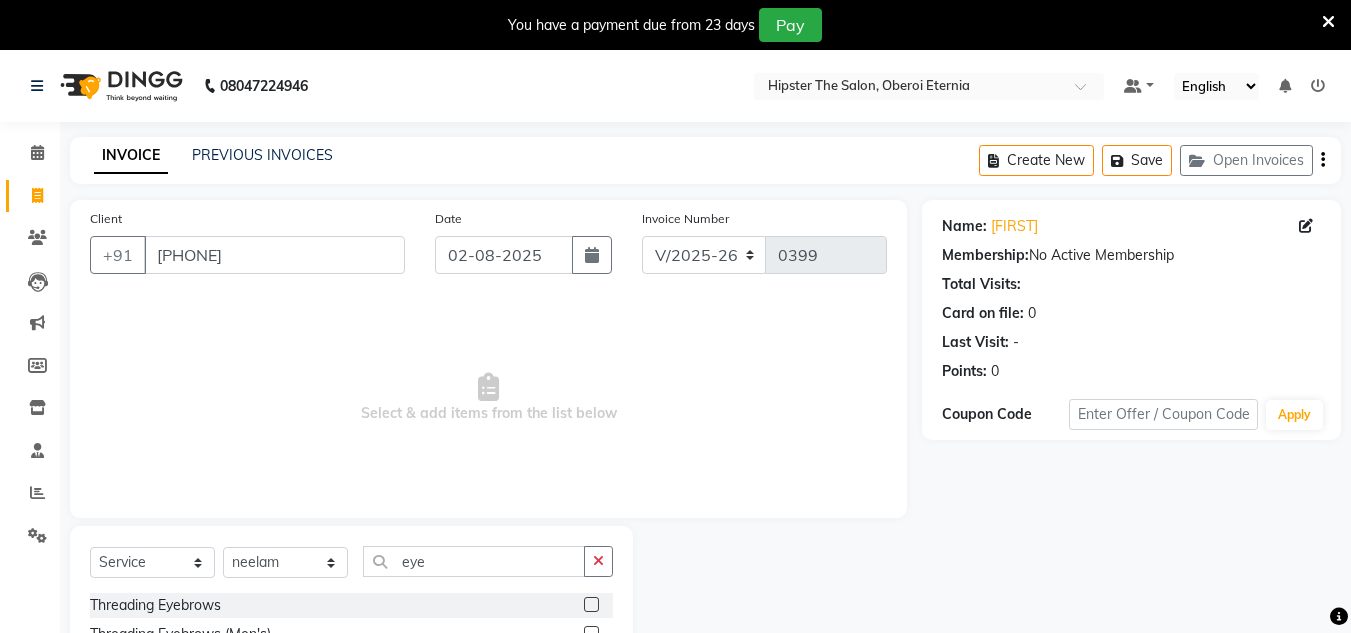 click 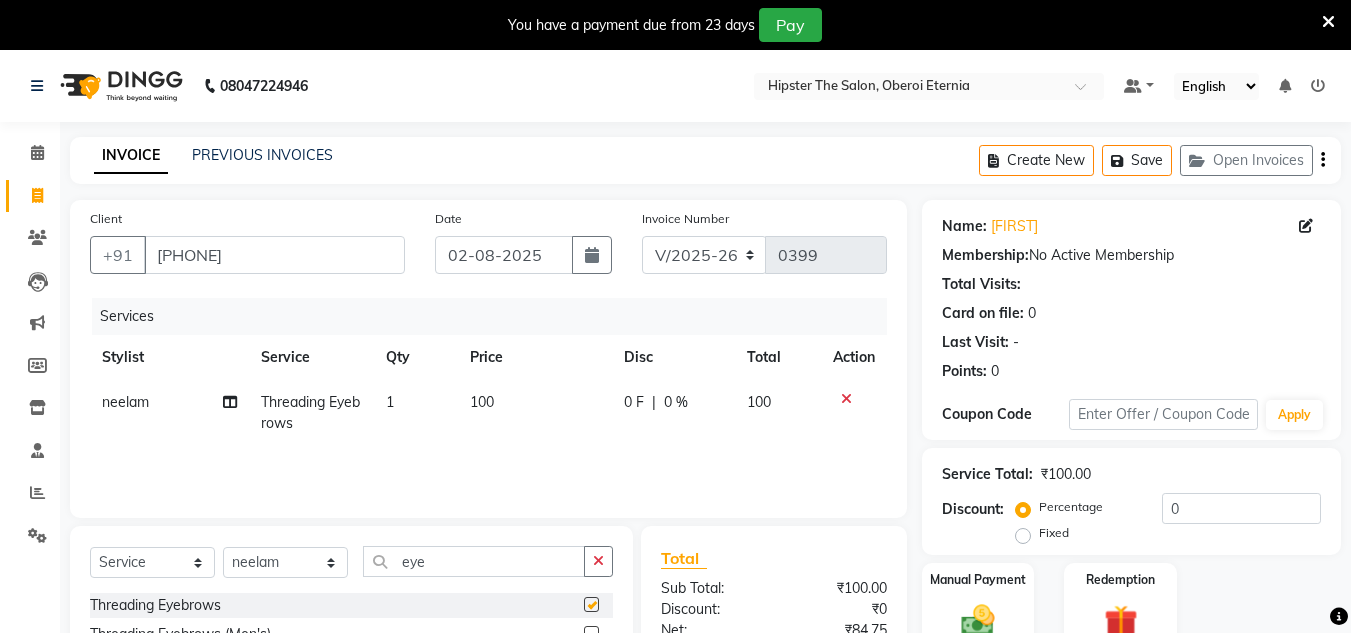 scroll, scrollTop: 217, scrollLeft: 0, axis: vertical 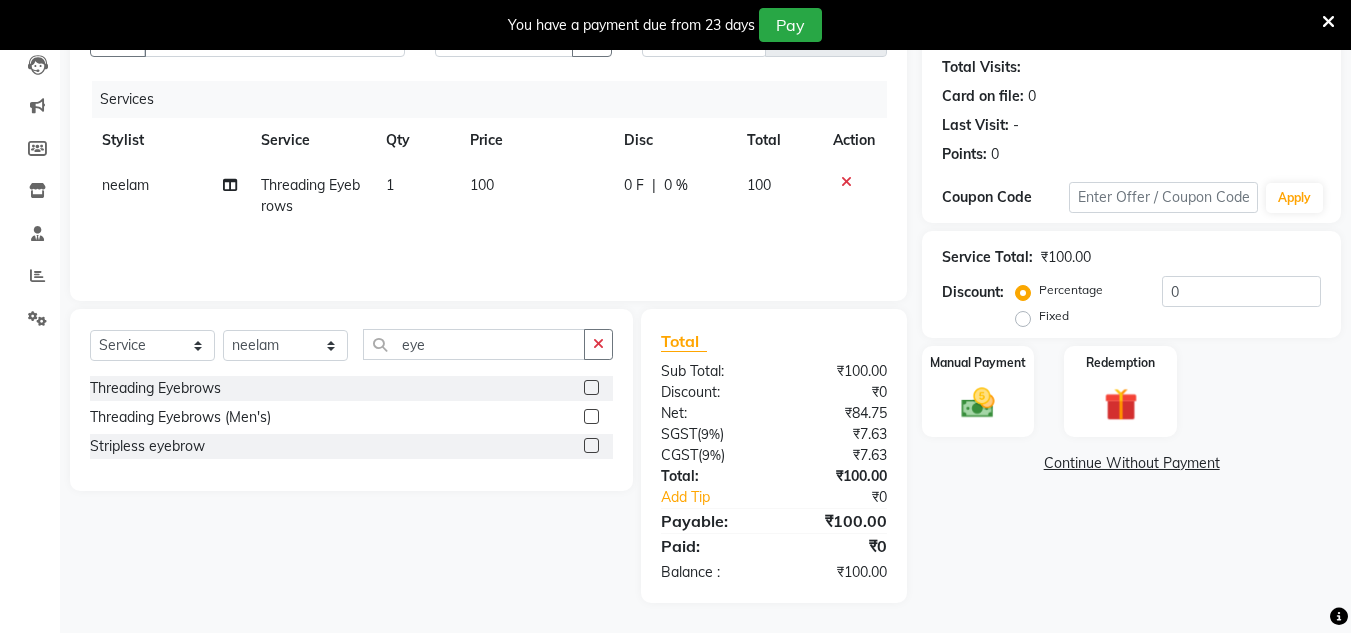 checkbox on "false" 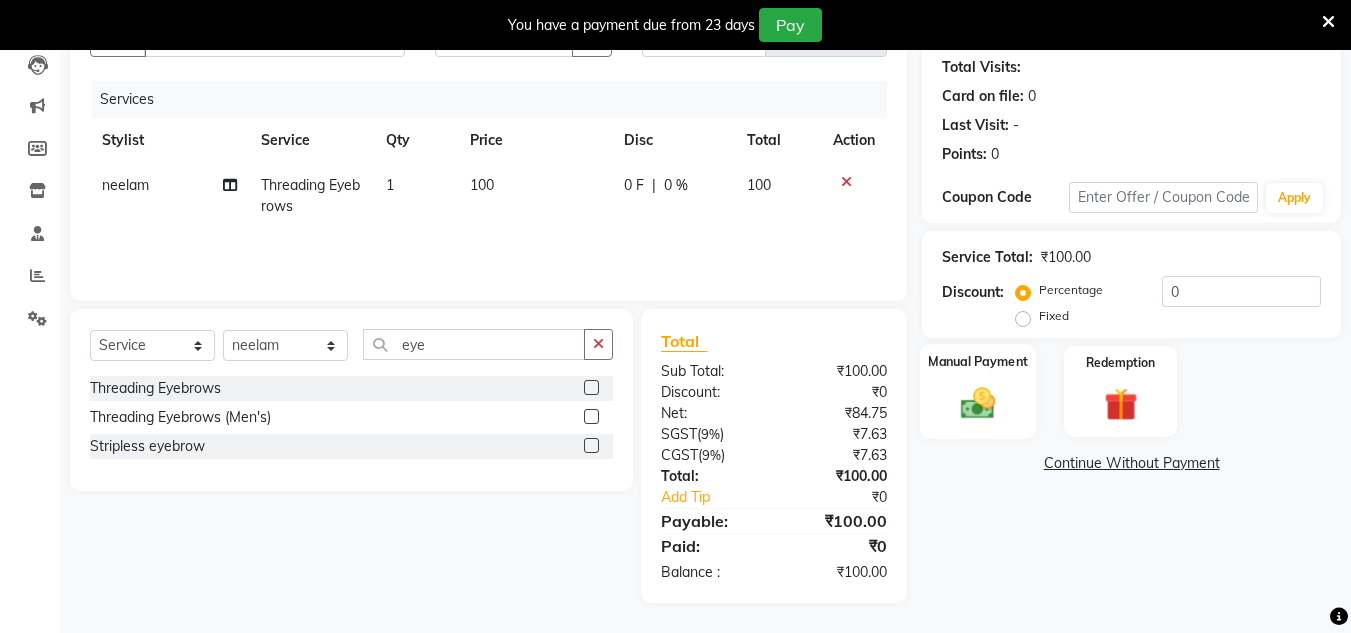 click 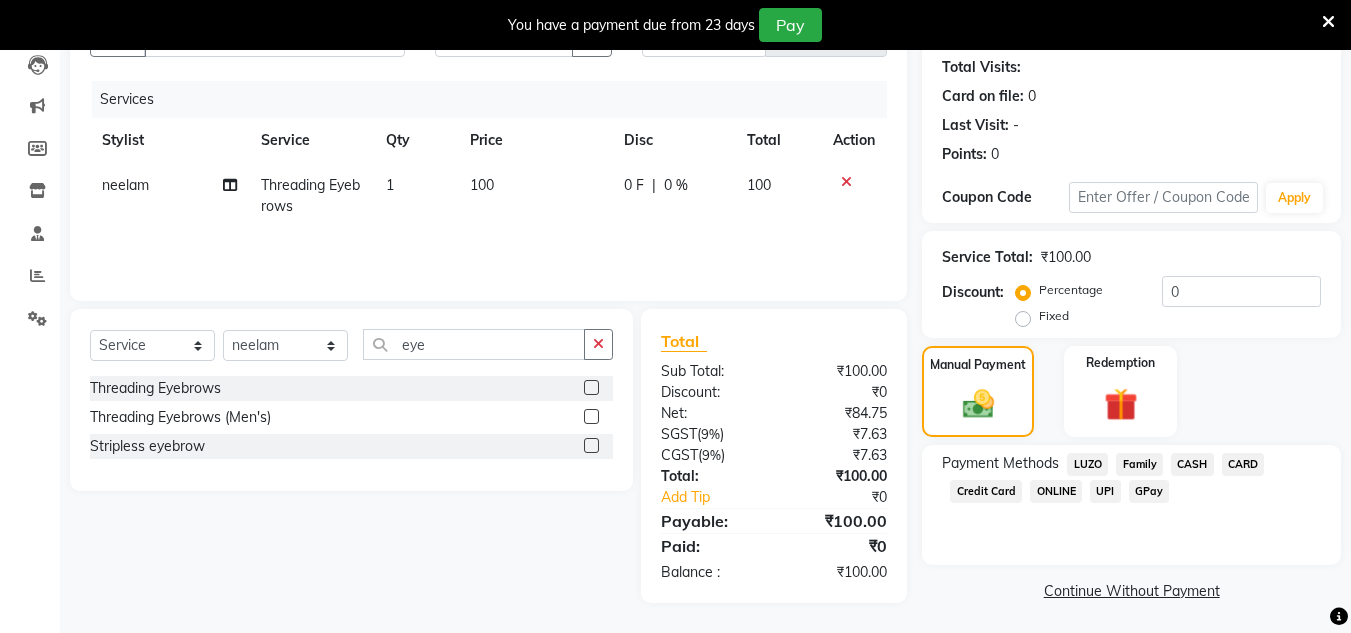 click on "GPay" 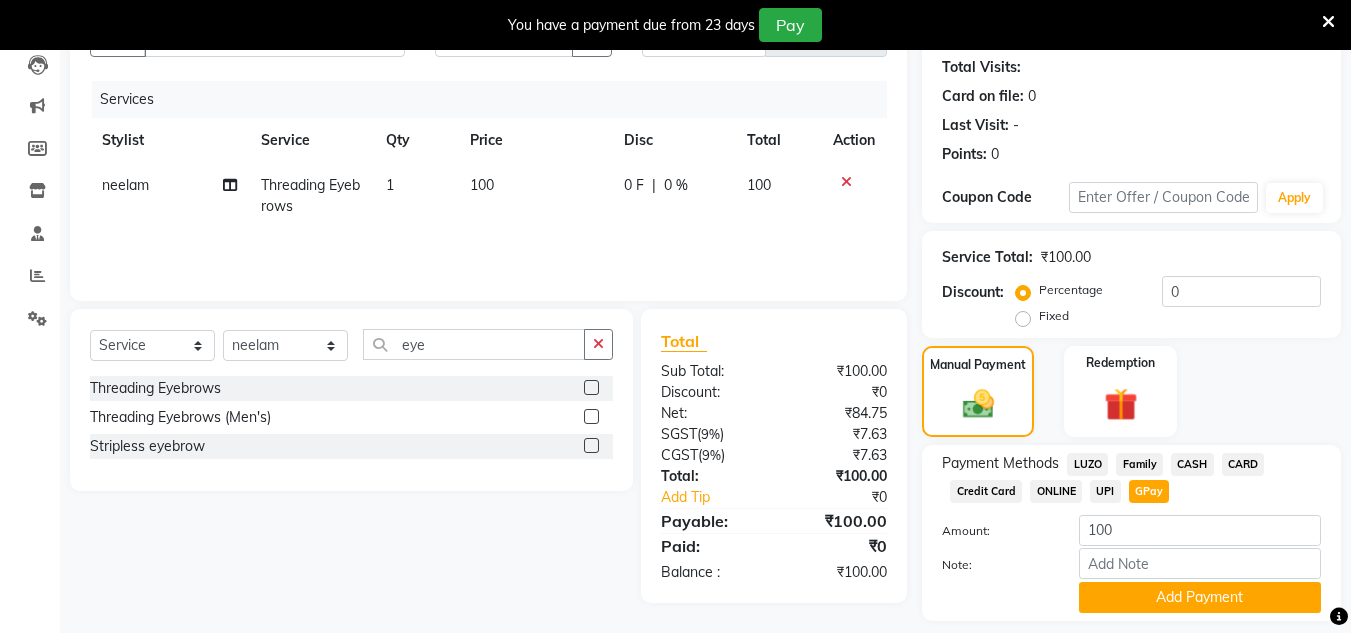 scroll, scrollTop: 276, scrollLeft: 0, axis: vertical 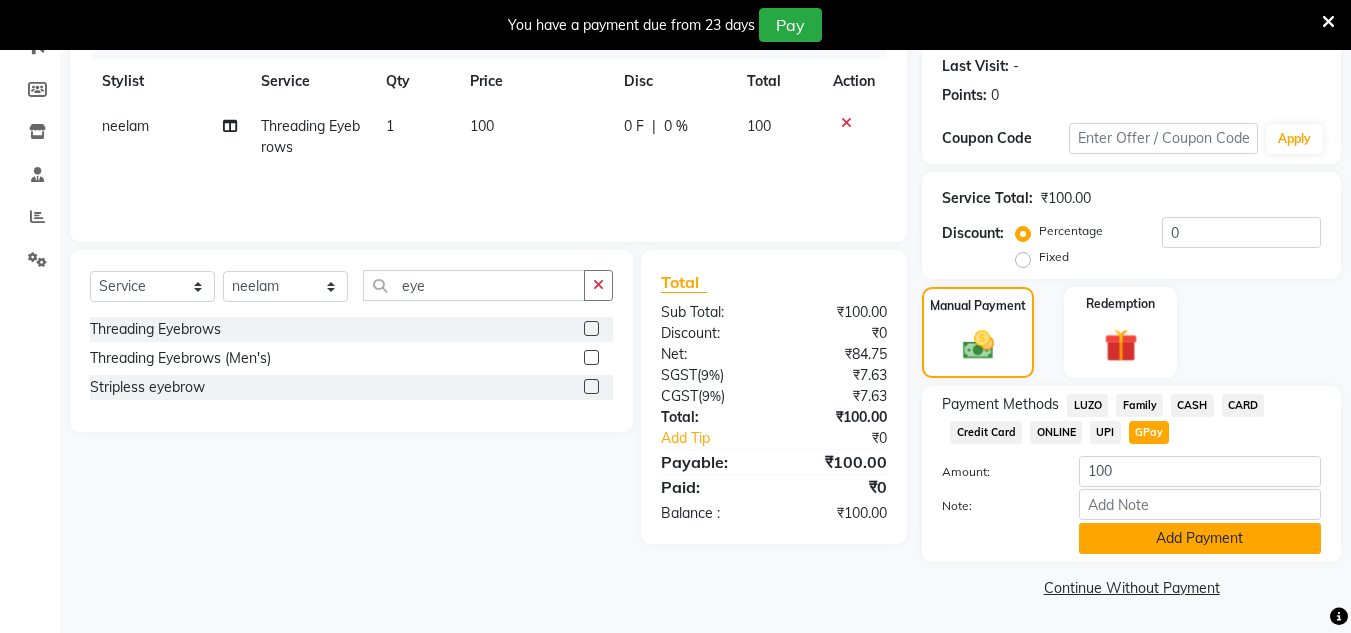 click on "Add Payment" 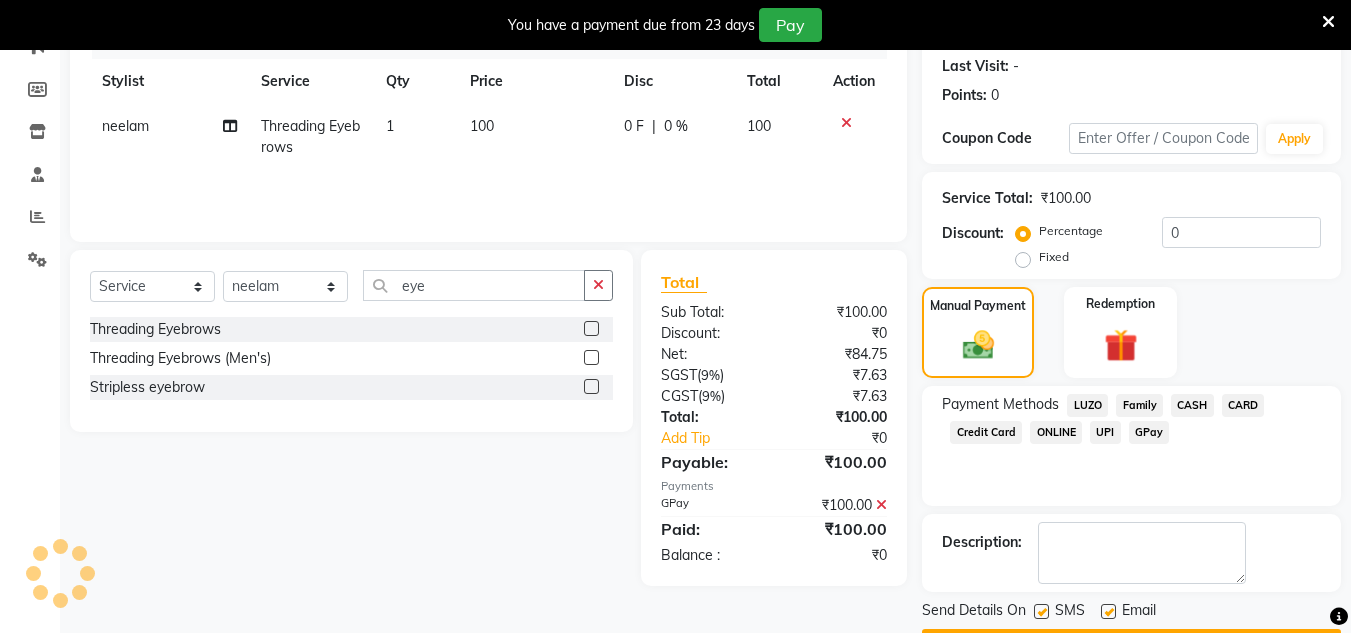 scroll, scrollTop: 333, scrollLeft: 0, axis: vertical 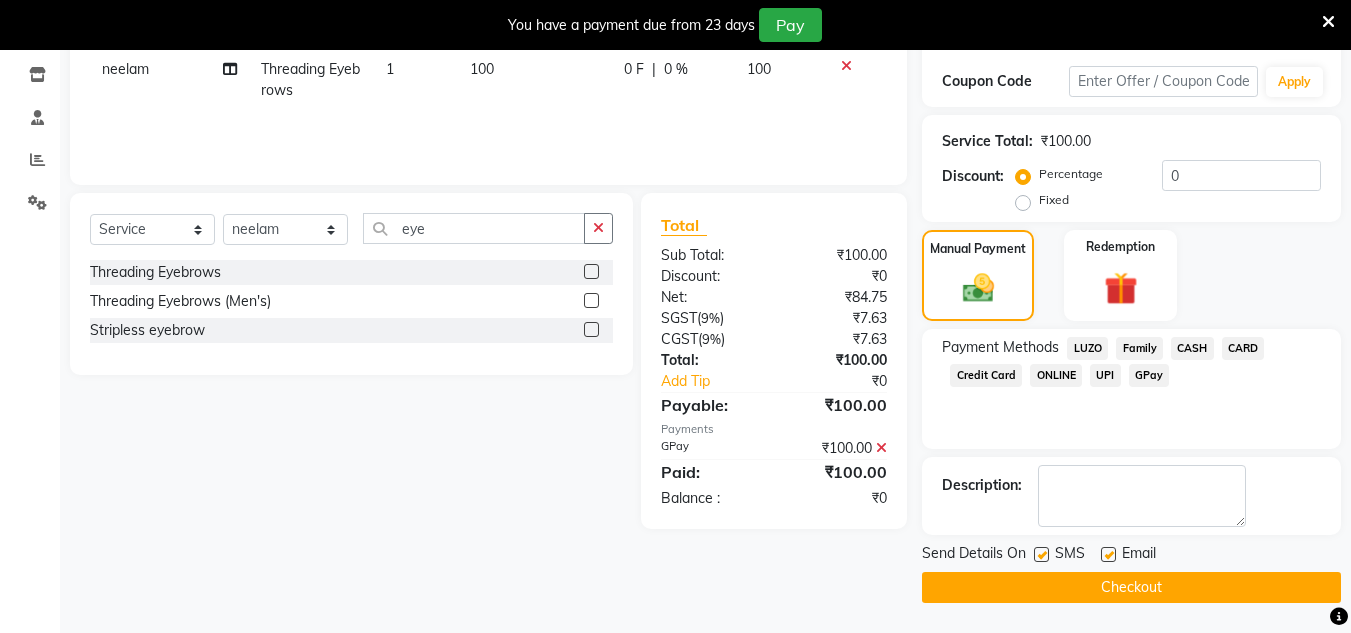 click on "Checkout" 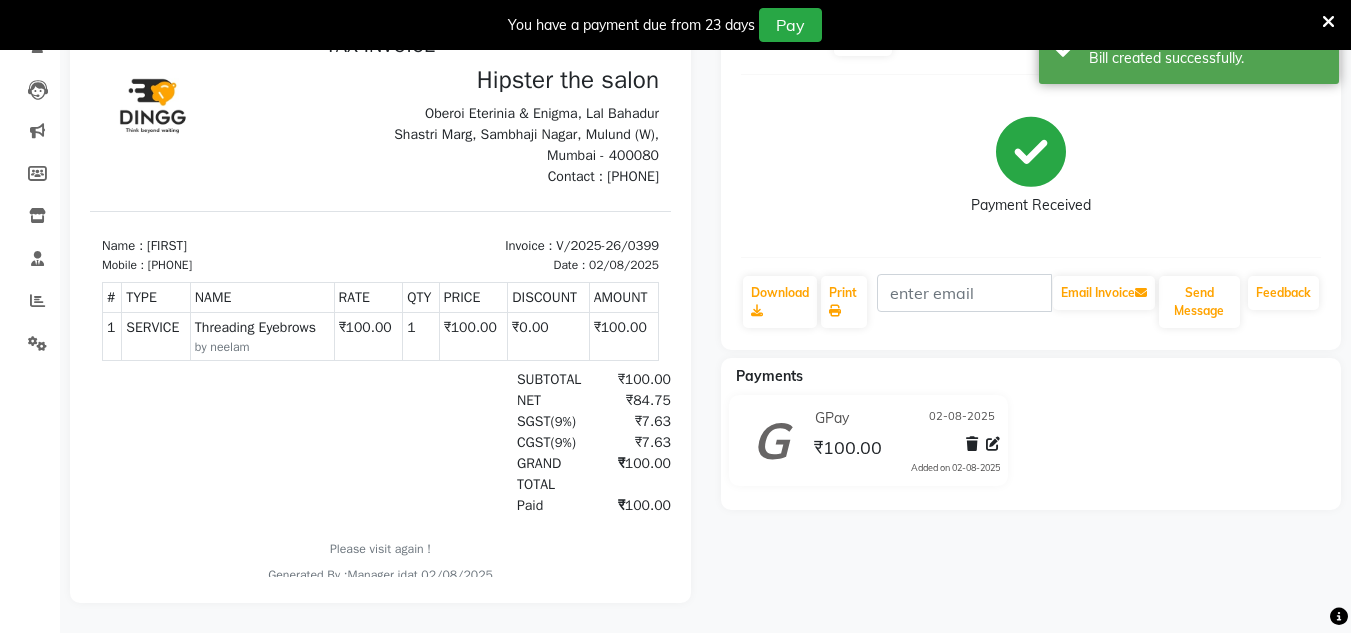scroll, scrollTop: 0, scrollLeft: 0, axis: both 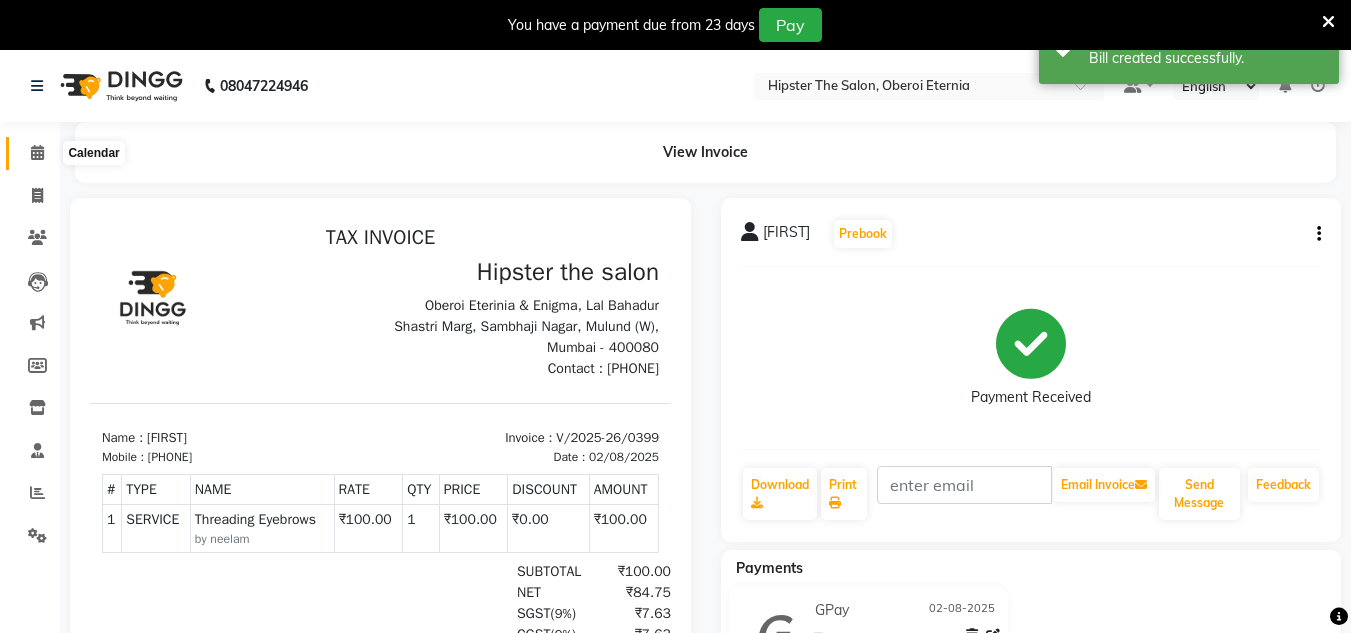 click 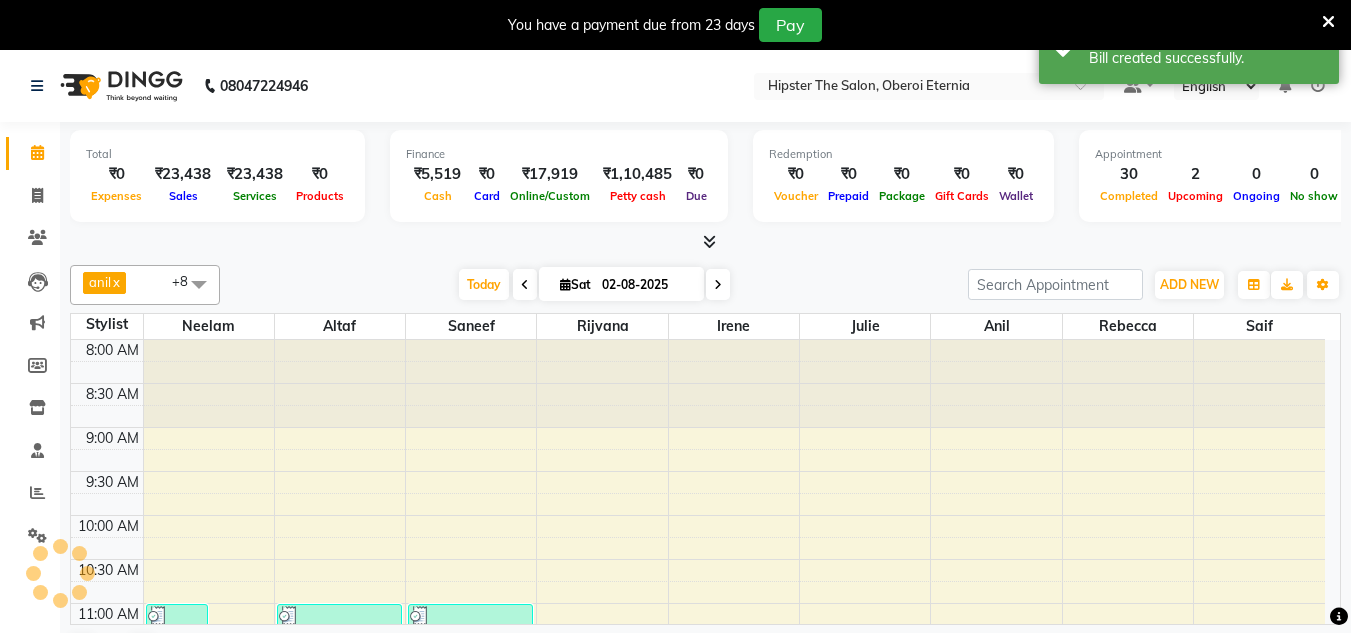 scroll, scrollTop: 0, scrollLeft: 0, axis: both 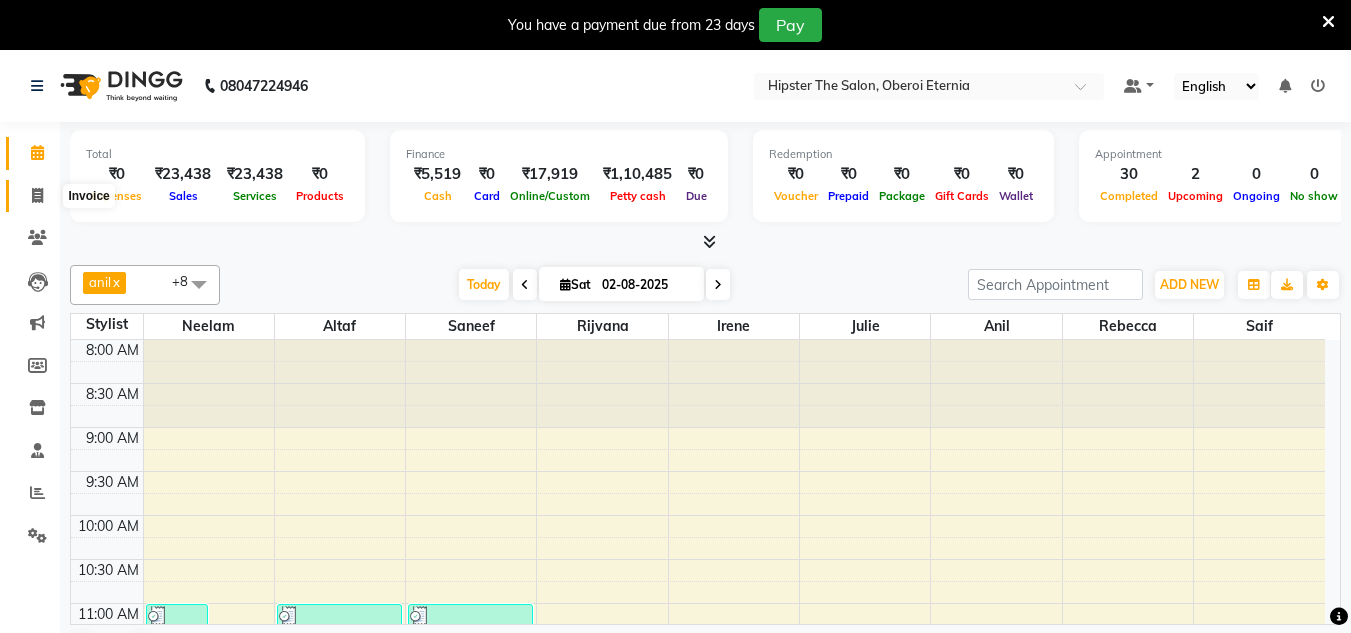 click 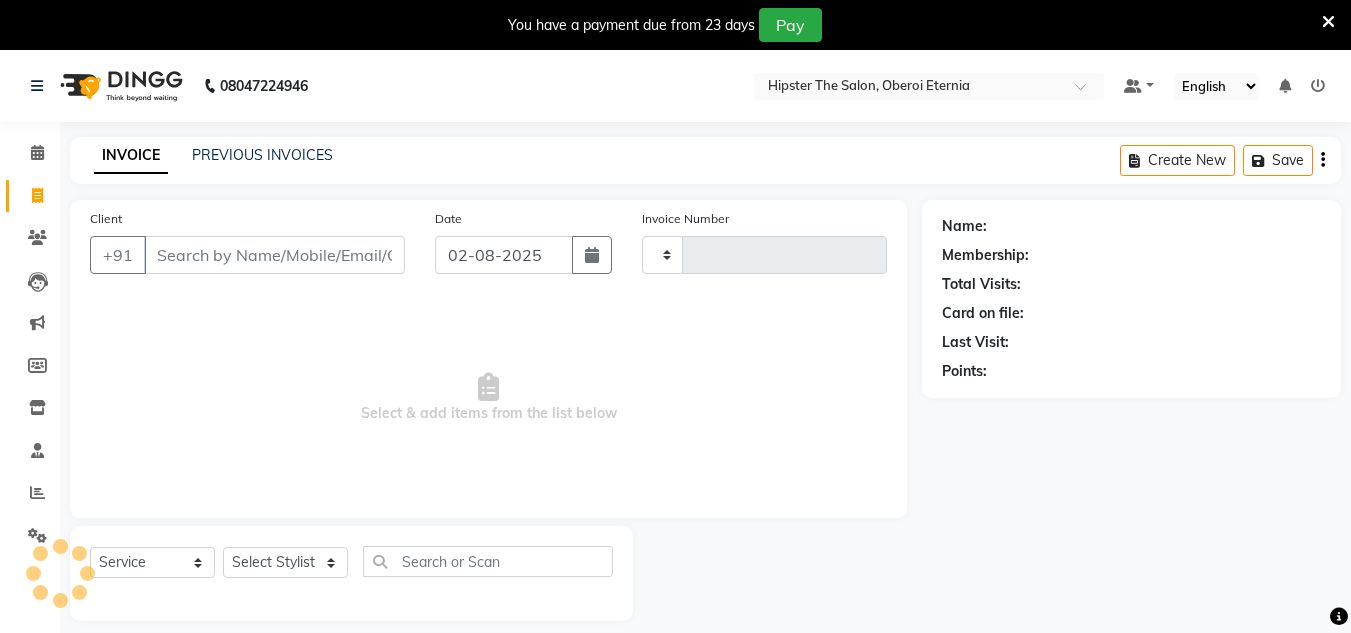 type on "0400" 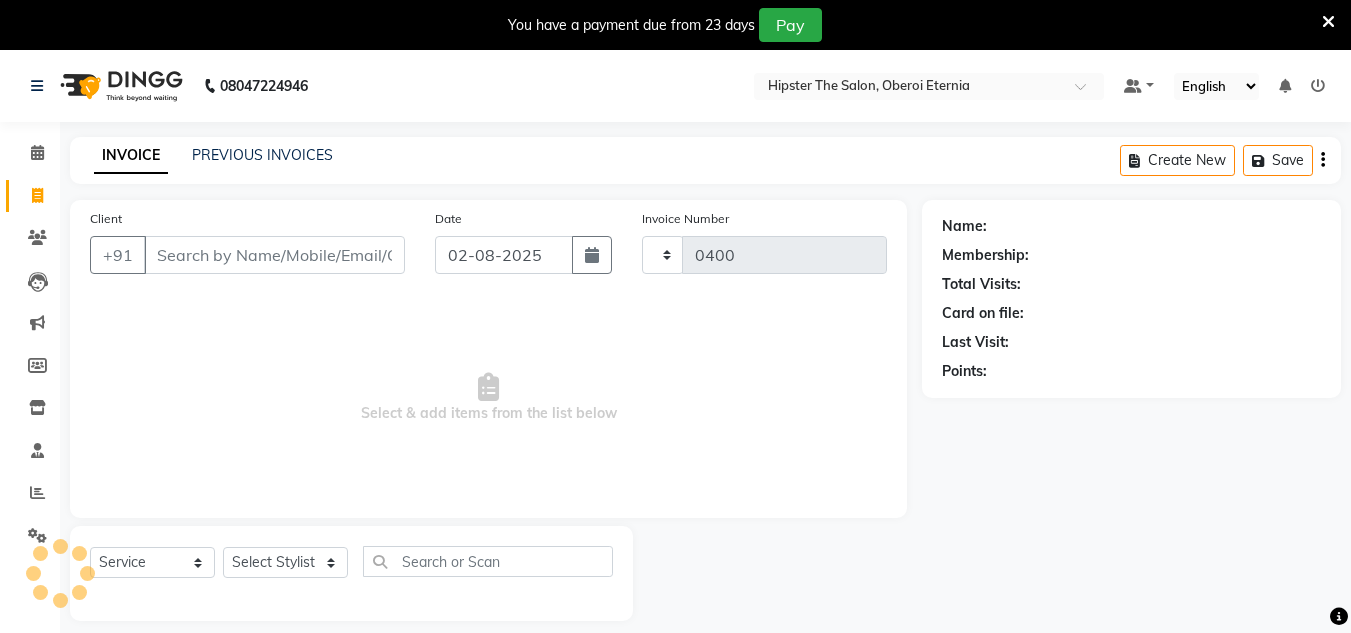 select on "8592" 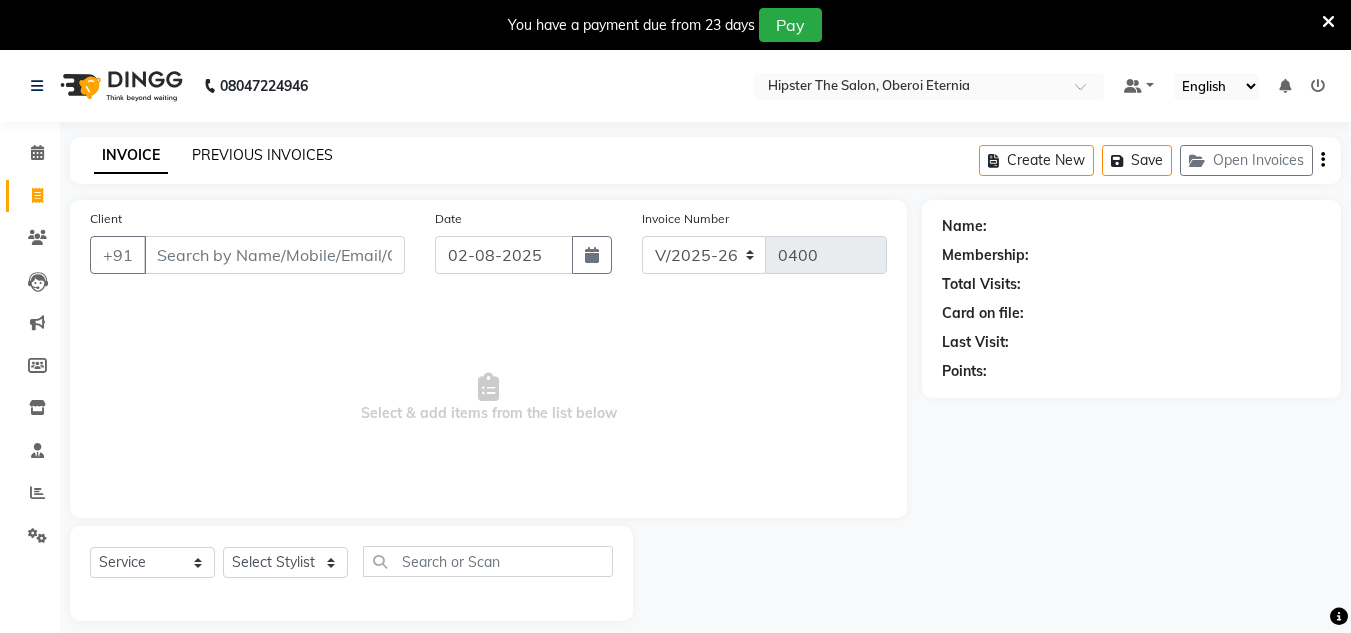 click on "PREVIOUS INVOICES" 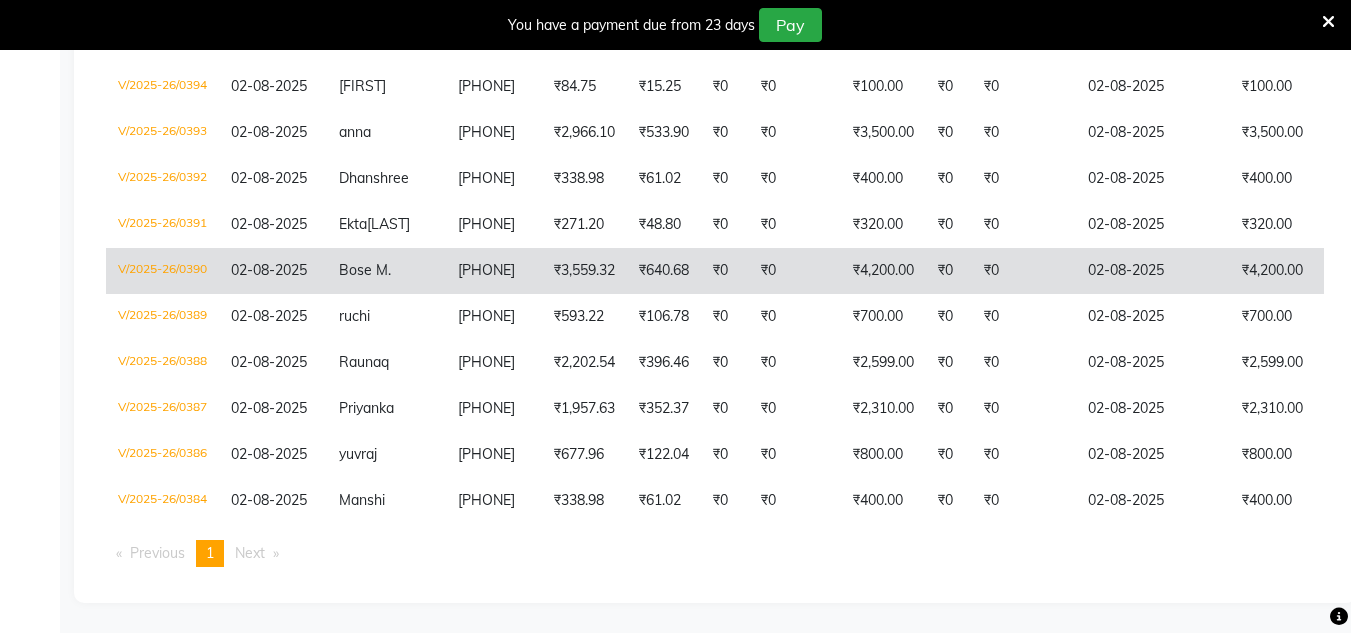 scroll, scrollTop: 0, scrollLeft: 0, axis: both 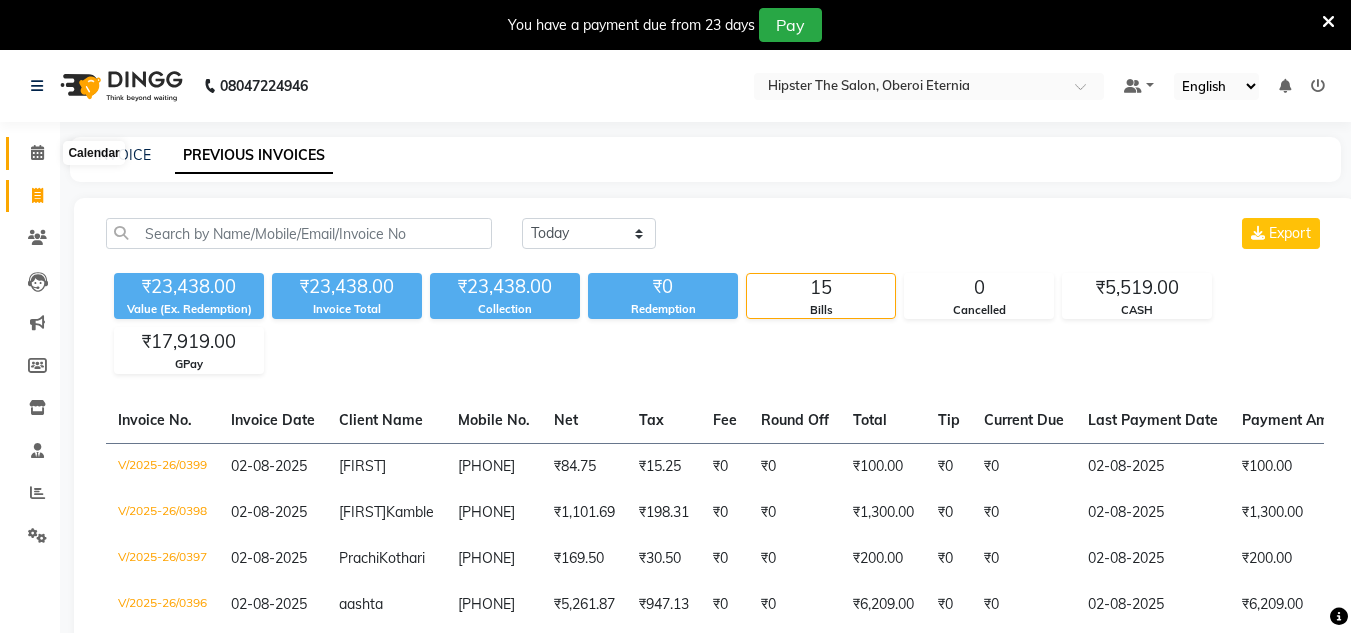 click 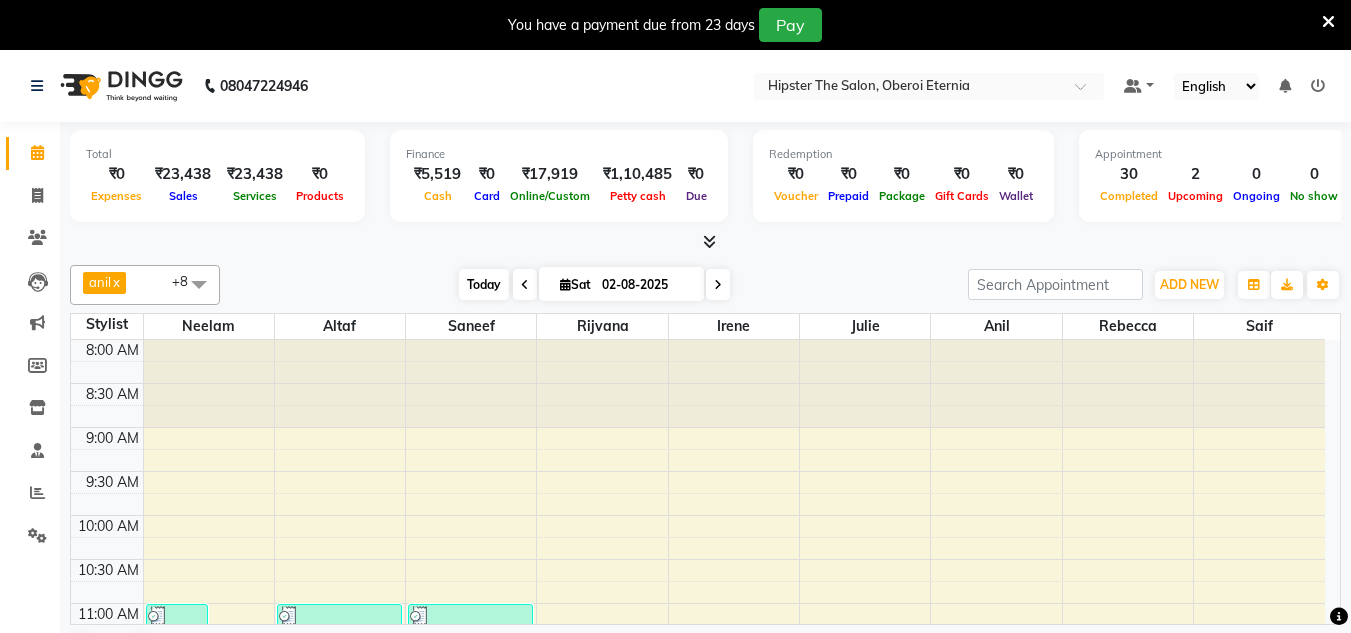 click on "Today" at bounding box center (484, 284) 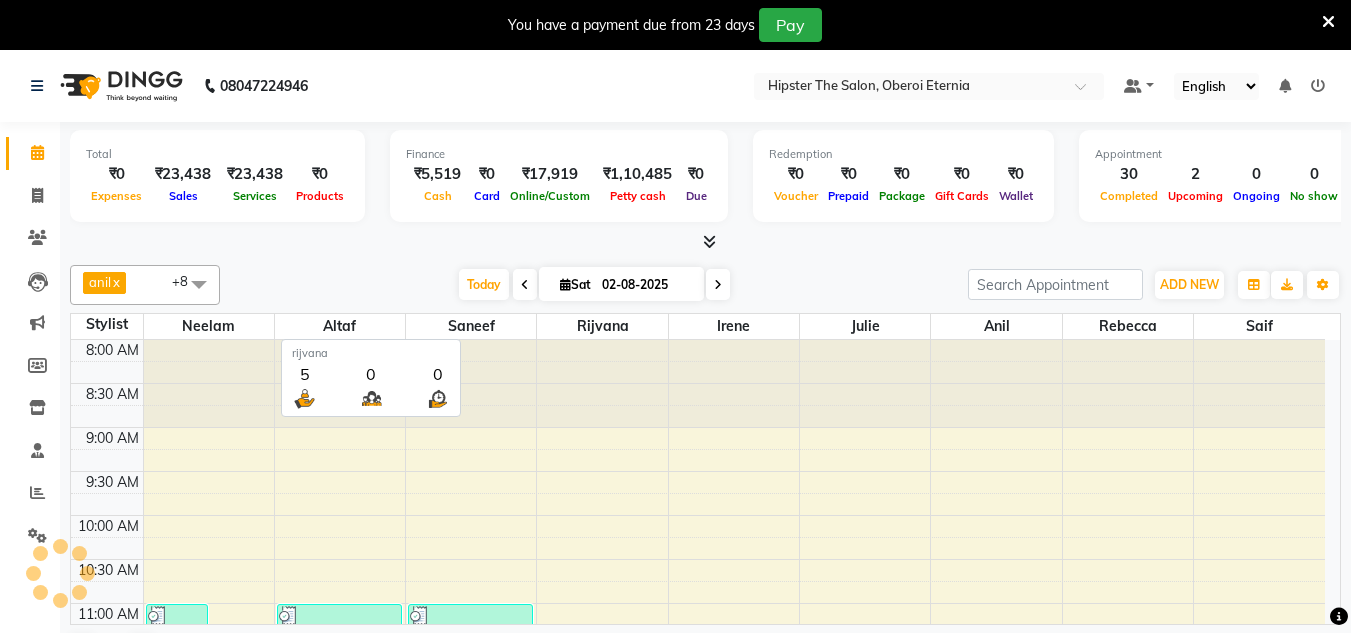 scroll, scrollTop: 859, scrollLeft: 0, axis: vertical 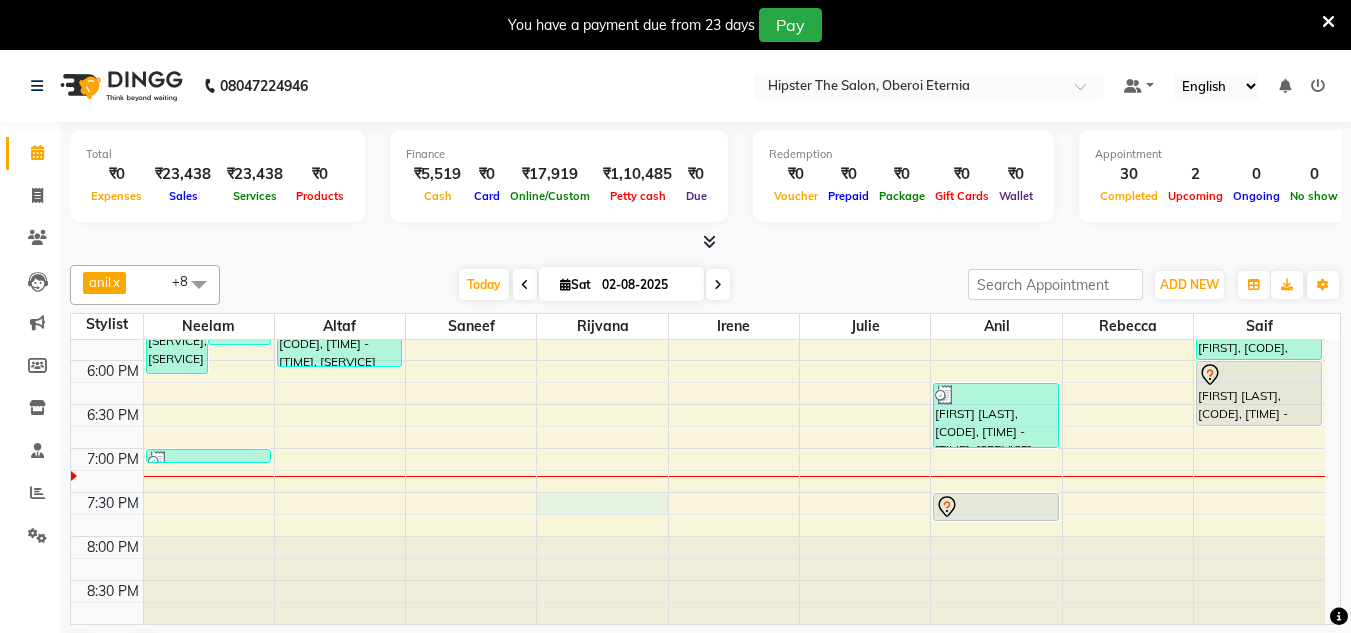 click on "[FIRST], TK01, [TIME]-[TIME], [SERVICE] [SERVICE]     [FIRST], TK01, [TIME]-[TIME], [SERVICE] [SERVICE]     [FIRST], TK03, [TIME]-[TIME], [SERVICE] [SERVICE], [SERVICE] [SERVICE], [SERVICE] [SERVICE], [SERVICE] [SERVICE], [SERVICE] [SERVICE], [SERVICE] [SERVICE]     [FIRST] [LAST], TK13, [TIME]-[TIME], [SERVICE] [SERVICE], [SERVICE] [SERVICE]     [FIRST] [LAST], TK15, [TIME]-[TIME], [SERVICE] [SERVICE], [SERVICE] [SERVICE]     [FIRST], TK01, [TIME]-[TIME], [SERVICE] [SERVICE]     [FIRST], TK01, [TIME]-[TIME], [SERVICE] [SERVICE]" at bounding box center (698, 52) 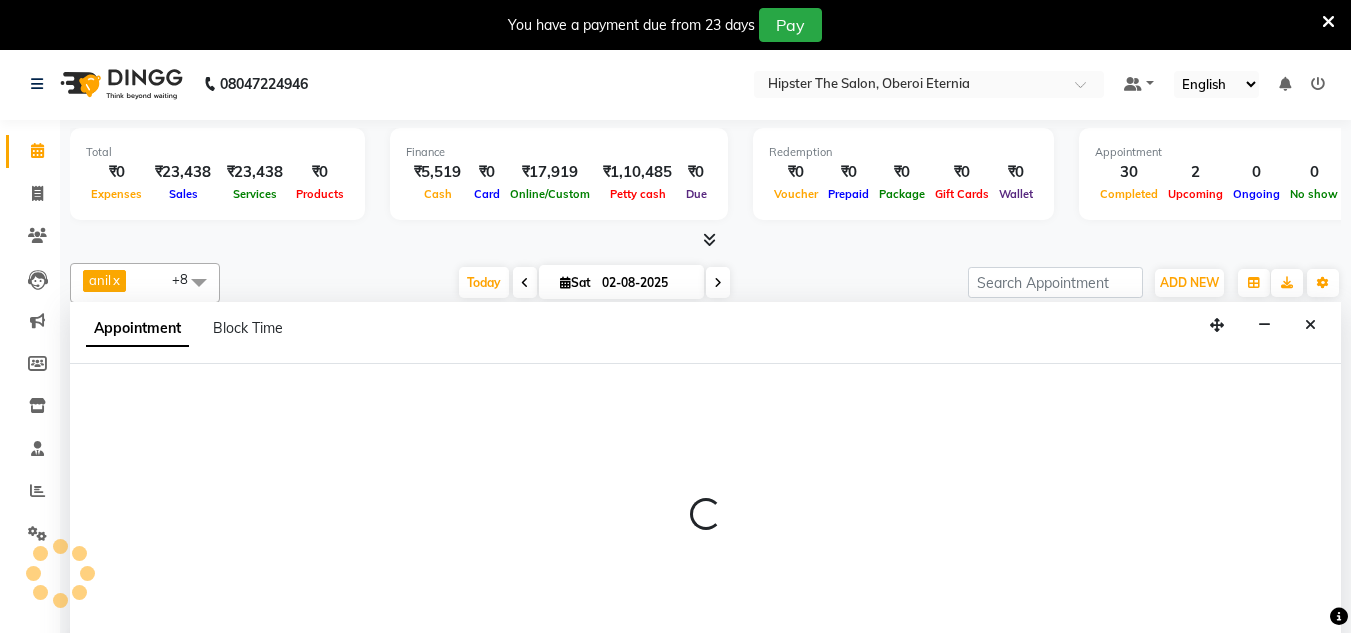 select on "85981" 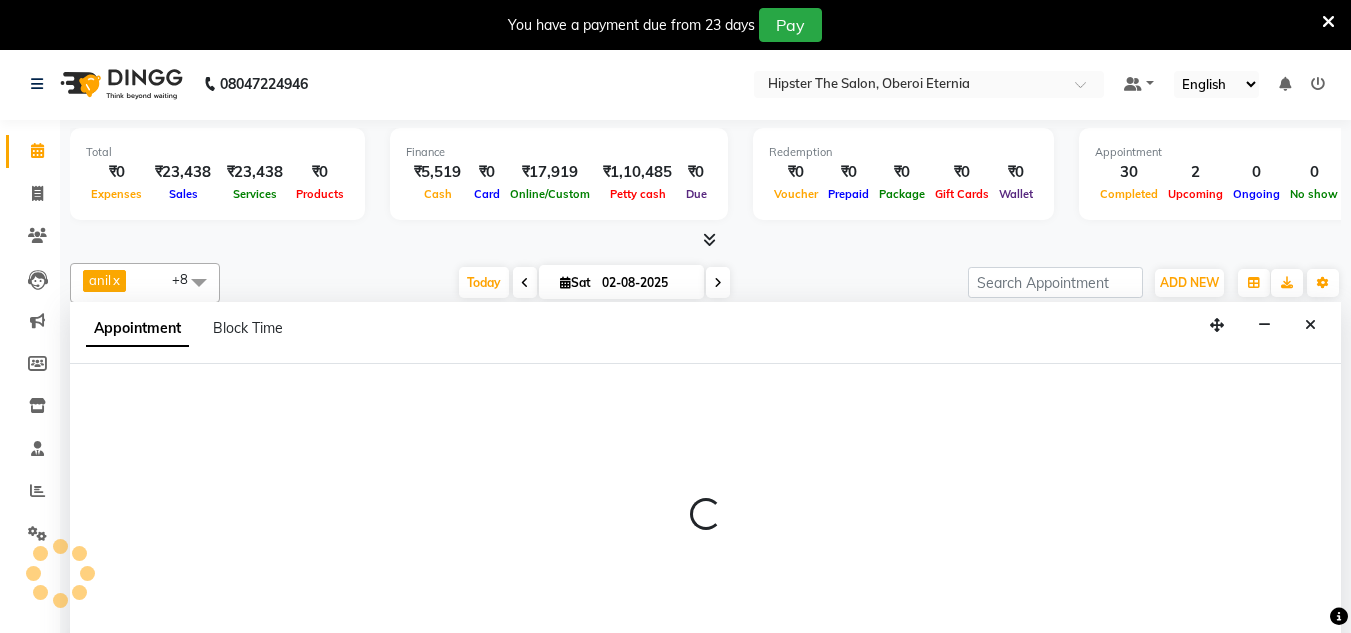 select on "tentative" 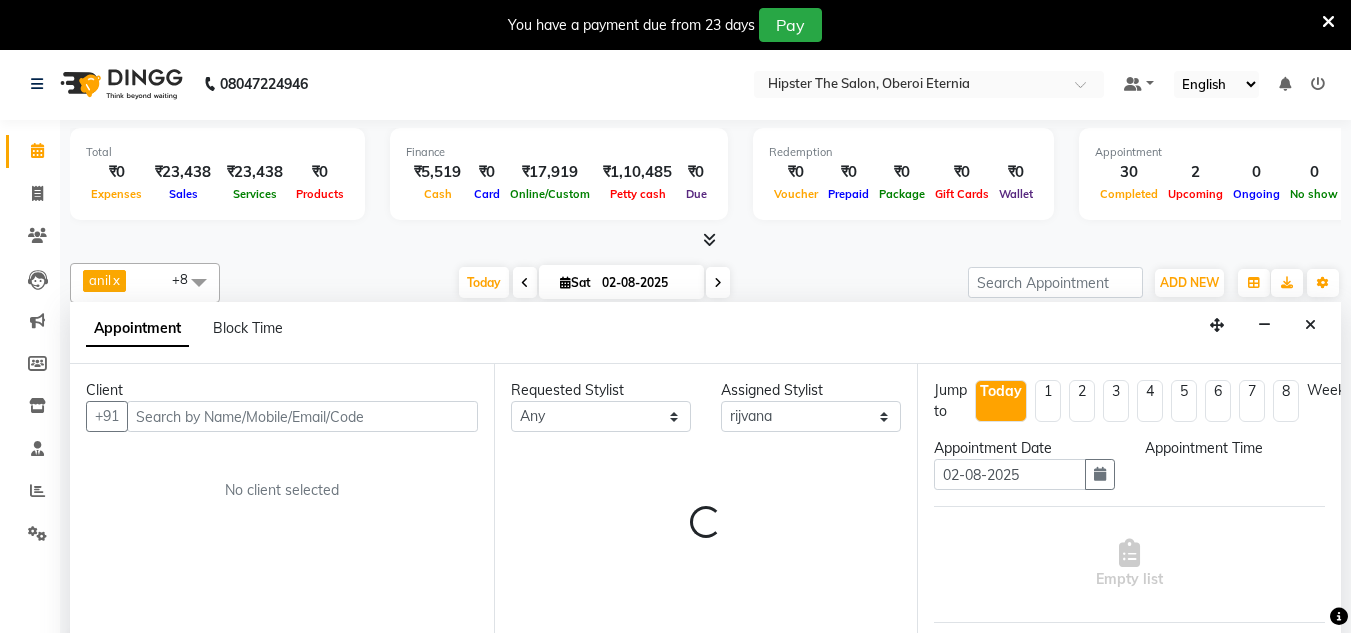 scroll, scrollTop: 51, scrollLeft: 0, axis: vertical 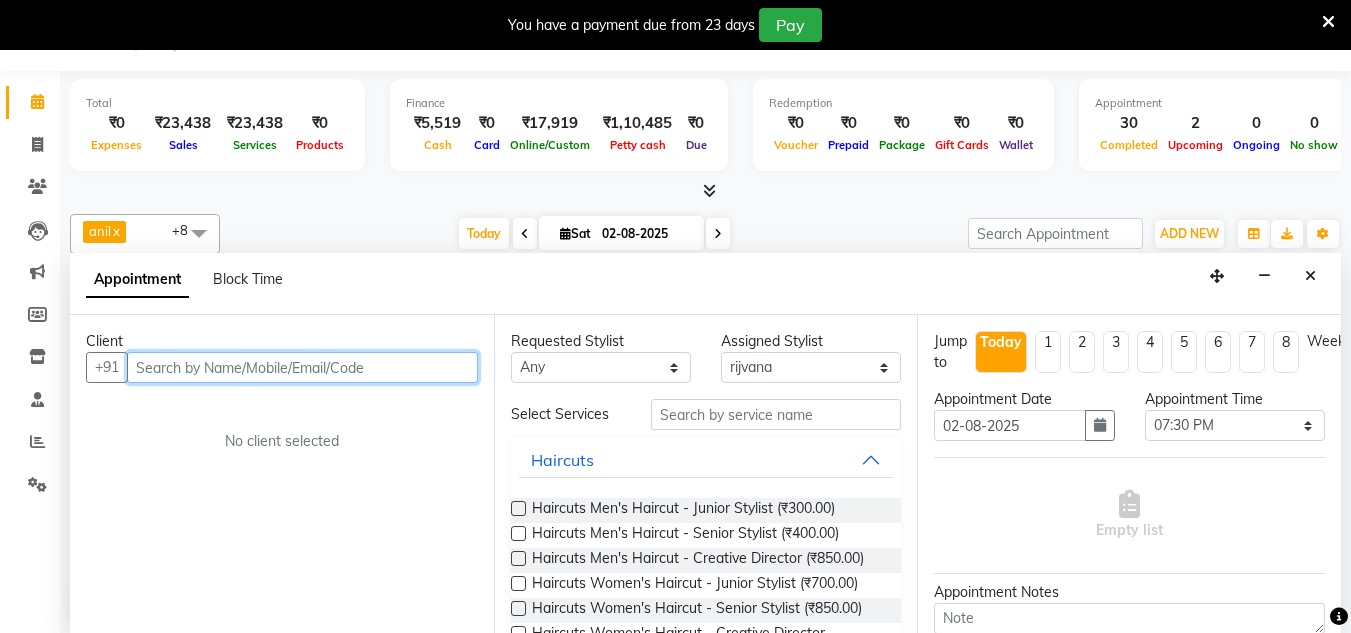 drag, startPoint x: 374, startPoint y: 359, endPoint x: 401, endPoint y: 358, distance: 27.018513 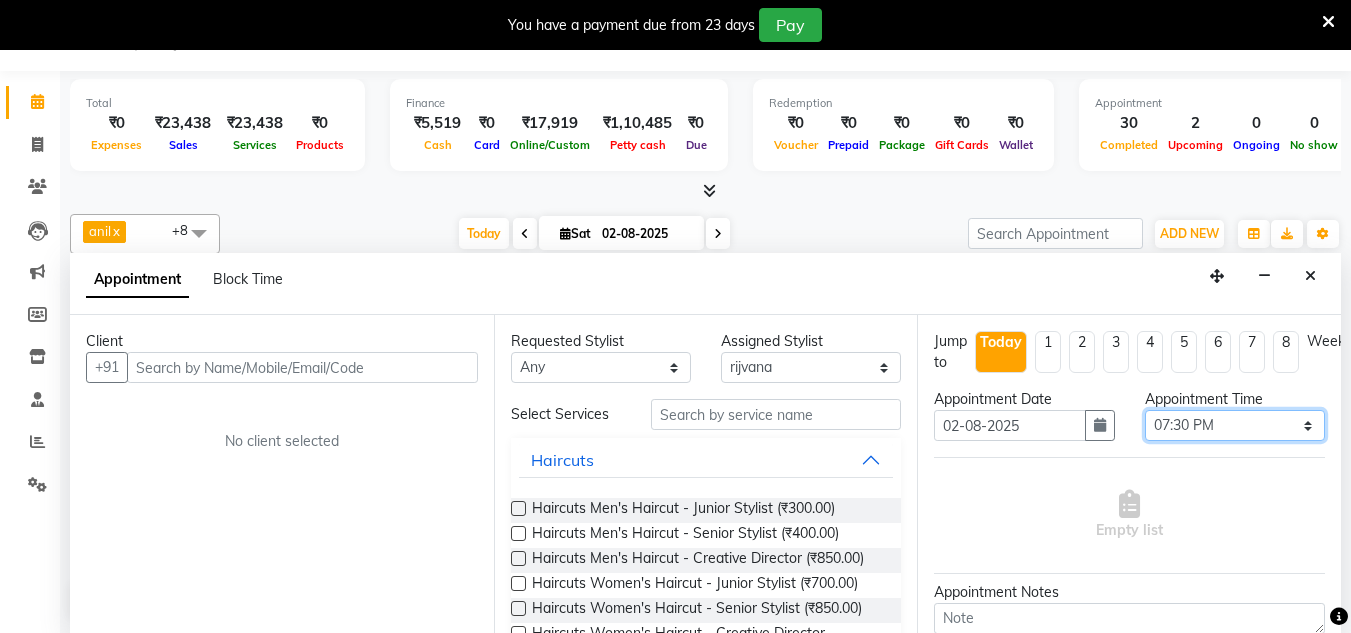 click on "Select 09:00 AM 09:15 AM 09:30 AM 09:45 AM 10:00 AM 10:15 AM 10:30 AM 10:45 AM 11:00 AM 11:15 AM 11:30 AM 11:45 AM 12:00 PM 12:15 PM 12:30 PM 12:45 PM 01:00 PM 01:15 PM 01:30 PM 01:45 PM 02:00 PM 02:15 PM 02:30 PM 02:45 PM 03:00 PM 03:15 PM 03:30 PM 03:45 PM 04:00 PM 04:15 PM 04:30 PM 04:45 PM 05:00 PM 05:15 PM 05:30 PM 05:45 PM 06:00 PM 06:15 PM 06:30 PM 06:45 PM 07:00 PM 07:15 PM 07:30 PM 07:45 PM 08:00 PM" at bounding box center (1235, 425) 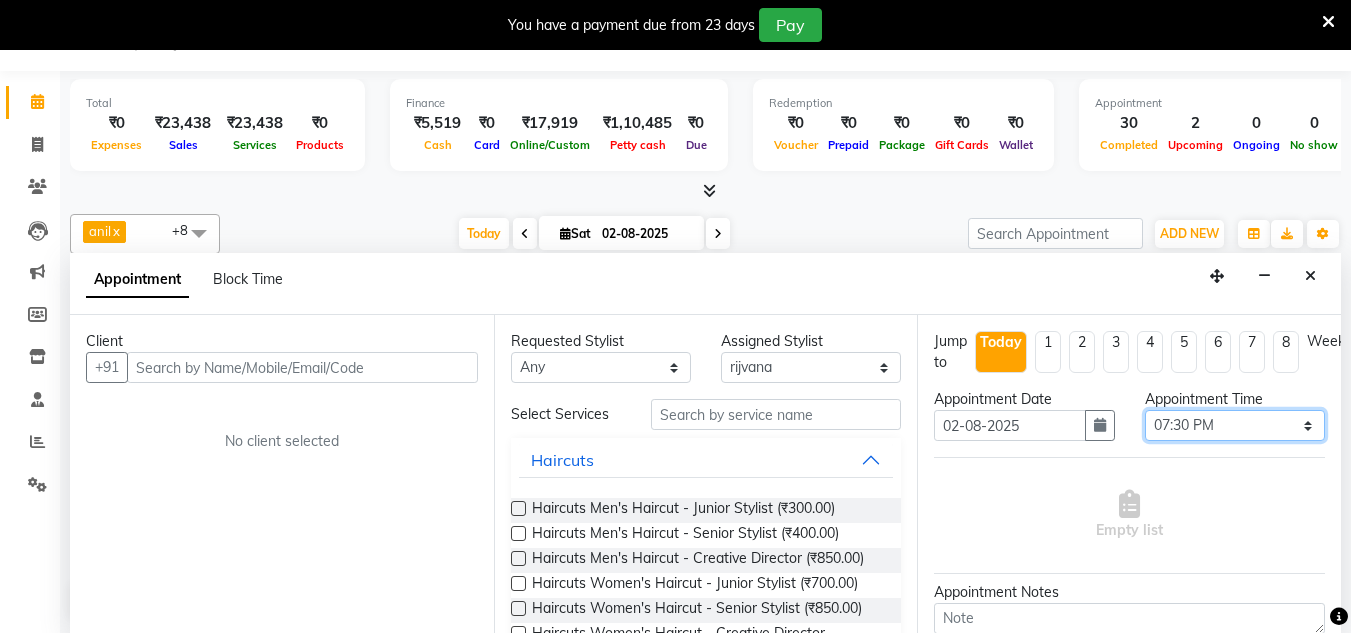 select on "1200" 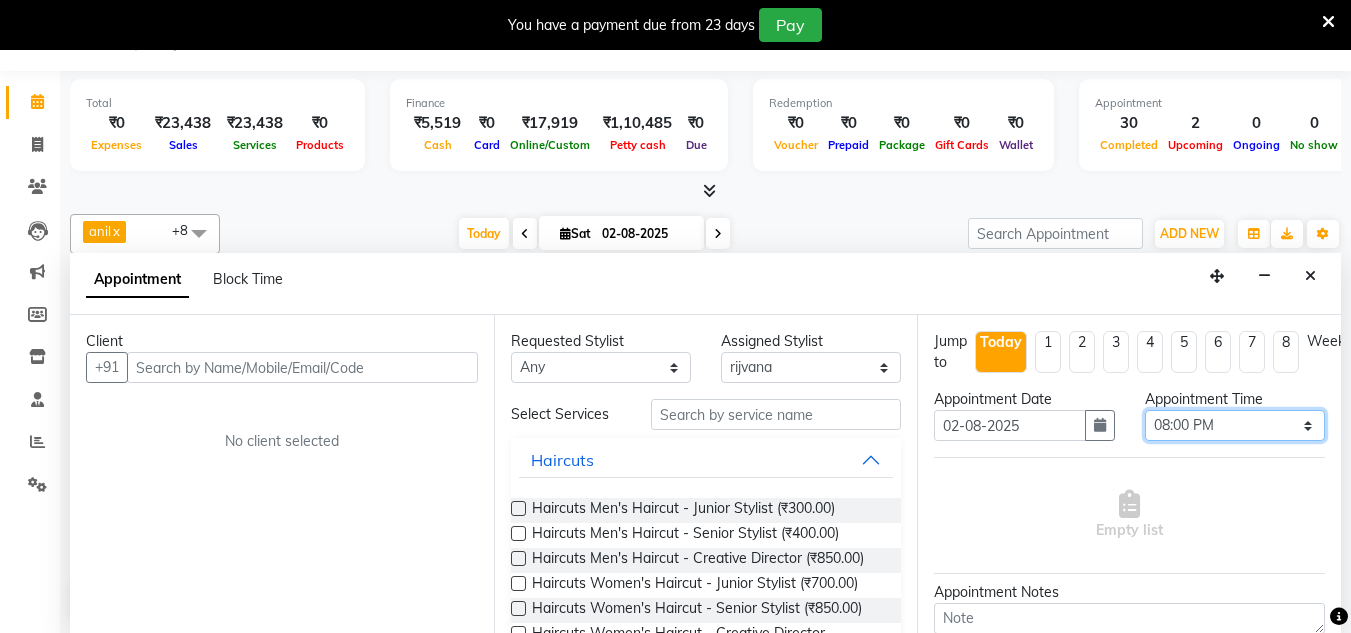 click on "Select 09:00 AM 09:15 AM 09:30 AM 09:45 AM 10:00 AM 10:15 AM 10:30 AM 10:45 AM 11:00 AM 11:15 AM 11:30 AM 11:45 AM 12:00 PM 12:15 PM 12:30 PM 12:45 PM 01:00 PM 01:15 PM 01:30 PM 01:45 PM 02:00 PM 02:15 PM 02:30 PM 02:45 PM 03:00 PM 03:15 PM 03:30 PM 03:45 PM 04:00 PM 04:15 PM 04:30 PM 04:45 PM 05:00 PM 05:15 PM 05:30 PM 05:45 PM 06:00 PM 06:15 PM 06:30 PM 06:45 PM 07:00 PM 07:15 PM 07:30 PM 07:45 PM 08:00 PM" at bounding box center (1235, 425) 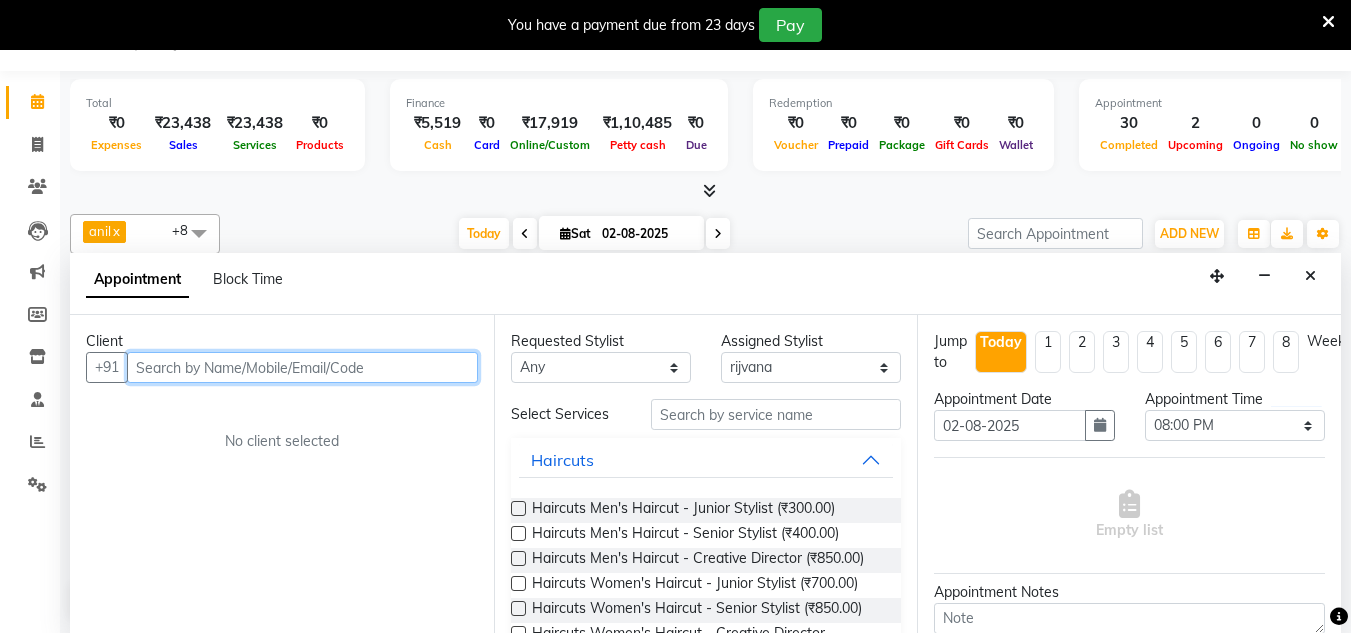 click at bounding box center (302, 367) 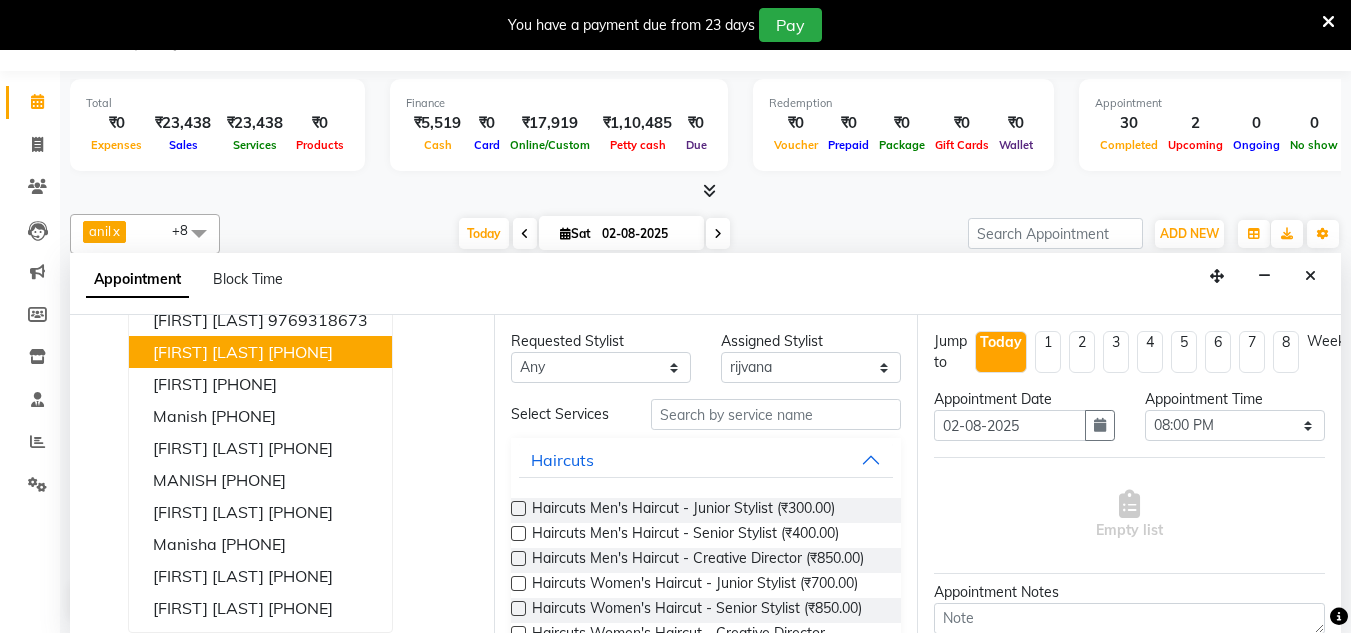 scroll, scrollTop: 0, scrollLeft: 0, axis: both 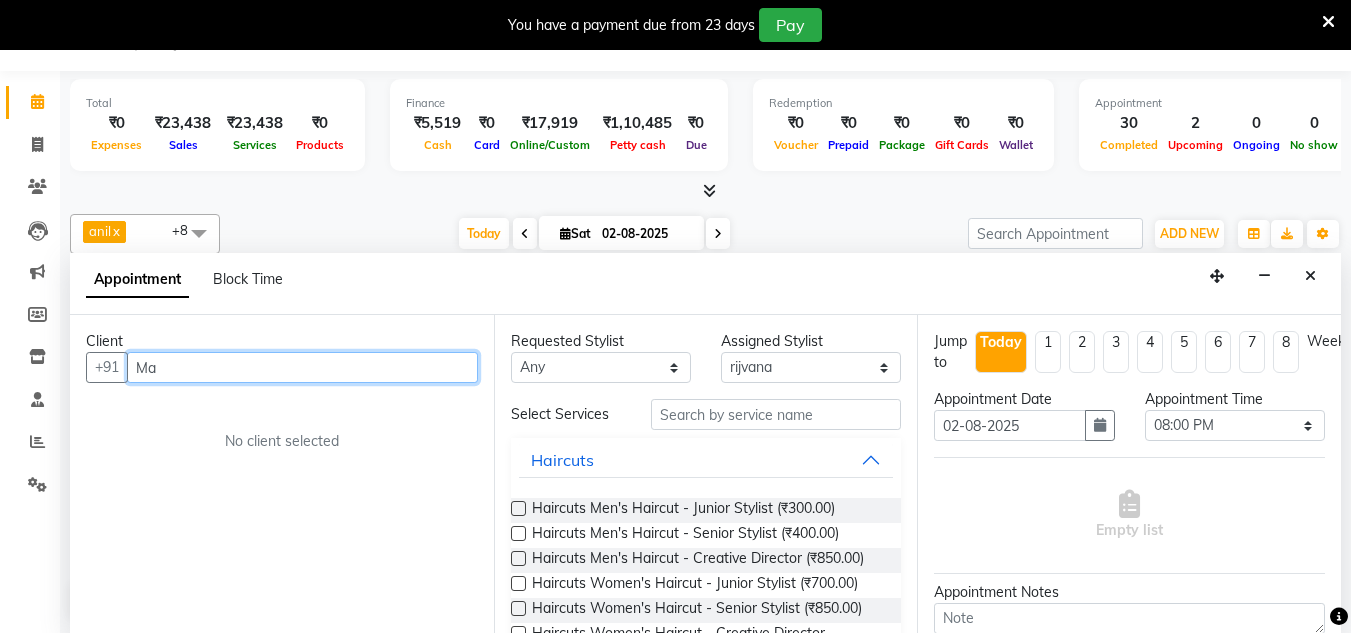 type on "M" 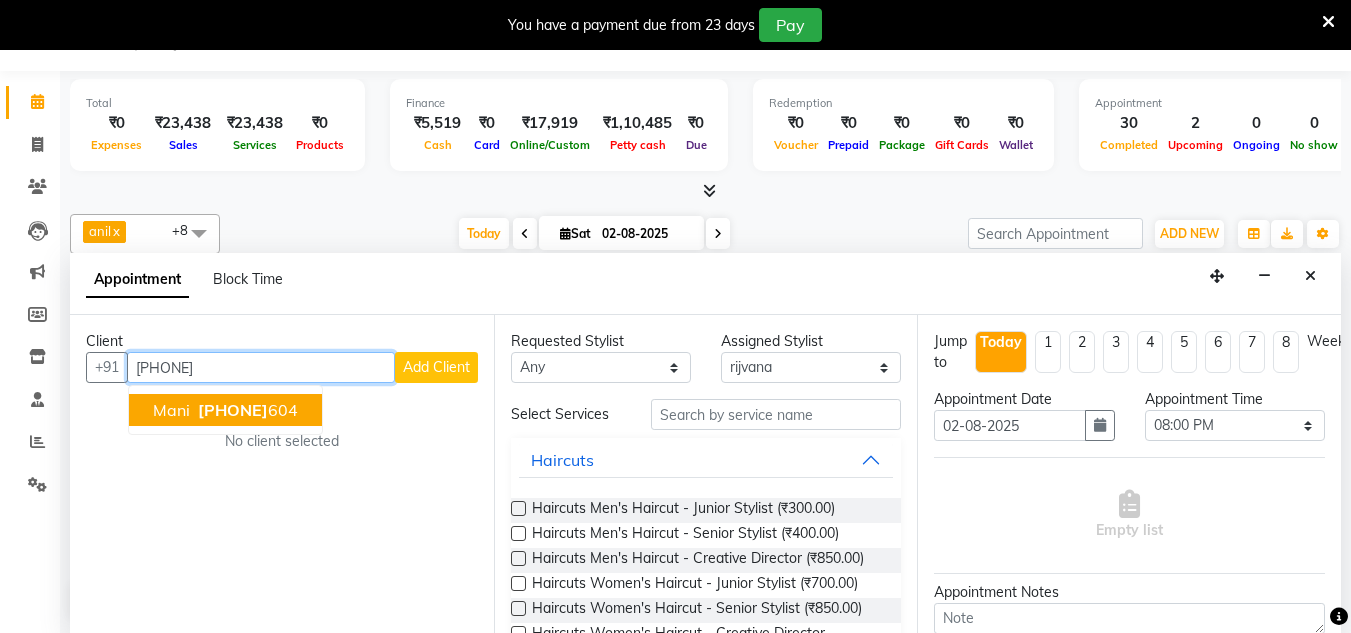 click on "7304061" at bounding box center (233, 410) 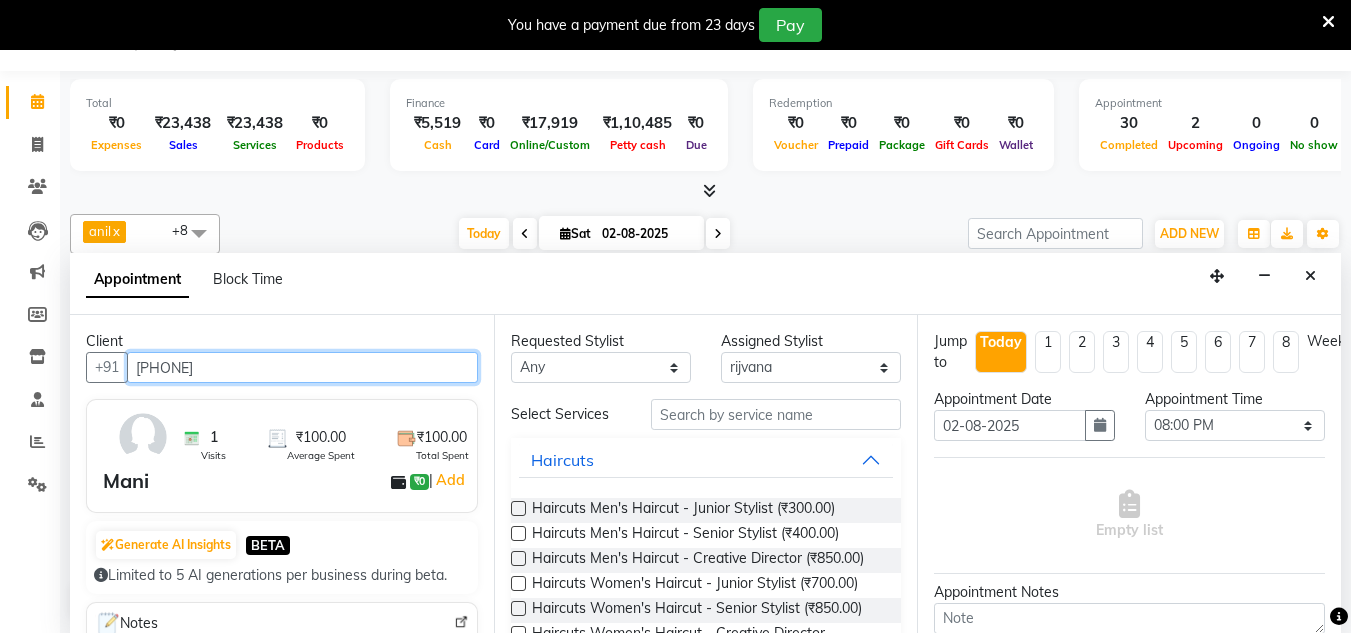 type on "[PHONE]" 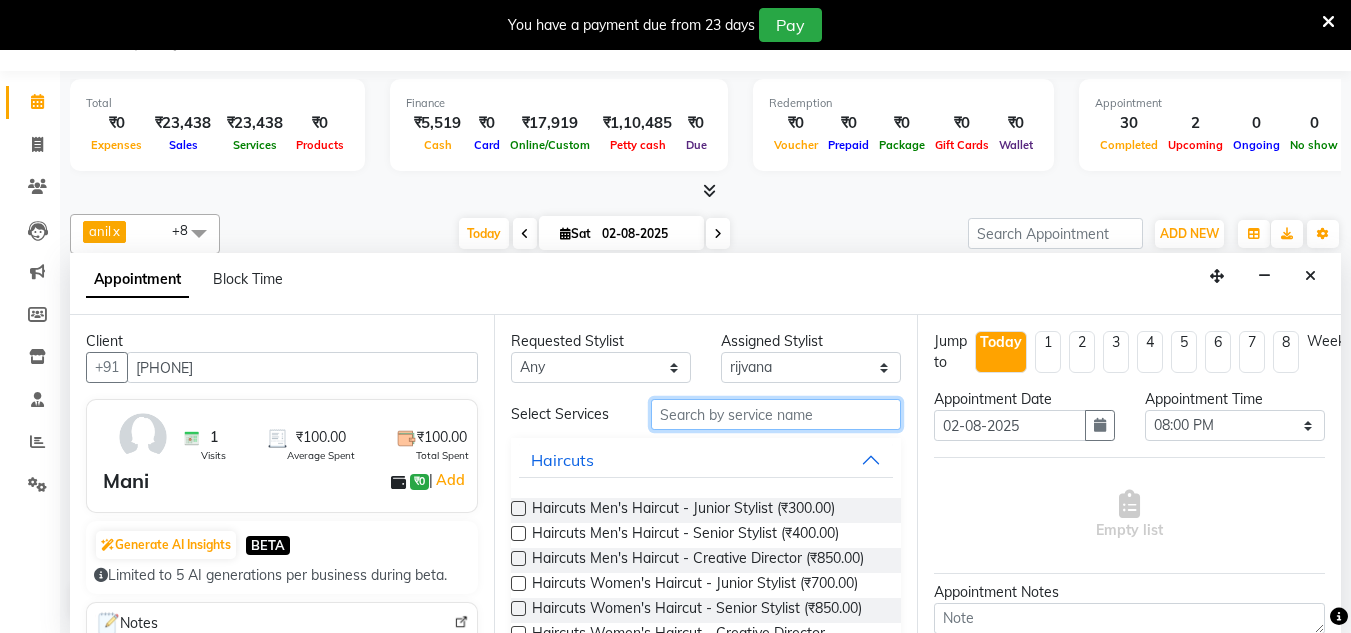 click at bounding box center (776, 414) 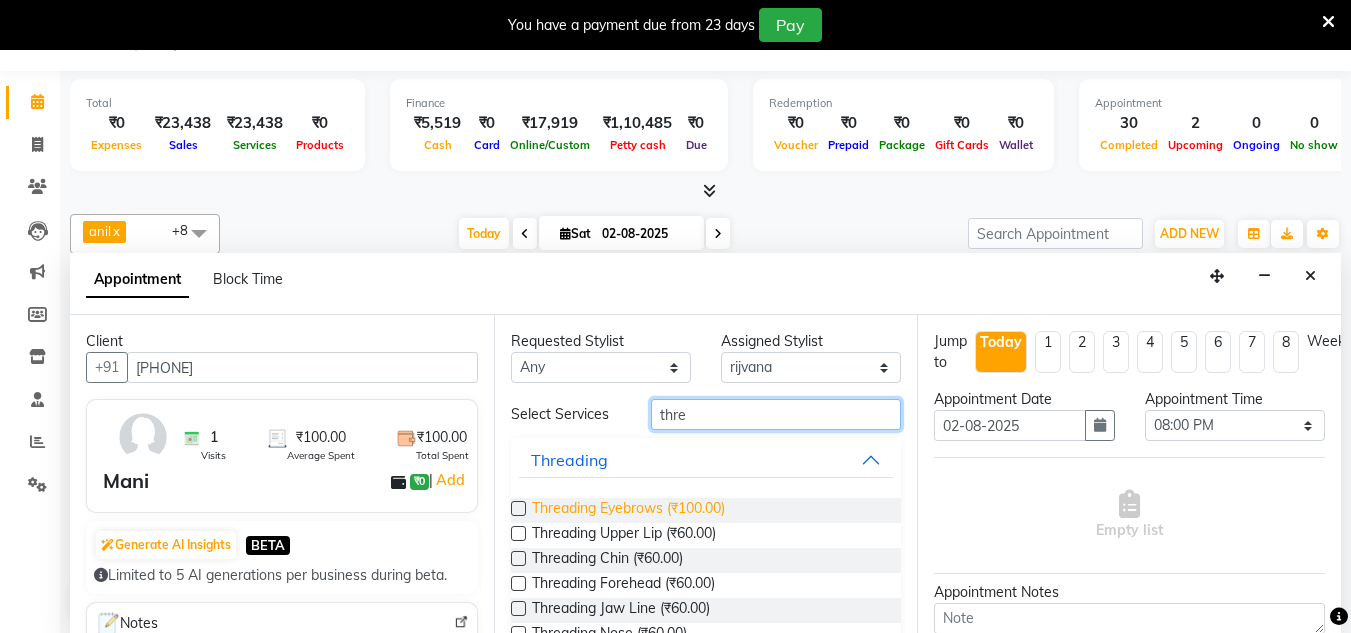 type on "thre" 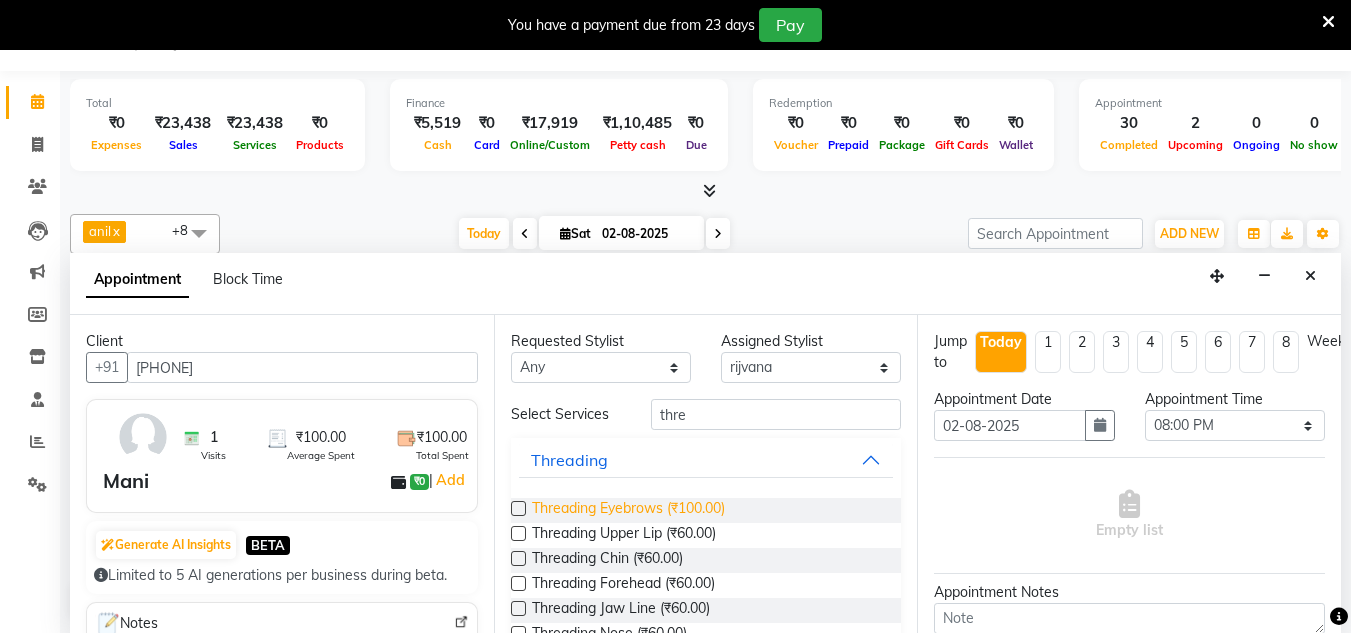 click on "Threading Eyebrows (₹100.00)" at bounding box center [628, 510] 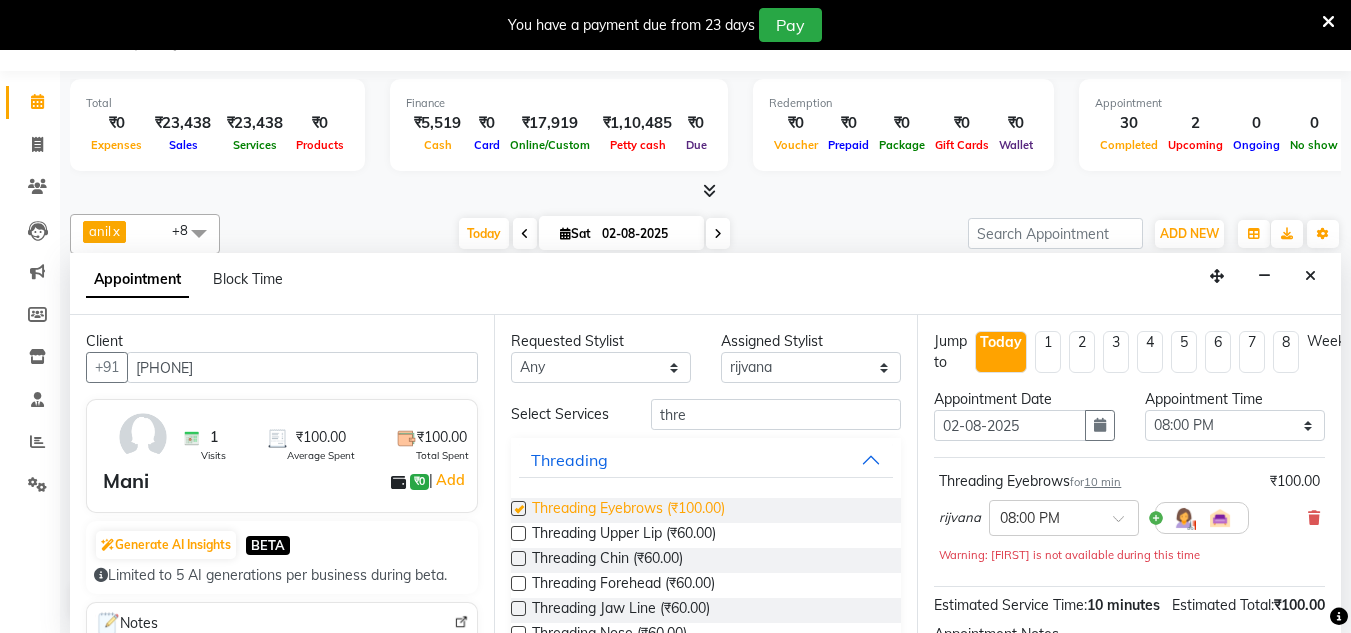 checkbox on "false" 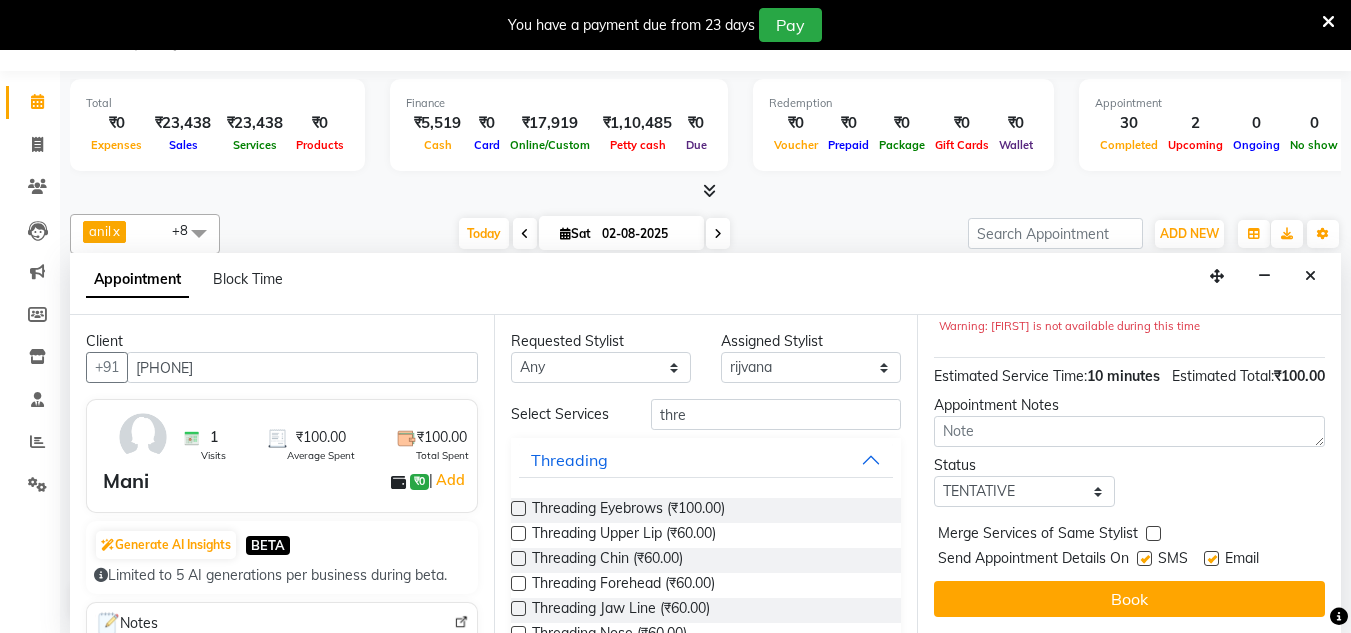 scroll, scrollTop: 260, scrollLeft: 0, axis: vertical 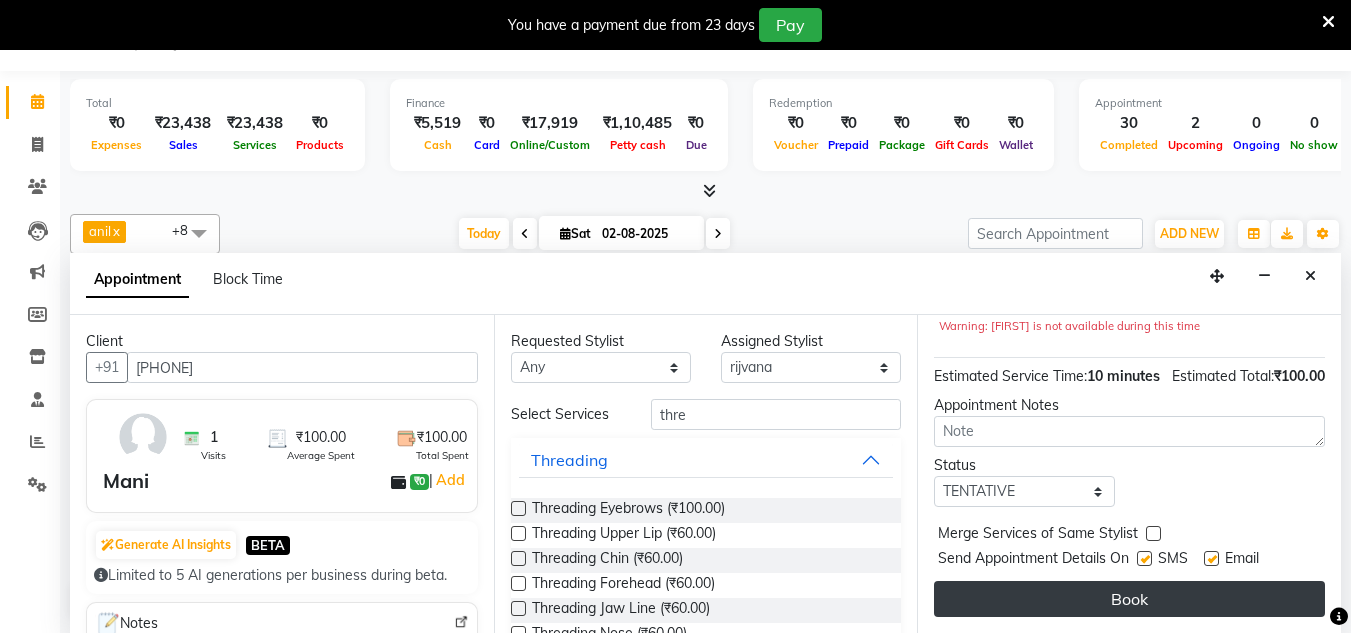 click on "Book" at bounding box center (1129, 599) 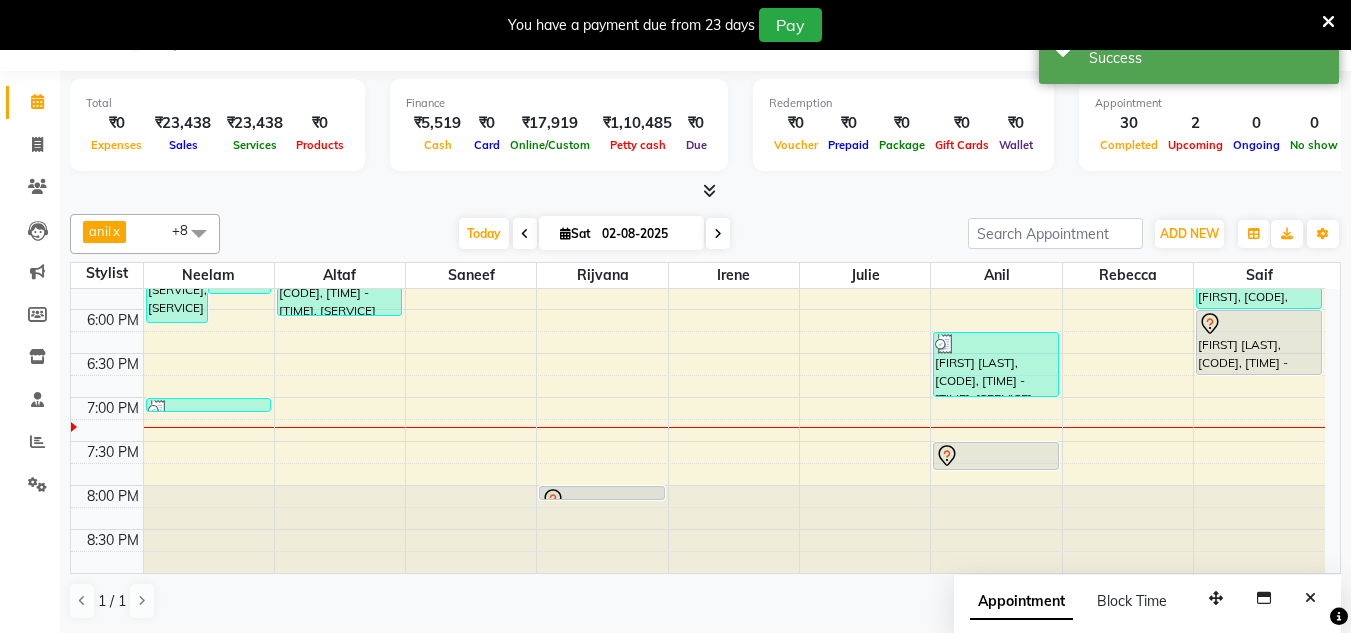 scroll, scrollTop: 37, scrollLeft: 0, axis: vertical 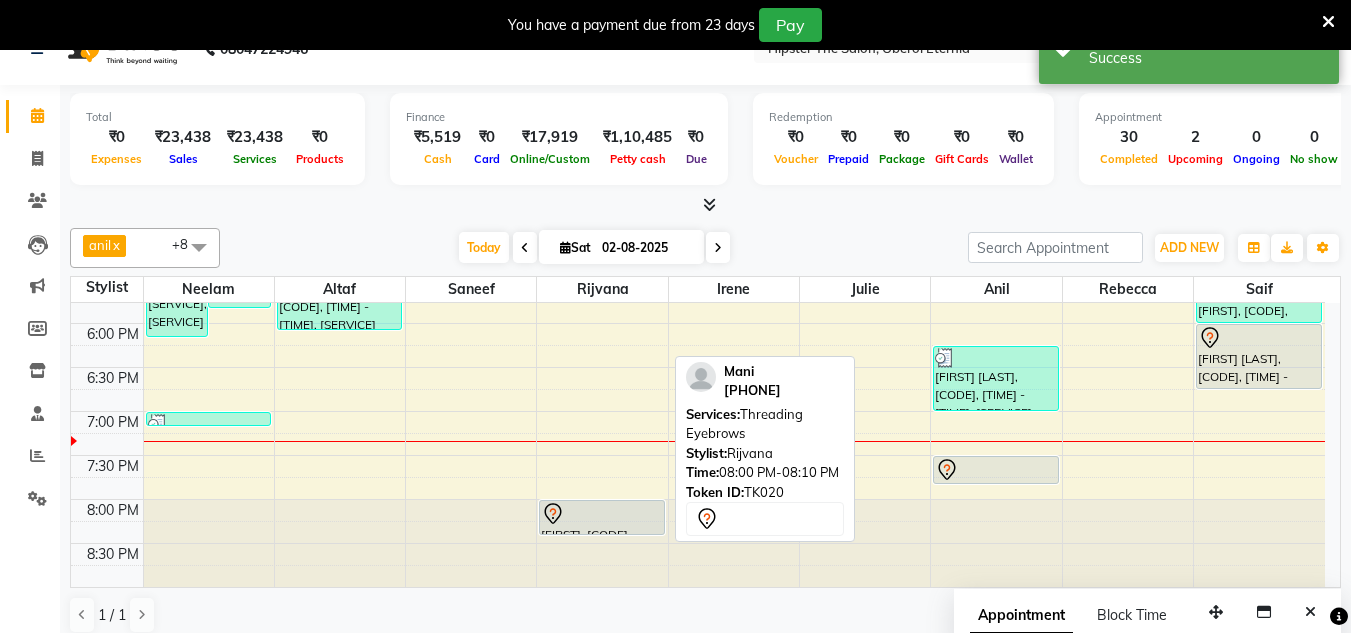 drag, startPoint x: 587, startPoint y: 509, endPoint x: 585, endPoint y: 548, distance: 39.051247 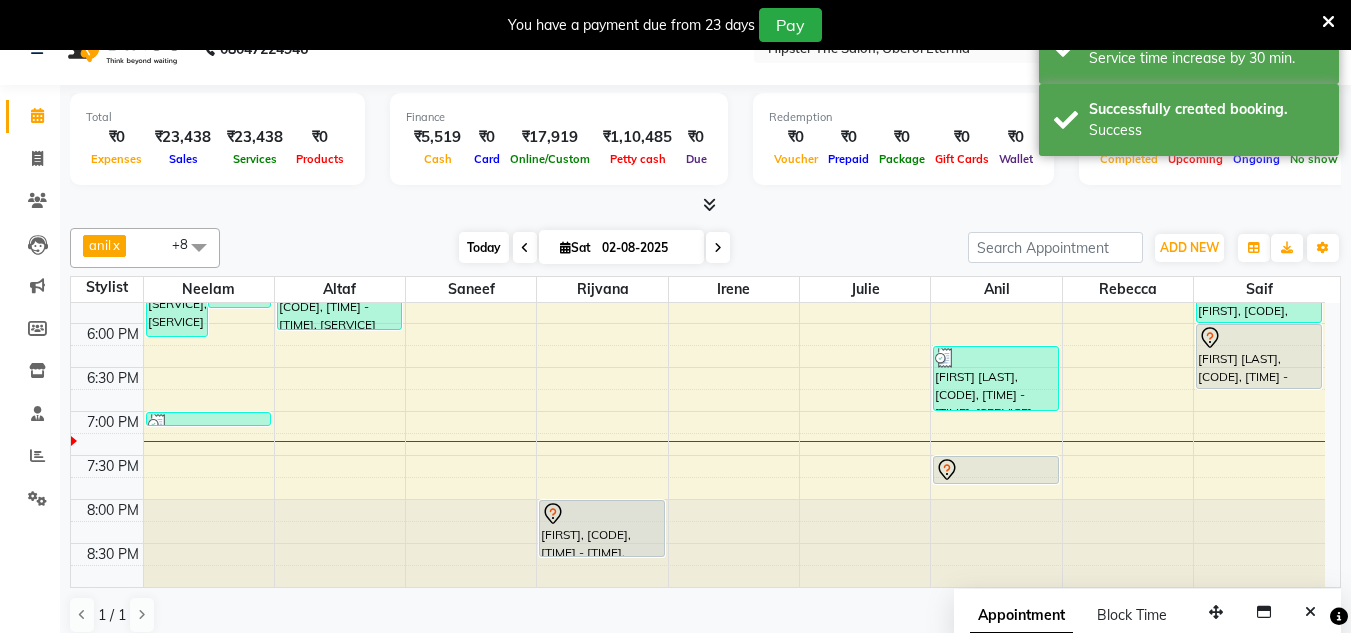 click on "Today" at bounding box center [484, 247] 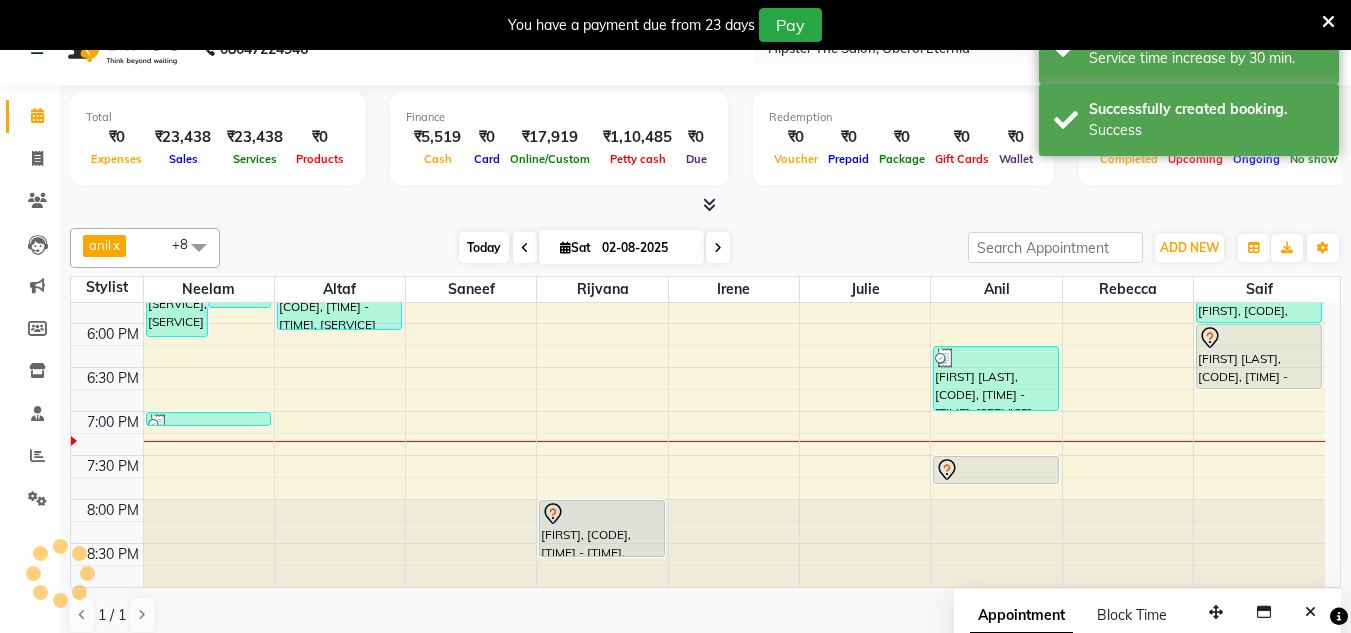 scroll, scrollTop: 859, scrollLeft: 0, axis: vertical 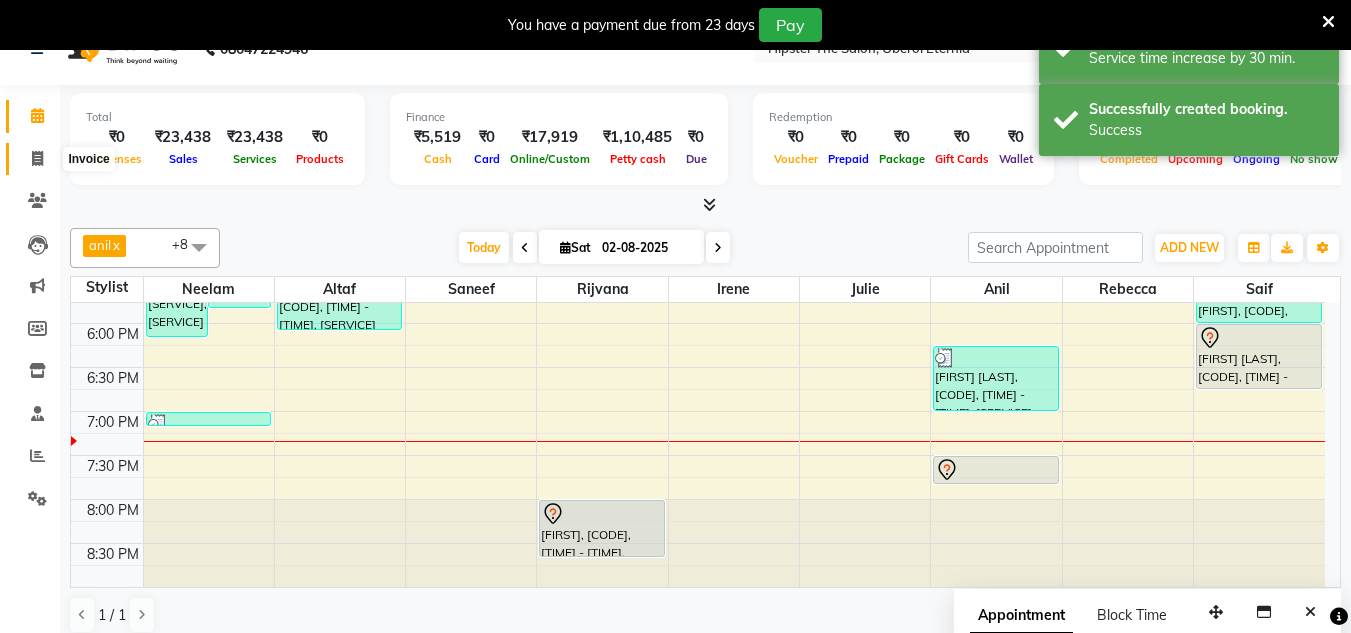 click 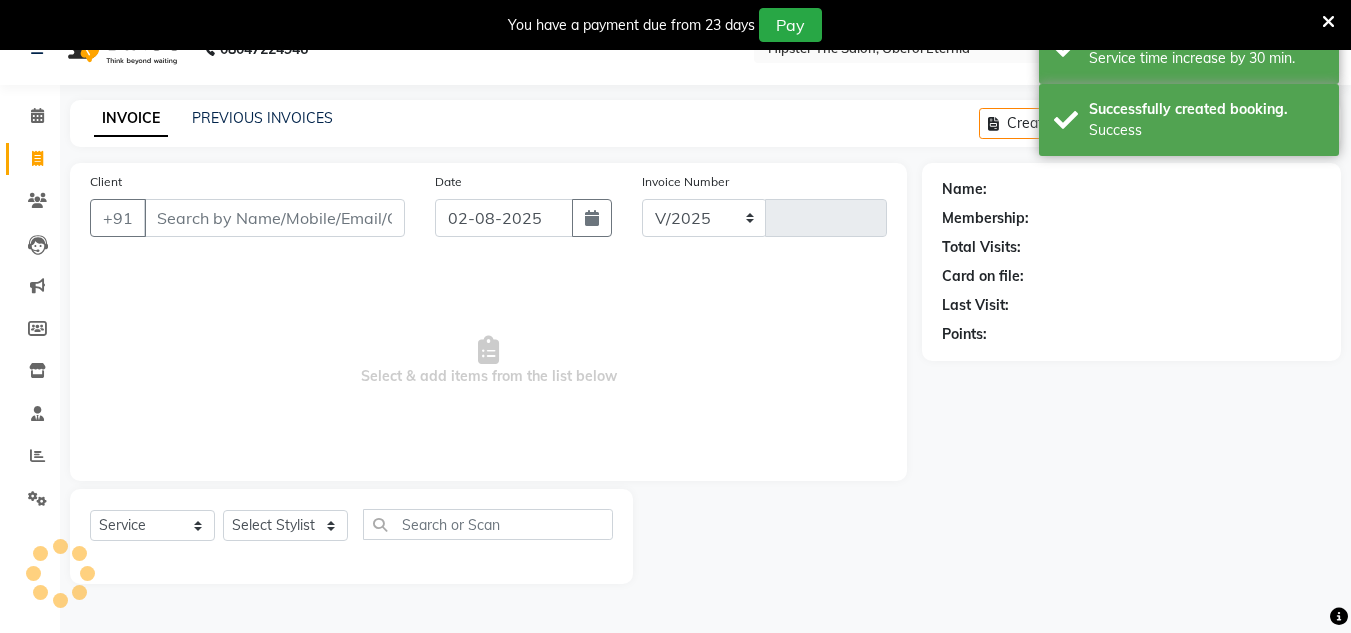 select on "8592" 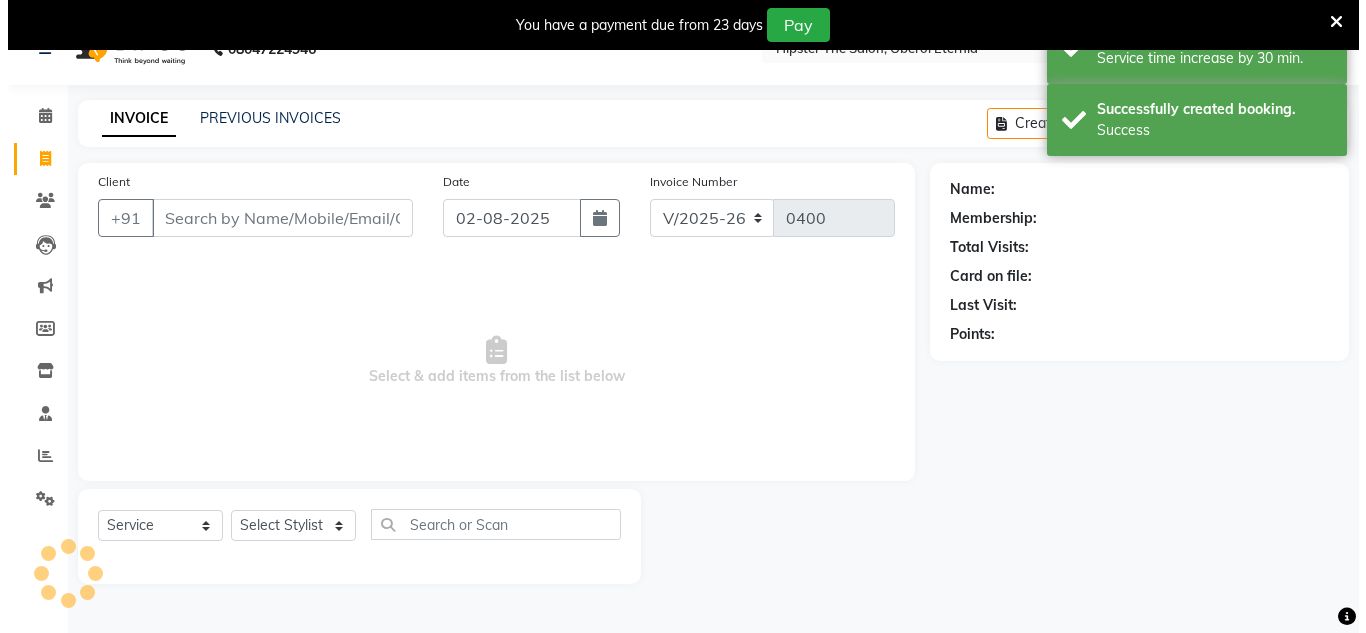 scroll, scrollTop: 0, scrollLeft: 0, axis: both 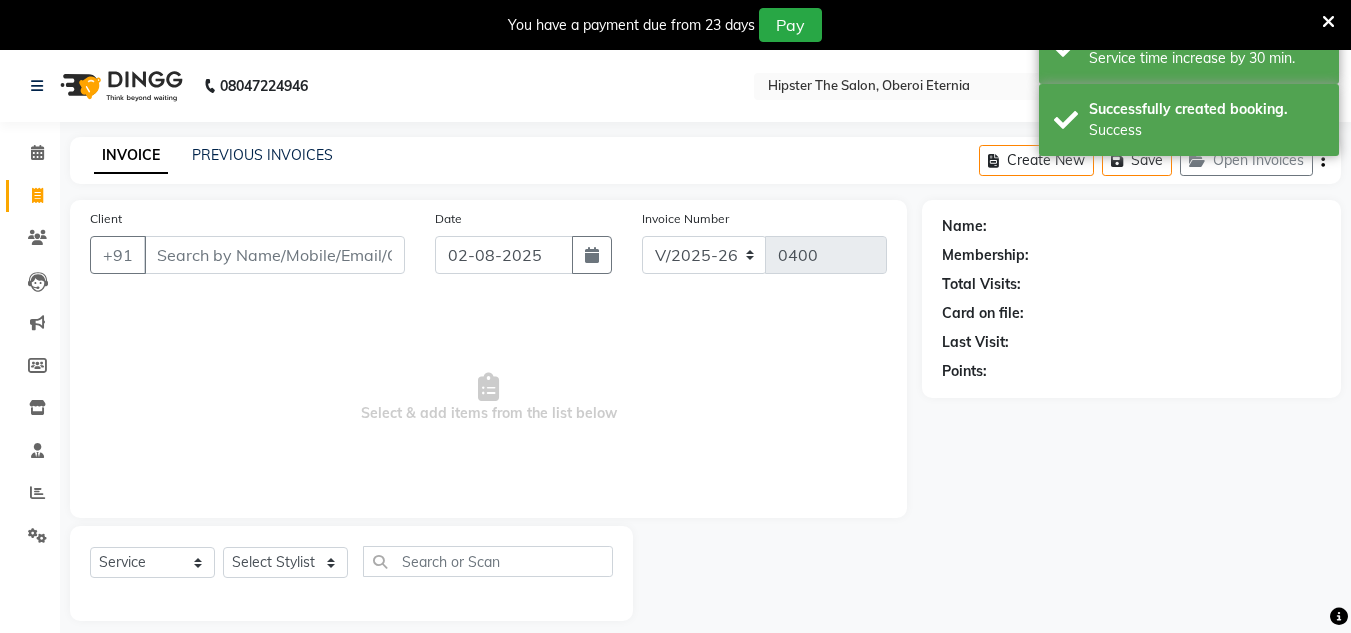 click on "Client" at bounding box center [274, 255] 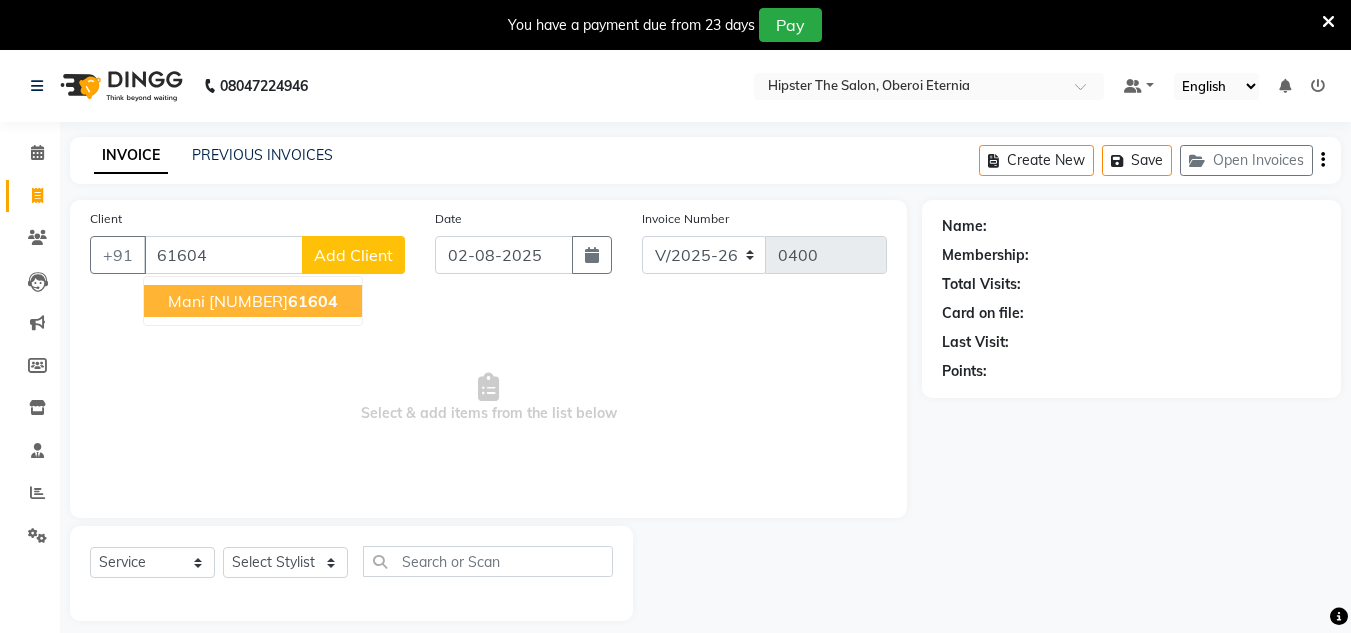 click on "Mani  73040 61604" at bounding box center [253, 301] 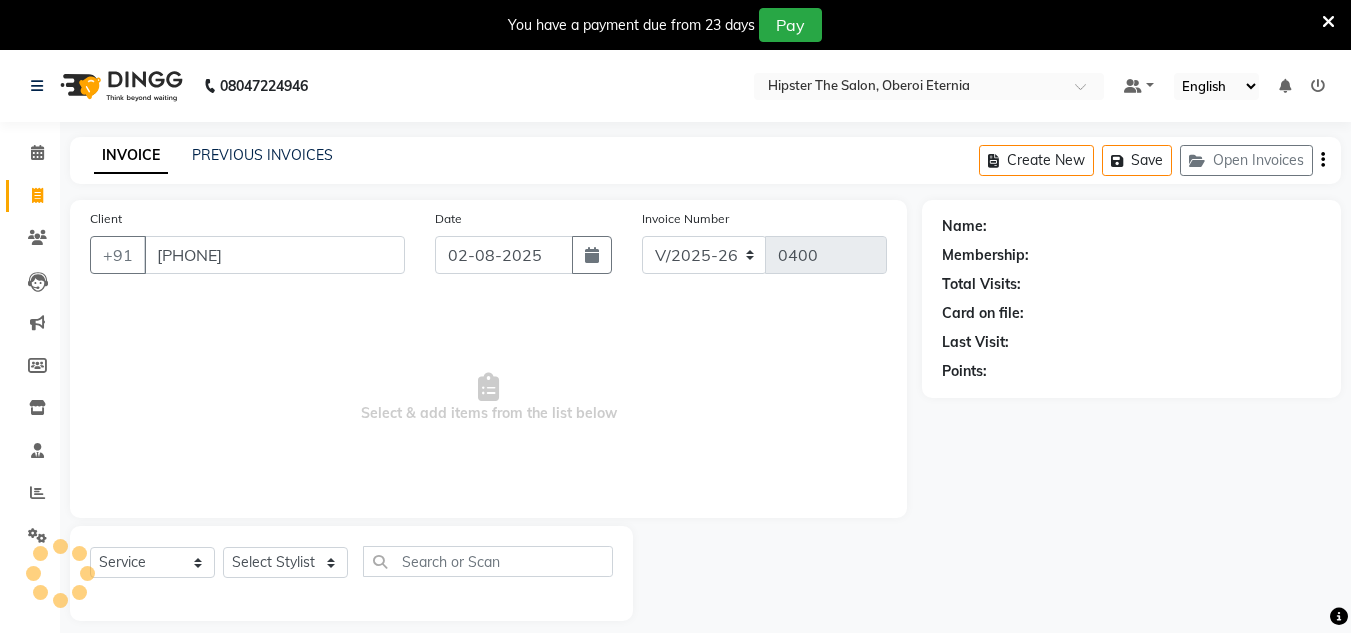 type on "[PHONE]" 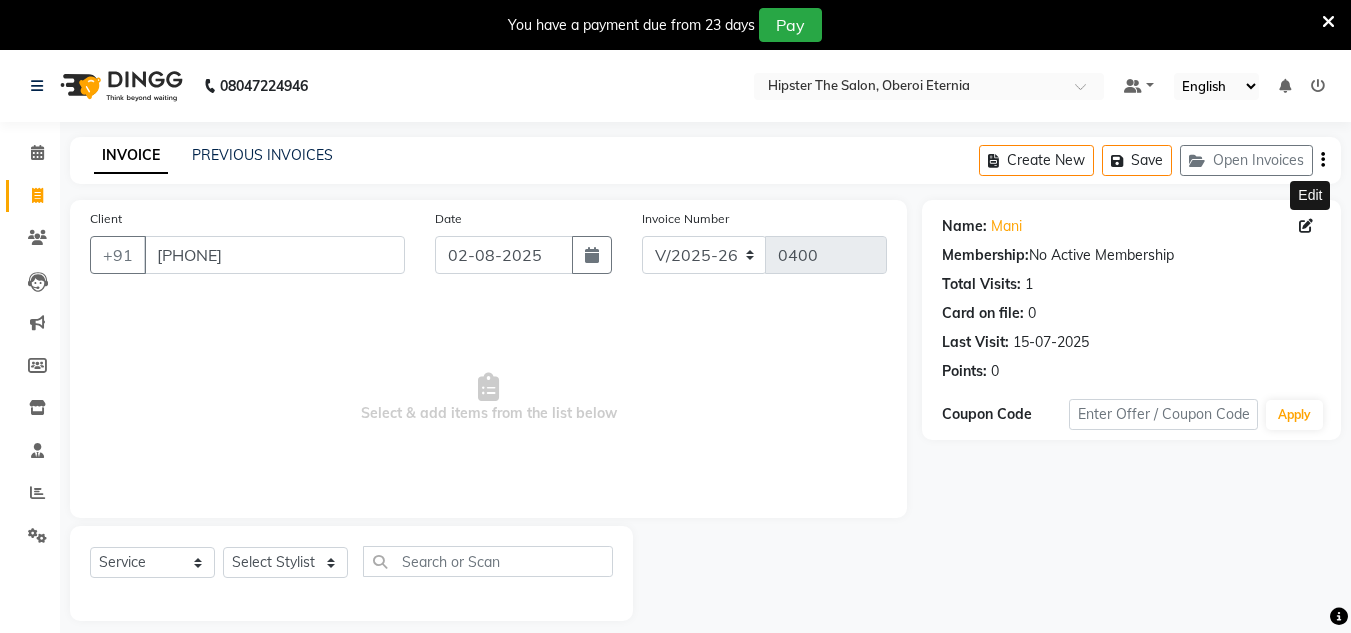 click 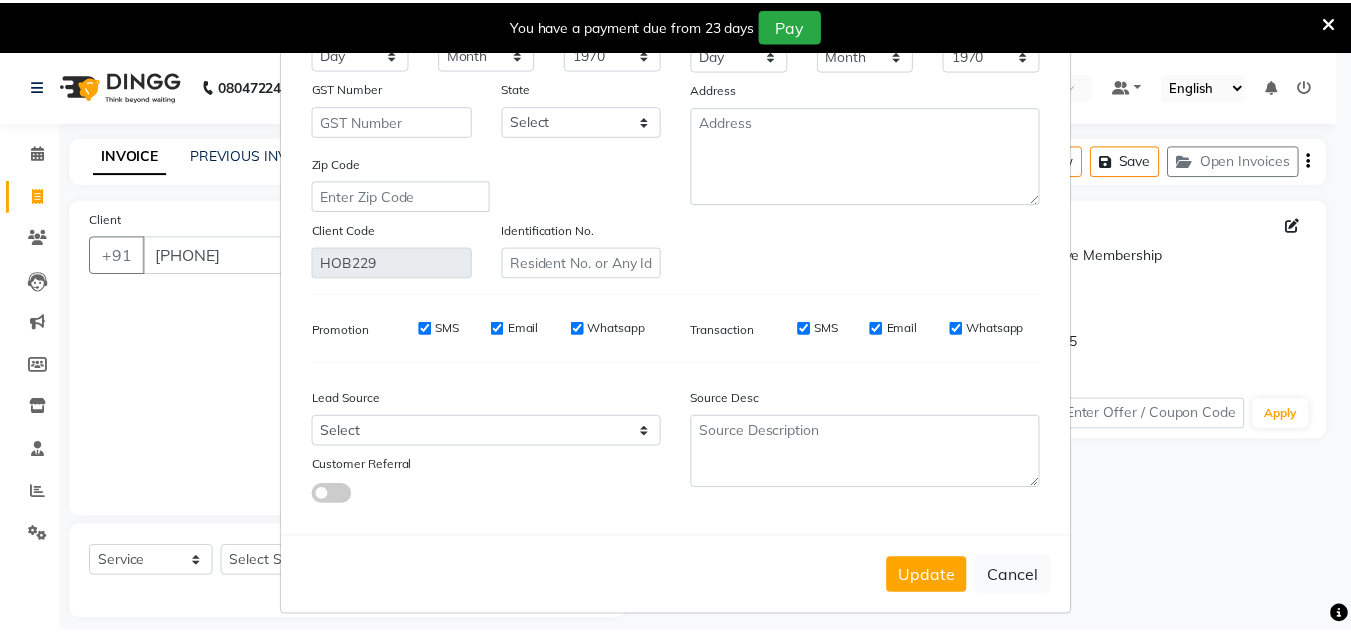 scroll, scrollTop: 254, scrollLeft: 0, axis: vertical 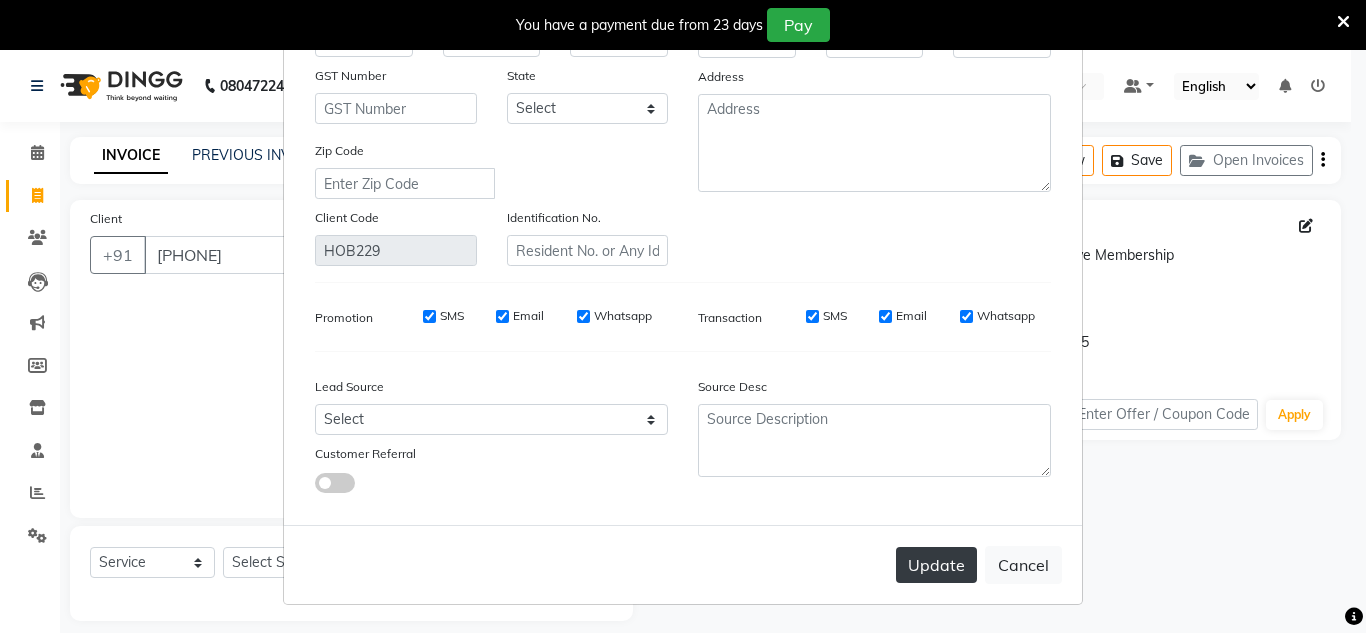 type on "Mahi" 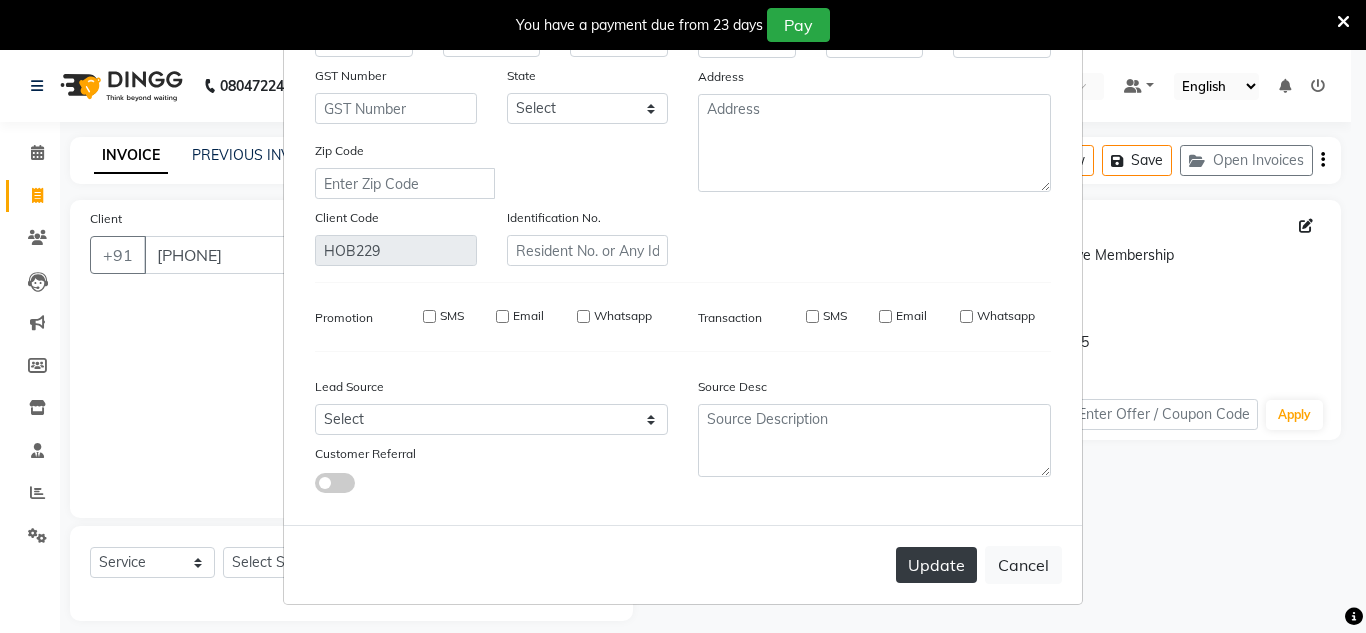 type 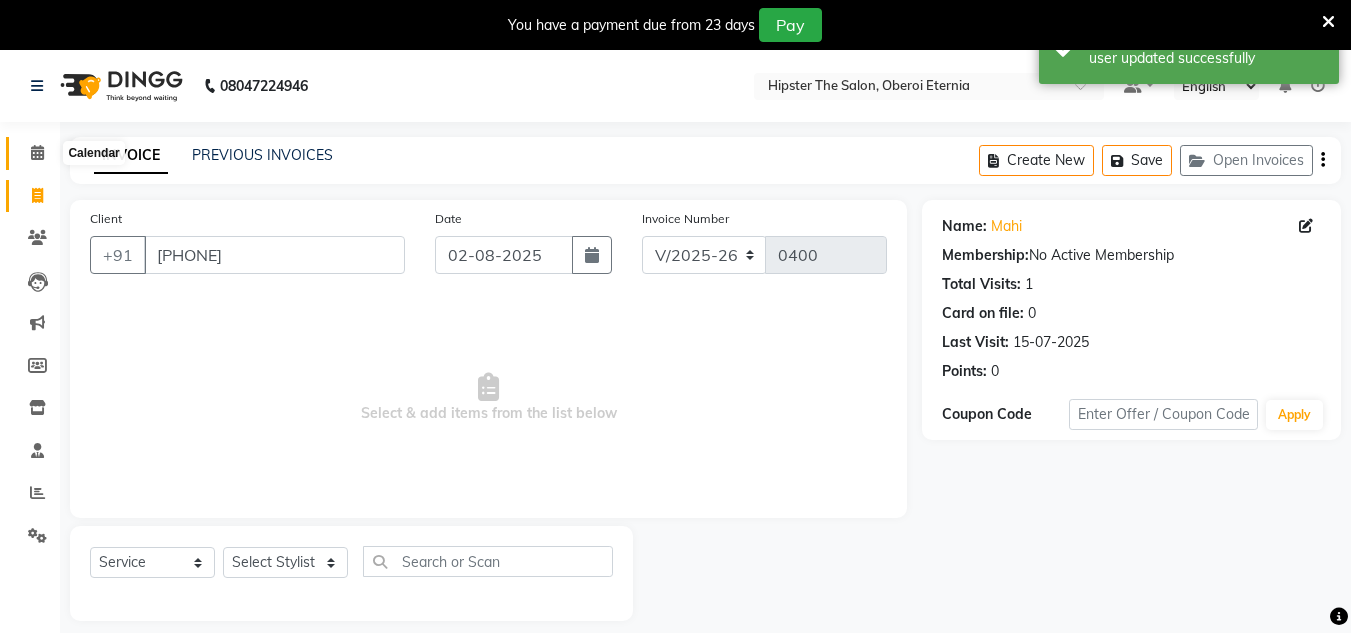 click 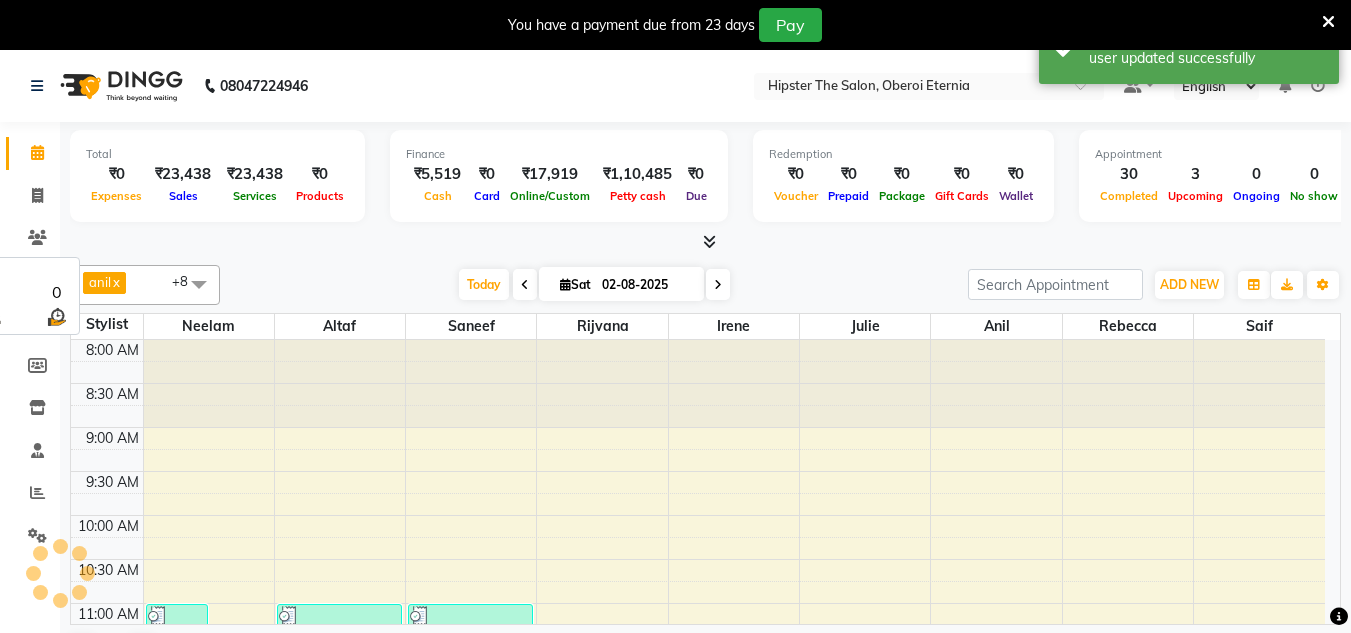 scroll, scrollTop: 821, scrollLeft: 0, axis: vertical 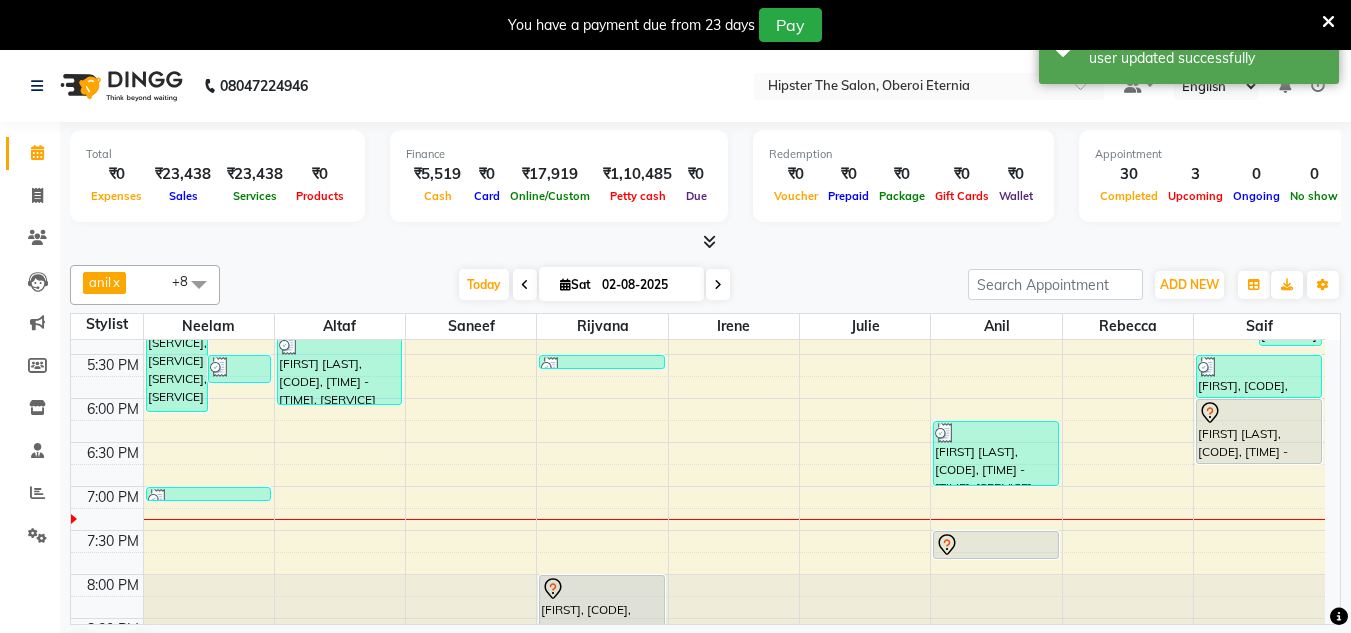 click at bounding box center [718, 284] 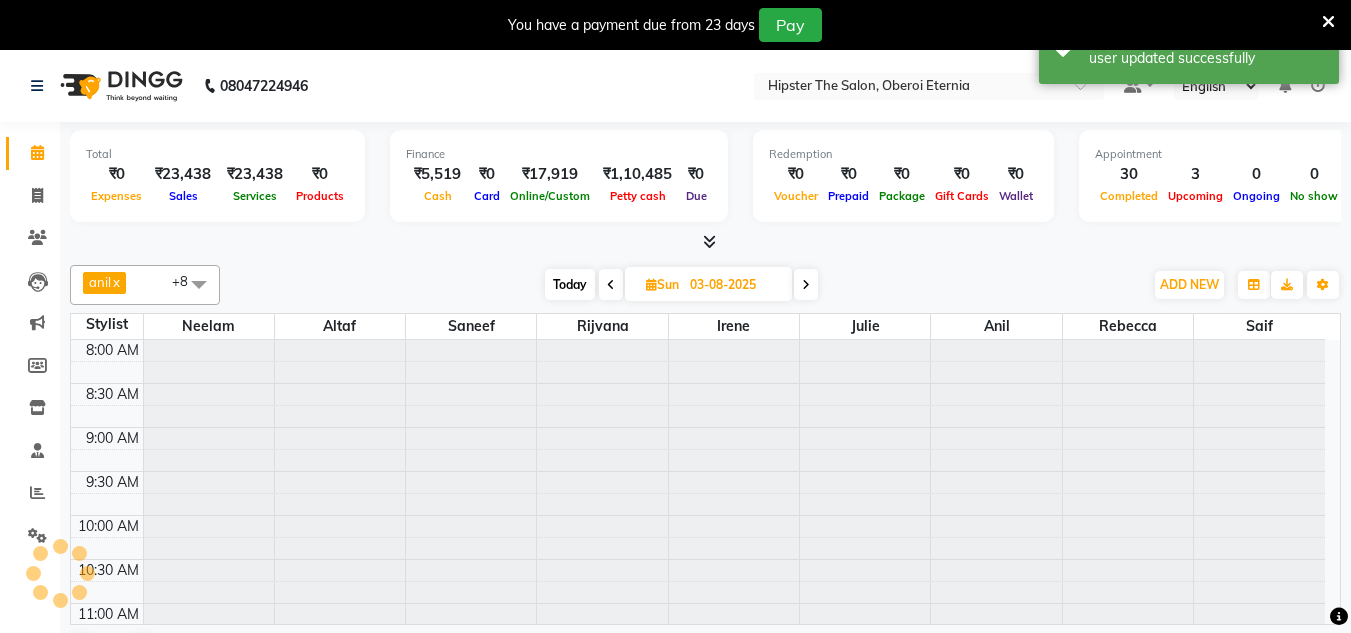 scroll, scrollTop: 859, scrollLeft: 0, axis: vertical 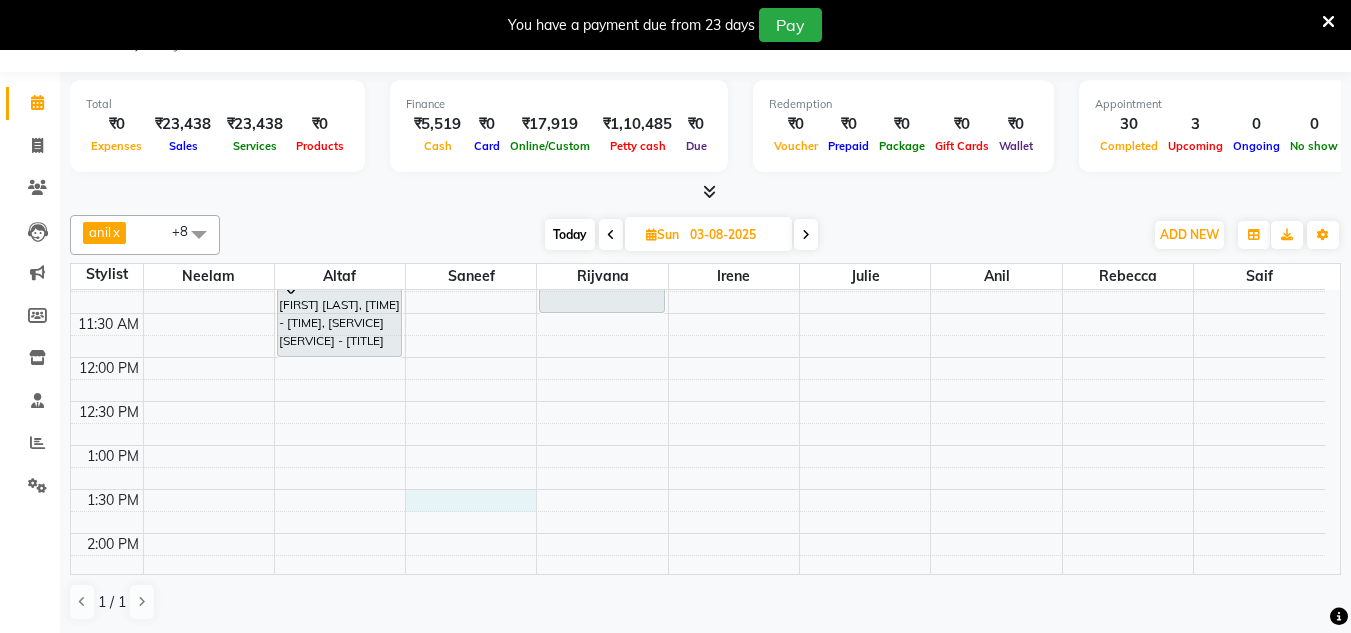 click on "8:00 AM 8:30 AM 9:00 AM 9:30 AM 10:00 AM 10:30 AM 11:00 AM 11:30 AM 12:00 PM 12:30 PM 1:00 PM 1:30 PM 2:00 PM 2:30 PM 3:00 PM 3:30 PM 4:00 PM 4:30 PM 5:00 PM 5:30 PM 6:00 PM 6:30 PM 7:00 PM 7:30 PM 8:00 PM 8:30 PM             Neha Dedhia, 11:00 AM-12:00 PM, Haircuts Women's Haircut - Senior Stylist             Shashank govlkar, 10:15 AM-11:30 AM, Skin Facials Casmara Facial             Kavita Sawhney, 10:00 AM-11:00 AM, Wash & Blow Dry Wash & Blow Dry Shoulder Length" at bounding box center [698, 577] 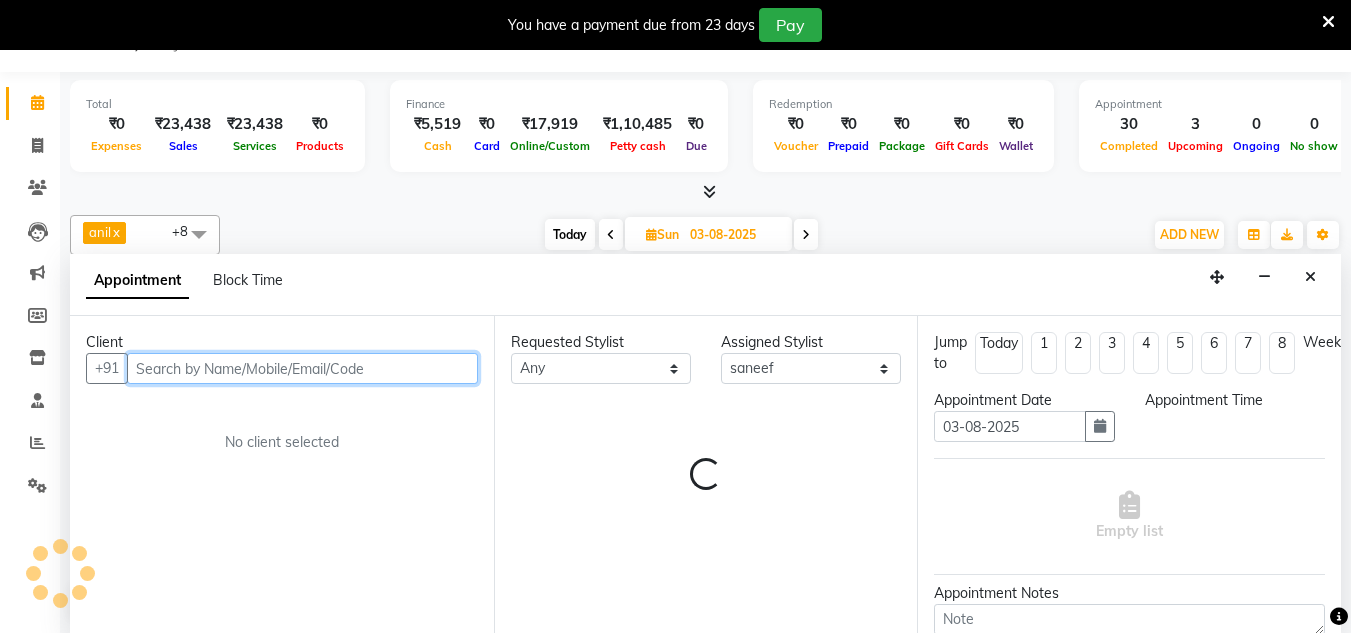 select on "810" 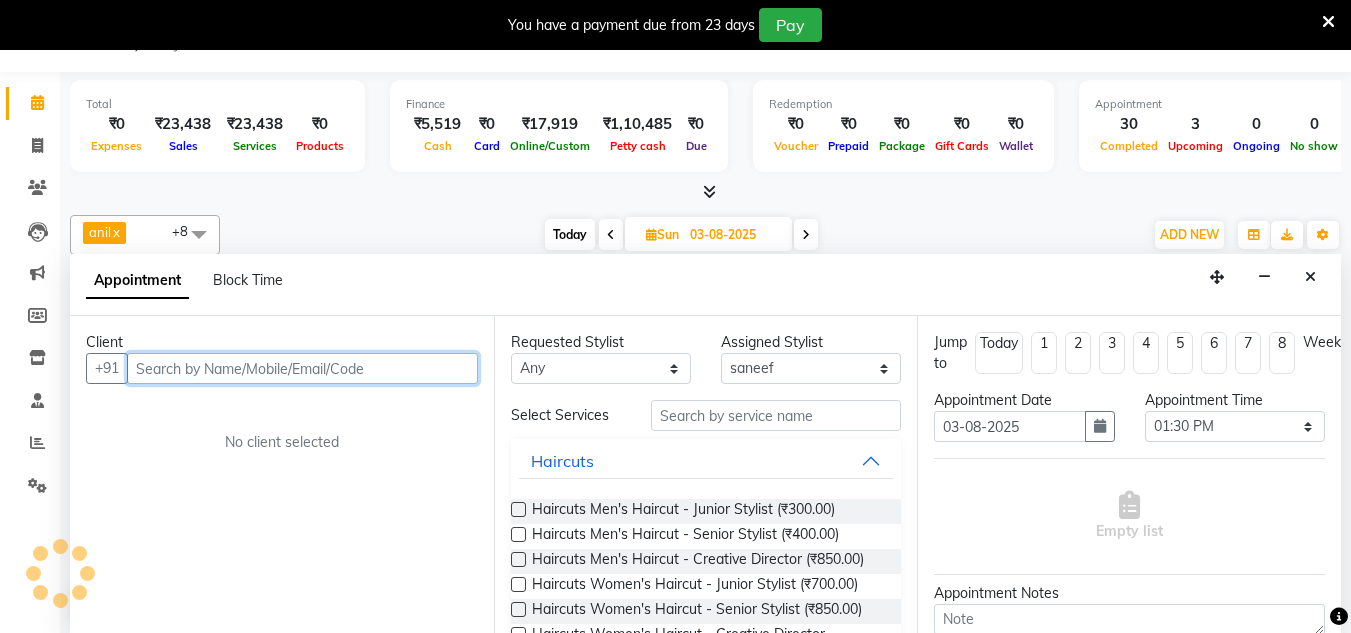 scroll, scrollTop: 51, scrollLeft: 0, axis: vertical 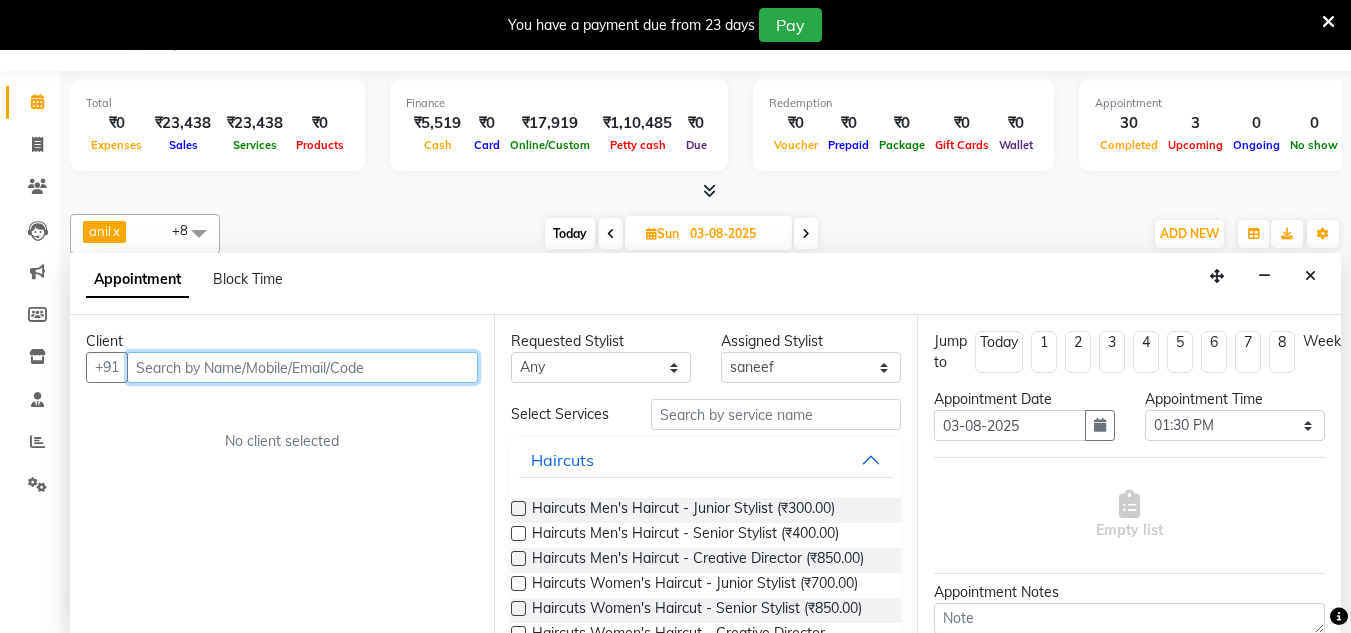 click at bounding box center (302, 367) 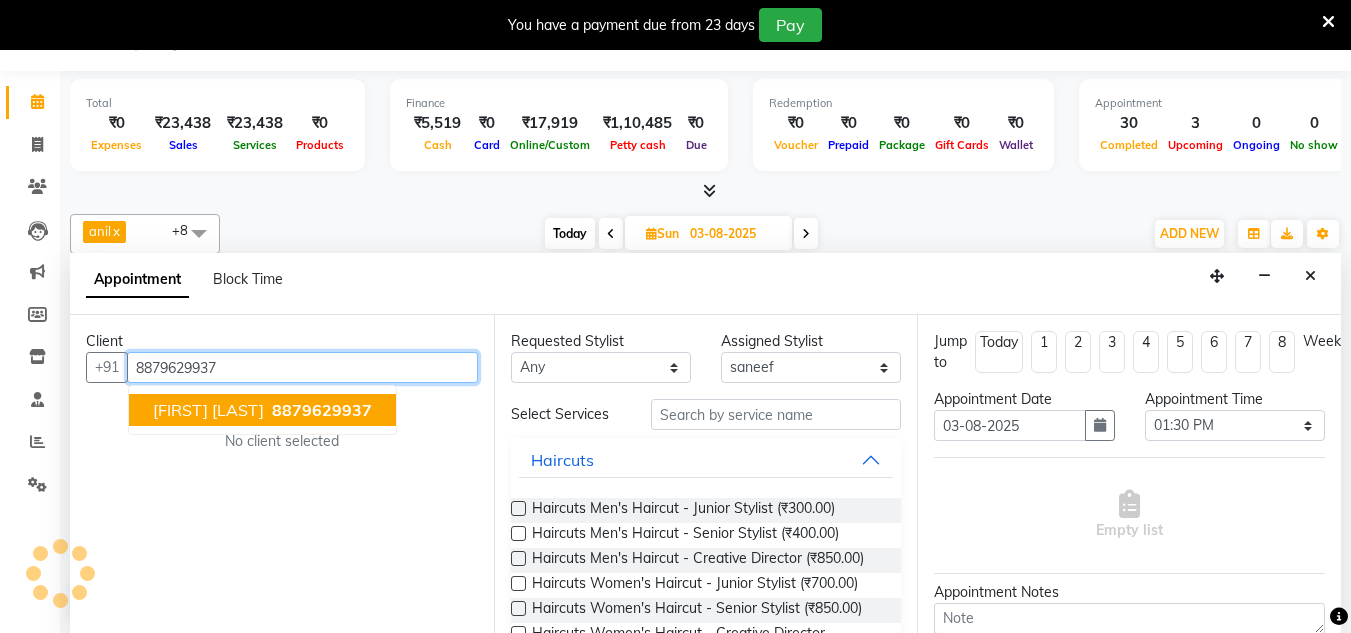 click on "[FIRST] [LAST]" at bounding box center [208, 410] 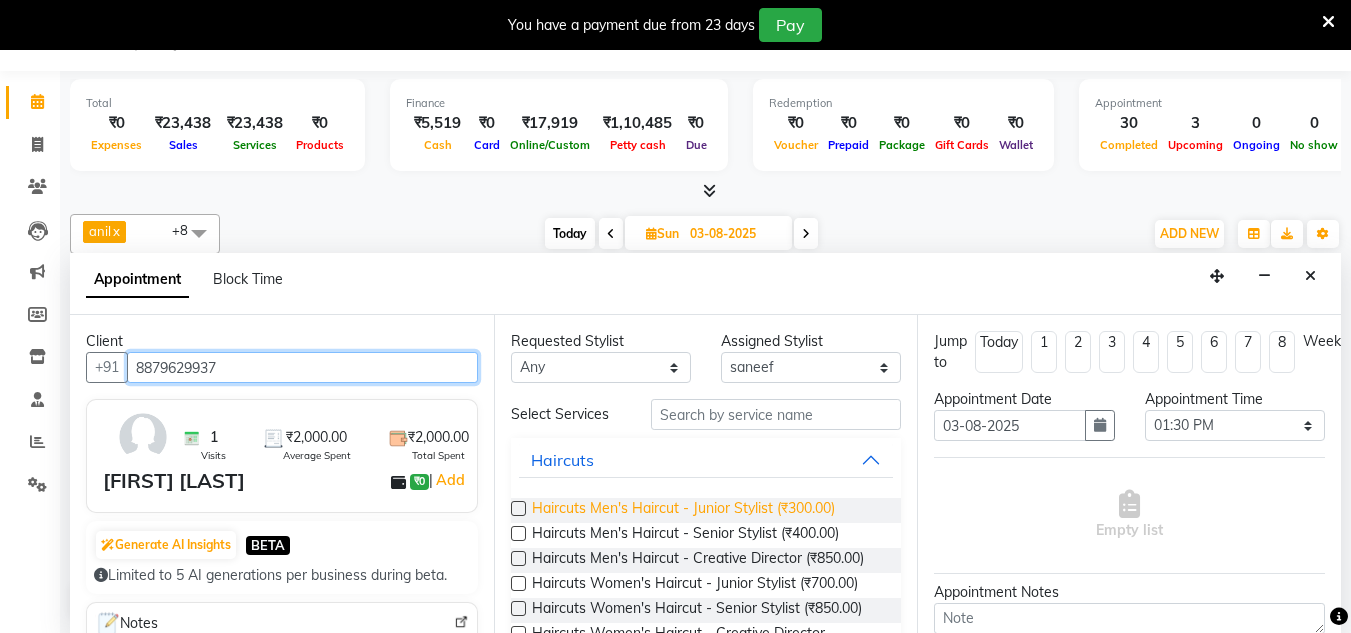 type on "8879629937" 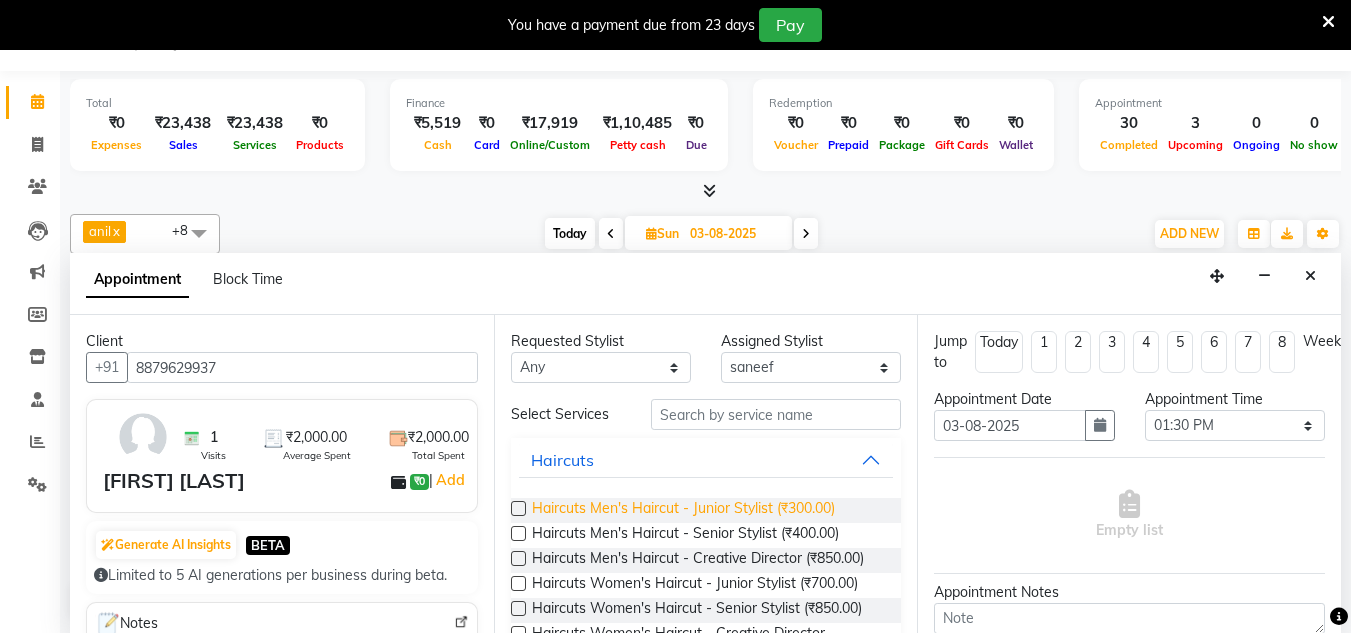 click on "Haircuts Men's Haircut - Junior Stylist (₹300.00)" at bounding box center [683, 510] 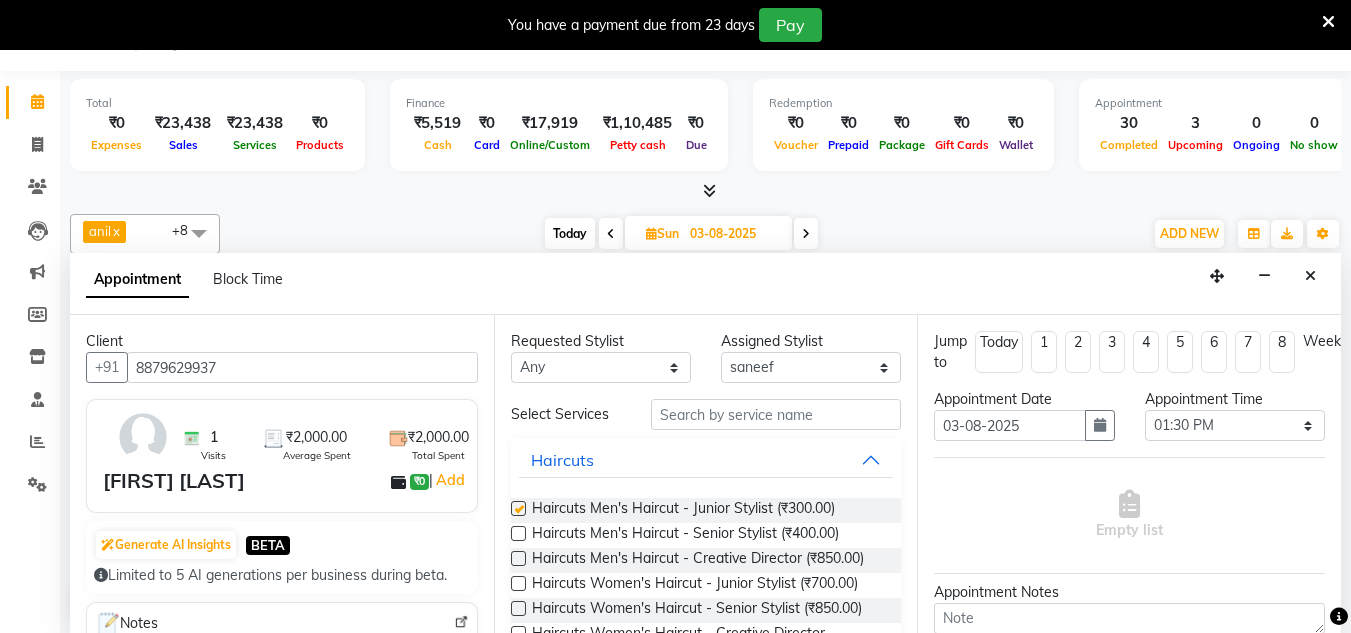 checkbox on "false" 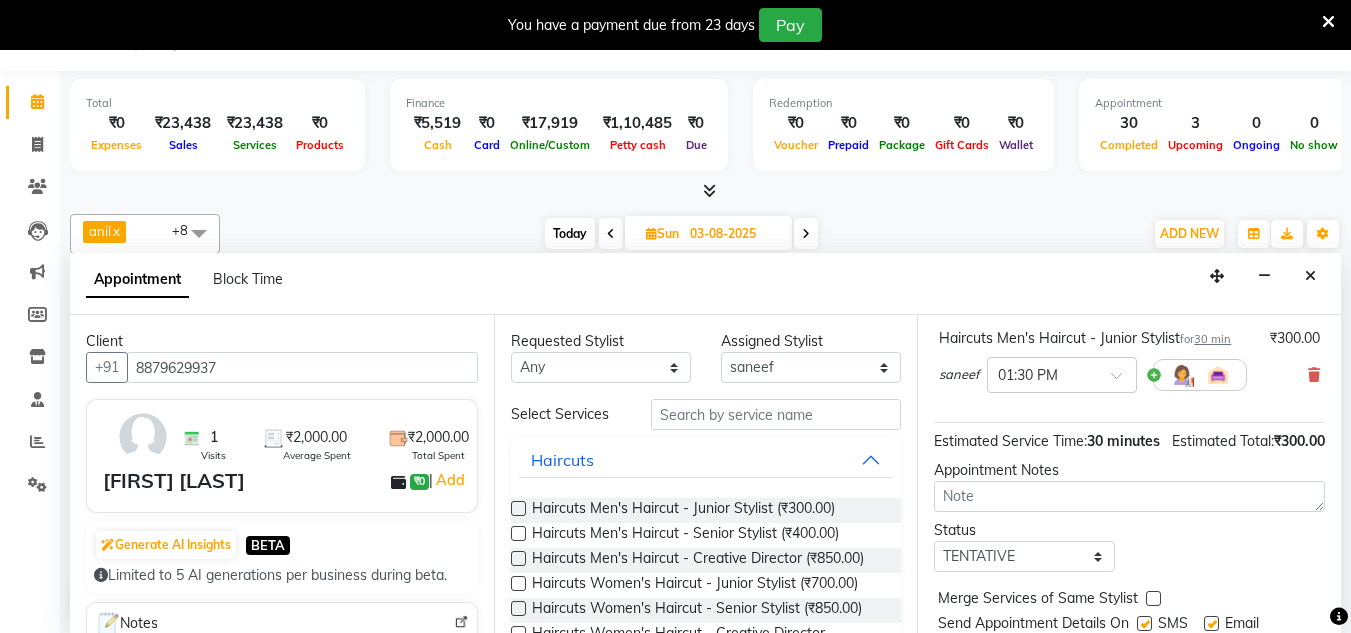 scroll, scrollTop: 244, scrollLeft: 0, axis: vertical 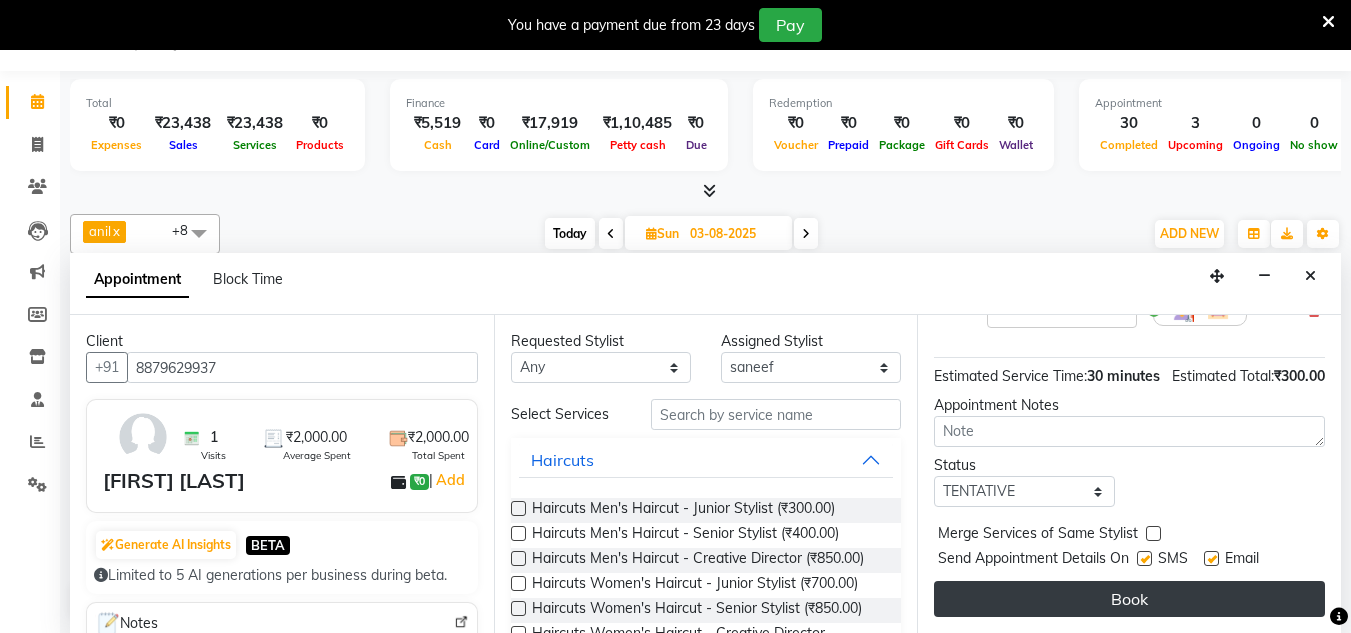 click on "Book" at bounding box center (1129, 599) 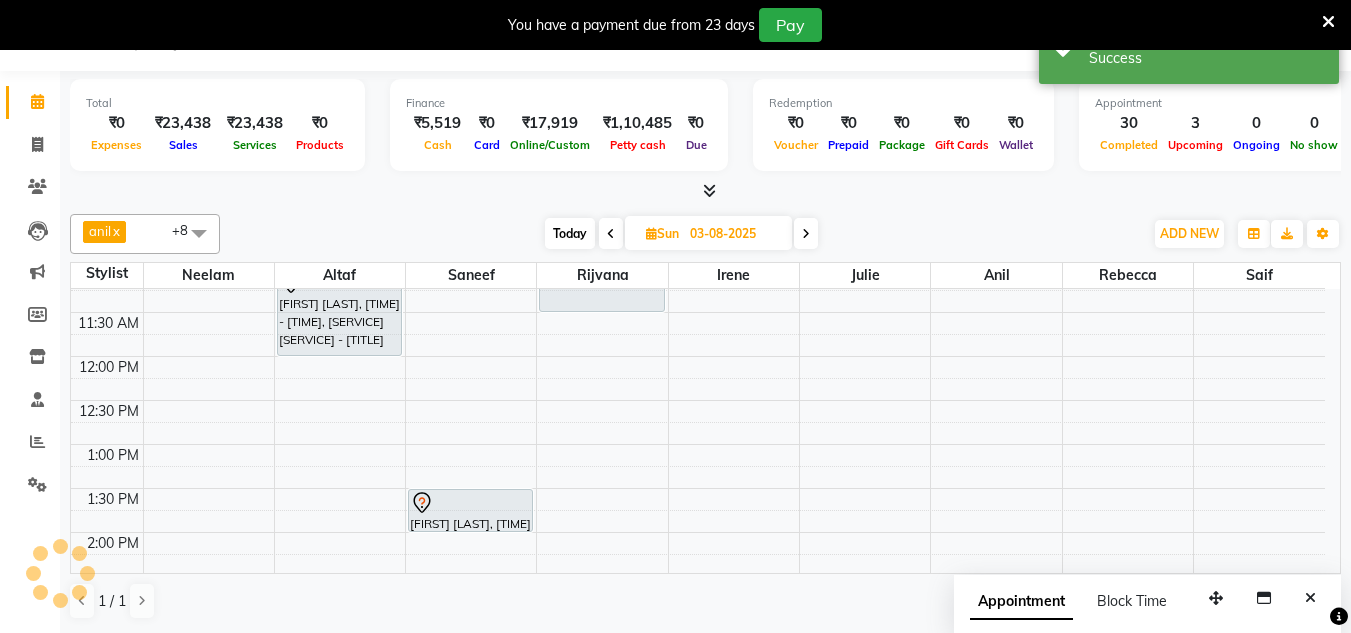 scroll, scrollTop: 0, scrollLeft: 0, axis: both 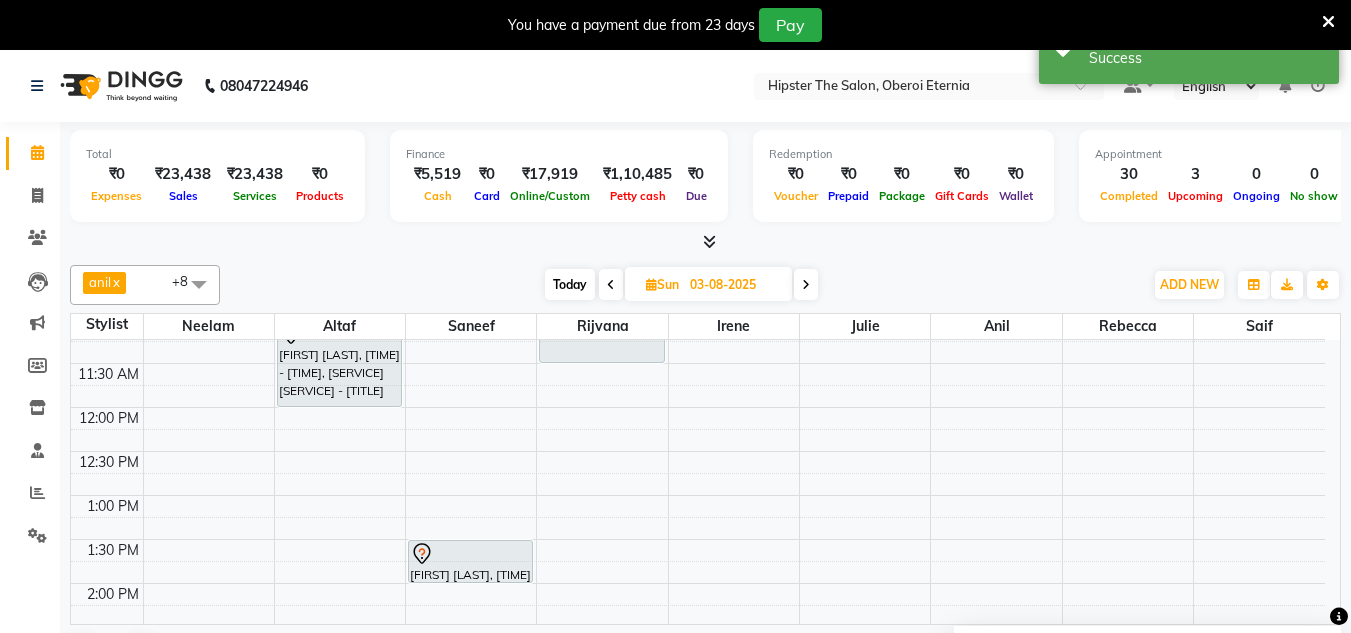 click on "Today" at bounding box center (570, 284) 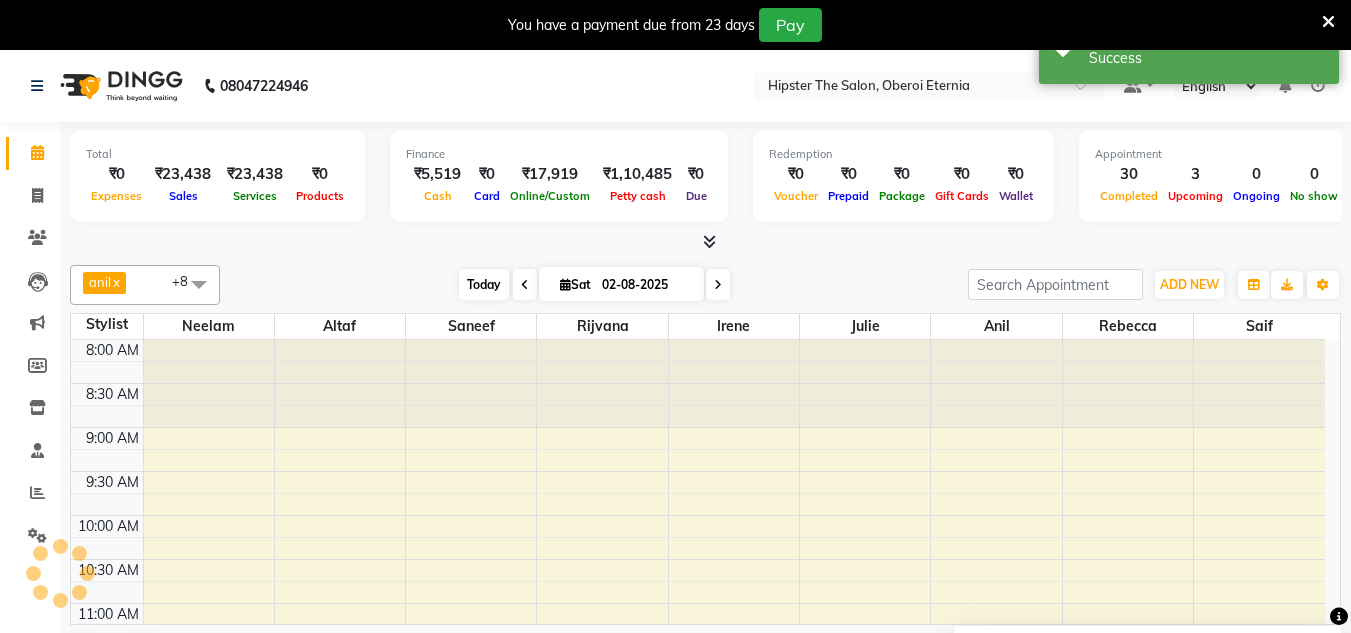 scroll, scrollTop: 859, scrollLeft: 0, axis: vertical 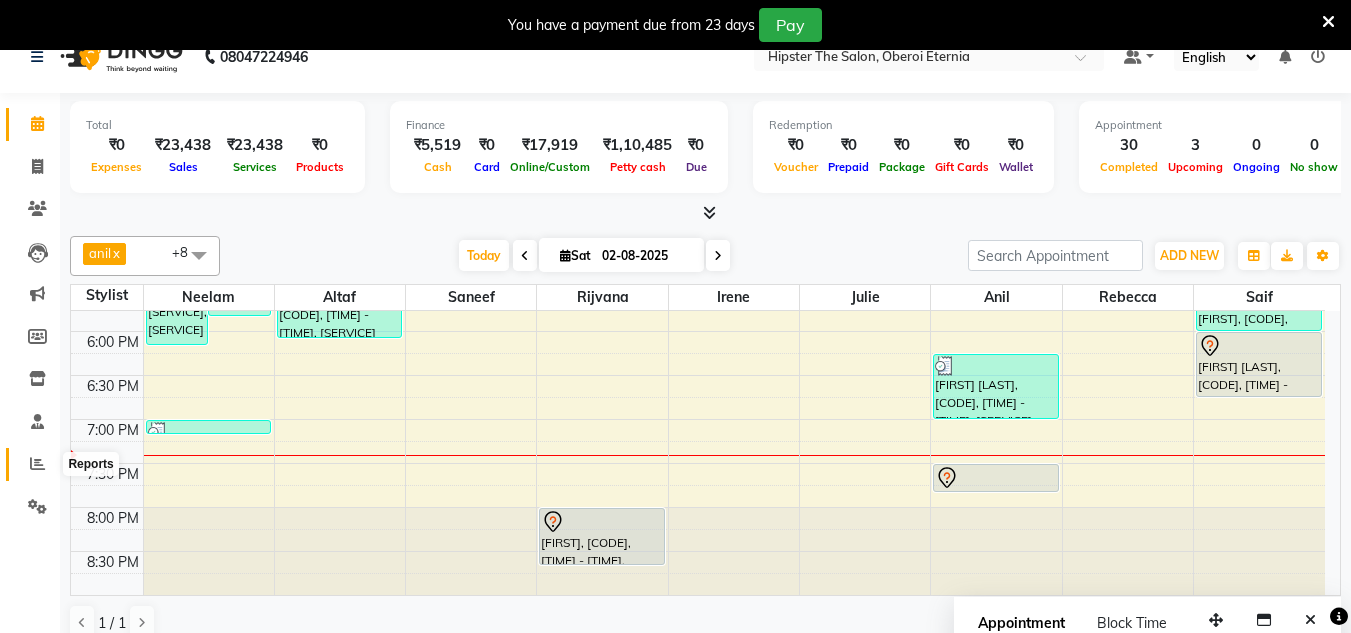 click 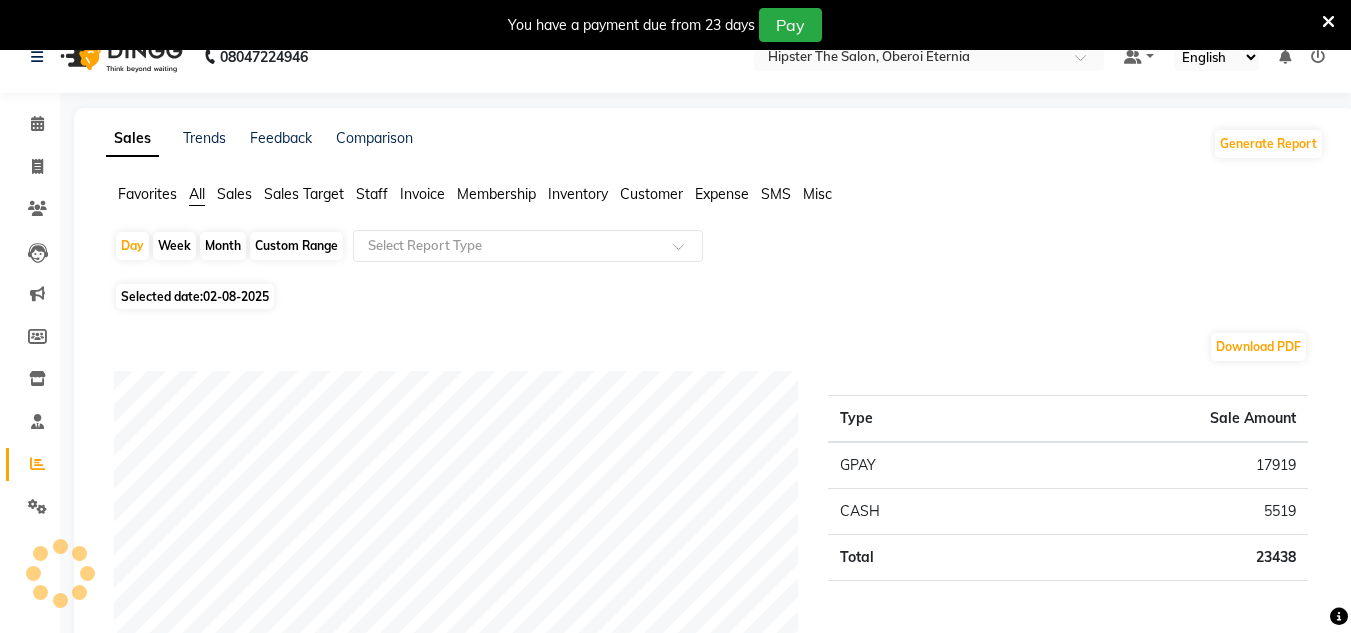 scroll, scrollTop: 0, scrollLeft: 0, axis: both 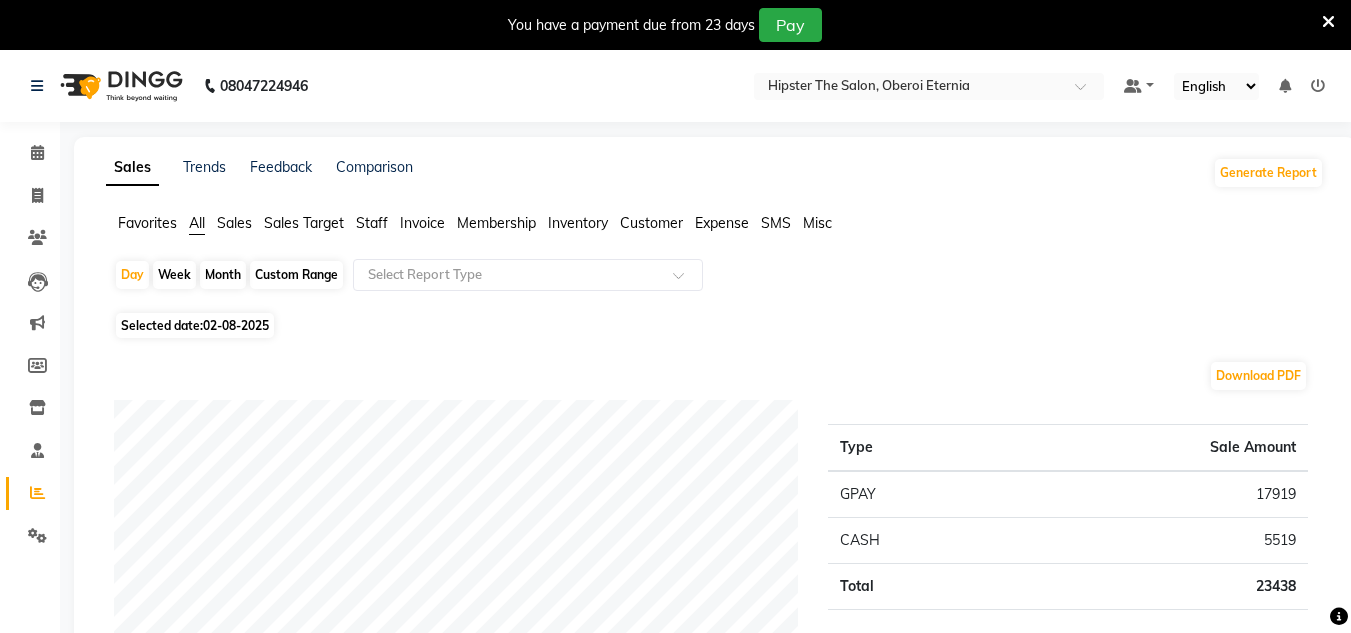 click on "Staff" 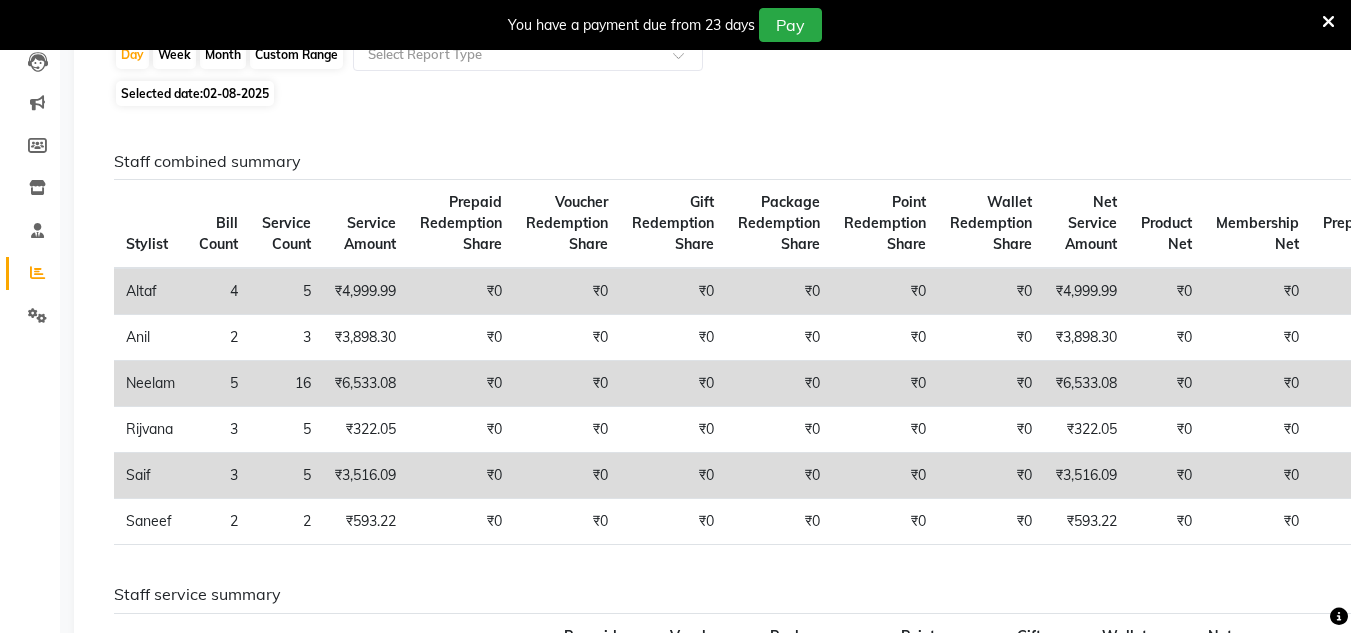 scroll, scrollTop: 42, scrollLeft: 0, axis: vertical 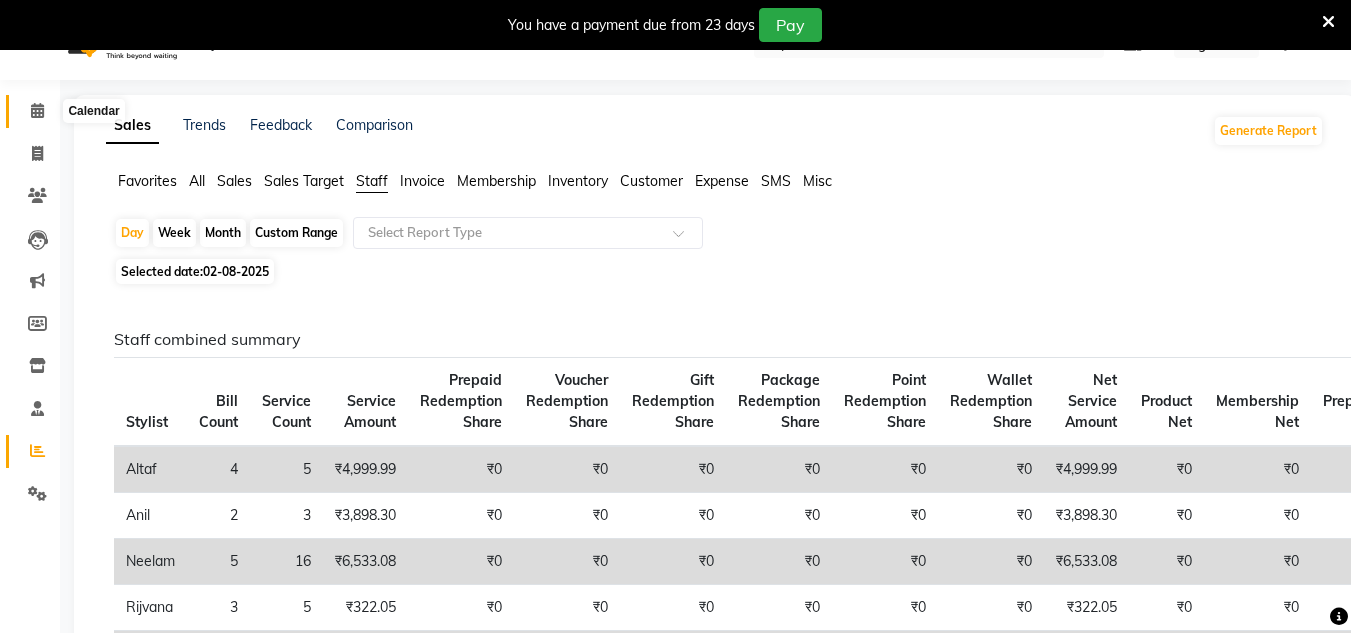 click 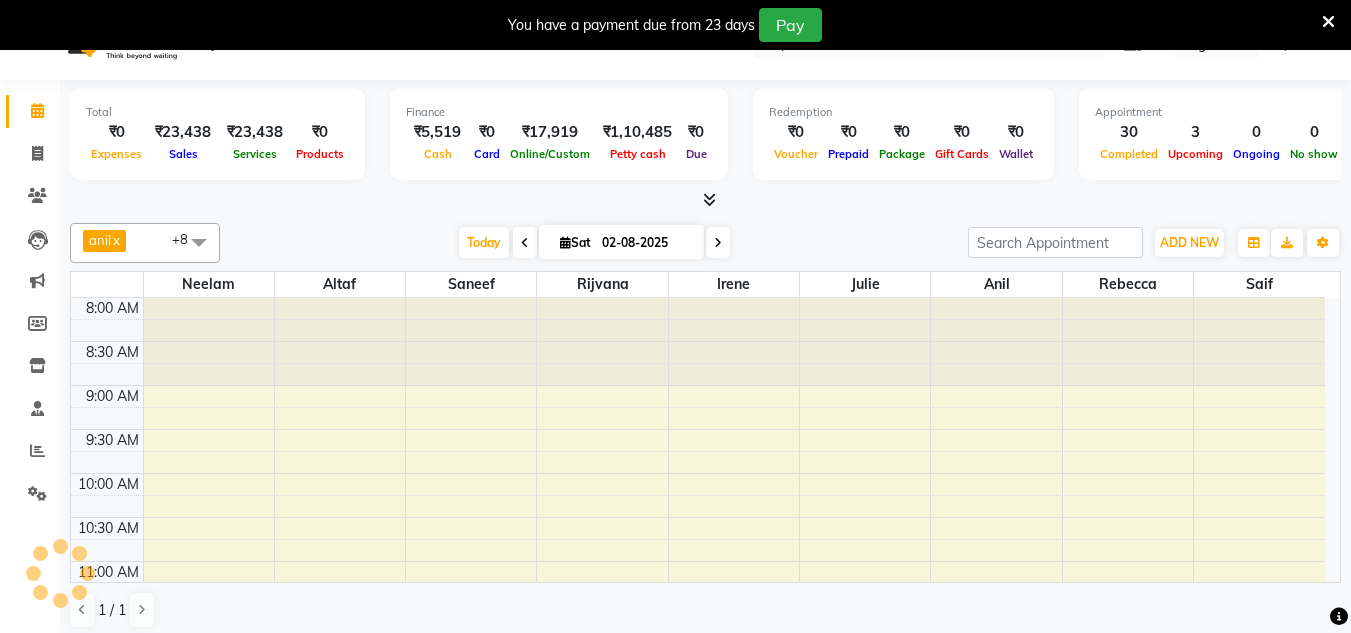 scroll, scrollTop: 0, scrollLeft: 0, axis: both 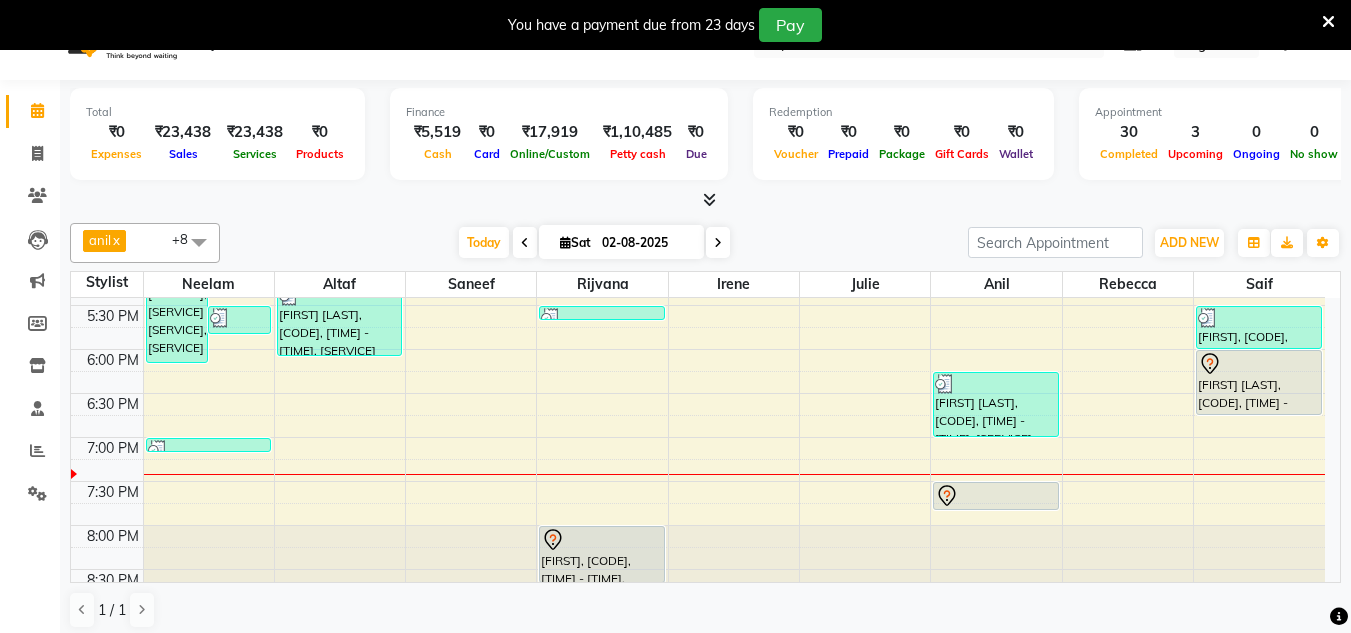 click at bounding box center [718, 243] 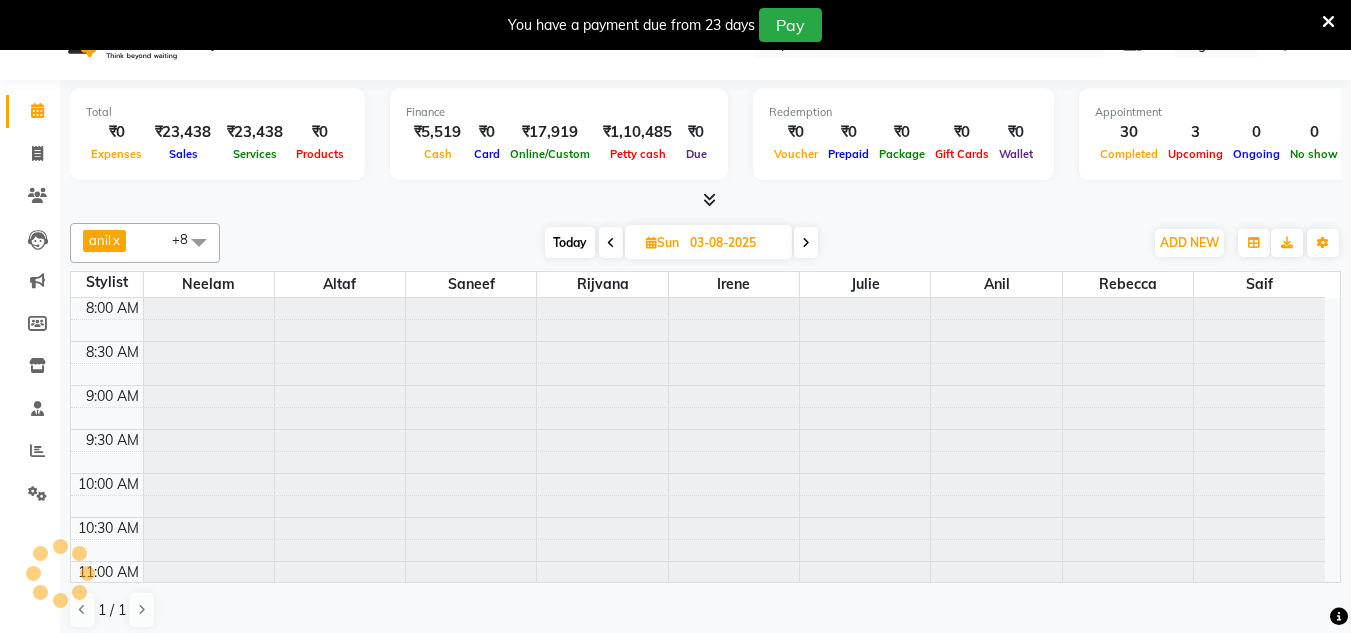 scroll, scrollTop: 859, scrollLeft: 0, axis: vertical 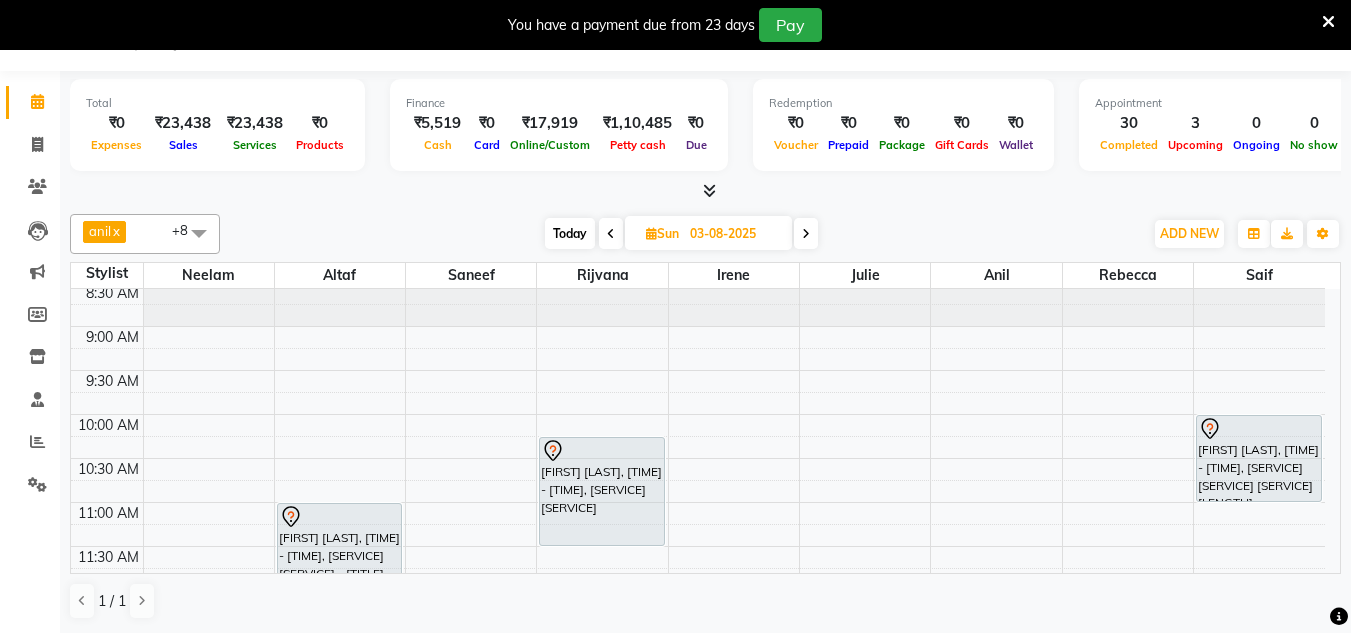 click on "Today" at bounding box center (570, 233) 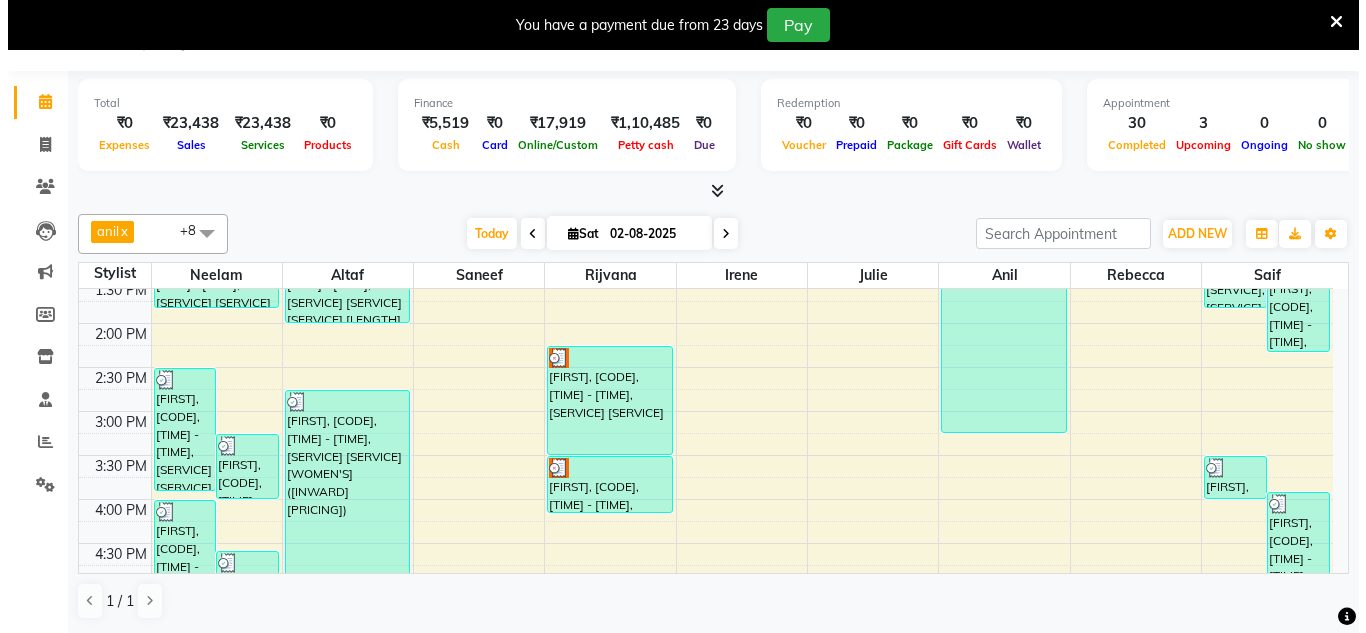 scroll, scrollTop: 492, scrollLeft: 0, axis: vertical 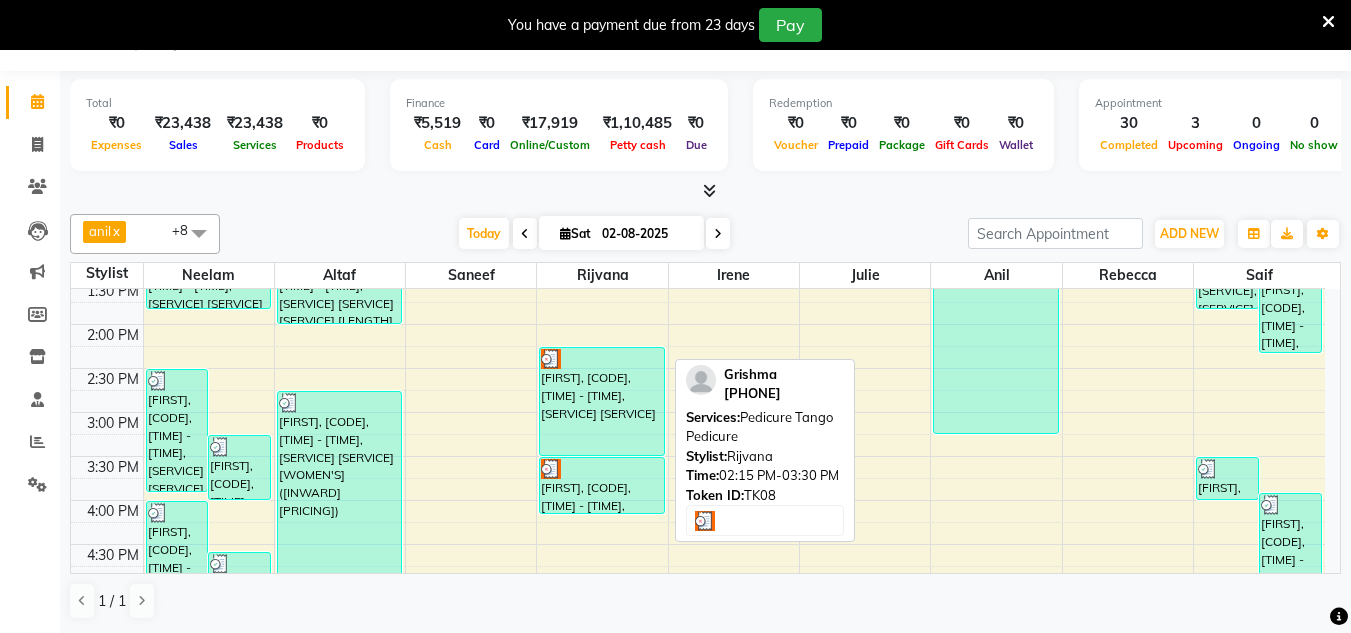 click on "Grishma, TK08, 02:15 PM-03:30 PM, Pedicure Tango Pedicure" at bounding box center (601, 401) 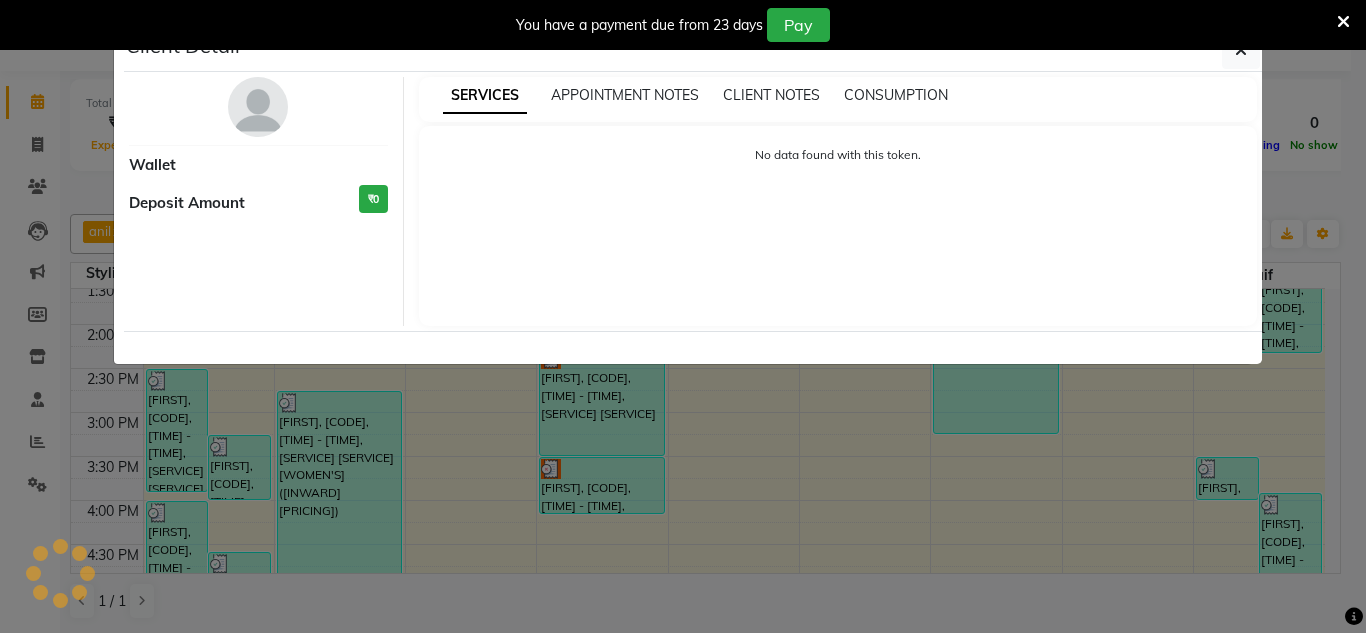 select on "3" 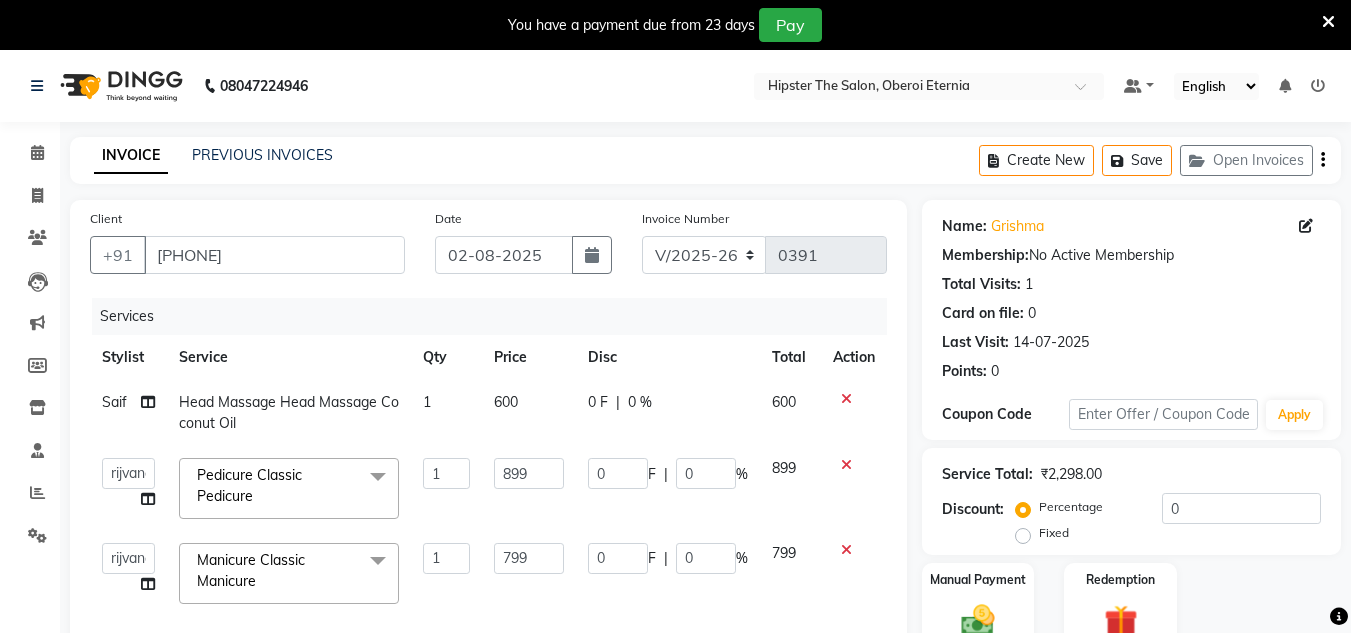 select on "8592" 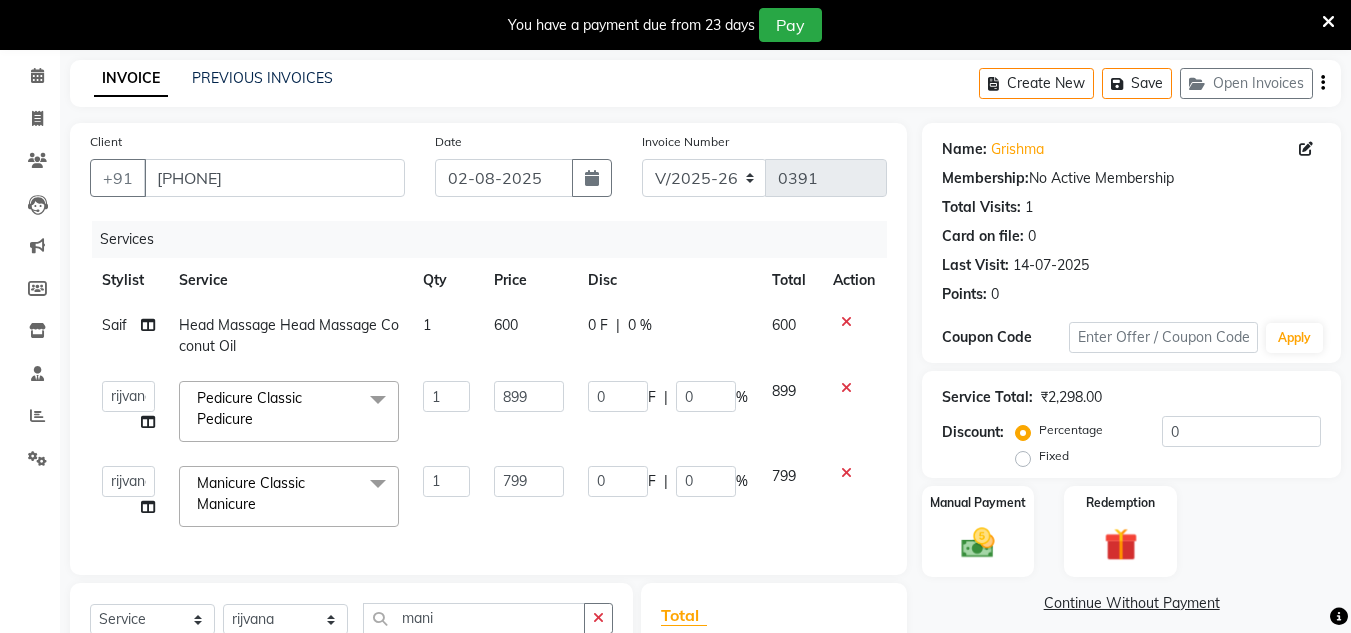 scroll, scrollTop: 0, scrollLeft: 0, axis: both 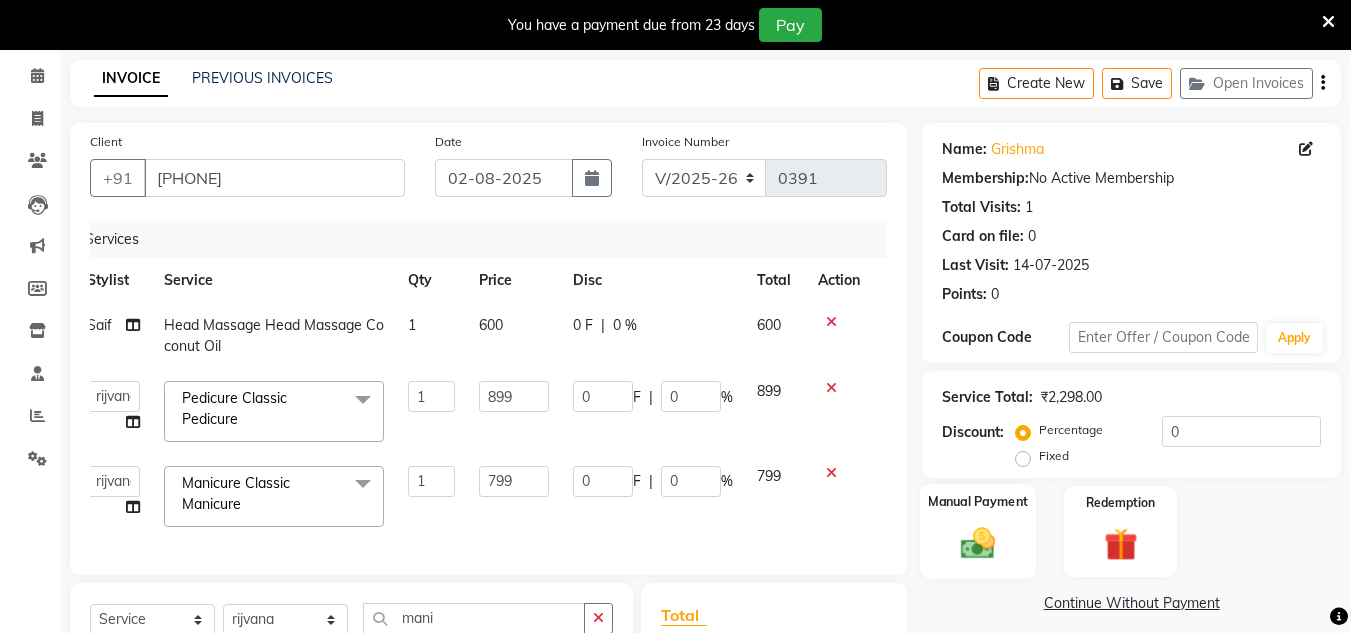 click 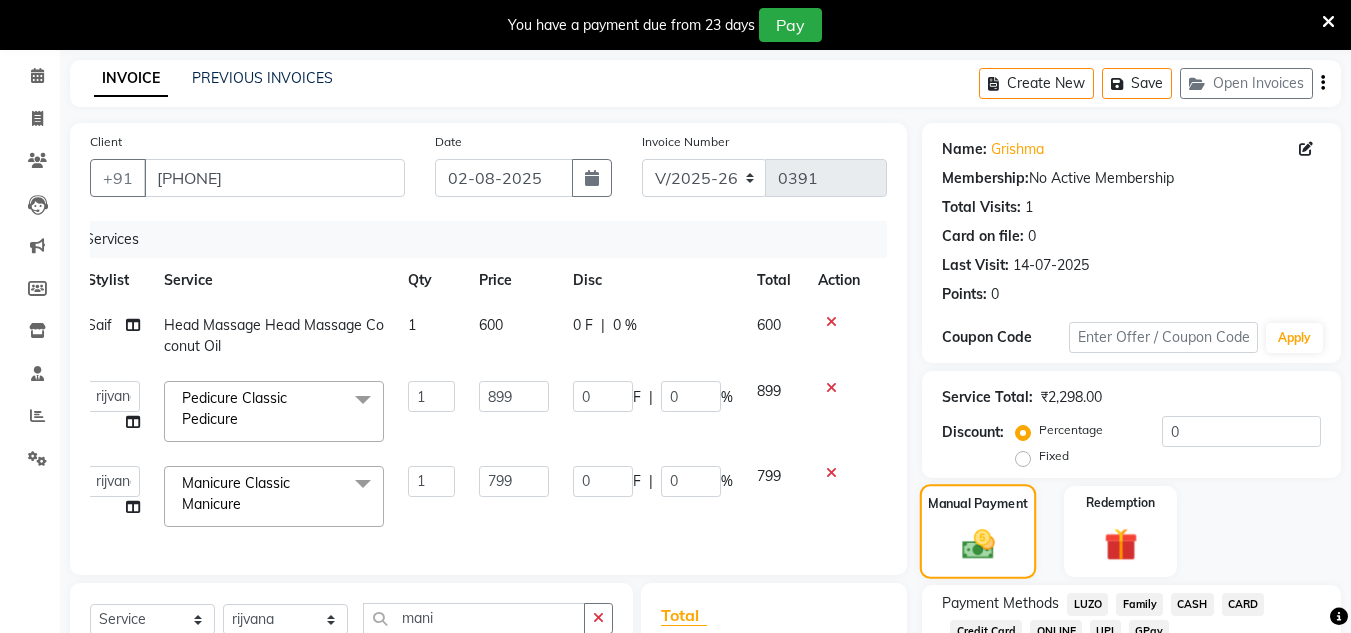 scroll, scrollTop: 285, scrollLeft: 0, axis: vertical 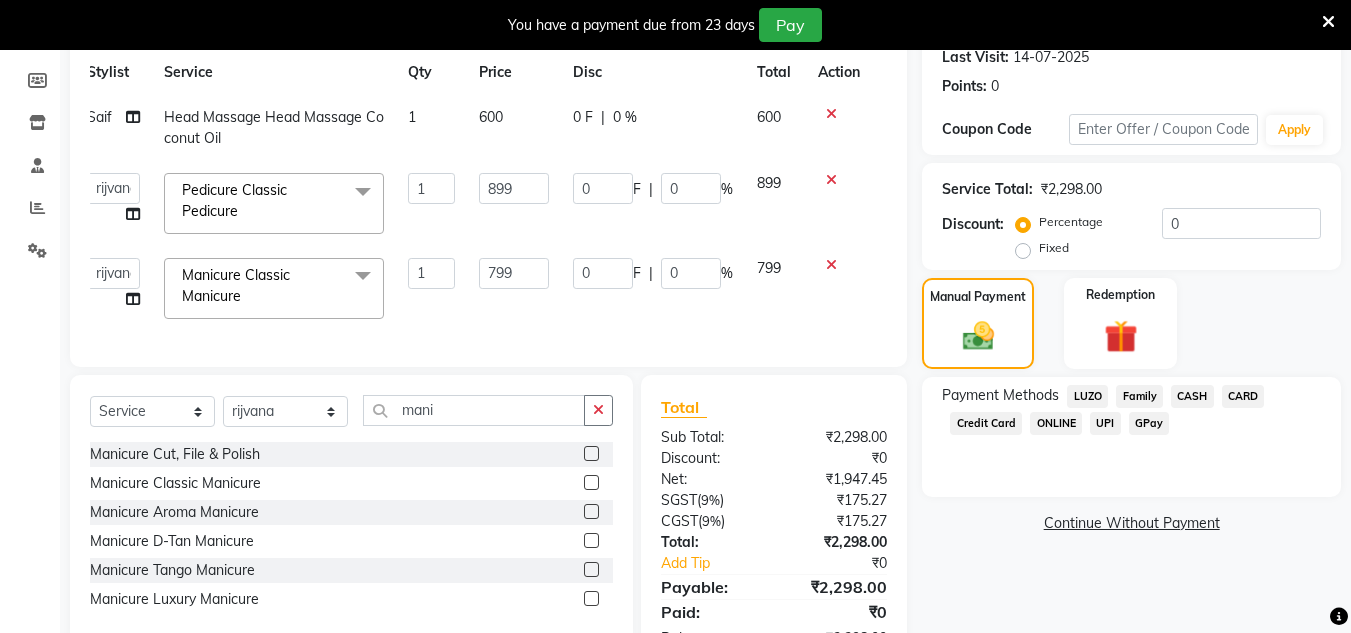 click on "CASH" 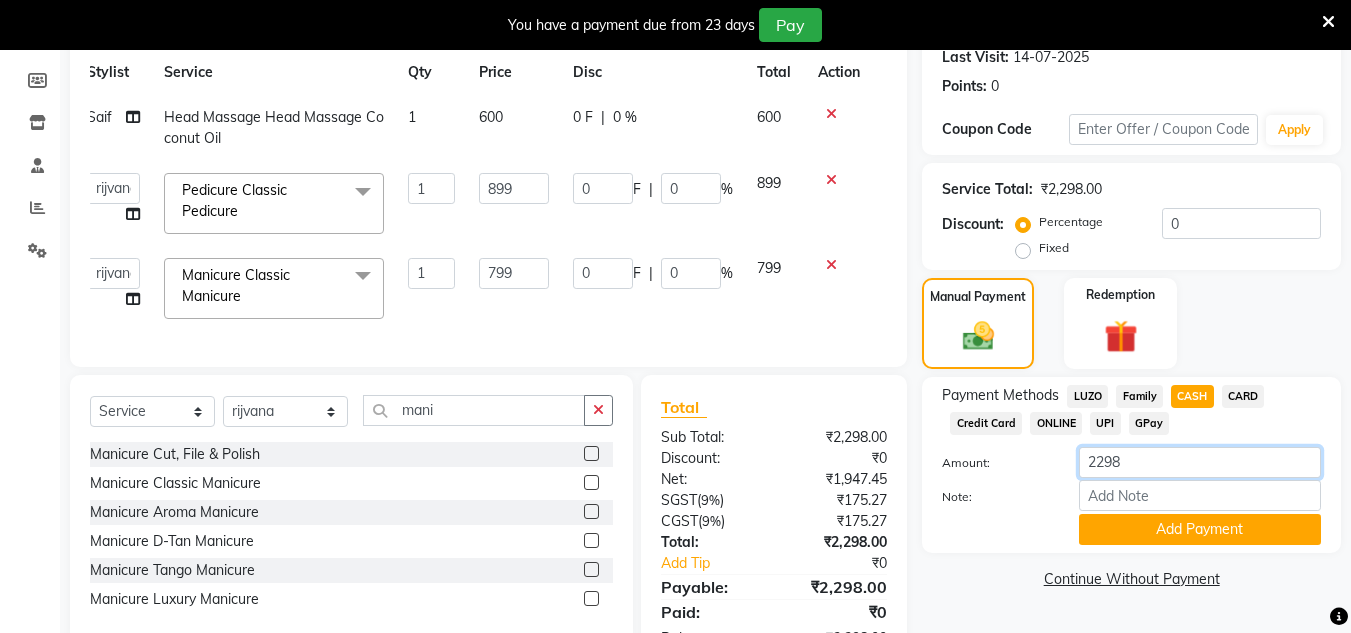 click on "2298" 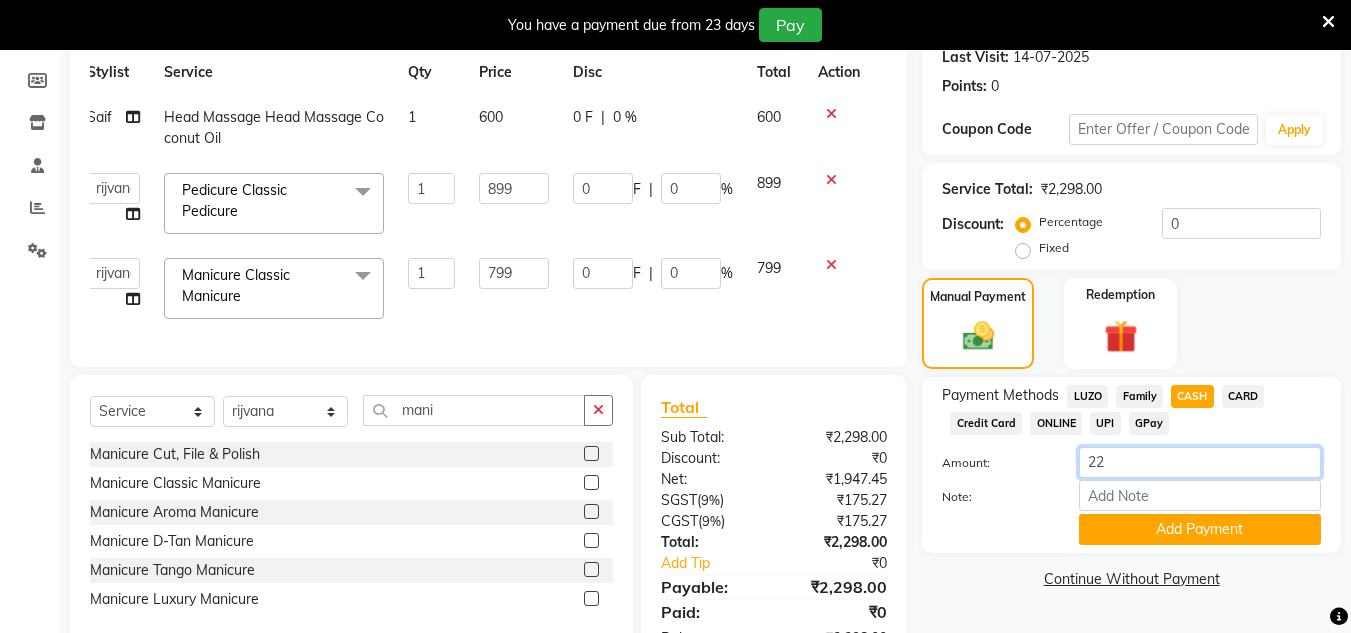 type on "2" 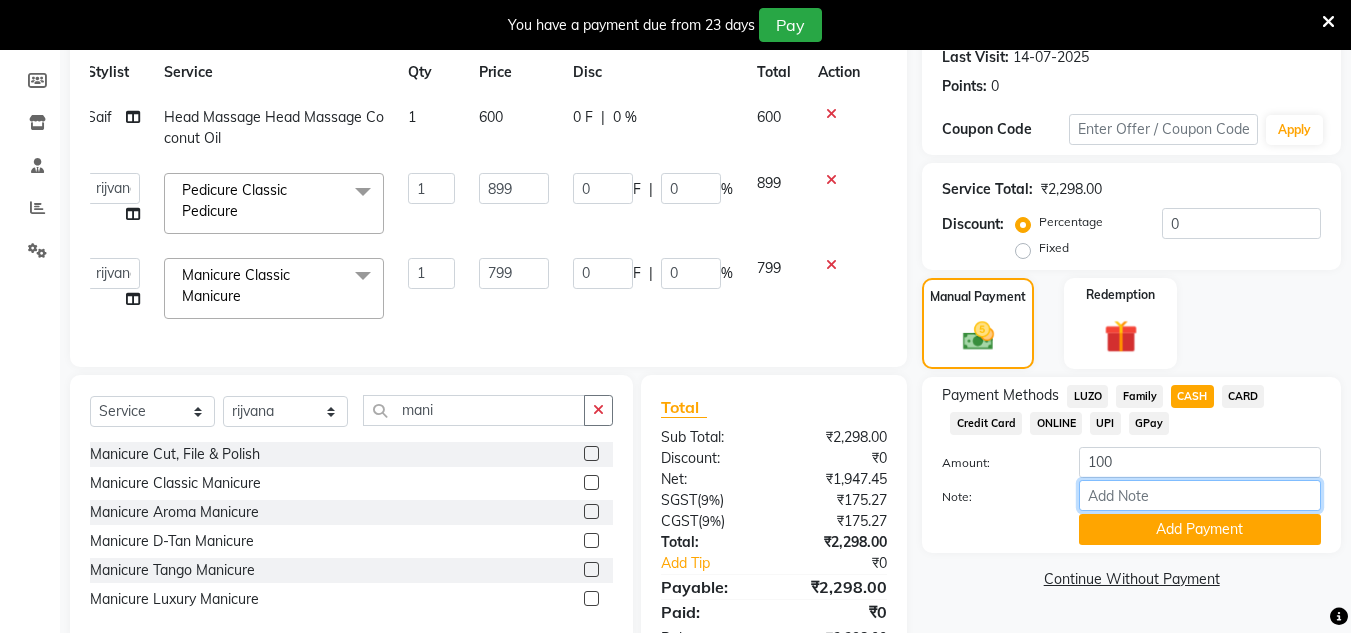click on "Note:" at bounding box center [1200, 495] 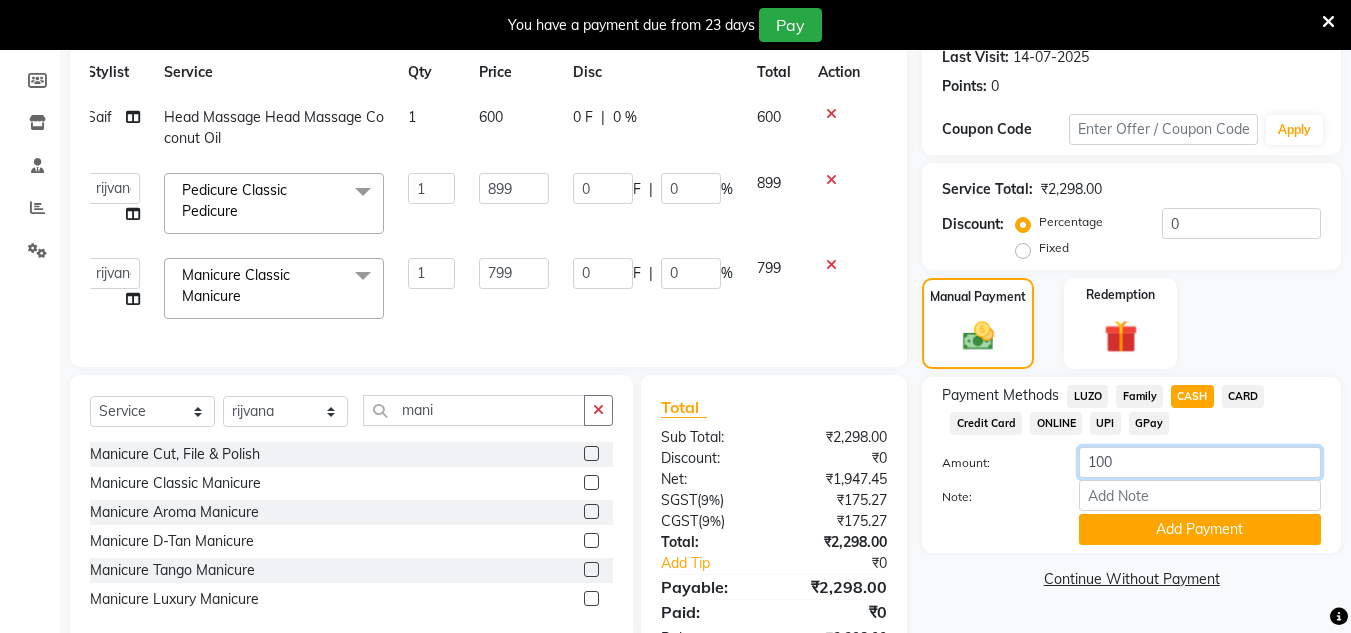 click on "100" 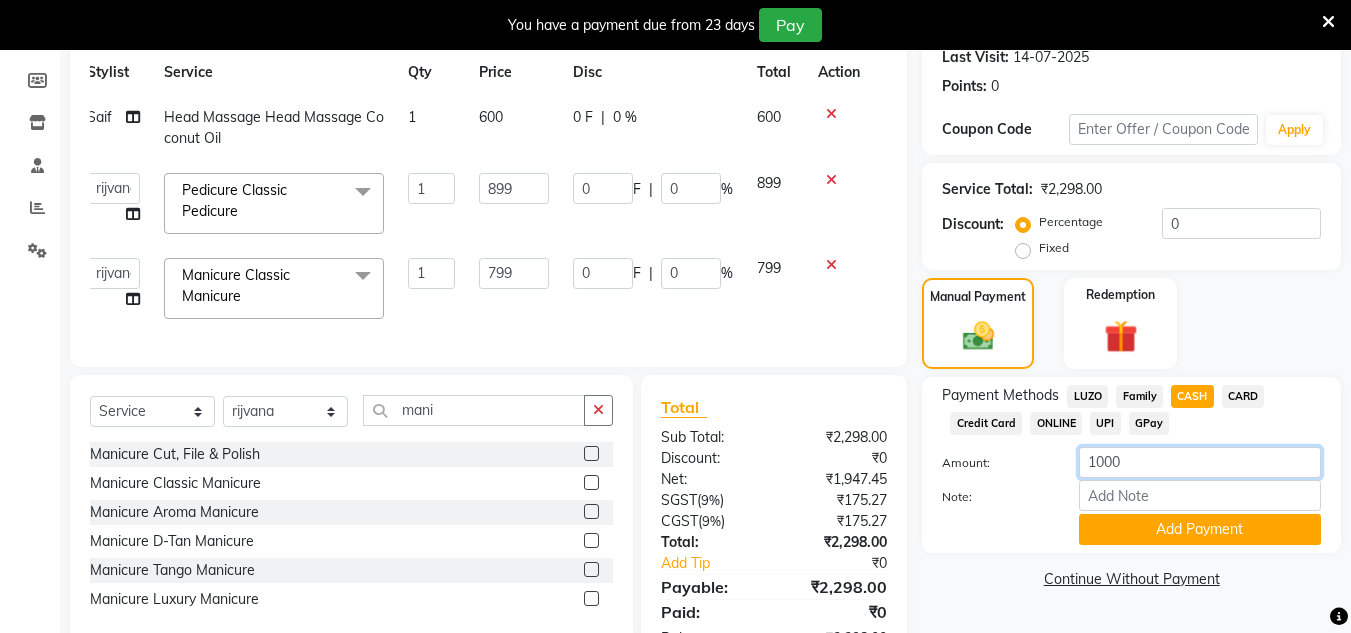 type on "1000" 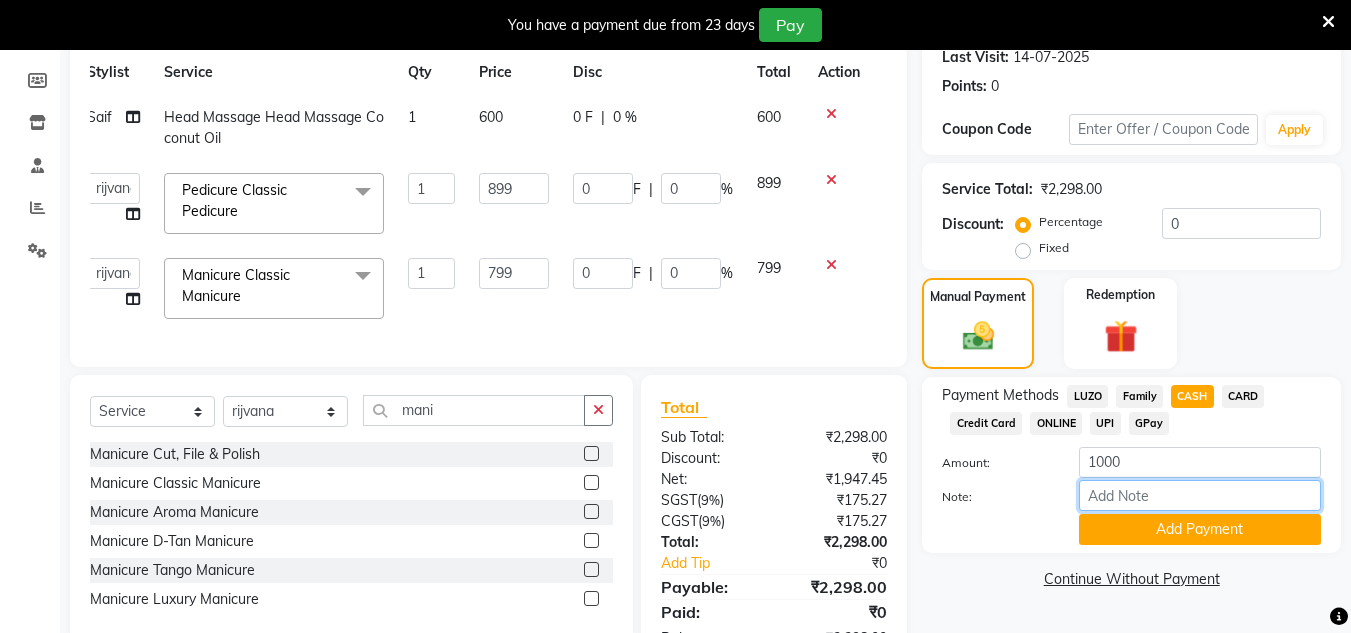 click on "Note:" at bounding box center [1200, 495] 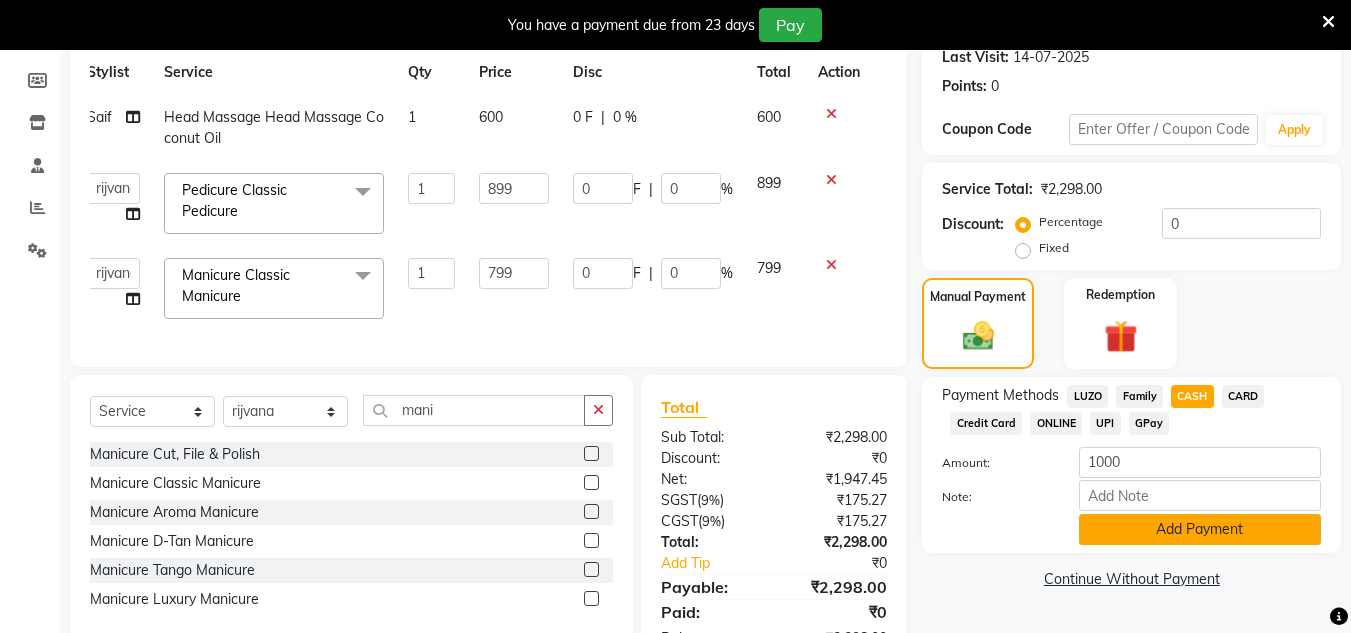 click on "Add Payment" 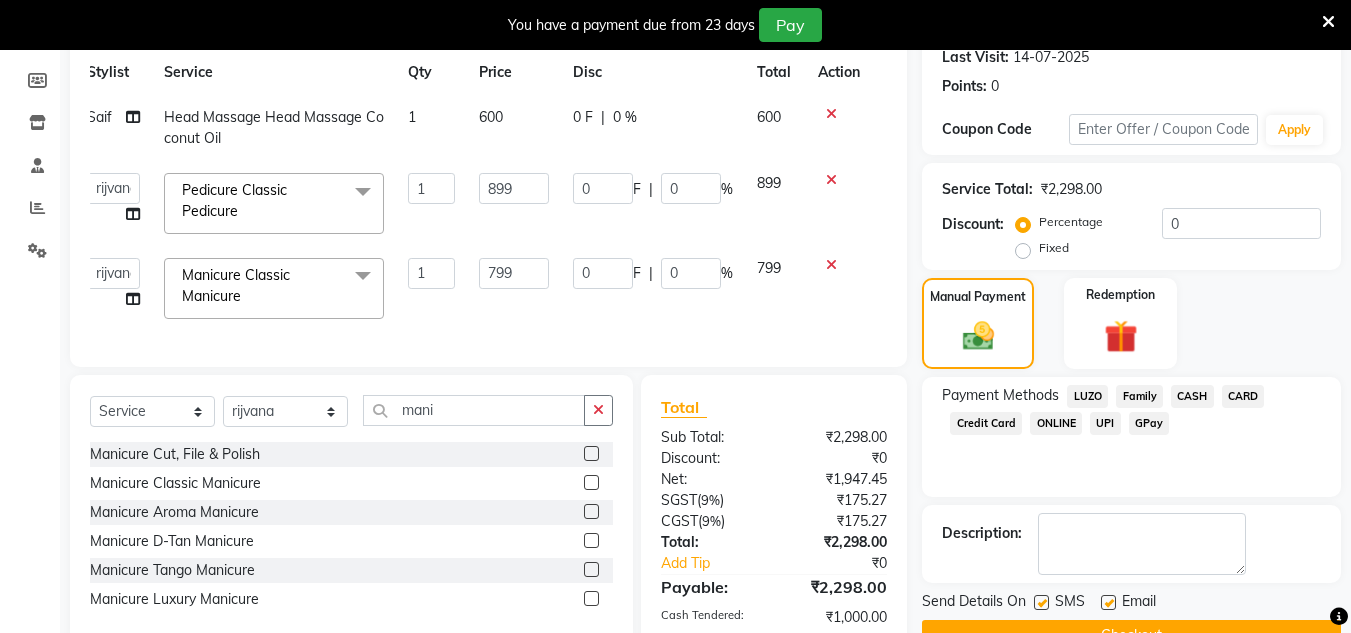 click on "GPay" 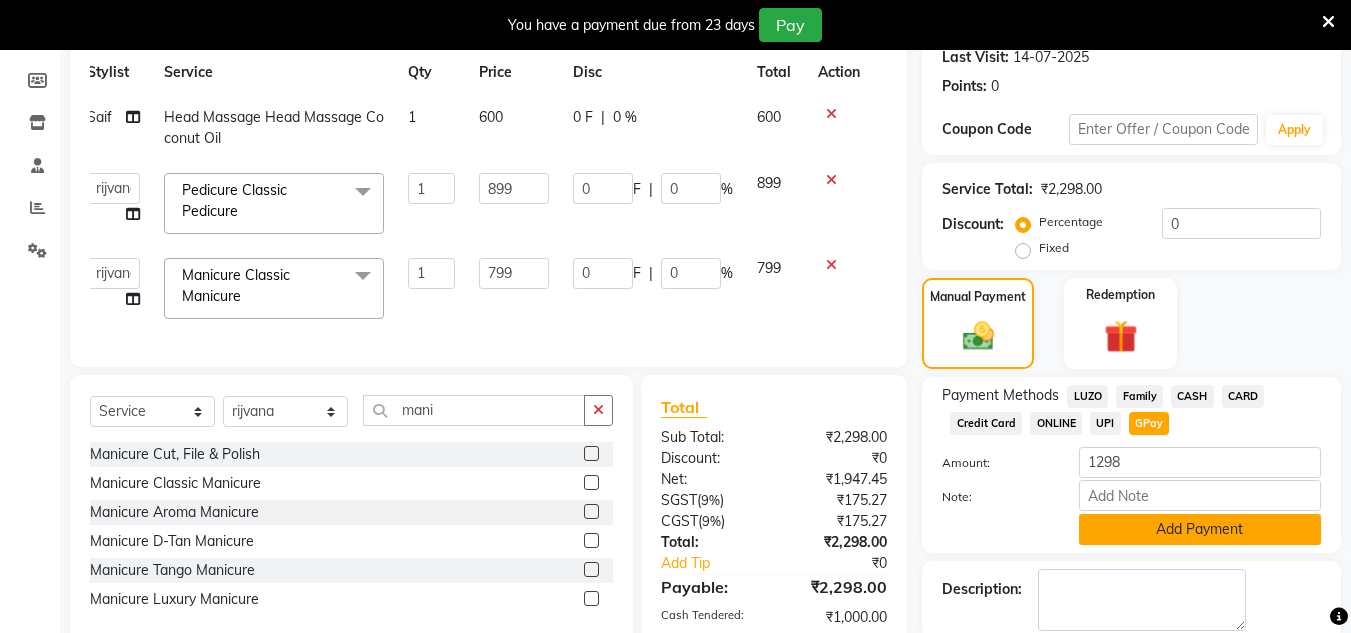 click on "Add Payment" 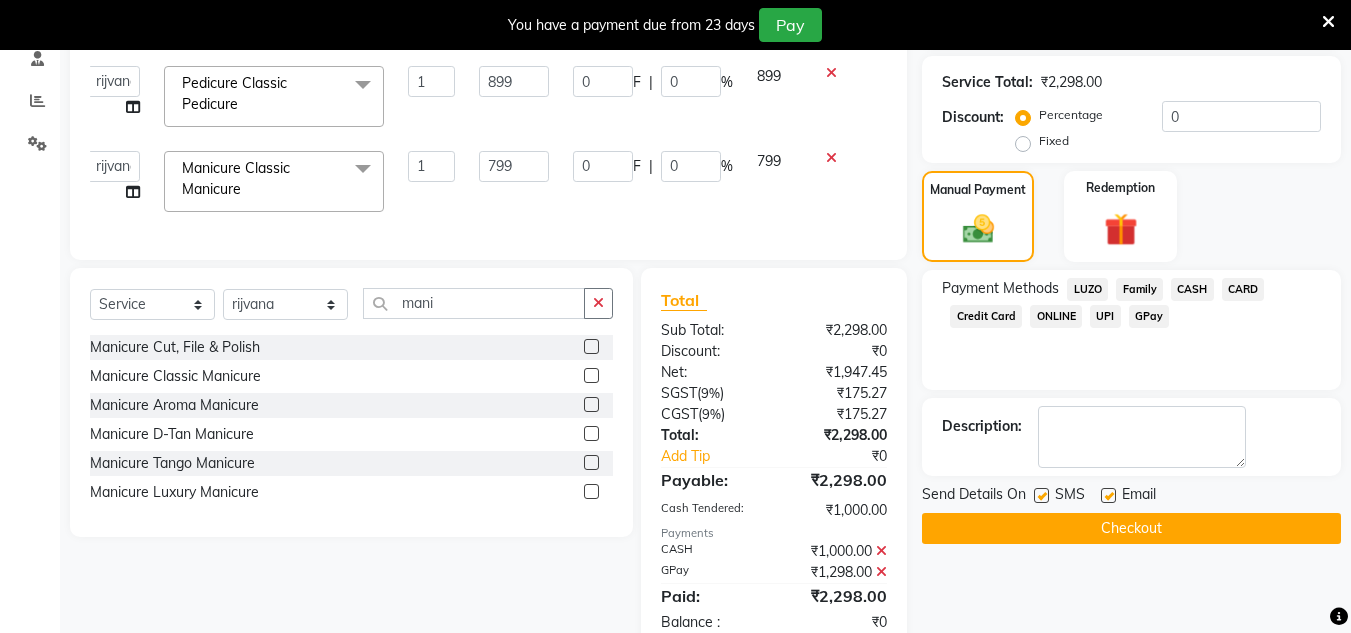 scroll, scrollTop: 393, scrollLeft: 0, axis: vertical 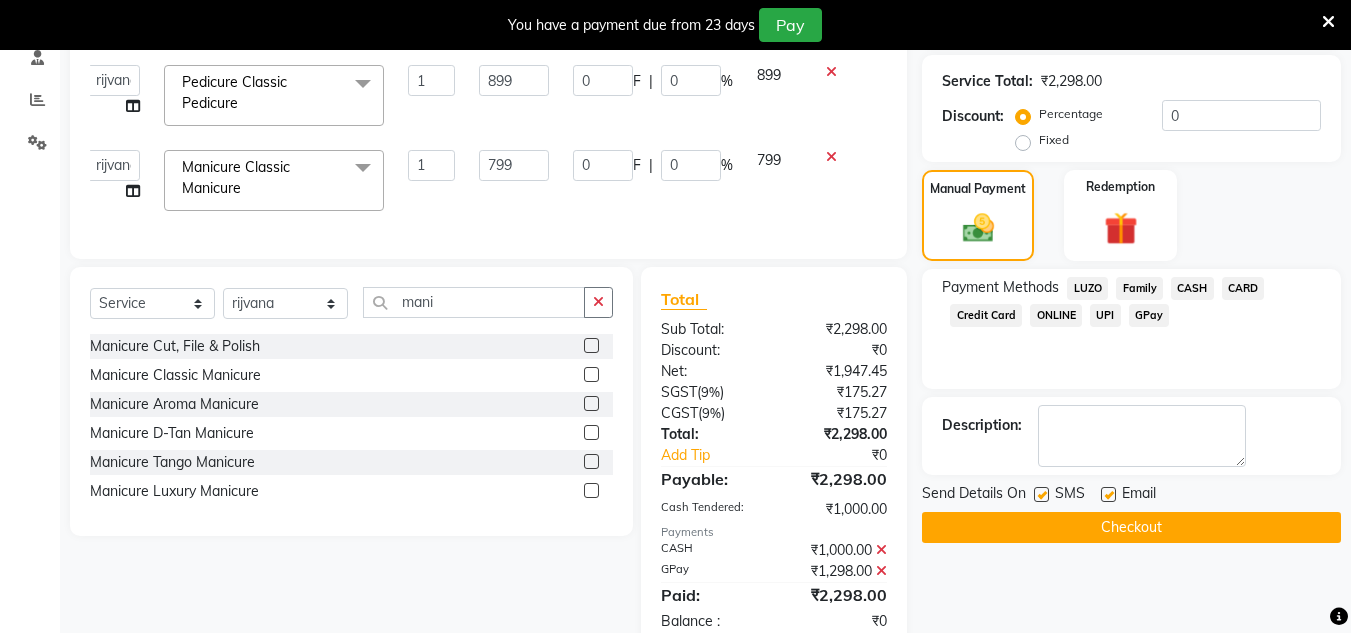 click on "Checkout" 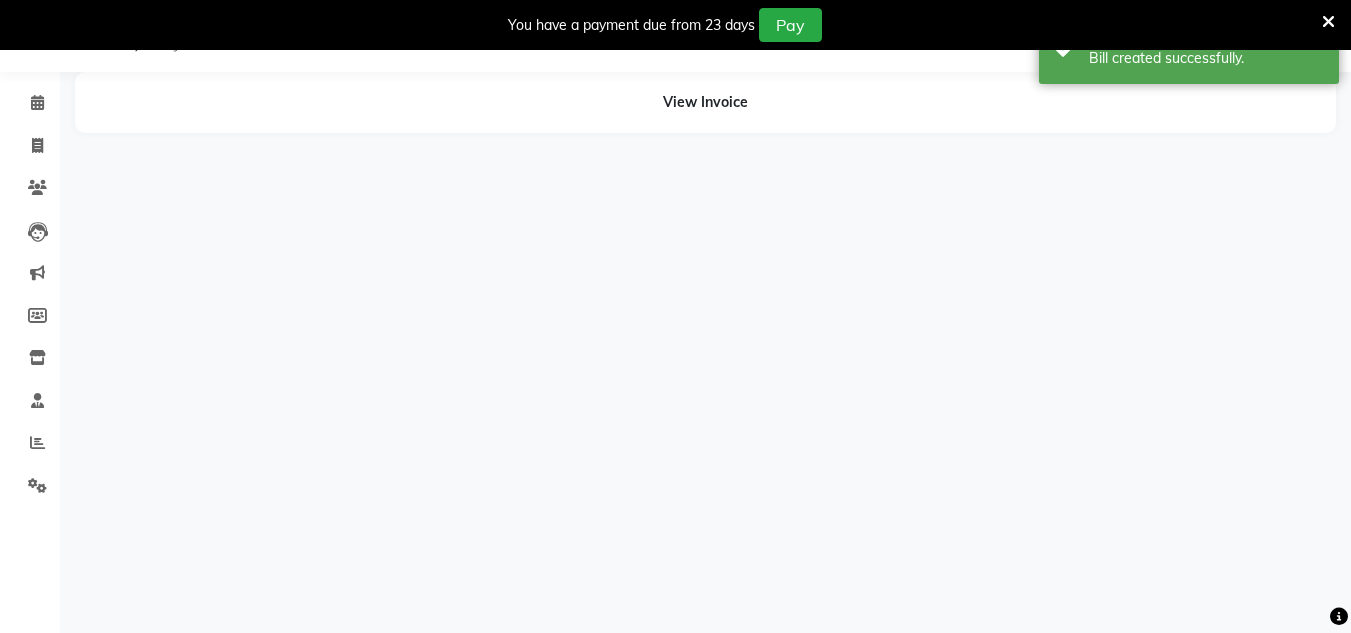scroll, scrollTop: 0, scrollLeft: 0, axis: both 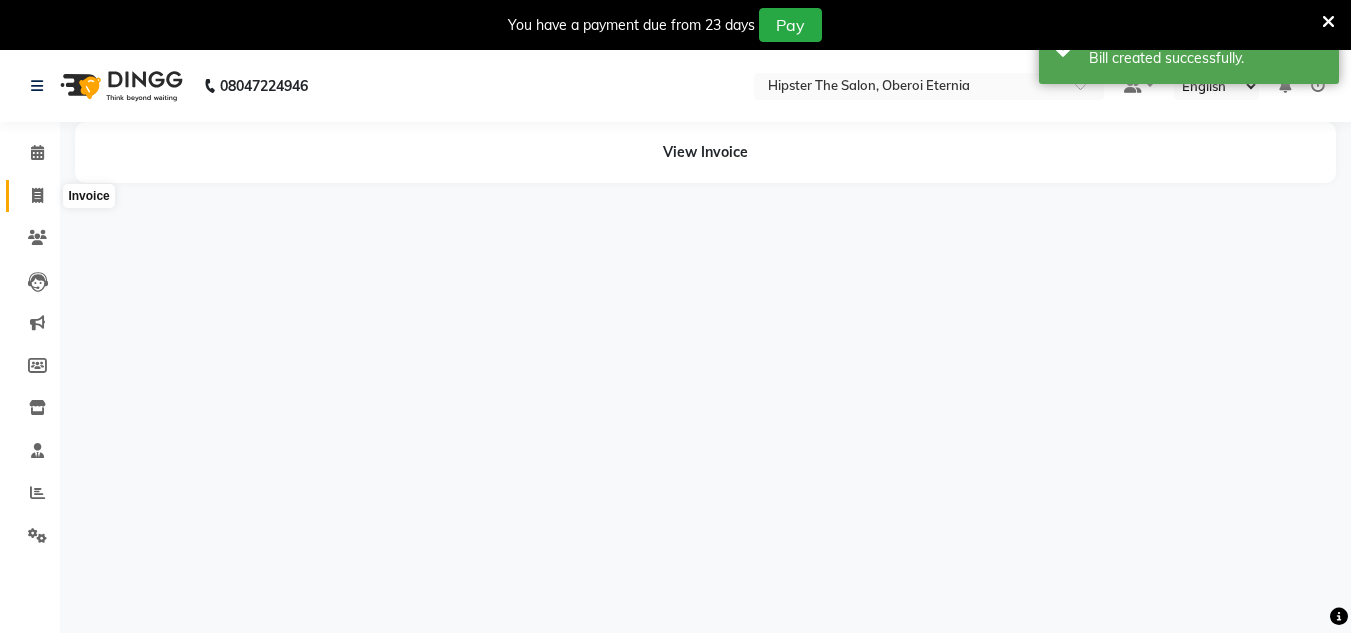 click 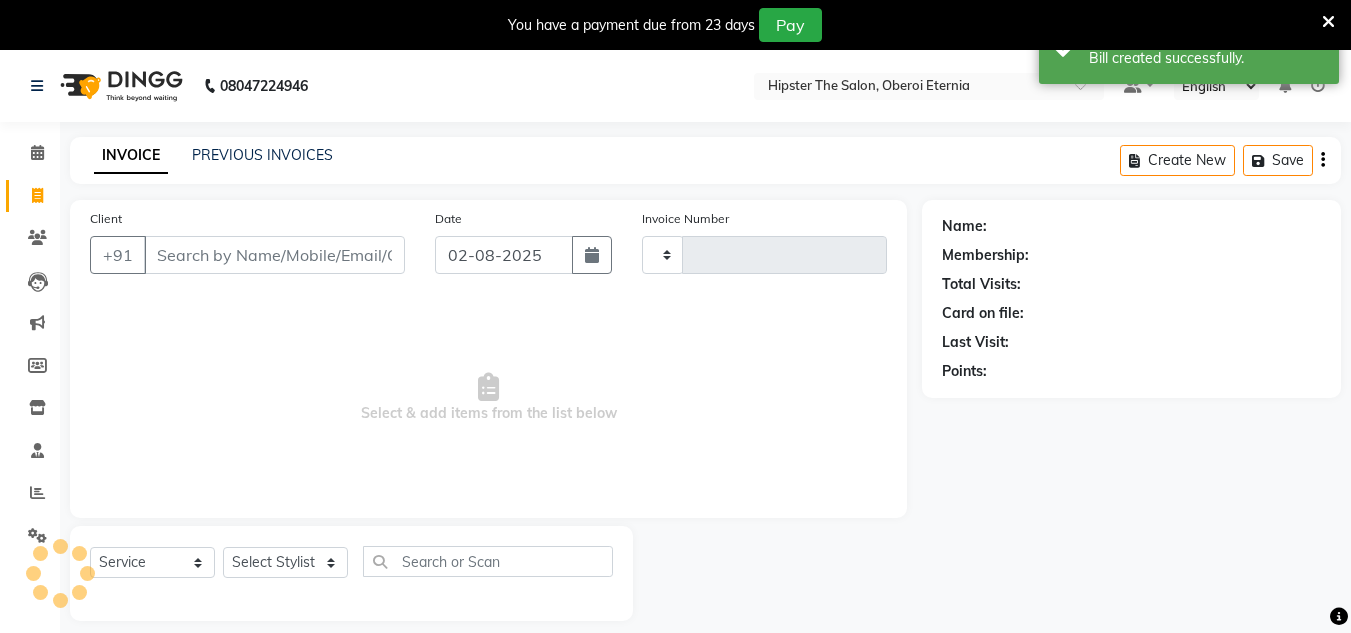 click 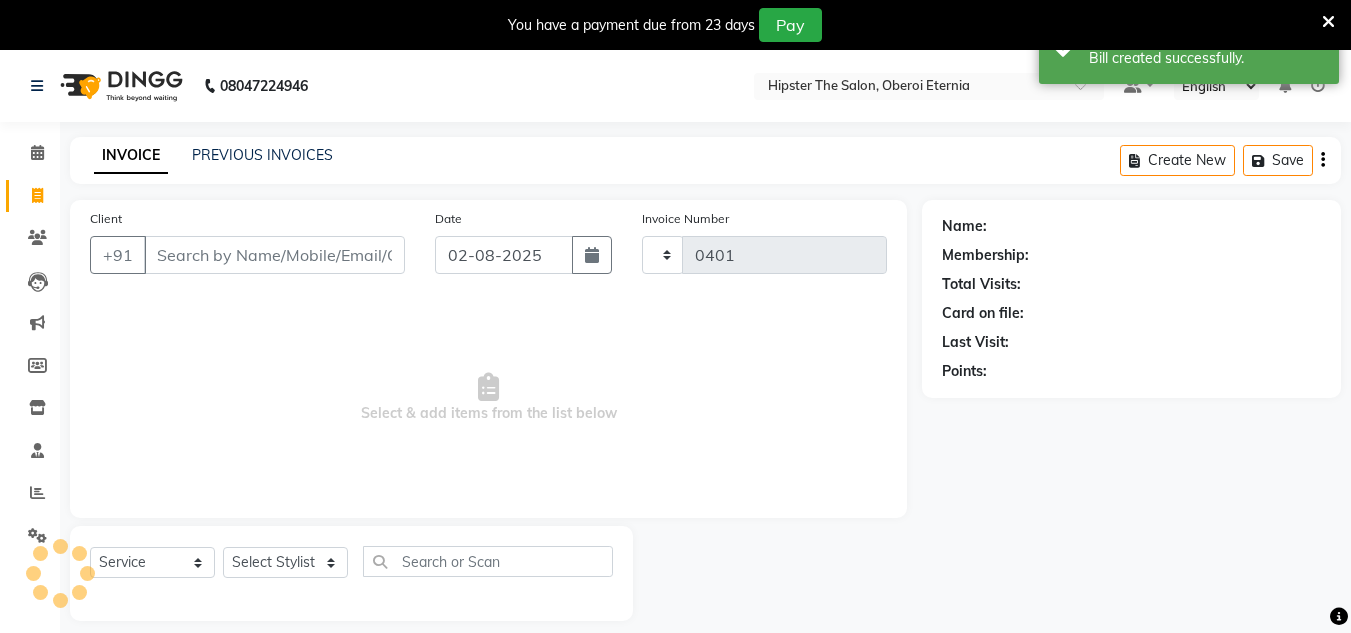 select on "service" 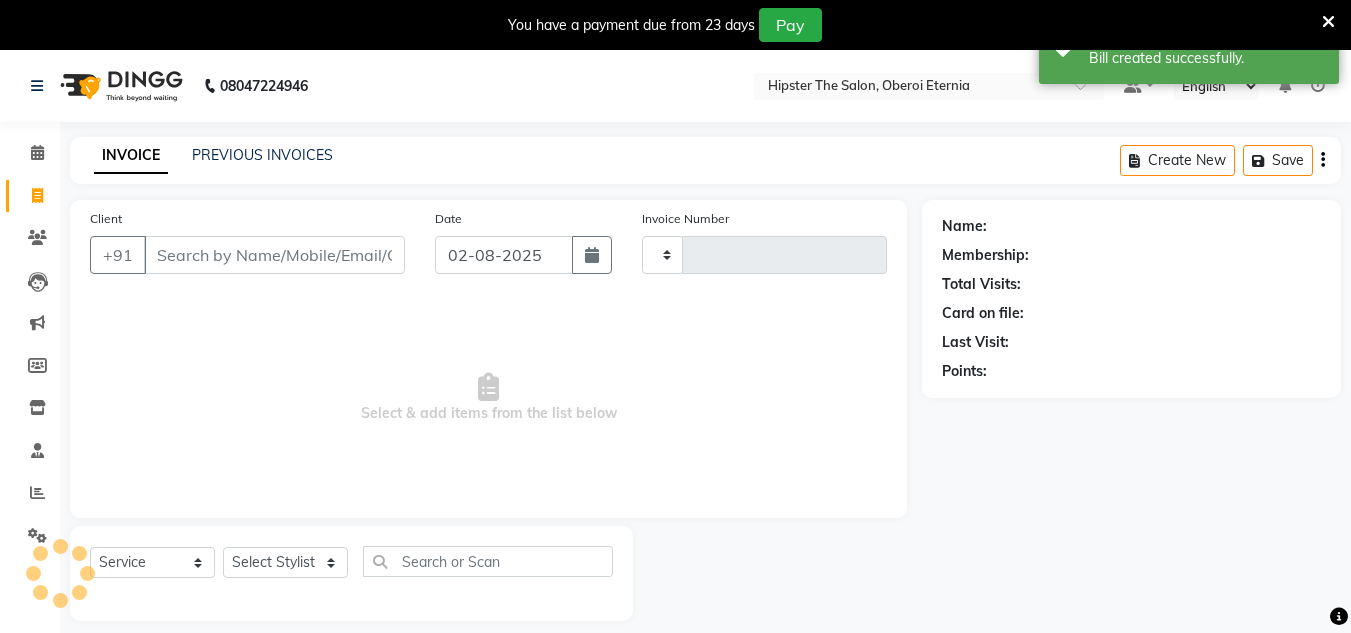 type on "0401" 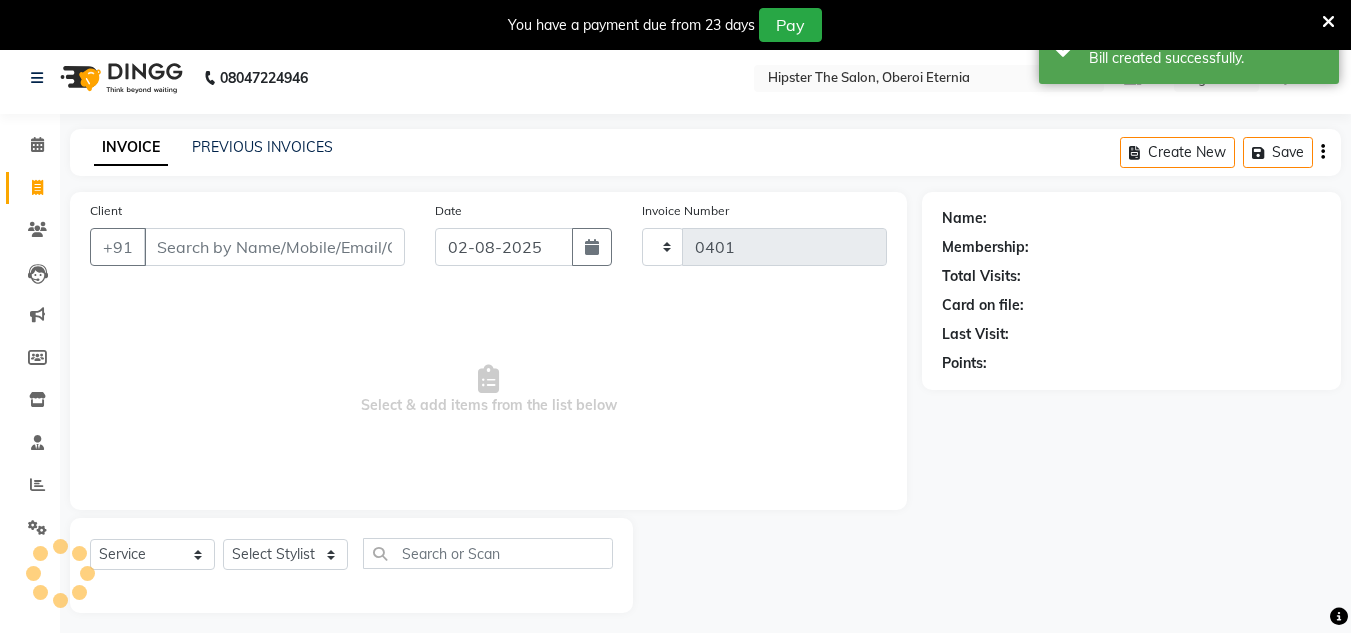 select on "8592" 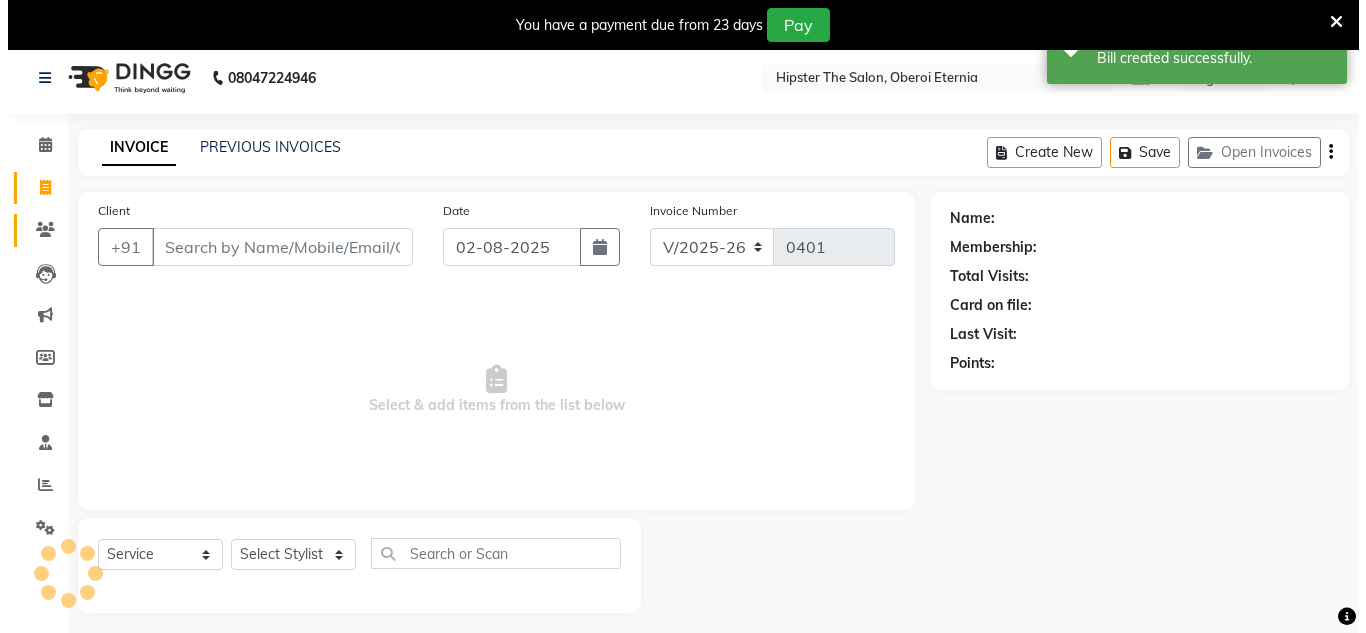 scroll, scrollTop: 50, scrollLeft: 0, axis: vertical 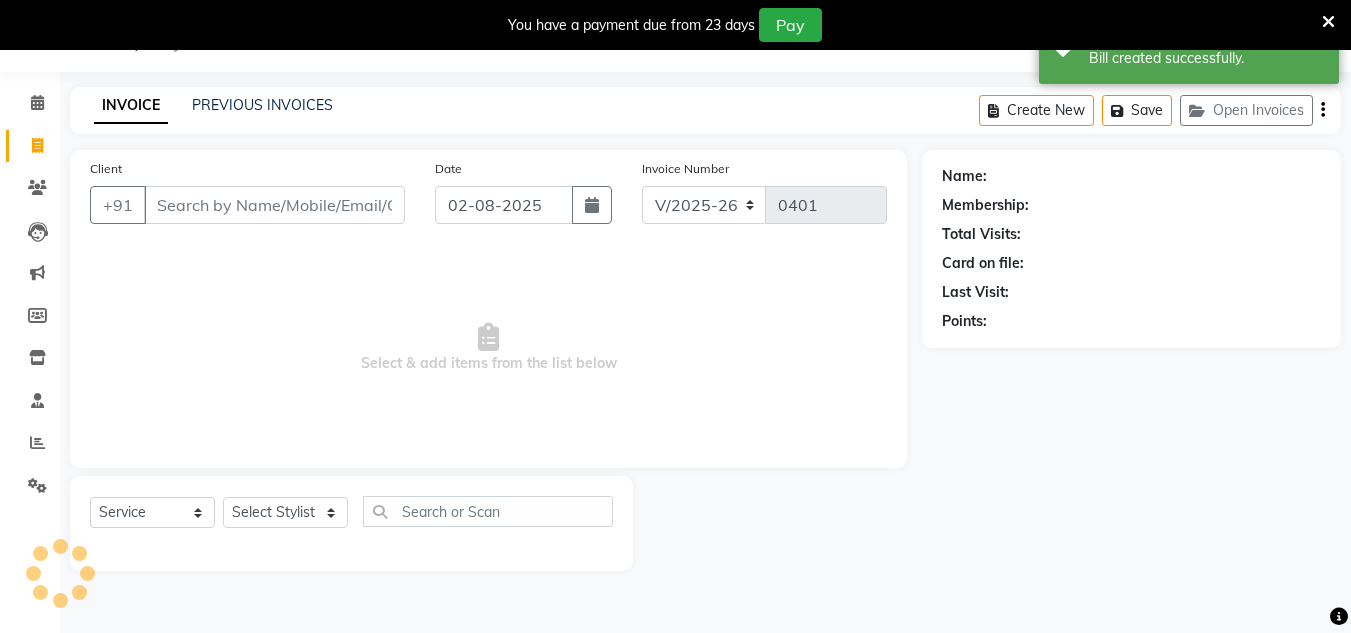 click on "Client" at bounding box center (274, 205) 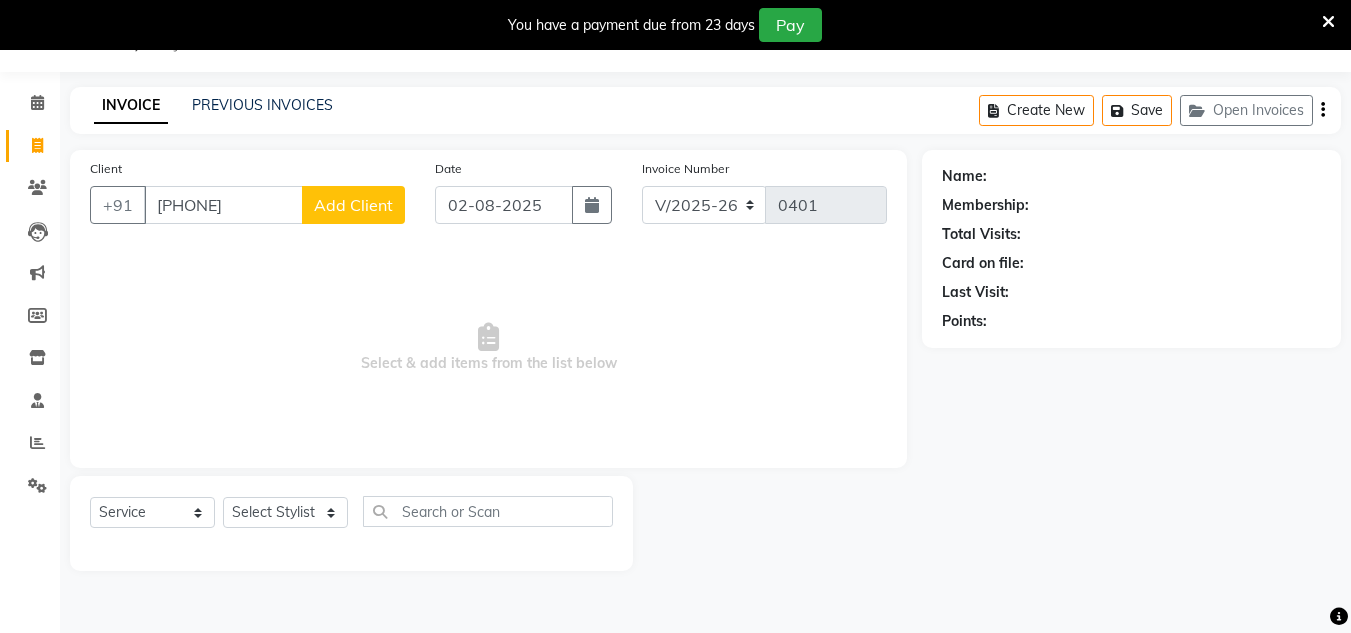 type on "[PHONE]" 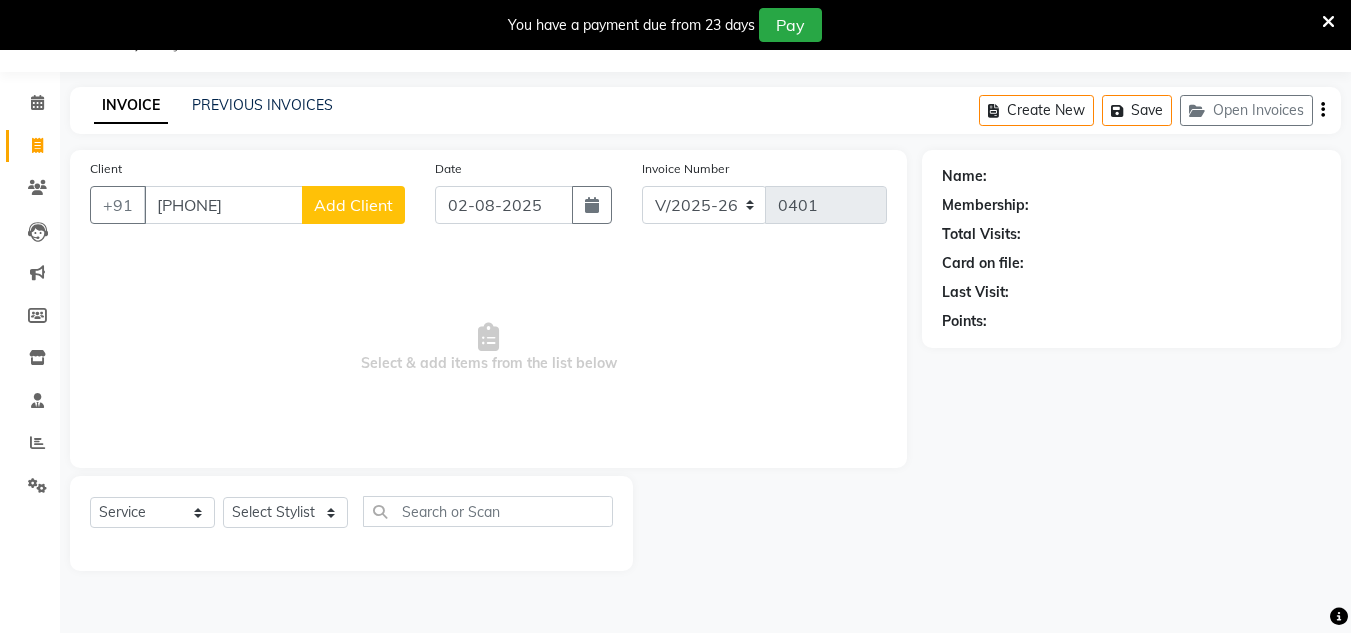 click on "Add Client" 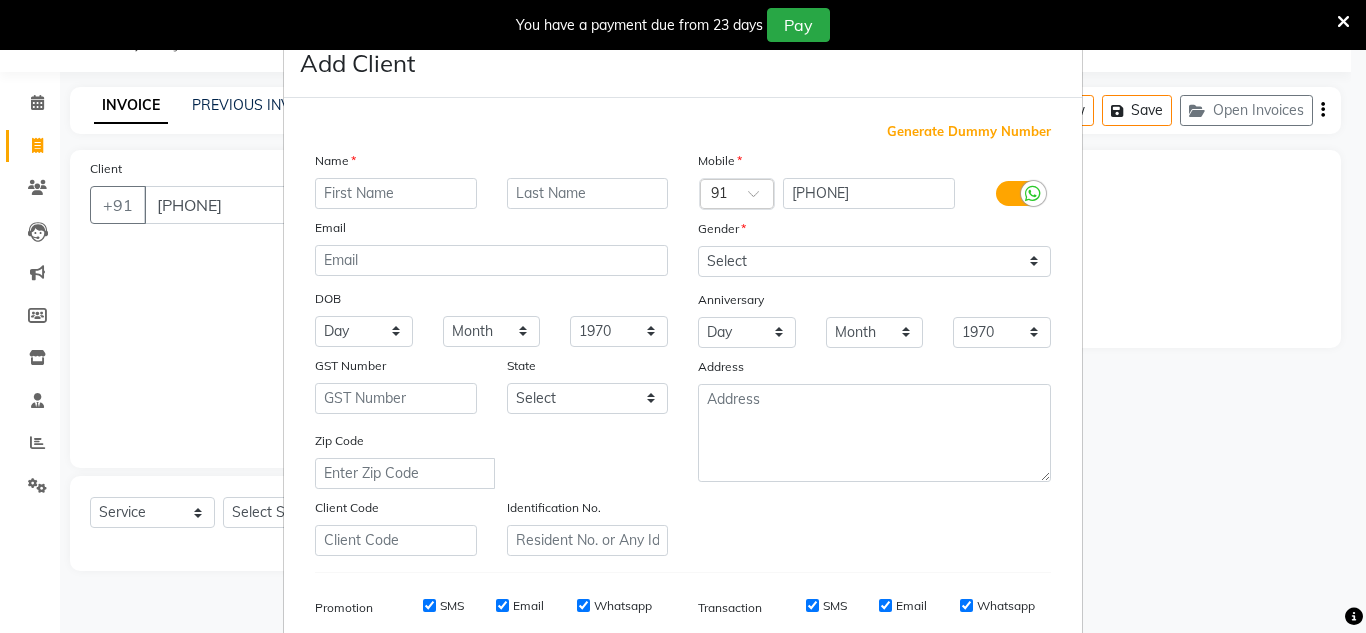 click at bounding box center [396, 193] 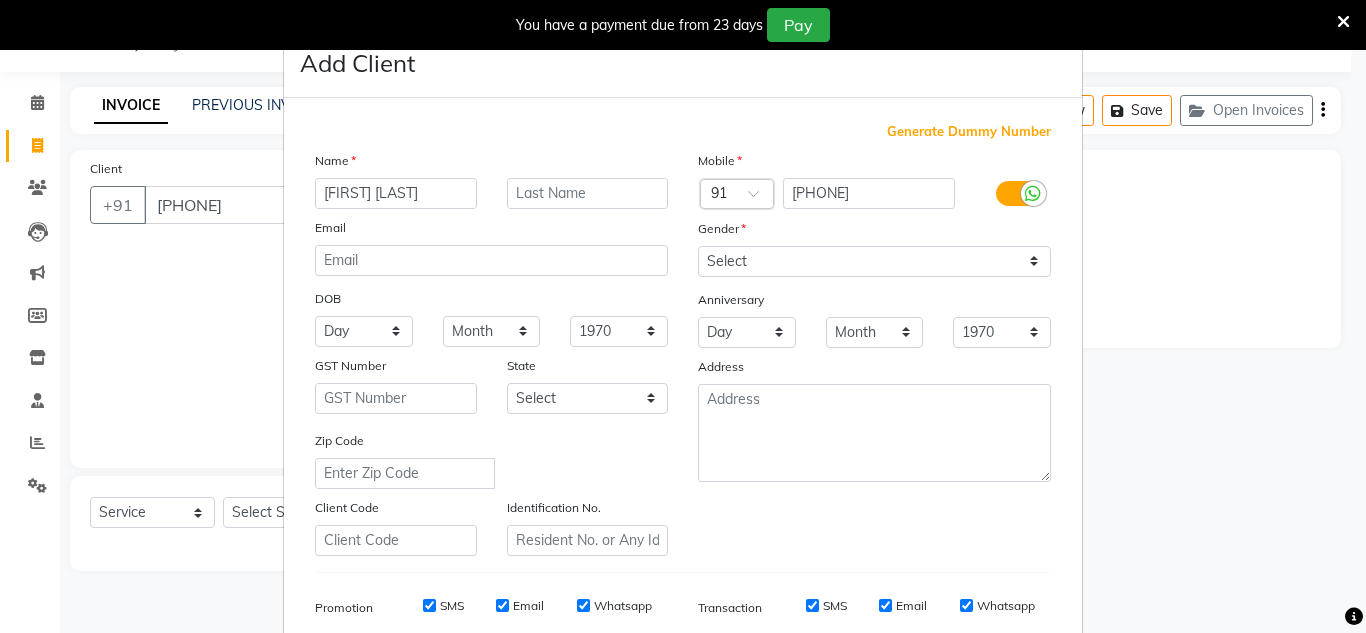 type on "[FIRST] [LAST]" 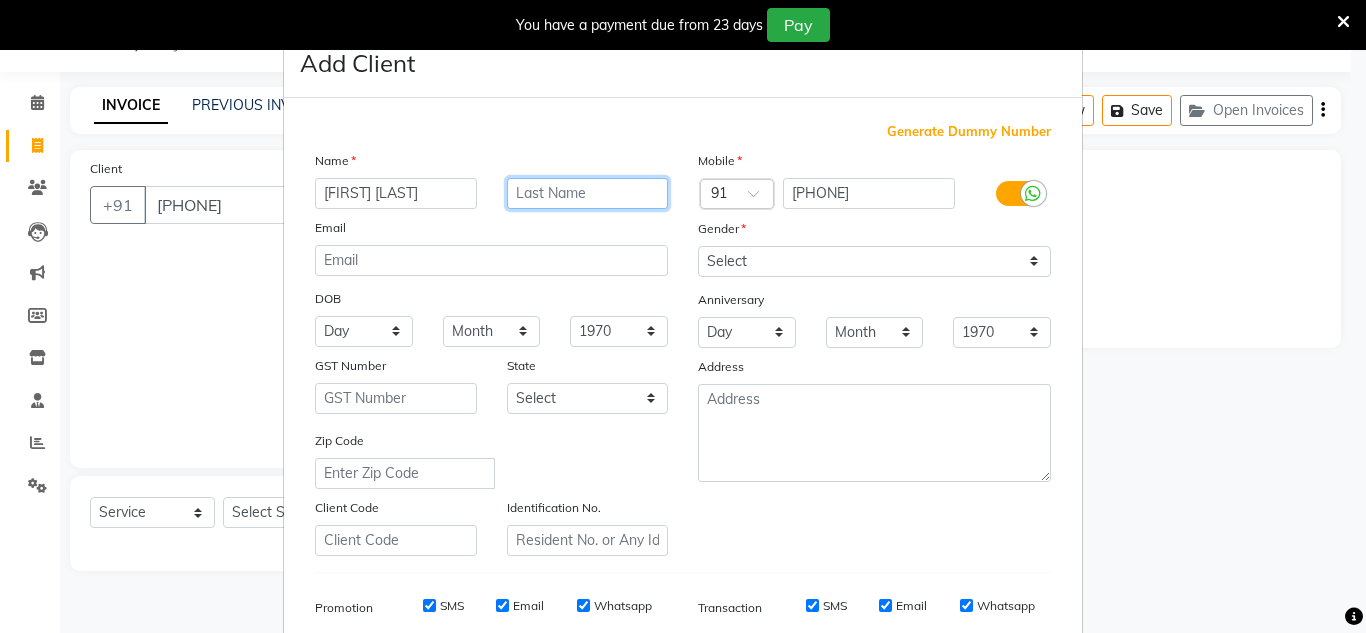 click at bounding box center [588, 193] 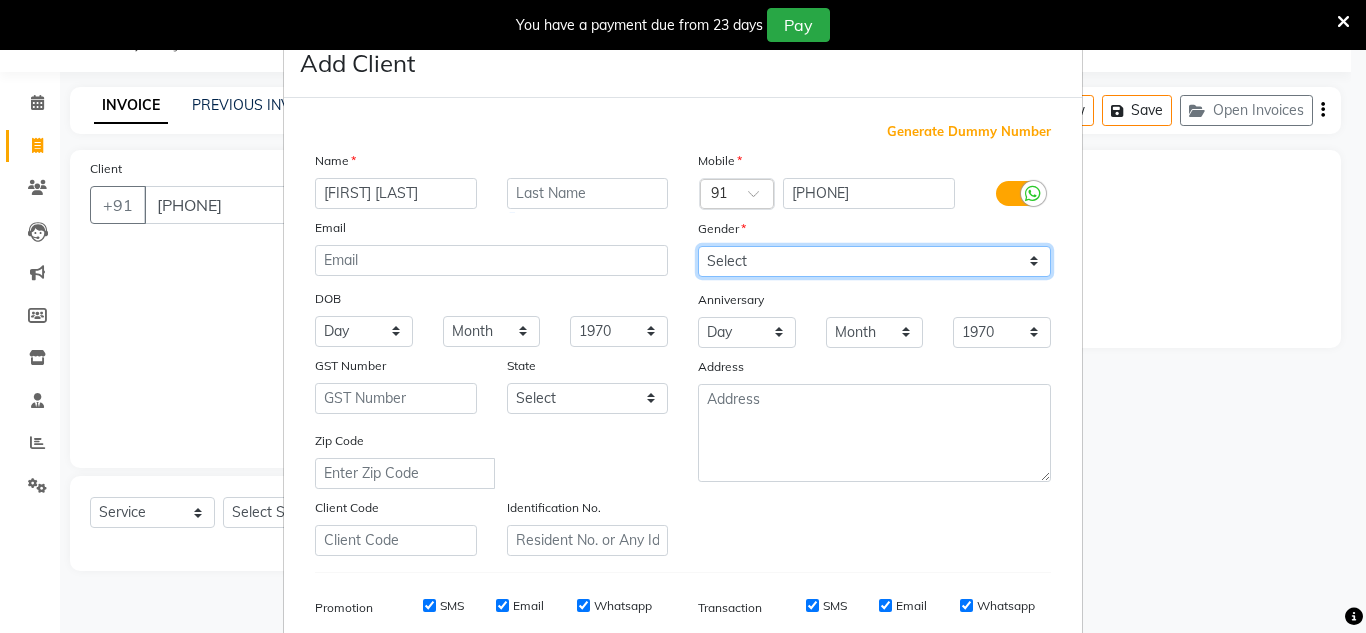 click on "Select Male Female Other Prefer Not To Say" at bounding box center [874, 261] 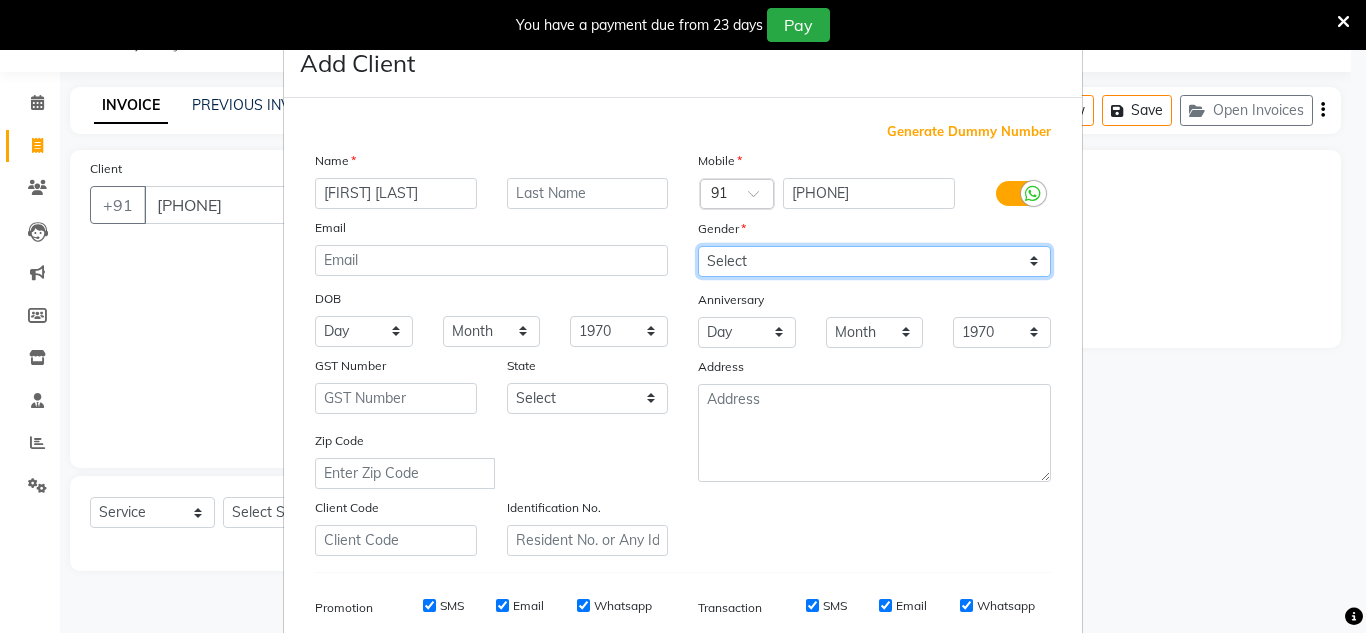 select on "male" 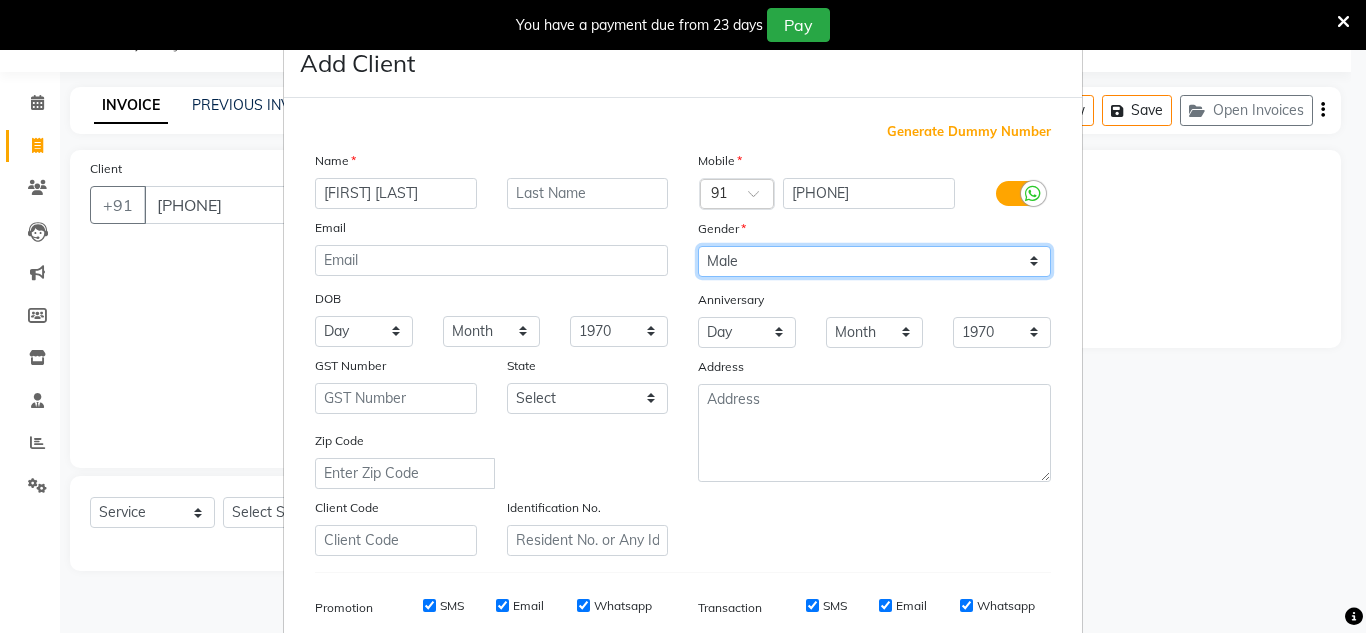 click on "Select Male Female Other Prefer Not To Say" at bounding box center [874, 261] 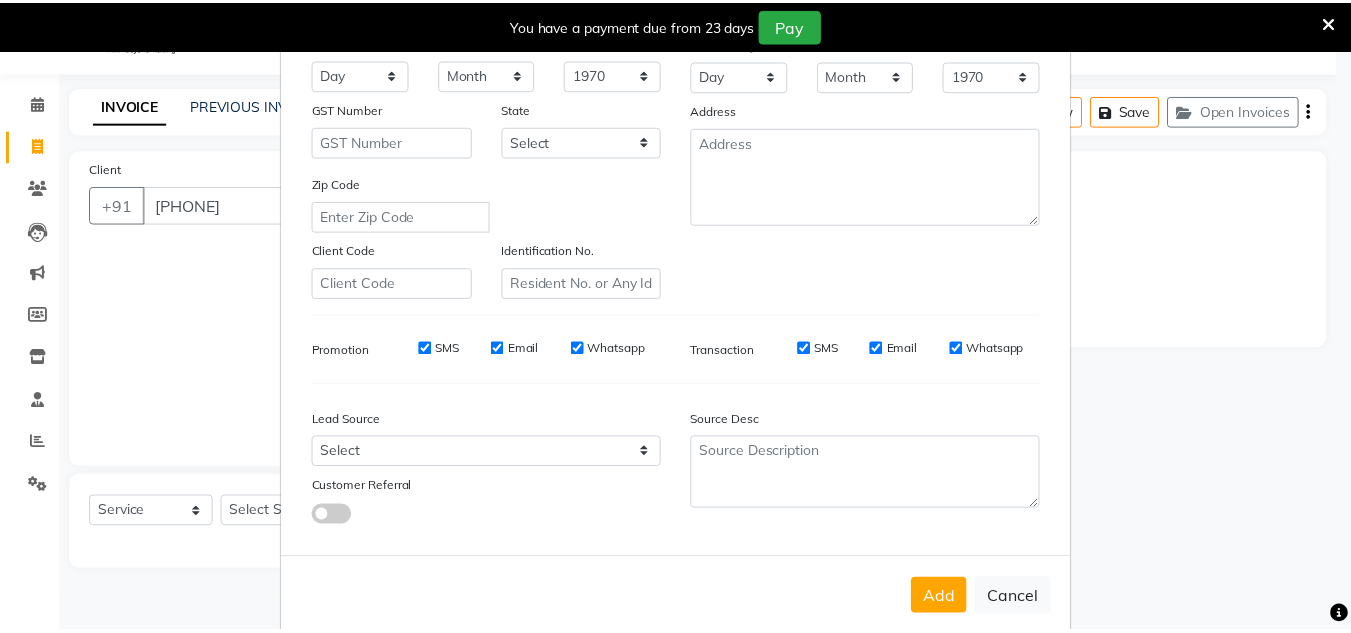 scroll, scrollTop: 290, scrollLeft: 0, axis: vertical 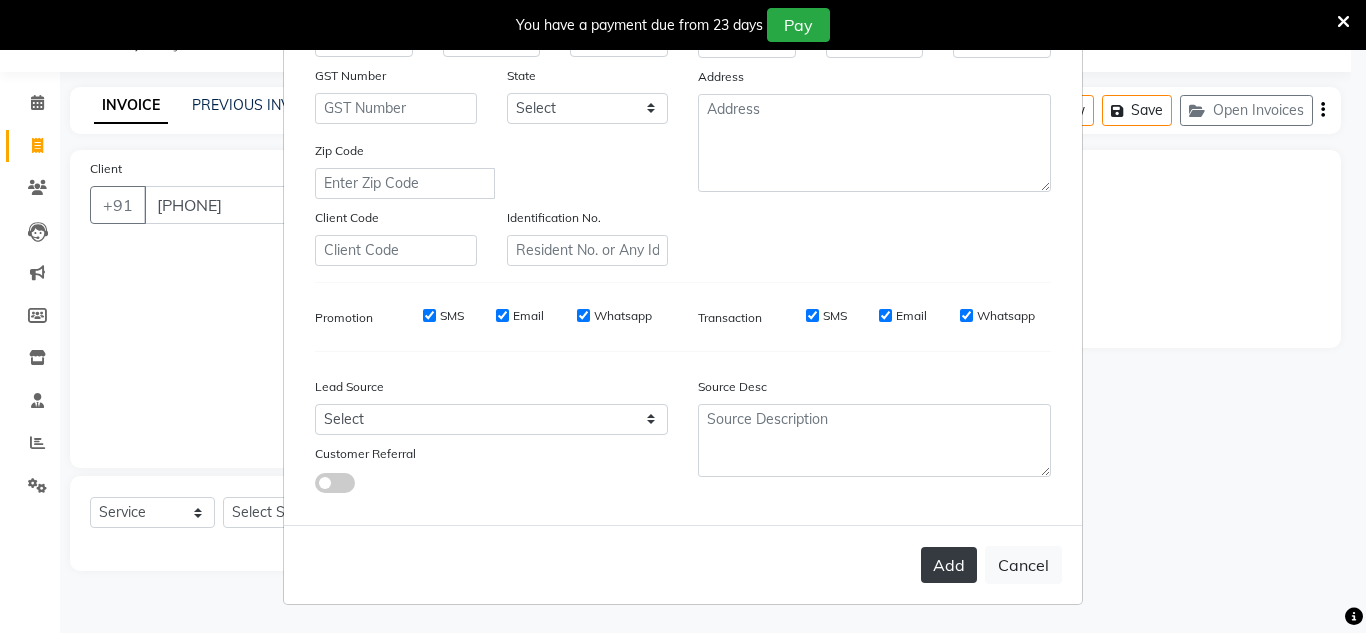 click on "Add" at bounding box center [949, 565] 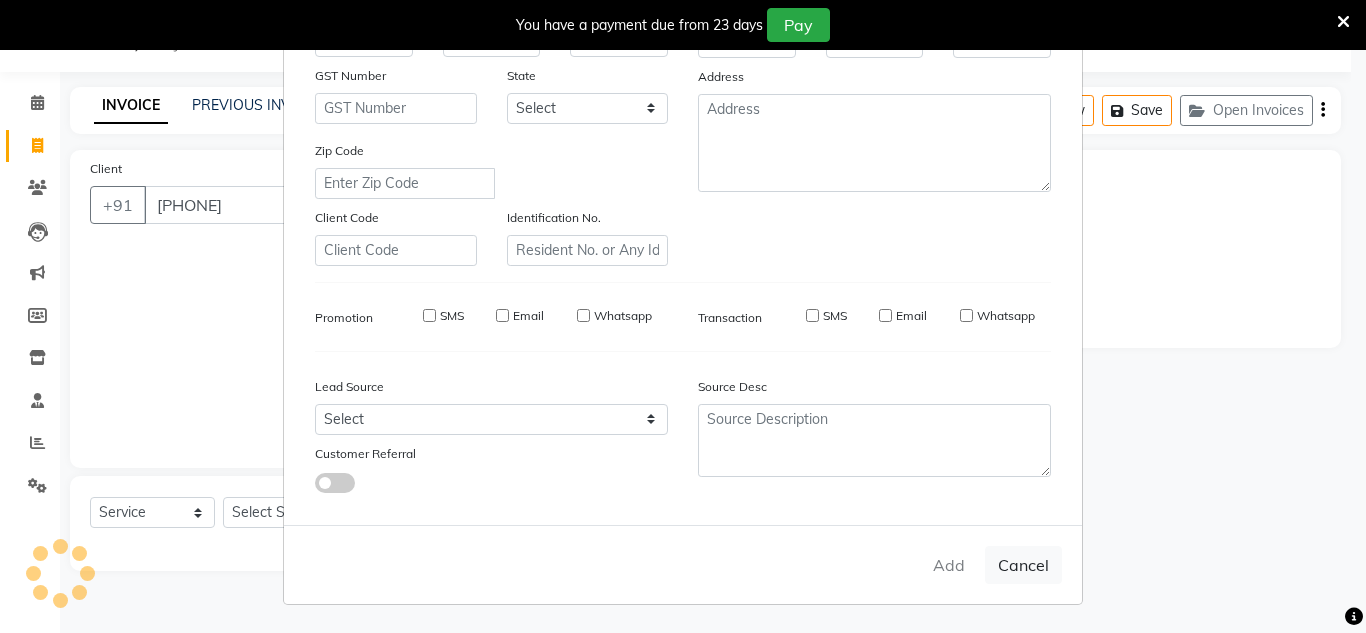 type 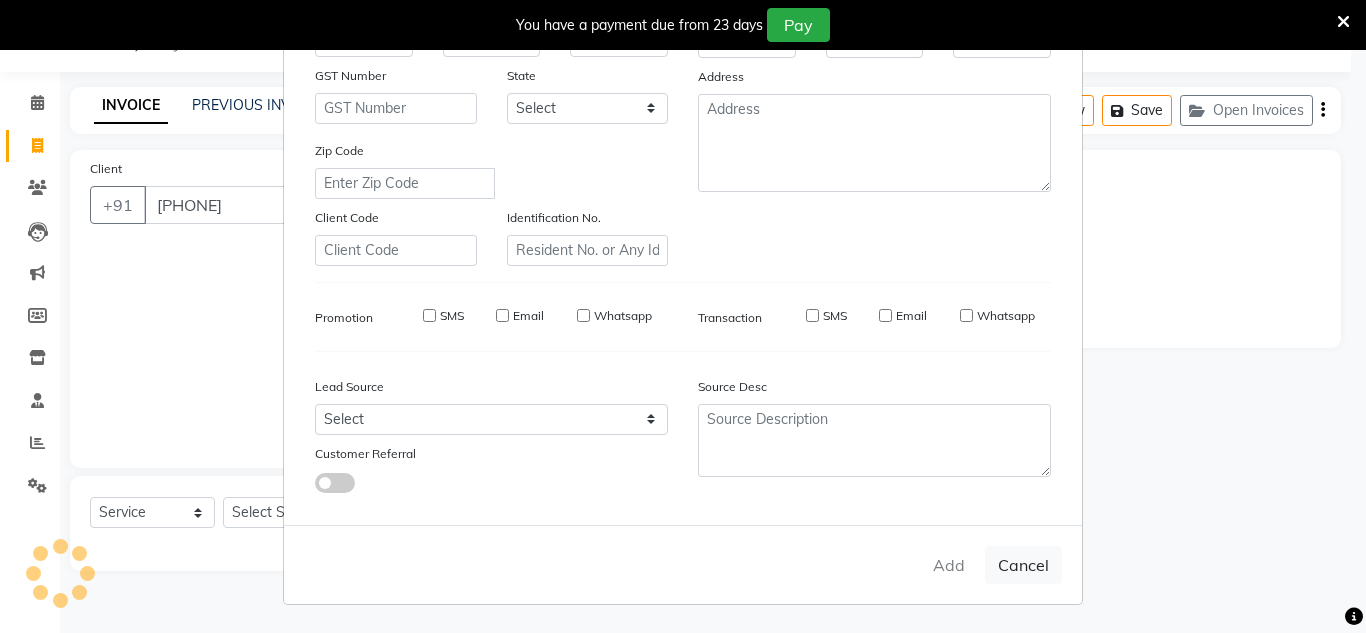 select 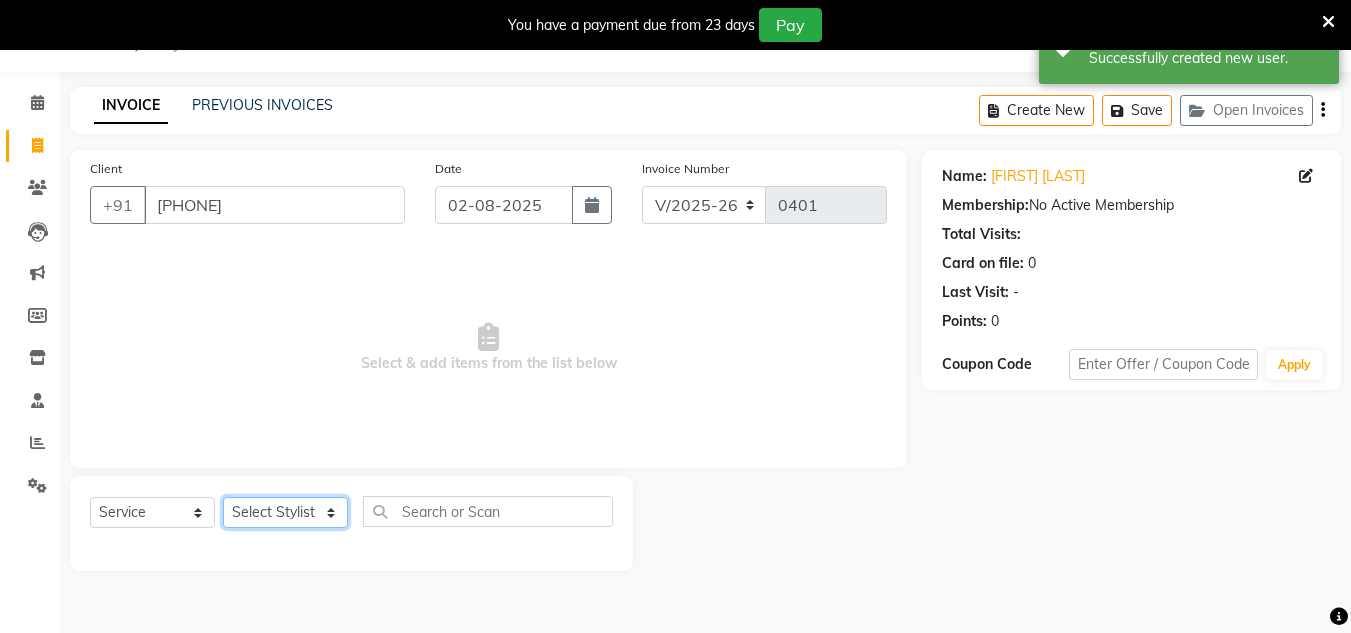 click on "Select Stylist Aarushi aishu altaf anil ashik bhavin  irene julie Manager id Minaz Namrata neelam Rebecca rekha rijvana Saif saneef Shweta" 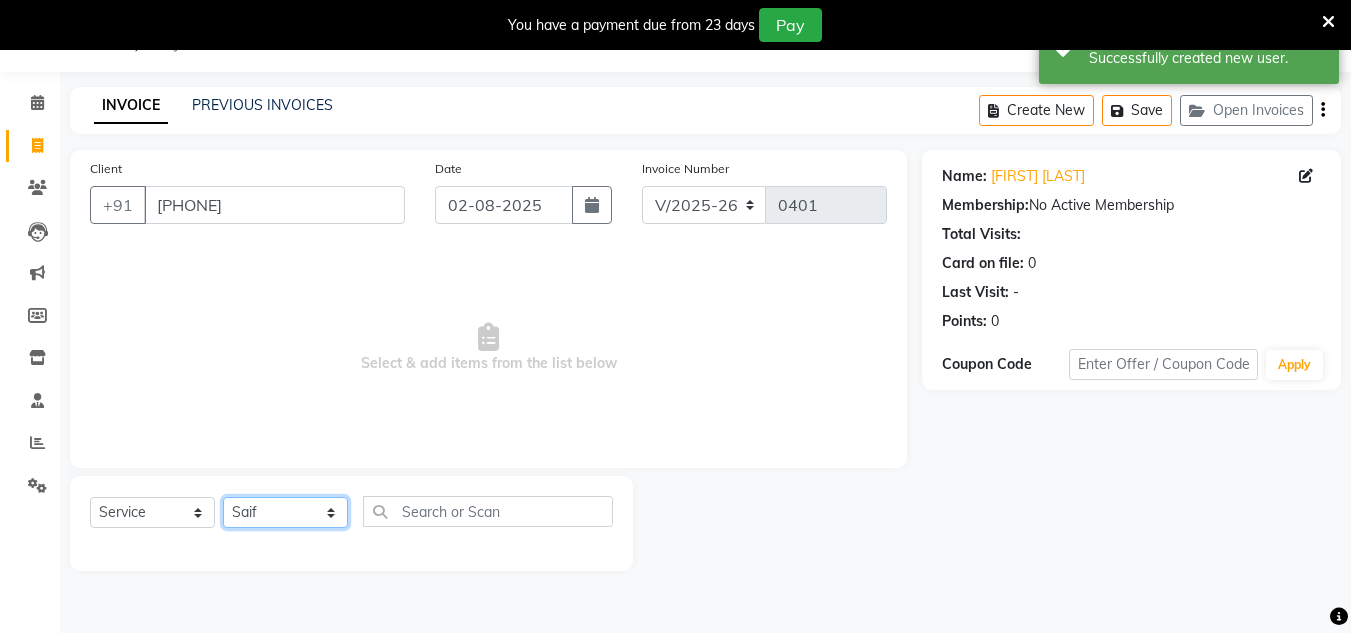 click on "Select Stylist Aarushi aishu altaf anil ashik bhavin  irene julie Manager id Minaz Namrata neelam Rebecca rekha rijvana Saif saneef Shweta" 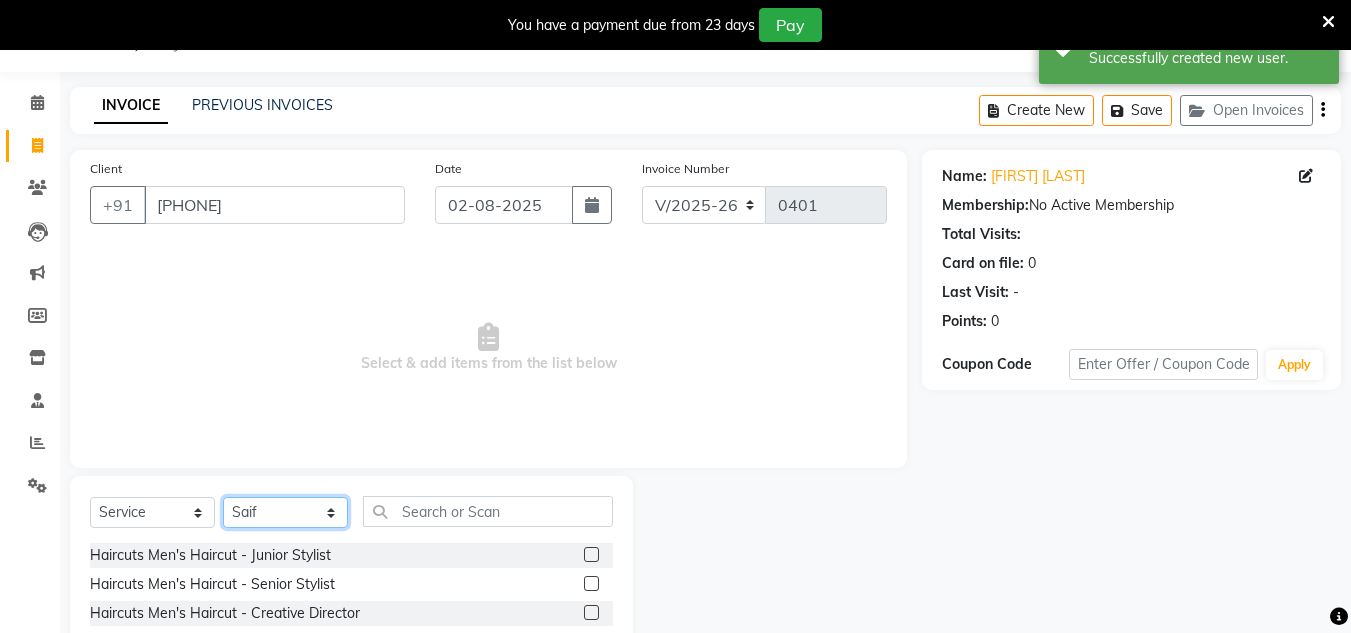 click on "Select Stylist Aarushi aishu altaf anil ashik bhavin  irene julie Manager id Minaz Namrata neelam Rebecca rekha rijvana Saif saneef Shweta" 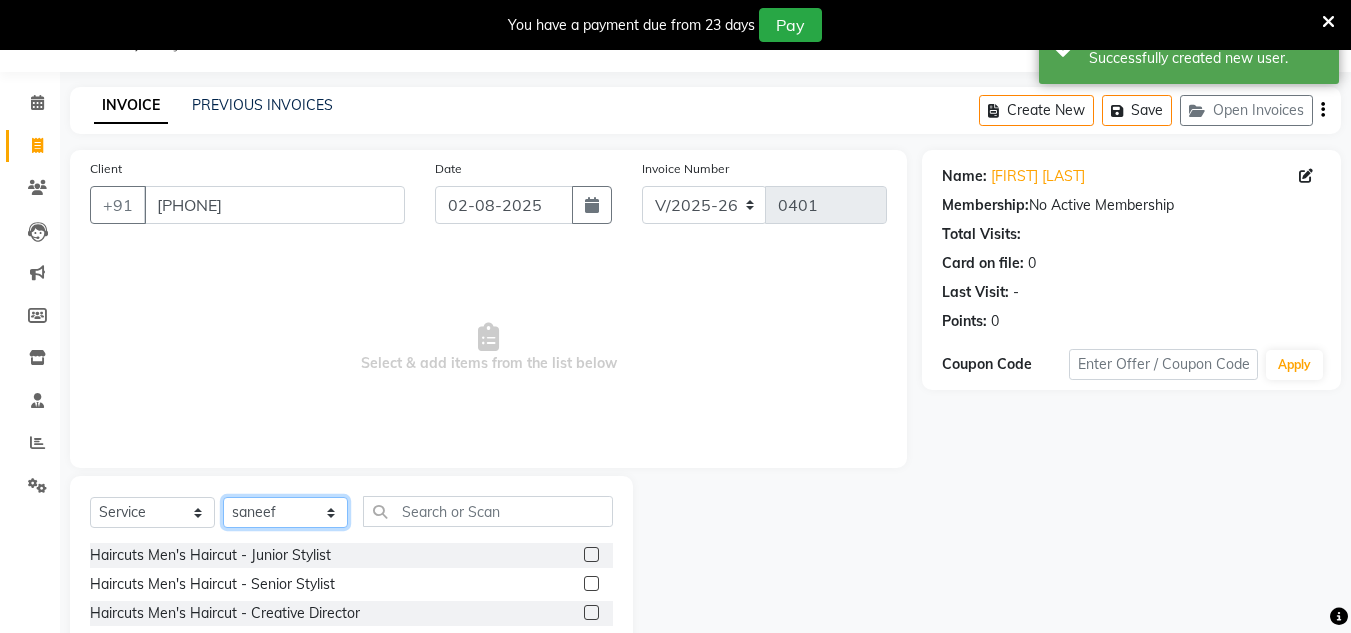 click on "Select Stylist Aarushi aishu altaf anil ashik bhavin  irene julie Manager id Minaz Namrata neelam Rebecca rekha rijvana Saif saneef Shweta" 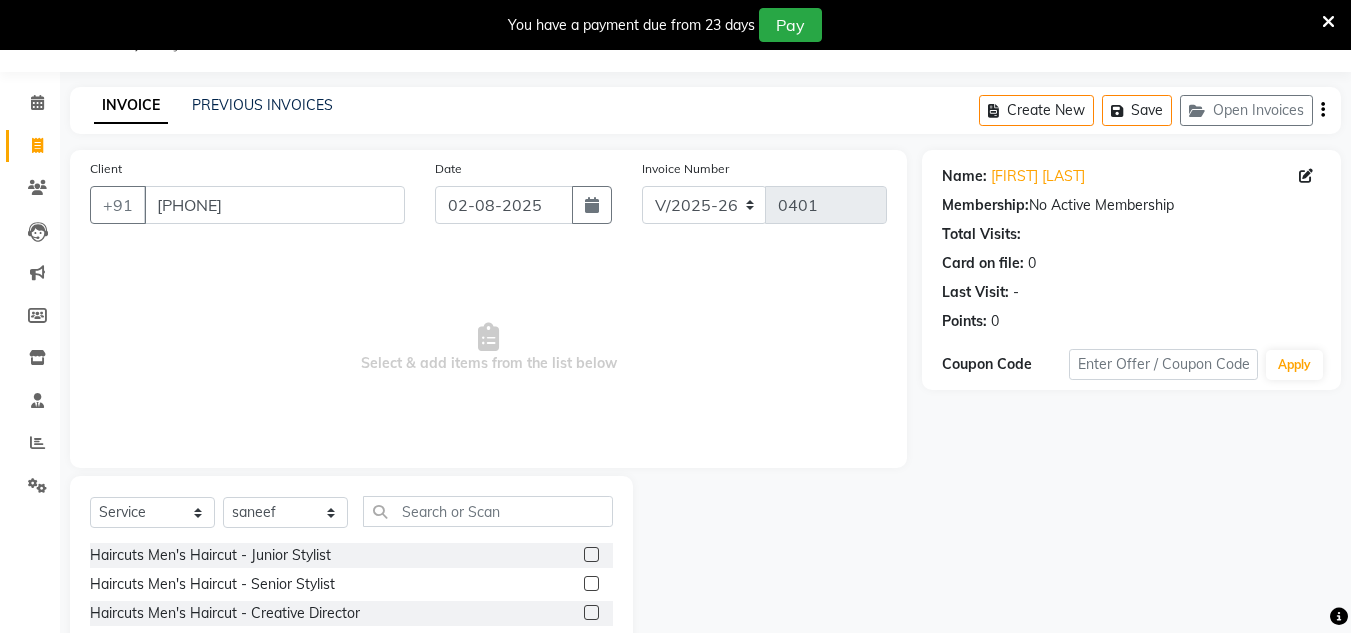click 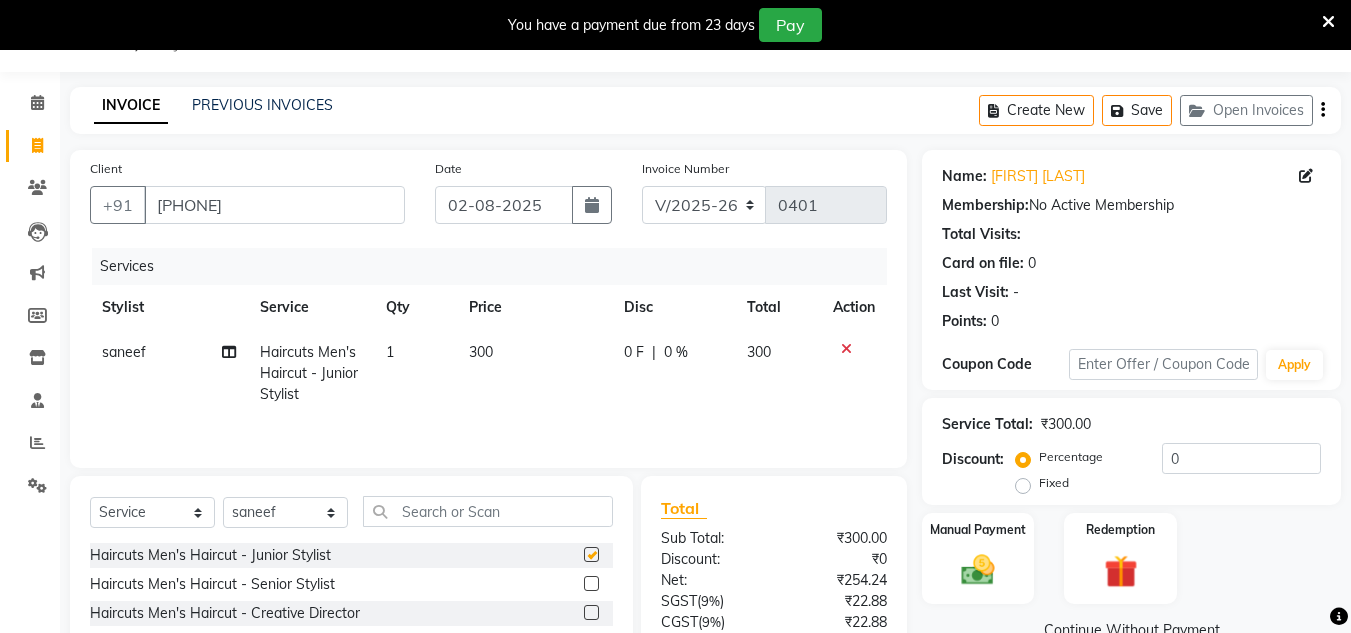 checkbox on "false" 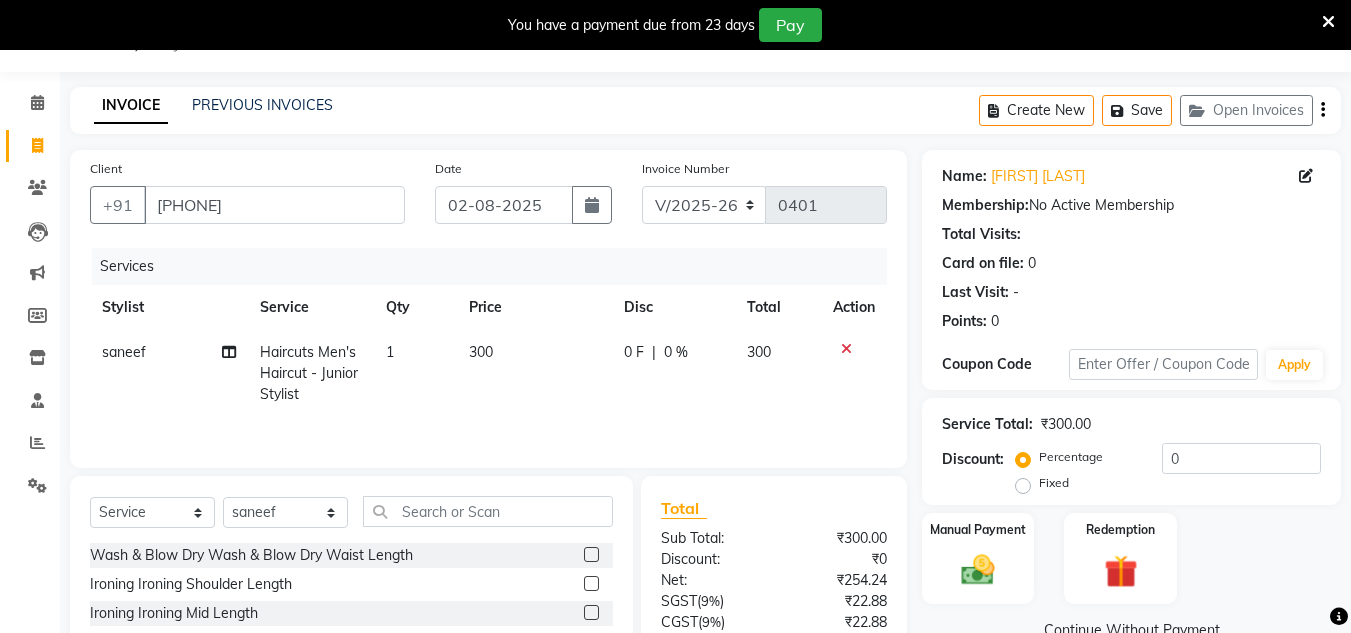 scroll, scrollTop: 369, scrollLeft: 0, axis: vertical 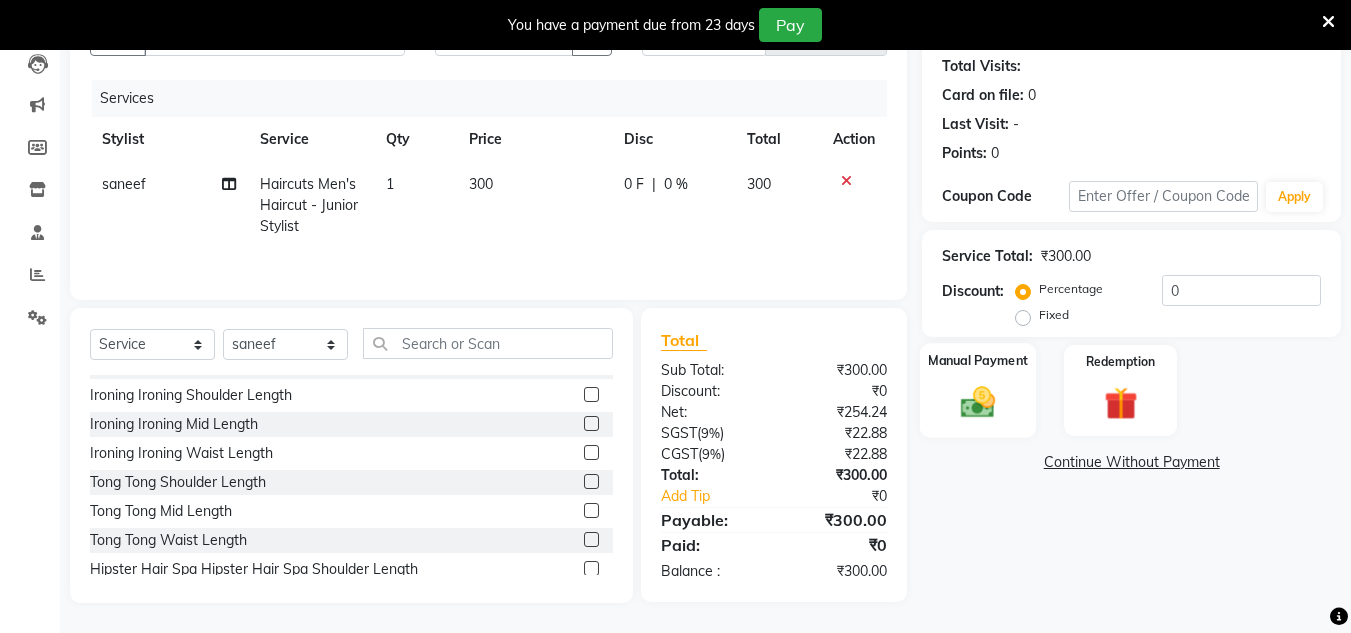 click 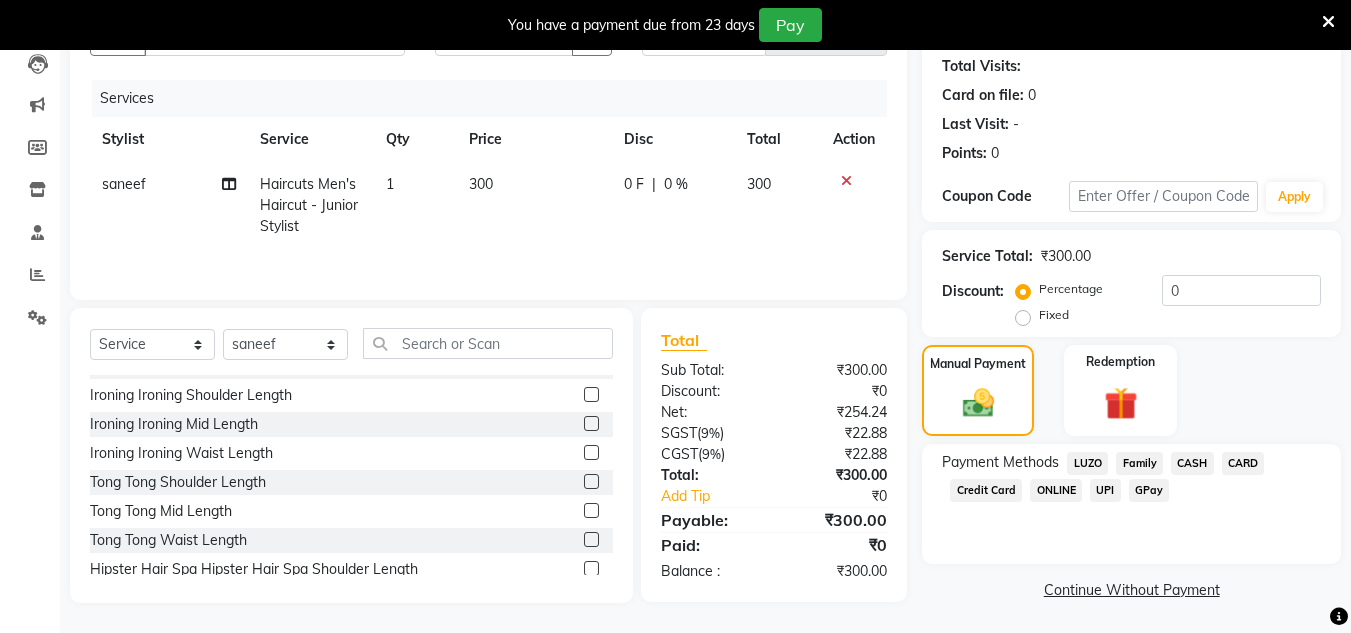 click on "GPay" 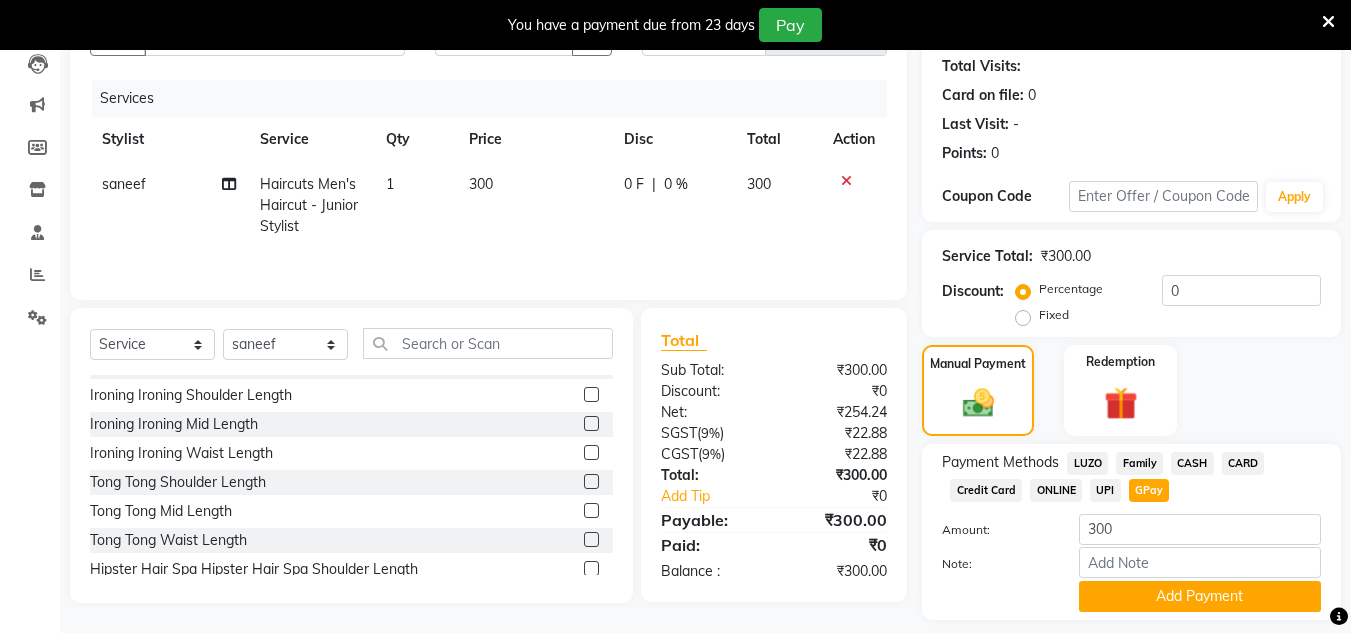 scroll, scrollTop: 276, scrollLeft: 0, axis: vertical 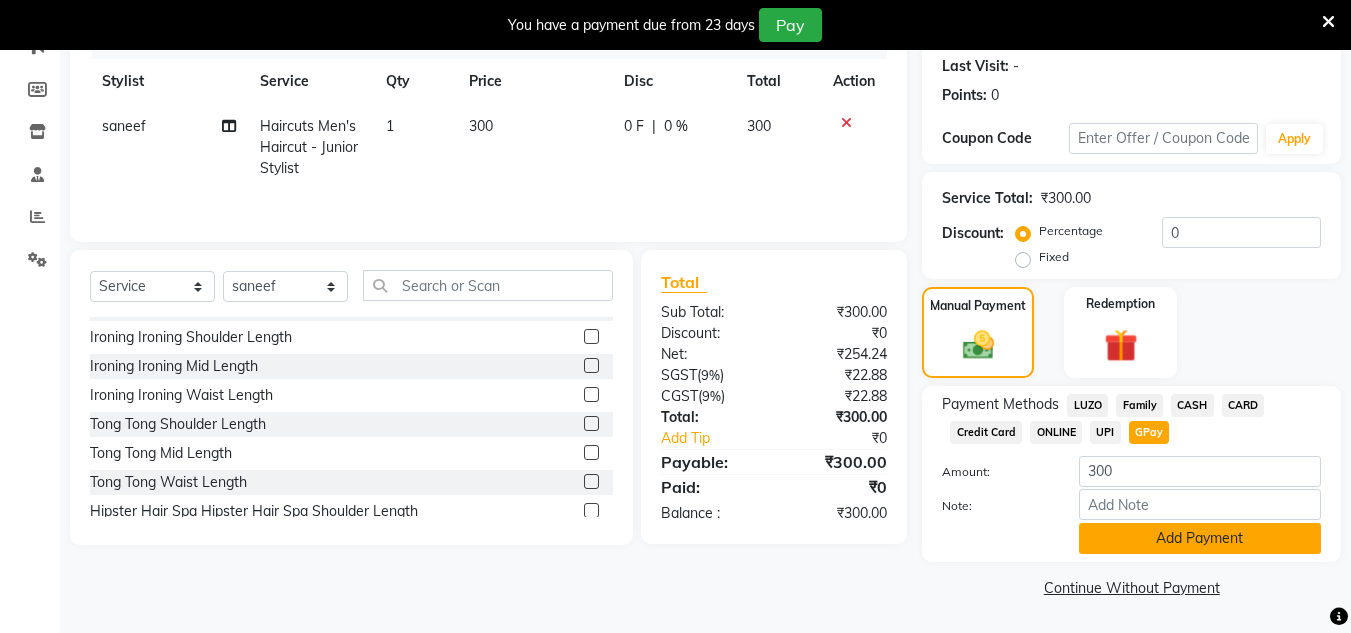 click on "Add Payment" 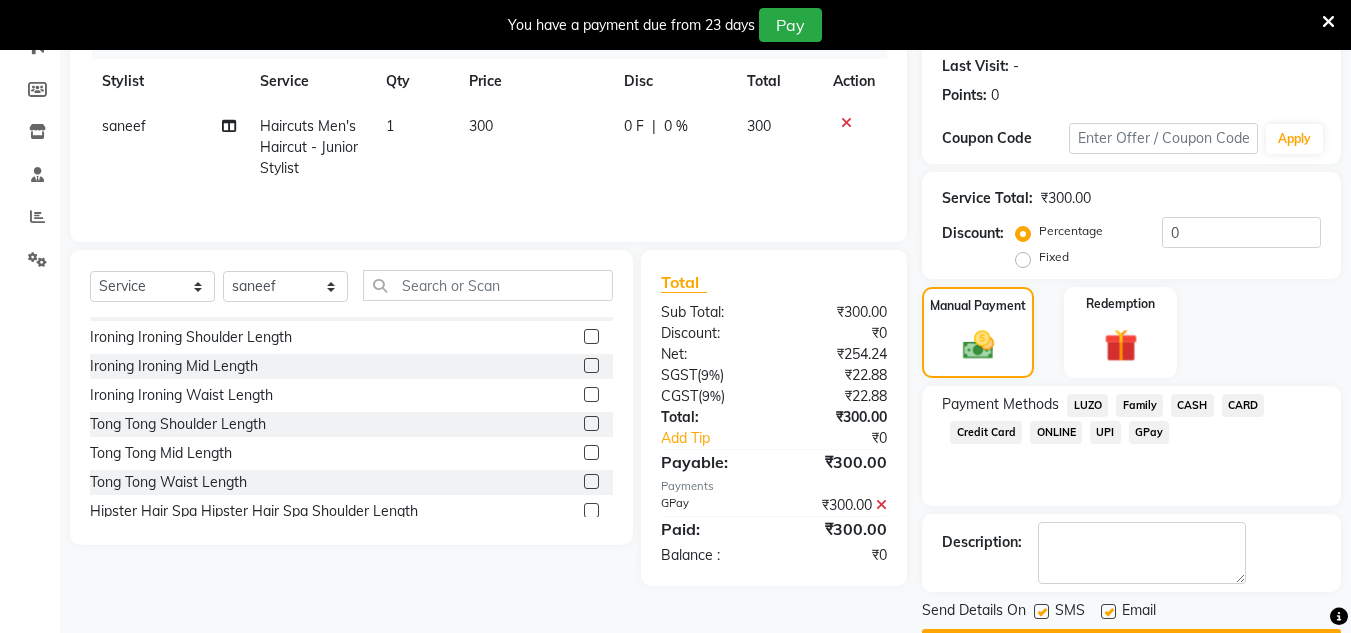 scroll, scrollTop: 333, scrollLeft: 0, axis: vertical 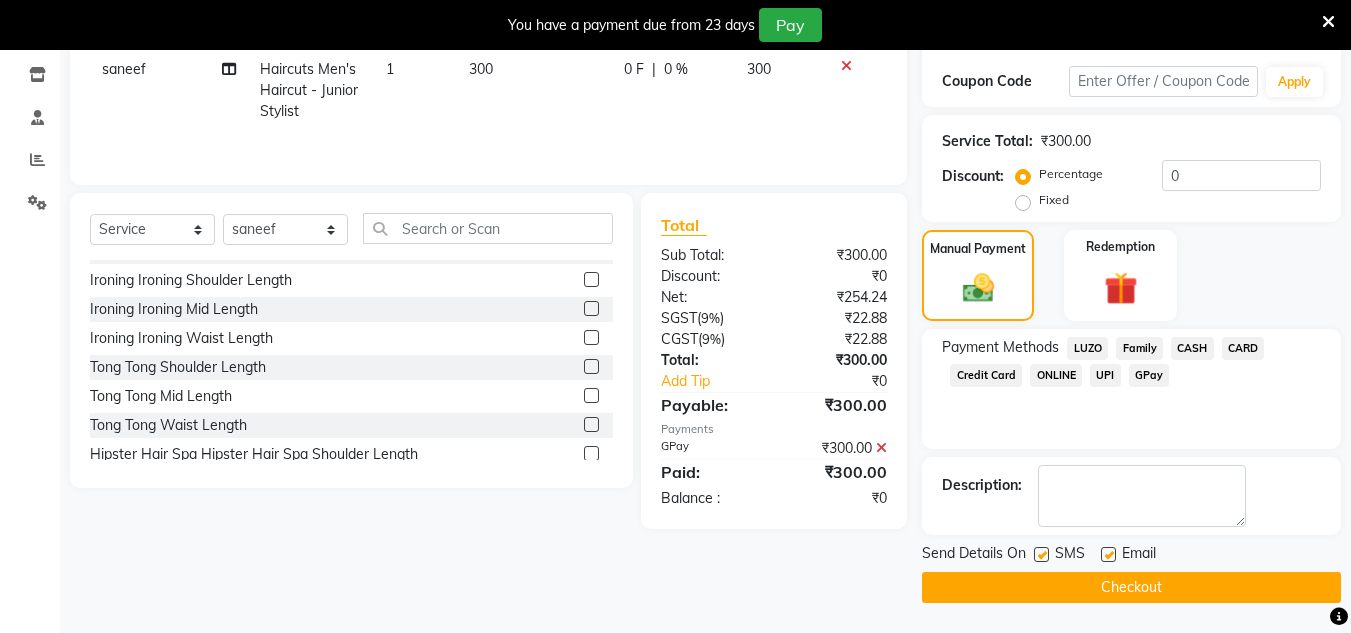 click on "Checkout" 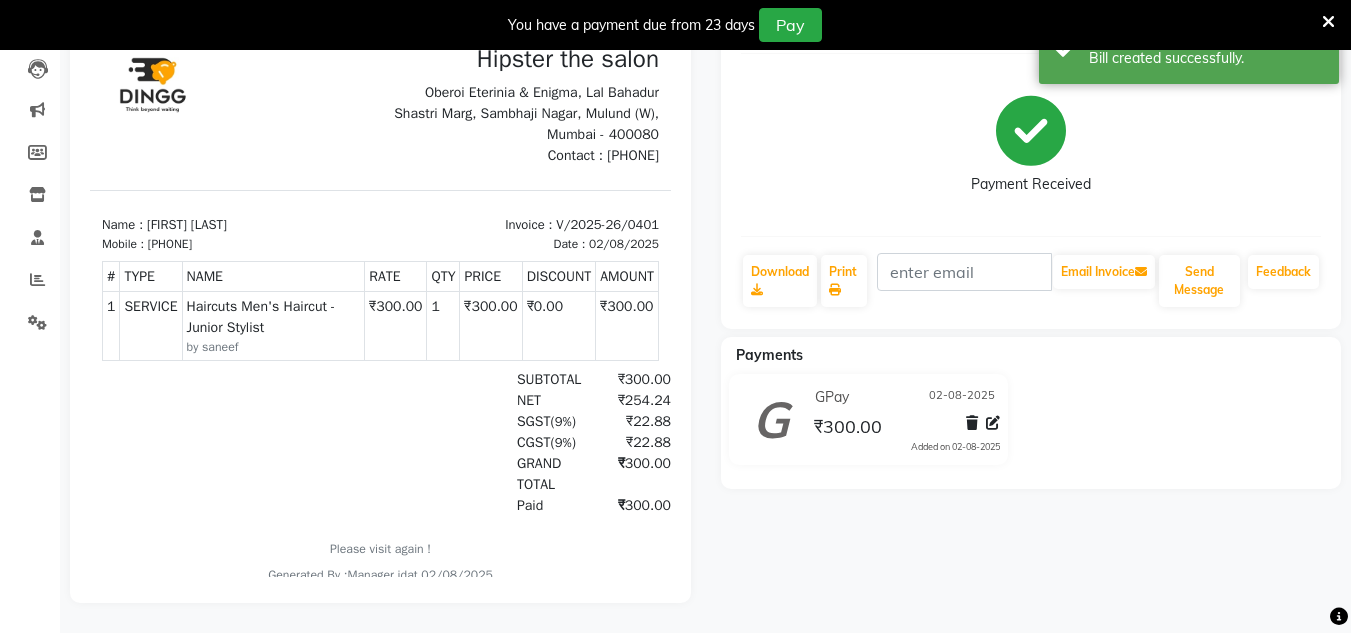 scroll, scrollTop: 0, scrollLeft: 0, axis: both 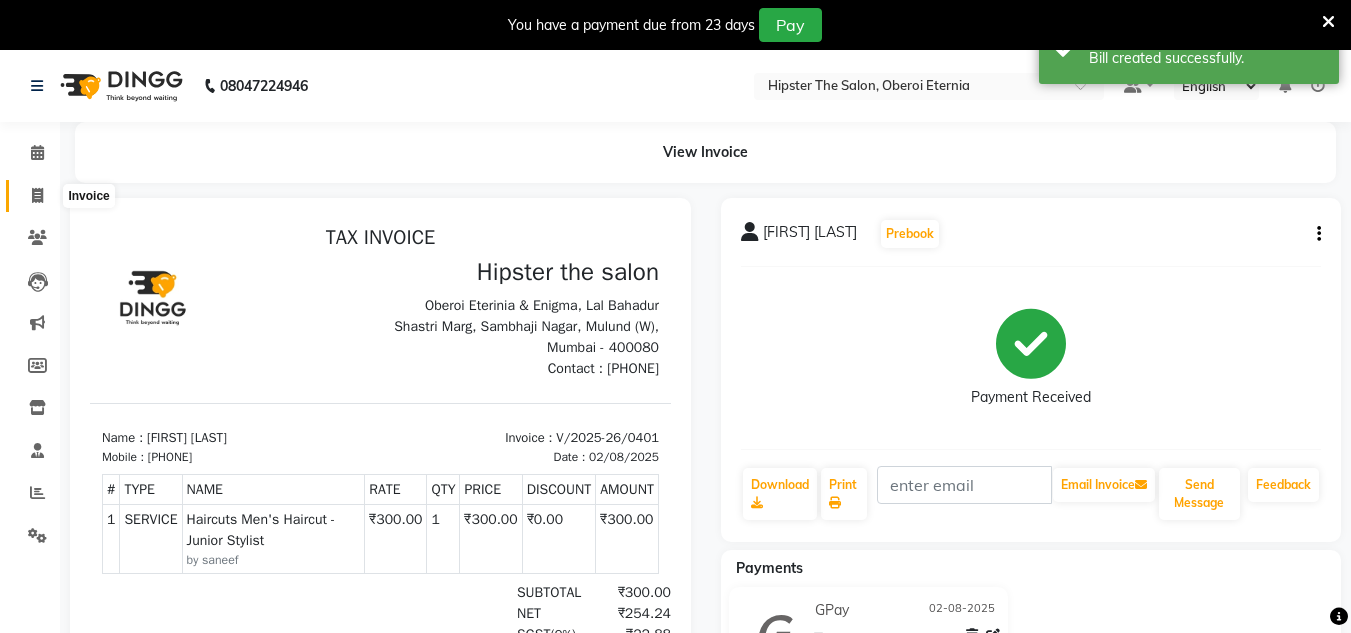 click 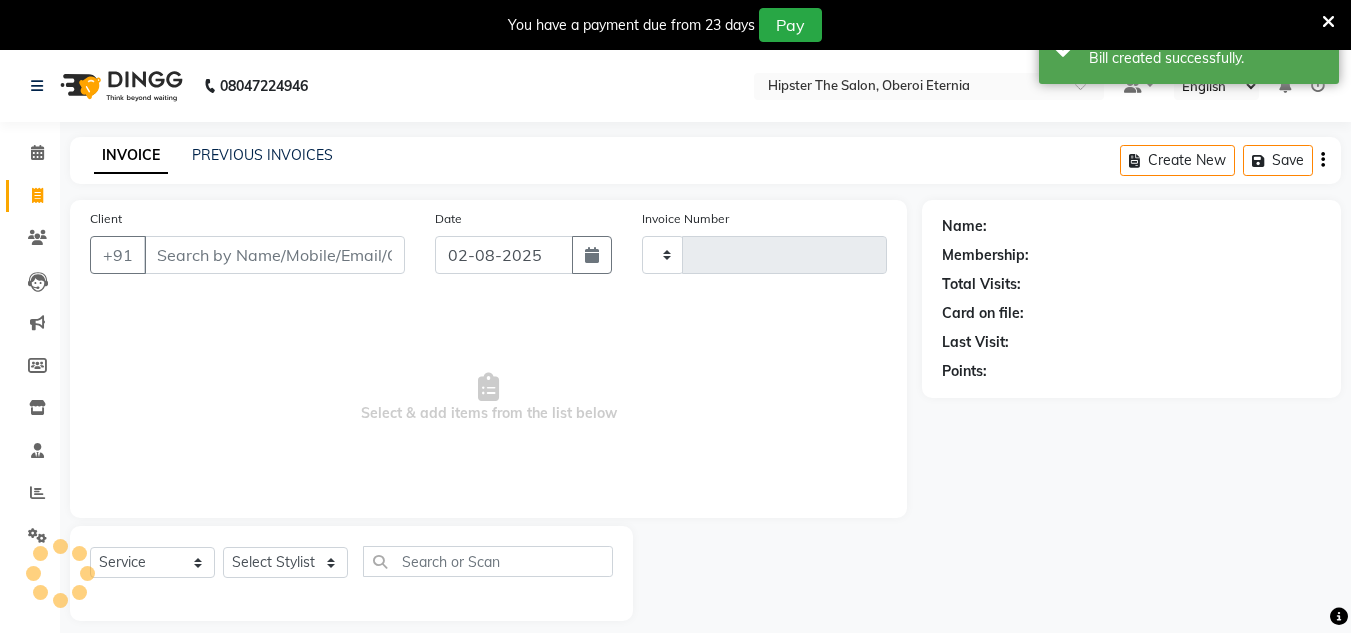 scroll, scrollTop: 50, scrollLeft: 0, axis: vertical 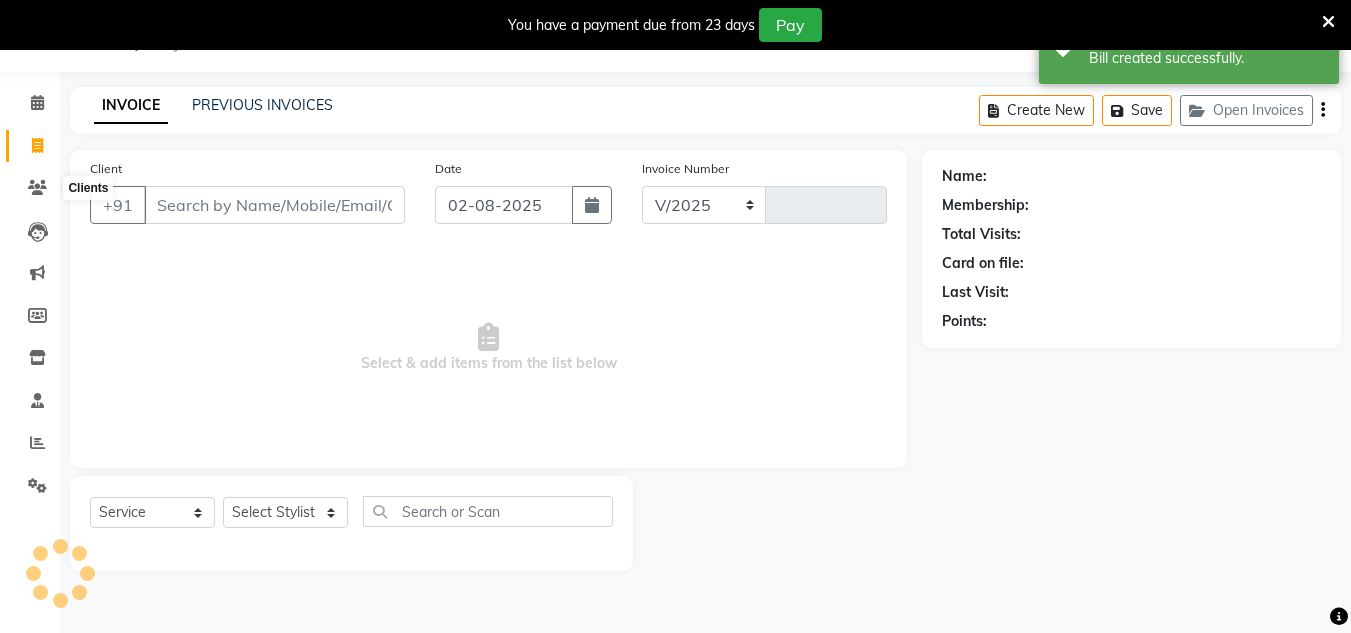 select on "8592" 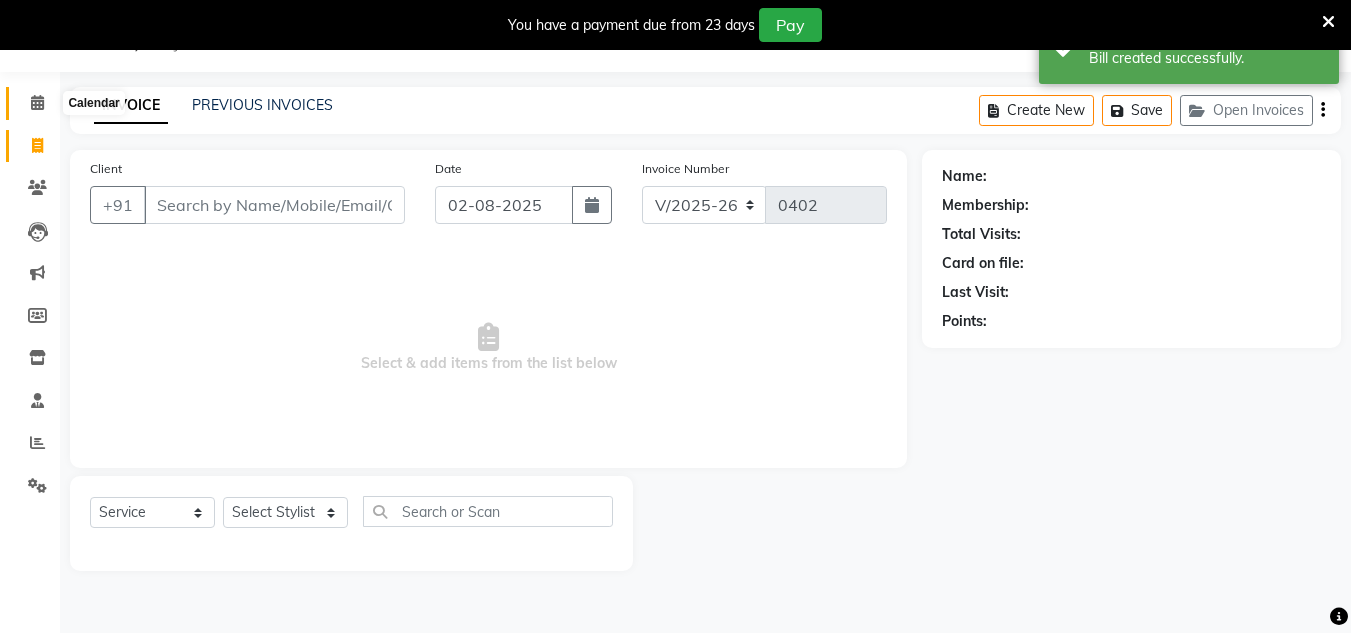 click 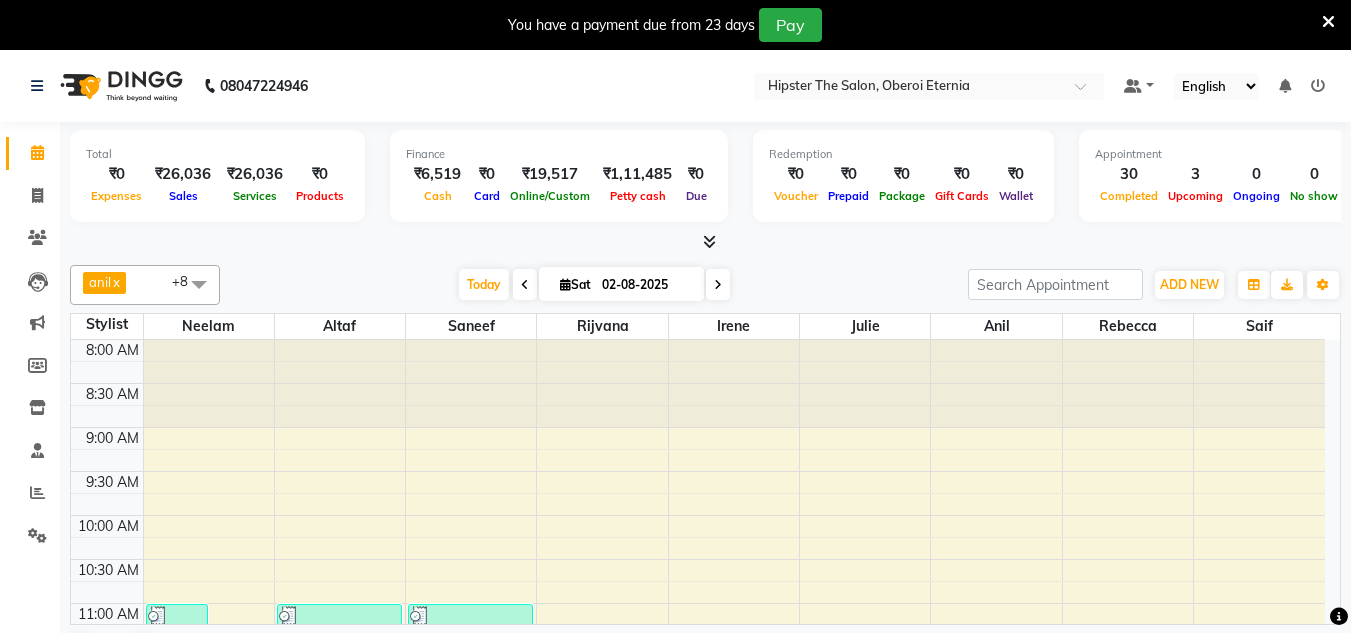 scroll, scrollTop: 51, scrollLeft: 0, axis: vertical 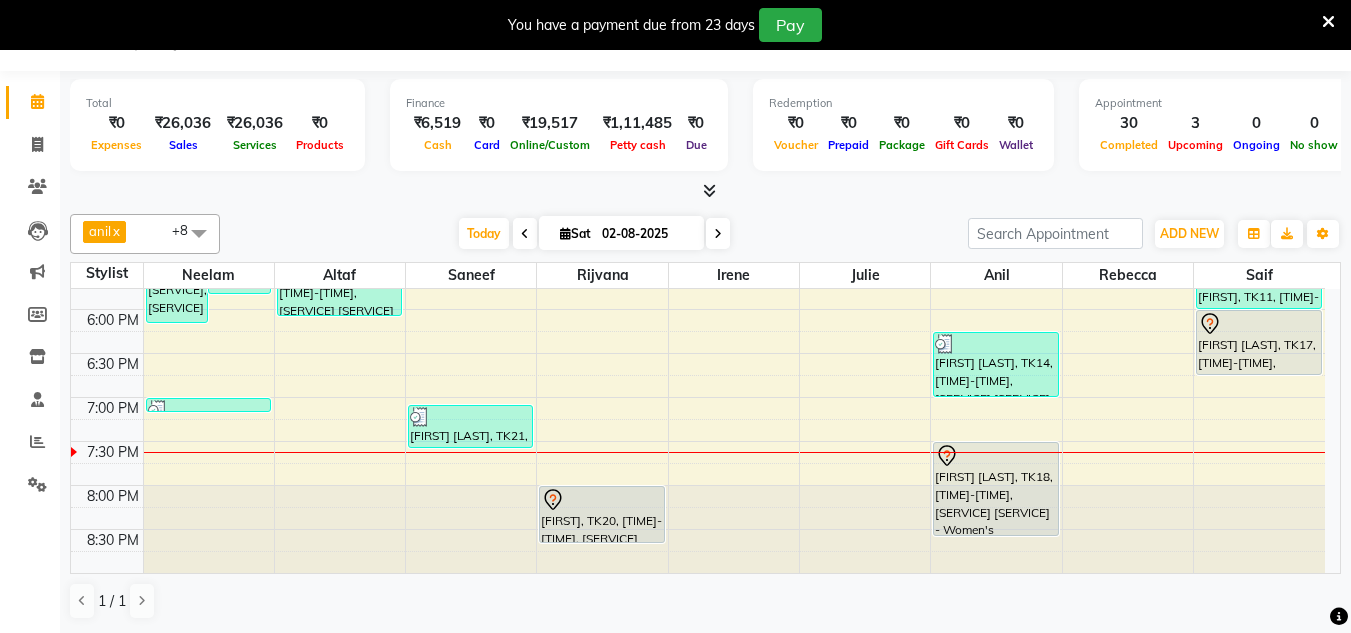 drag, startPoint x: 1036, startPoint y: 472, endPoint x: 1028, endPoint y: 540, distance: 68.46897 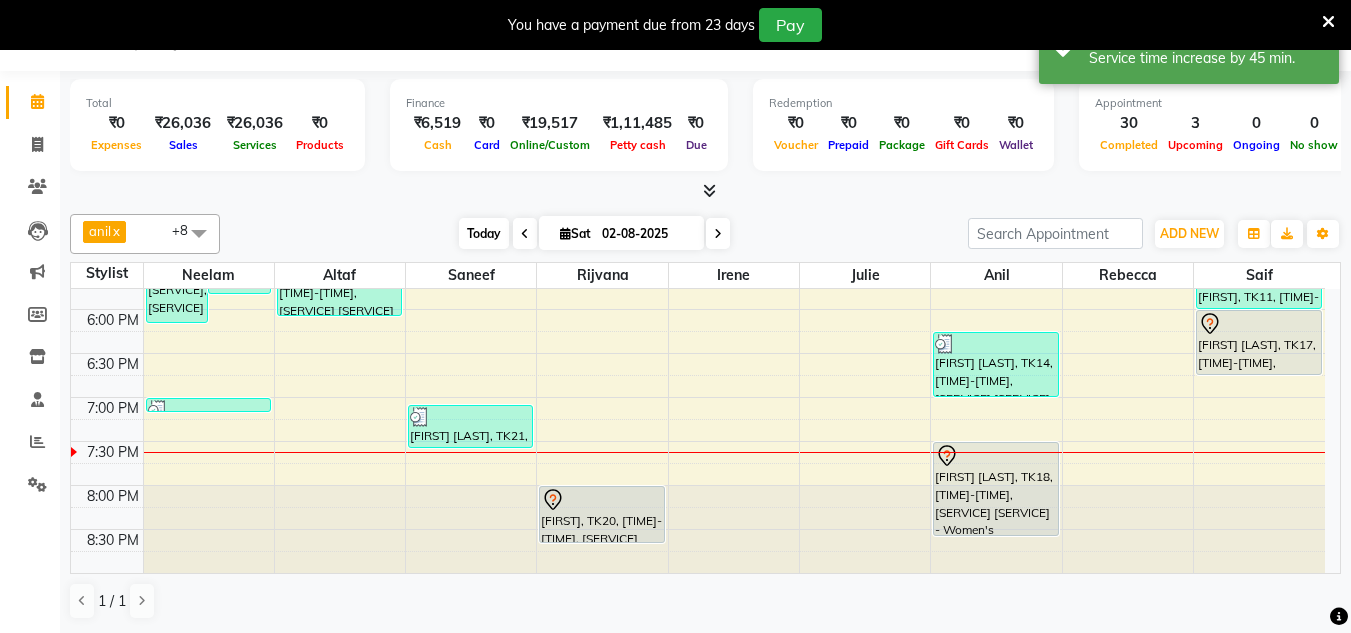 click on "Today" at bounding box center [484, 233] 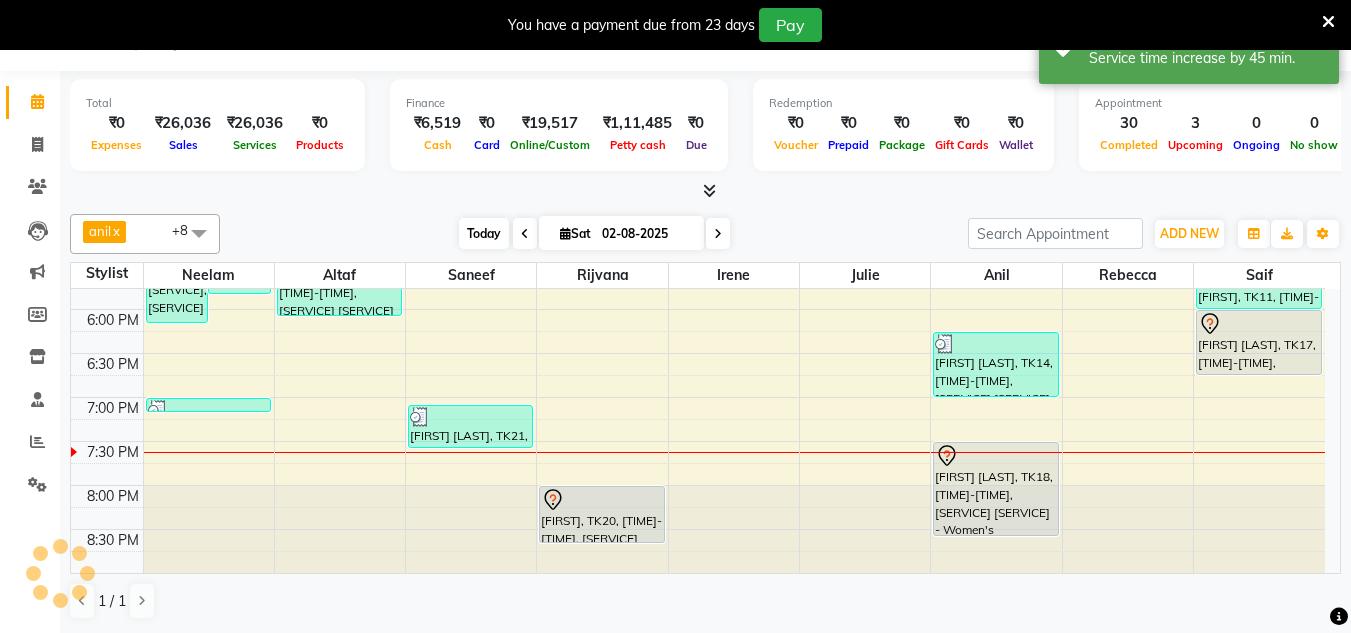 scroll, scrollTop: 859, scrollLeft: 0, axis: vertical 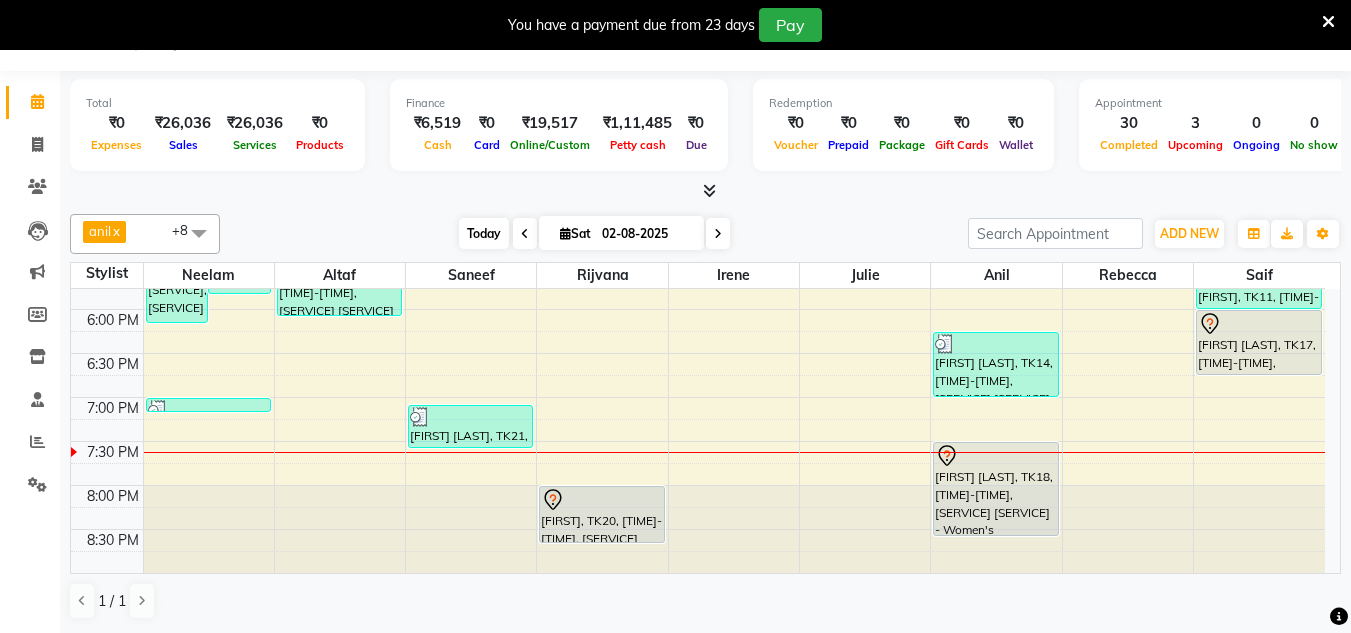 click on "Today" at bounding box center [484, 233] 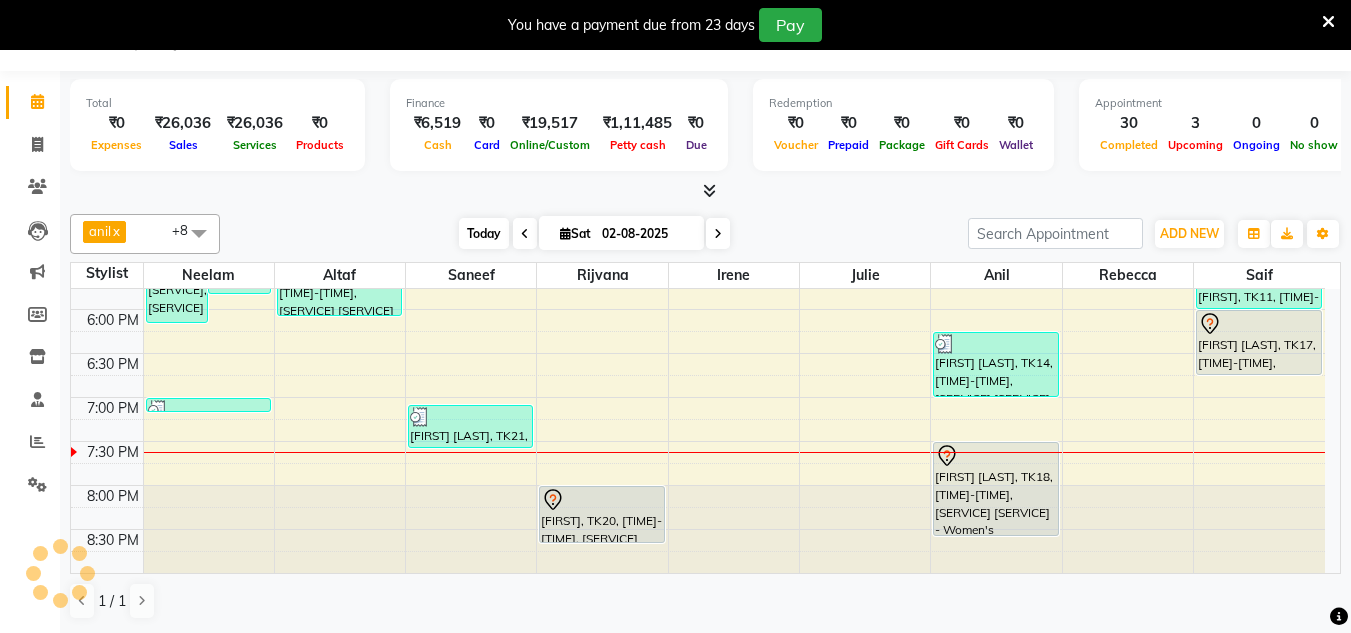 scroll, scrollTop: 859, scrollLeft: 0, axis: vertical 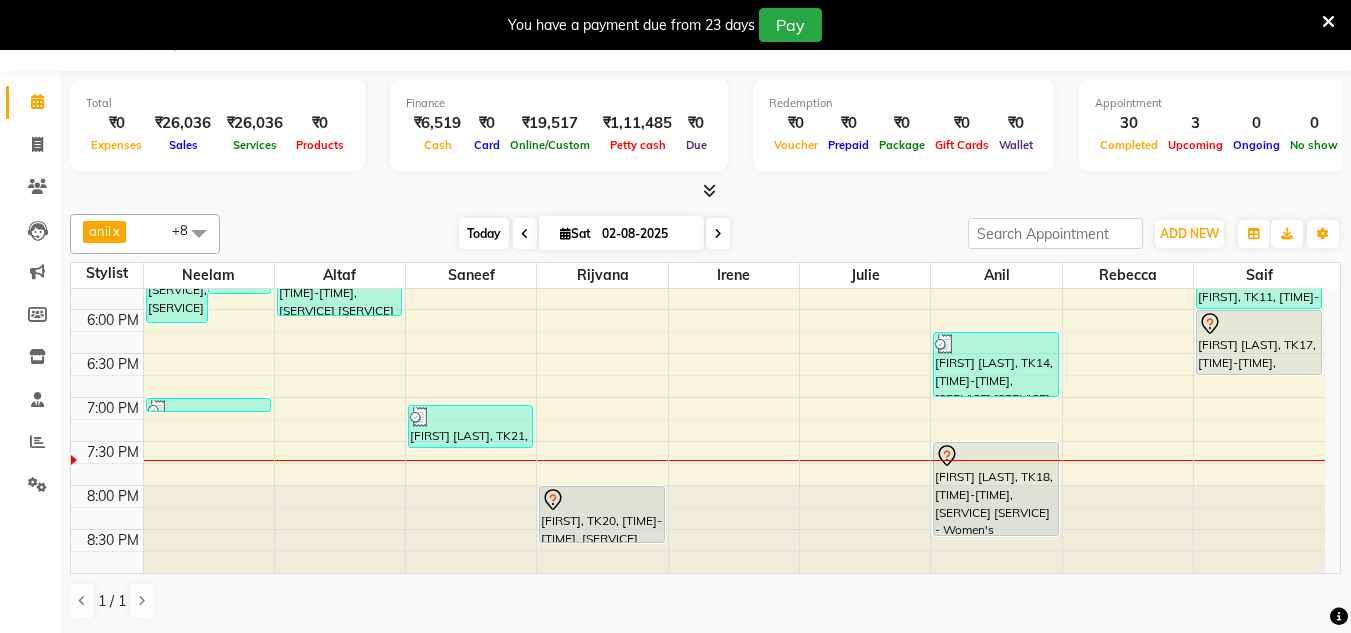 click on "Today" at bounding box center [484, 233] 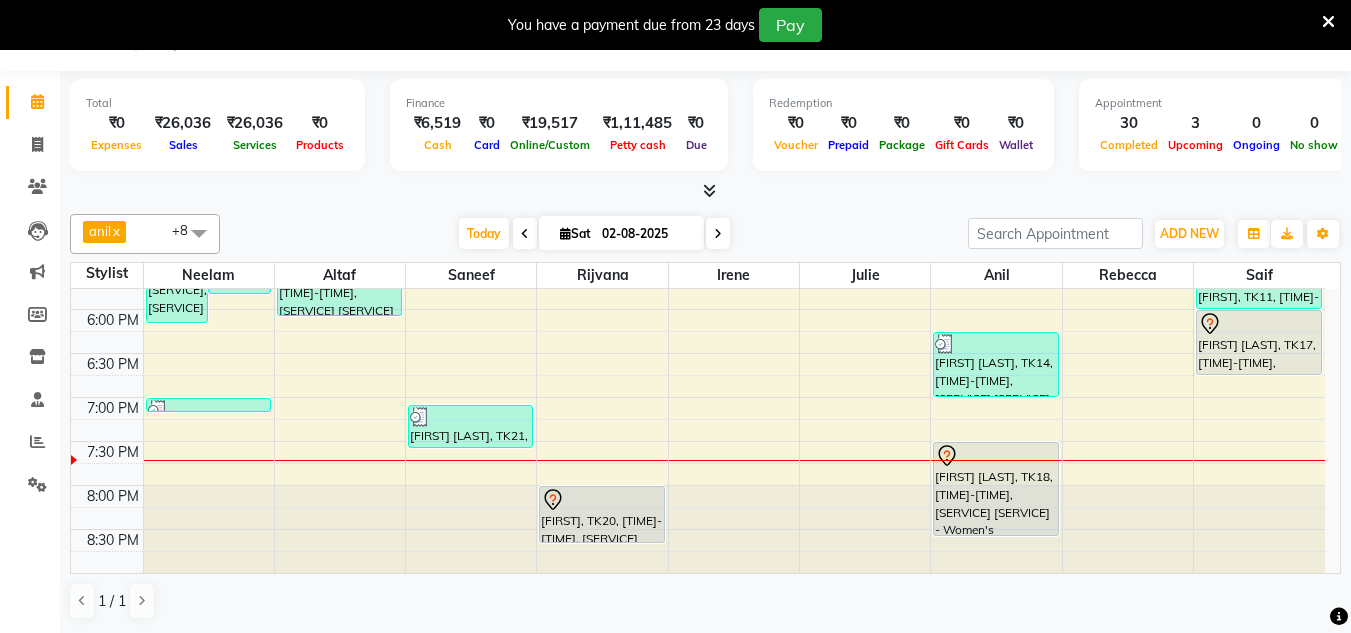 click at bounding box center (718, 233) 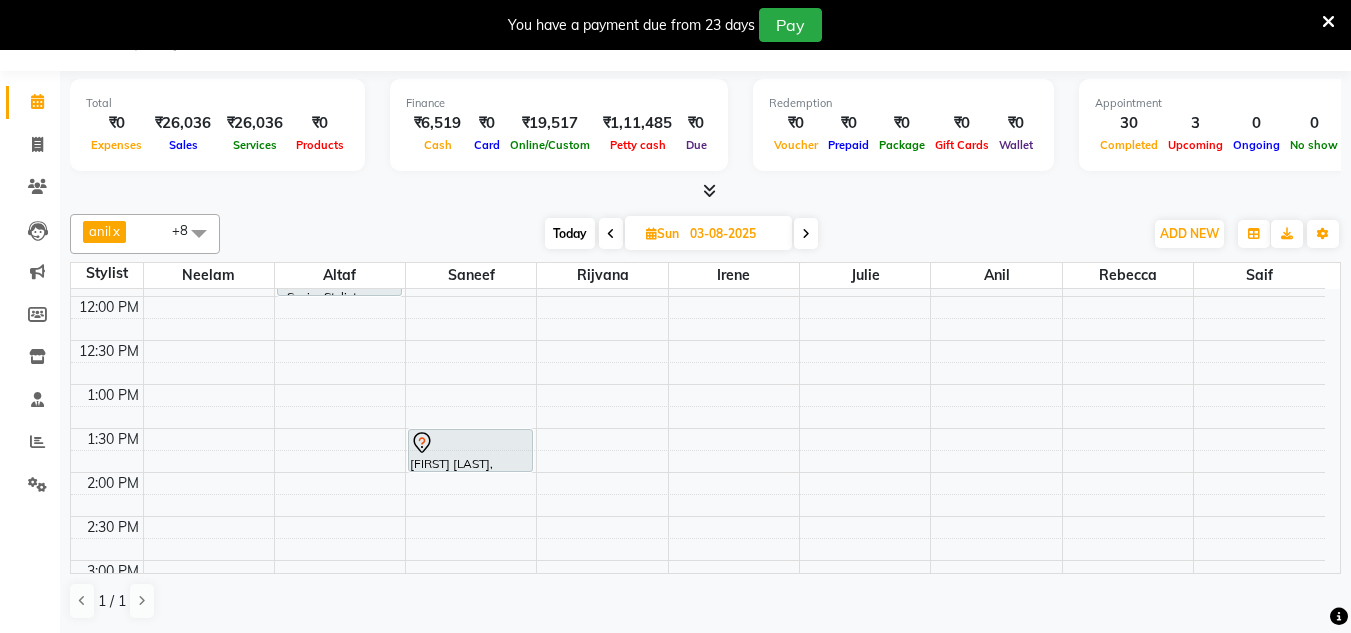 scroll, scrollTop: 342, scrollLeft: 0, axis: vertical 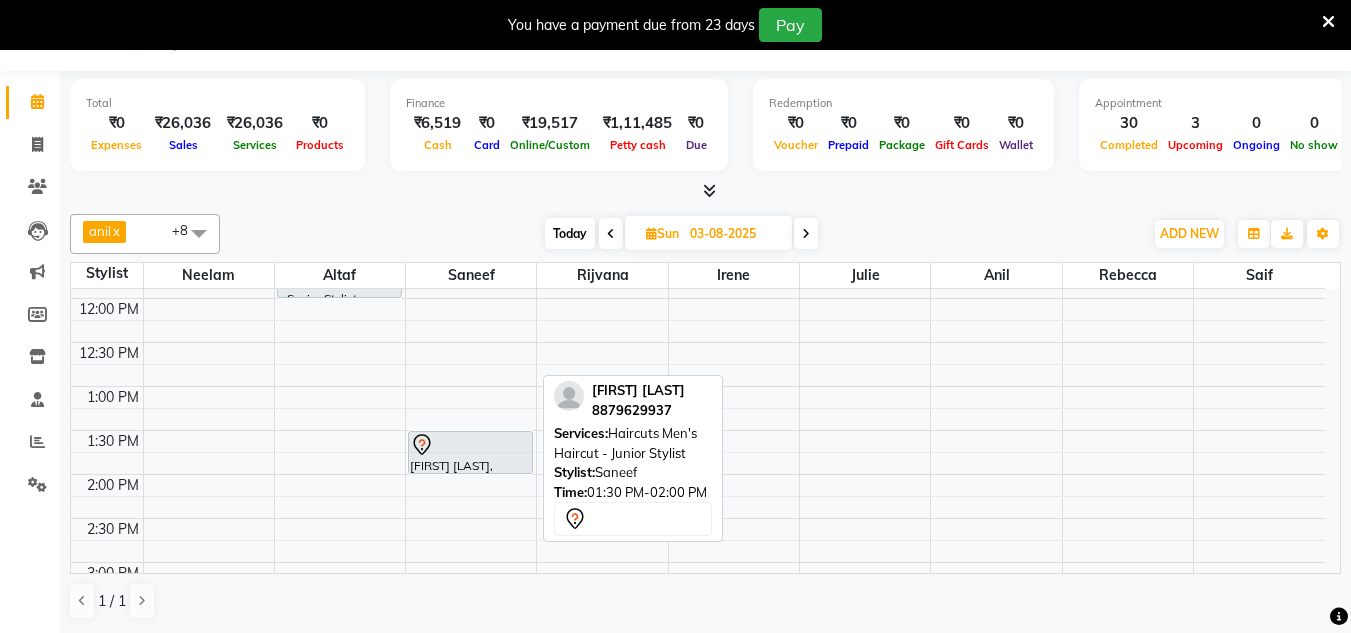 click at bounding box center [470, 473] 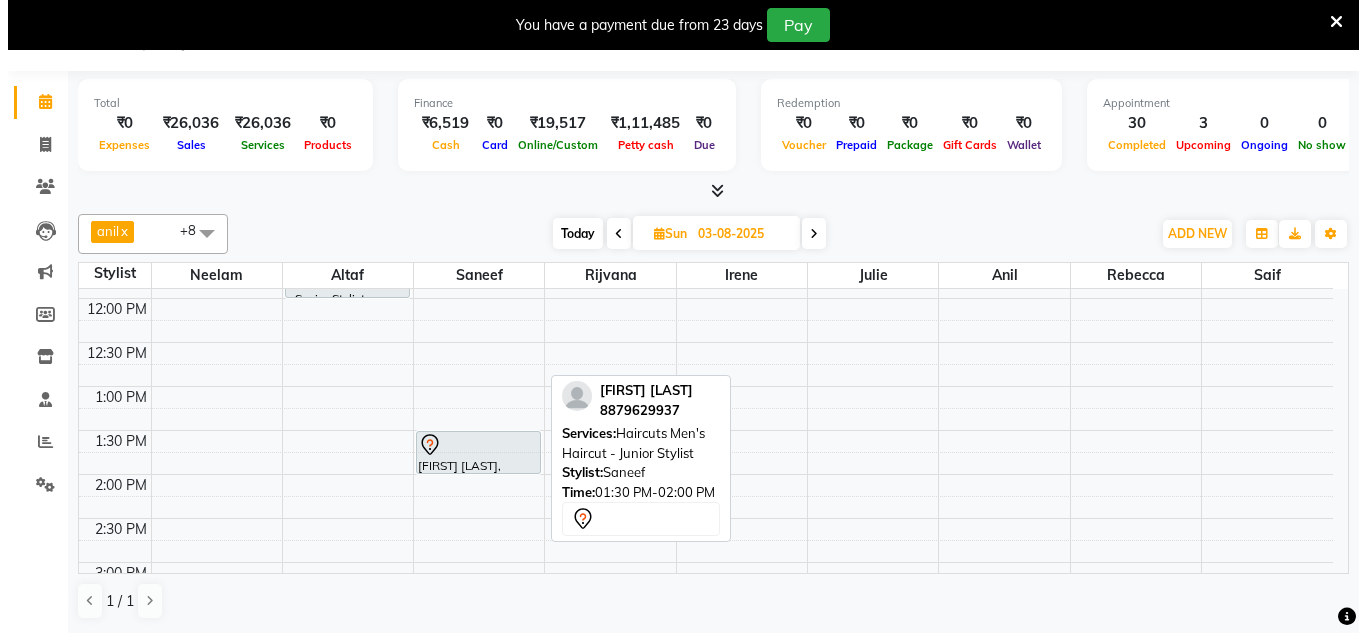 select on "7" 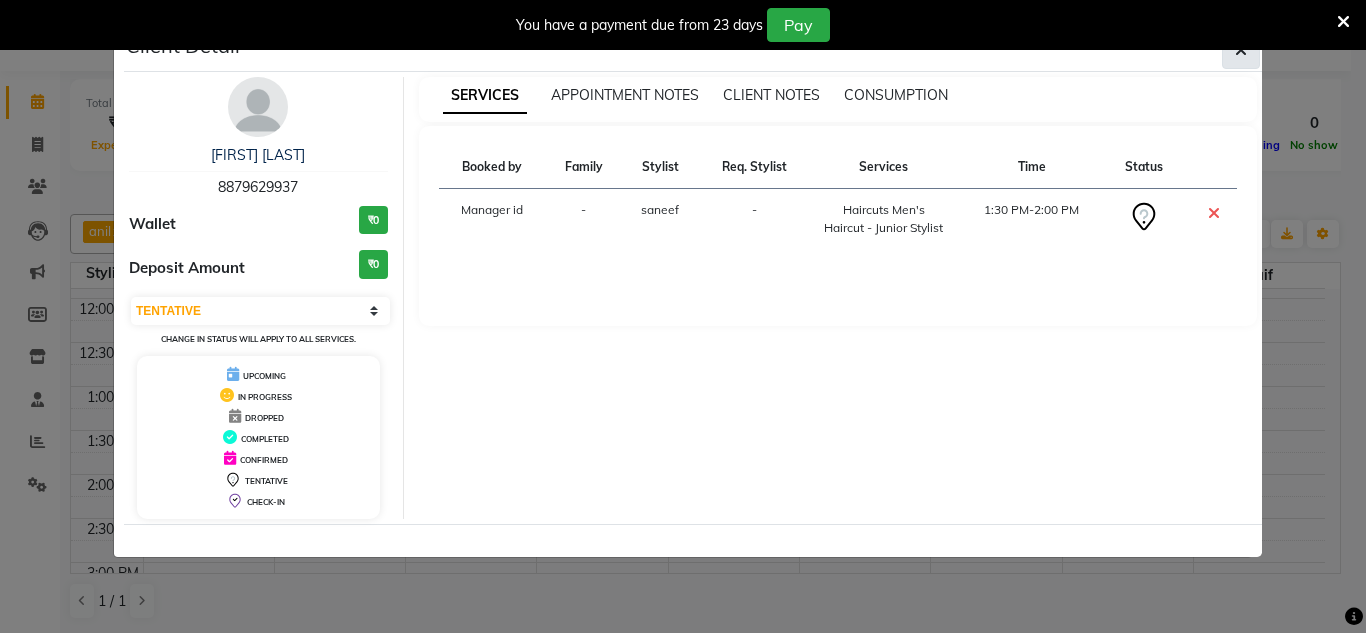 click 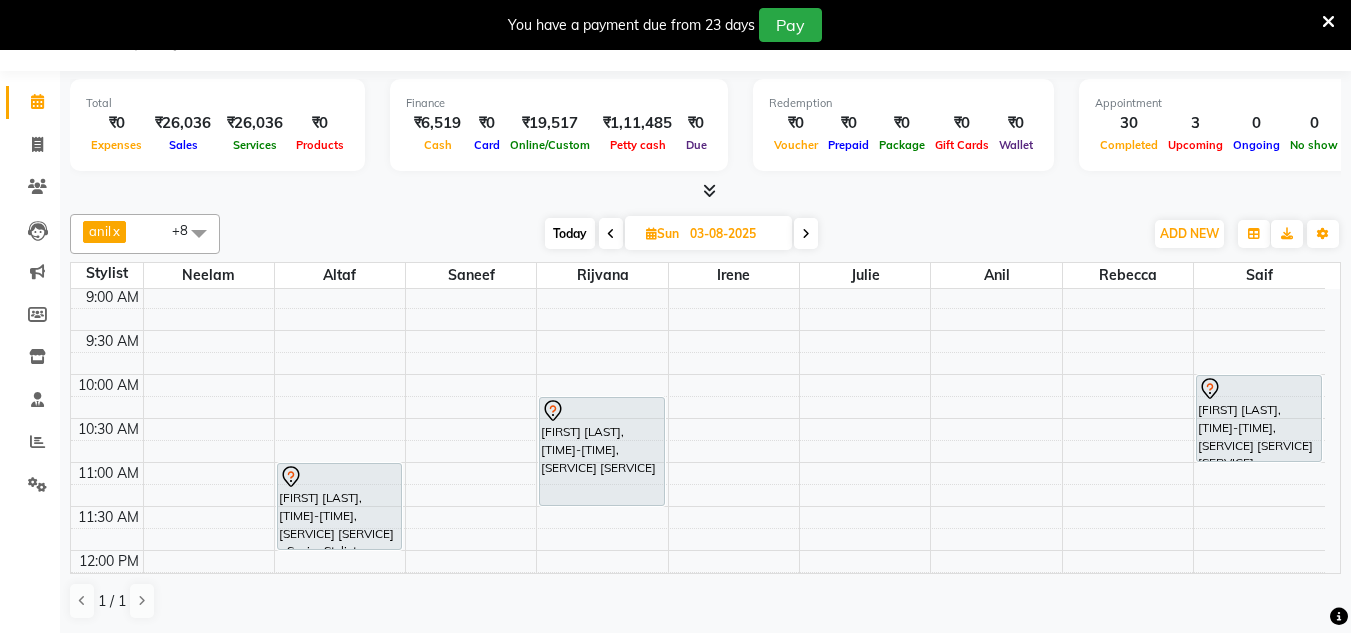 scroll, scrollTop: 89, scrollLeft: 0, axis: vertical 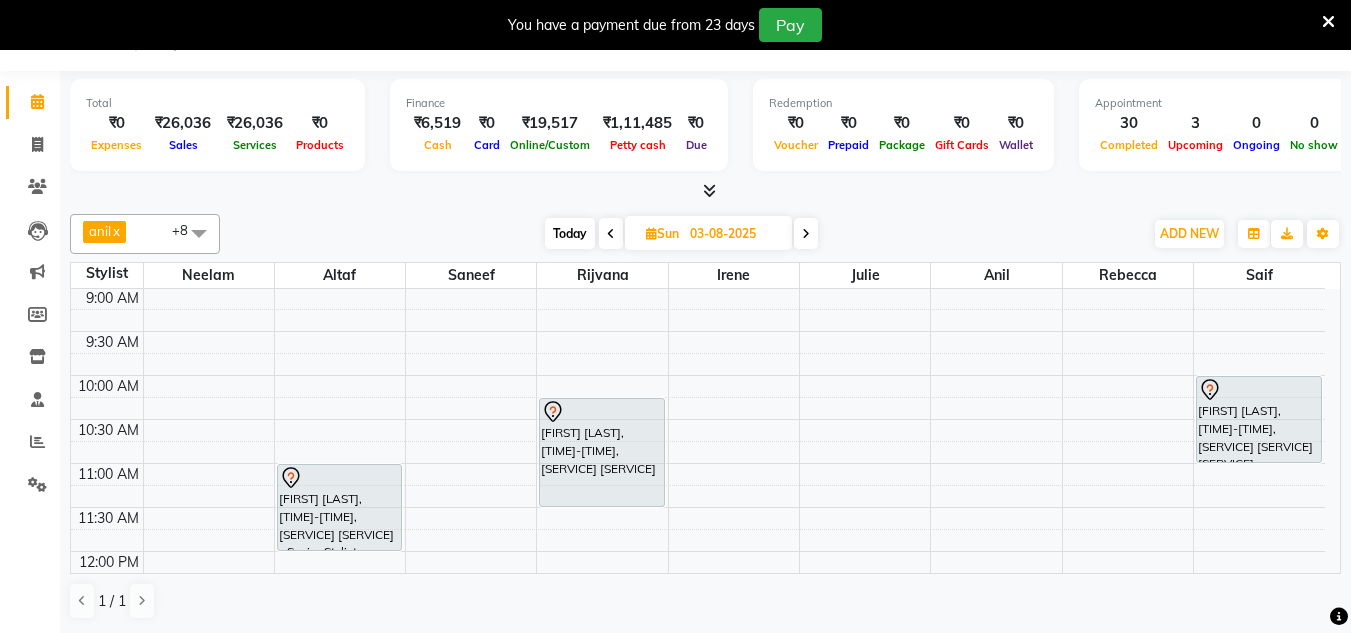 click at bounding box center (611, 233) 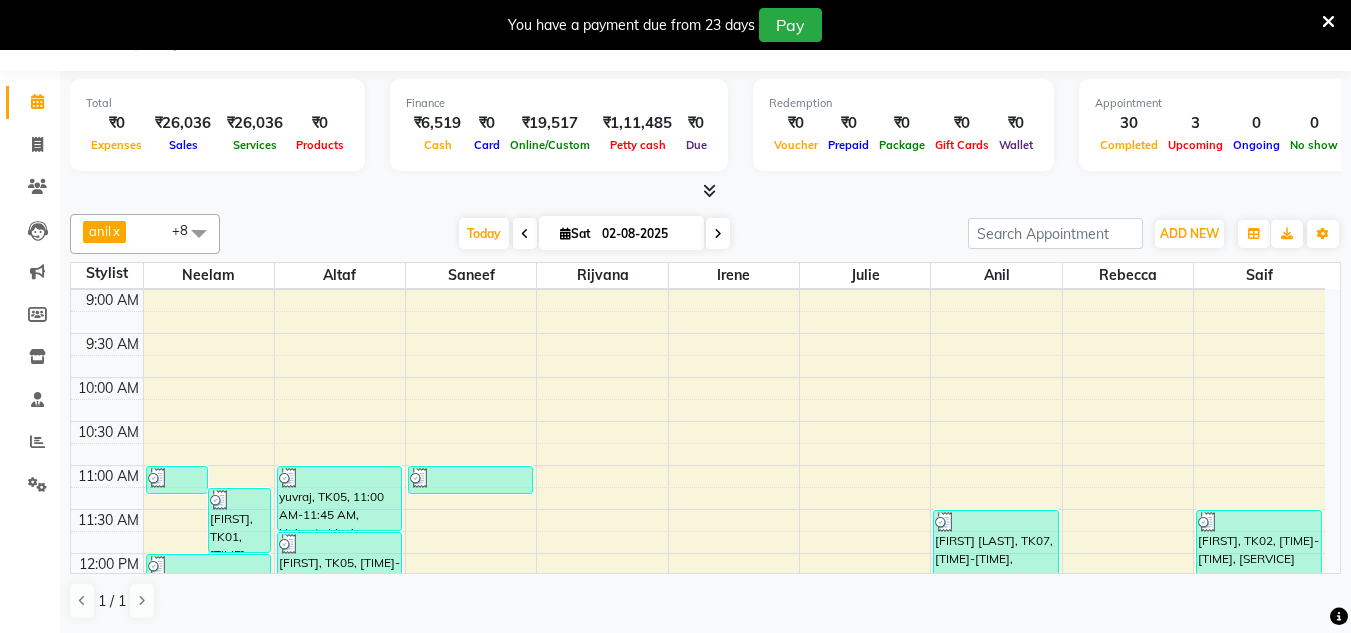 scroll, scrollTop: 0, scrollLeft: 0, axis: both 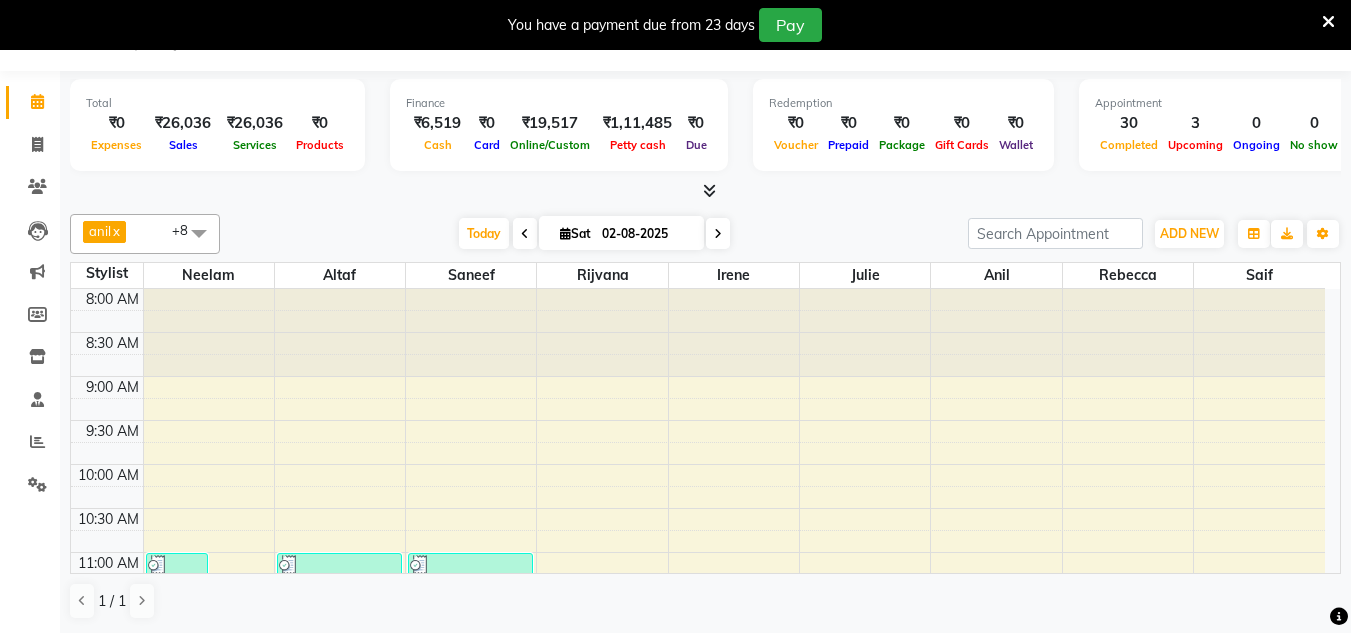 click at bounding box center [718, 233] 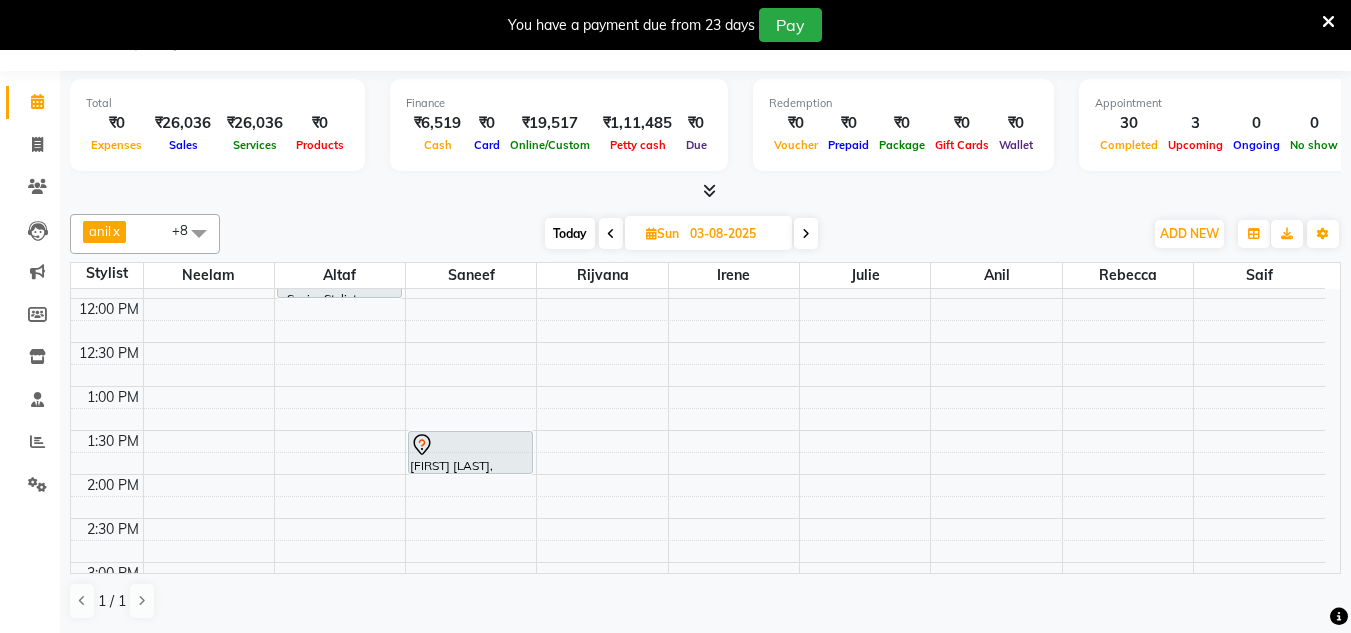 scroll, scrollTop: 341, scrollLeft: 0, axis: vertical 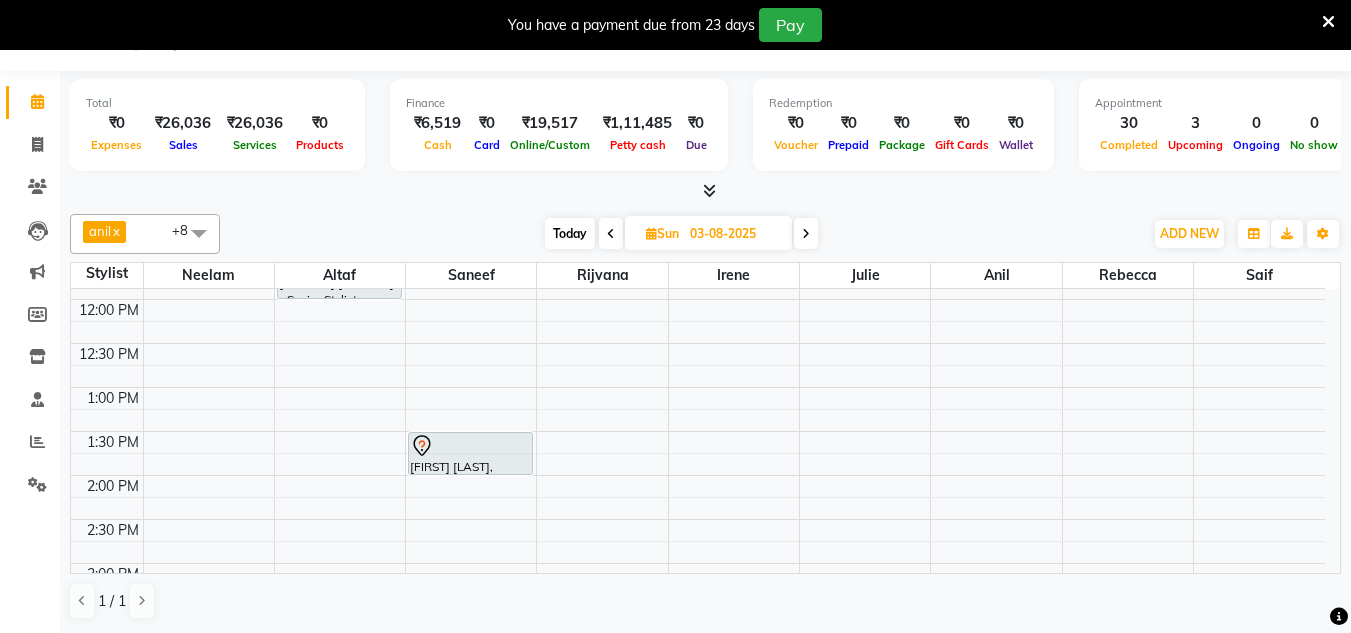 click on "Today" at bounding box center (570, 233) 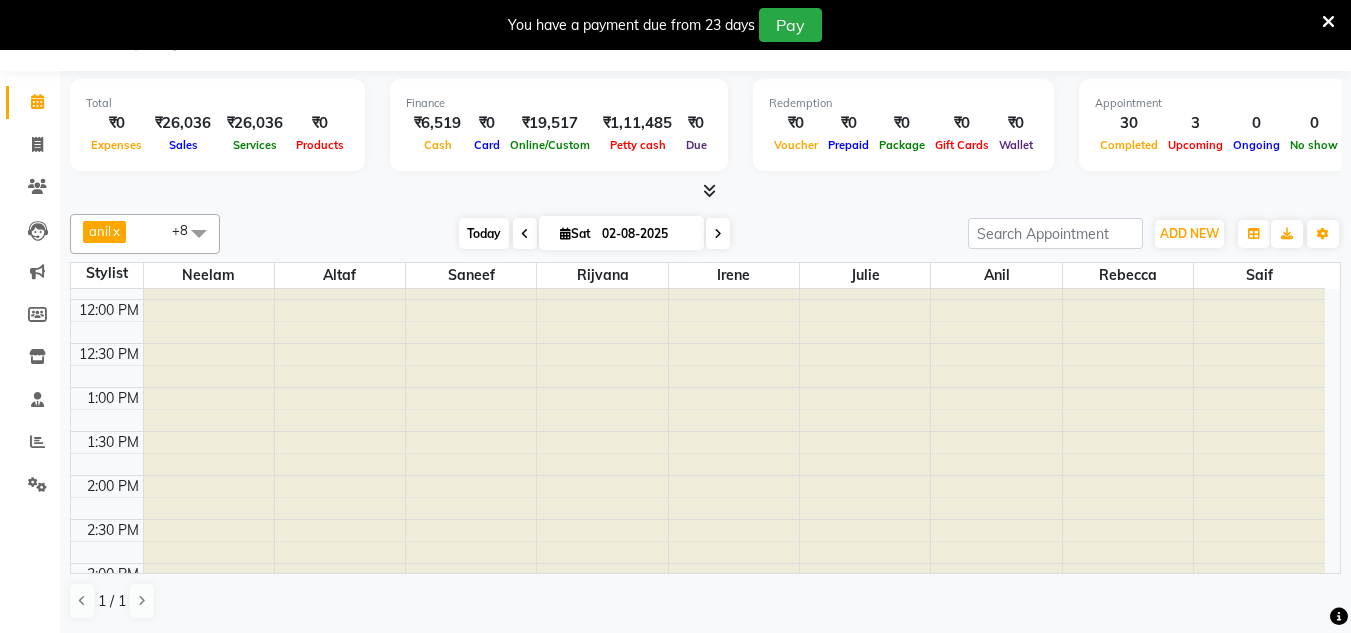 scroll, scrollTop: 859, scrollLeft: 0, axis: vertical 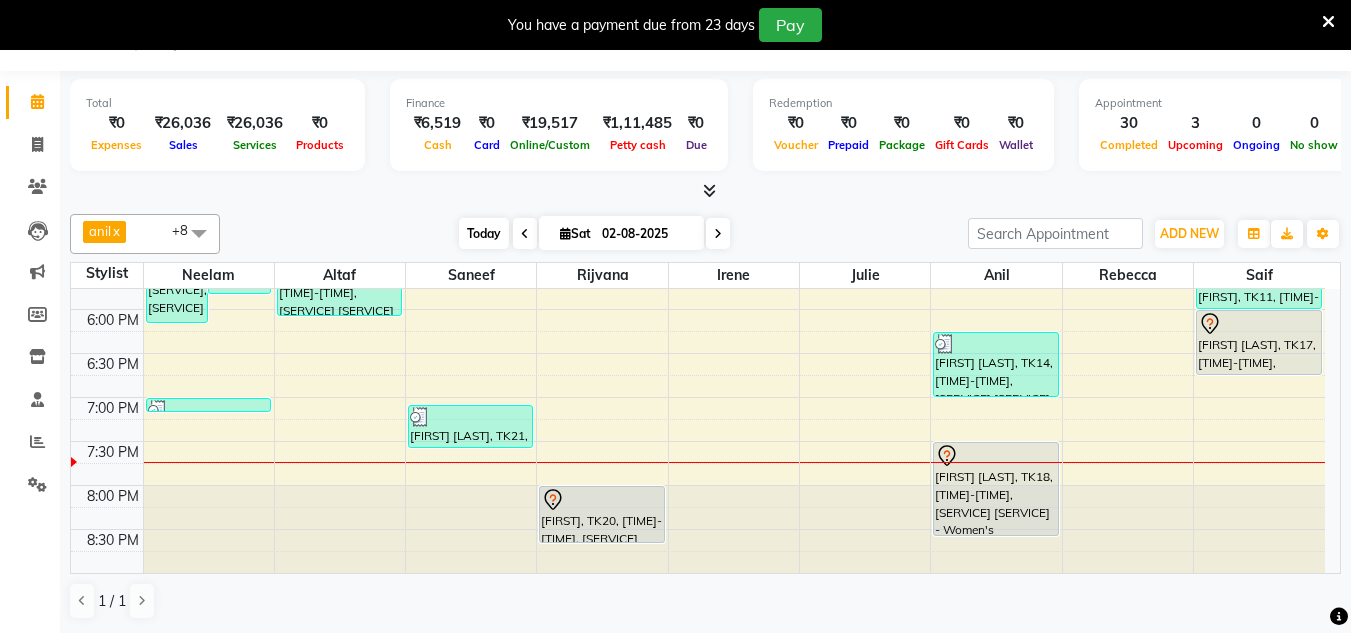 click on "Today" at bounding box center [484, 233] 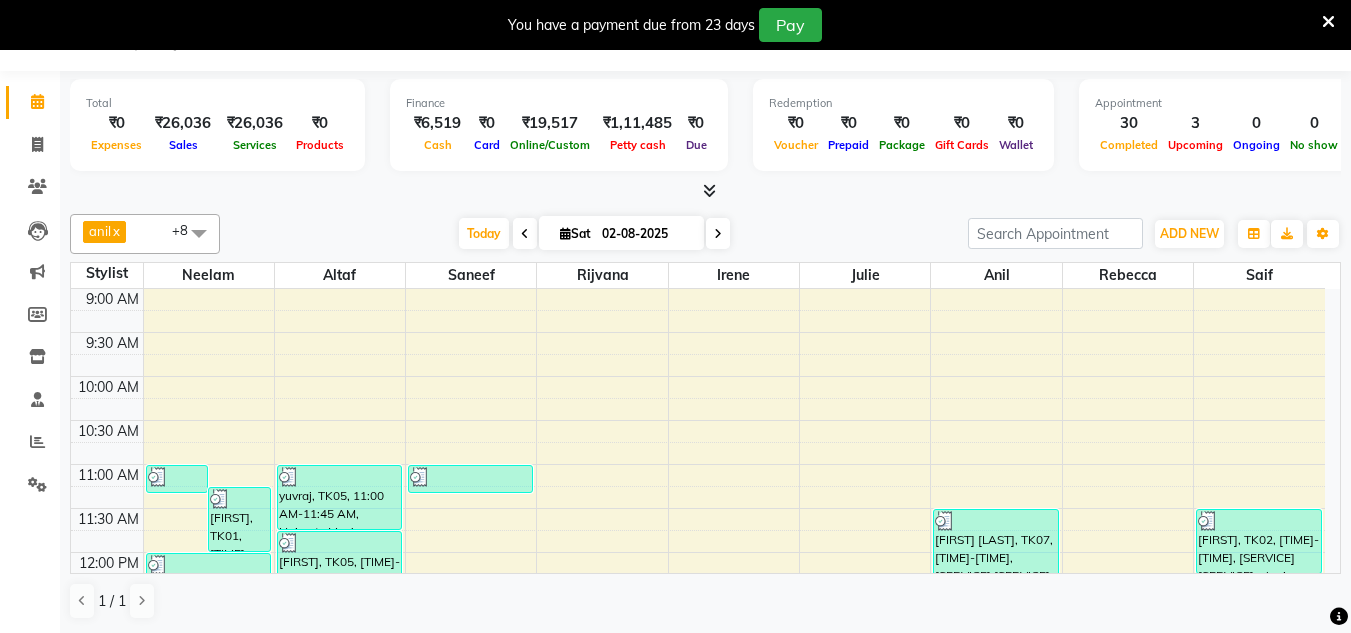 scroll, scrollTop: 101, scrollLeft: 0, axis: vertical 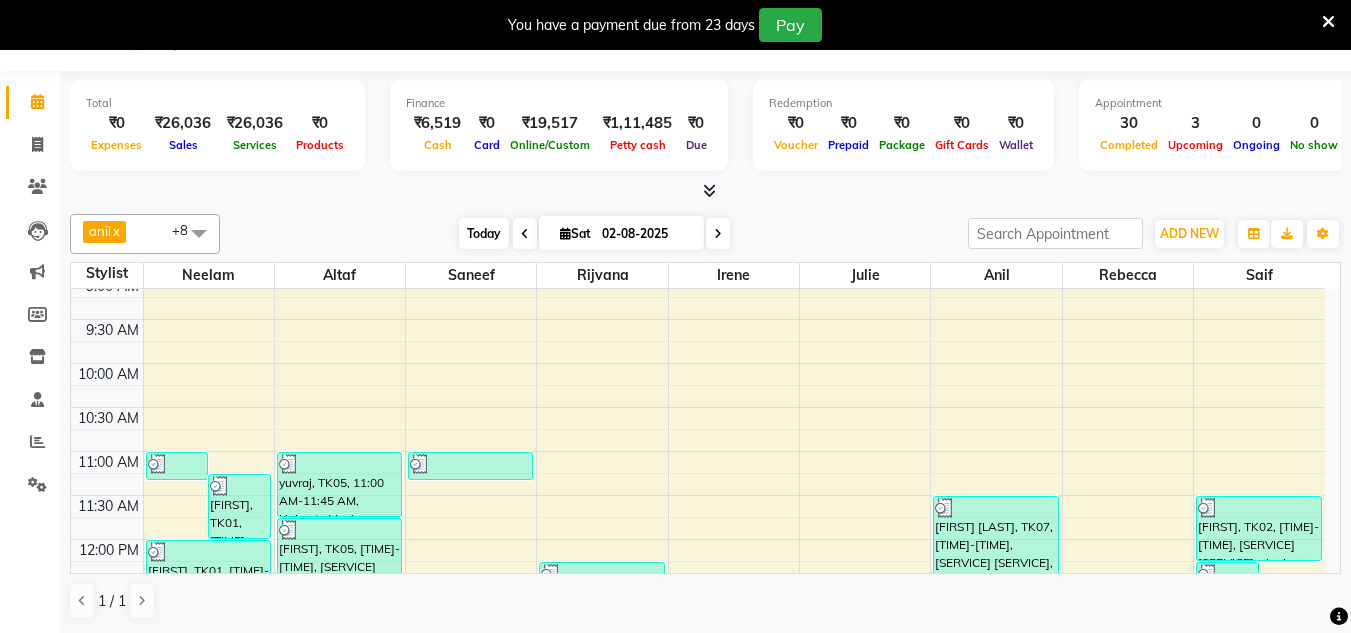 click on "Today" at bounding box center (484, 233) 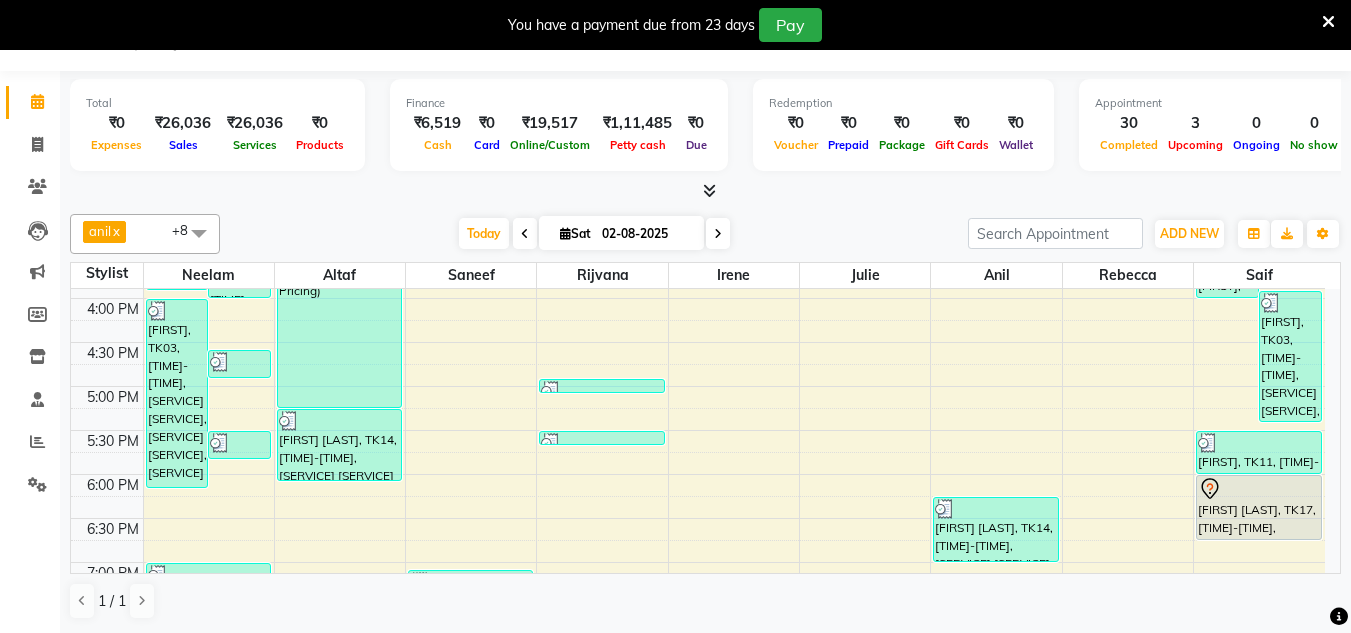 scroll, scrollTop: 688, scrollLeft: 0, axis: vertical 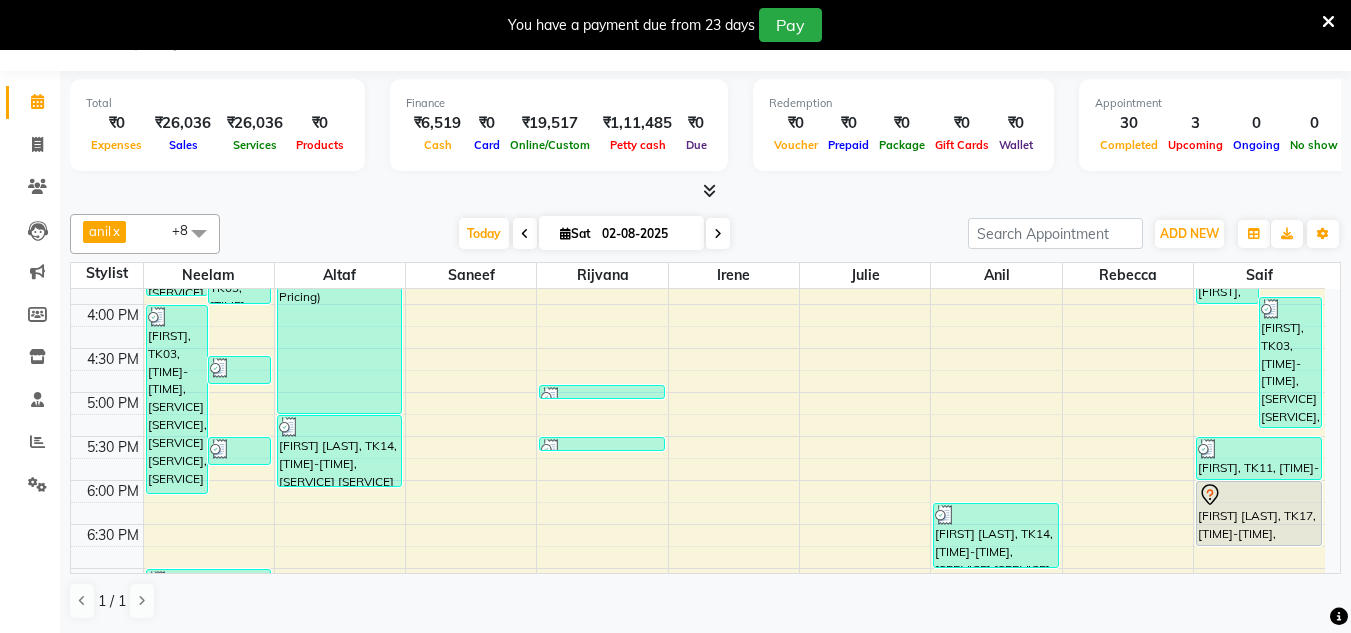 click at bounding box center (718, 234) 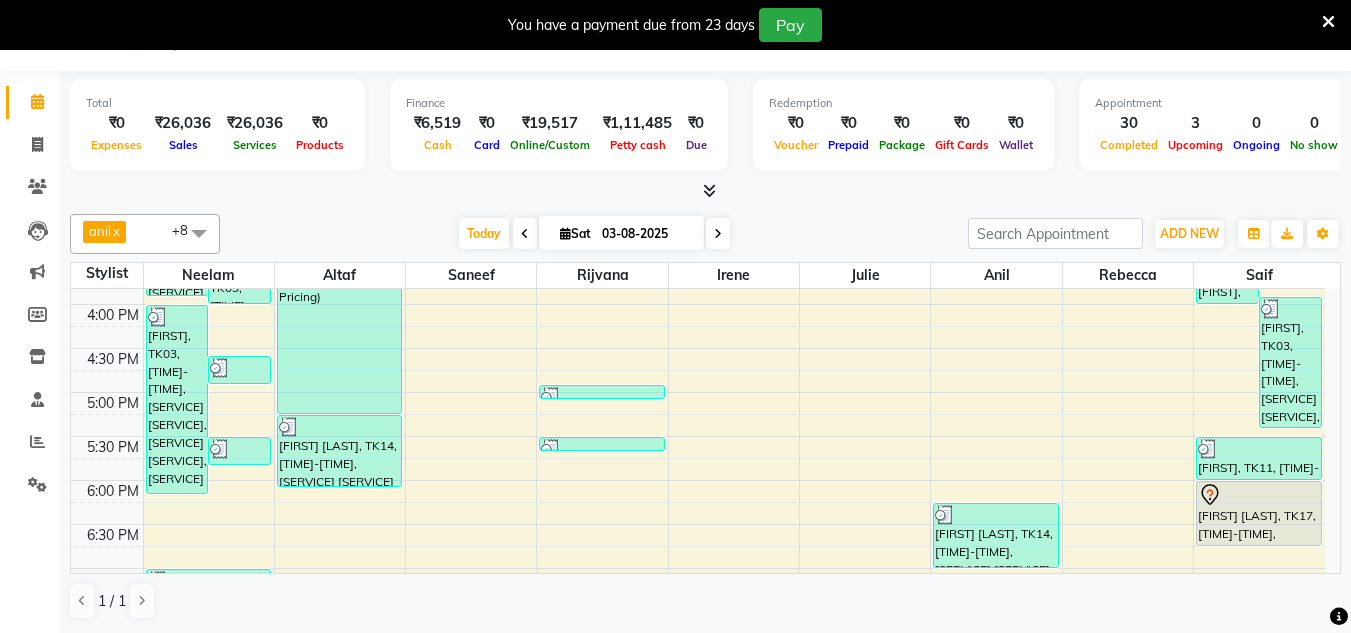 scroll, scrollTop: 859, scrollLeft: 0, axis: vertical 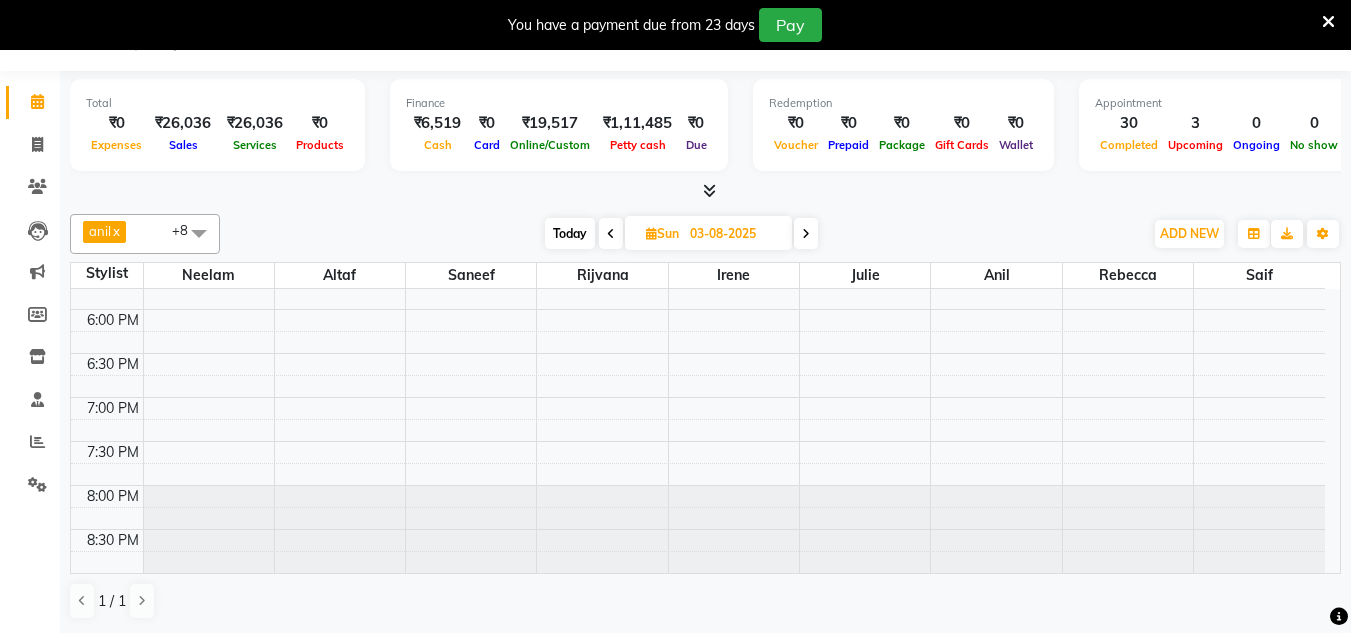 click on "Today" at bounding box center [570, 233] 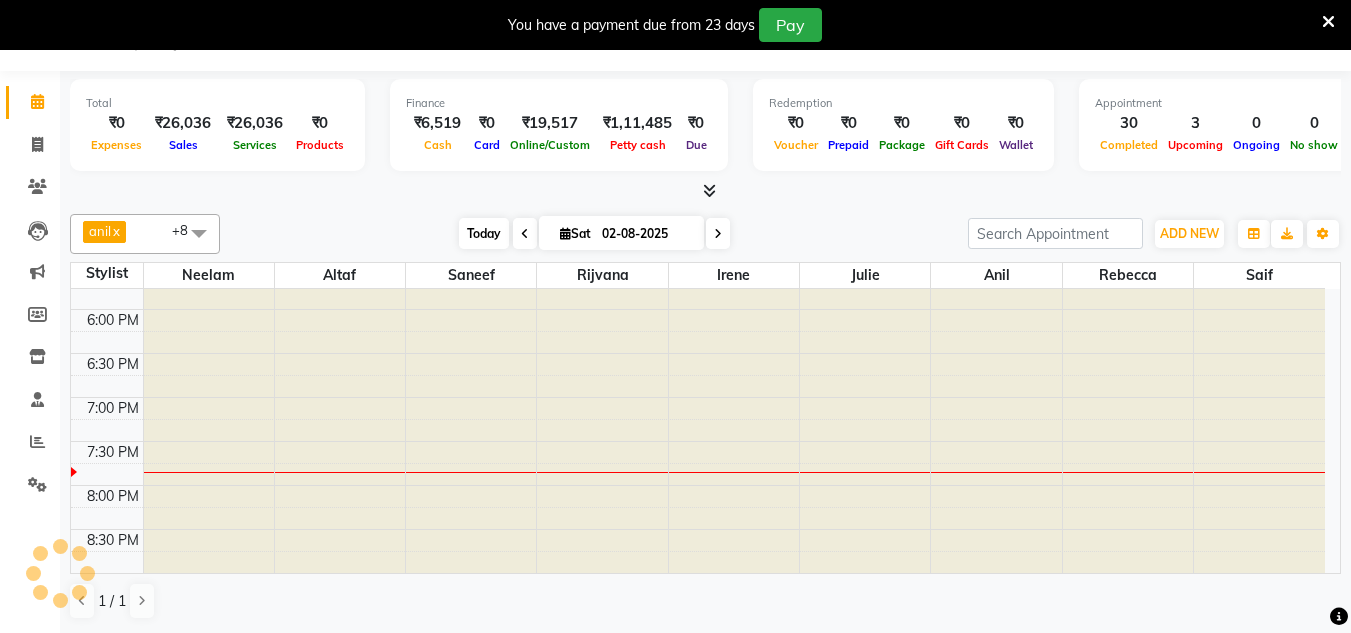 scroll, scrollTop: 859, scrollLeft: 0, axis: vertical 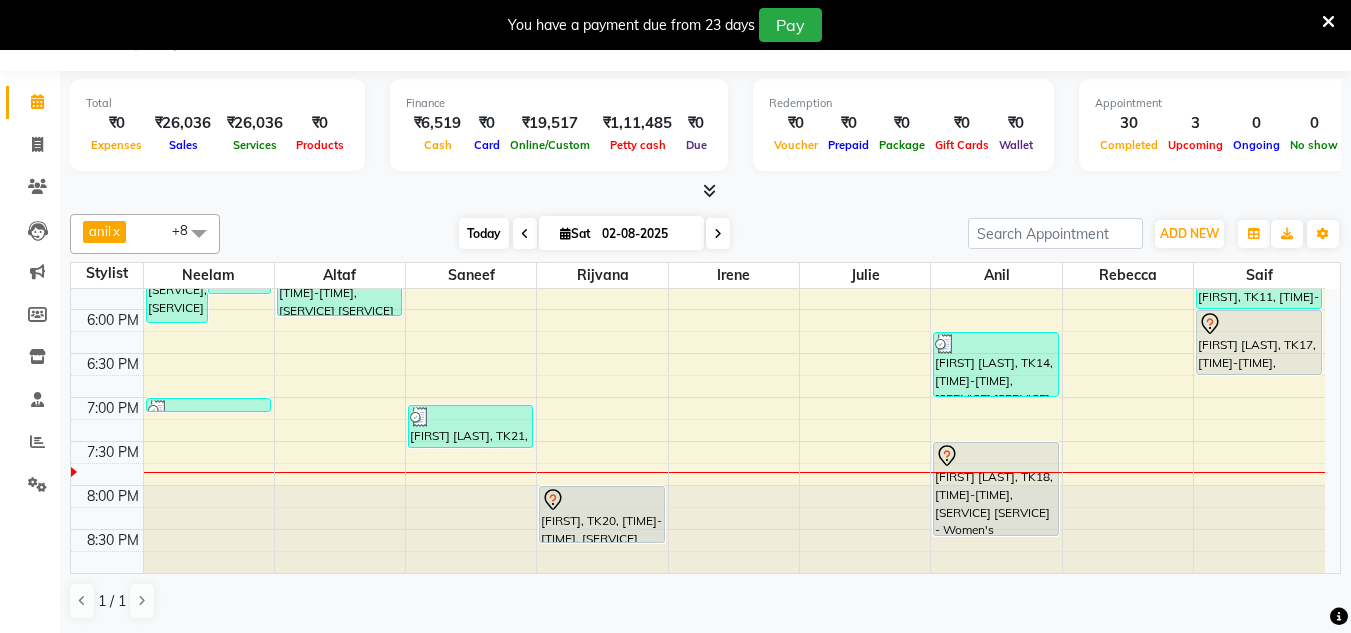 click on "Today" at bounding box center [484, 233] 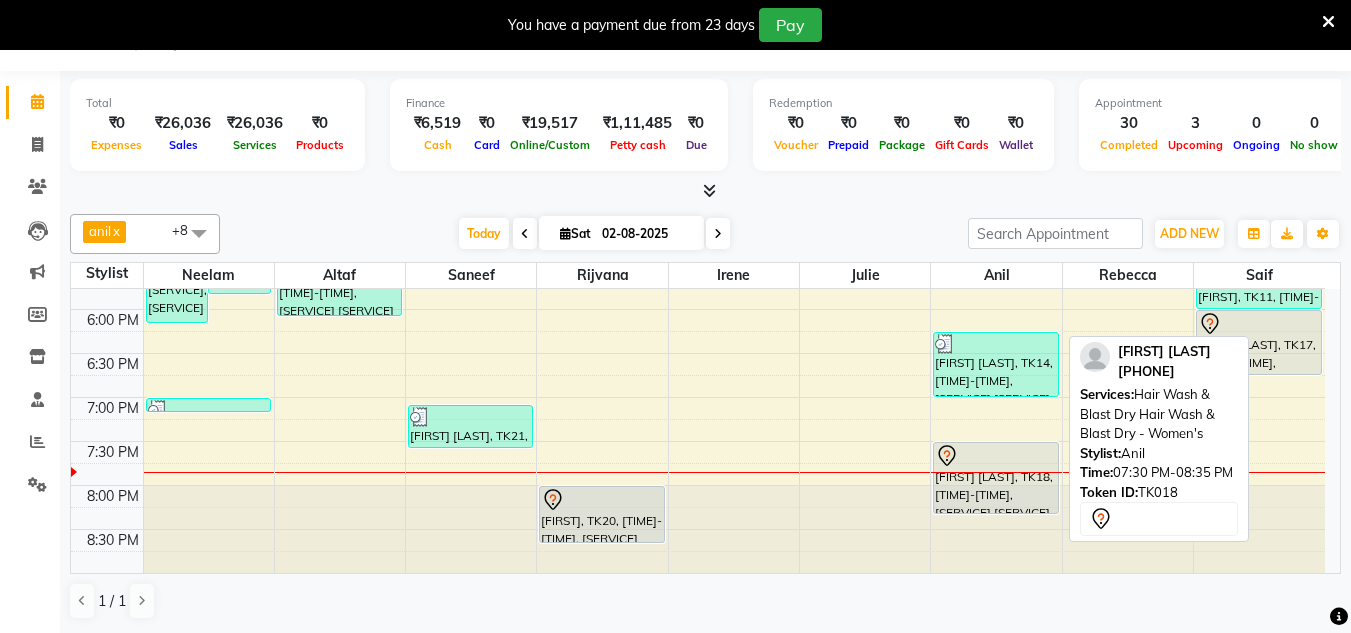 drag, startPoint x: 1036, startPoint y: 532, endPoint x: 1032, endPoint y: 519, distance: 13.601471 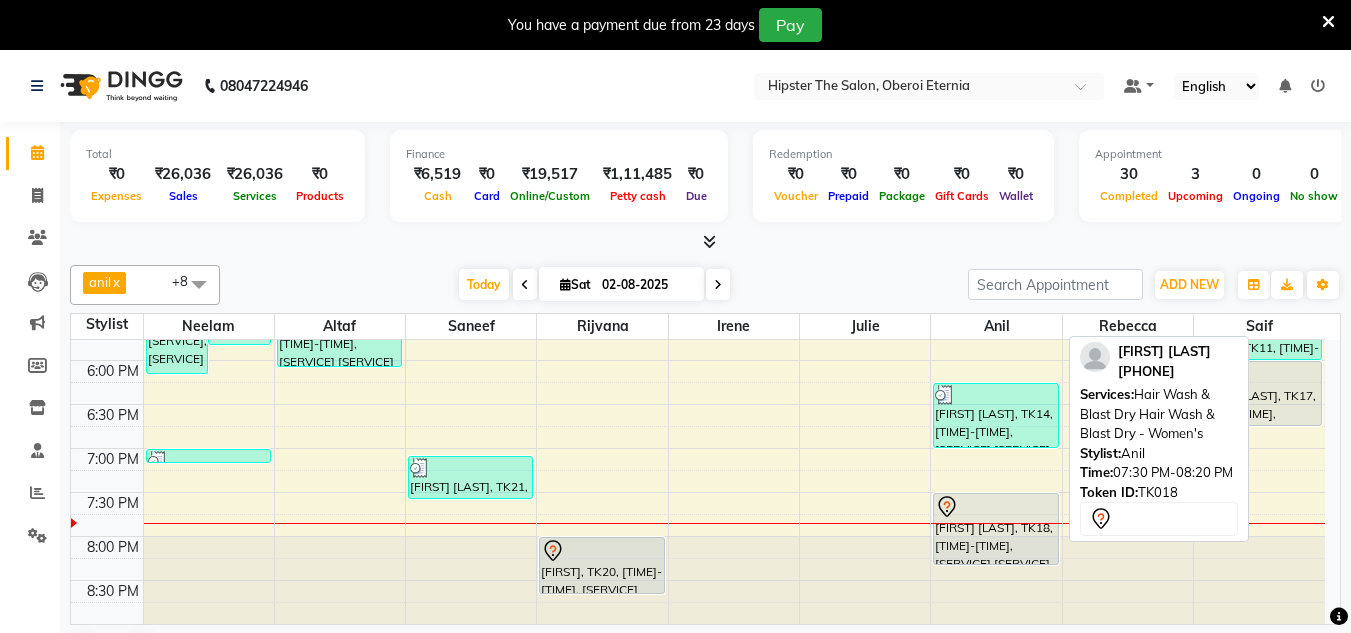 scroll, scrollTop: 51, scrollLeft: 0, axis: vertical 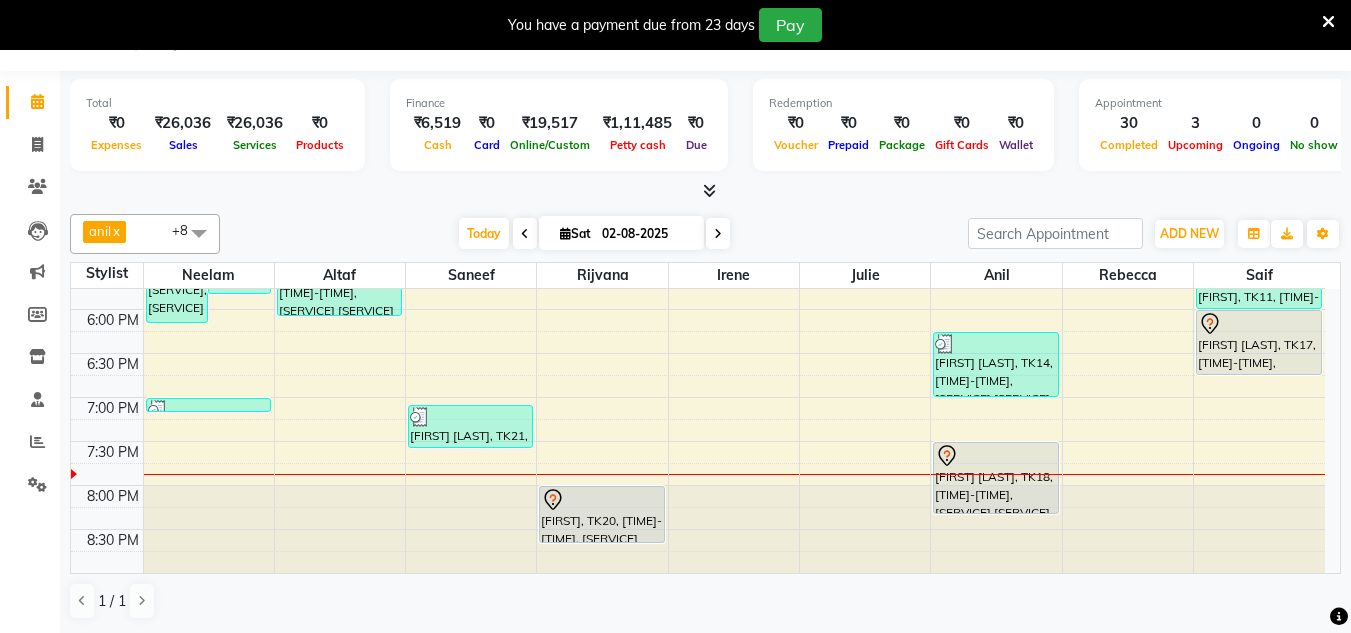 click at bounding box center (996, 529) 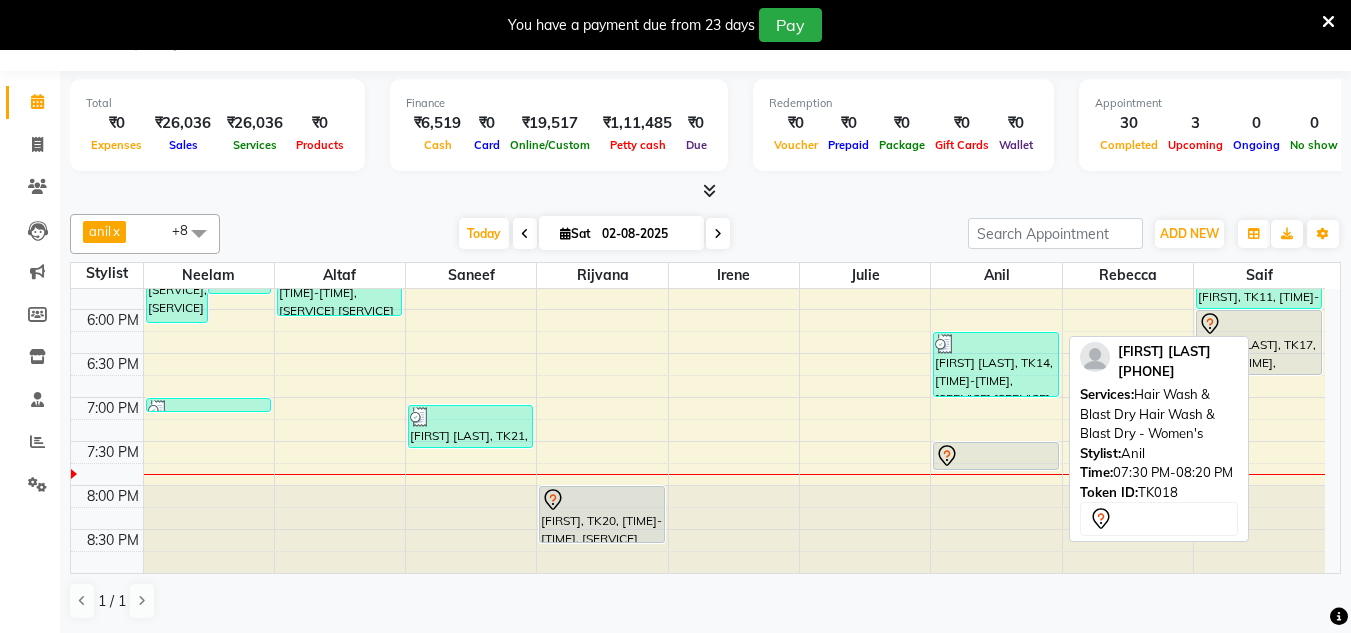 drag, startPoint x: 1041, startPoint y: 511, endPoint x: 1038, endPoint y: 485, distance: 26.172504 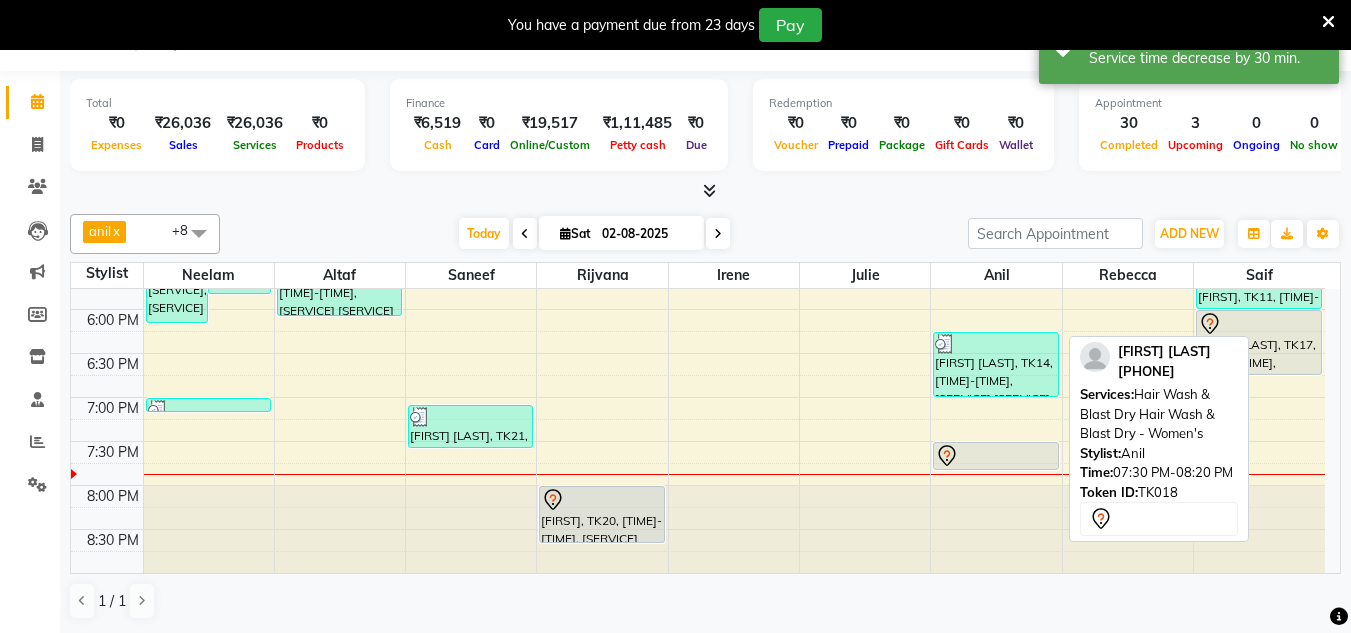 click at bounding box center [996, 529] 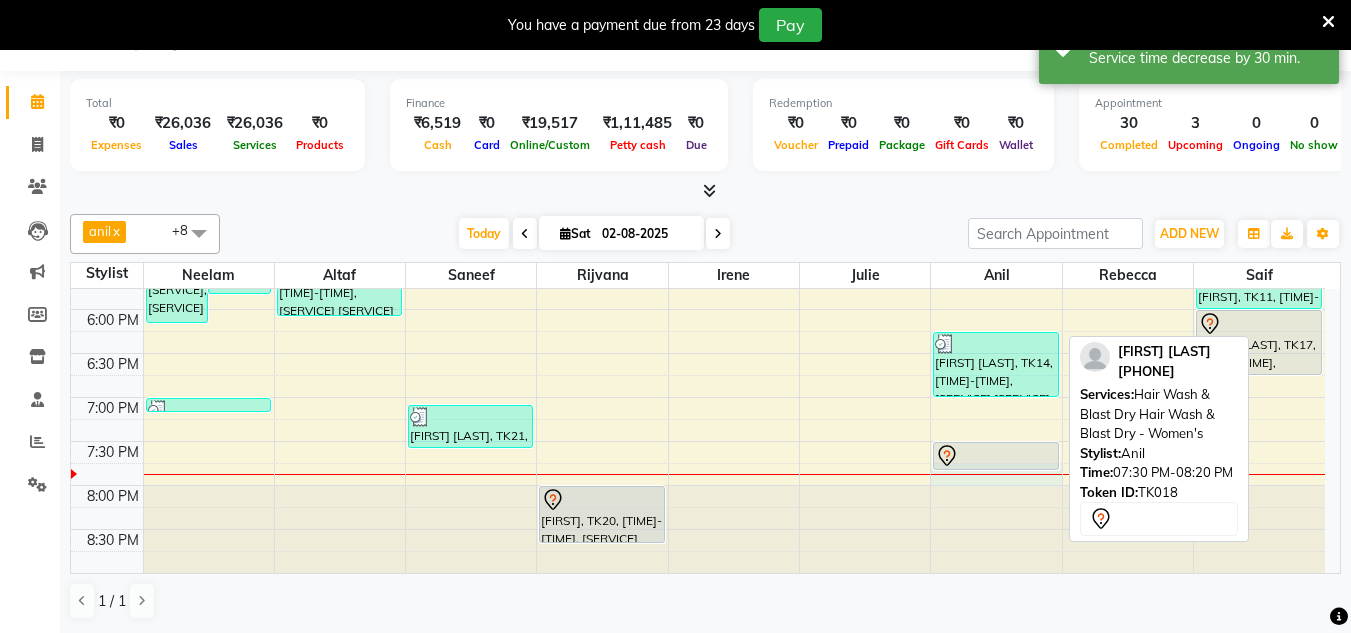 click on "[FIRST], TK01, [TIME]-[TIME], [SERVICE] [SERVICE]     [FIRST], TK01, [TIME]-[TIME], [SERVICE] [SERVICE]     [FIRST], TK03, [TIME]-[TIME], [SERVICE] [SERVICE], [SERVICE] [SERVICE], [SERVICE] [SERVICE], [SERVICE] [SERVICE], [SERVICE] [SERVICE], [SERVICE] [SERVICE]     [FIRST] [LAST], TK13, [TIME]-[TIME], [SERVICE] [SERVICE], [SERVICE] [SERVICE]     [FIRST] [LAST], TK15, [TIME]-[TIME], [SERVICE] [SERVICE], [SERVICE] [SERVICE]     [FIRST], TK01, [TIME]-[TIME], [SERVICE] [SERVICE]     [FIRST], TK01, [TIME]-[TIME], [SERVICE] [SERVICE]" at bounding box center [698, 1] 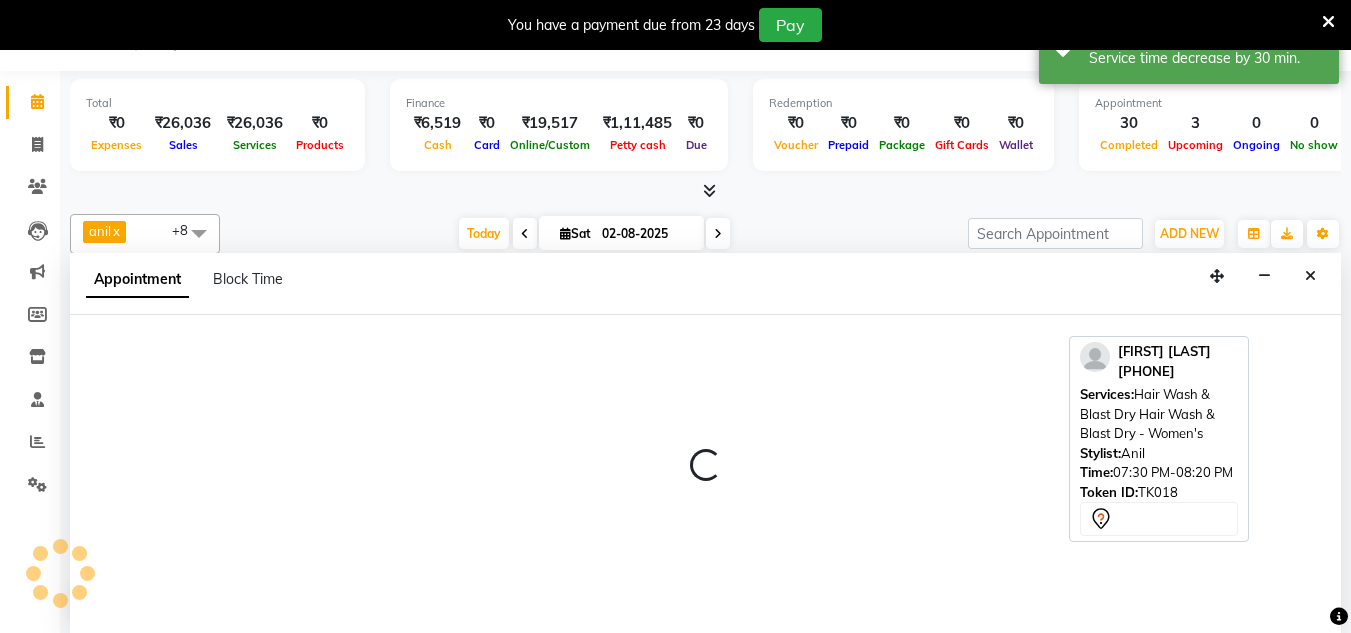select on "85986" 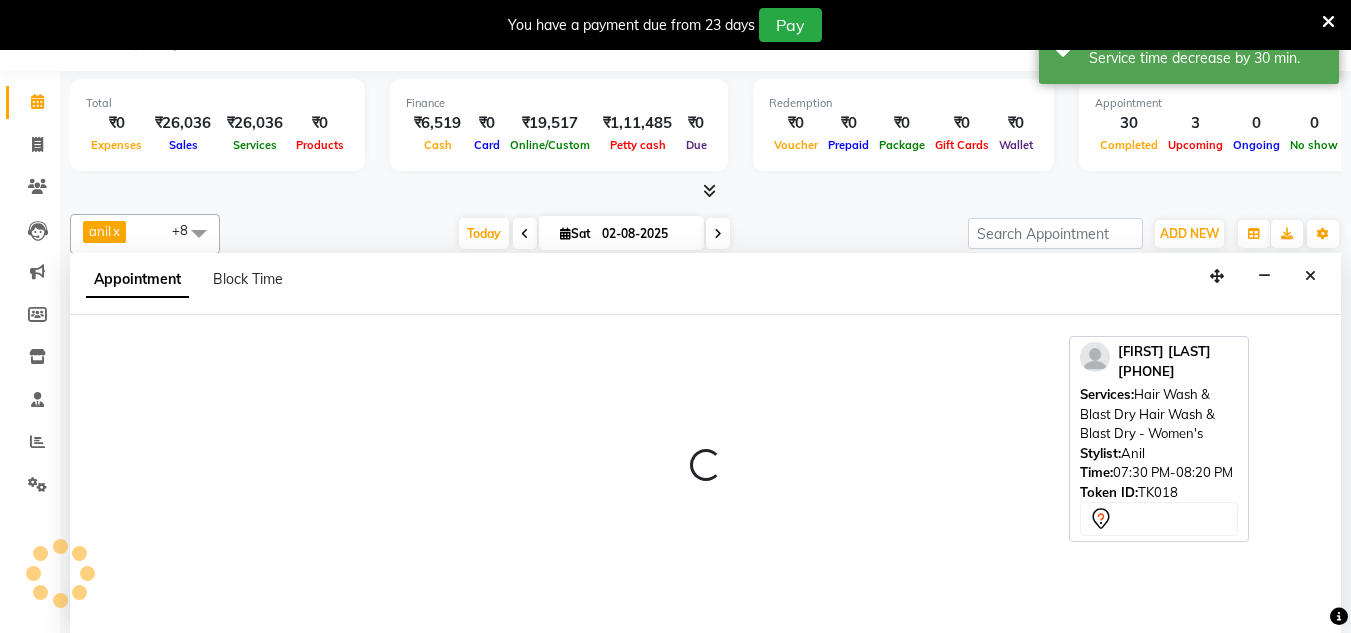 select on "tentative" 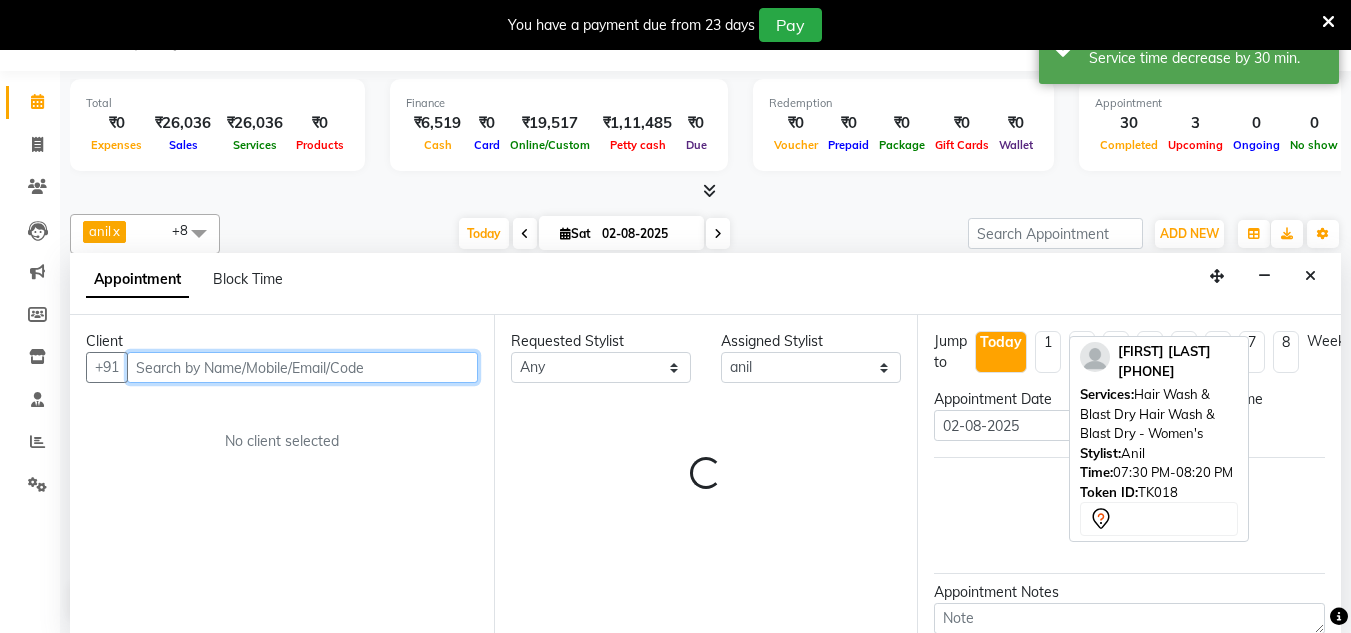 select on "1185" 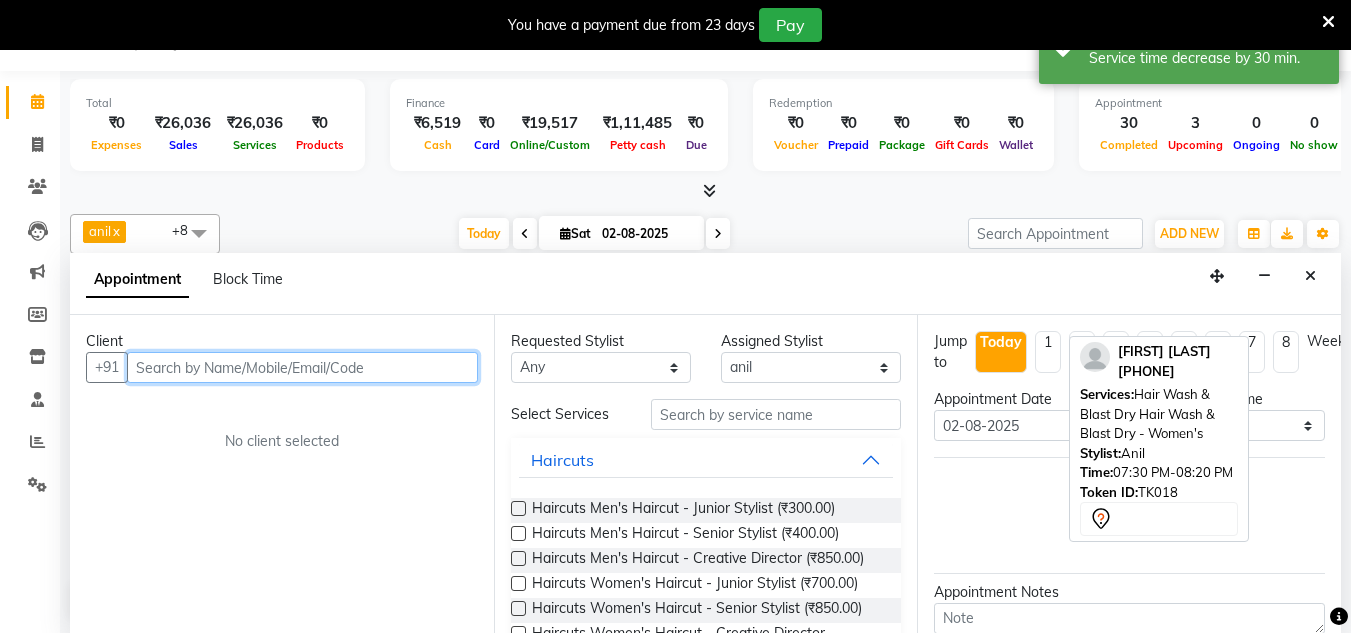 click at bounding box center (302, 367) 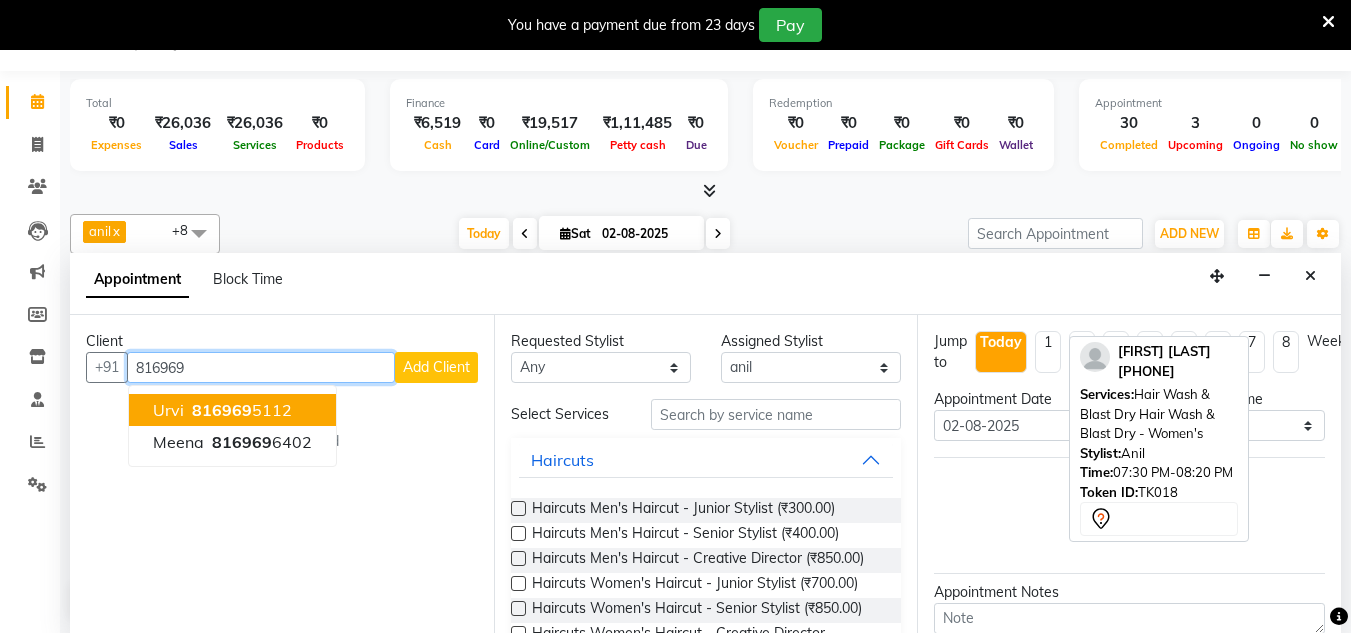 click on "816969" at bounding box center (222, 410) 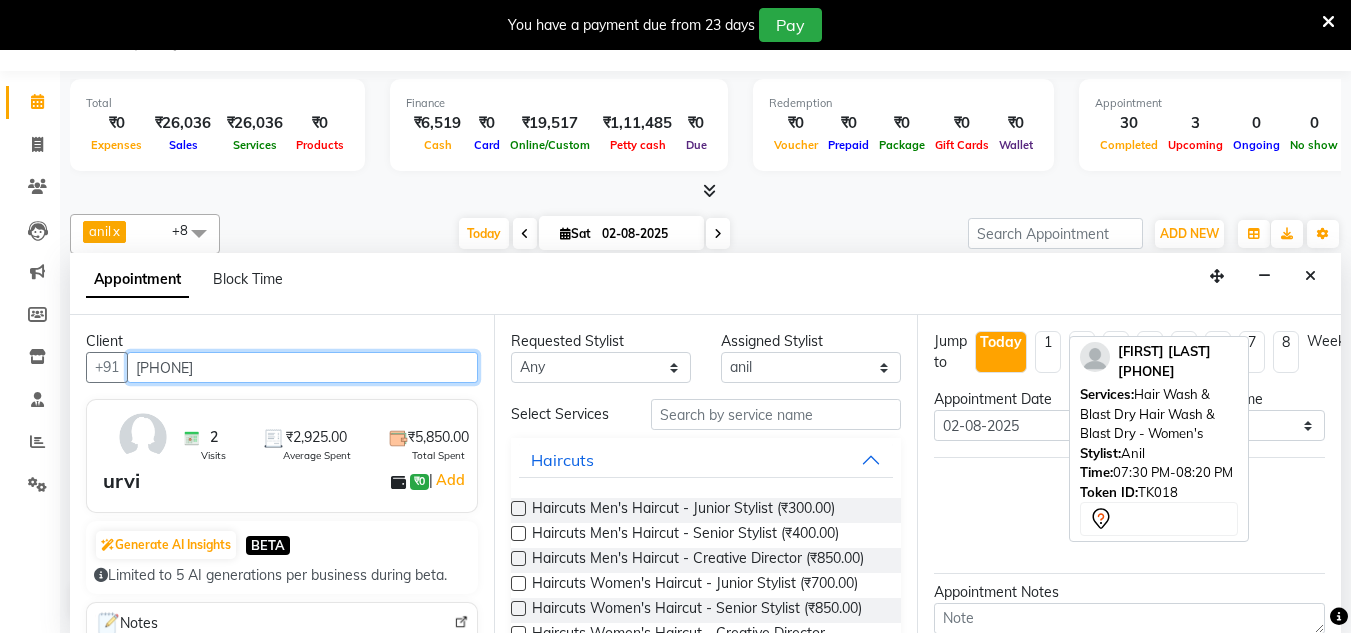 type on "[PHONE]" 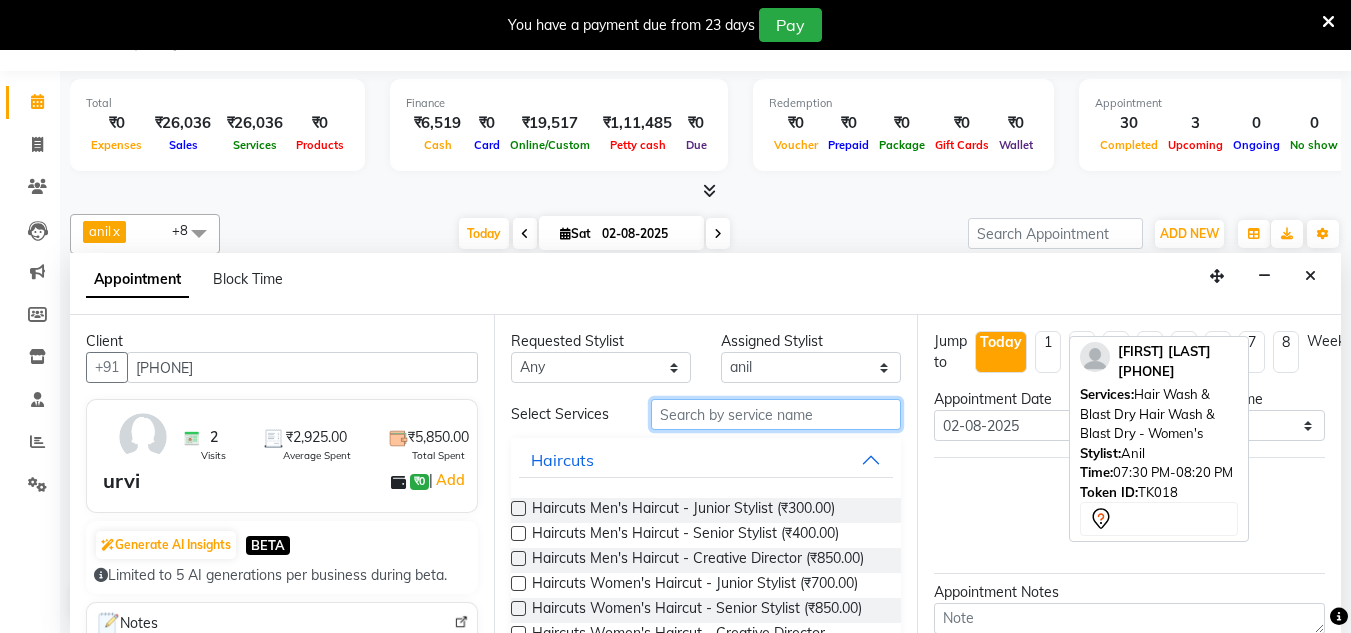 click at bounding box center [776, 414] 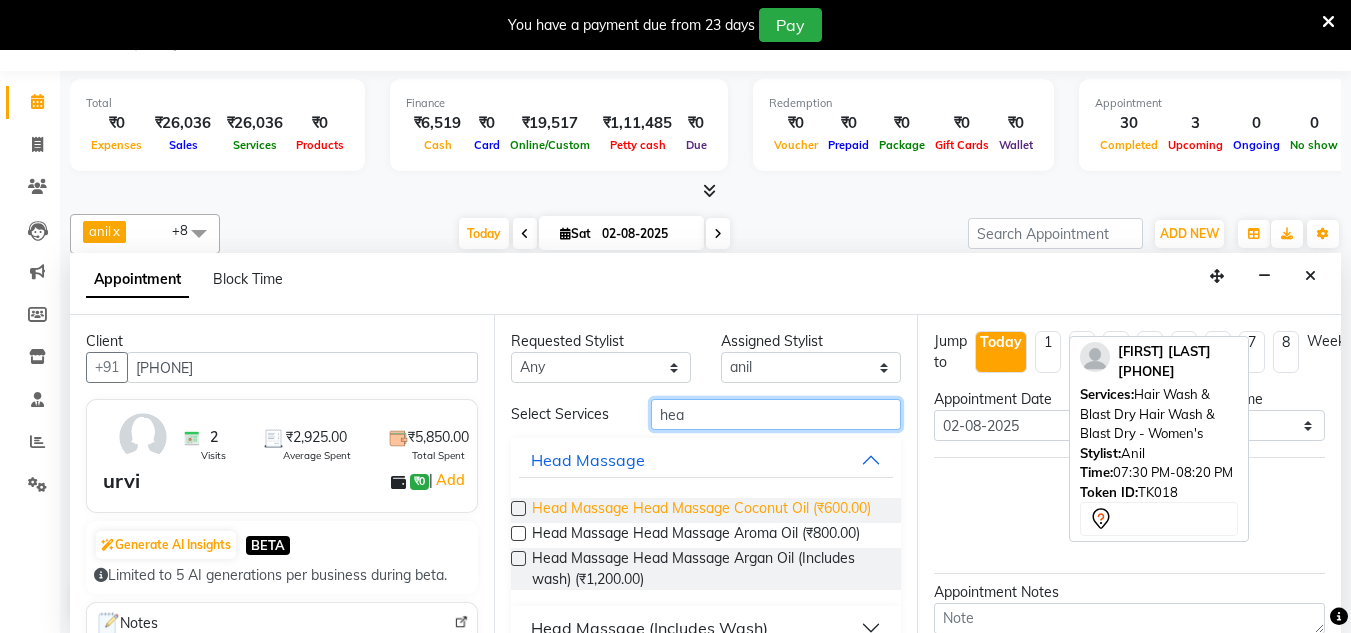 type on "hea" 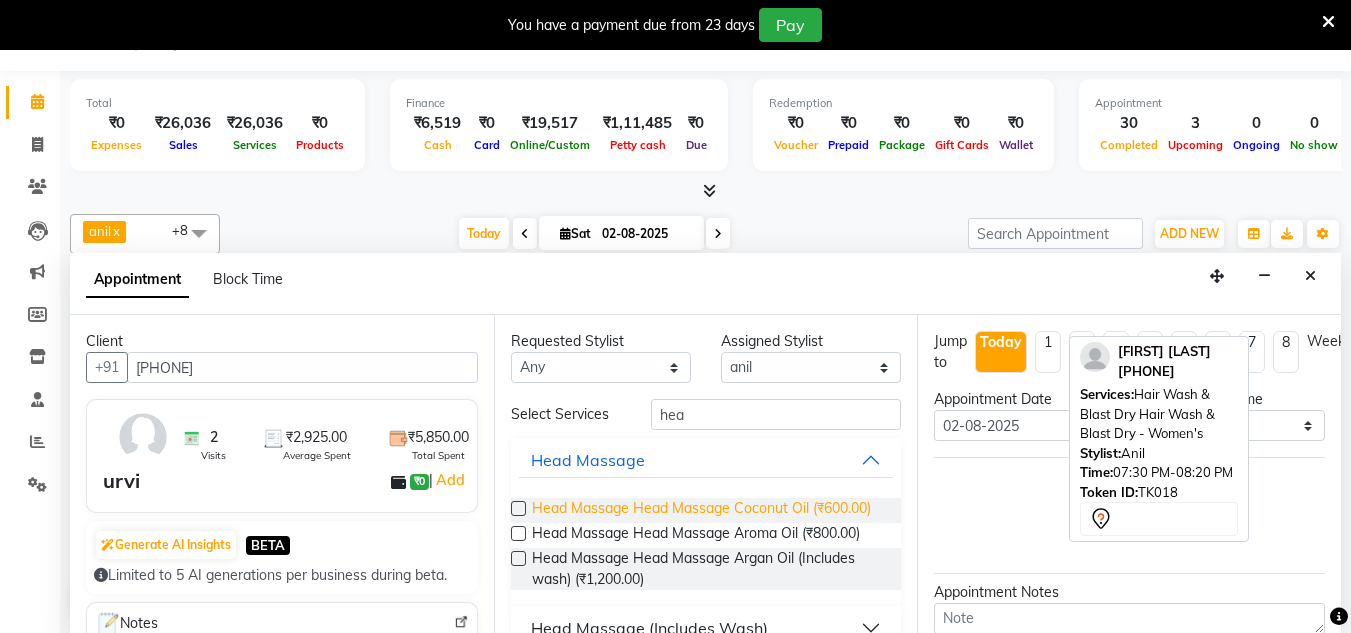 click on "Head Massage Head Massage Coconut Oil (₹600.00)" at bounding box center (701, 510) 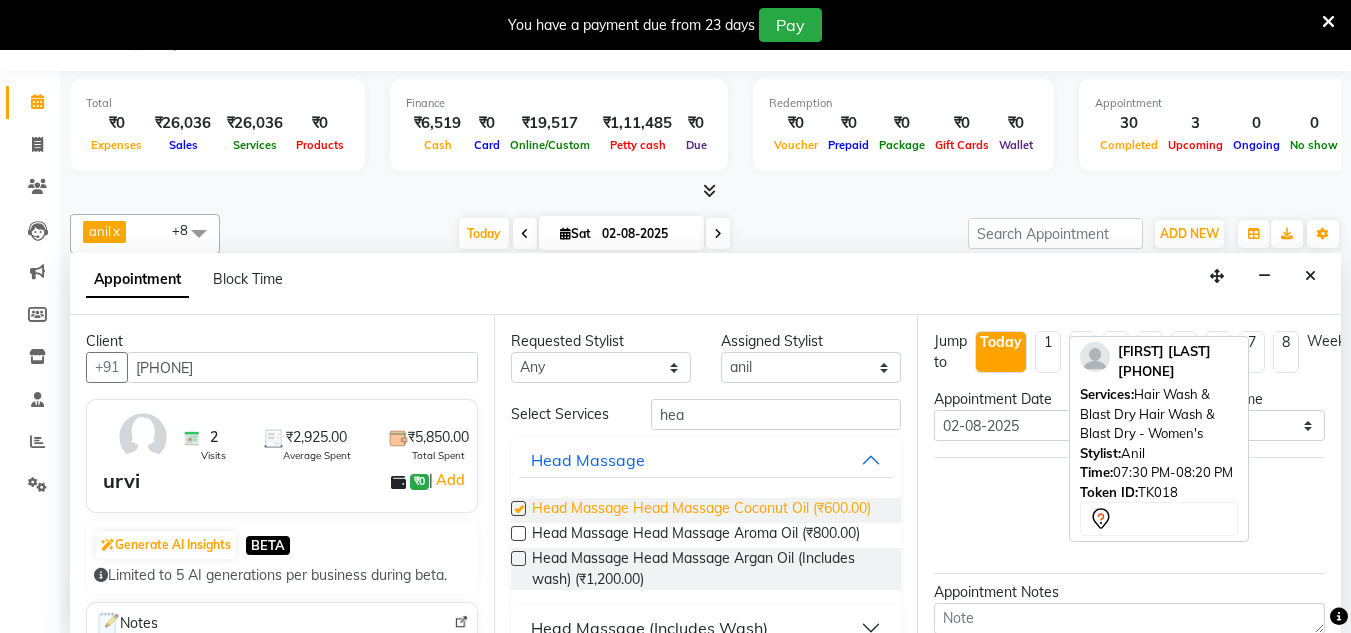 checkbox on "false" 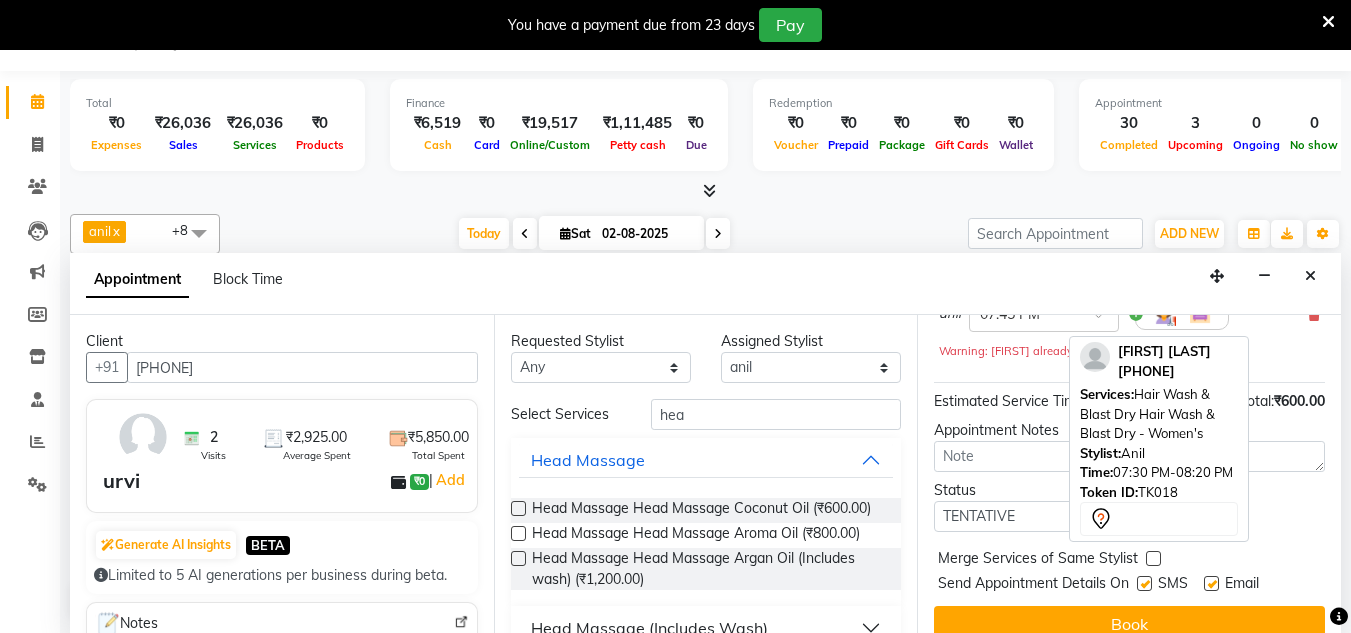 scroll, scrollTop: 286, scrollLeft: 0, axis: vertical 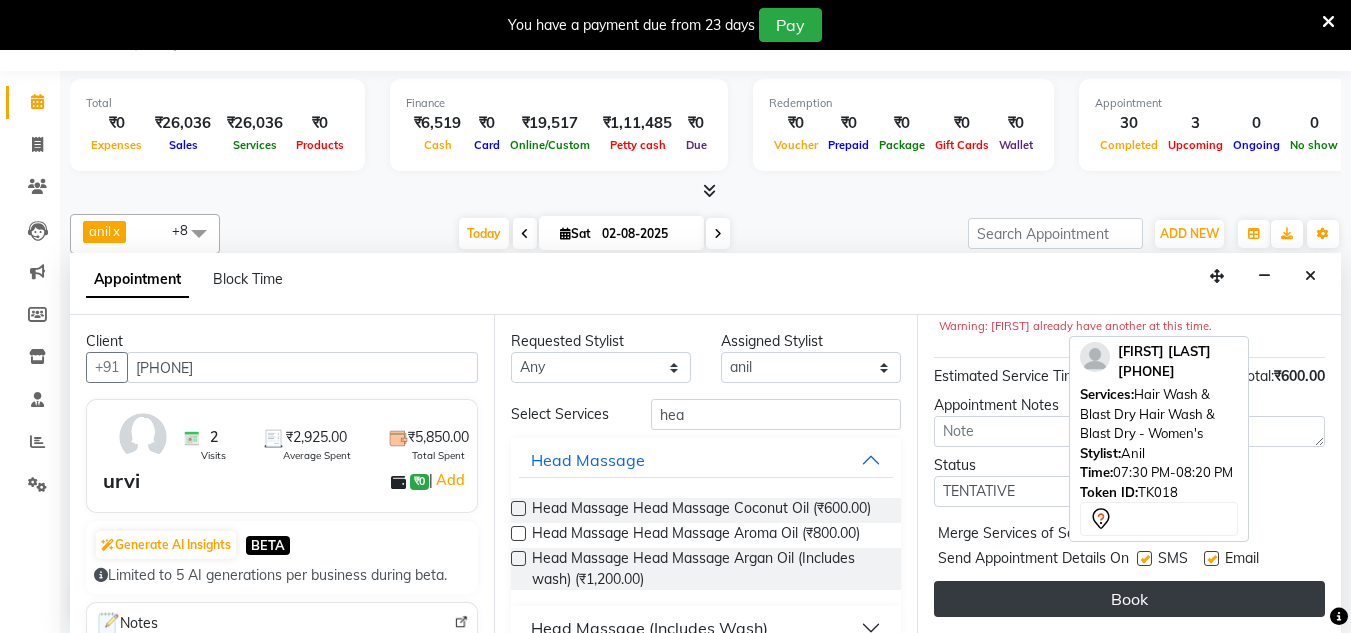 click on "Book" at bounding box center (1129, 599) 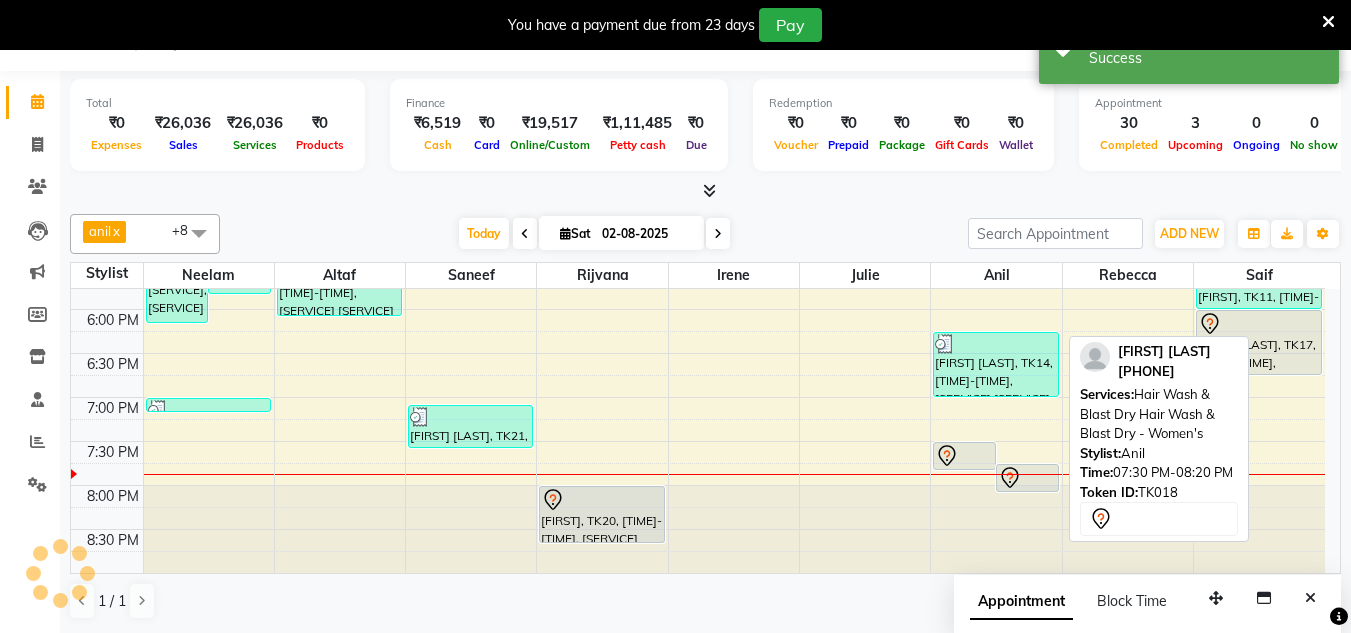 scroll, scrollTop: 0, scrollLeft: 0, axis: both 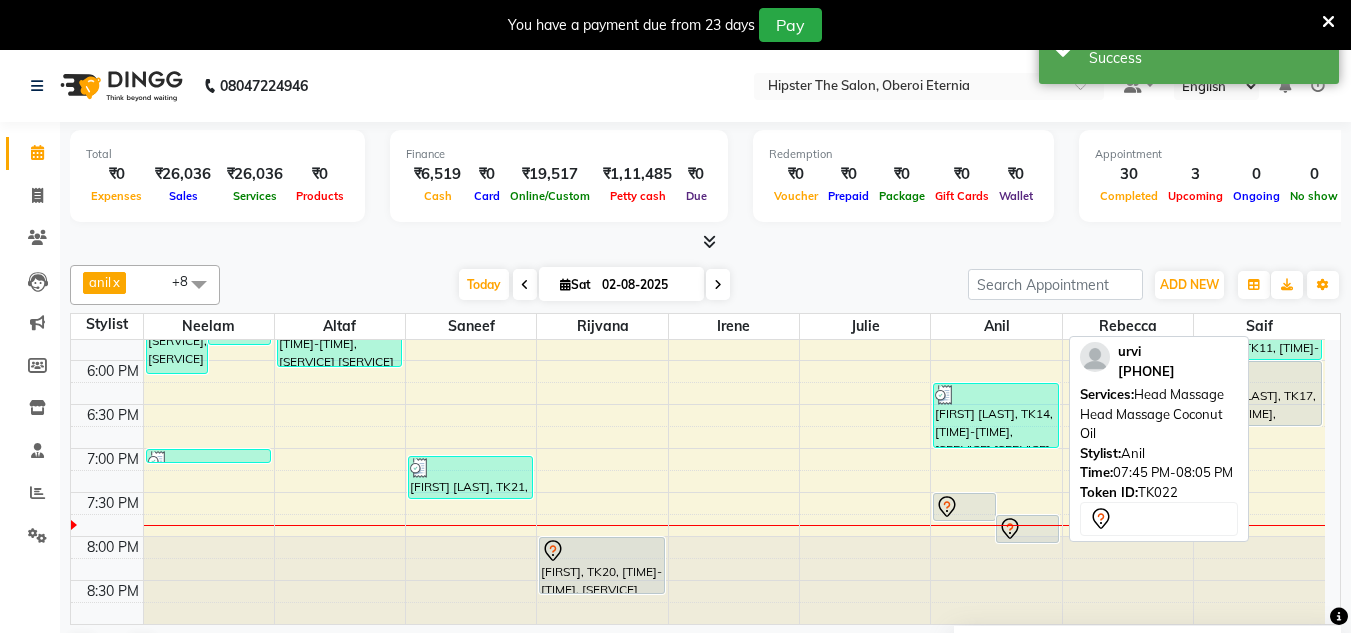 click at bounding box center [1027, 529] 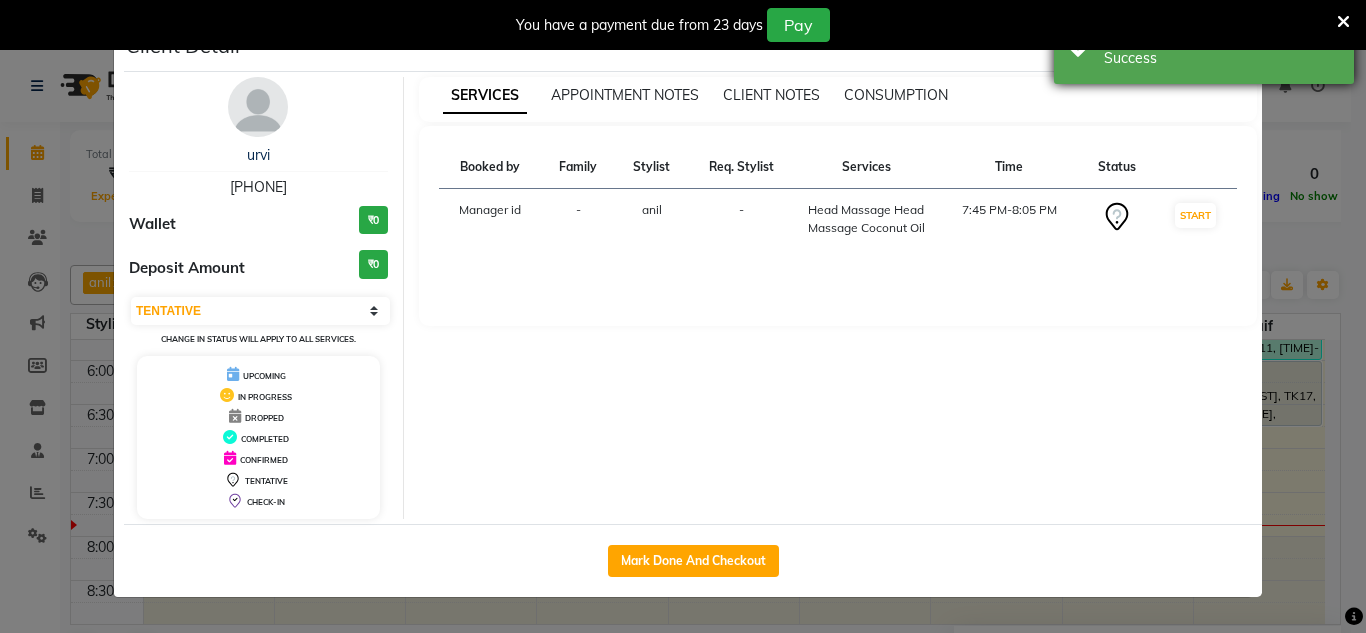 click on "Success" at bounding box center (1221, 58) 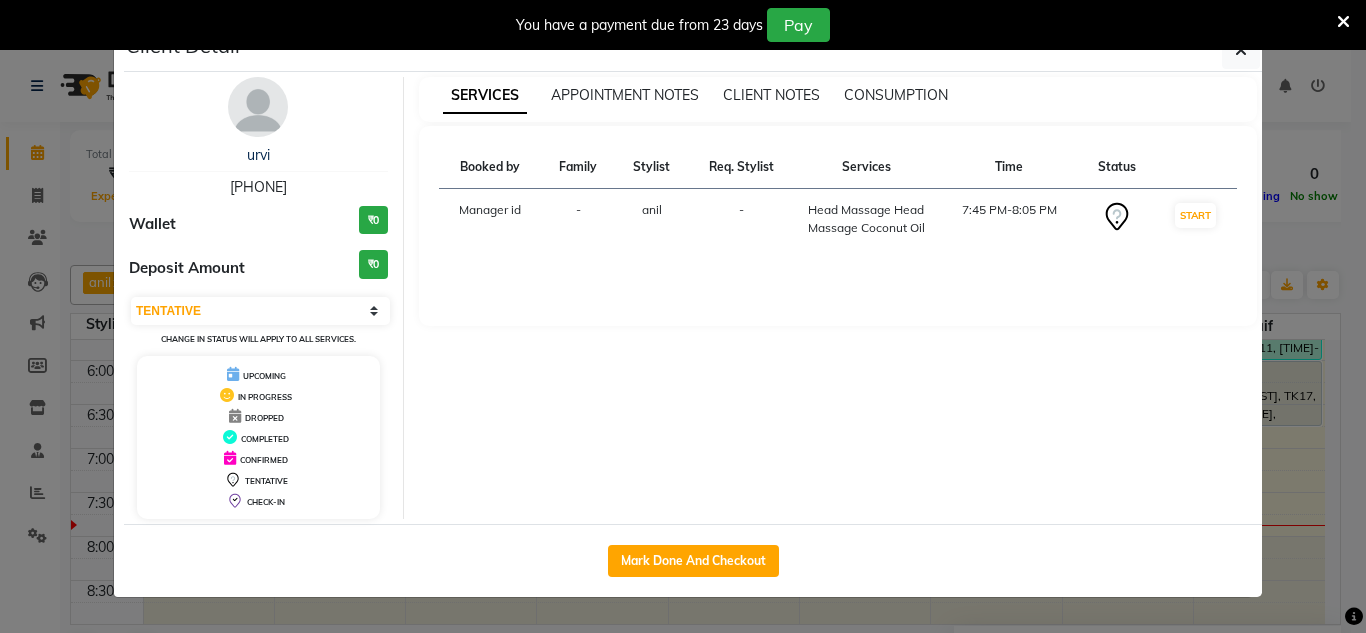 click on "You have a payment due from [NUMBER] days   Pay" at bounding box center (683, 25) 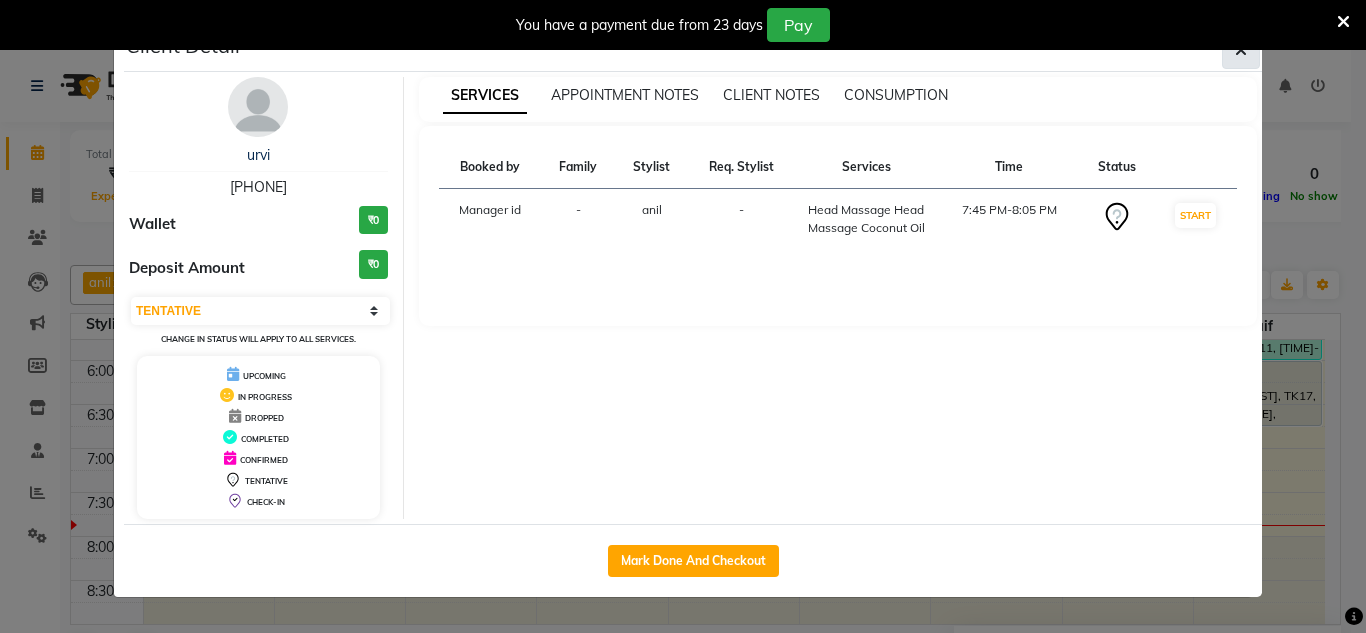 click 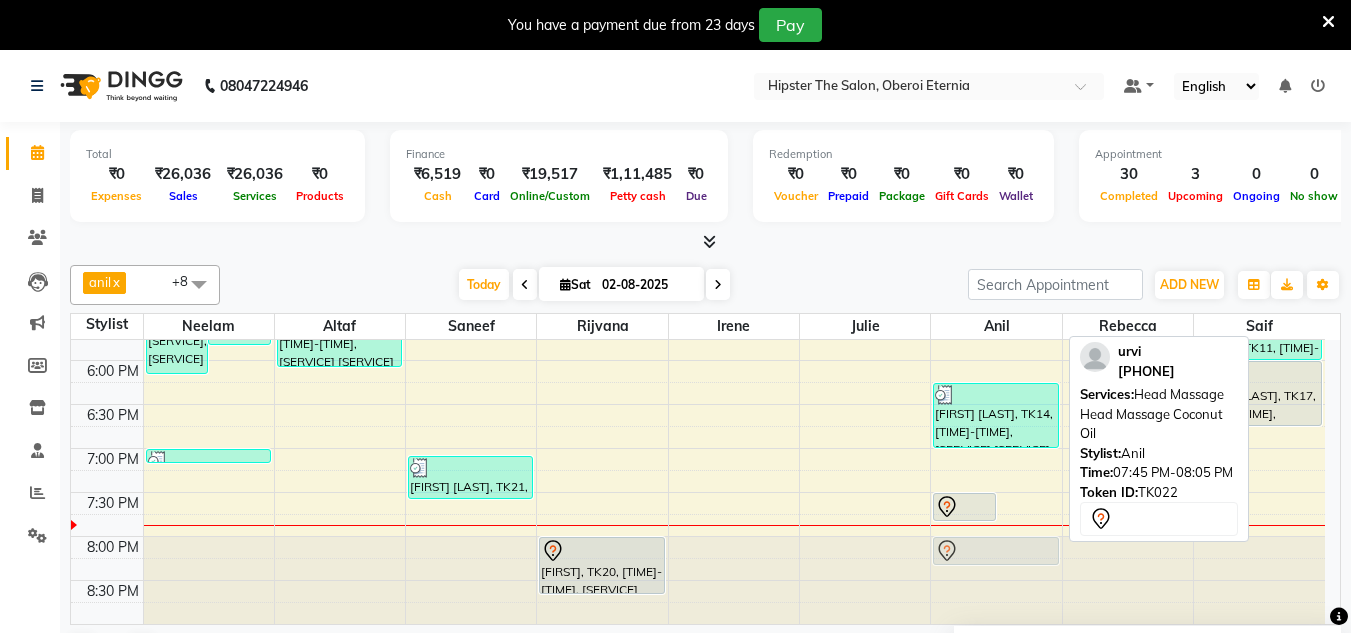 drag, startPoint x: 1024, startPoint y: 530, endPoint x: 1006, endPoint y: 557, distance: 32.449963 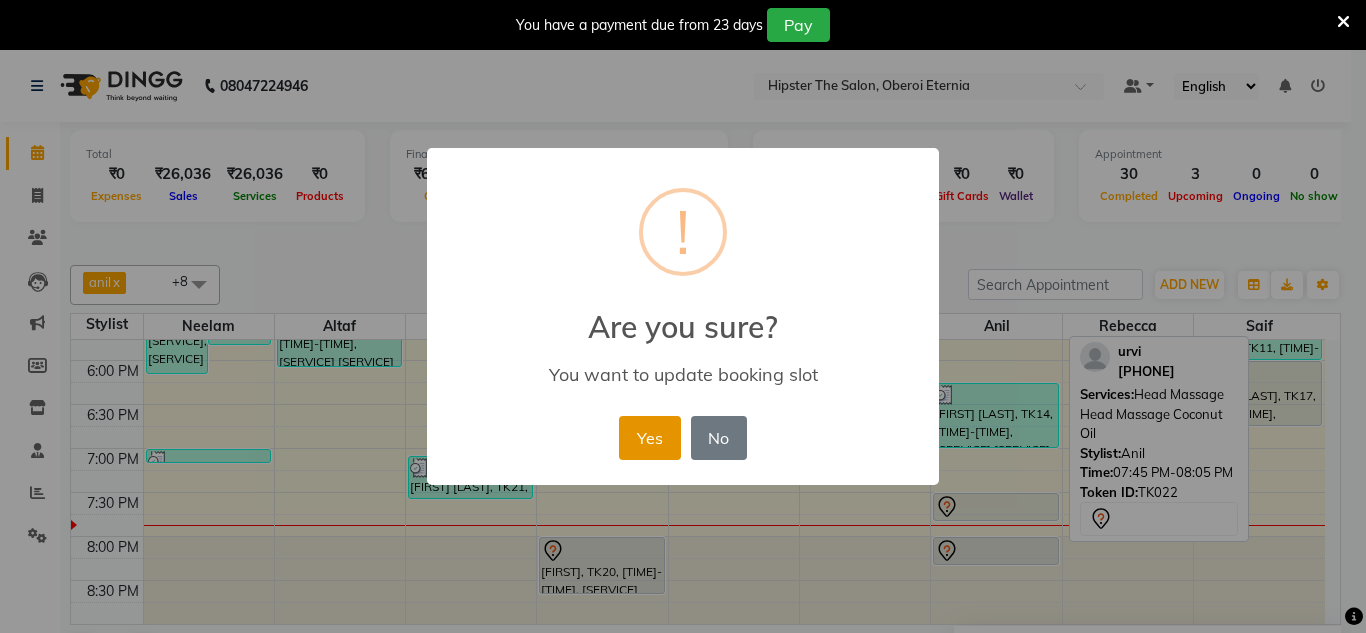 click on "Yes" at bounding box center [649, 438] 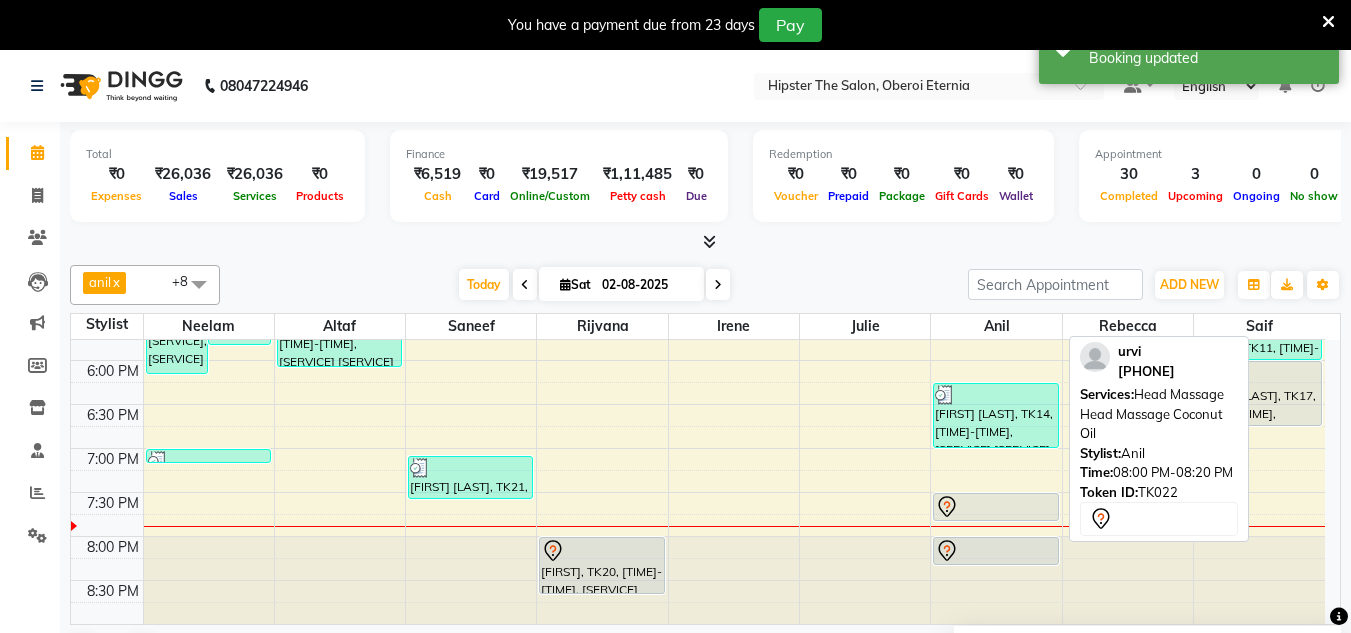 drag, startPoint x: 1027, startPoint y: 560, endPoint x: 1024, endPoint y: 619, distance: 59.07622 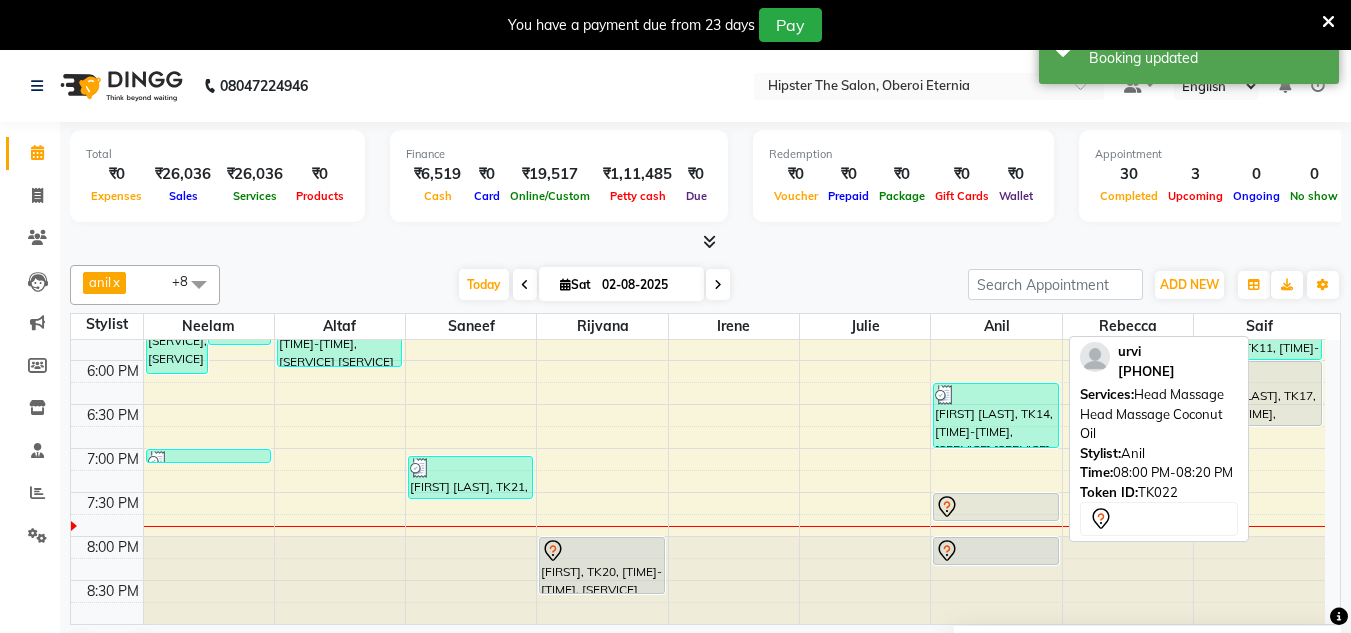 scroll, scrollTop: 33, scrollLeft: 0, axis: vertical 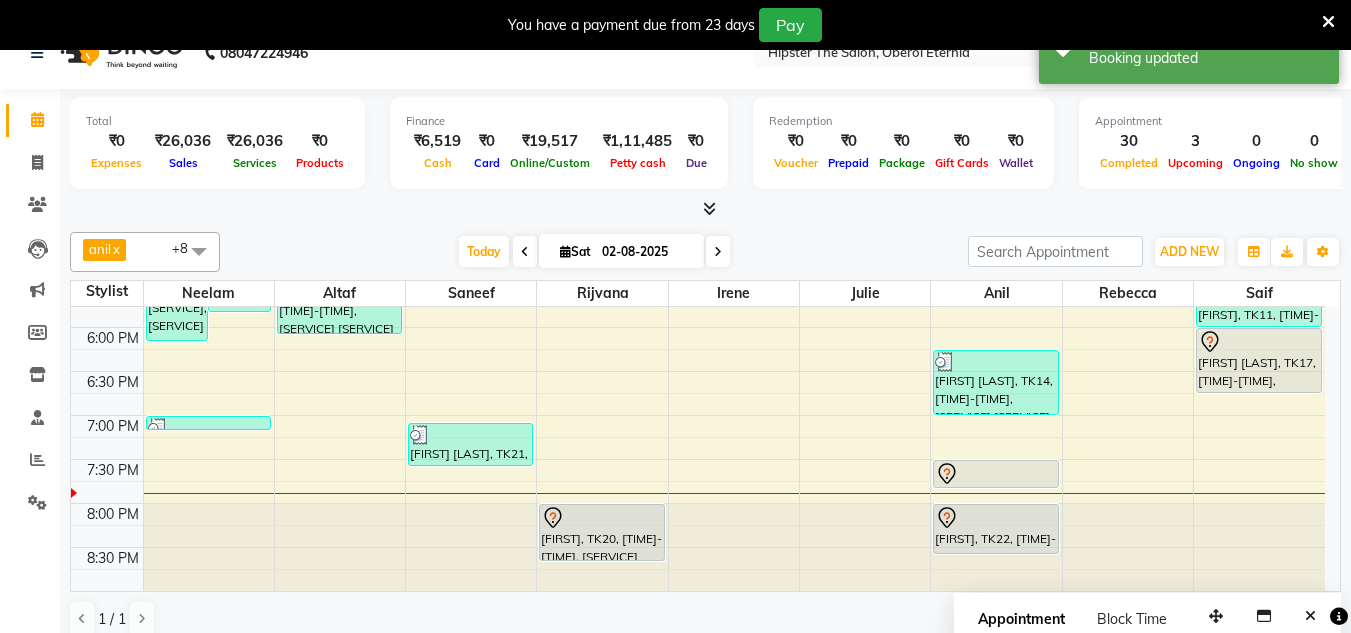 drag, startPoint x: 1006, startPoint y: 529, endPoint x: 999, endPoint y: 575, distance: 46.52956 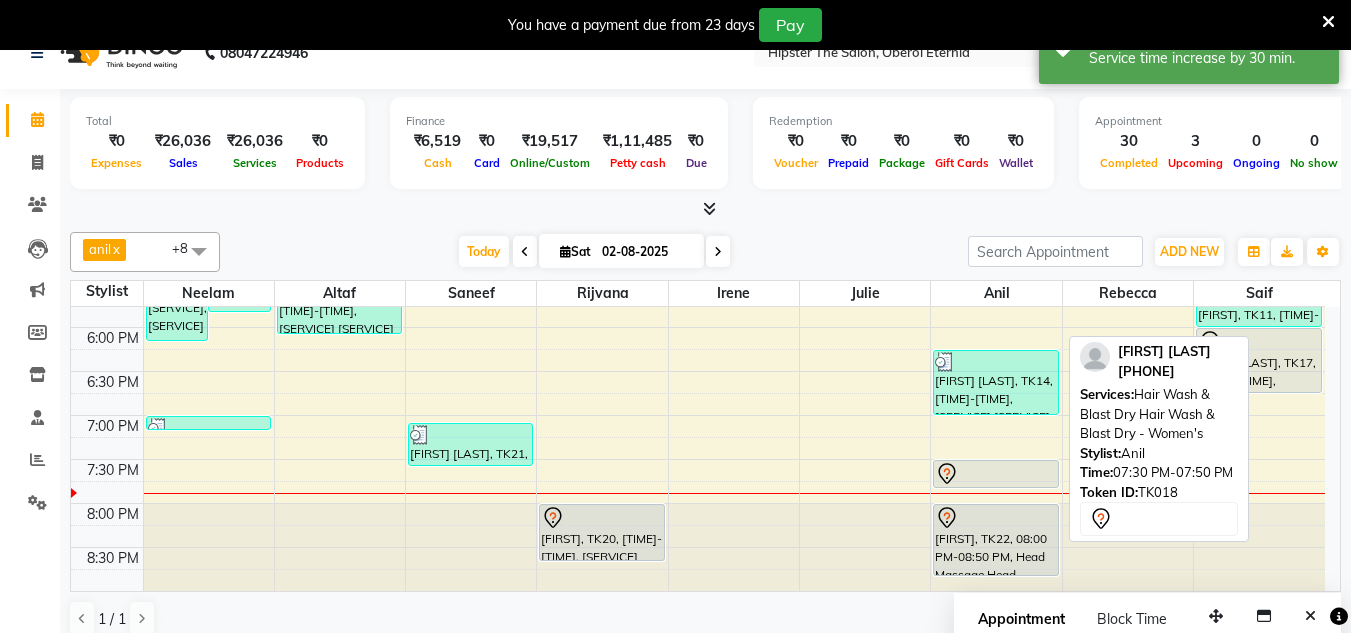 drag, startPoint x: 1006, startPoint y: 484, endPoint x: 1000, endPoint y: 495, distance: 12.529964 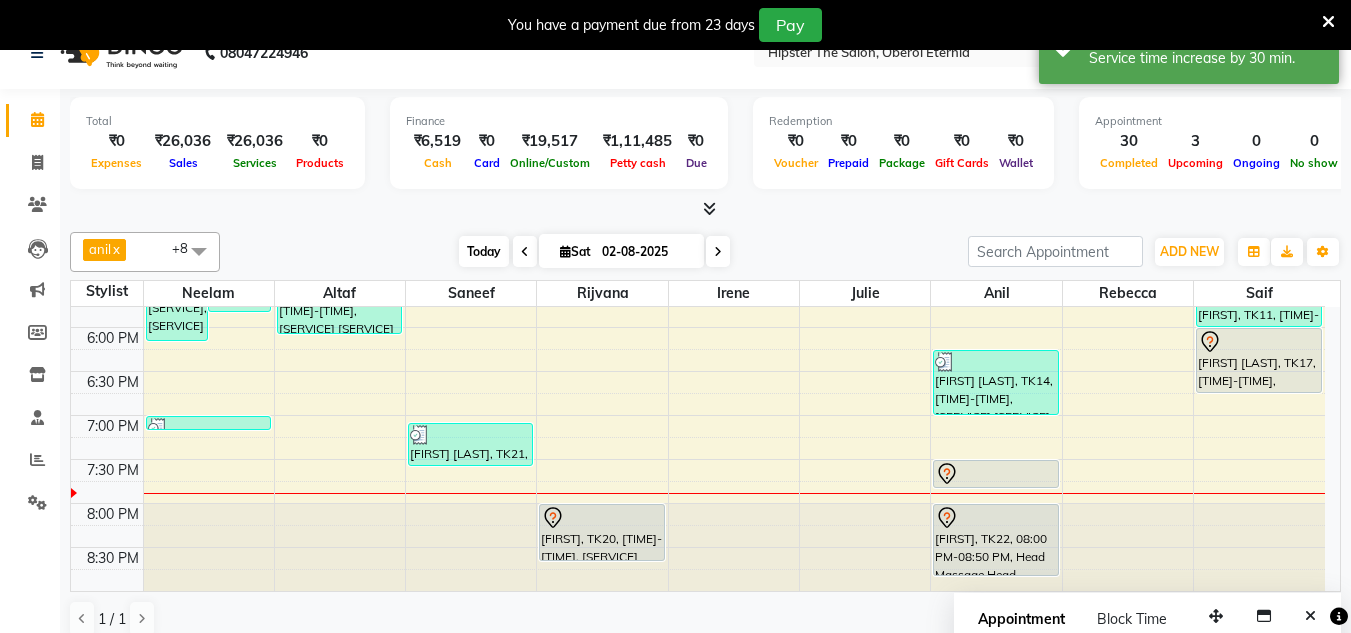 click on "Today" at bounding box center (484, 251) 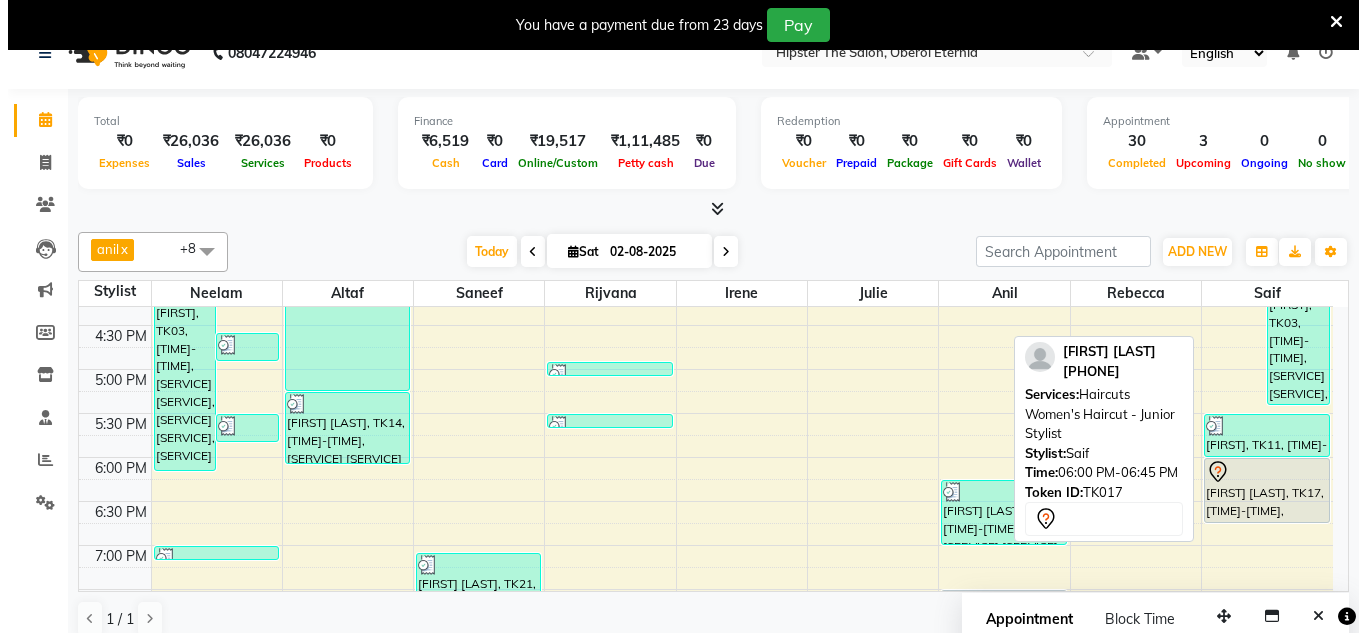 scroll, scrollTop: 729, scrollLeft: 0, axis: vertical 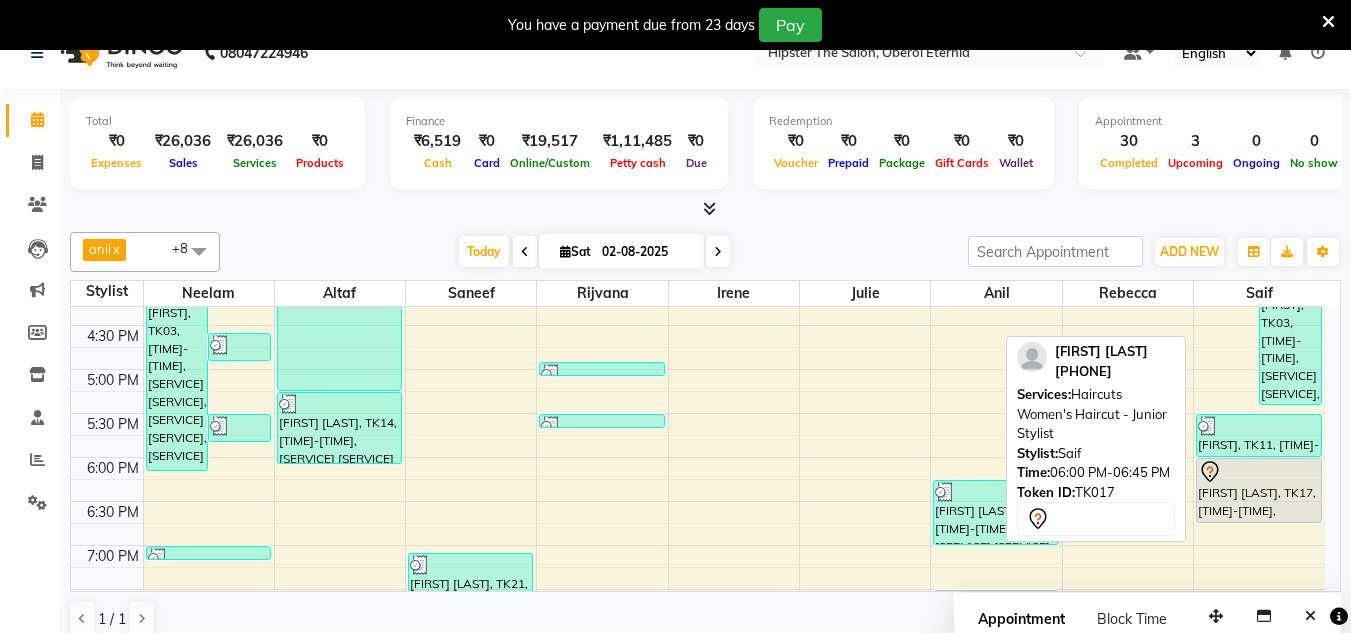 click on "[FIRST] [LAST], TK17, [TIME]-[TIME], [SERVICE] [SERVICE] - Junior Stylist" at bounding box center [1259, 490] 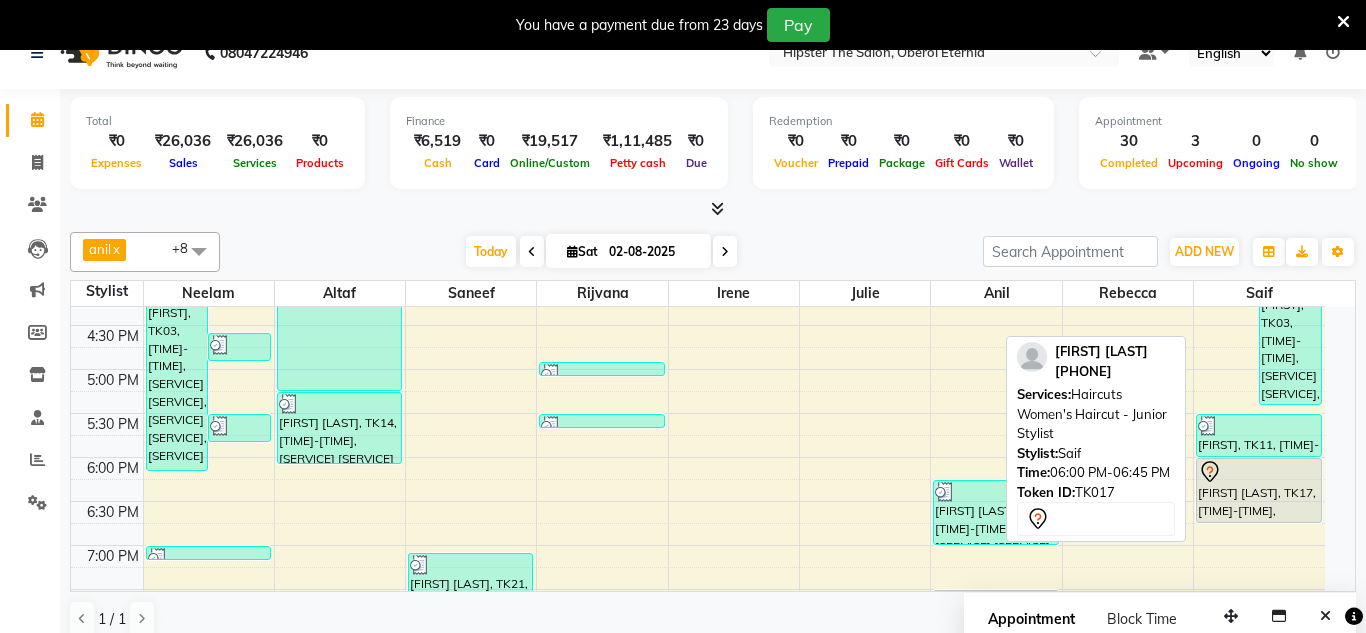 select on "7" 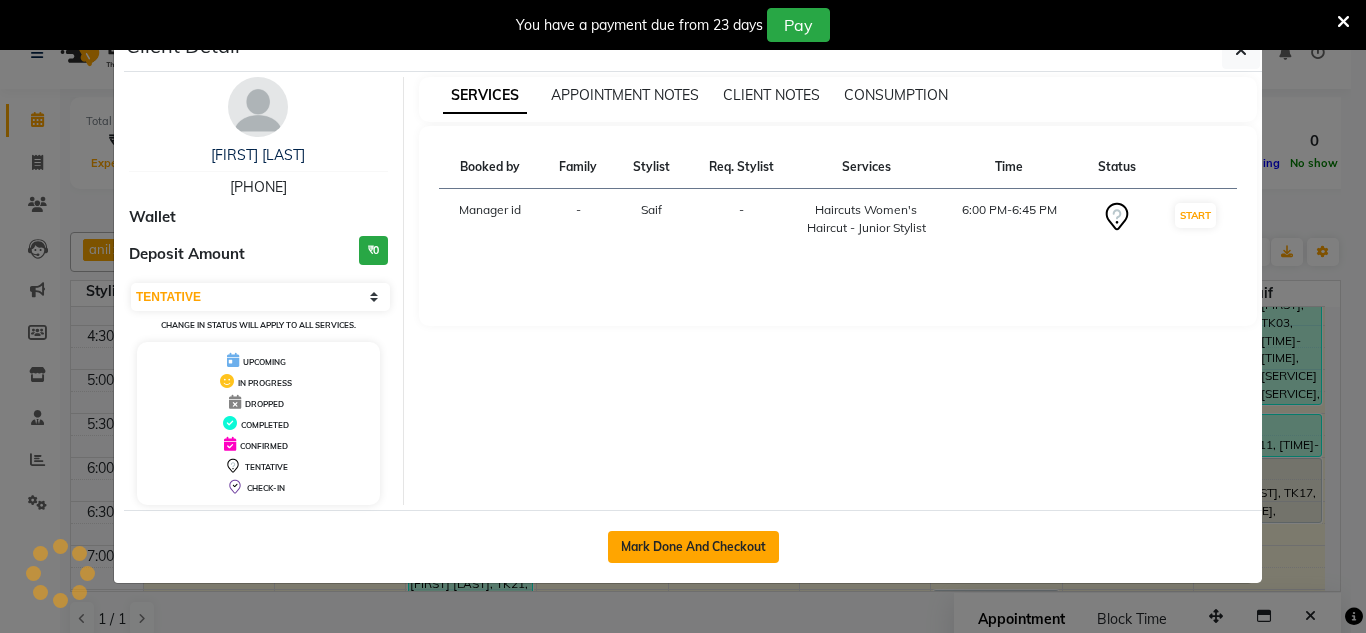 click on "Mark Done And Checkout" 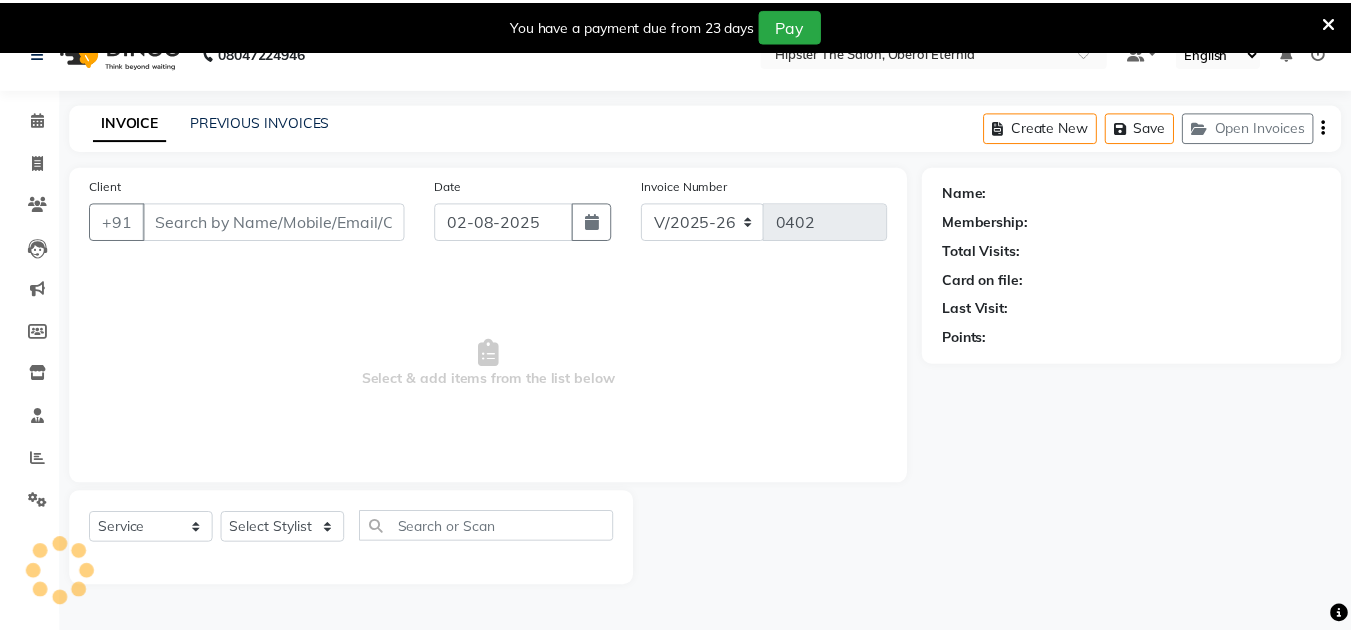 scroll, scrollTop: 0, scrollLeft: 0, axis: both 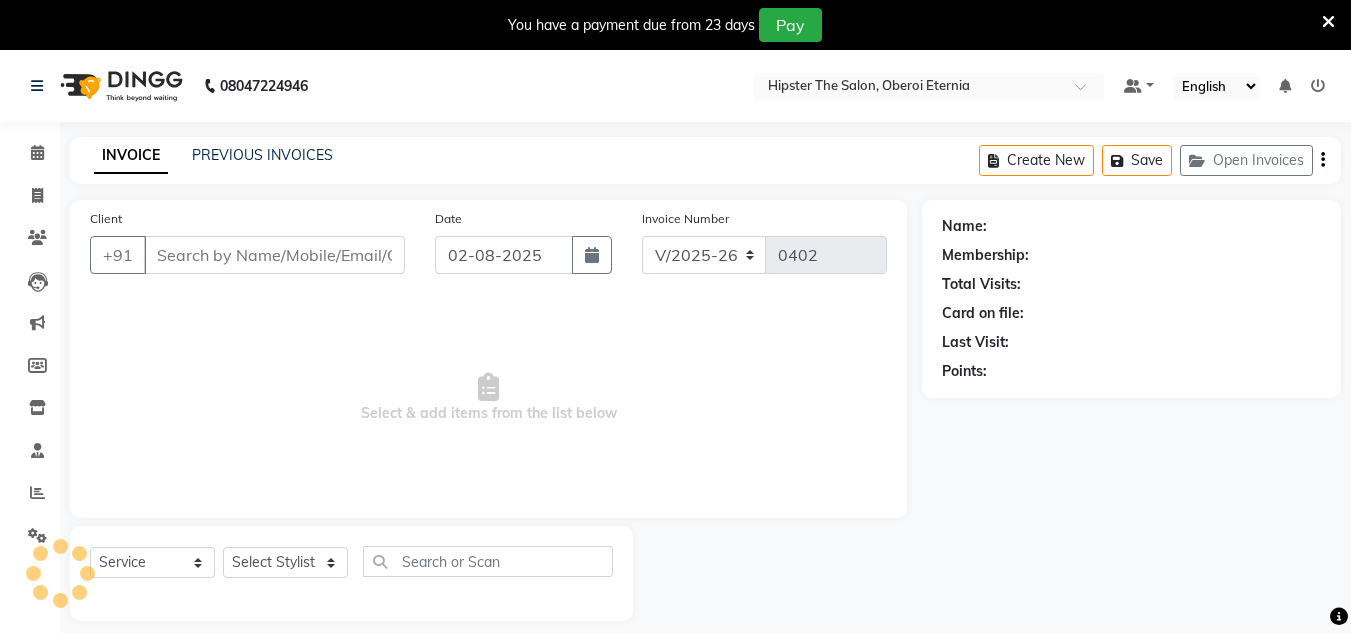 type on "[PHONE]" 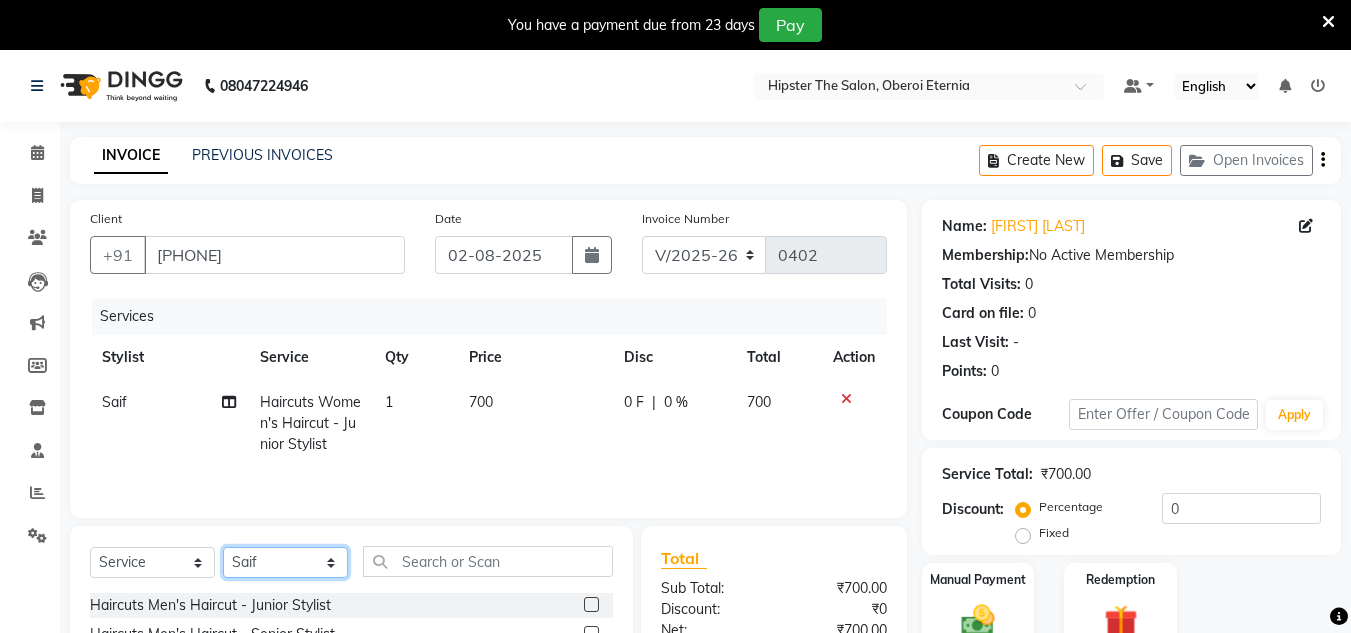 click on "Select Stylist Aarushi aishu altaf anil ashik bhavin  irene julie Manager id Minaz Namrata neelam Rebecca rekha rijvana Saif saneef Shweta" 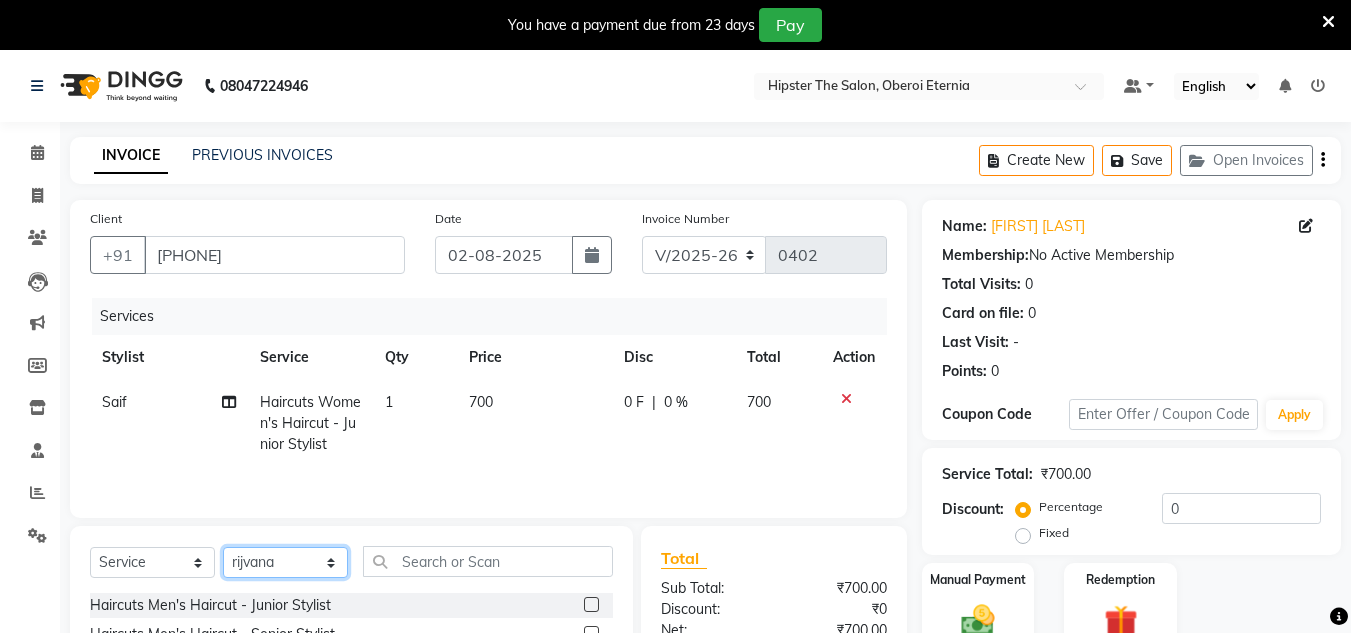 click on "Select Stylist Aarushi aishu altaf anil ashik bhavin  irene julie Manager id Minaz Namrata neelam Rebecca rekha rijvana Saif saneef Shweta" 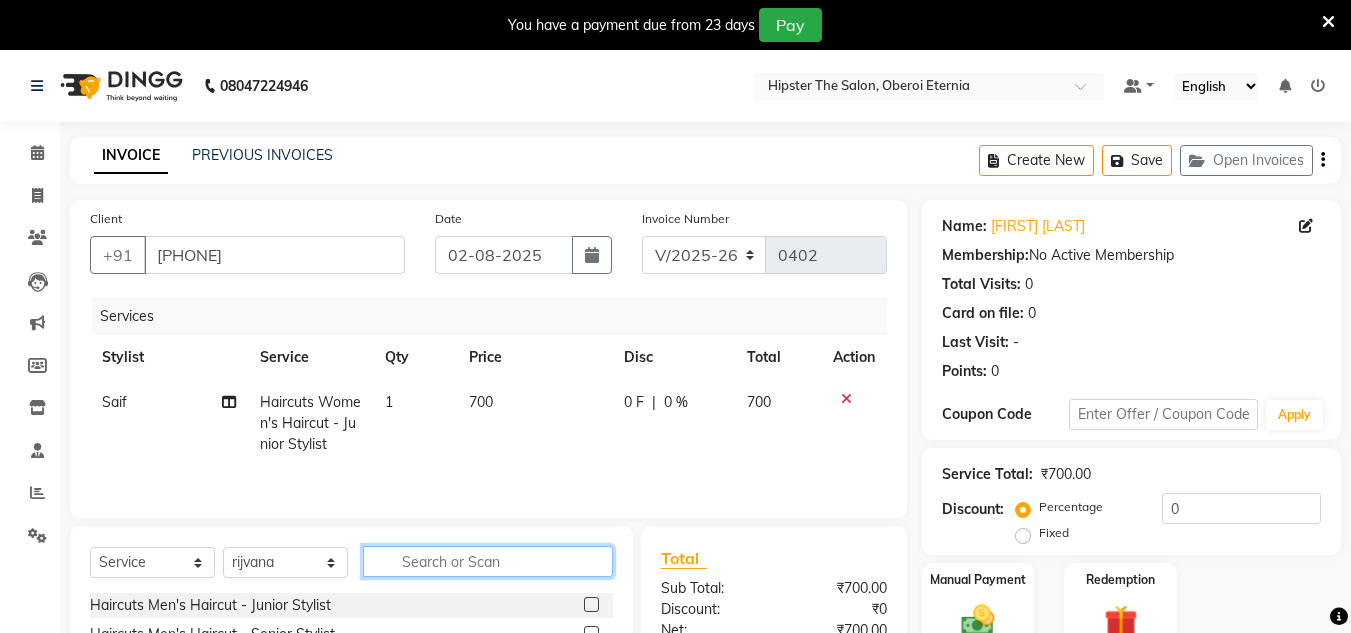 click 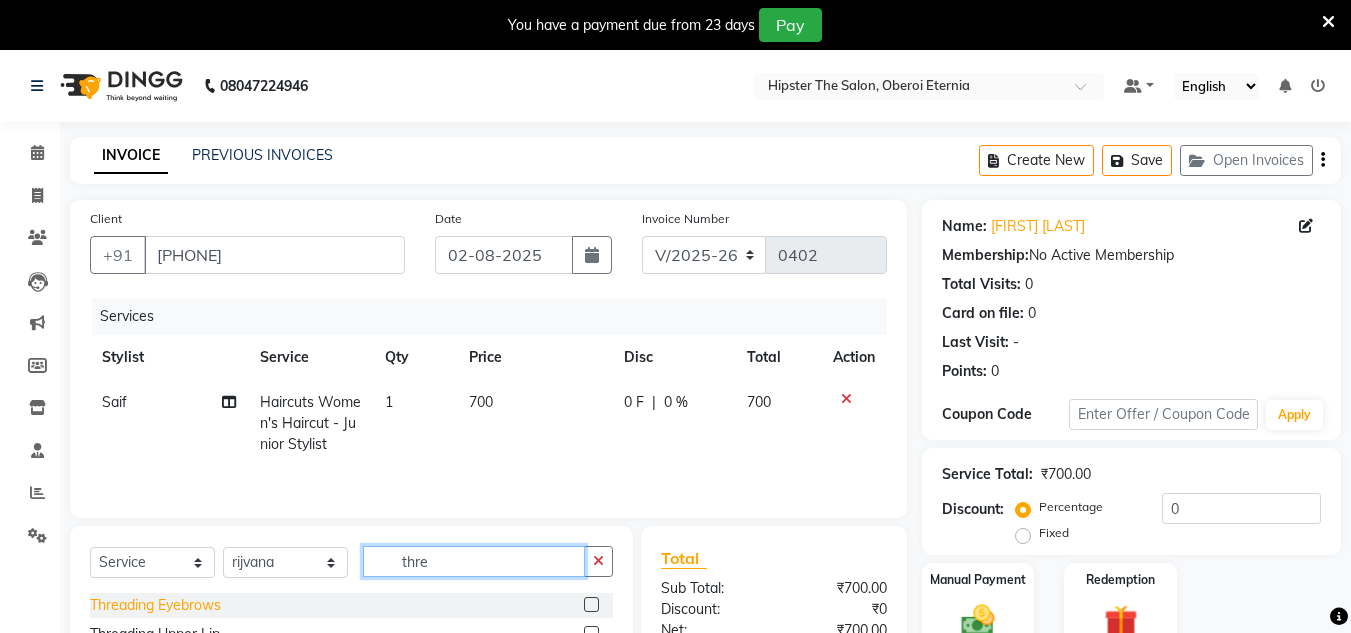 type on "thre" 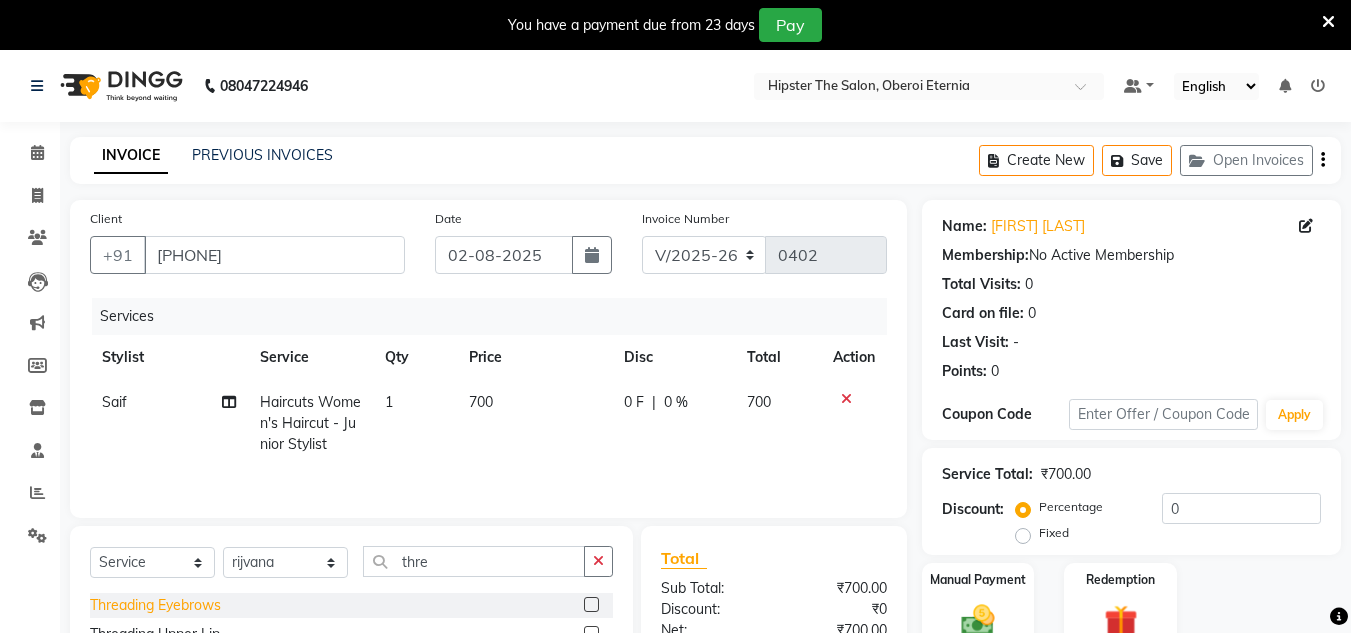 click on "Threading Eyebrows" 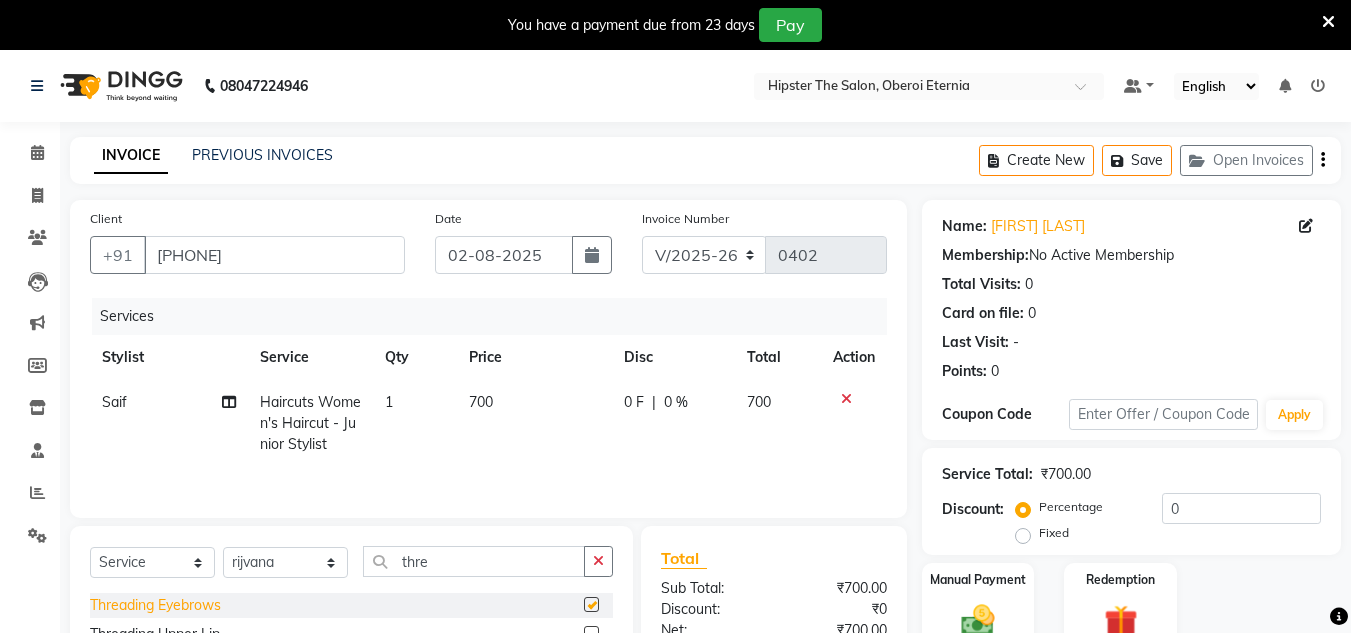 checkbox on "false" 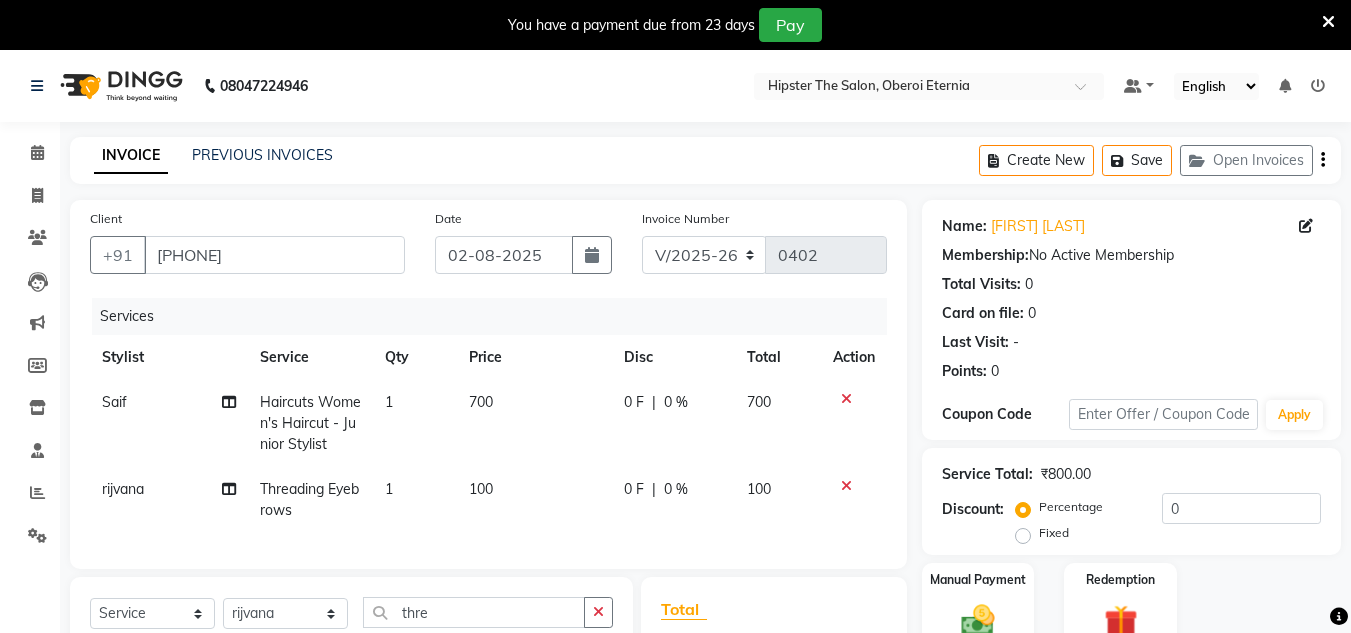 scroll, scrollTop: 213, scrollLeft: 0, axis: vertical 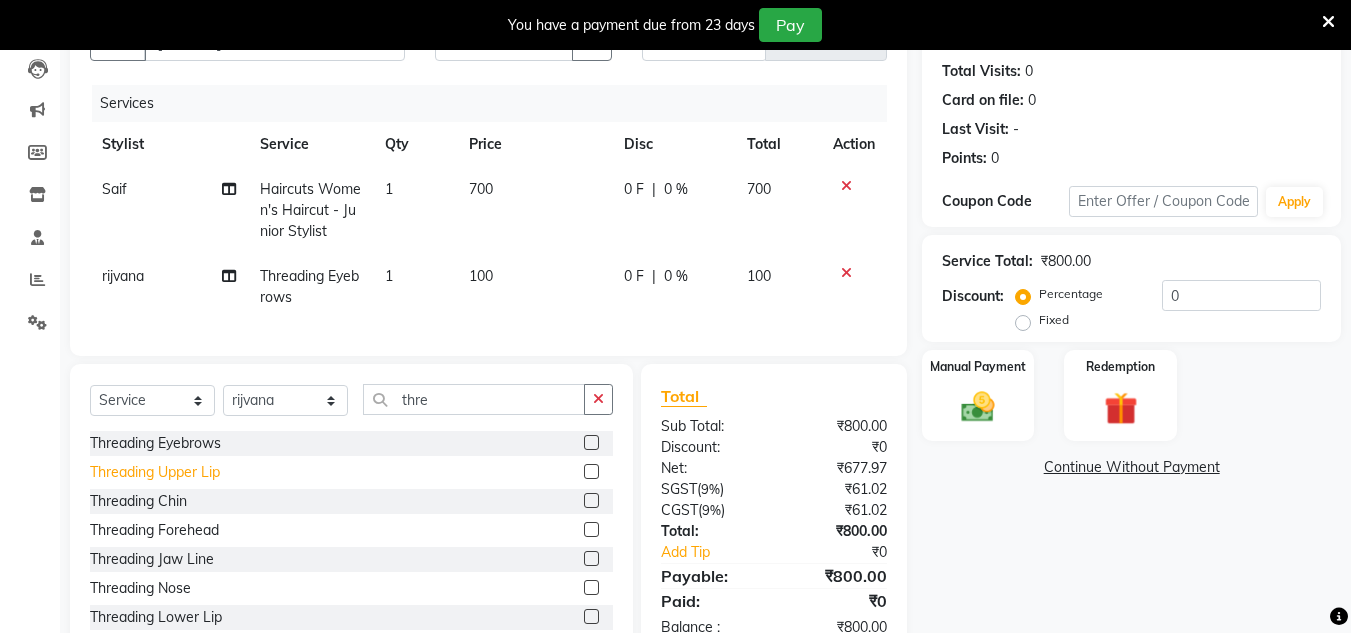 click on "Threading Upper Lip" 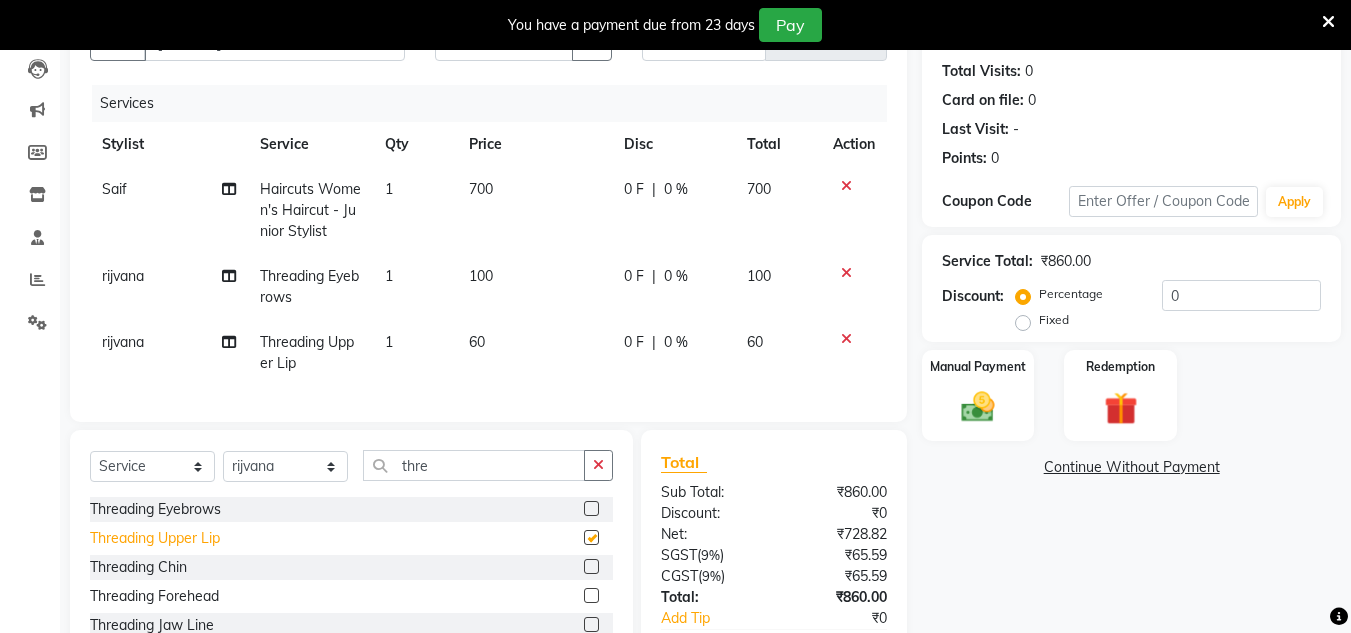 checkbox on "false" 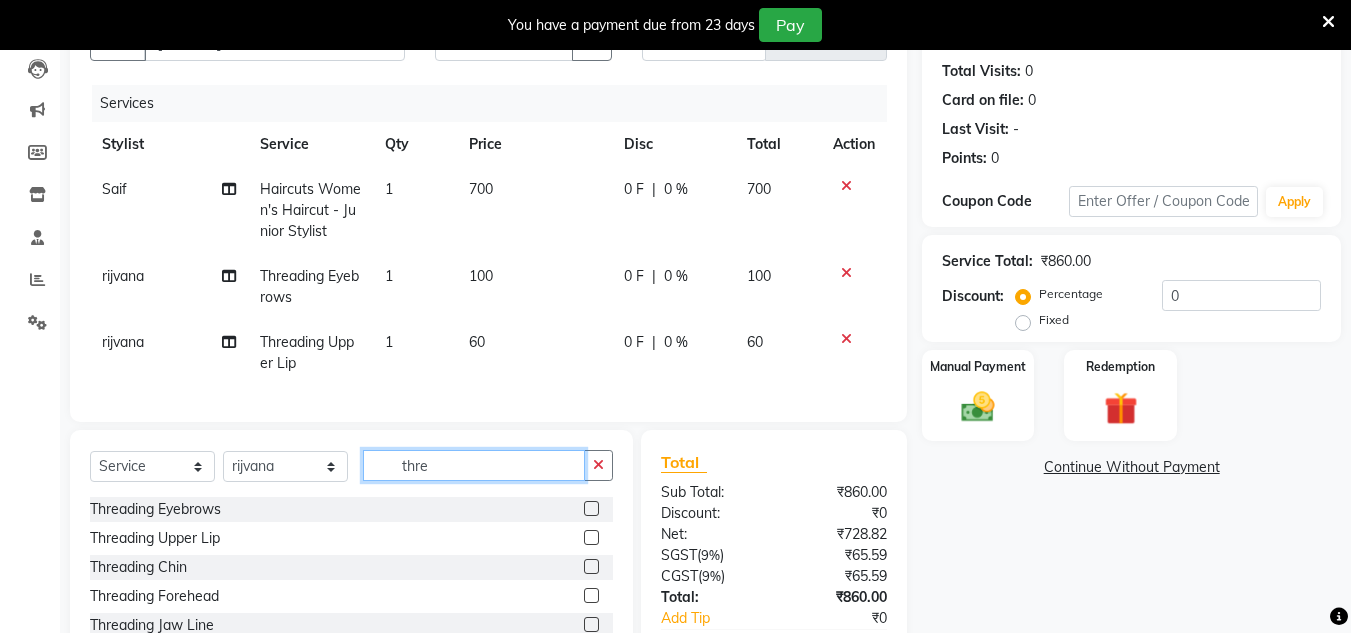 click on "thre" 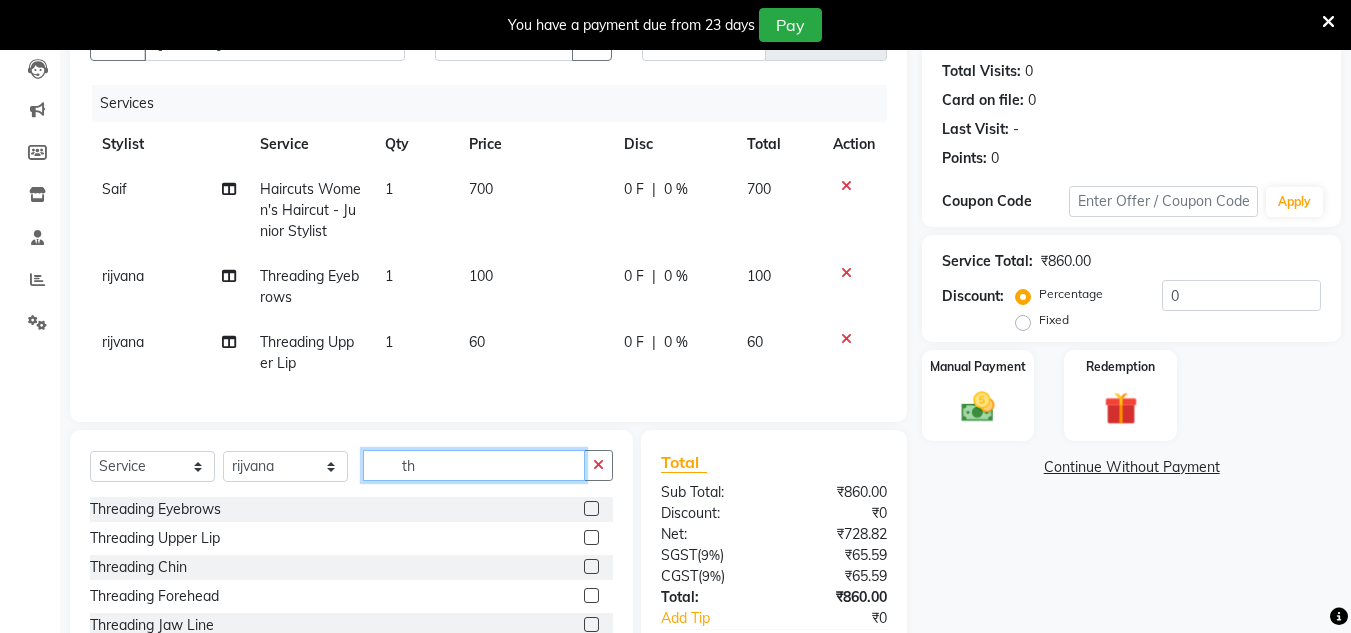 type on "t" 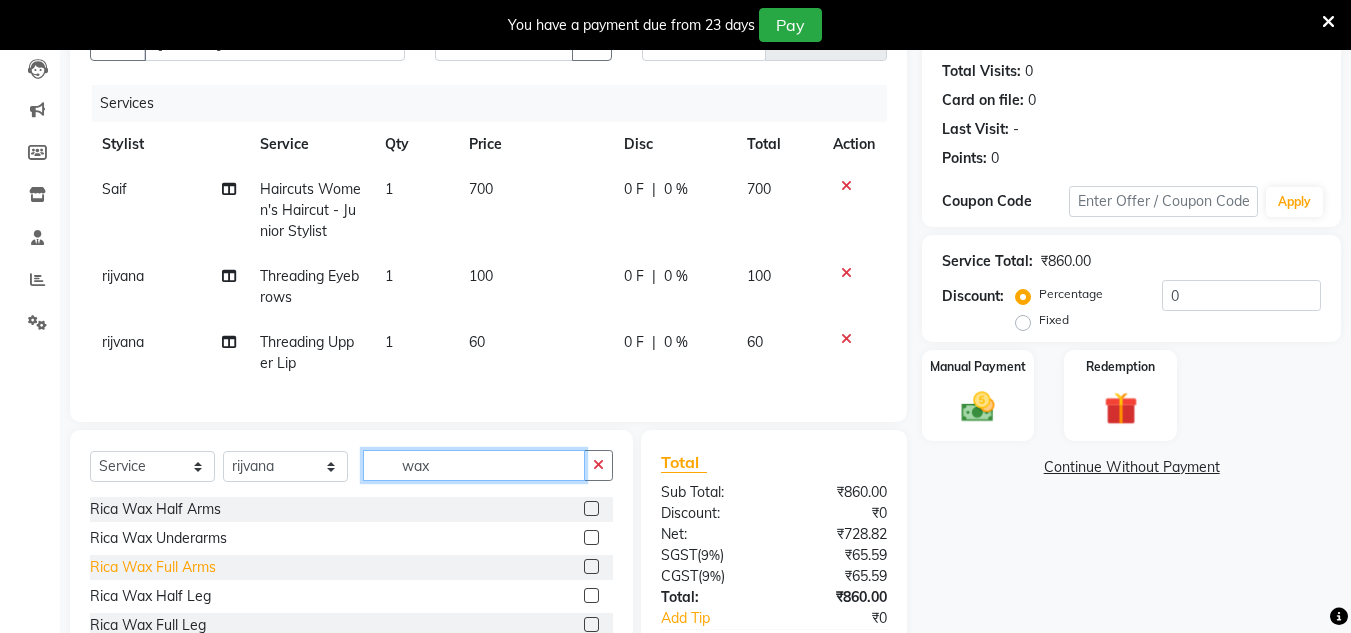 type on "wax" 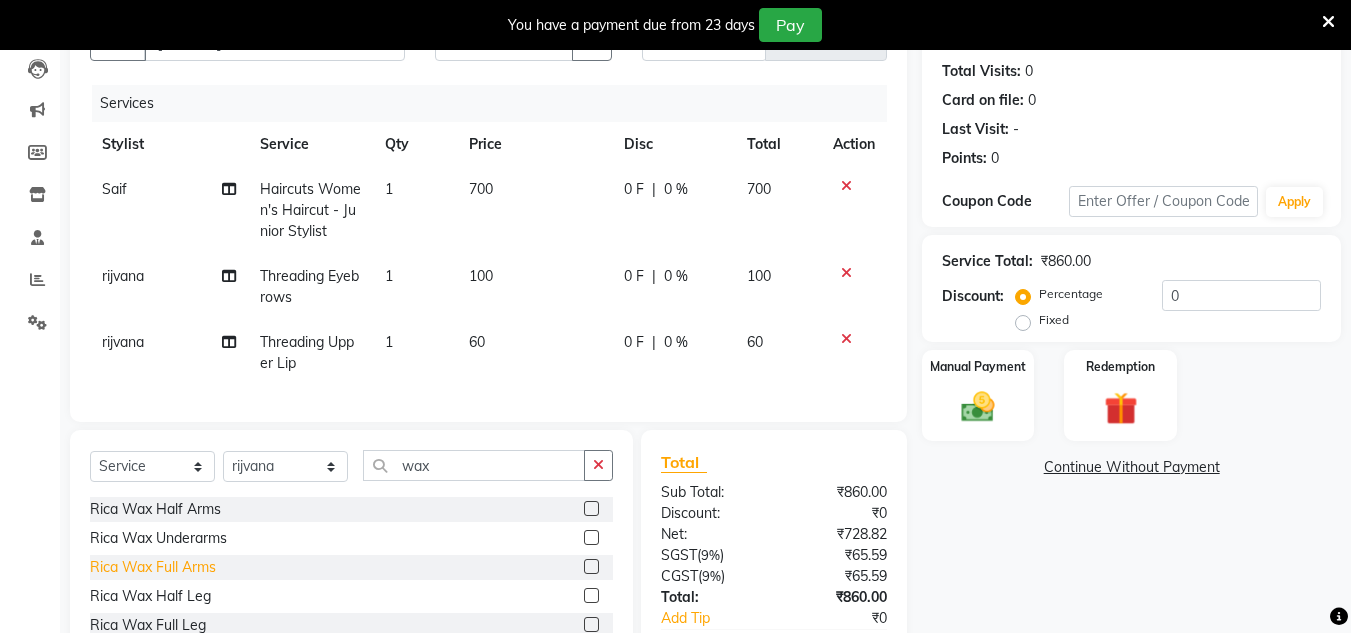 click on "Rica Wax Full Arms" 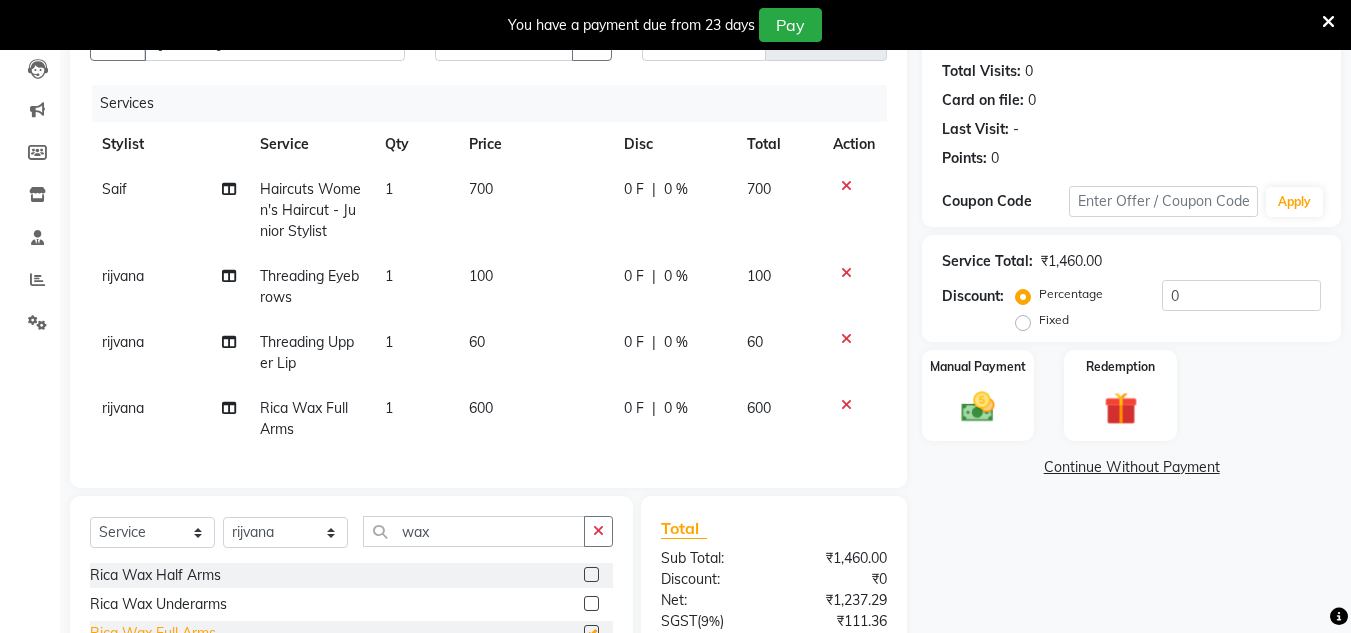 checkbox on "false" 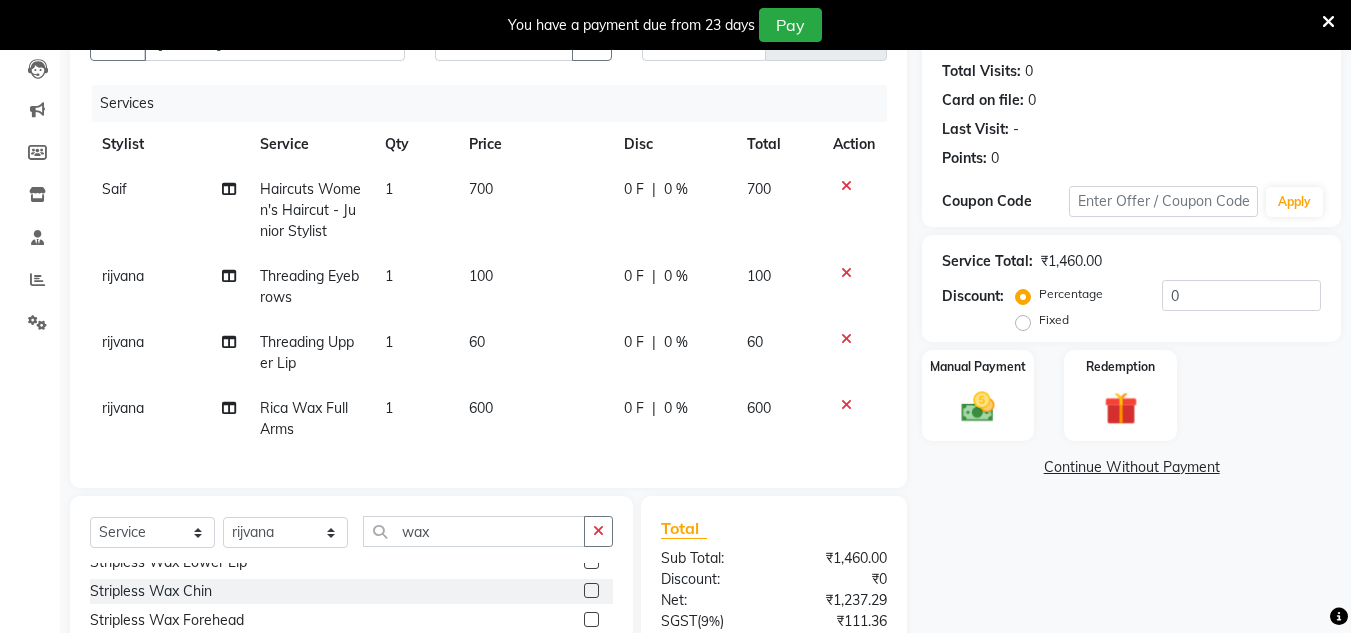scroll, scrollTop: 409, scrollLeft: 0, axis: vertical 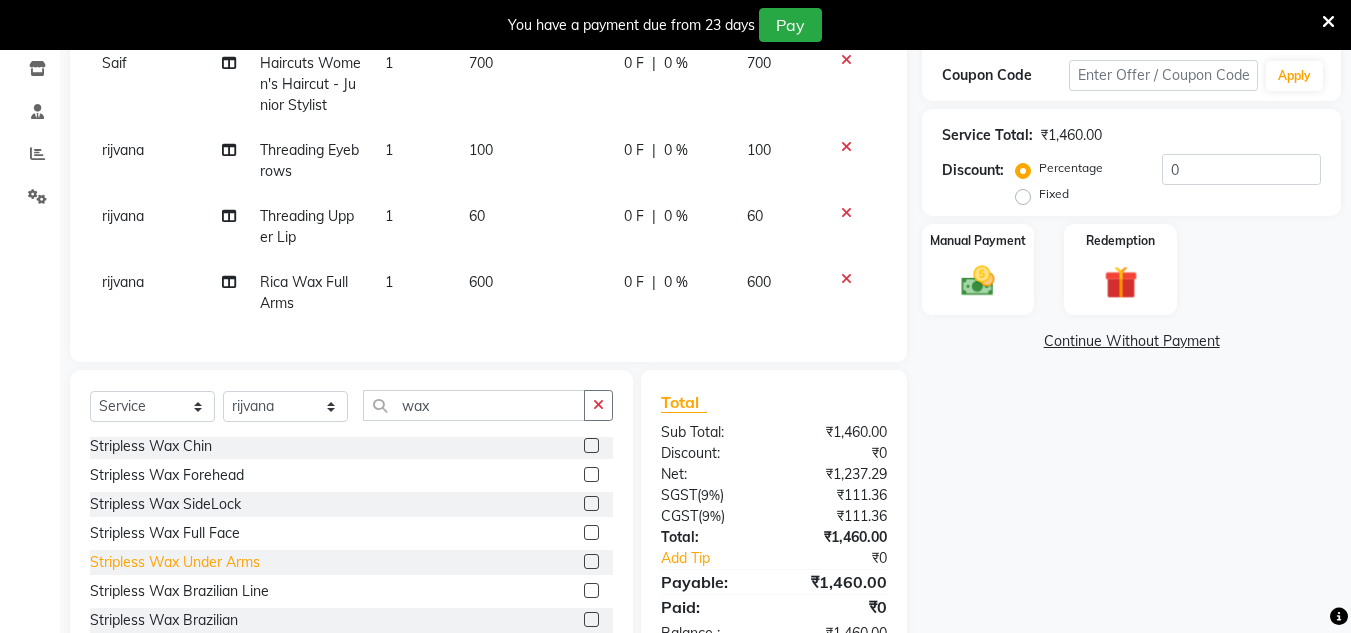 click on "Stripless Wax Under Arms" 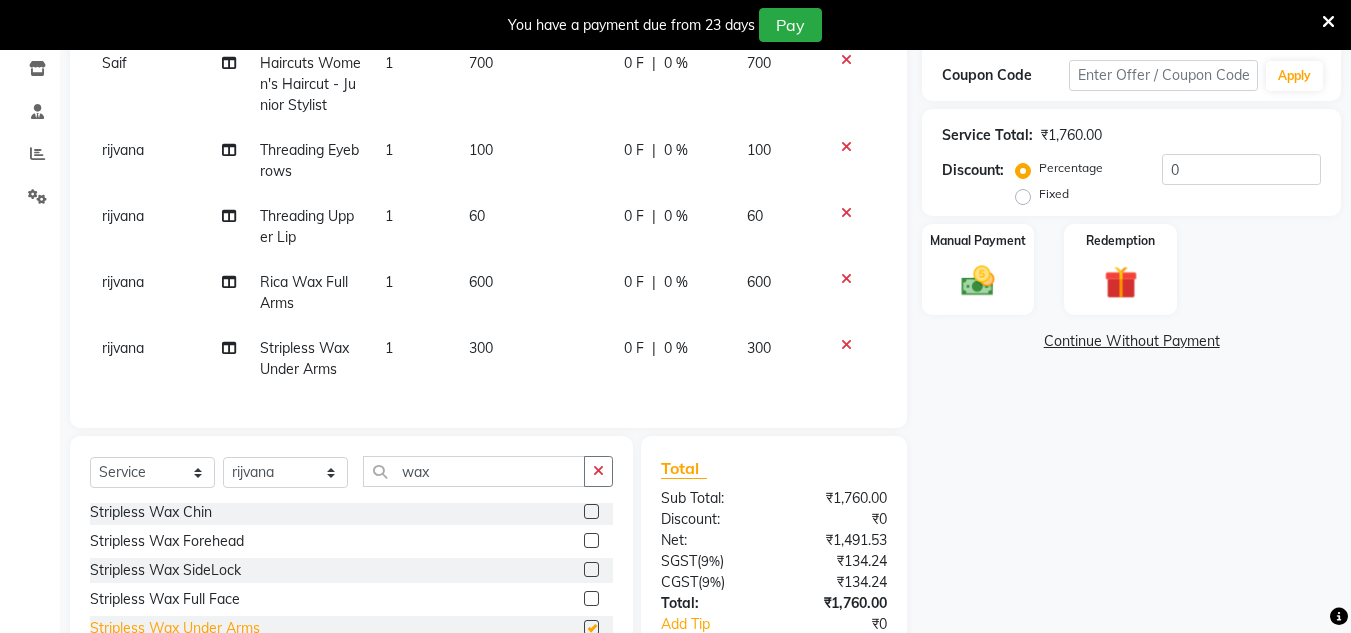 checkbox on "false" 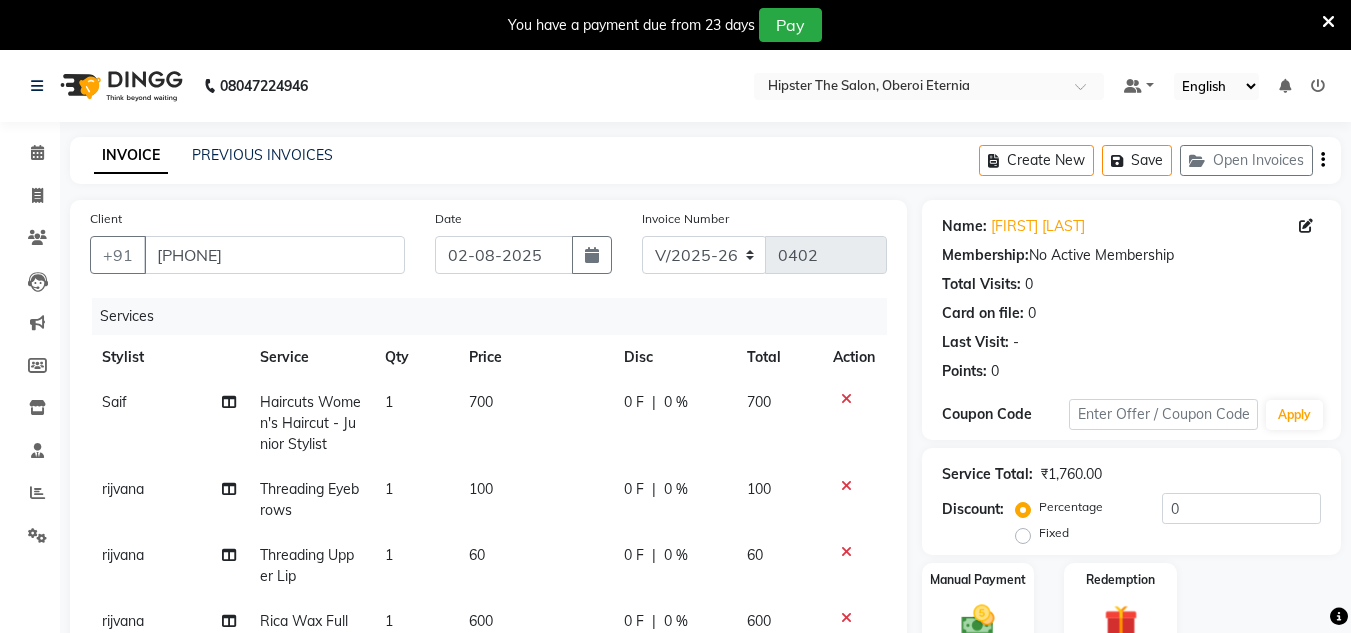 scroll, scrollTop: 175, scrollLeft: 0, axis: vertical 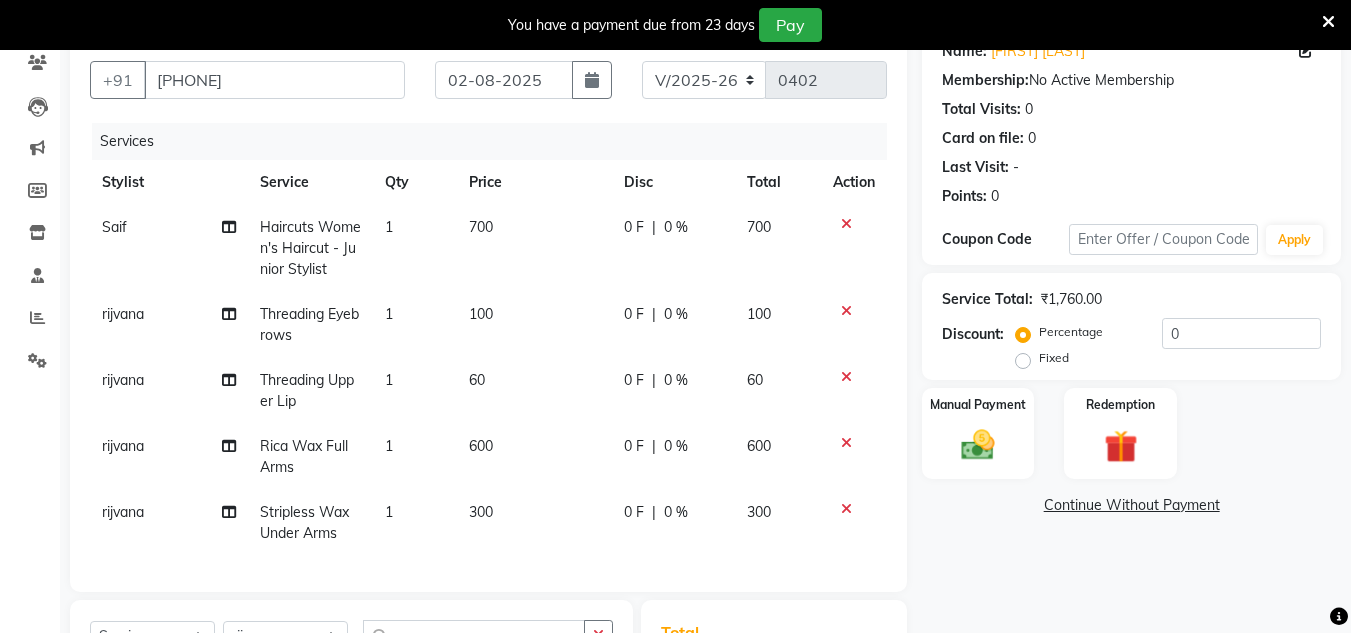 click on "600" 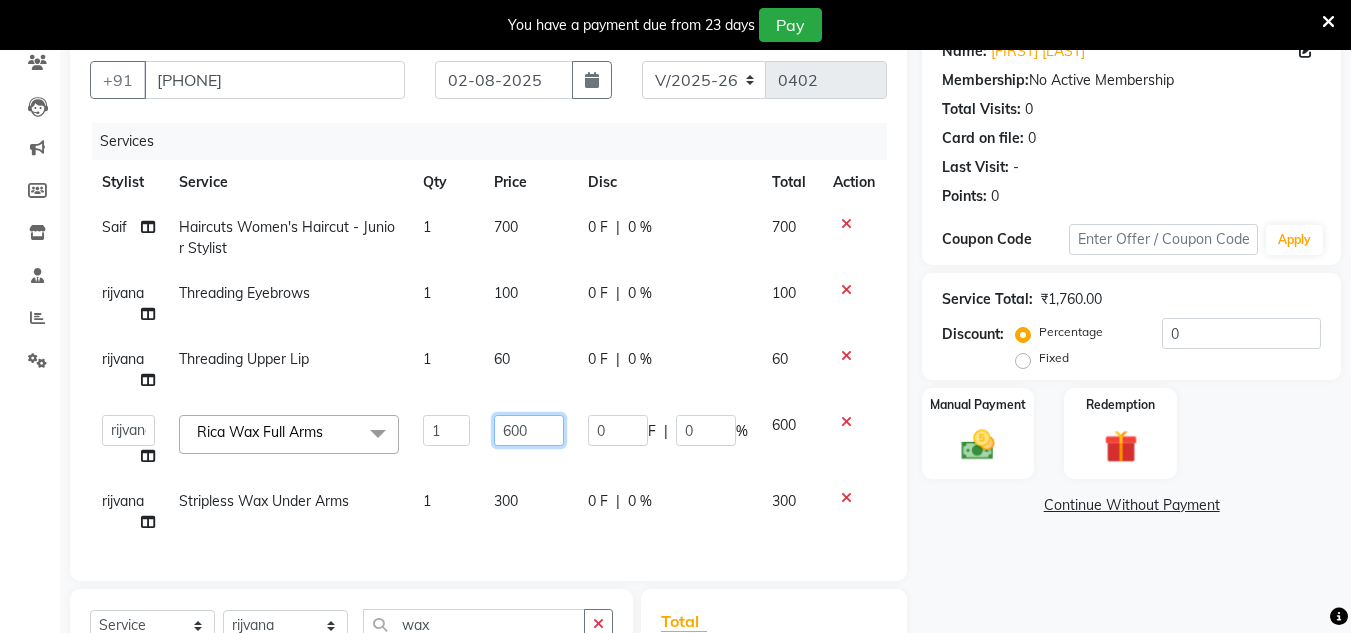 click on "600" 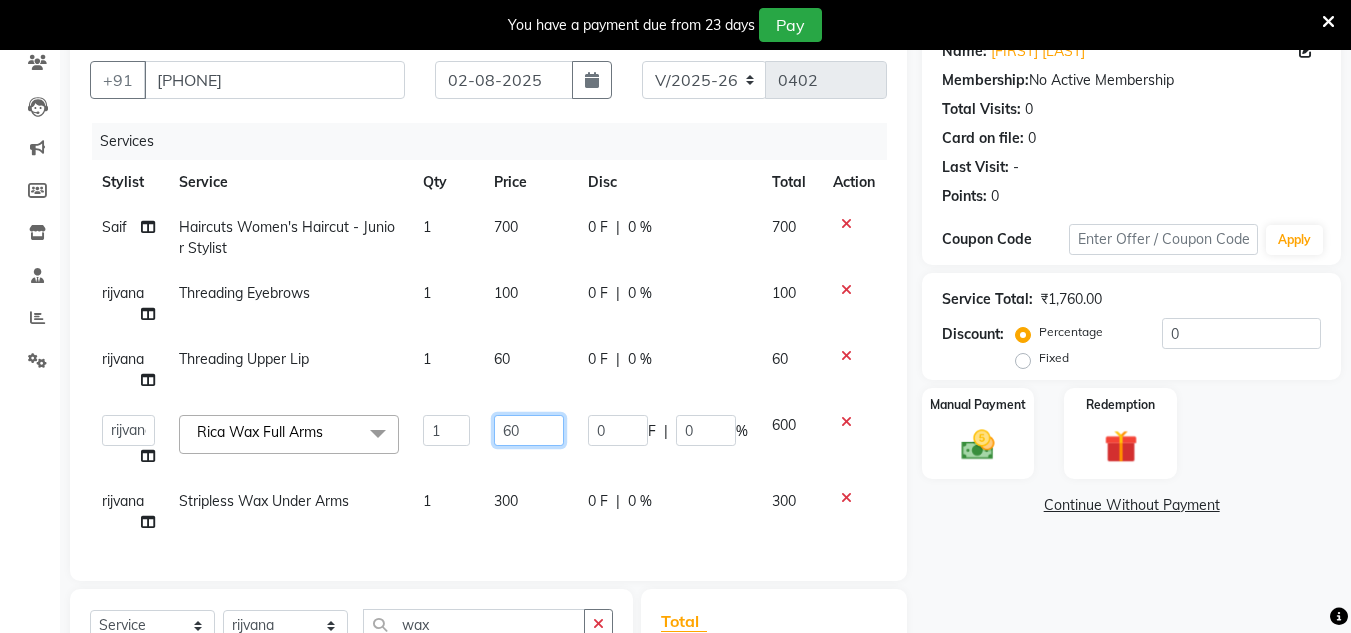 type on "6" 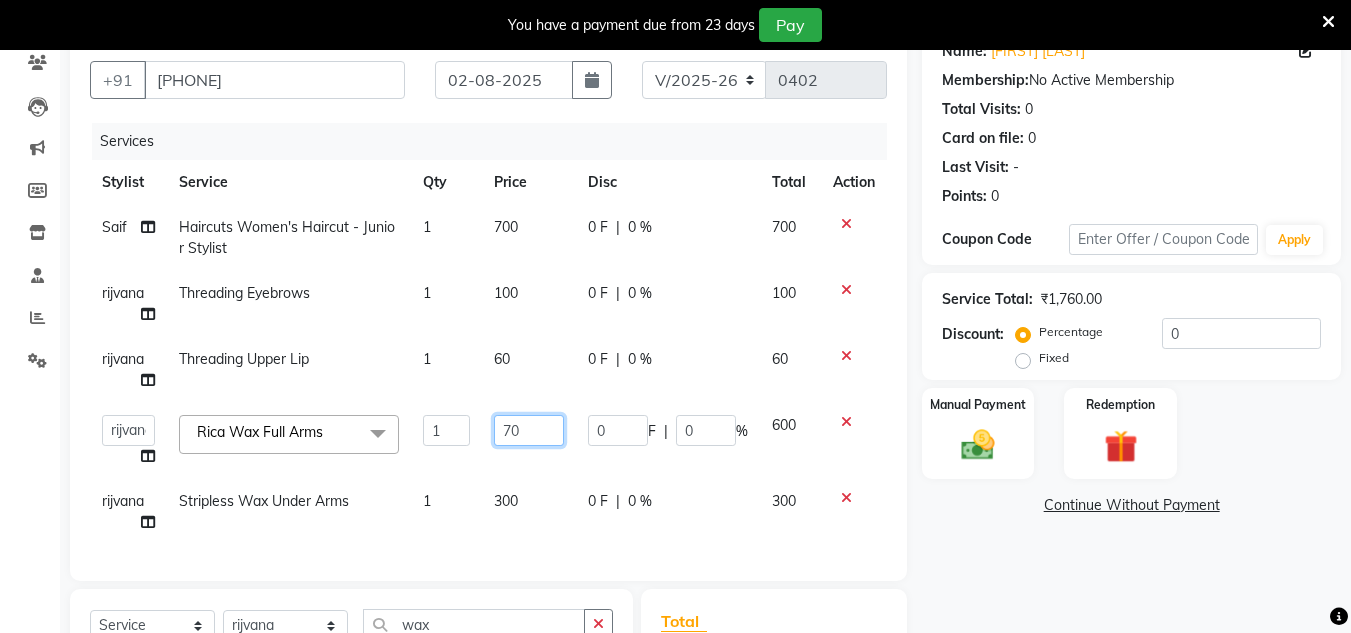 type on "700" 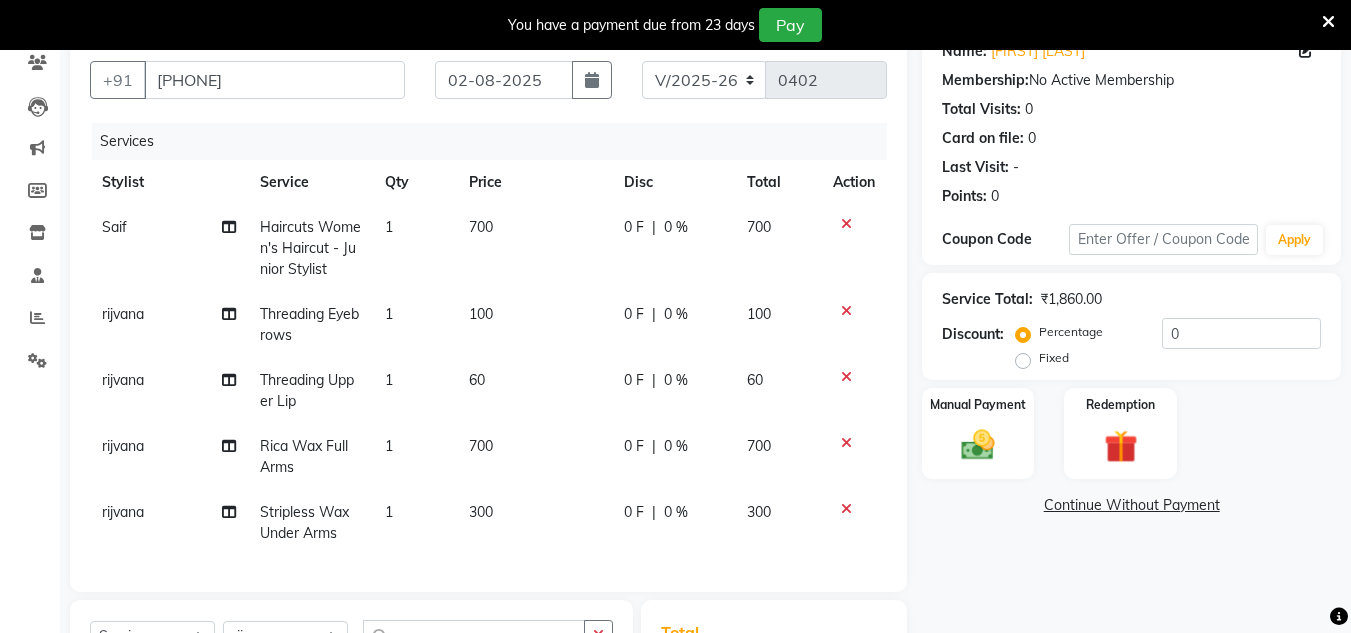click on "0 F | 0 %" 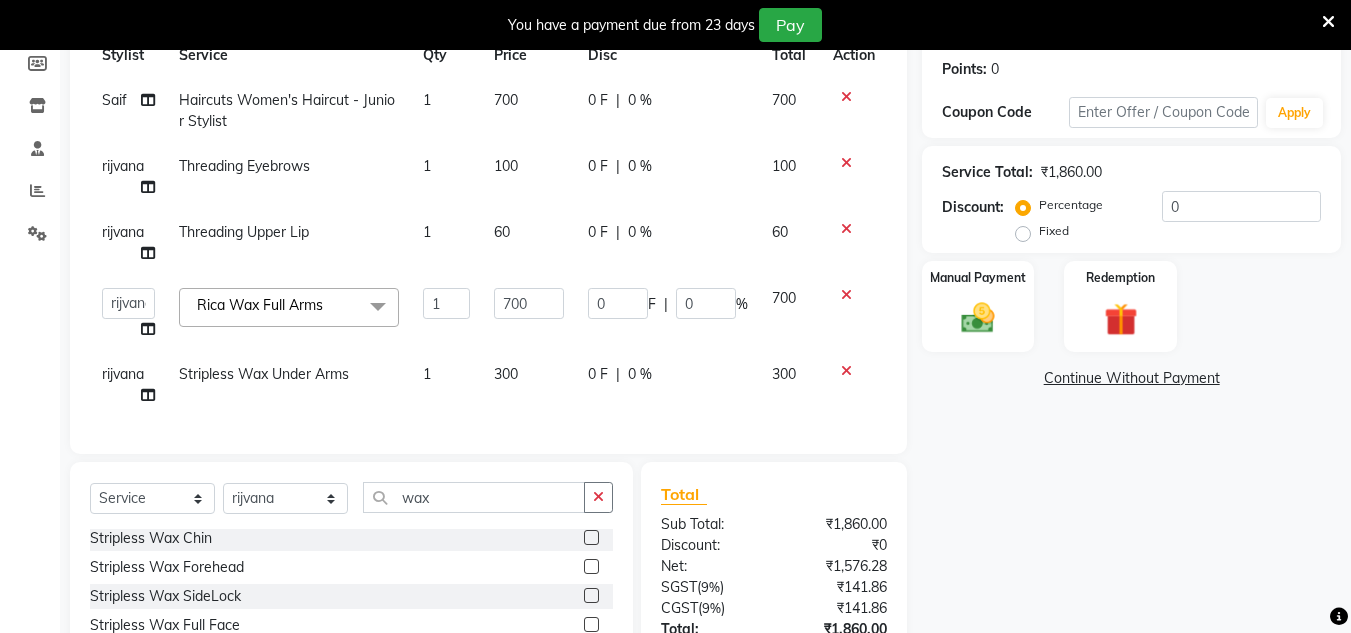 scroll, scrollTop: 109, scrollLeft: 0, axis: vertical 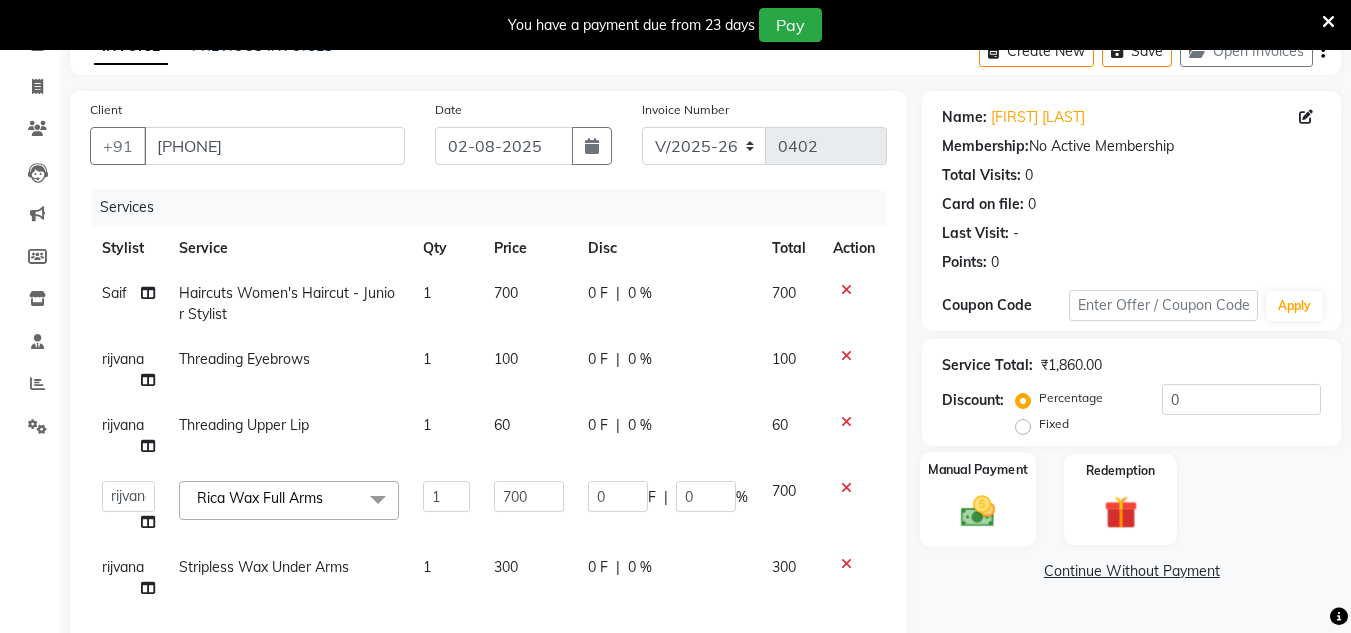 click 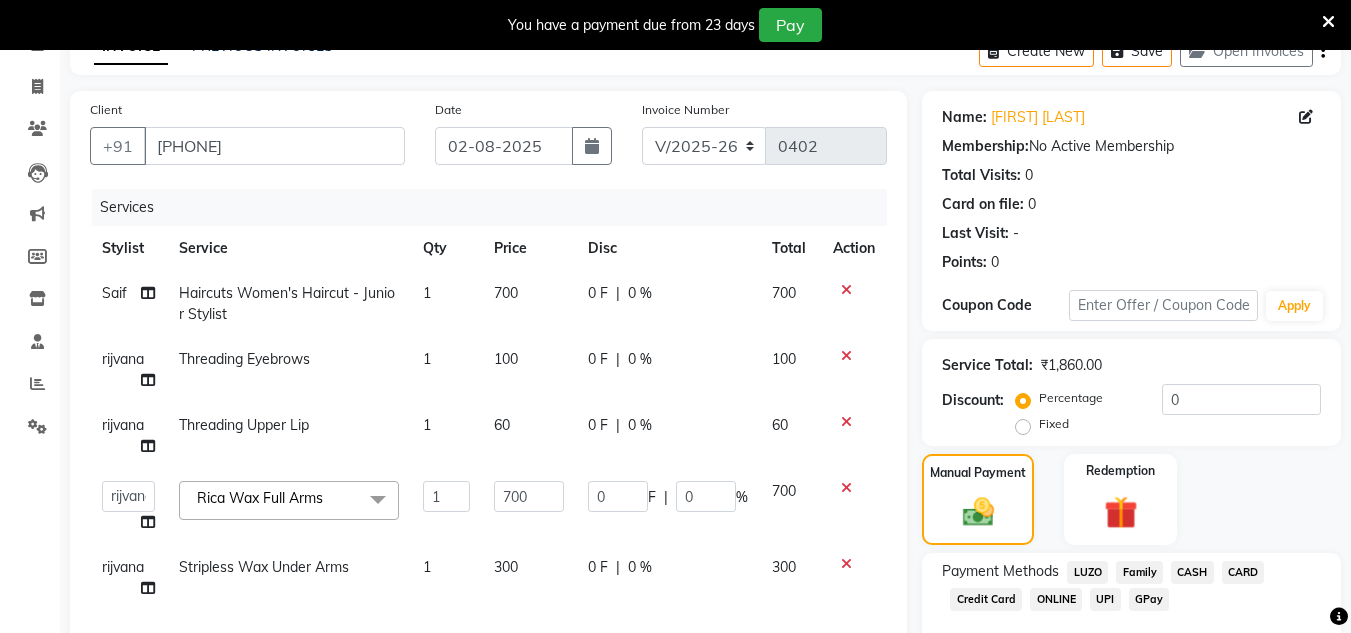 scroll, scrollTop: 379, scrollLeft: 0, axis: vertical 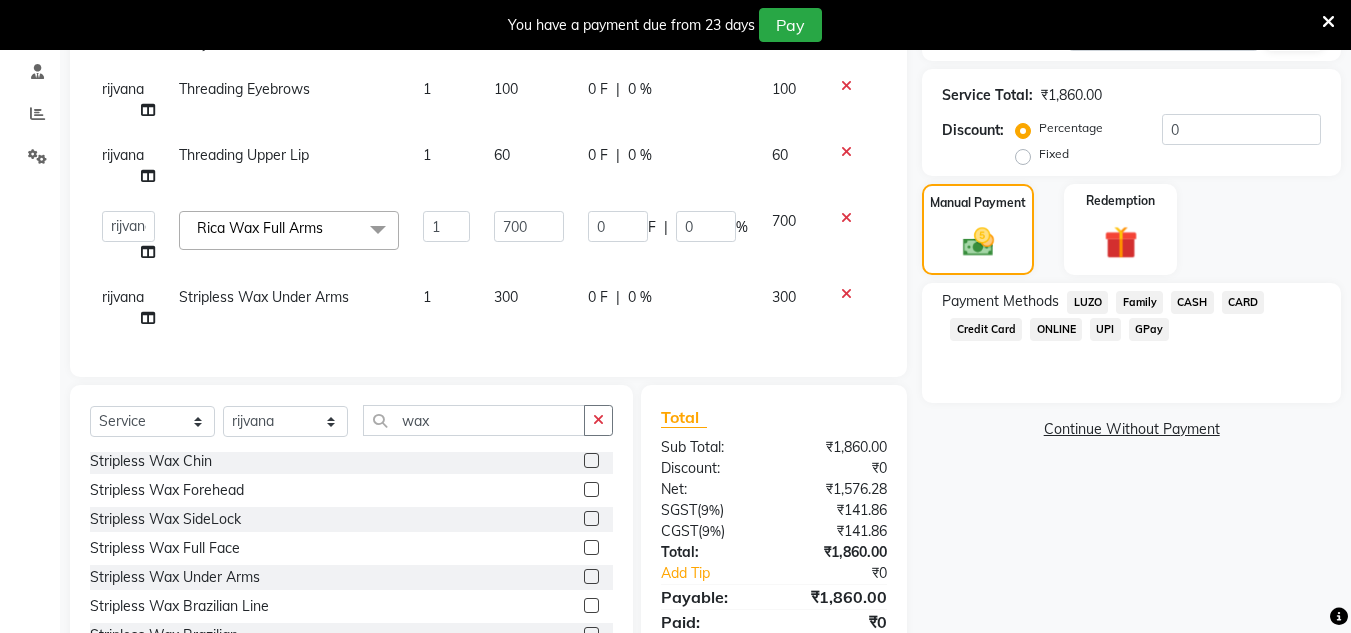 click on "GPay" 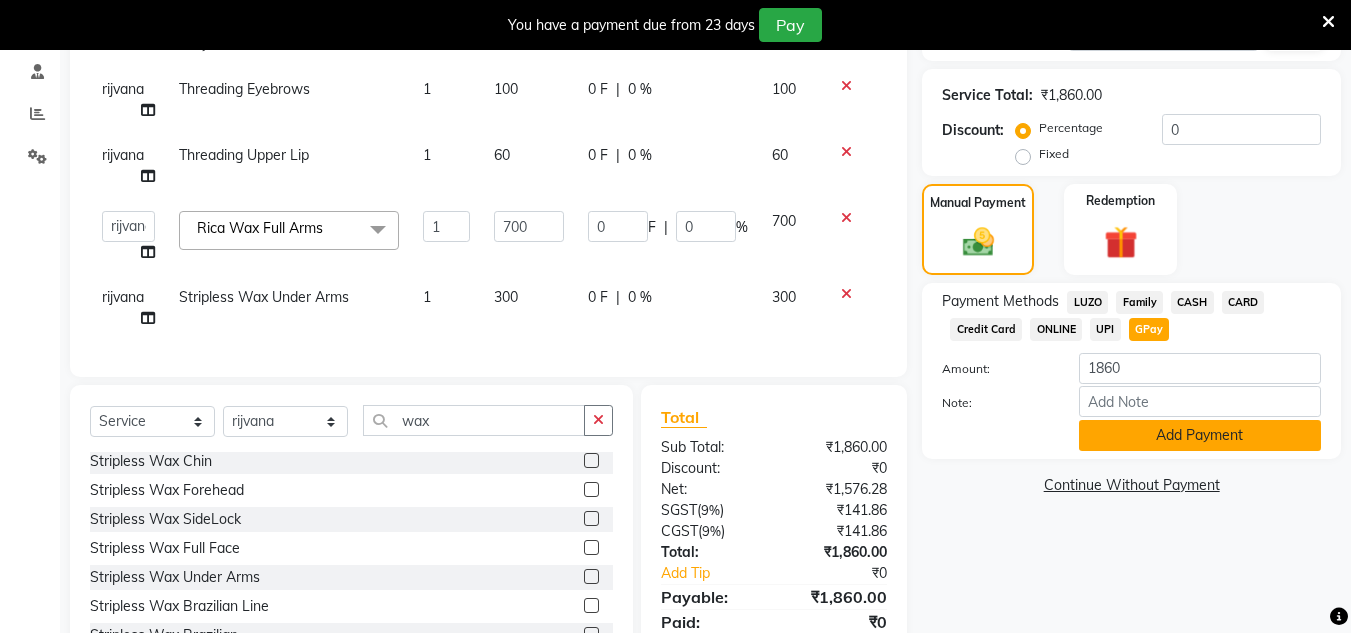 click on "Add Payment" 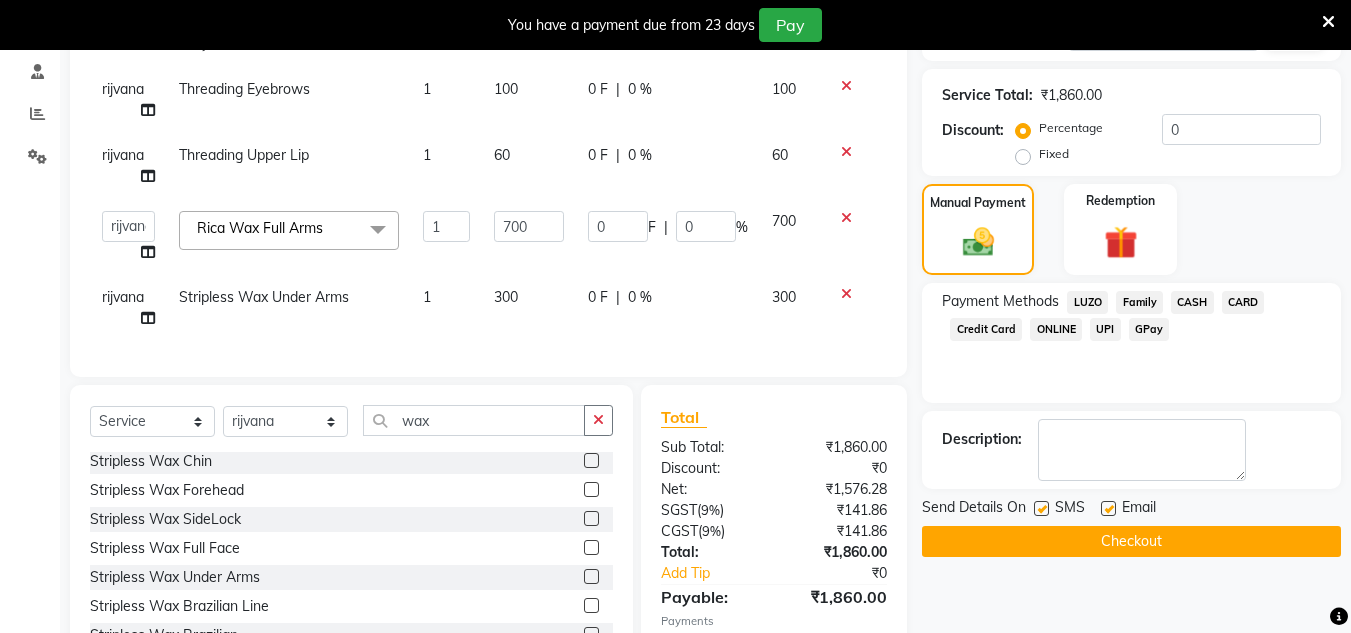 scroll, scrollTop: 512, scrollLeft: 0, axis: vertical 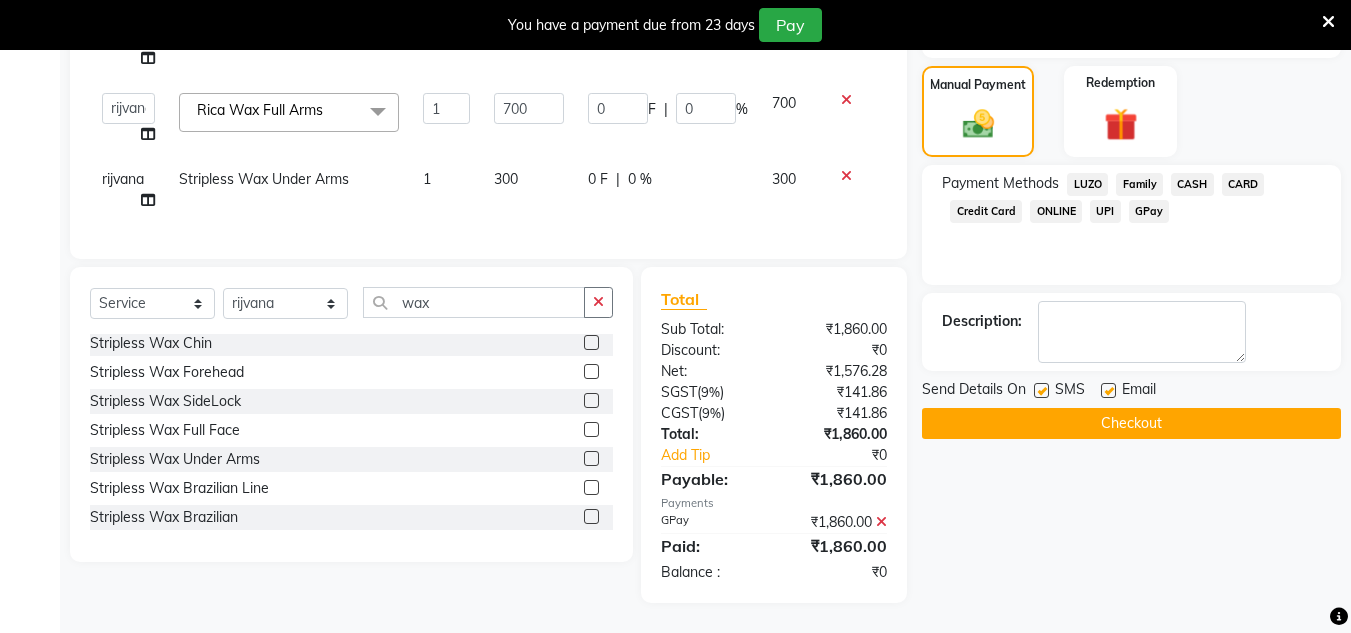 click on "Checkout" 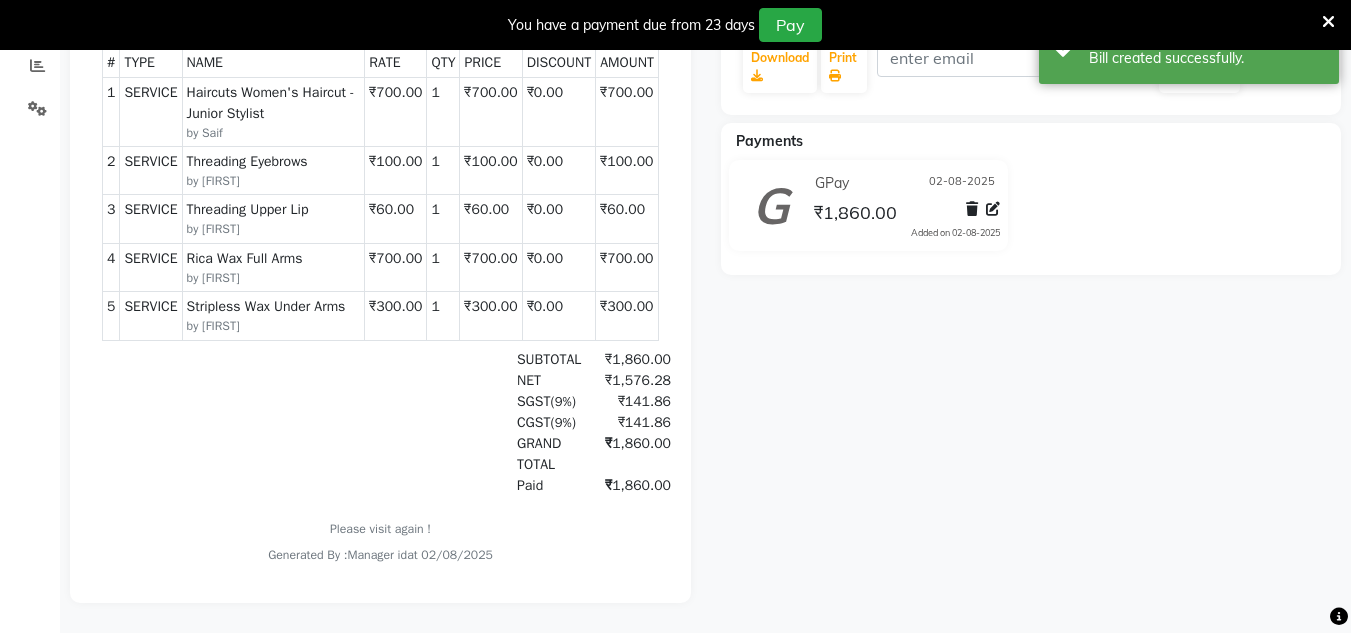 scroll, scrollTop: 0, scrollLeft: 0, axis: both 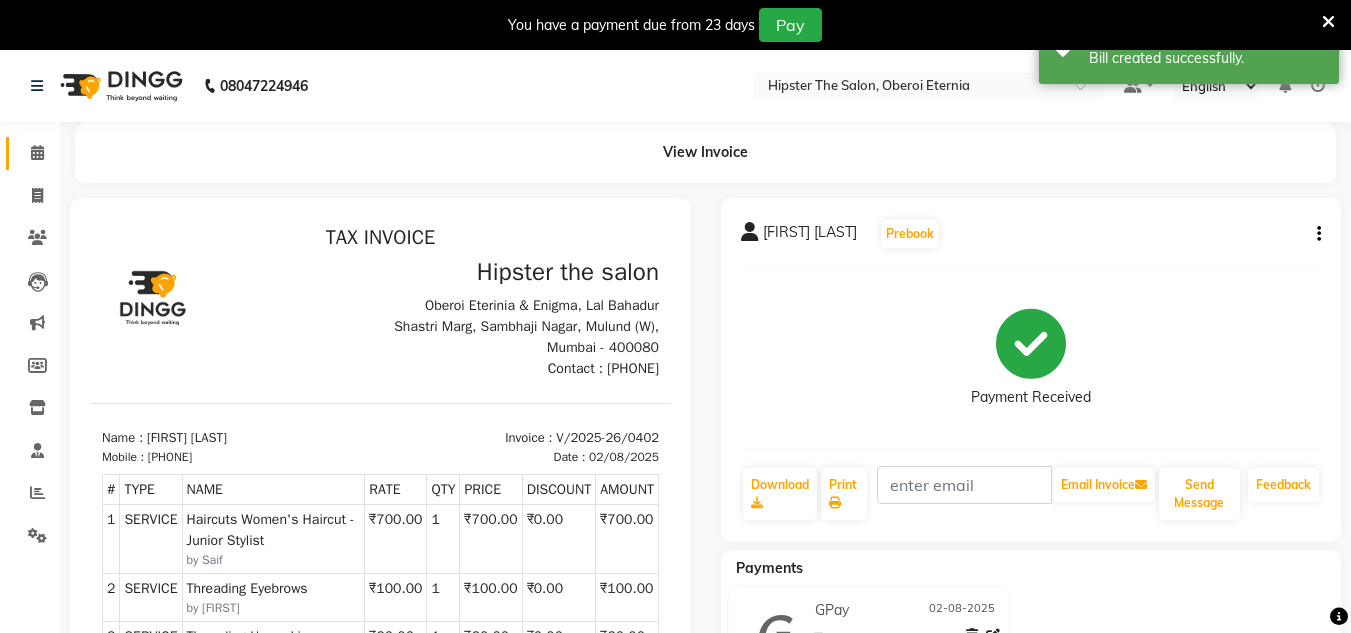 click 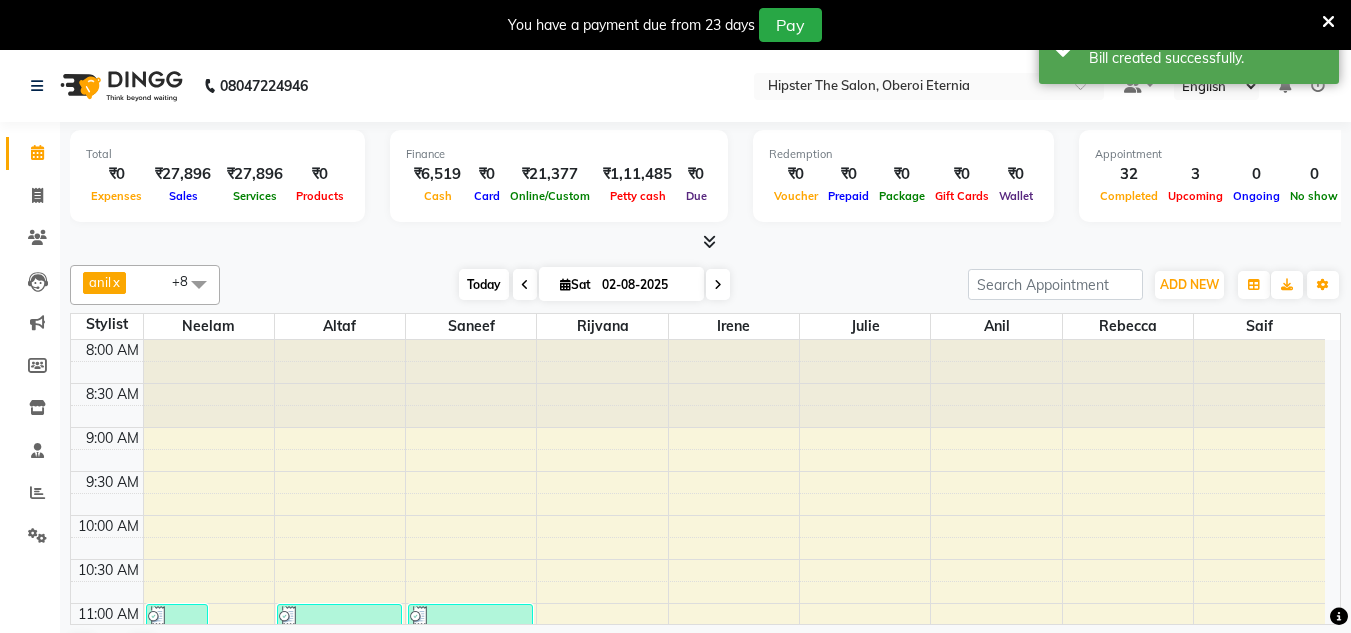 click on "Today" at bounding box center (484, 284) 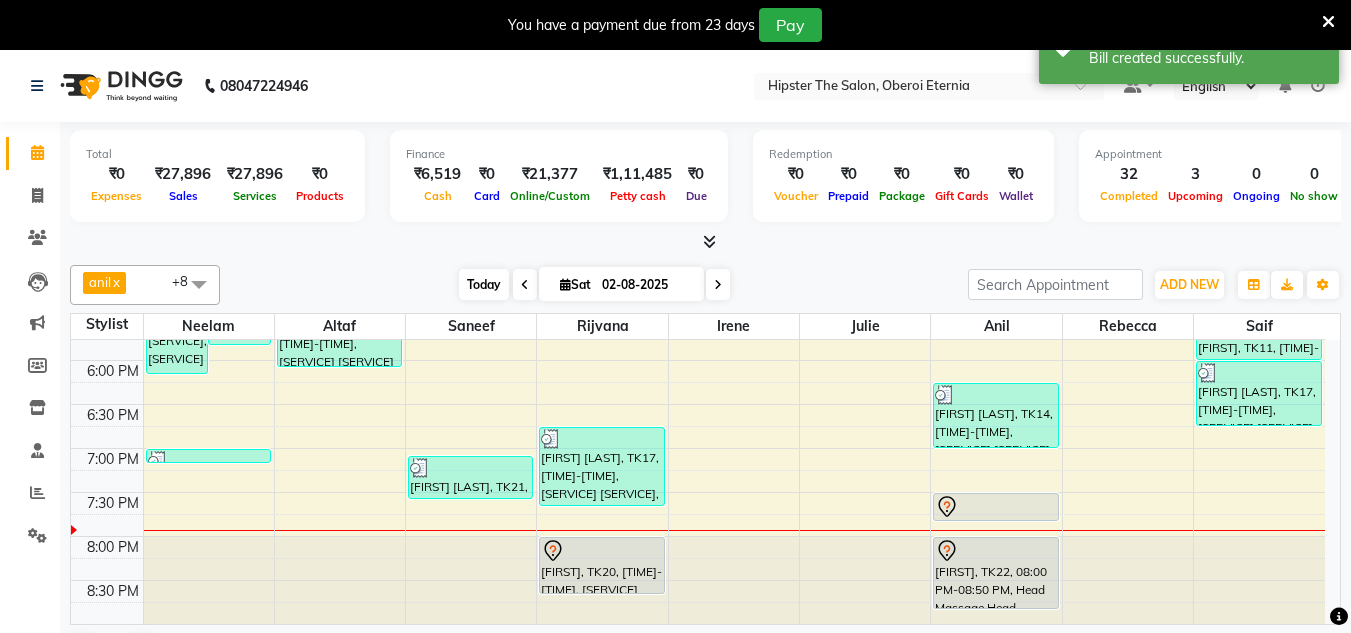 click on "Today" at bounding box center [484, 284] 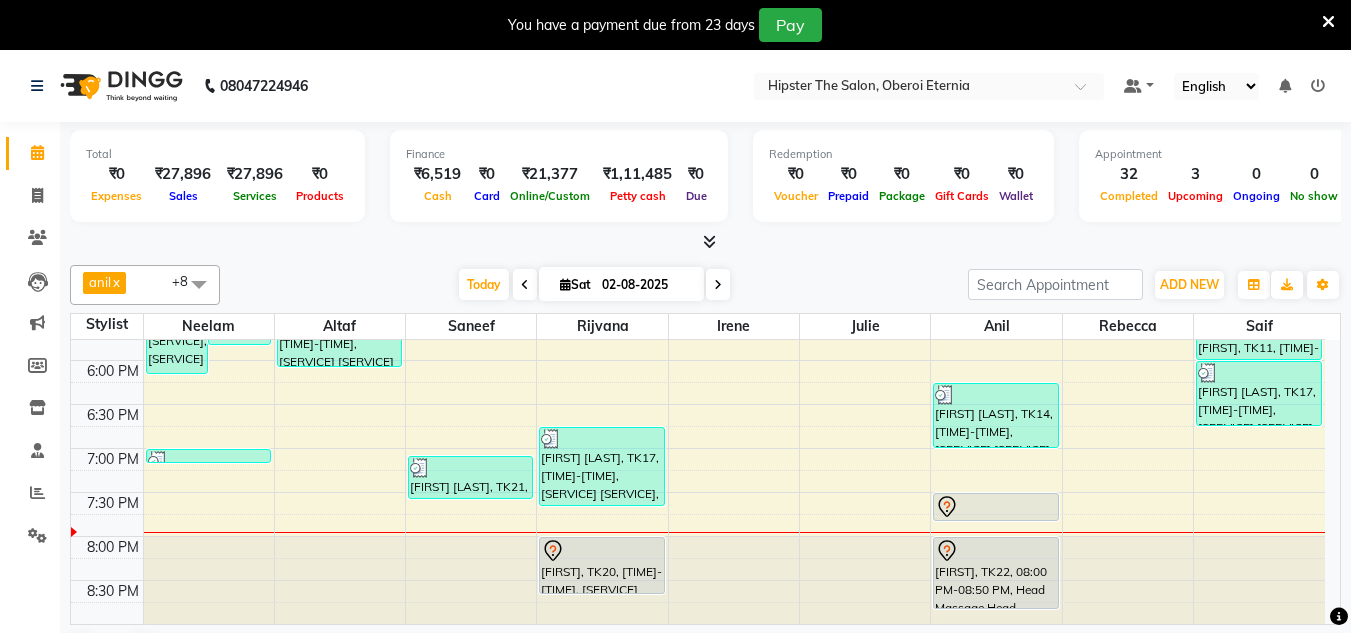 click at bounding box center [718, 285] 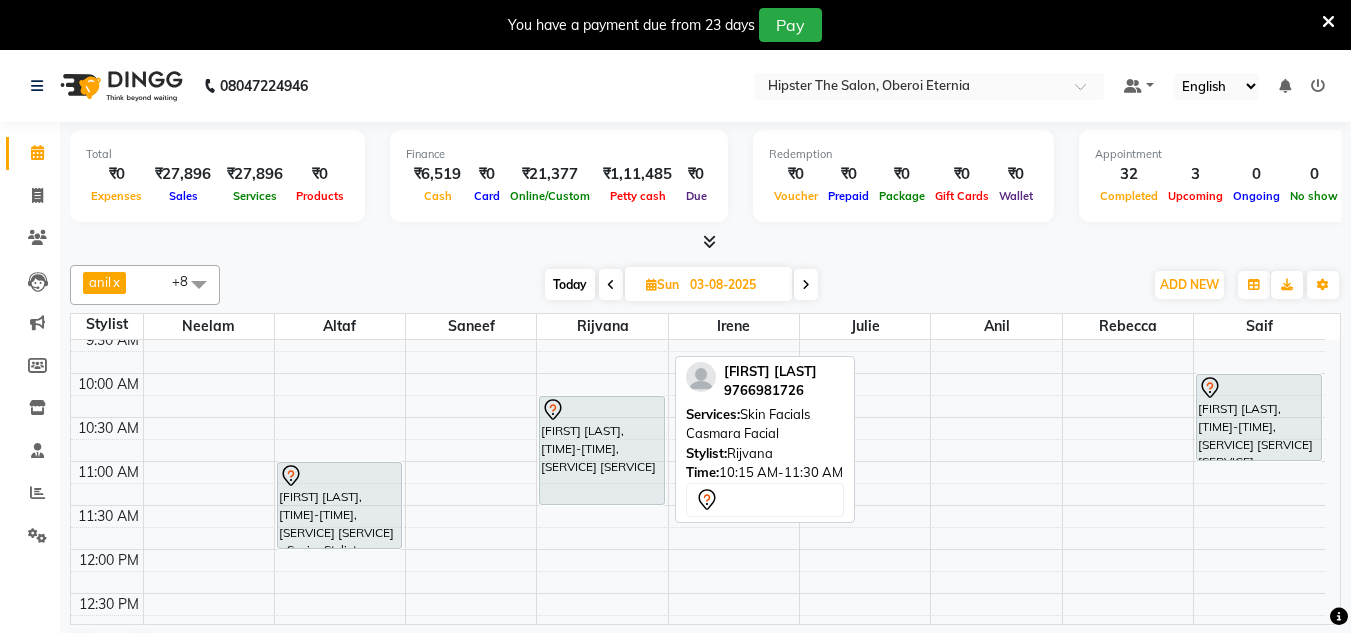 scroll, scrollTop: 143, scrollLeft: 0, axis: vertical 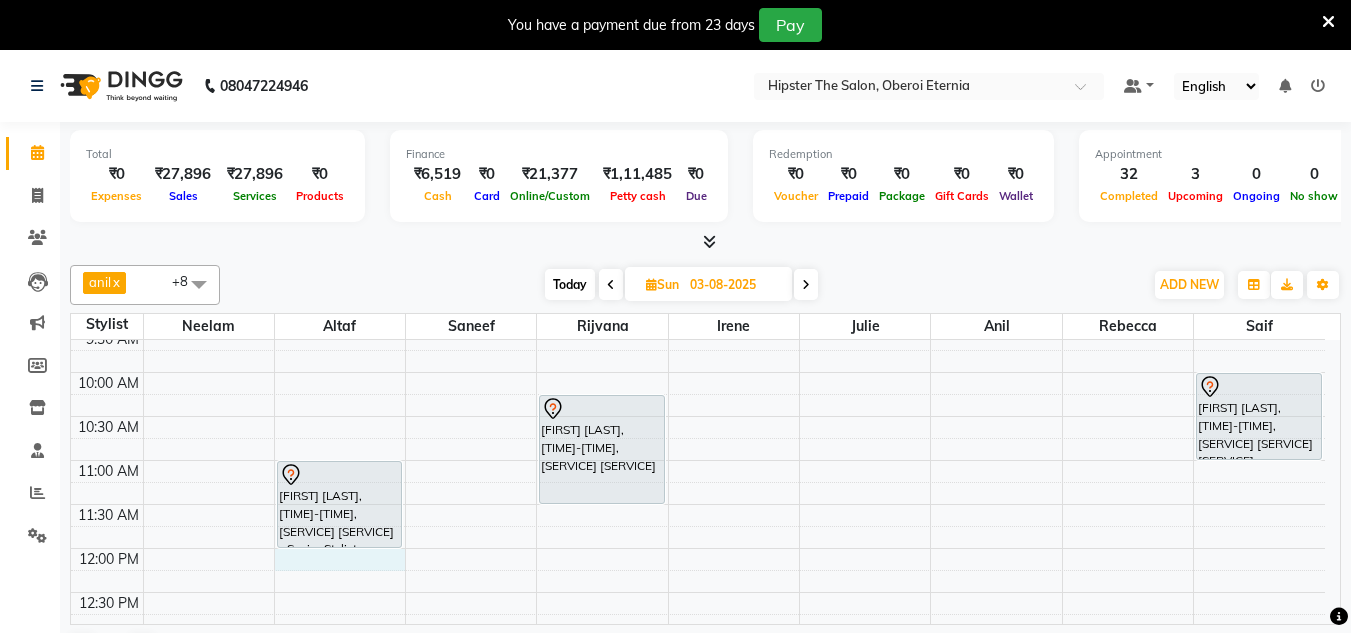 click on "8:00 AM 8:30 AM 9:00 AM 9:30 AM 10:00 AM 10:30 AM 11:00 AM 11:30 AM 12:00 PM 12:30 PM 1:00 PM 1:30 PM 2:00 PM 2:30 PM 3:00 PM 3:30 PM 4:00 PM 4:30 PM 5:00 PM 5:30 PM 6:00 PM 6:30 PM 7:00 PM 7:30 PM 8:00 PM 8:30 PM             [FIRST] [LAST], 11:00 AM-12:00 PM, Haircuts Women's Haircut - Senior Stylist             [FIRST] [LAST], 01:30 PM-02:00 PM, Haircuts Men's Haircut - Junior Stylist             [FIRST] [LAST], 10:15 AM-11:30 AM, Skin Facials Casmara Facial             [FIRST] [LAST], 10:00 AM-11:00 AM, Wash & Blow Dry Wash & Blow Dry Shoulder Length" at bounding box center (698, 768) 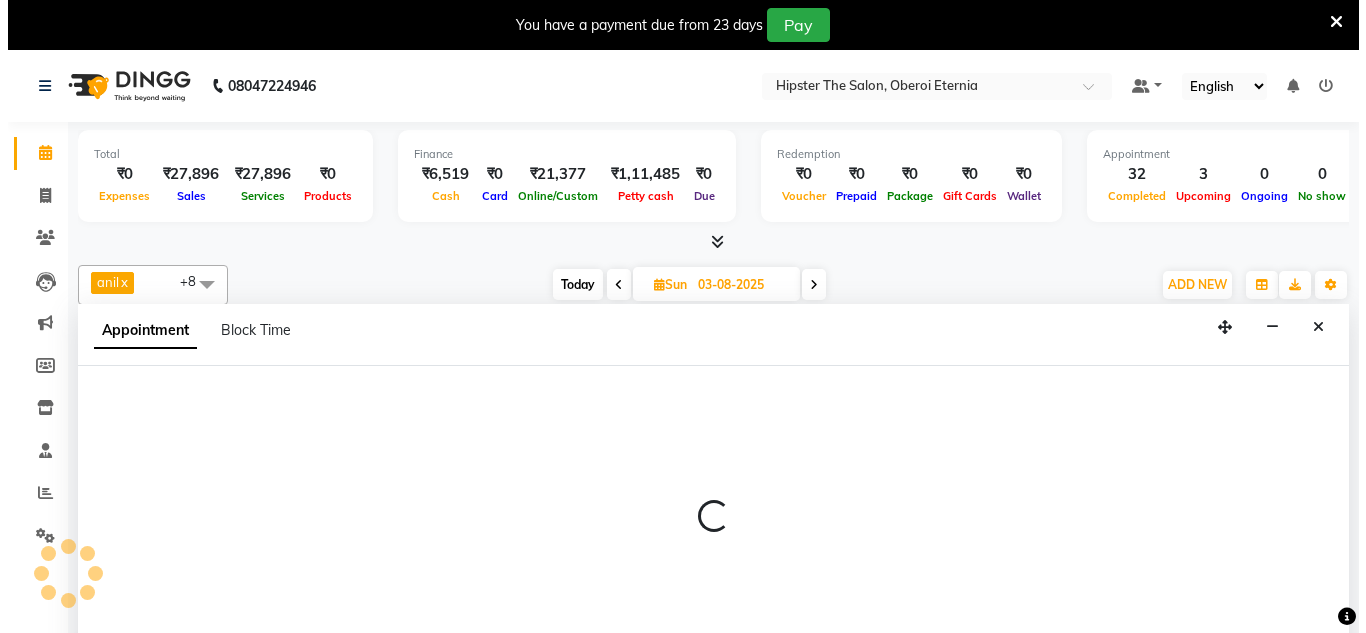 scroll, scrollTop: 51, scrollLeft: 0, axis: vertical 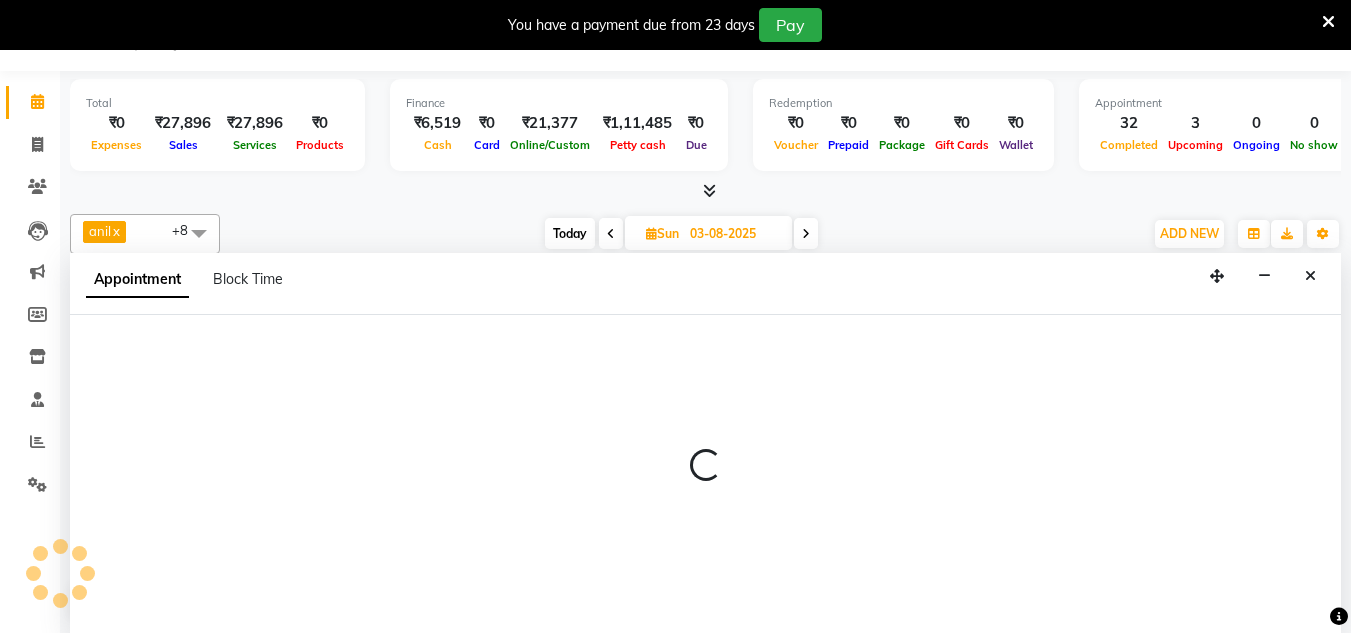 select on "85979" 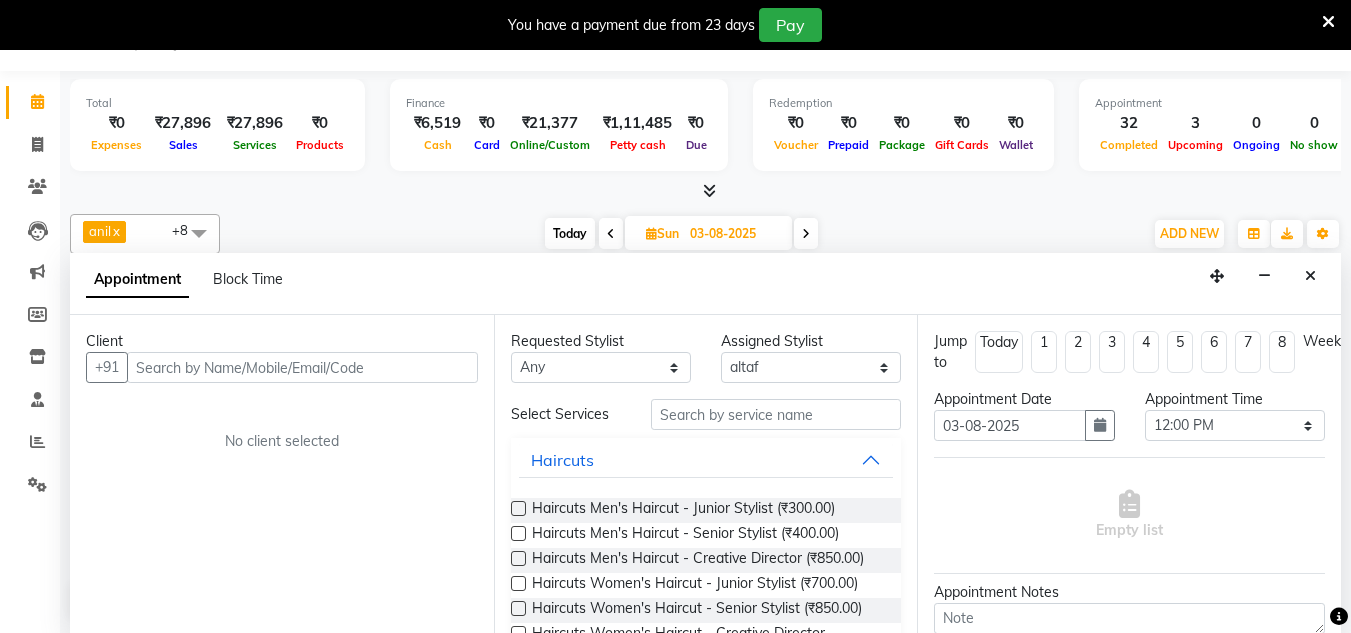 click at bounding box center (302, 367) 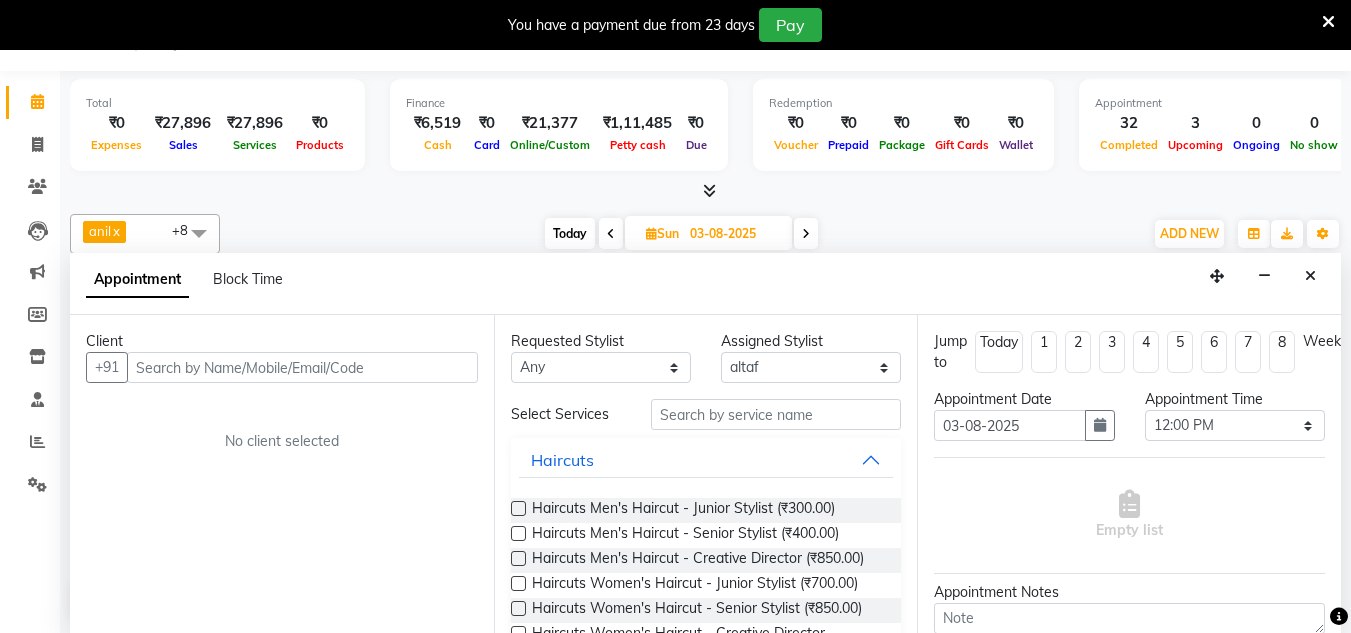 click at bounding box center [302, 367] 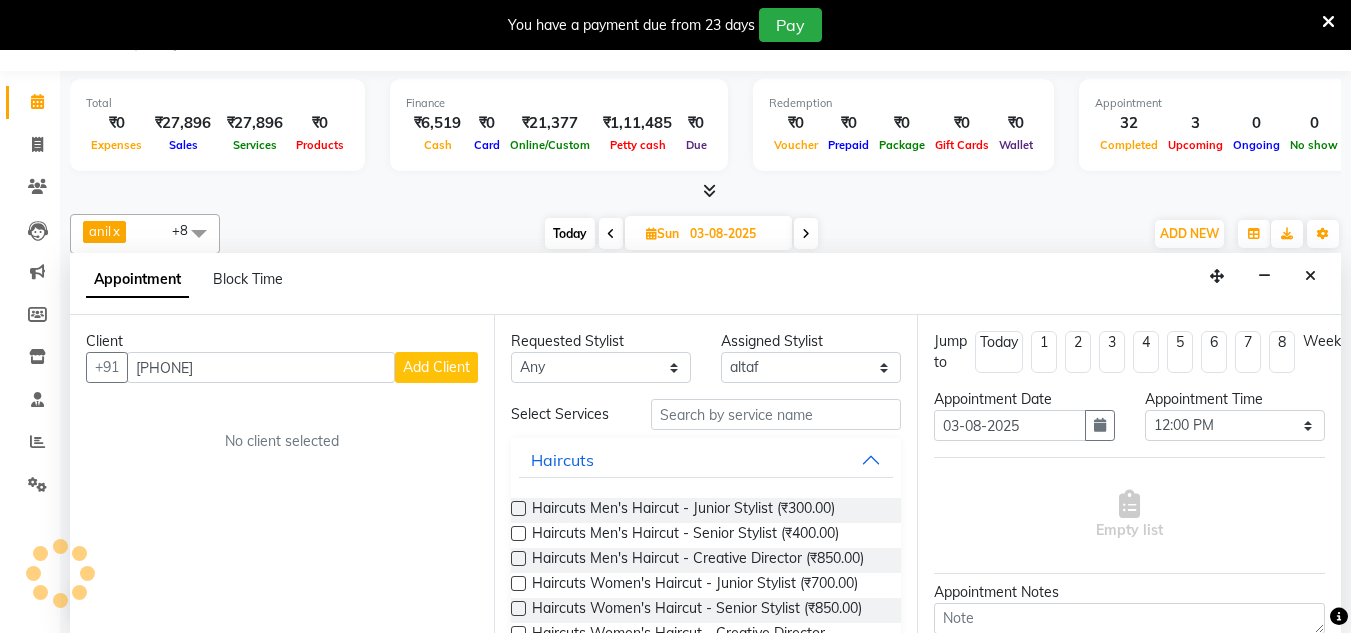 type on "[PHONE]" 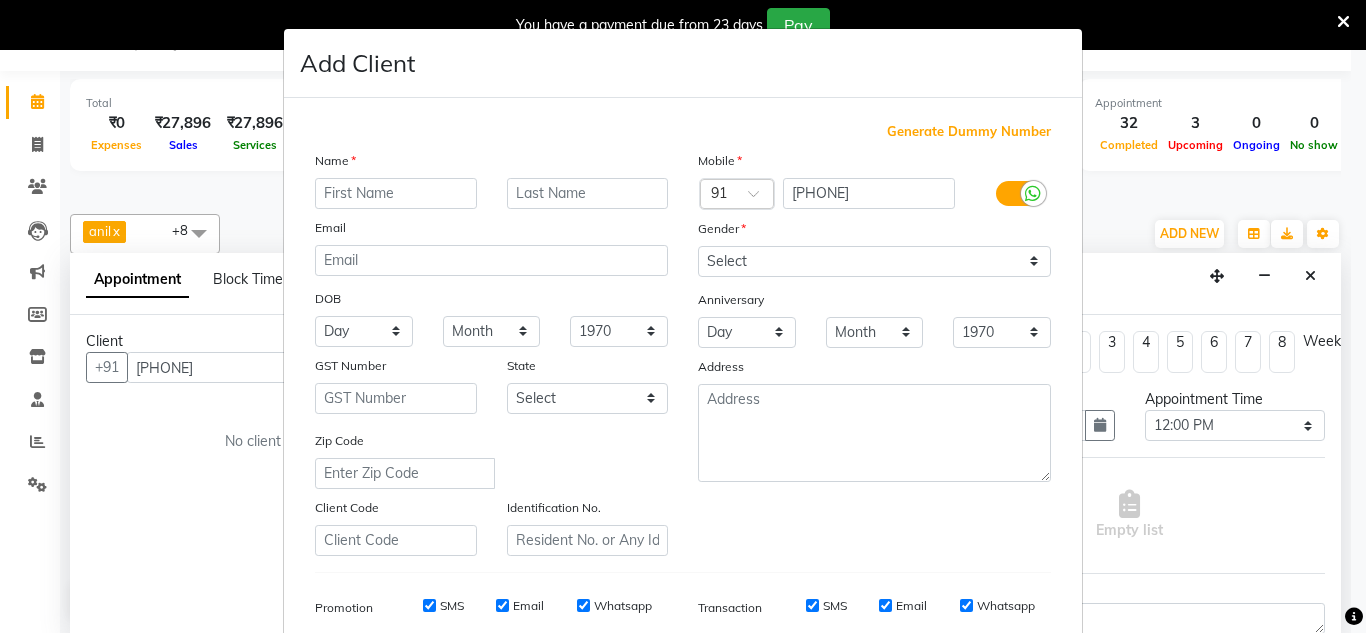 click at bounding box center [396, 193] 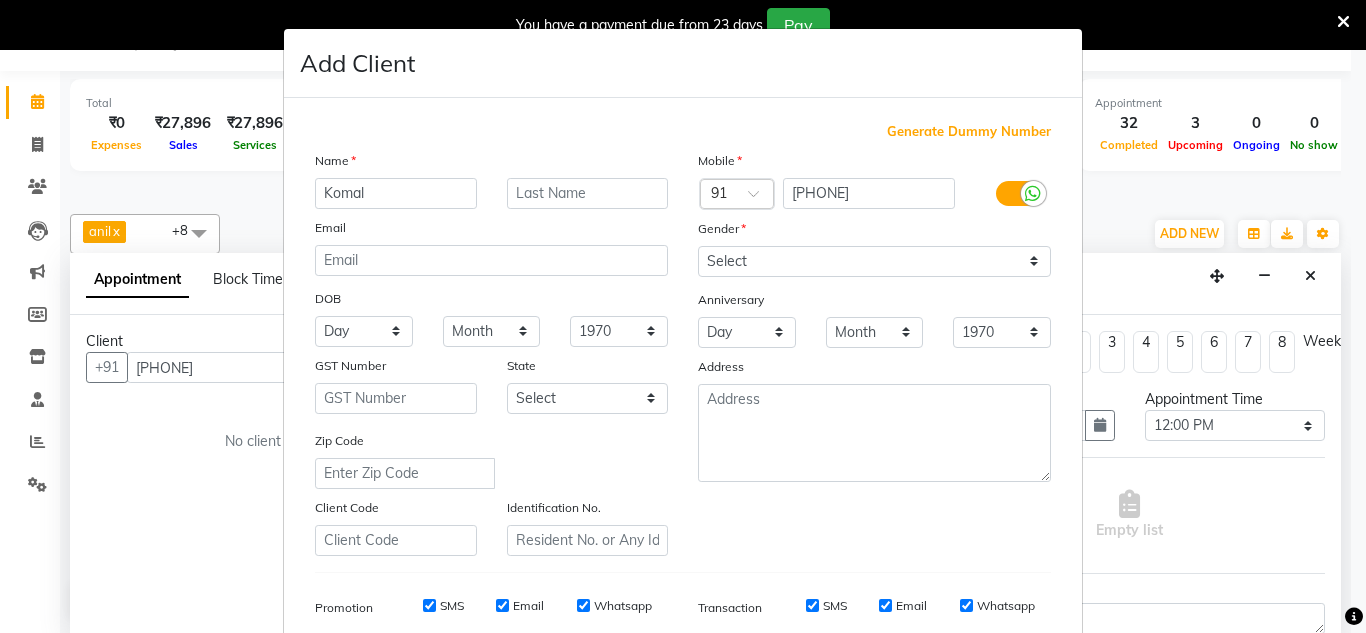 type on "Komal" 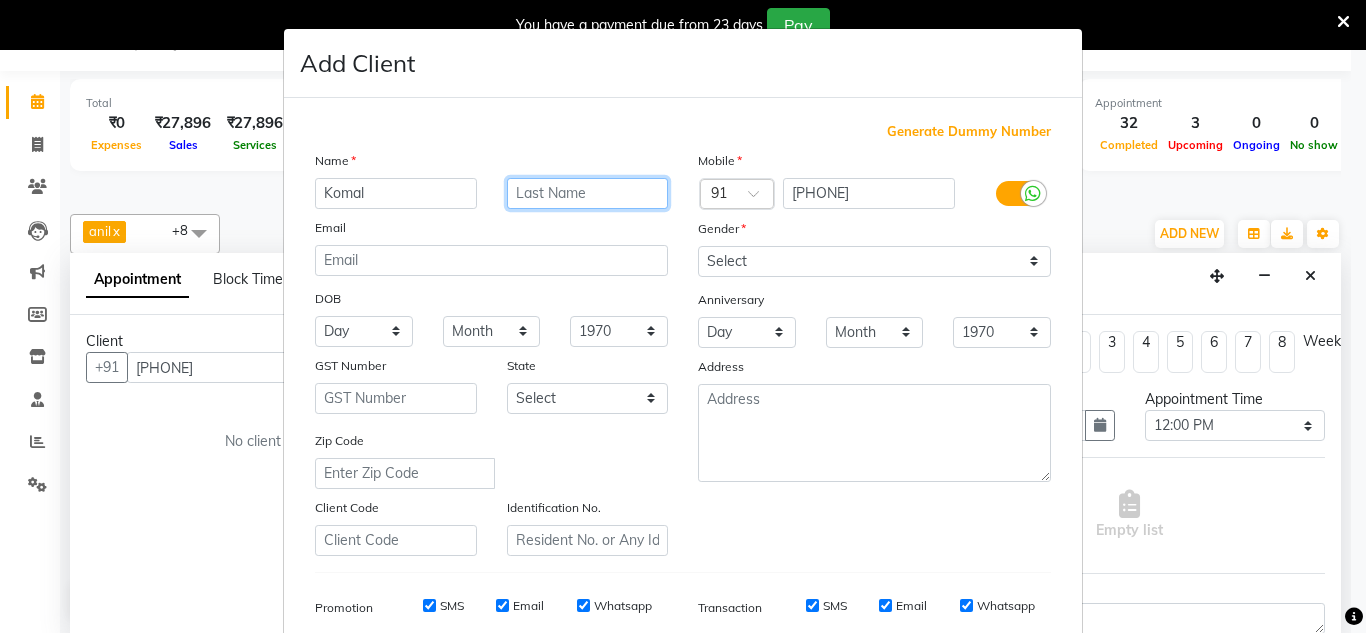 click at bounding box center [588, 193] 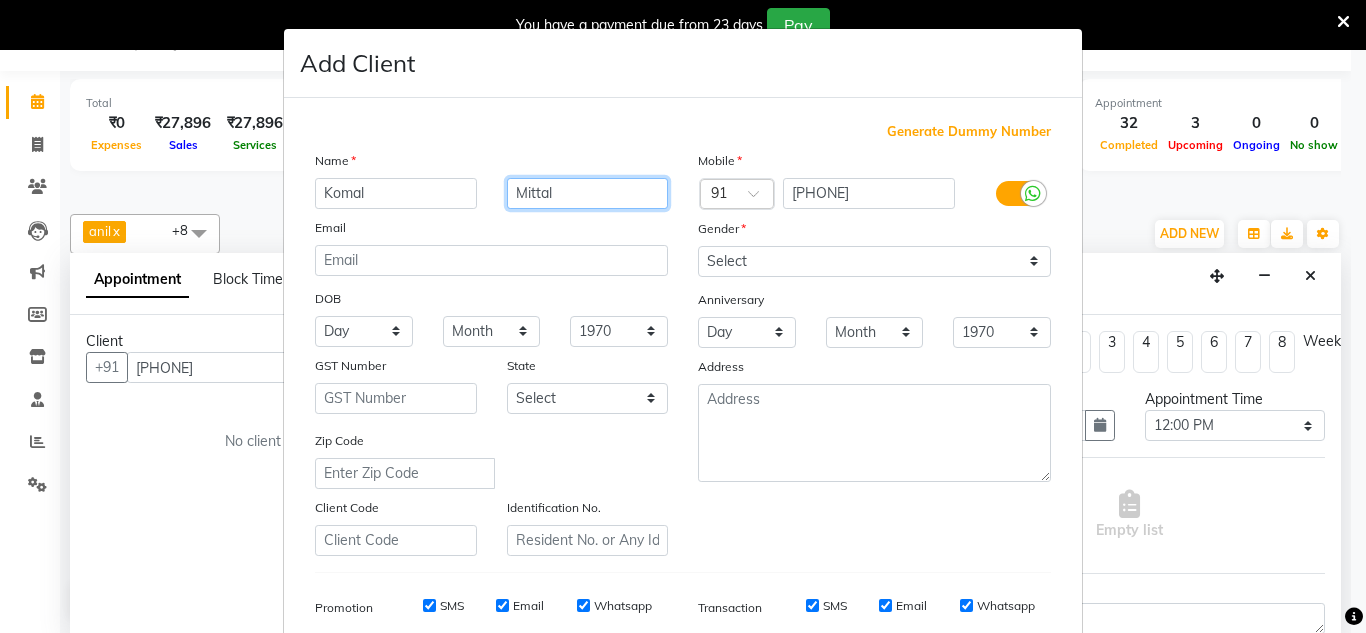 type on "Mittal" 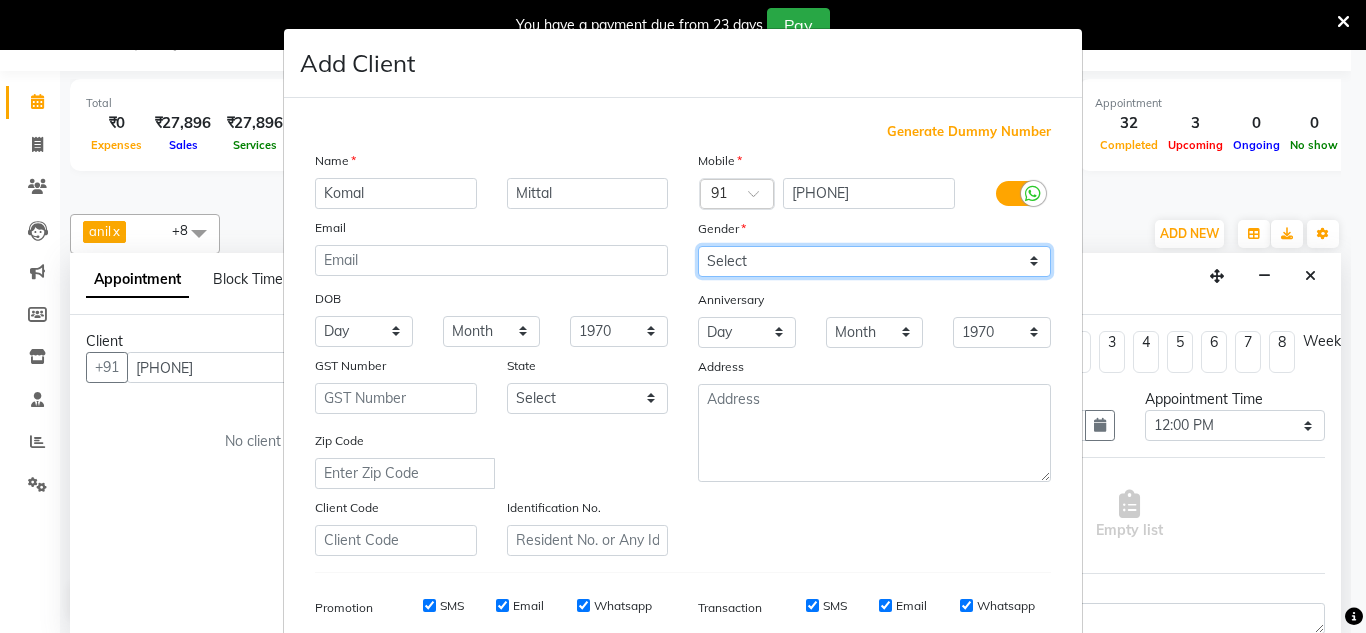 click on "Select Male Female Other Prefer Not To Say" at bounding box center (874, 261) 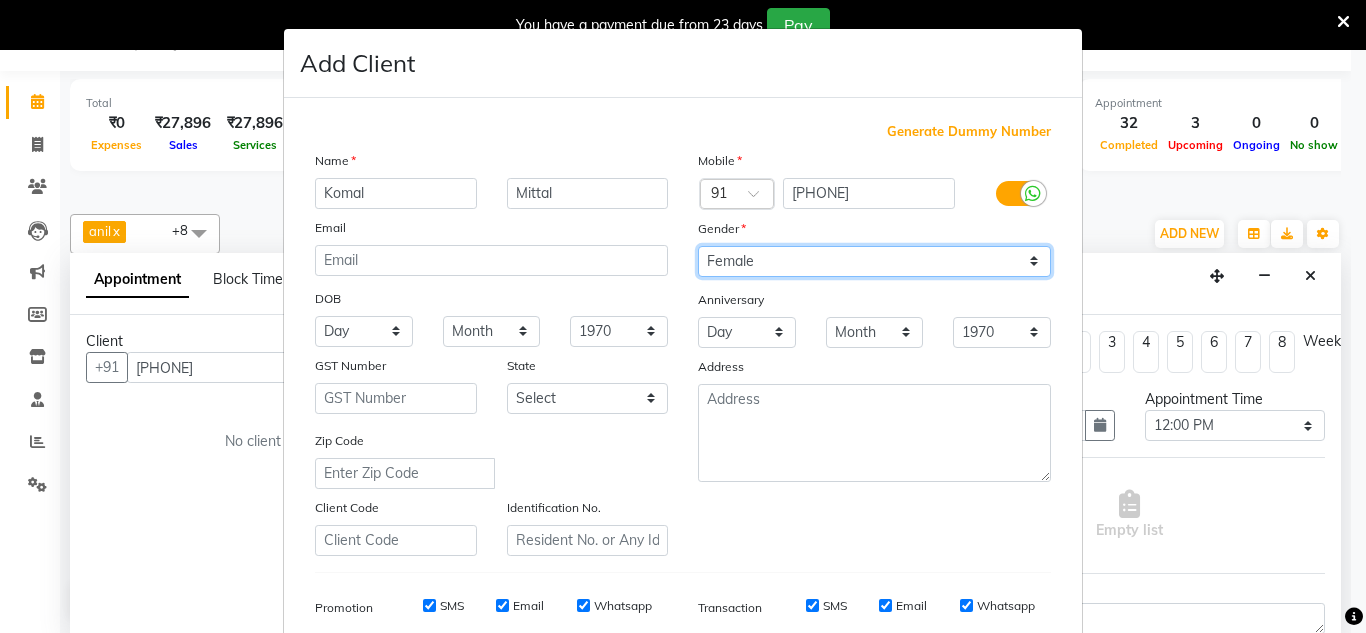click on "Select Male Female Other Prefer Not To Say" at bounding box center [874, 261] 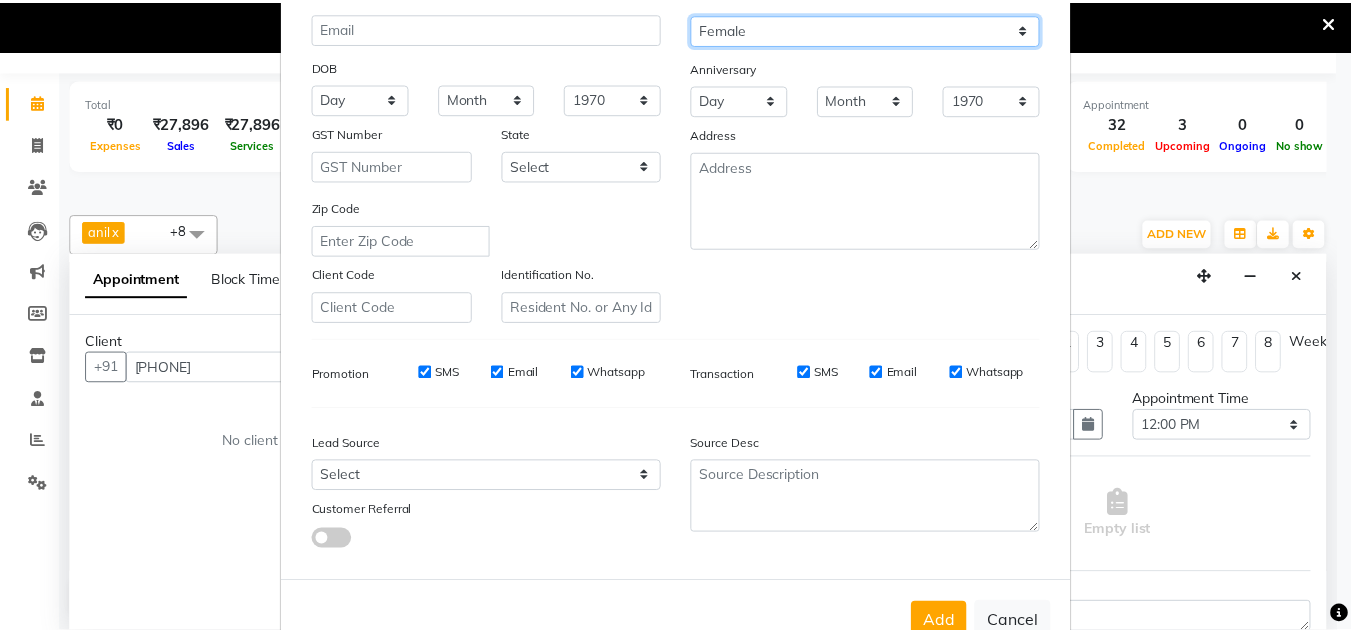 scroll, scrollTop: 236, scrollLeft: 0, axis: vertical 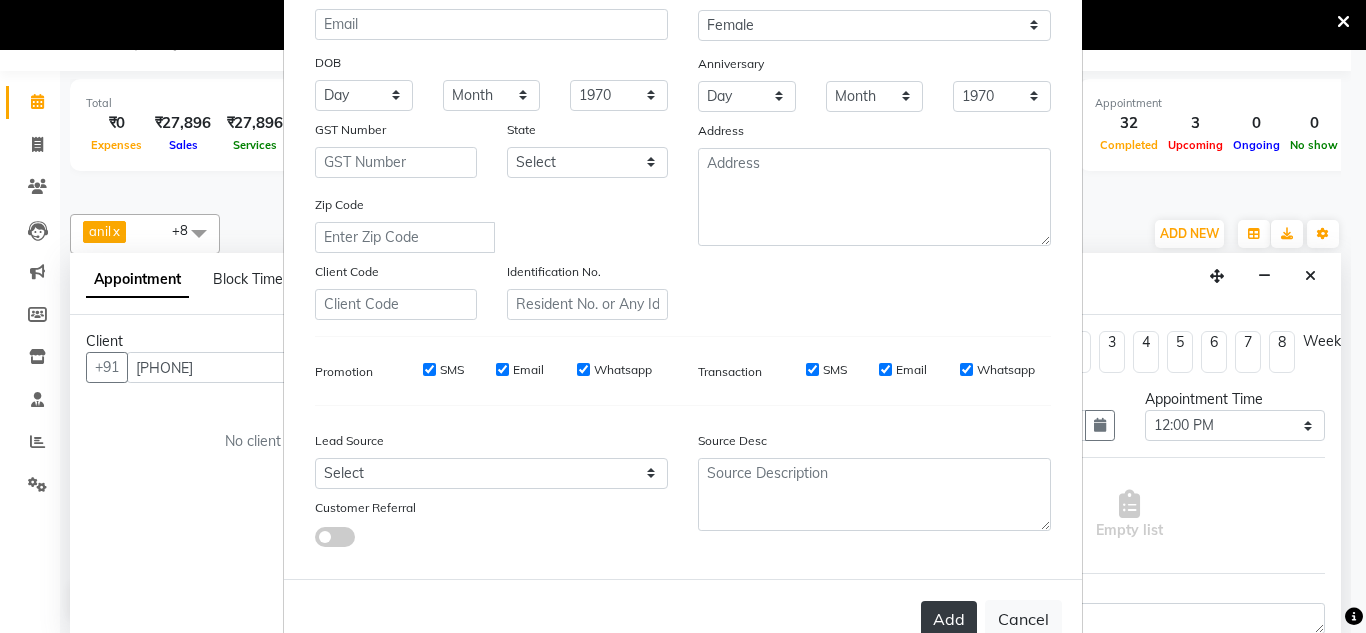click on "Add" at bounding box center [949, 619] 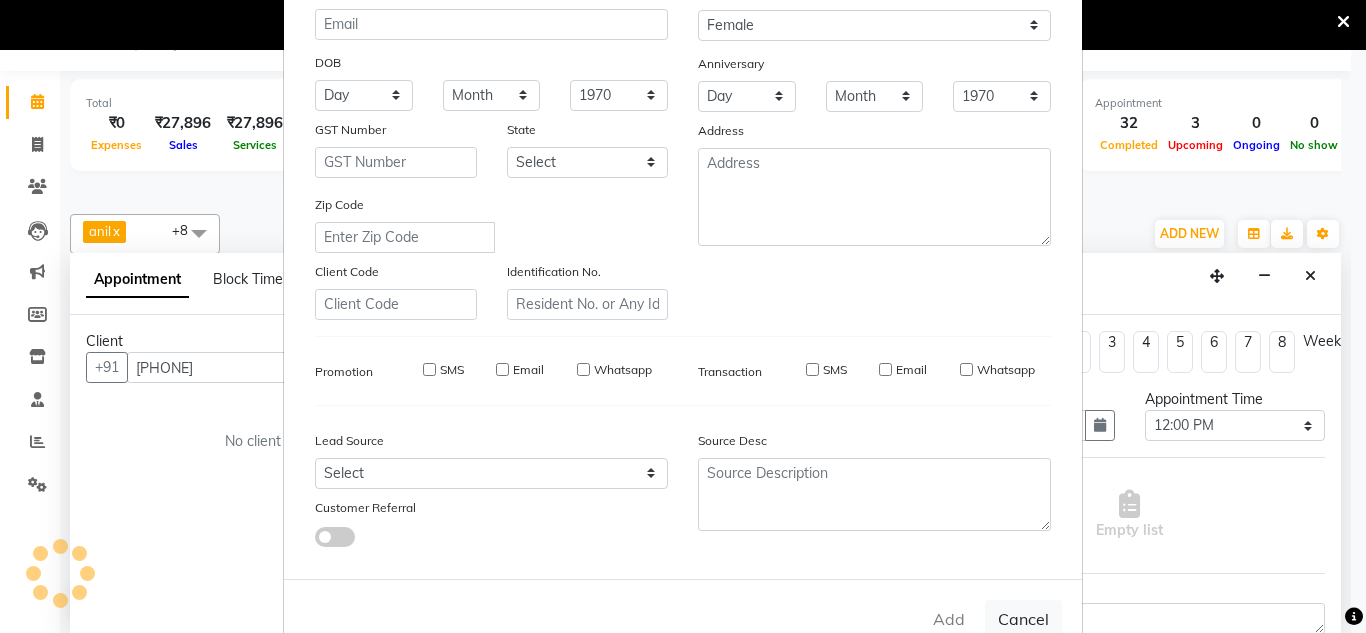 type 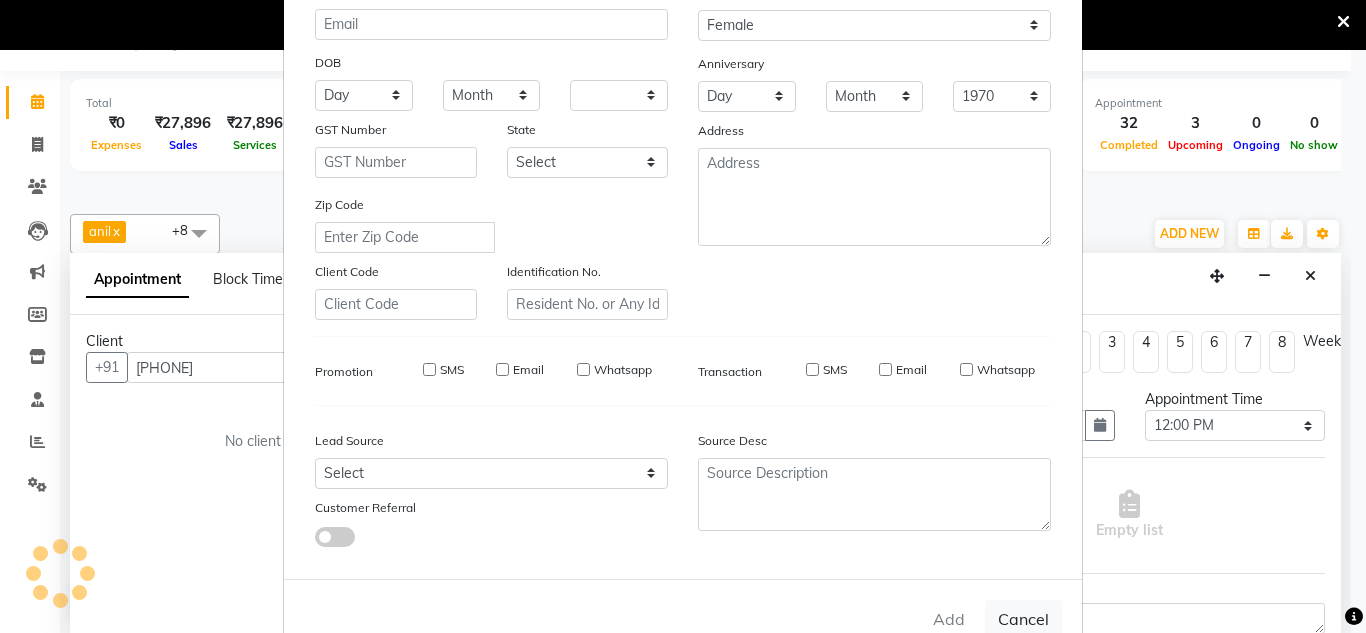 select 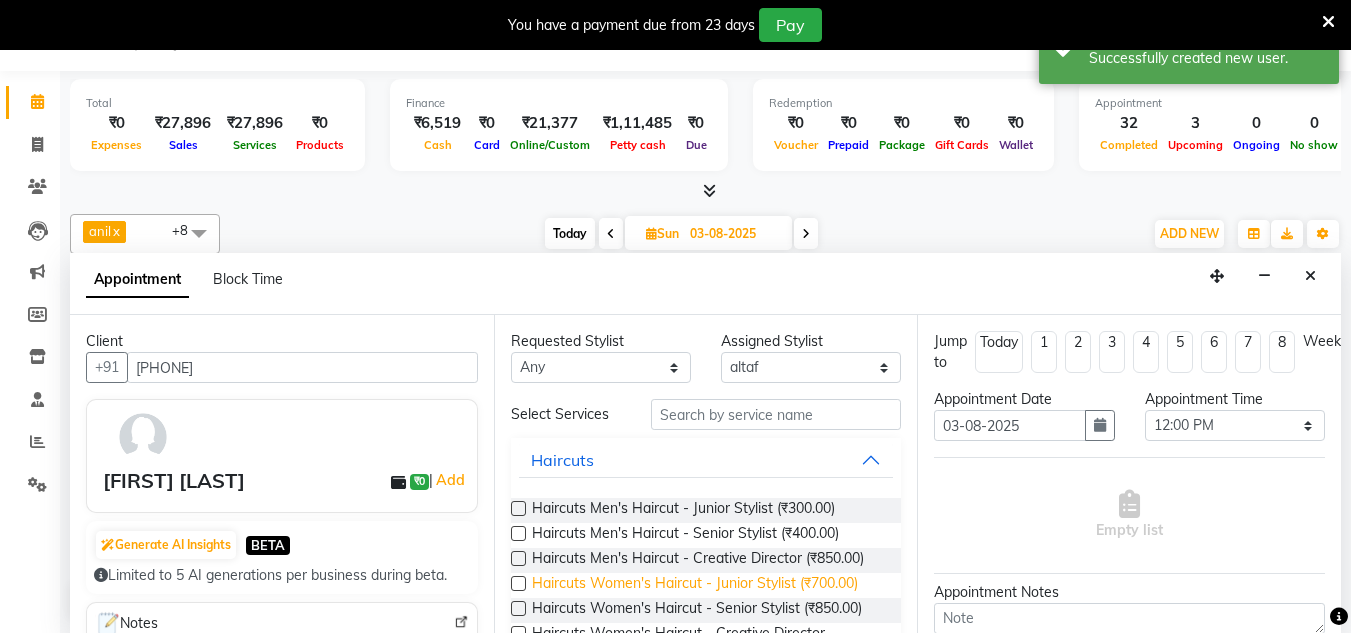 click on "Haircuts Women's Haircut - Junior Stylist (₹700.00)" at bounding box center (695, 585) 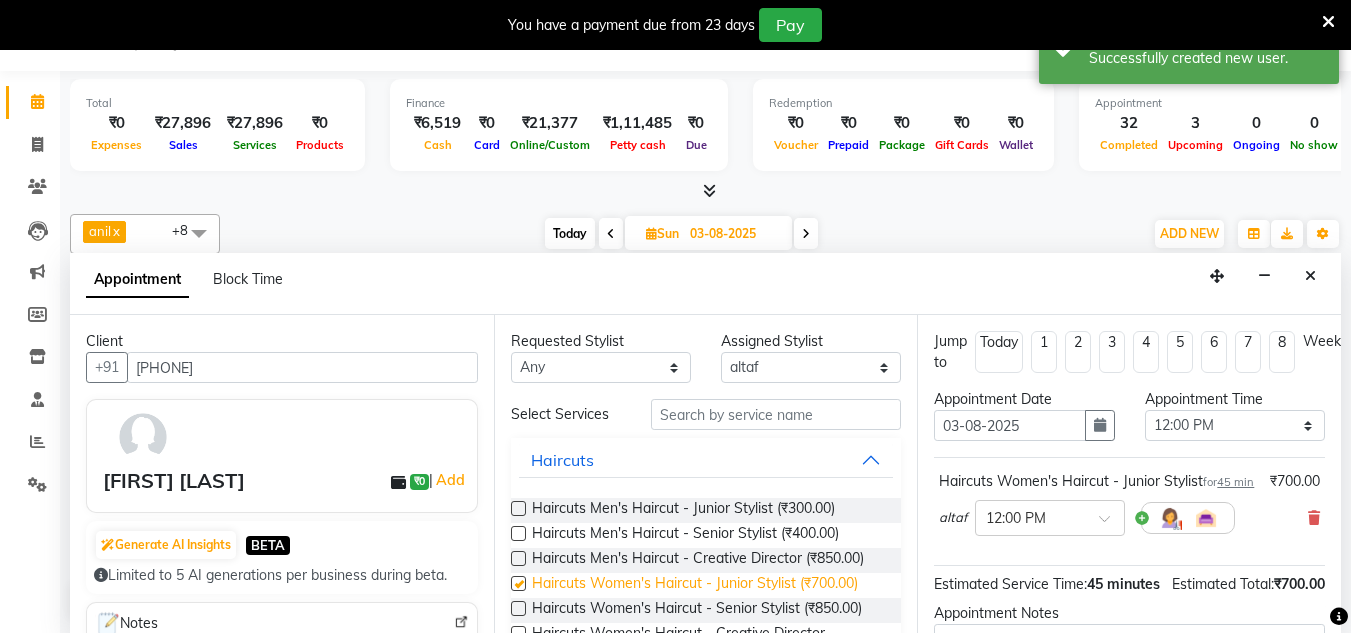 checkbox on "false" 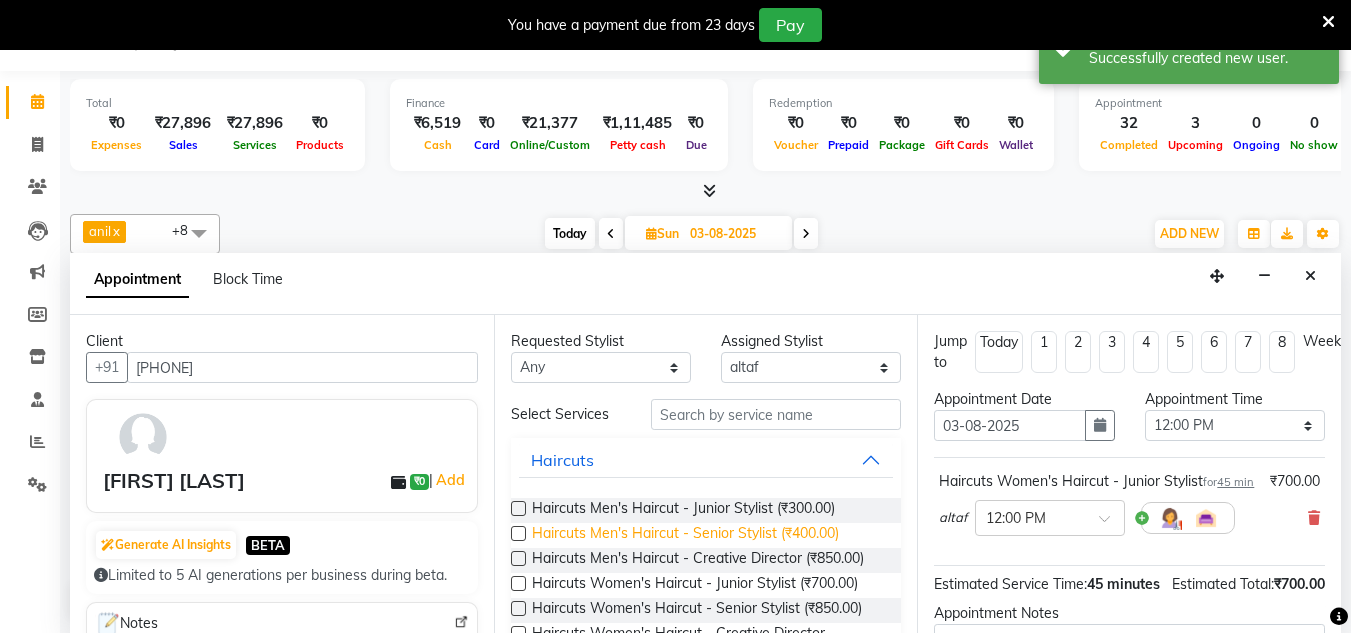 click on "Haircuts Men's Haircut - Senior Stylist (₹400.00)" at bounding box center [685, 535] 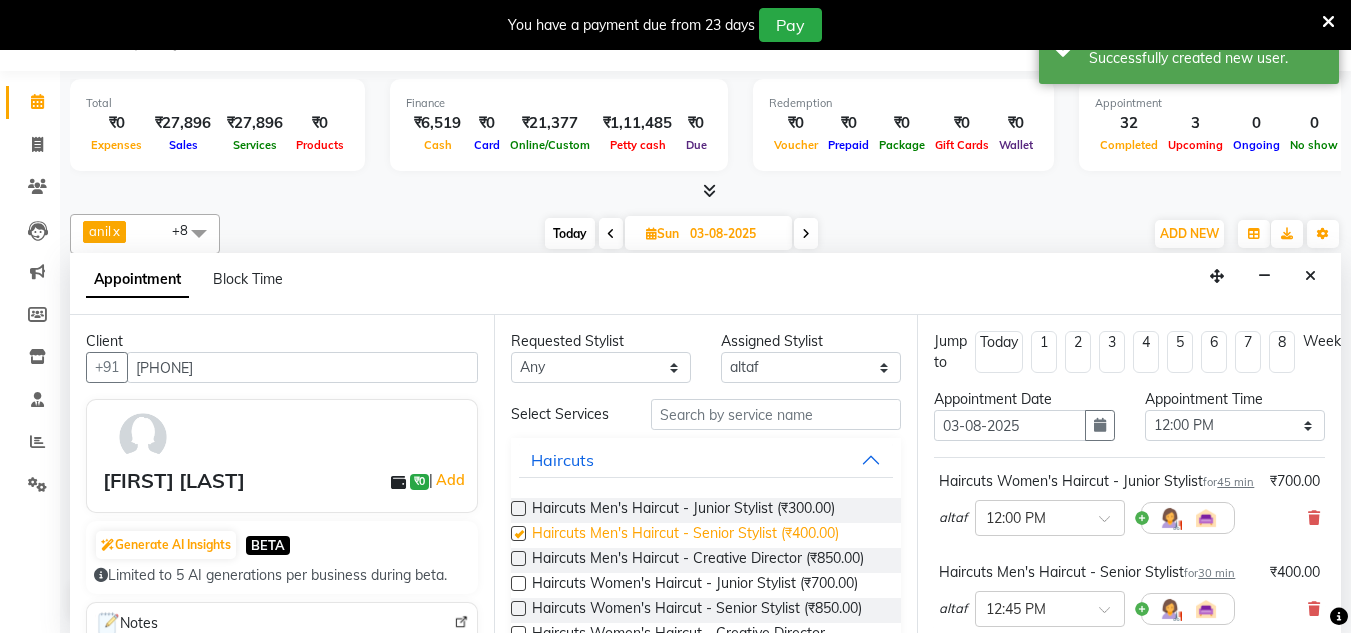 checkbox on "false" 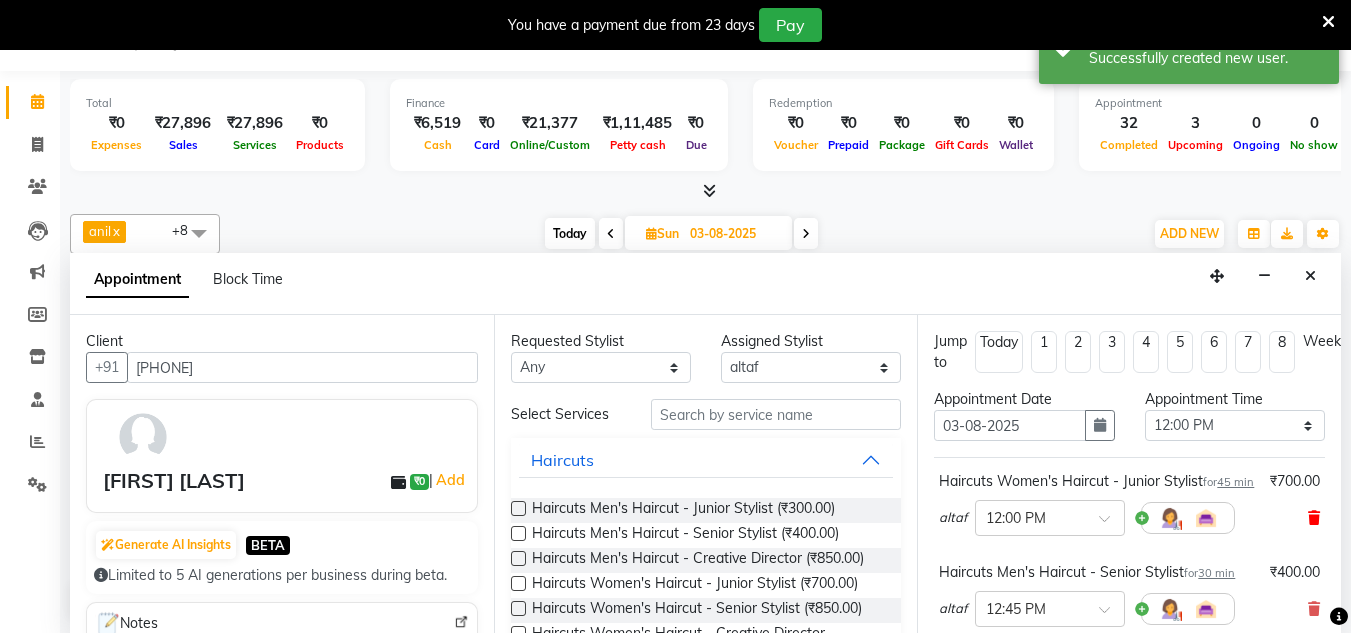 click at bounding box center [1314, 518] 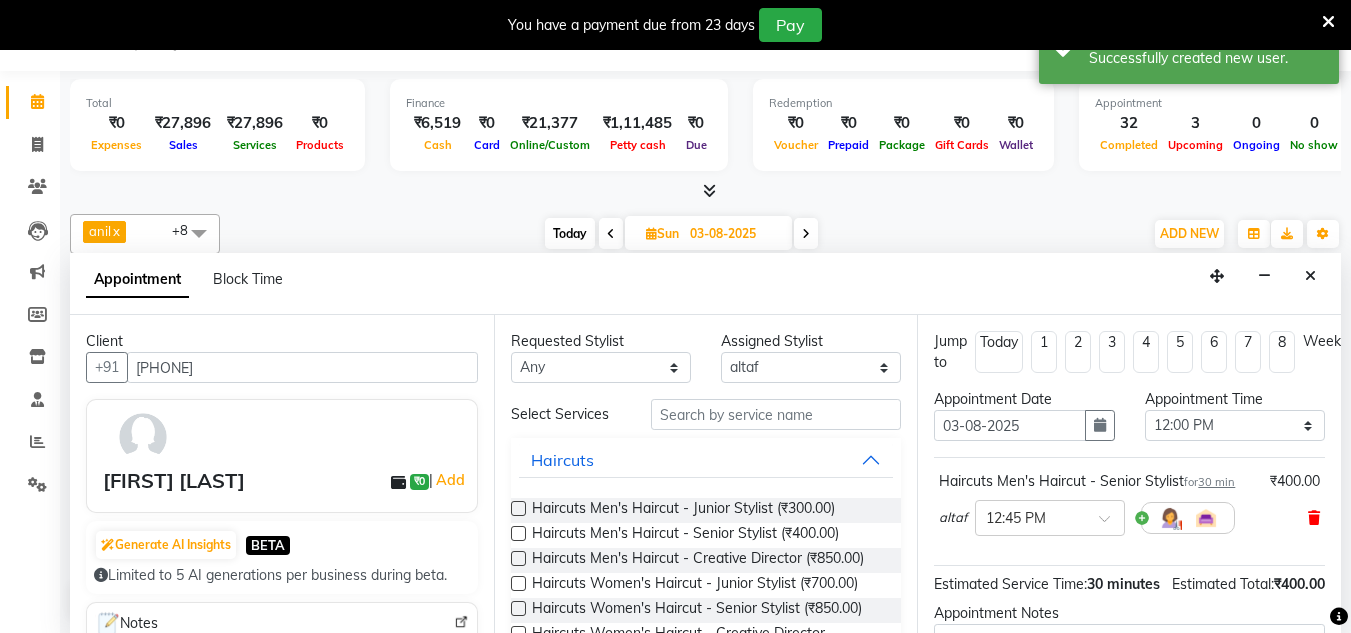 click at bounding box center [1314, 518] 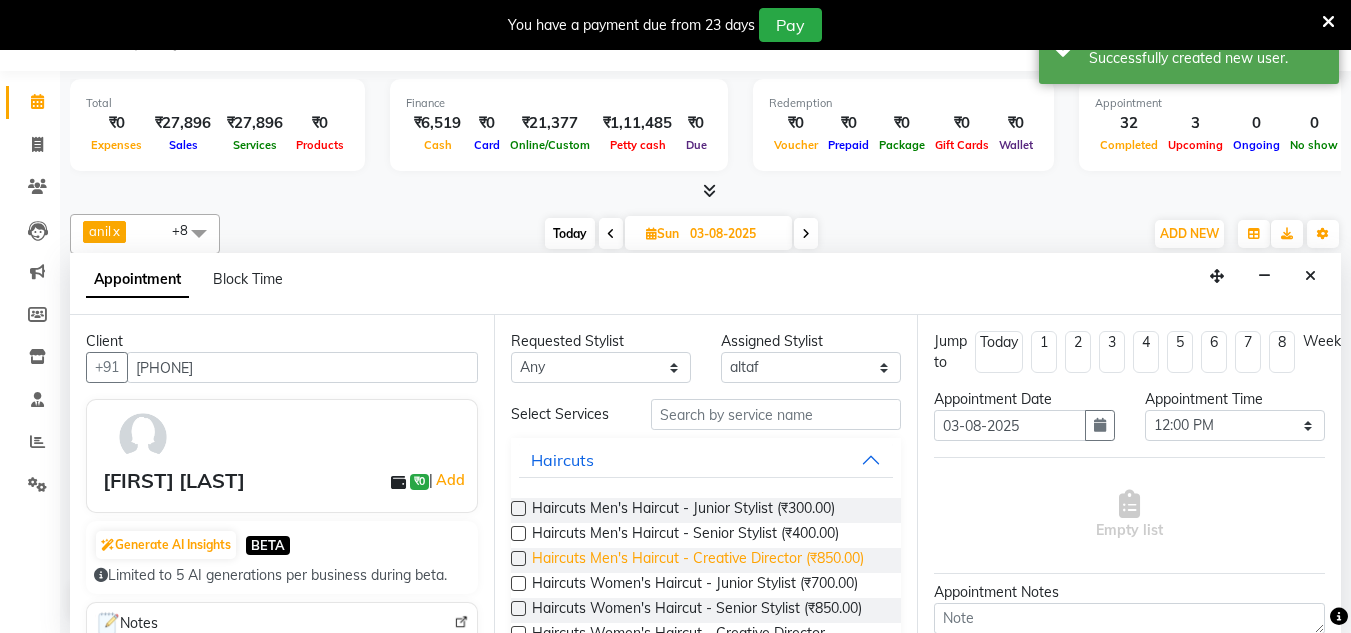 click on "Haircuts Men's Haircut - Creative Director (₹850.00)" at bounding box center (698, 560) 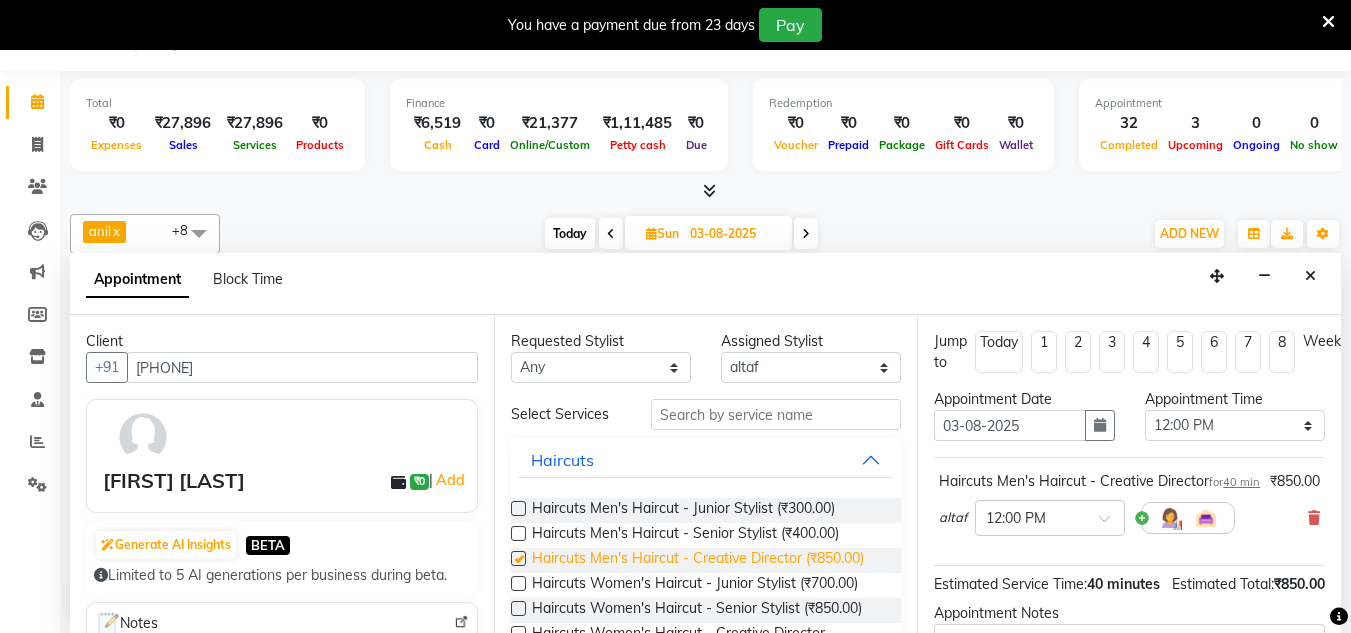 checkbox on "false" 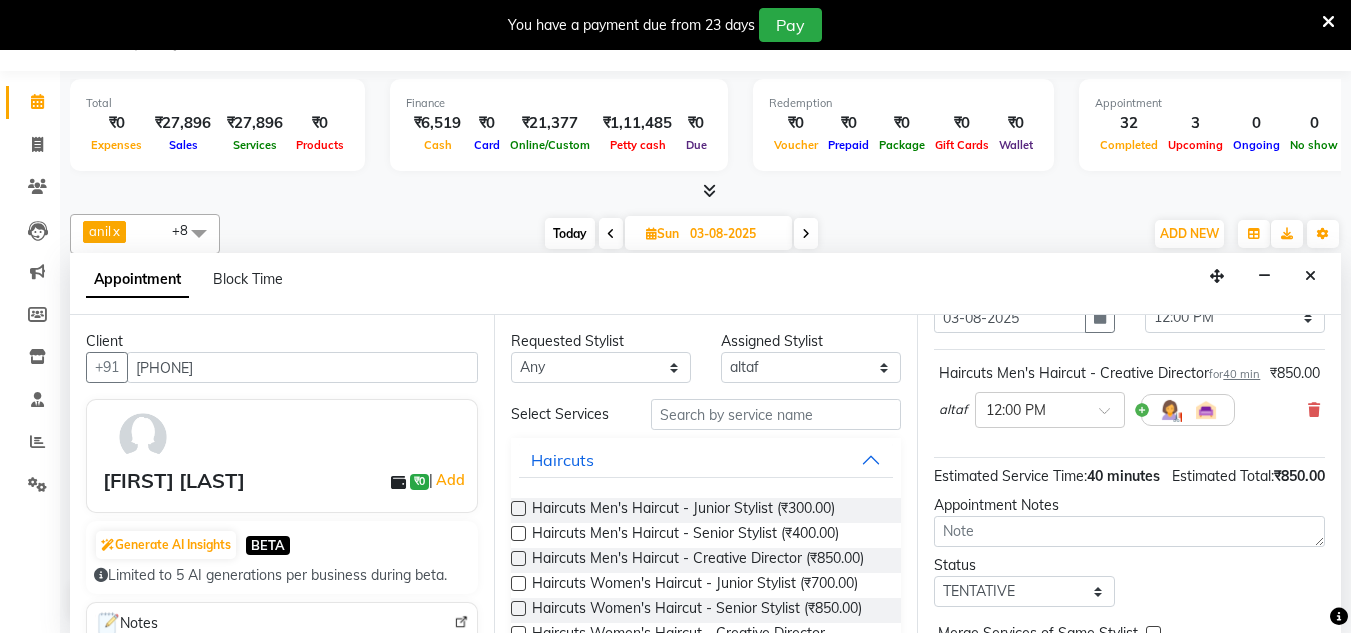 scroll, scrollTop: 106, scrollLeft: 0, axis: vertical 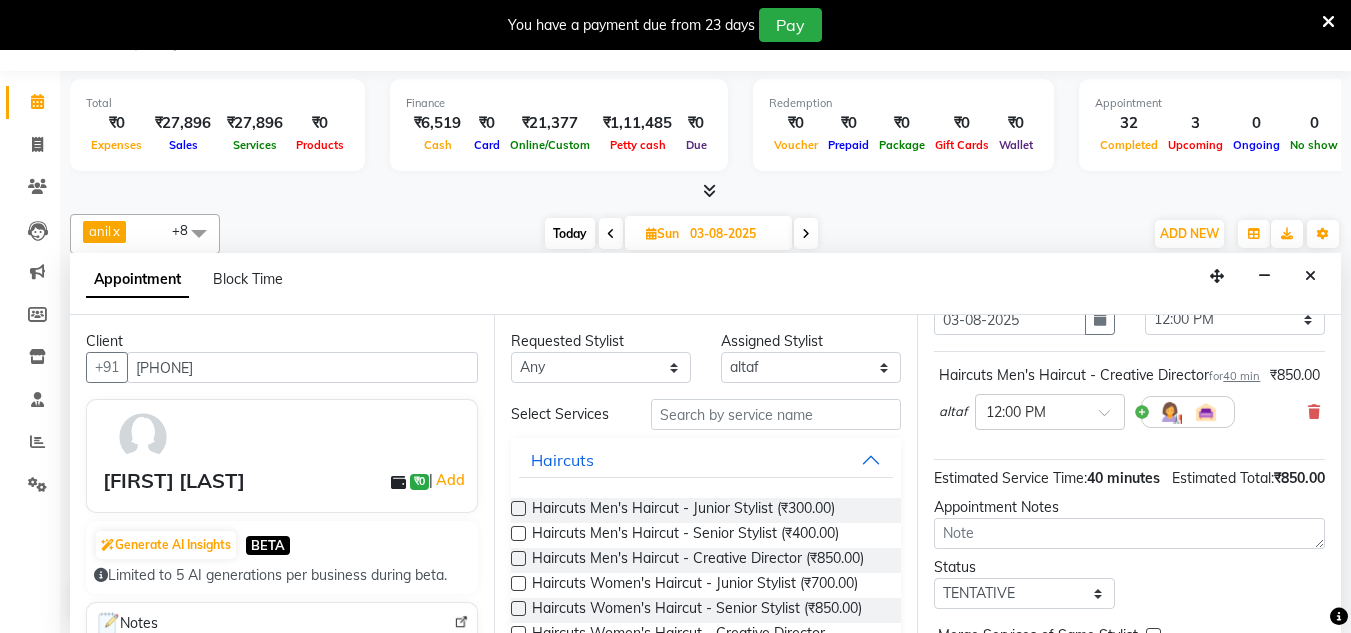 click on "₹850.00" at bounding box center (1295, 375) 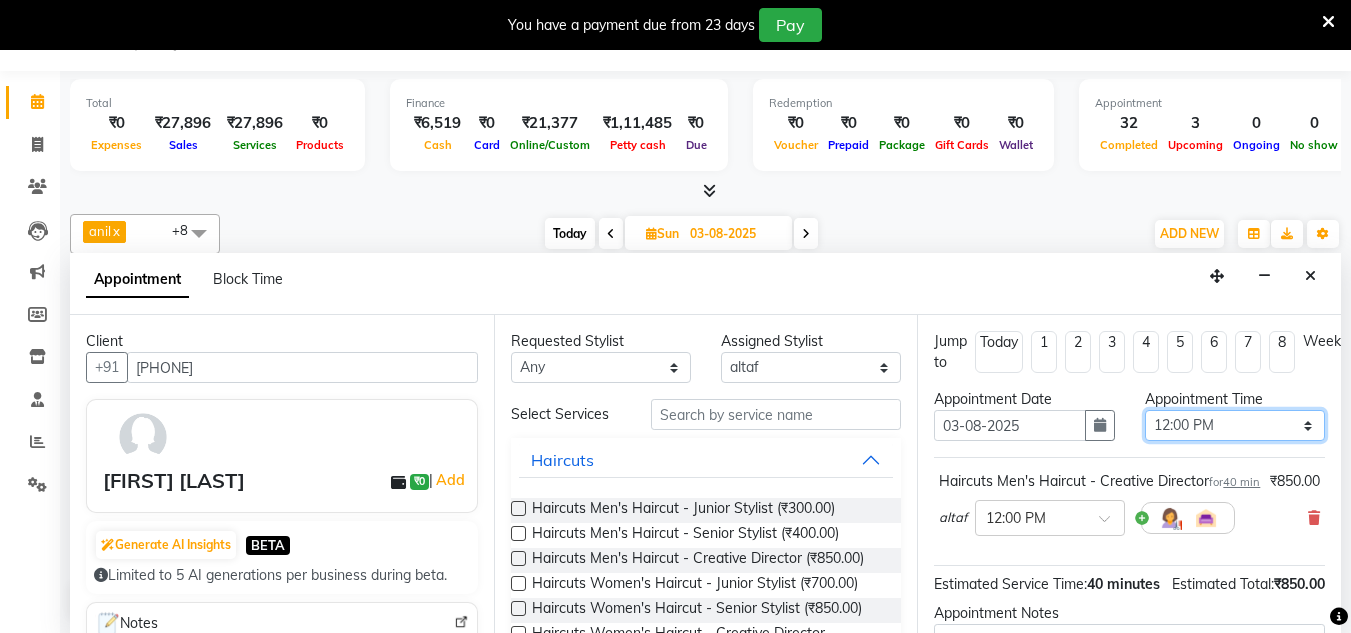 click on "Select 09:00 AM 09:15 AM 09:30 AM 09:45 AM 10:00 AM 10:15 AM 10:30 AM 10:45 AM 11:00 AM 11:15 AM 11:30 AM 11:45 AM 12:00 PM 12:15 PM 12:30 PM 12:45 PM 01:00 PM 01:15 PM 01:30 PM 01:45 PM 02:00 PM 02:15 PM 02:30 PM 02:45 PM 03:00 PM 03:15 PM 03:30 PM 03:45 PM 04:00 PM 04:15 PM 04:30 PM 04:45 PM 05:00 PM 05:15 PM 05:30 PM 05:45 PM 06:00 PM 06:15 PM 06:30 PM 06:45 PM 07:00 PM 07:15 PM 07:30 PM 07:45 PM 08:00 PM" at bounding box center [1235, 425] 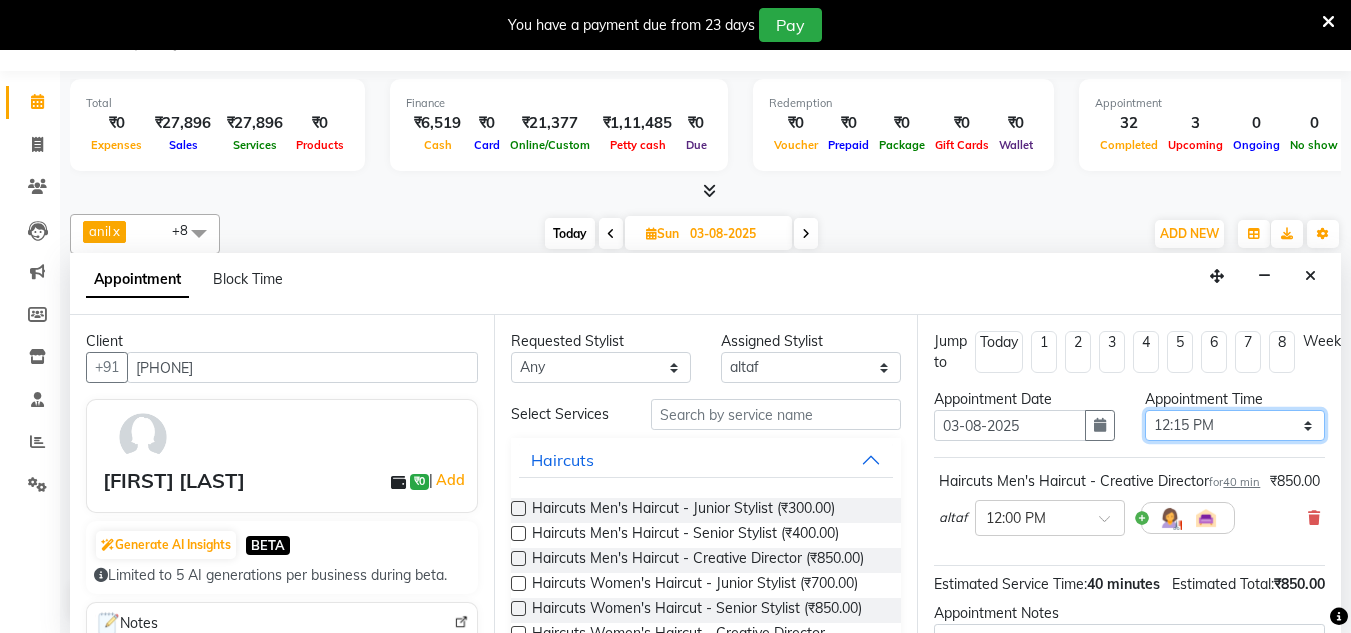click on "Select 09:00 AM 09:15 AM 09:30 AM 09:45 AM 10:00 AM 10:15 AM 10:30 AM 10:45 AM 11:00 AM 11:15 AM 11:30 AM 11:45 AM 12:00 PM 12:15 PM 12:30 PM 12:45 PM 01:00 PM 01:15 PM 01:30 PM 01:45 PM 02:00 PM 02:15 PM 02:30 PM 02:45 PM 03:00 PM 03:15 PM 03:30 PM 03:45 PM 04:00 PM 04:15 PM 04:30 PM 04:45 PM 05:00 PM 05:15 PM 05:30 PM 05:45 PM 06:00 PM 06:15 PM 06:30 PM 06:45 PM 07:00 PM 07:15 PM 07:30 PM 07:45 PM 08:00 PM" at bounding box center [1235, 425] 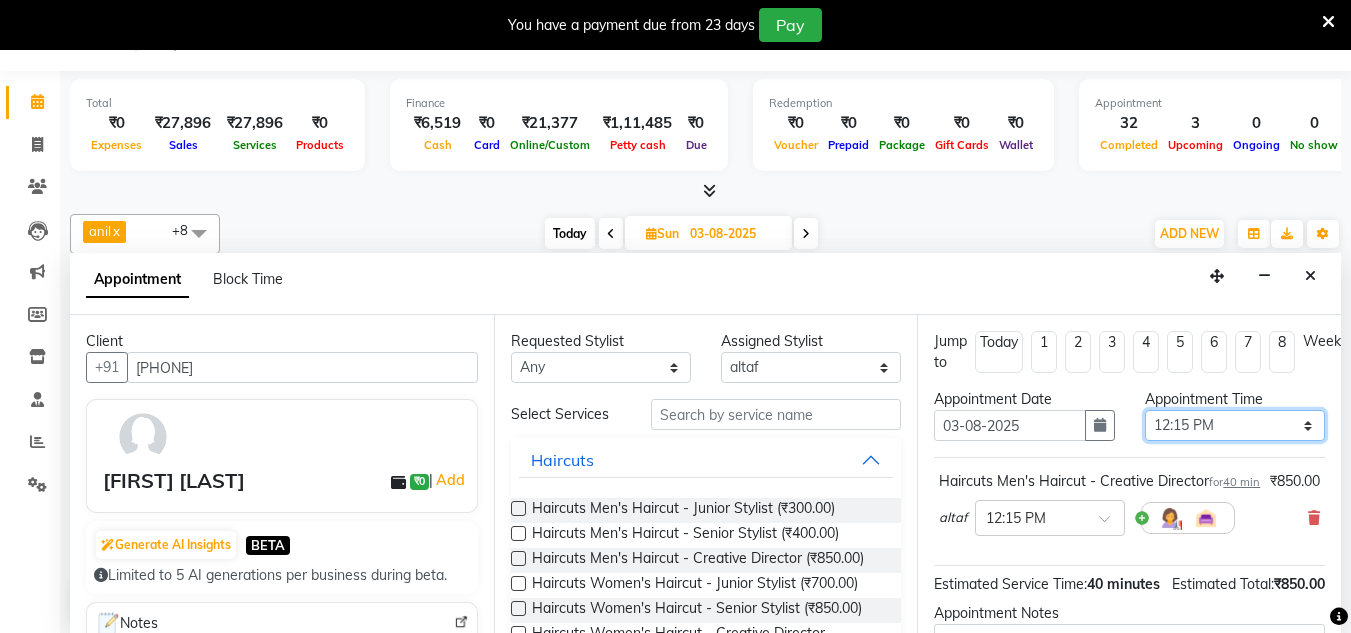 scroll, scrollTop: 265, scrollLeft: 0, axis: vertical 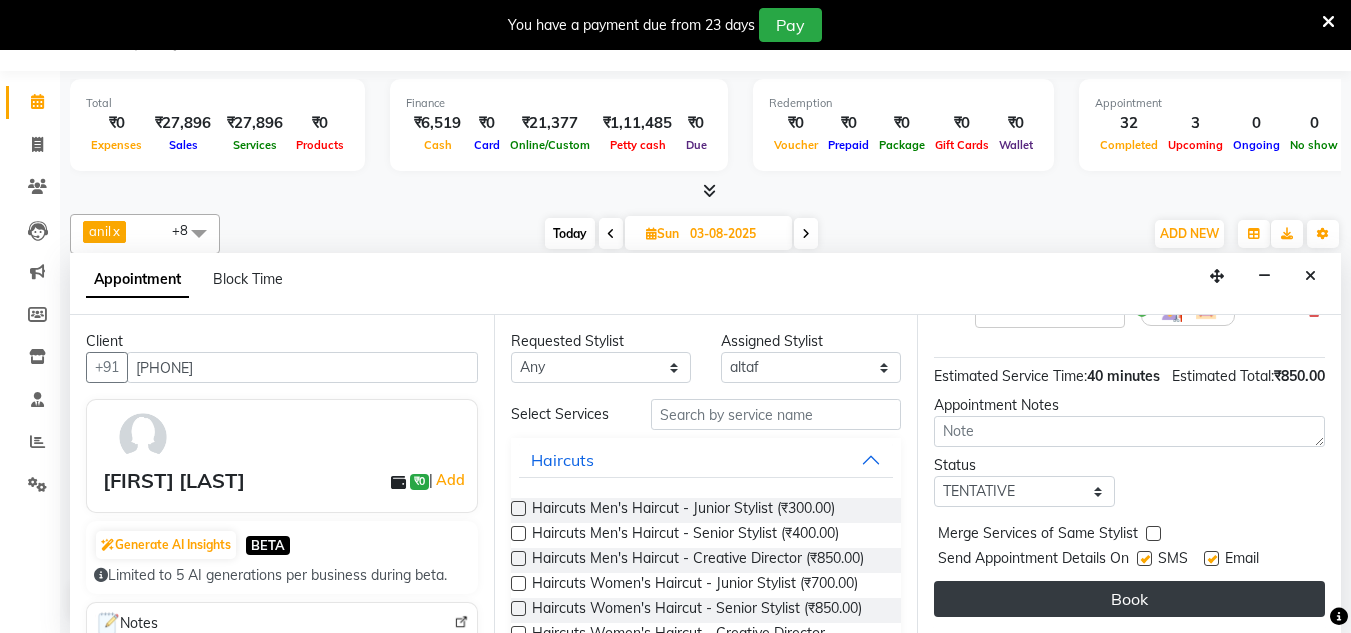 click on "Book" at bounding box center [1129, 599] 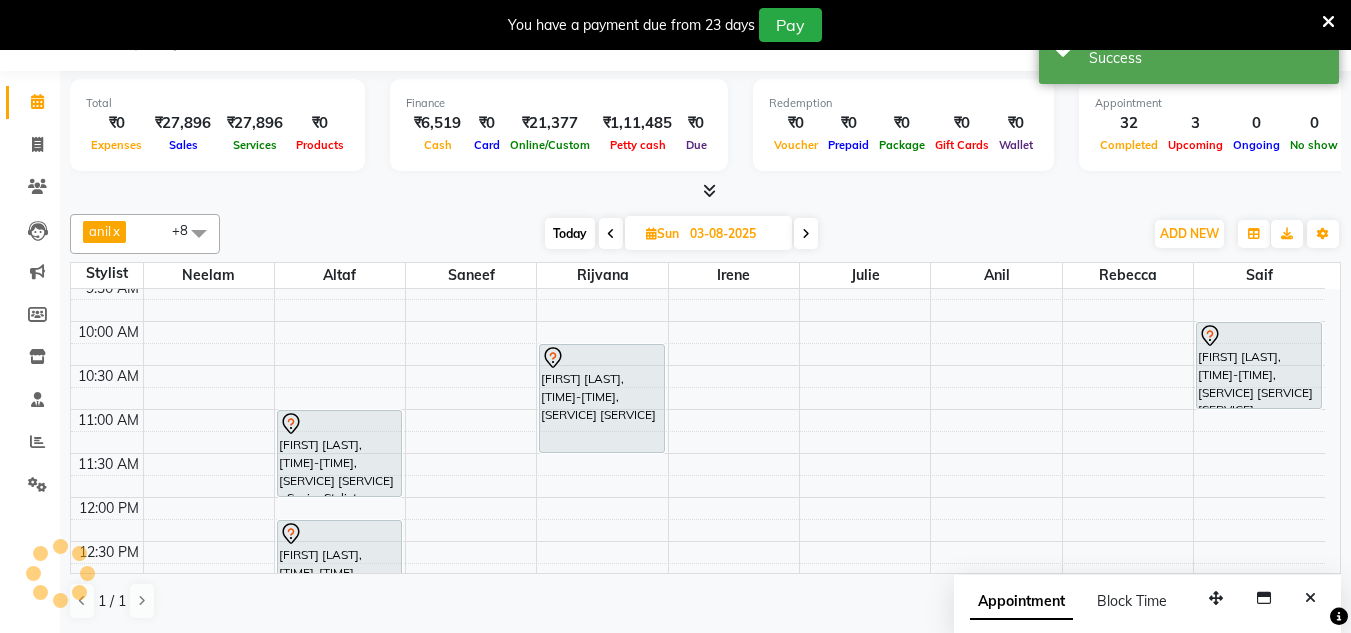 scroll, scrollTop: 0, scrollLeft: 0, axis: both 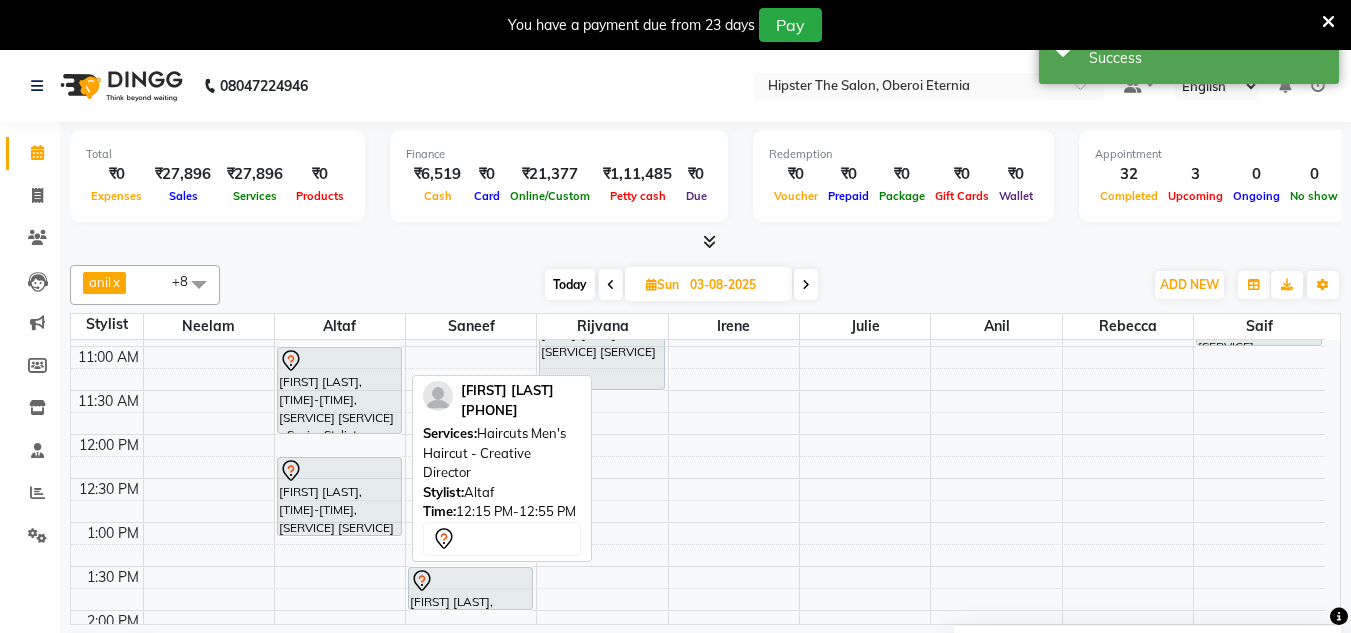 drag, startPoint x: 383, startPoint y: 510, endPoint x: 382, endPoint y: 542, distance: 32.01562 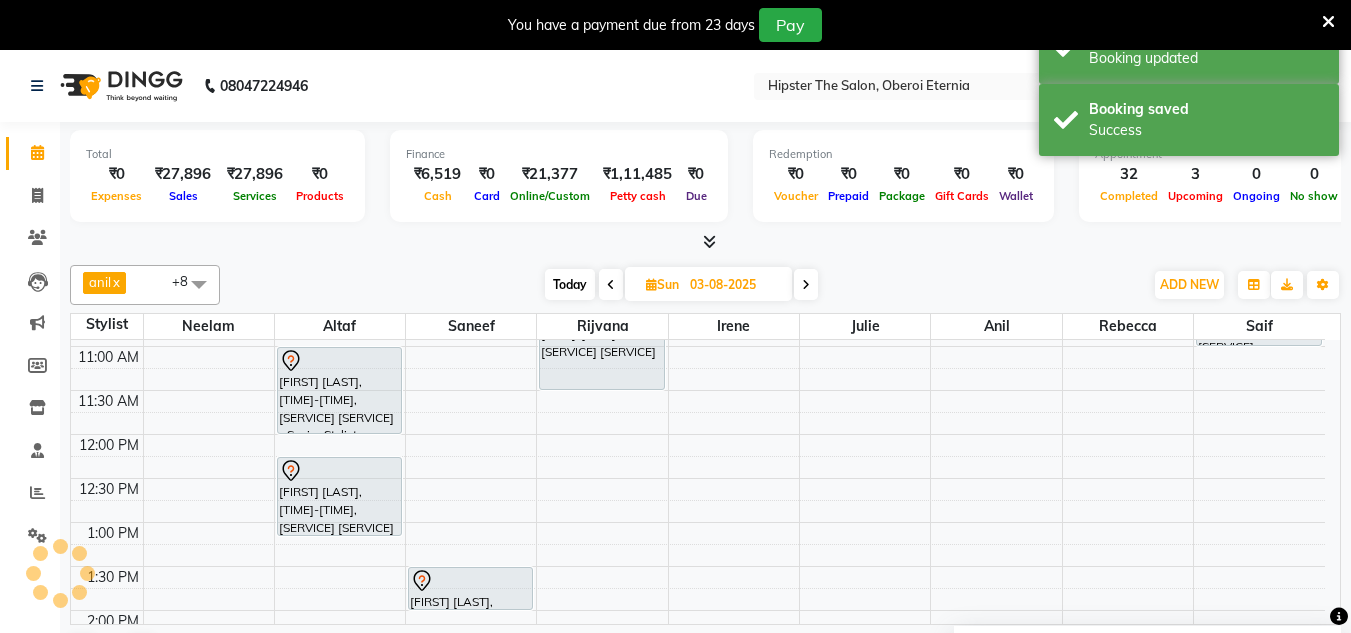 click on "Today" at bounding box center [570, 284] 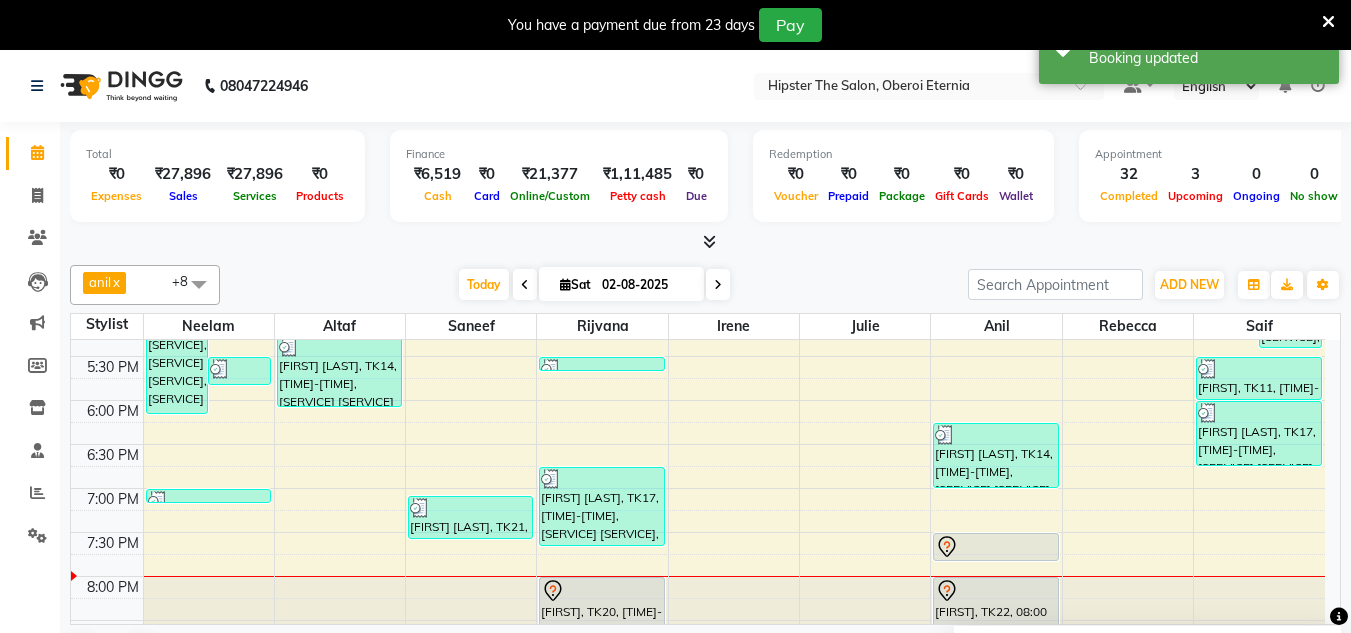 scroll, scrollTop: 859, scrollLeft: 0, axis: vertical 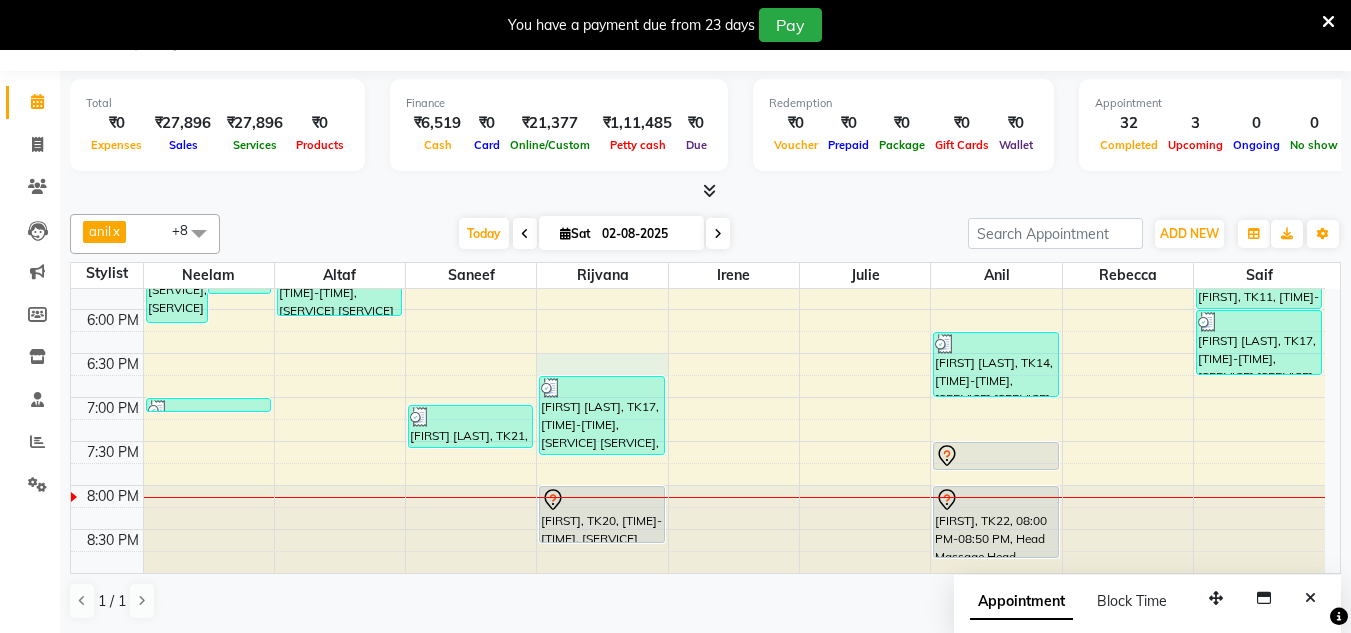 click on "[FIRST], TK01, [TIME]-[TIME], [SERVICE] [SERVICE]     [FIRST], TK01, [TIME]-[TIME], [SERVICE] [SERVICE]     [FIRST], TK03, [TIME]-[TIME], [SERVICE] [SERVICE], [SERVICE] [SERVICE], [SERVICE] [SERVICE], [SERVICE] [SERVICE], [SERVICE] [SERVICE], [SERVICE] [SERVICE]     [FIRST] [LAST], TK13, [TIME]-[TIME], [SERVICE] [SERVICE], [SERVICE] [SERVICE]     [FIRST] [LAST], TK15, [TIME]-[TIME], [SERVICE] [SERVICE], [SERVICE] [SERVICE]     [FIRST], TK01, [TIME]-[TIME], [SERVICE] [SERVICE]     [FIRST], TK01, [TIME]-[TIME], [SERVICE] [SERVICE]" at bounding box center (698, 1) 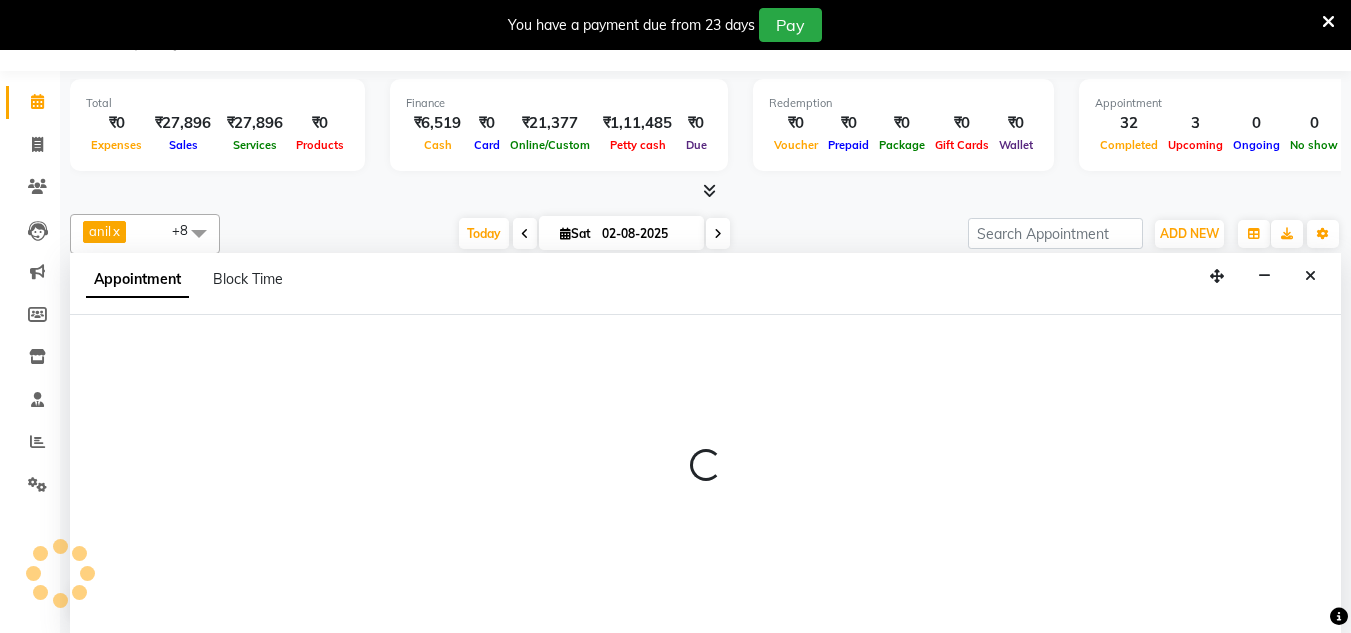 select on "85981" 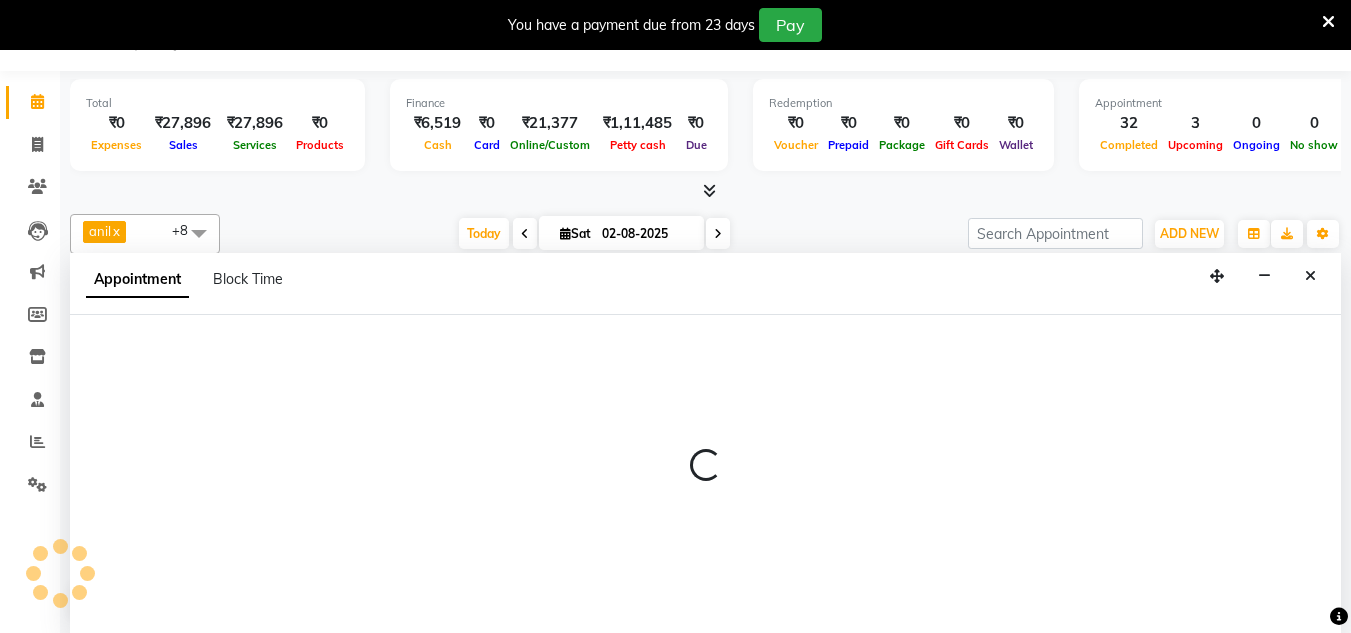 select on "tentative" 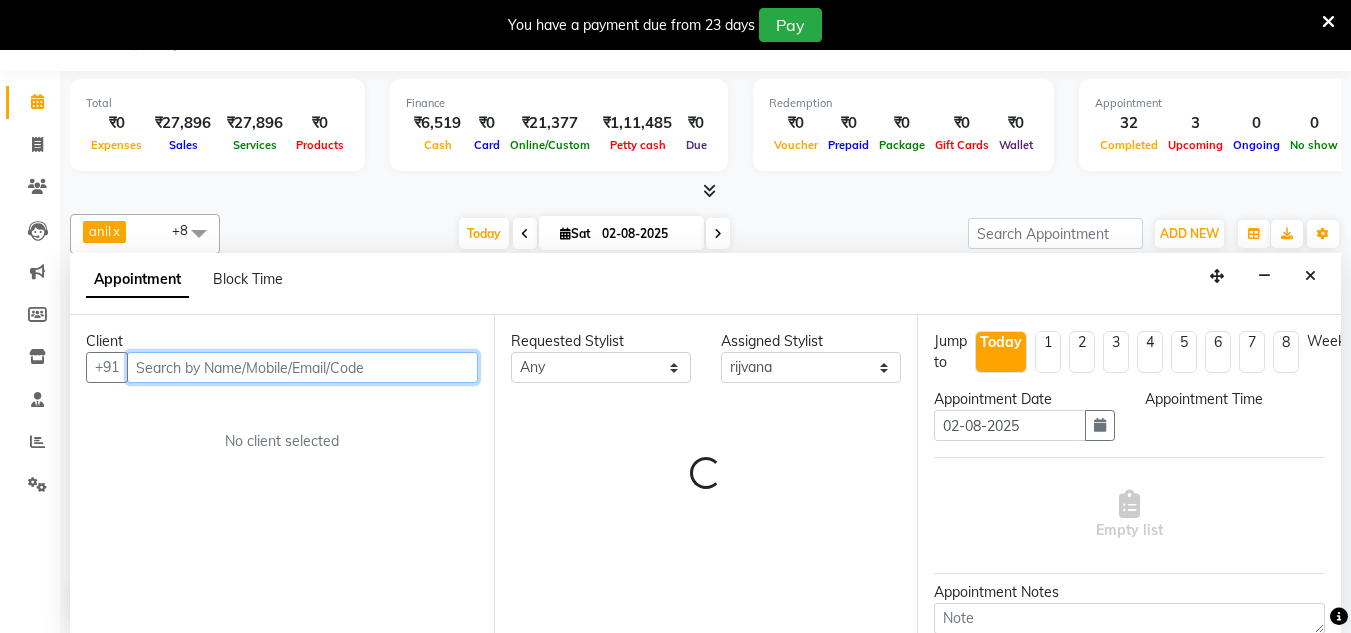 select on "1110" 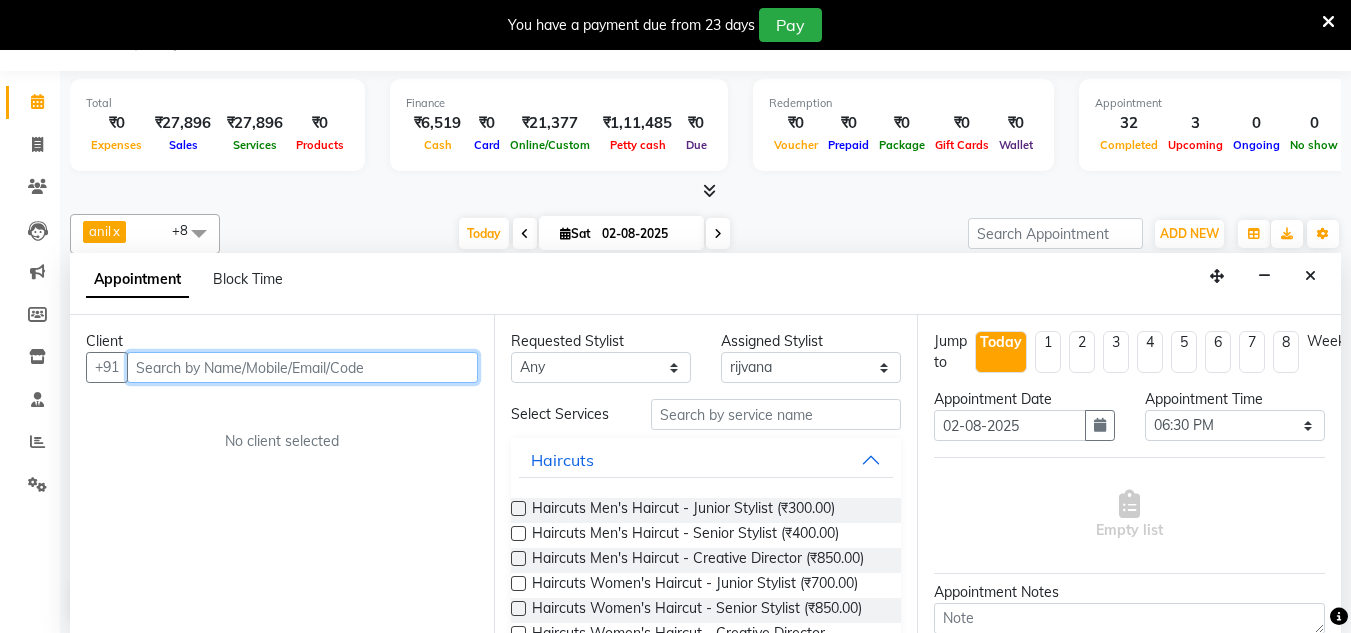 scroll, scrollTop: 0, scrollLeft: 0, axis: both 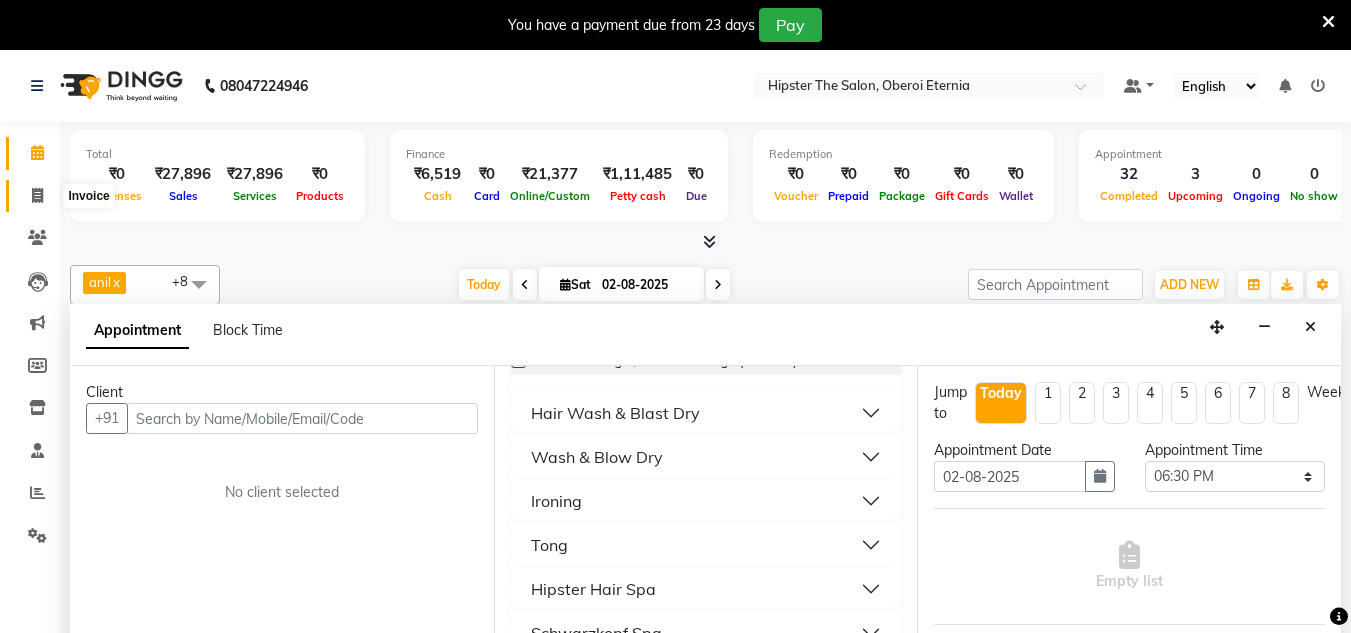 click 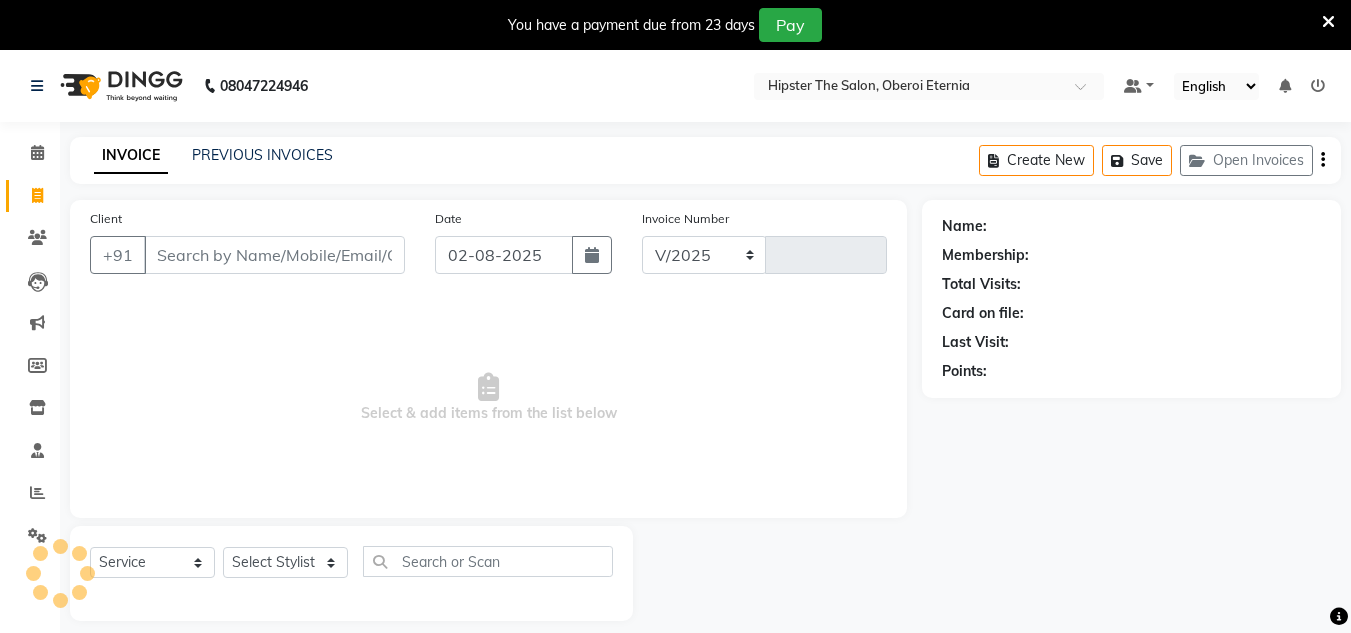 select on "8592" 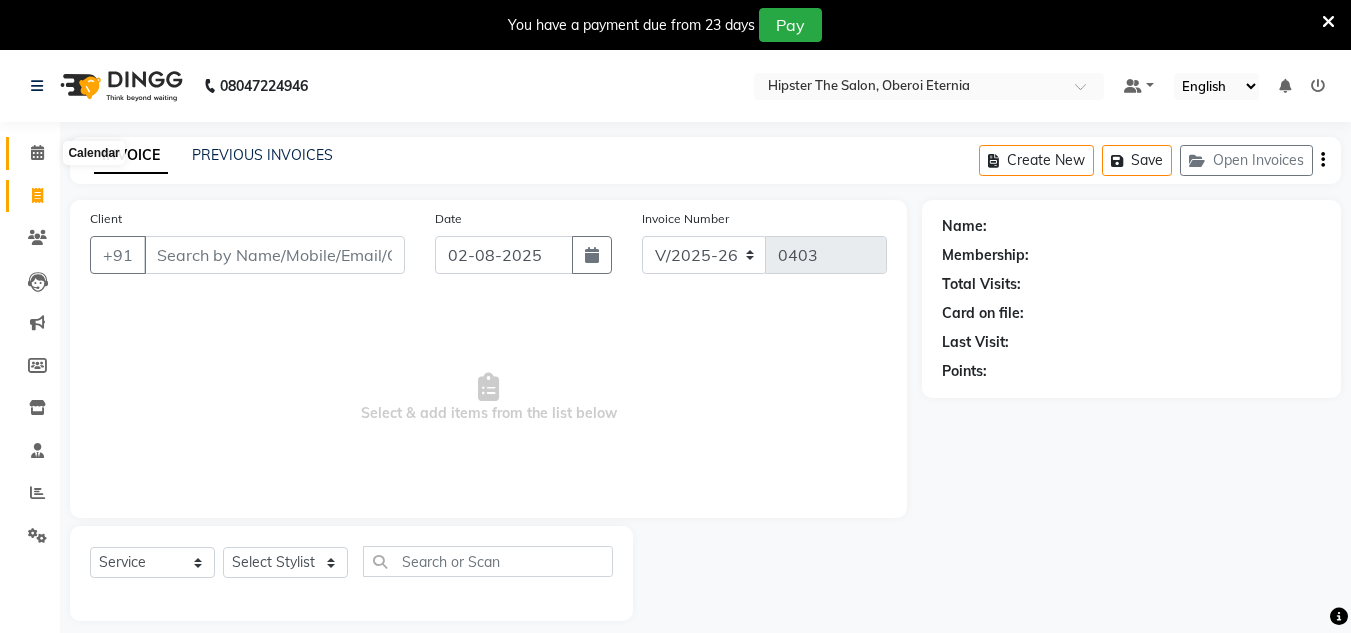 click 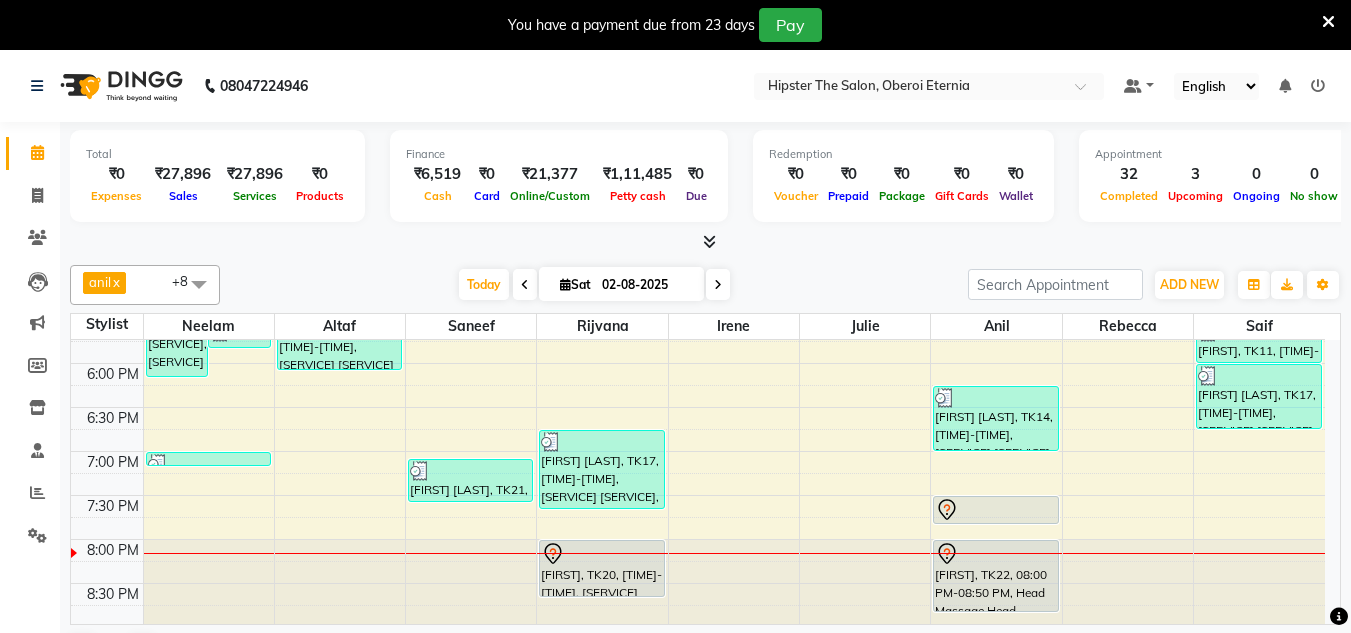 scroll, scrollTop: 859, scrollLeft: 0, axis: vertical 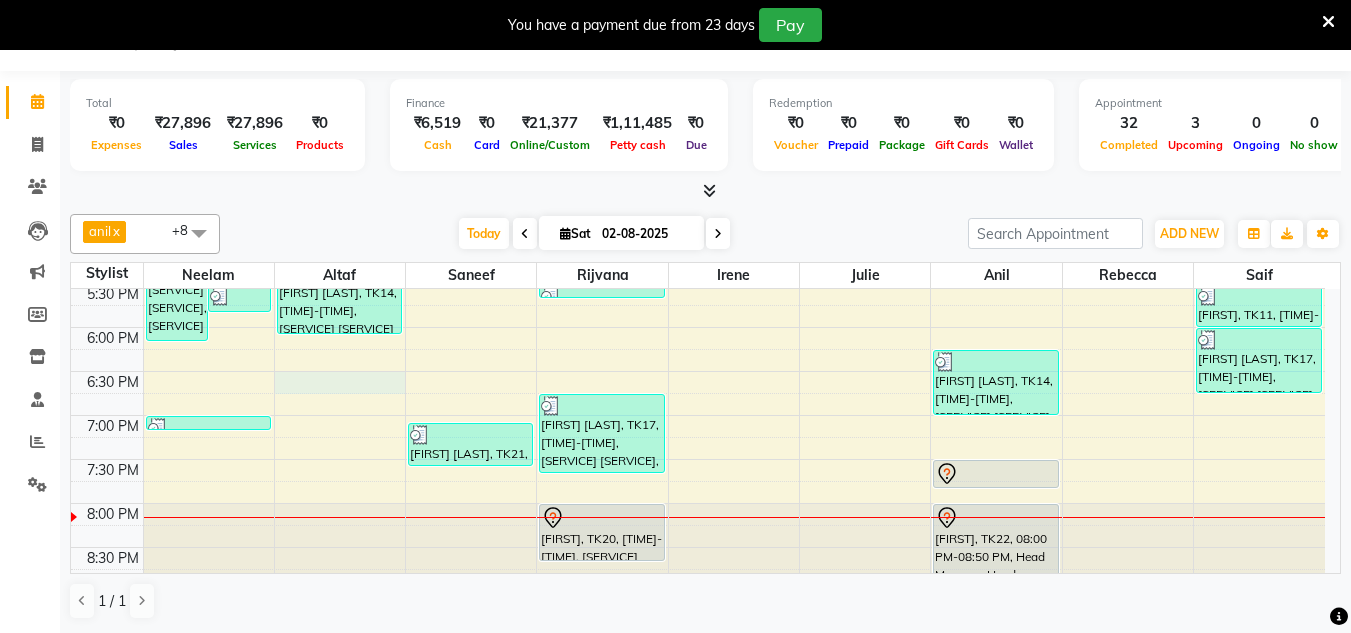 click on "[FIRST], TK01, [TIME]-[TIME], [SERVICE] [SERVICE]     [FIRST], TK01, [TIME]-[TIME], [SERVICE] [SERVICE]     [FIRST], TK03, [TIME]-[TIME], [SERVICE] [SERVICE], [SERVICE] [SERVICE], [SERVICE] [SERVICE], [SERVICE] [SERVICE], [SERVICE] [SERVICE], [SERVICE] [SERVICE]     [FIRST] [LAST], TK13, [TIME]-[TIME], [SERVICE] [SERVICE], [SERVICE] [SERVICE]     [FIRST] [LAST], TK15, [TIME]-[TIME], [SERVICE] [SERVICE], [SERVICE] [SERVICE]     [FIRST], TK01, [TIME]-[TIME], [SERVICE] [SERVICE]     [FIRST], TK01, [TIME]-[TIME], [SERVICE] [SERVICE]" at bounding box center (698, 19) 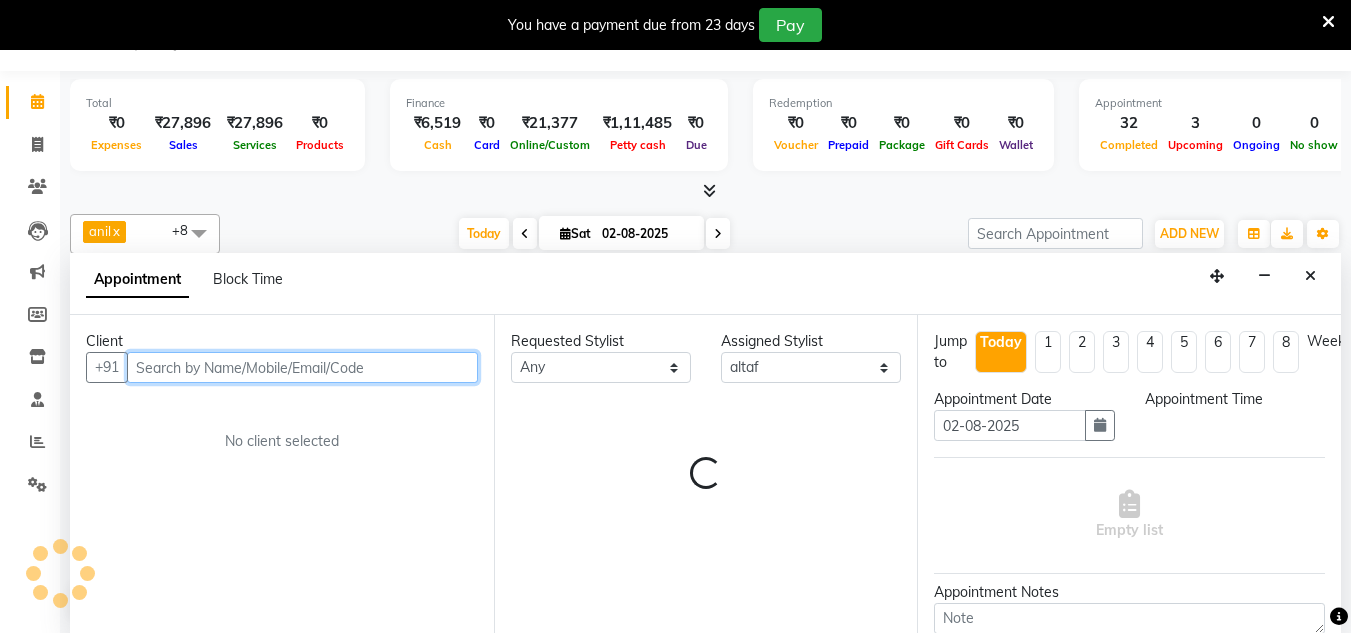 select on "1110" 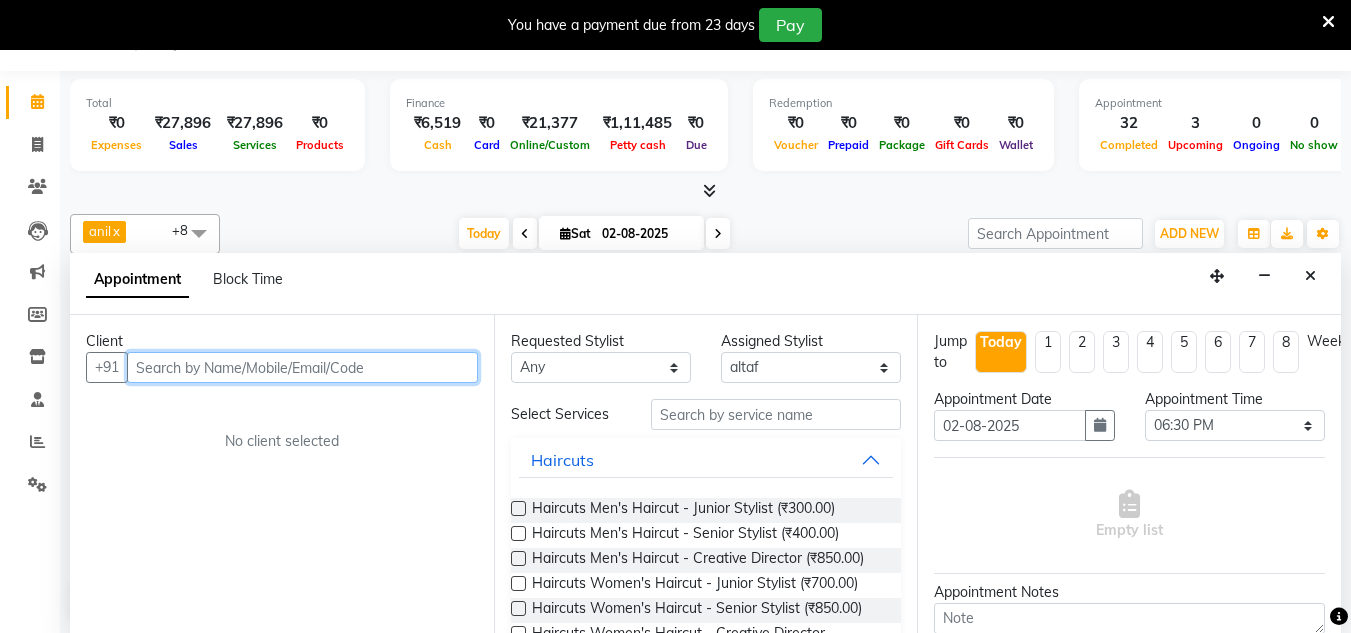 click at bounding box center (302, 367) 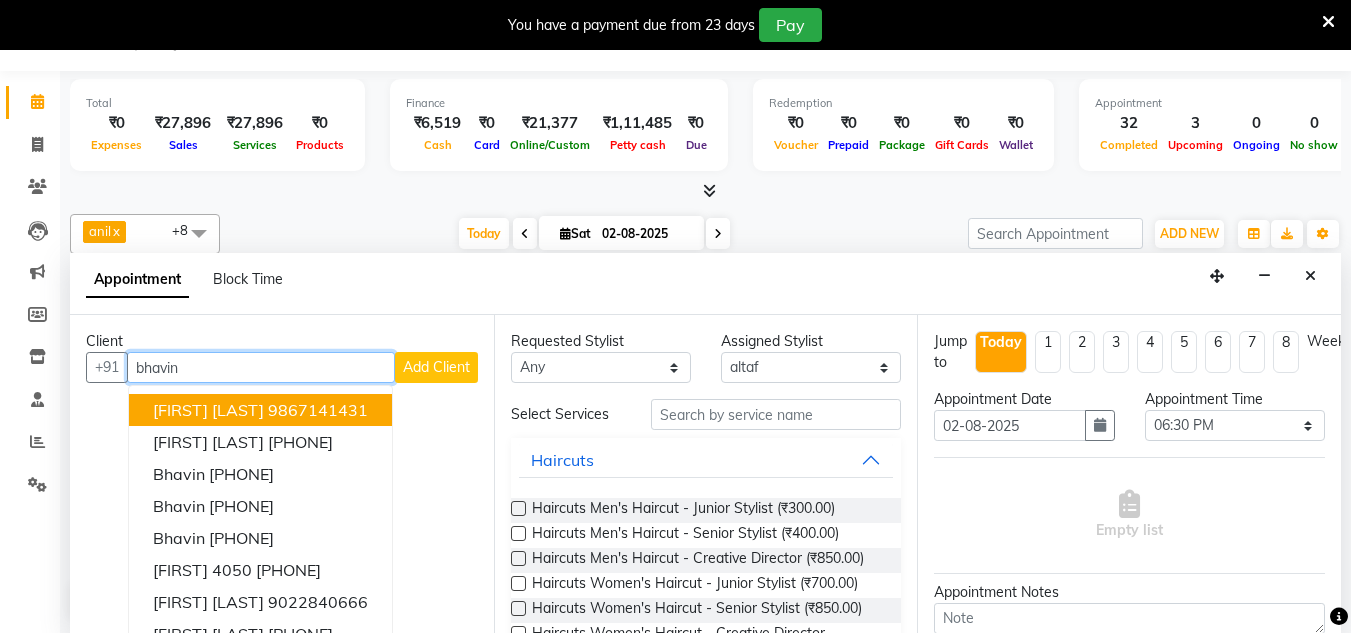 click on "9867141431" at bounding box center (318, 410) 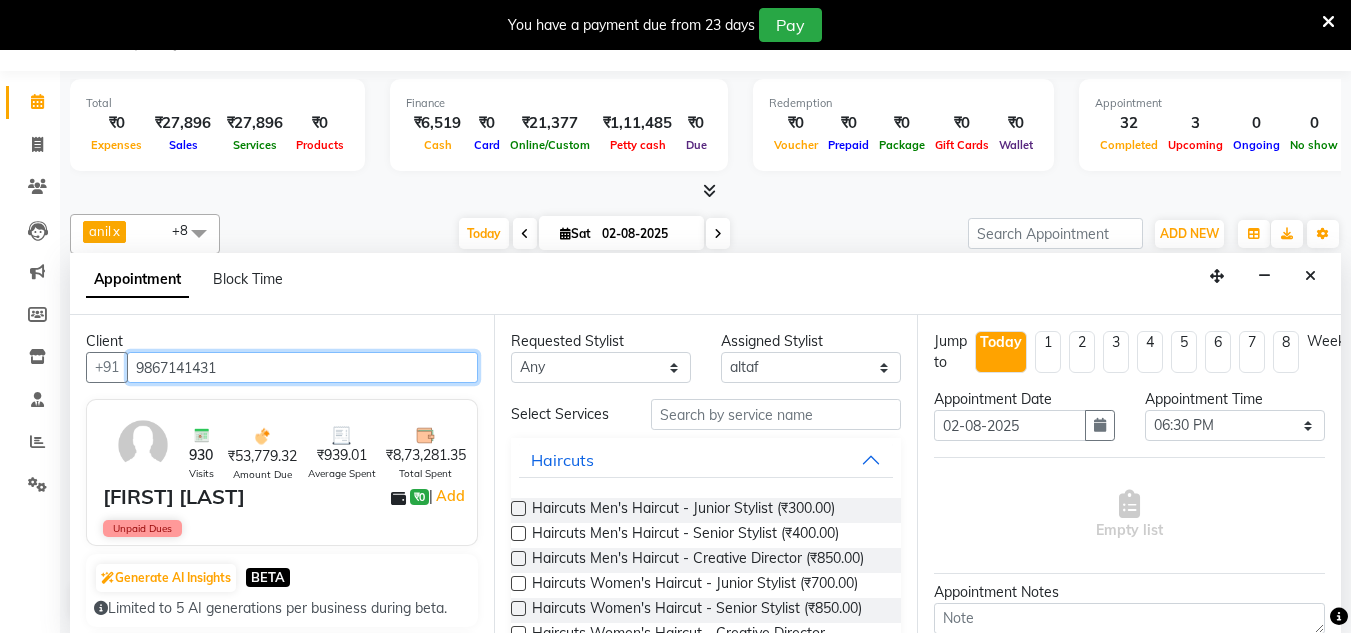 click on "9867141431" at bounding box center (302, 367) 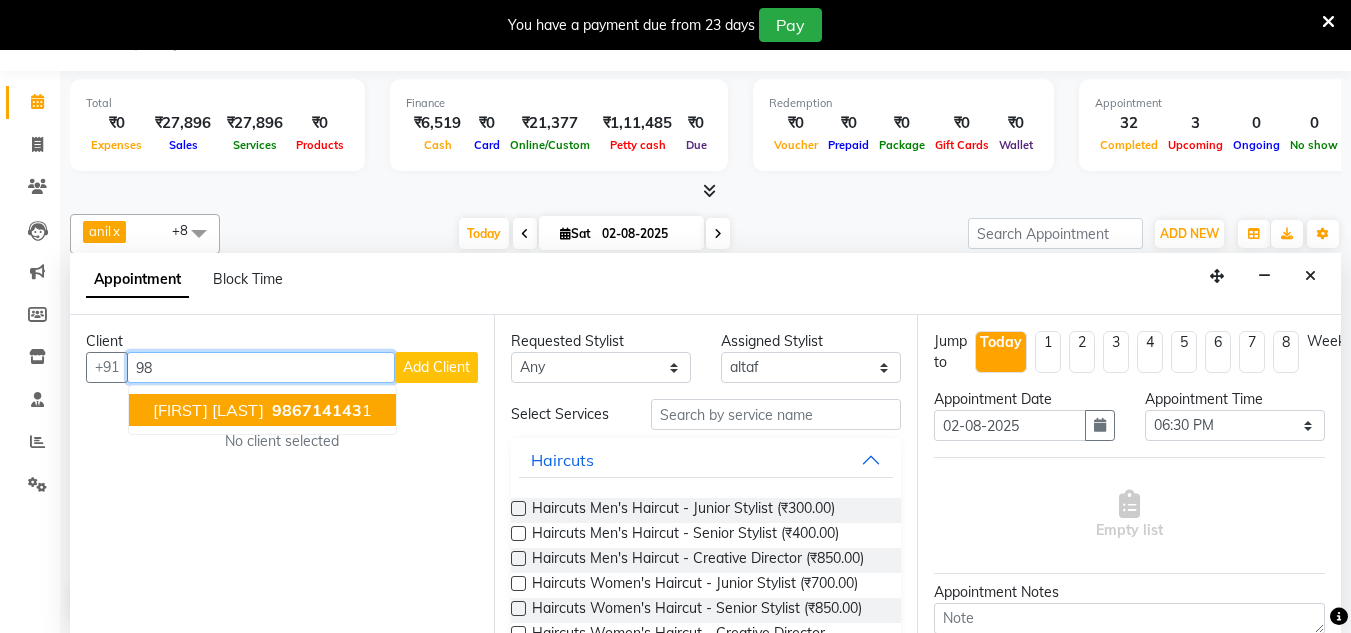 type on "9" 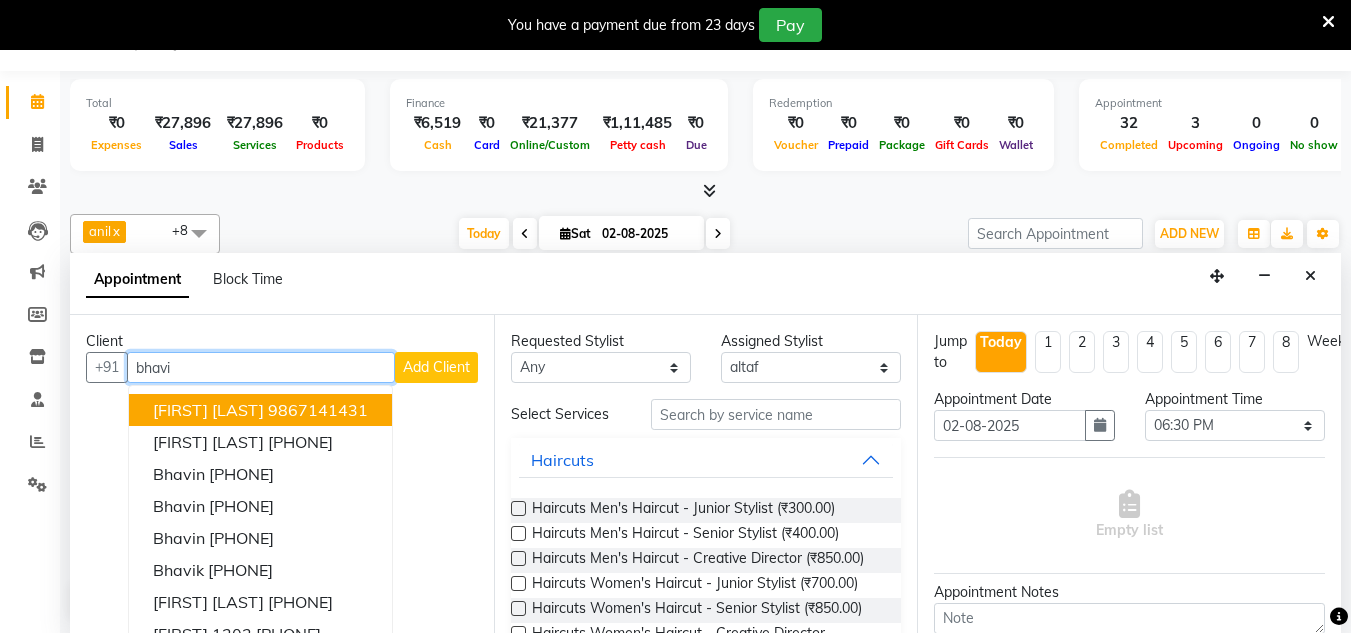 click on "[FIRST] [LAST]" at bounding box center [208, 410] 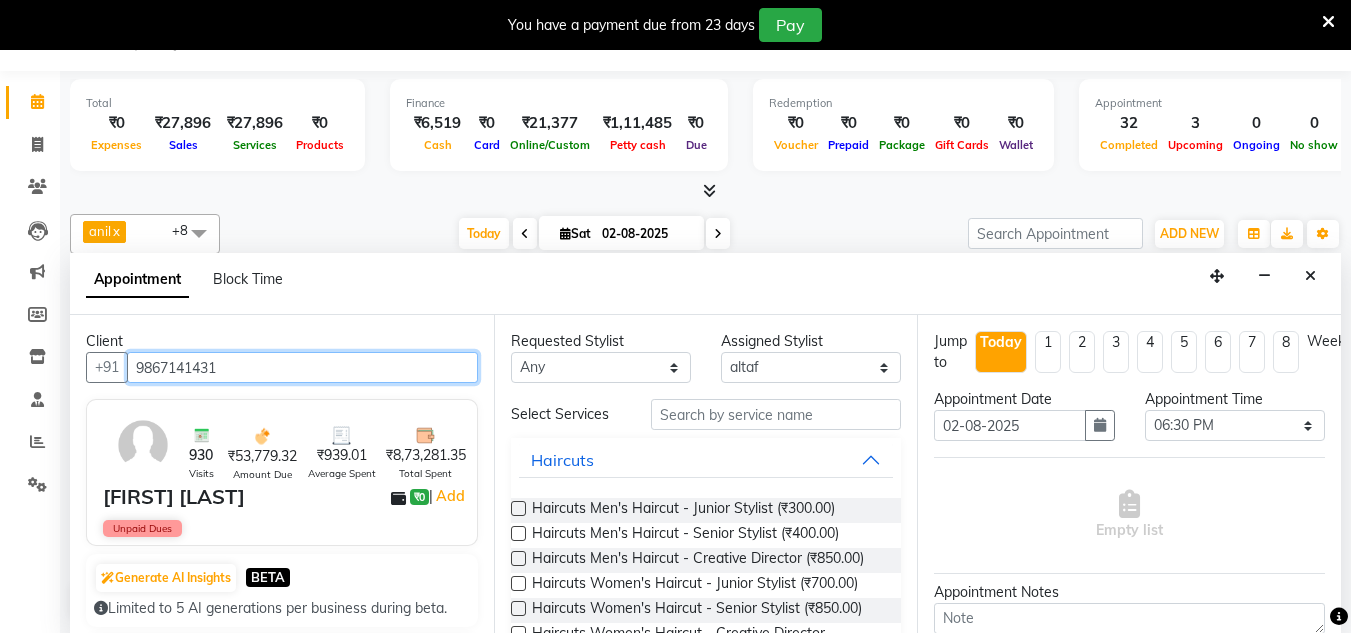 type on "9867141431" 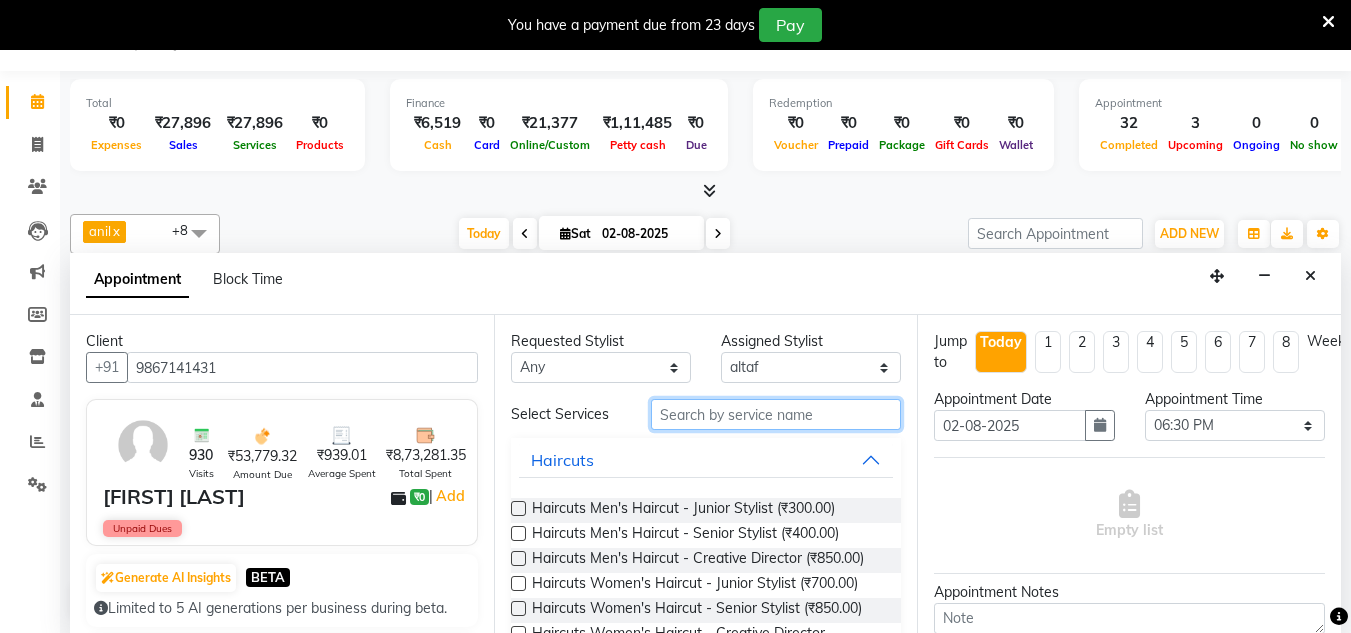 click at bounding box center [776, 414] 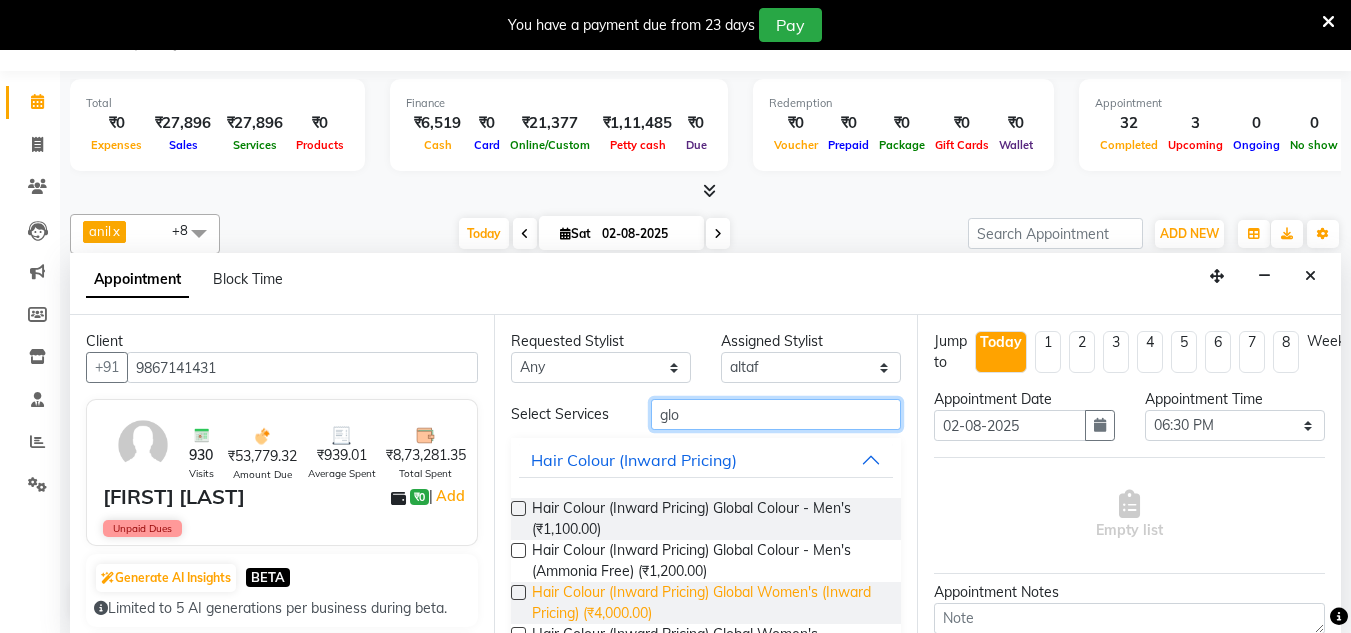 type on "glo" 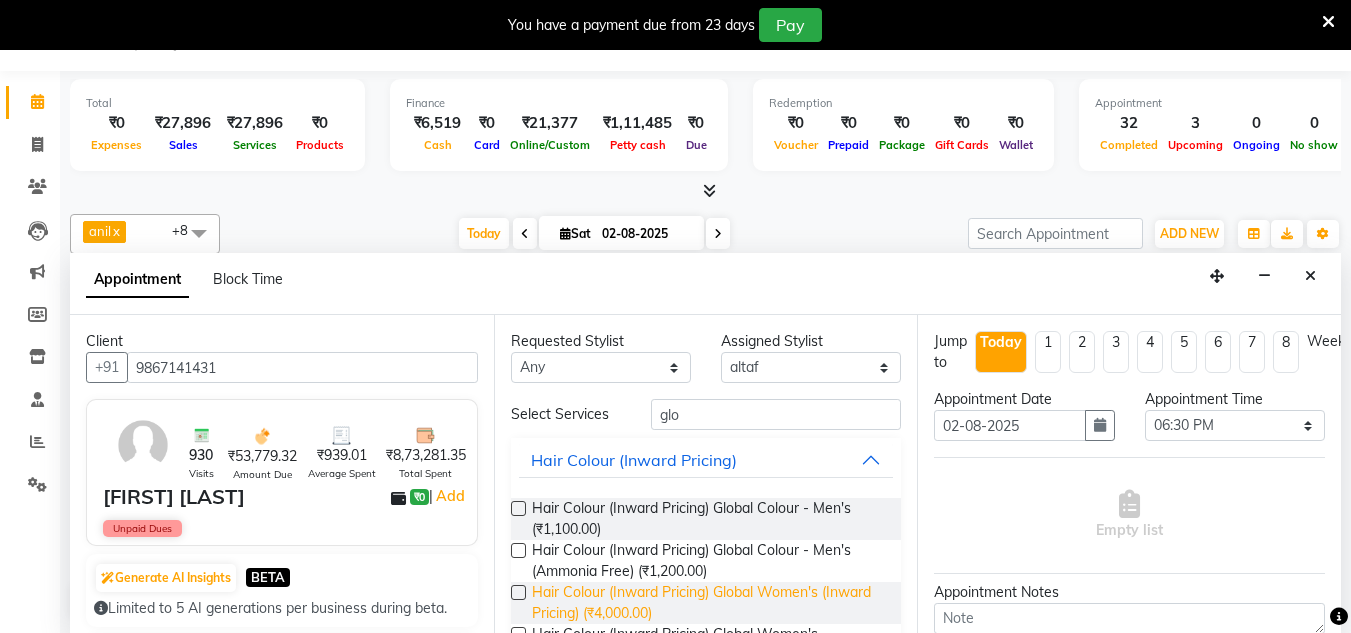 click on "Hair Colour (Inward Pricing) Global Women's (Inward Pricing) (₹4,000.00)" at bounding box center (709, 603) 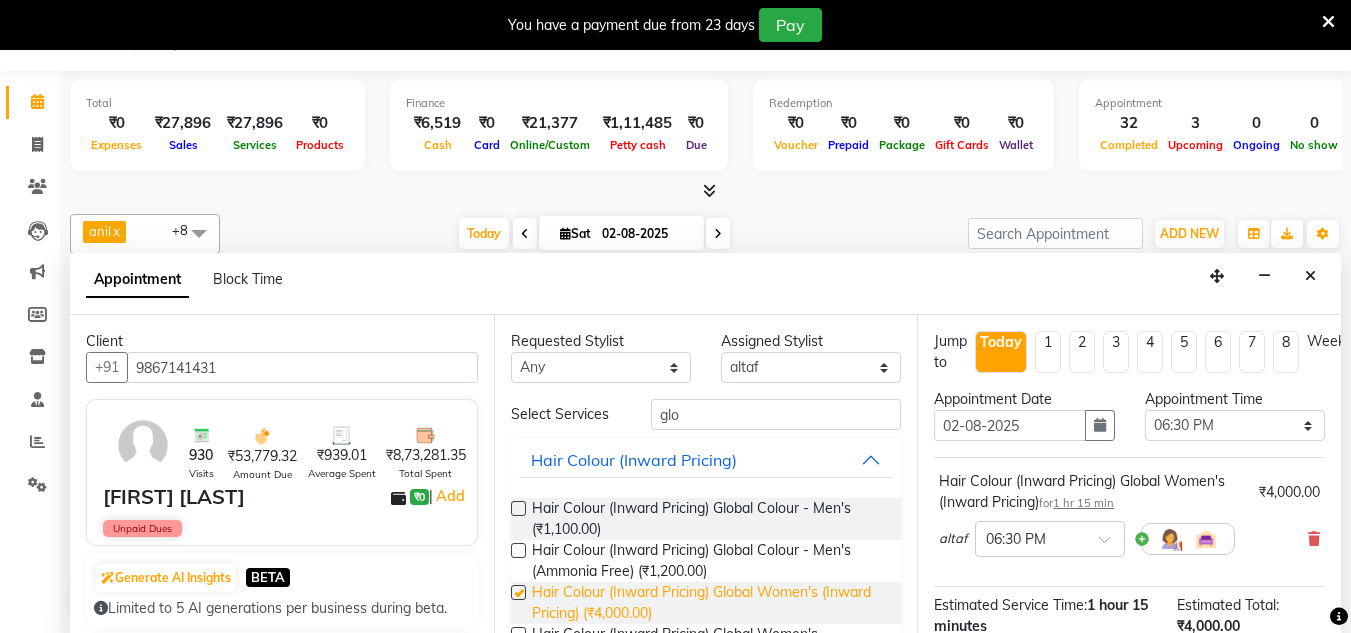 checkbox on "false" 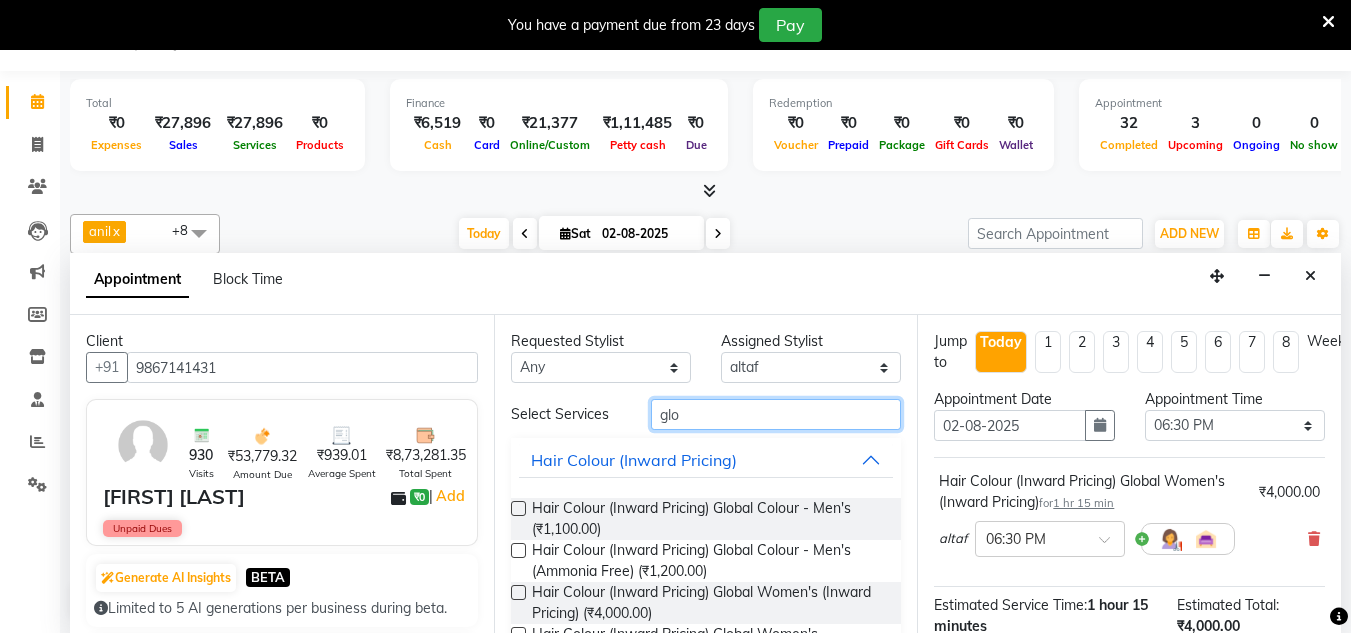 click on "glo" at bounding box center [776, 414] 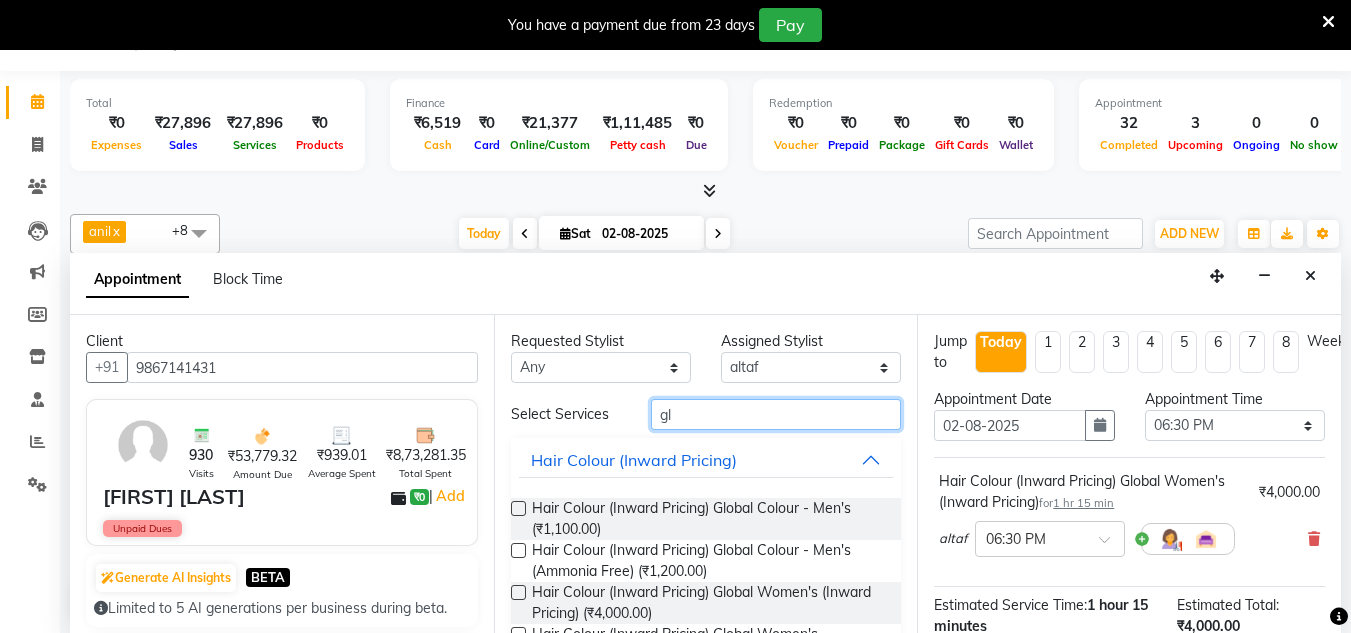 type on "g" 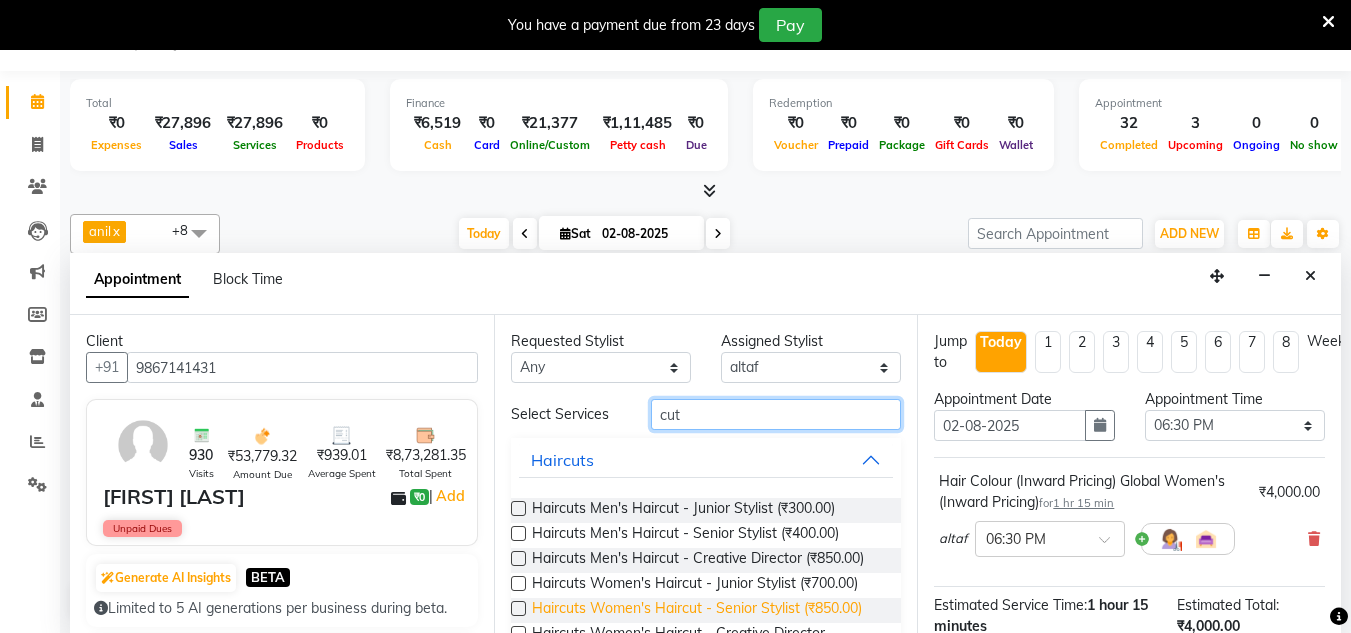 type on "cut" 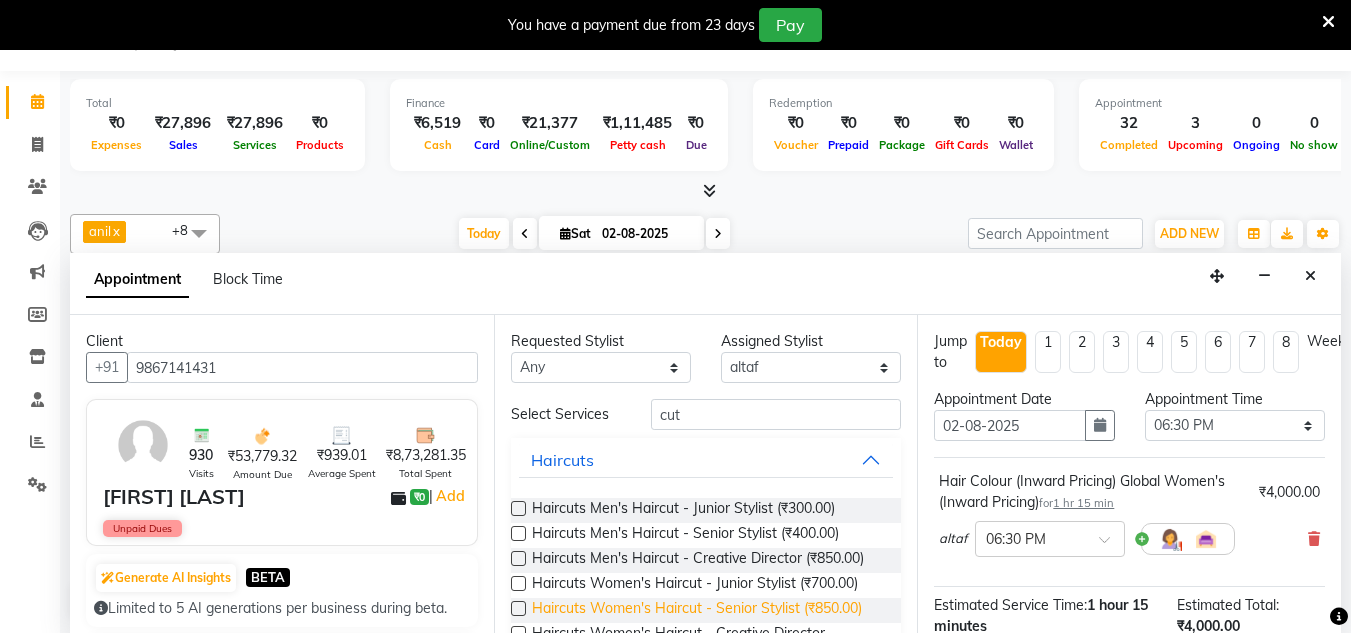click on "Haircuts Women's Haircut - Senior Stylist (₹850.00)" at bounding box center (697, 610) 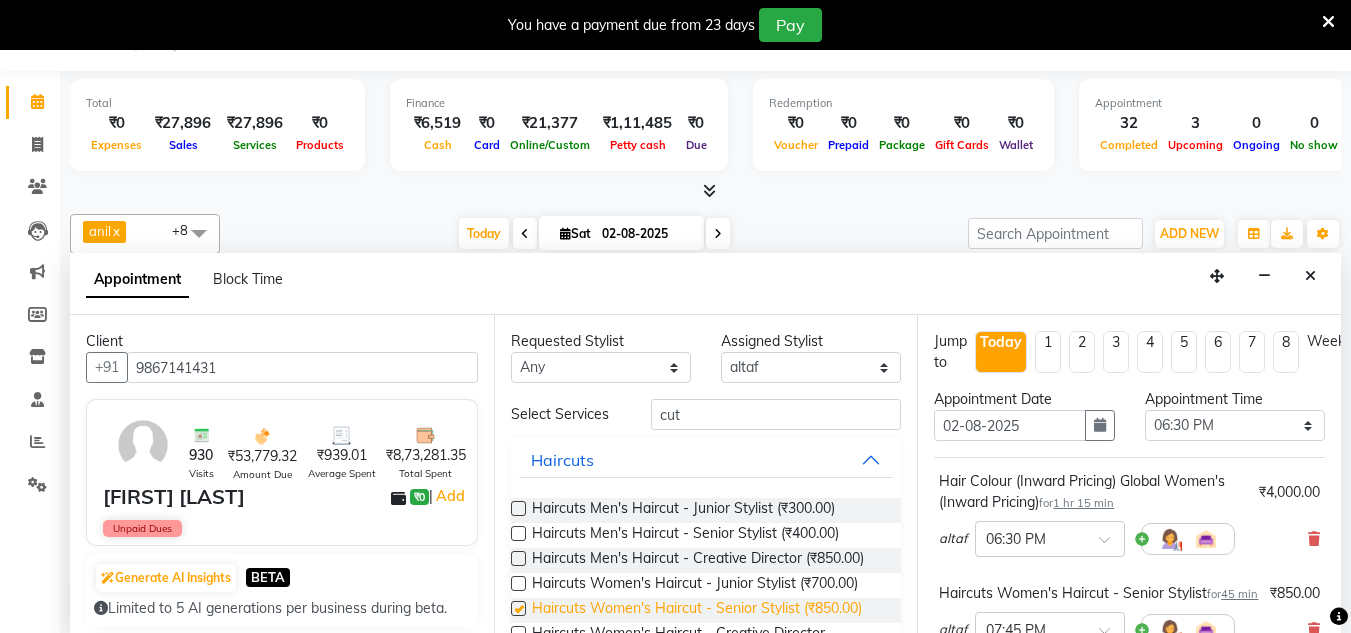 checkbox on "false" 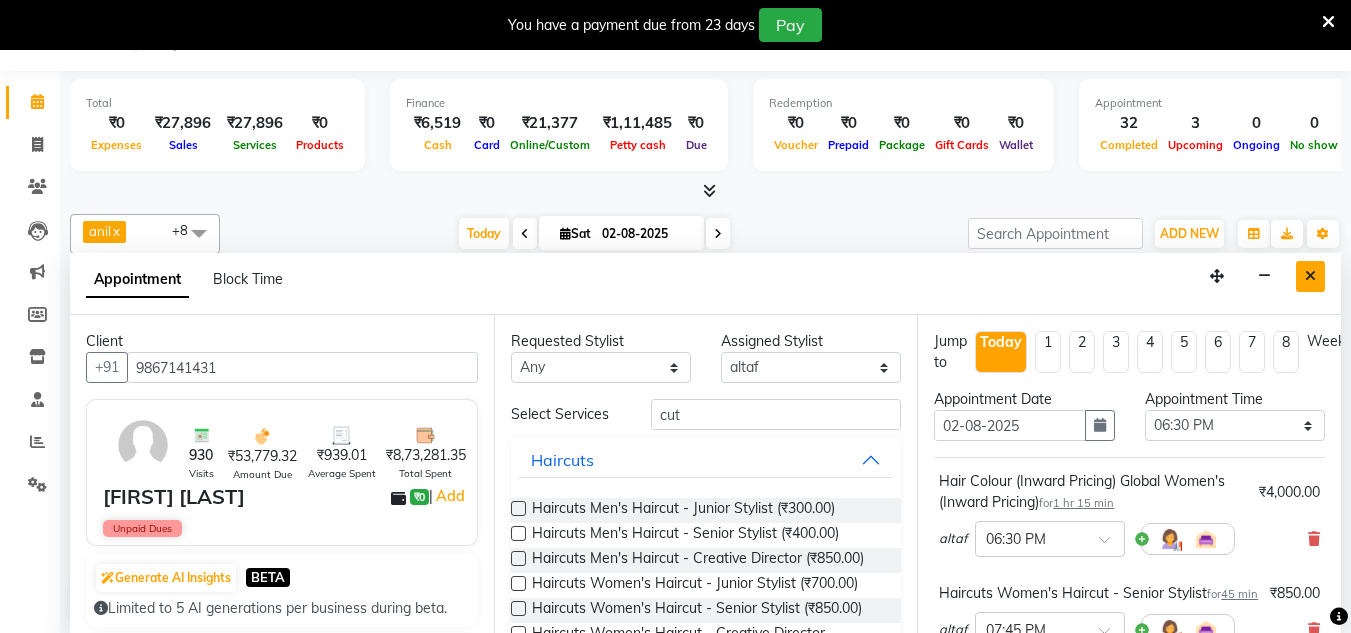click at bounding box center [1310, 276] 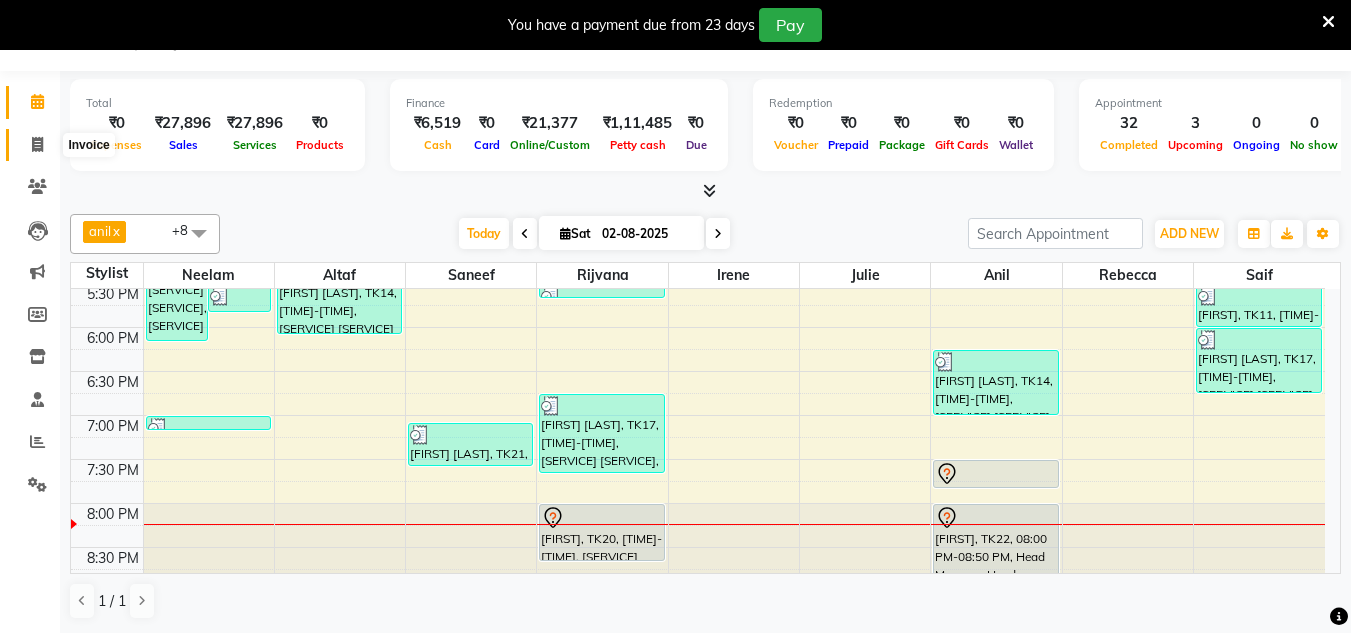 click 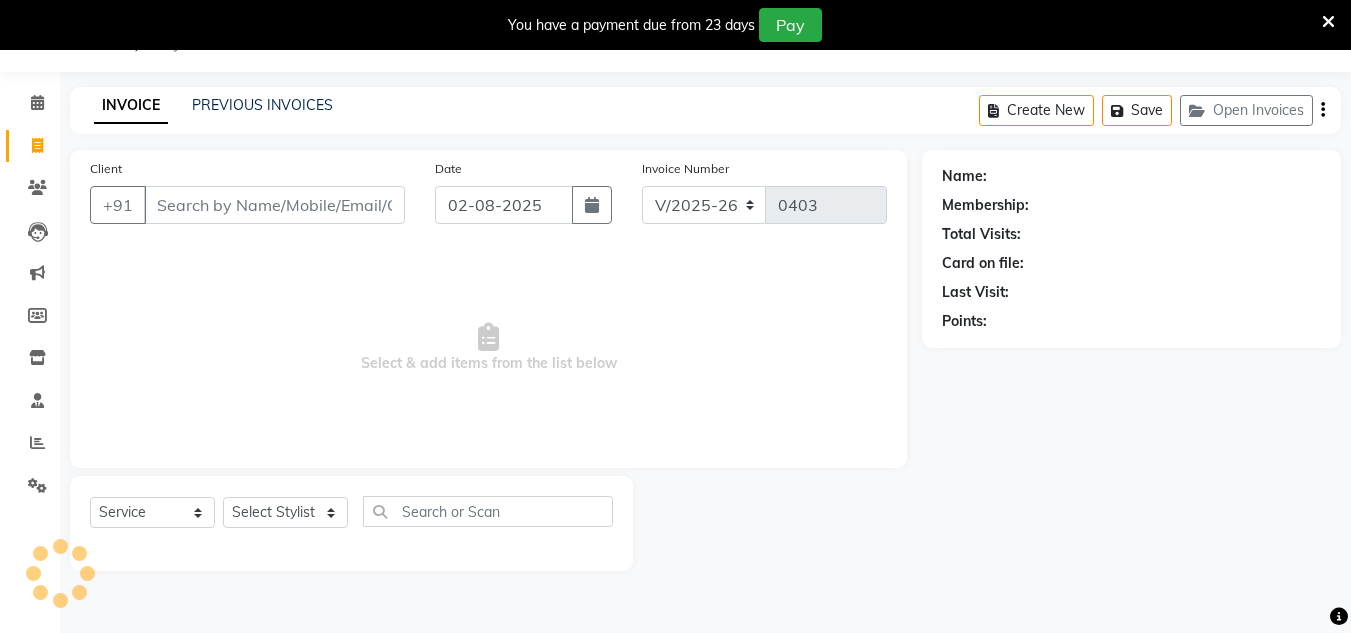 scroll, scrollTop: 50, scrollLeft: 0, axis: vertical 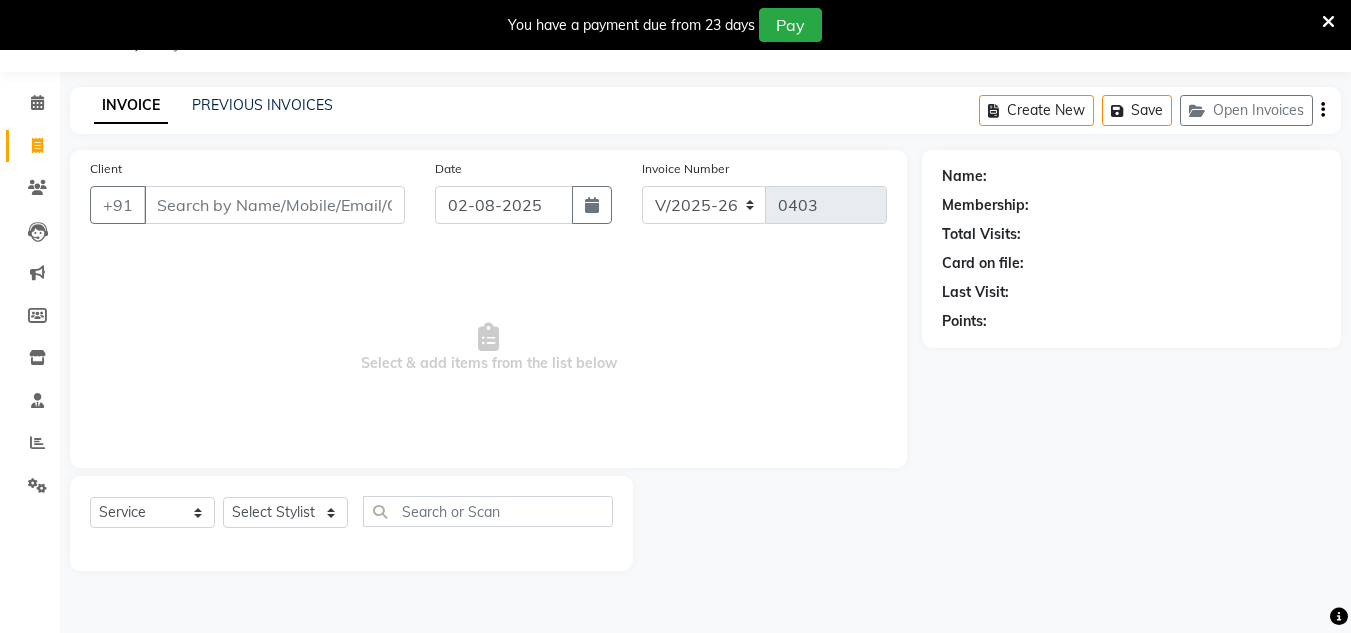 click on "Client" at bounding box center (274, 205) 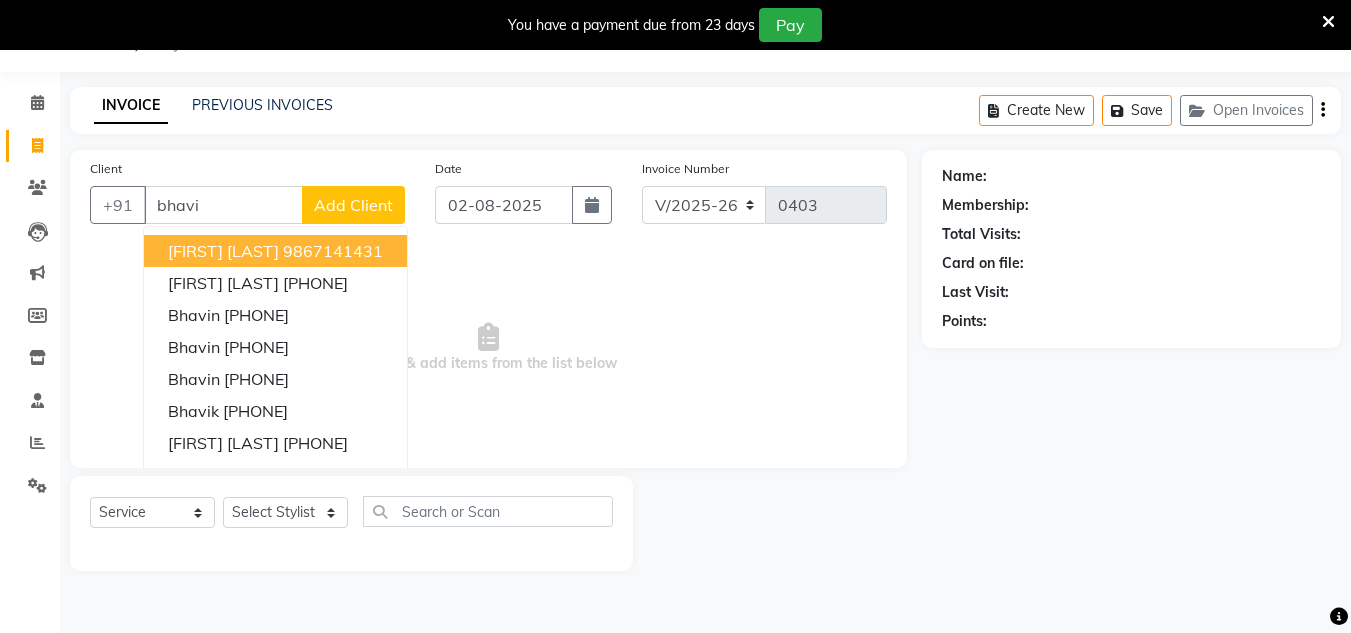 click on "[FIRST] [LAST]" at bounding box center [223, 251] 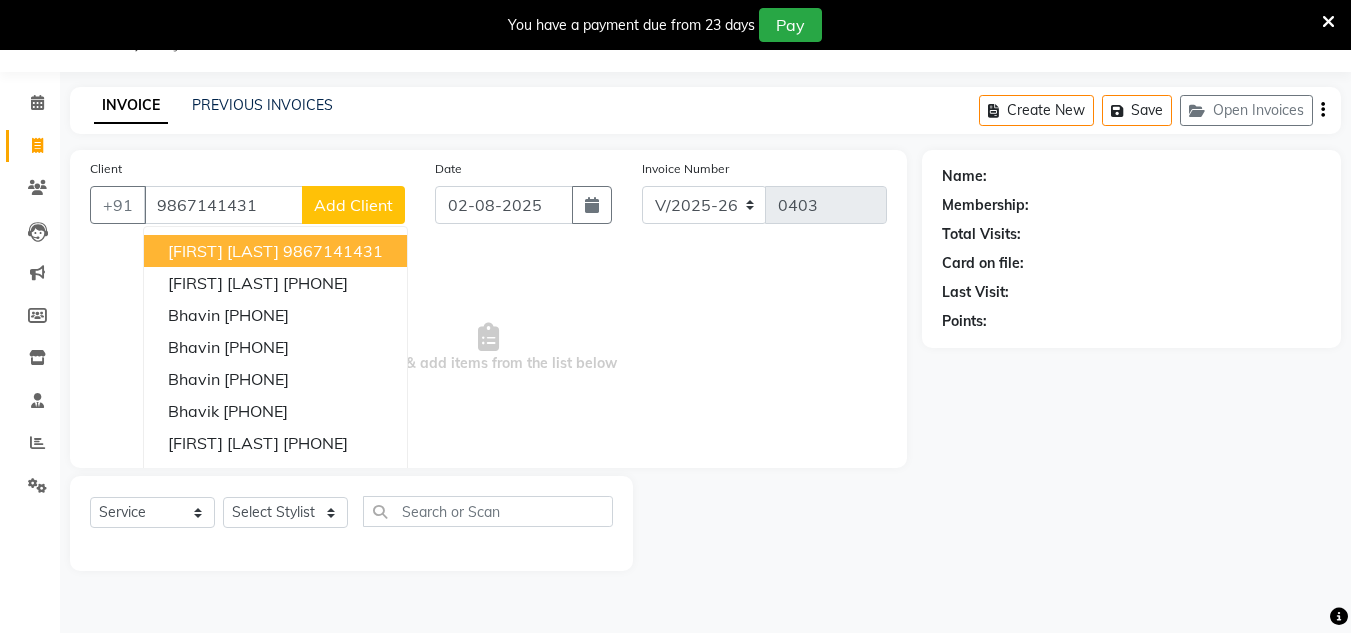 type on "9867141431" 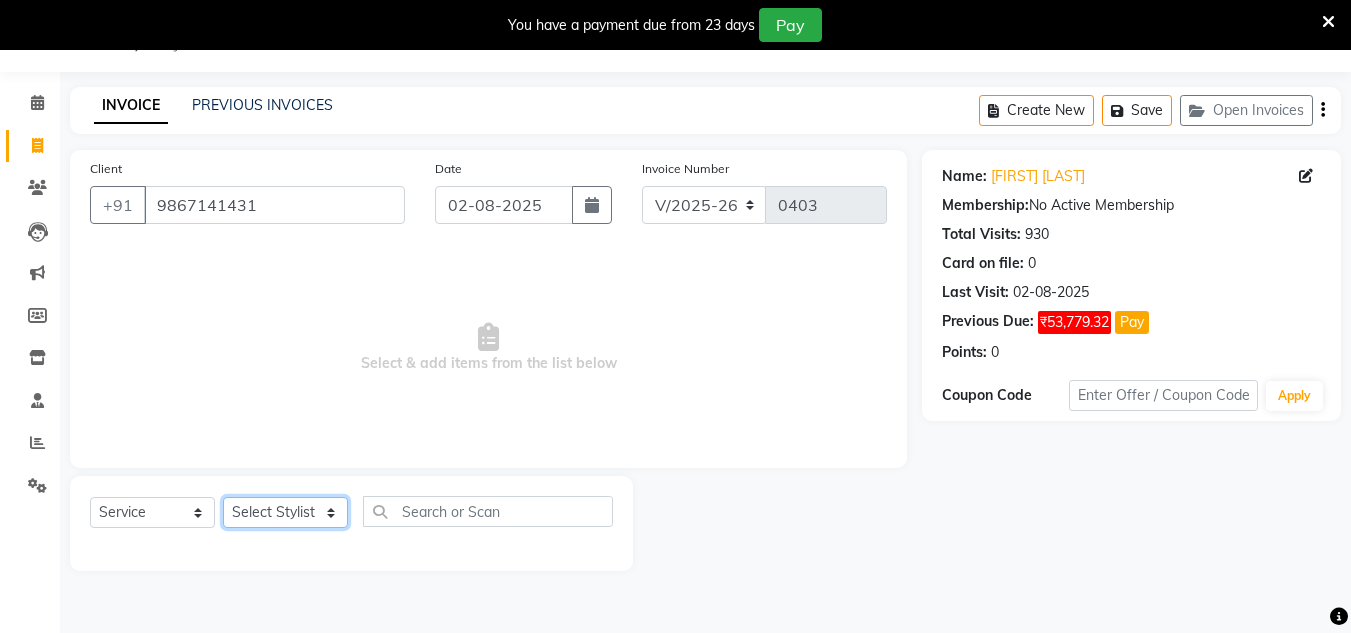 click on "Select Stylist Aarushi aishu altaf anil ashik bhavin  irene julie Manager id Minaz Namrata neelam Rebecca rekha rijvana Saif saneef Shweta" 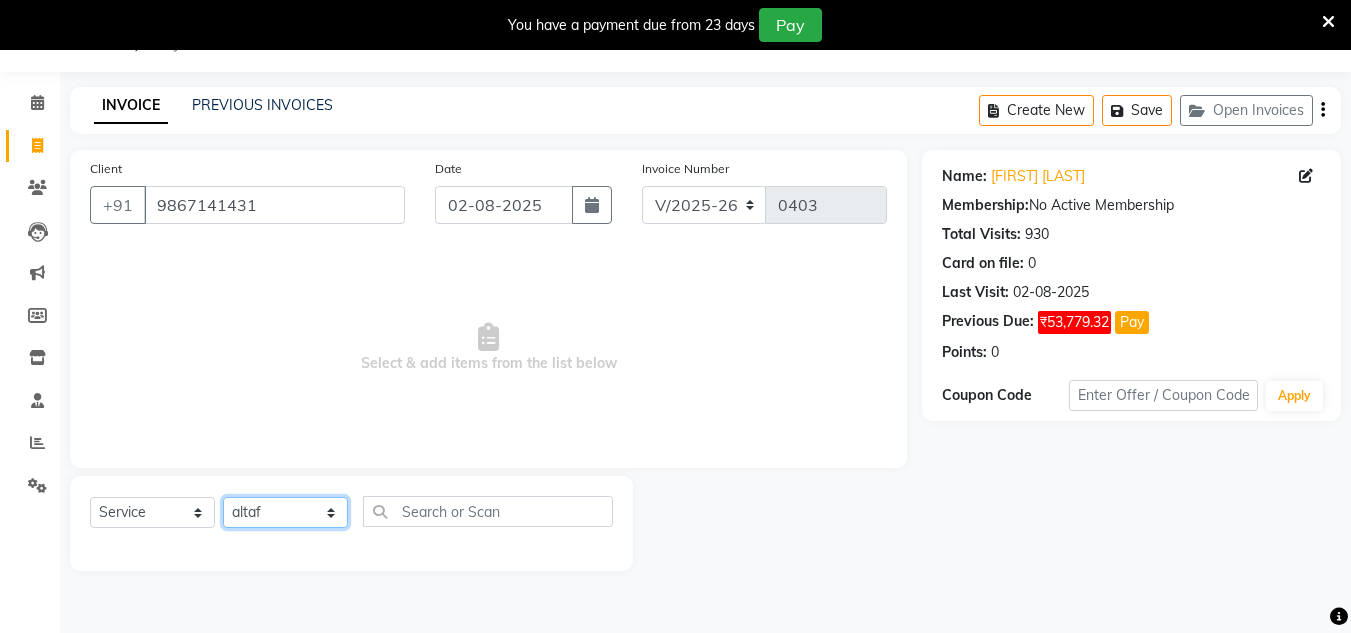click on "Select Stylist Aarushi aishu altaf anil ashik bhavin  irene julie Manager id Minaz Namrata neelam Rebecca rekha rijvana Saif saneef Shweta" 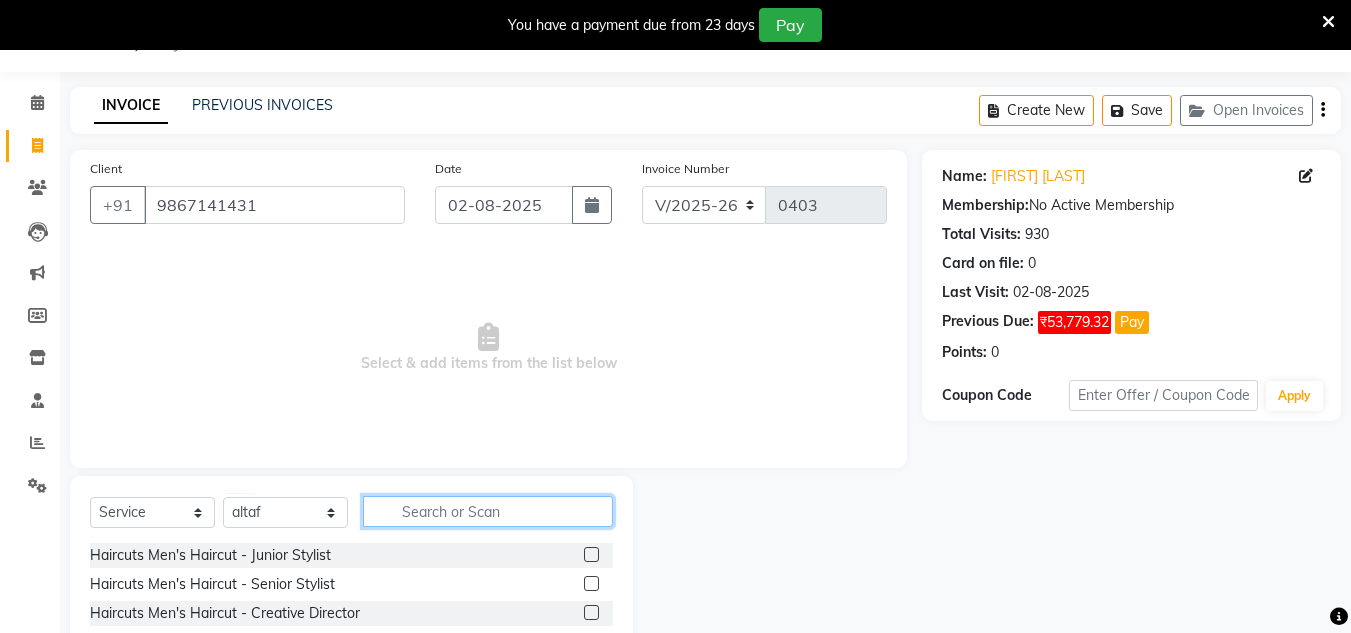 click 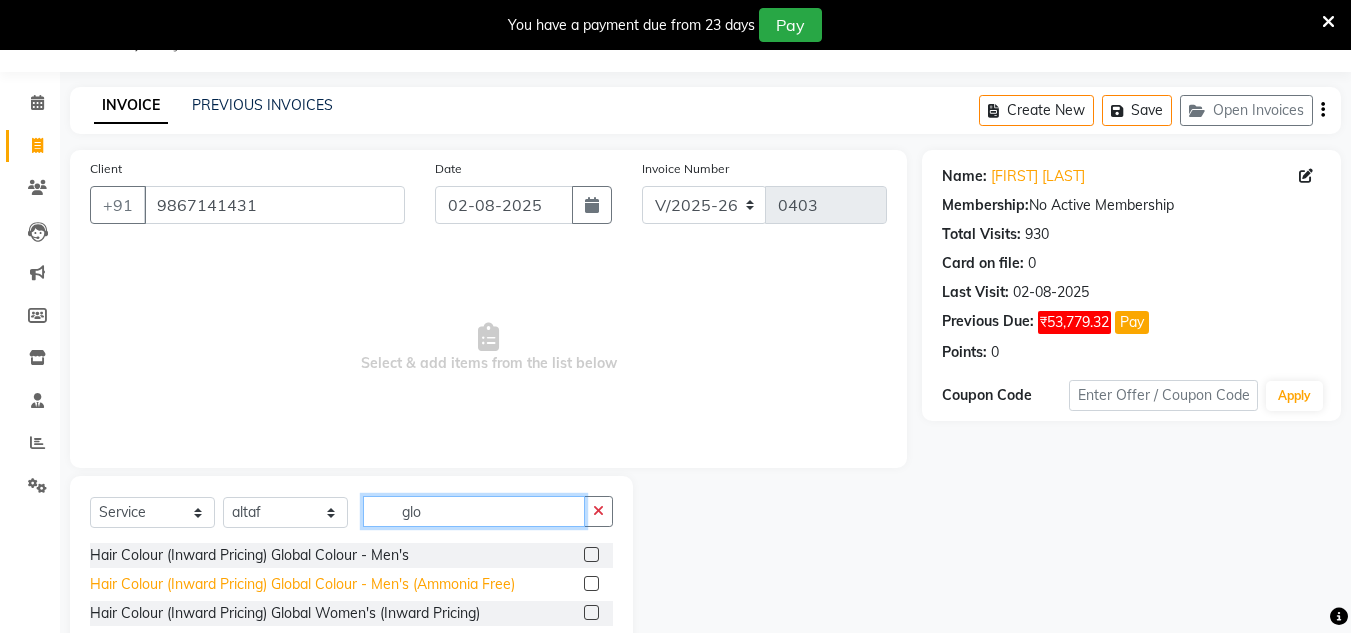 type on "glo" 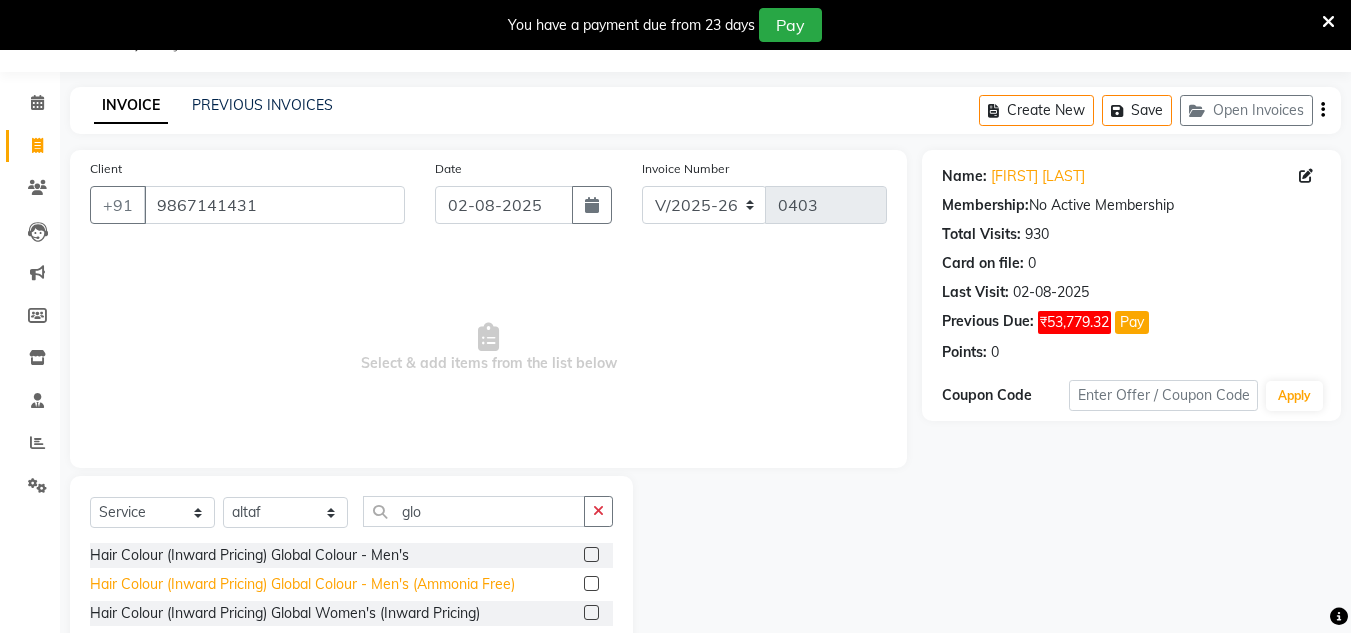 click on "Hair Colour (Inward Pricing) Global Colour - Men's (Ammonia Free)" 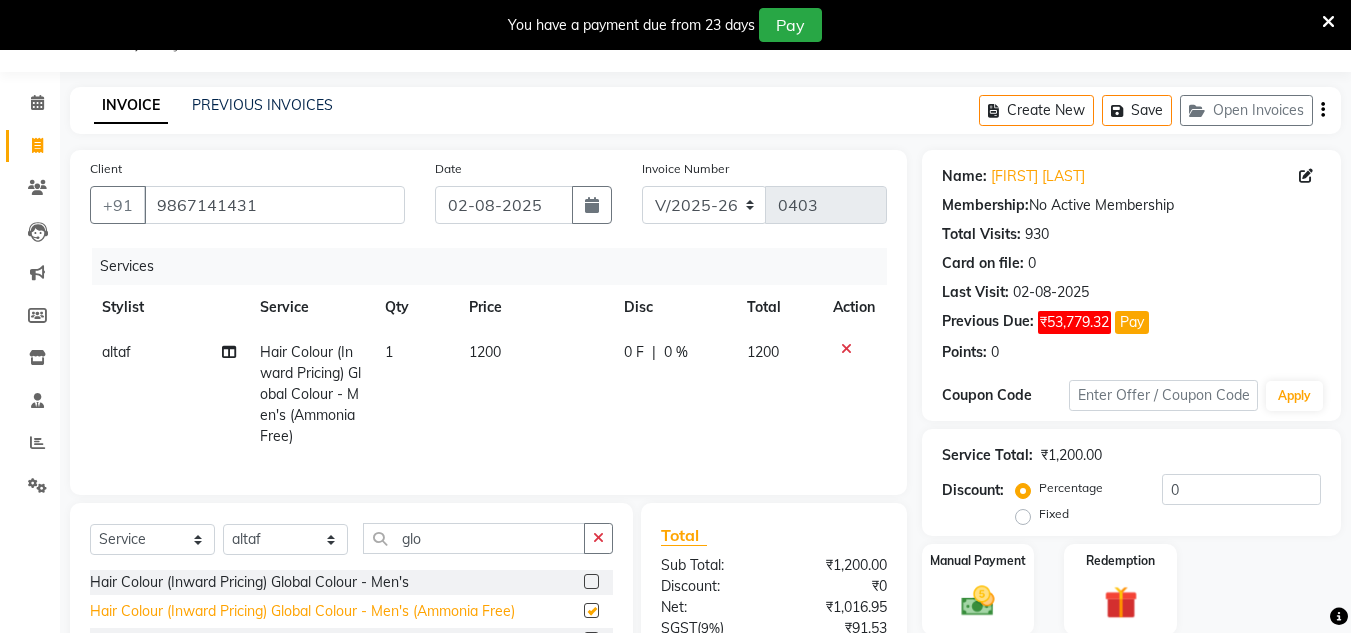 checkbox on "false" 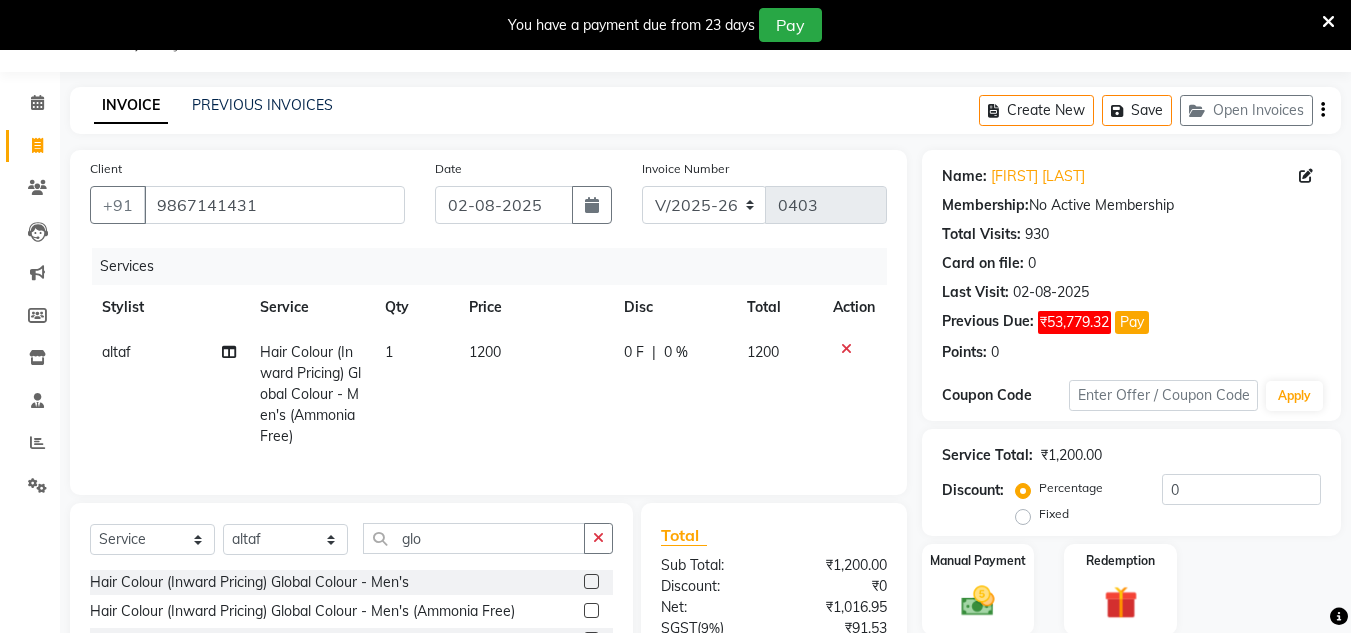 scroll, scrollTop: 234, scrollLeft: 0, axis: vertical 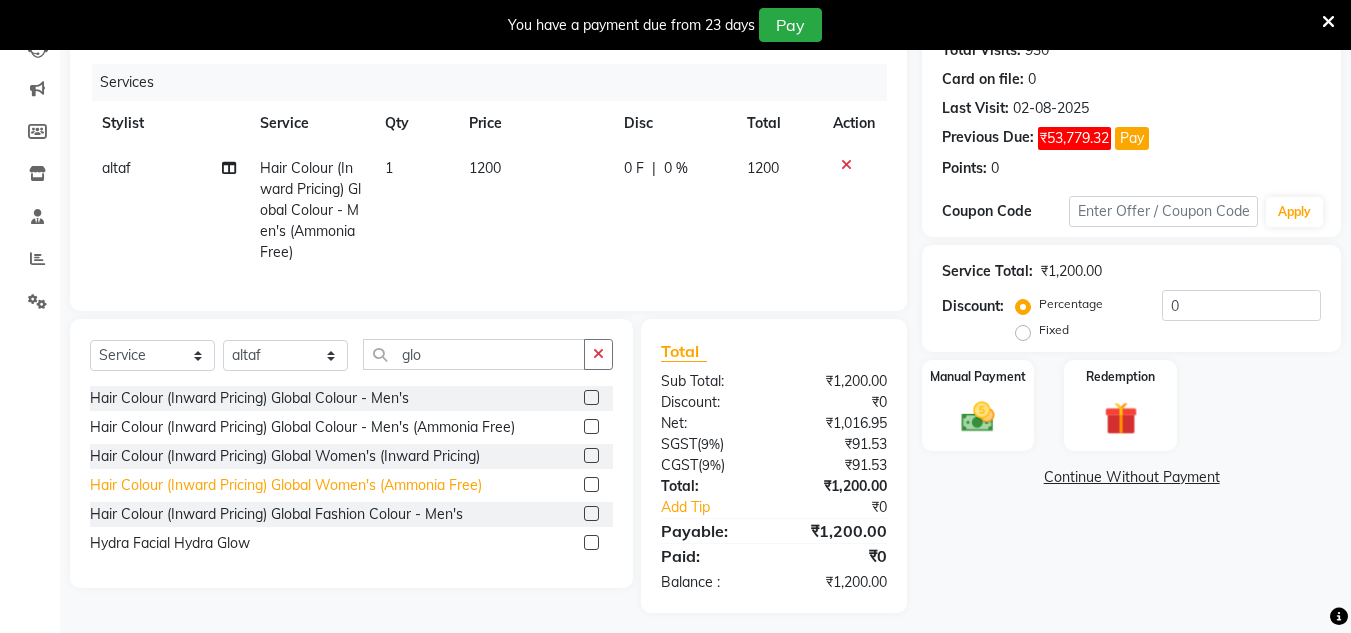 click on "Hair Colour (Inward Pricing) Global Women's (Ammonia Free)" 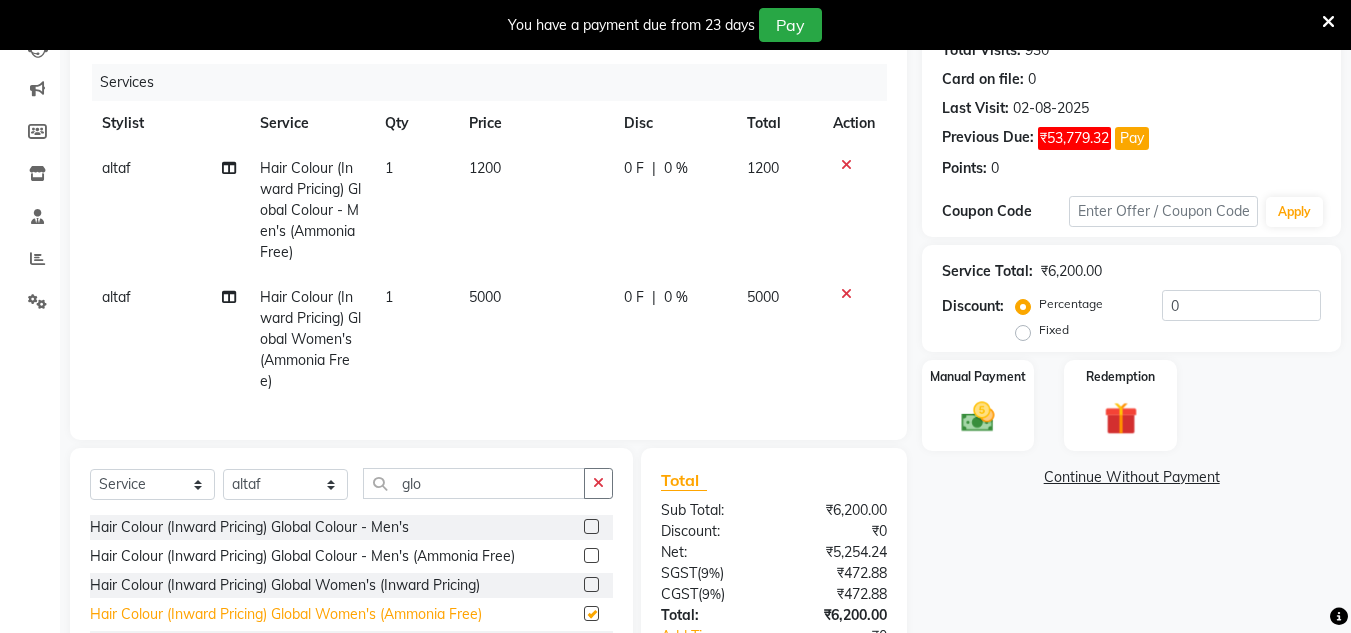 checkbox on "false" 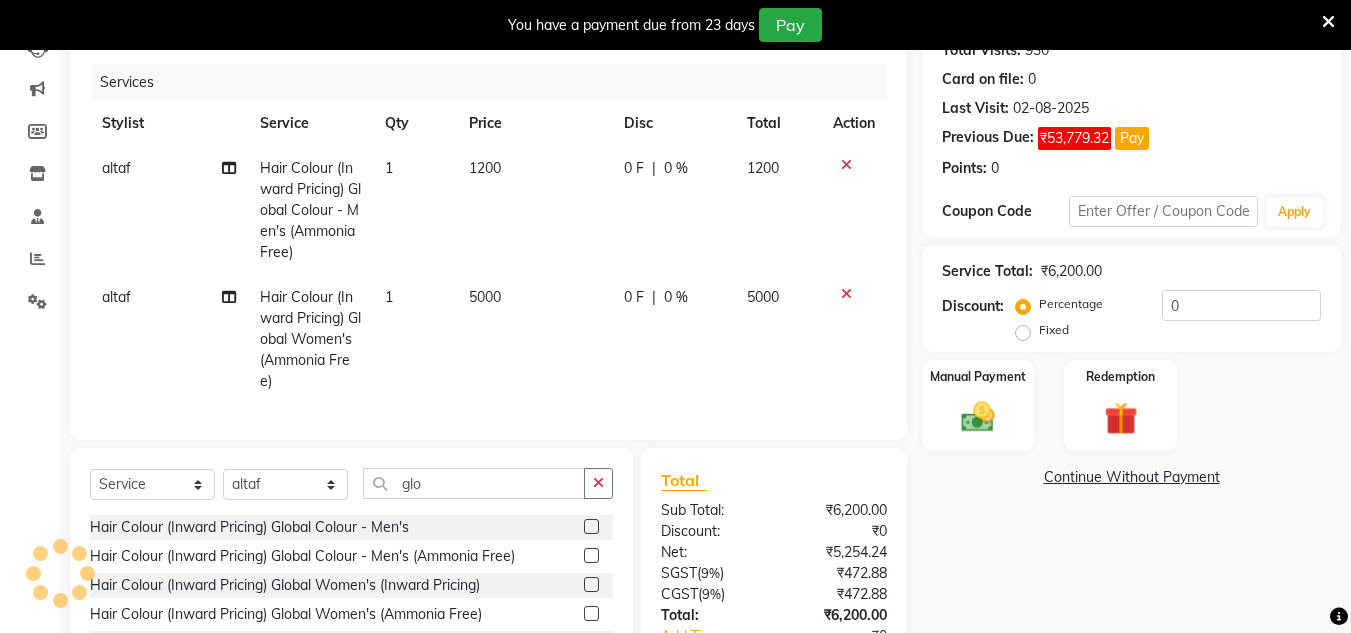 click 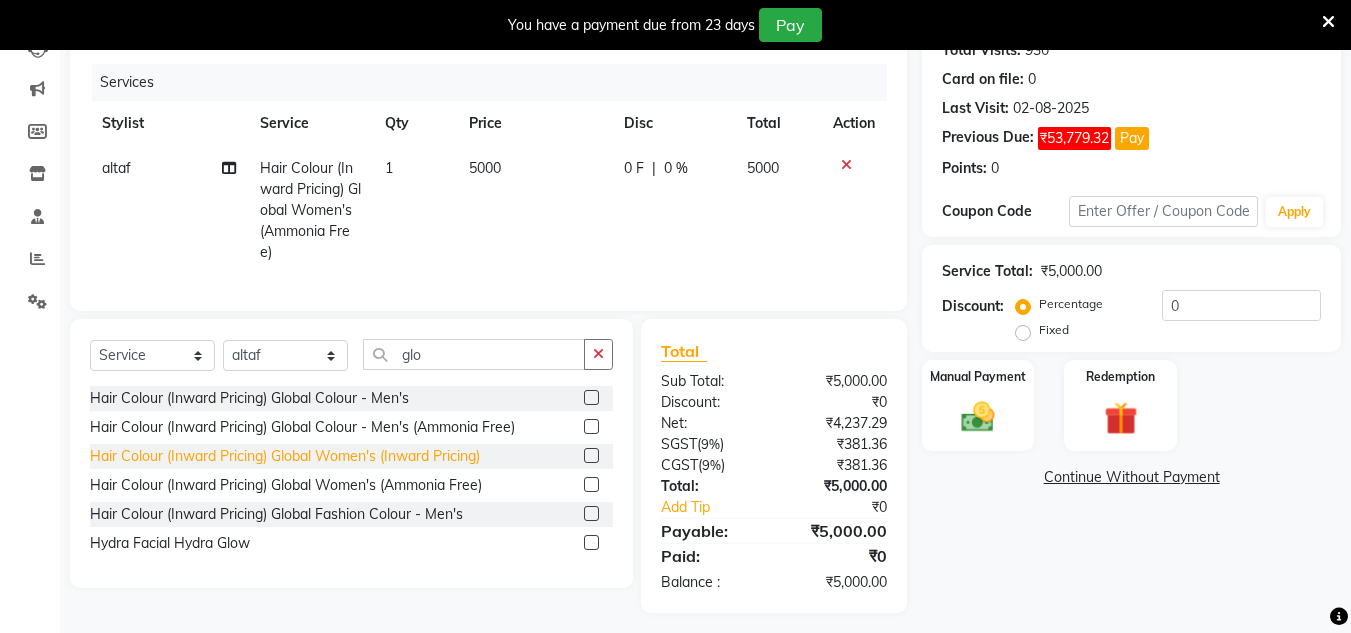 click on "Hair Colour (Inward Pricing) Global Women's (Inward Pricing)" 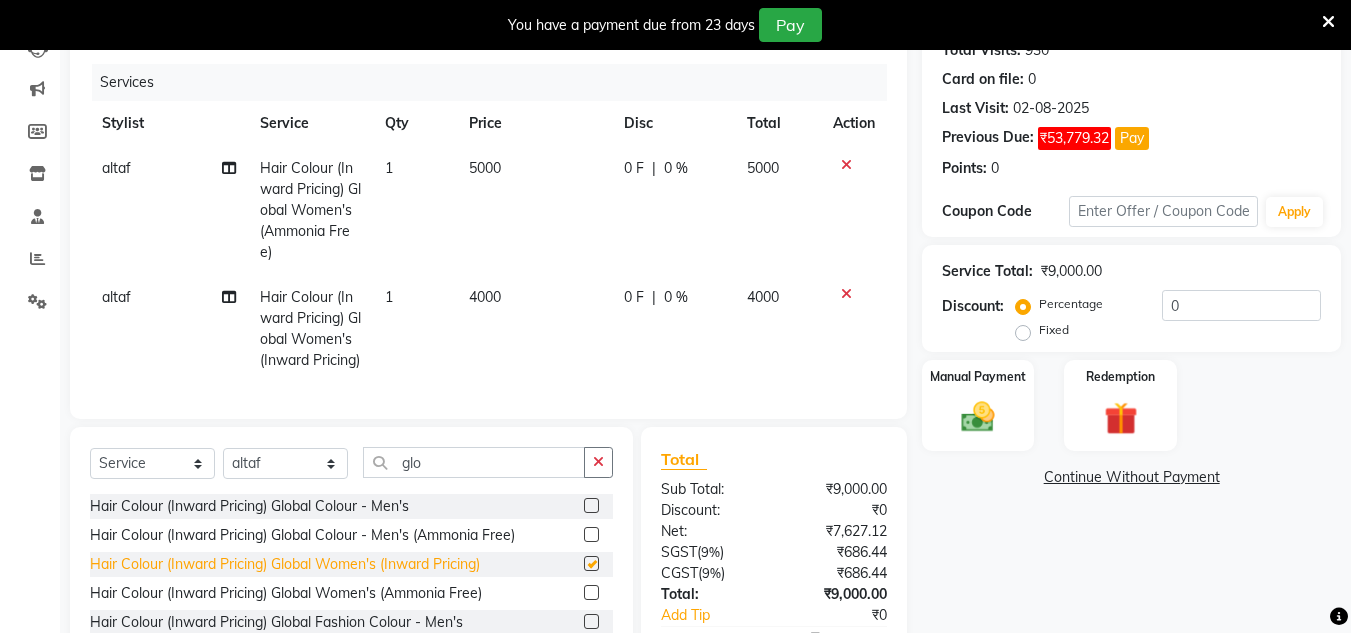 checkbox on "false" 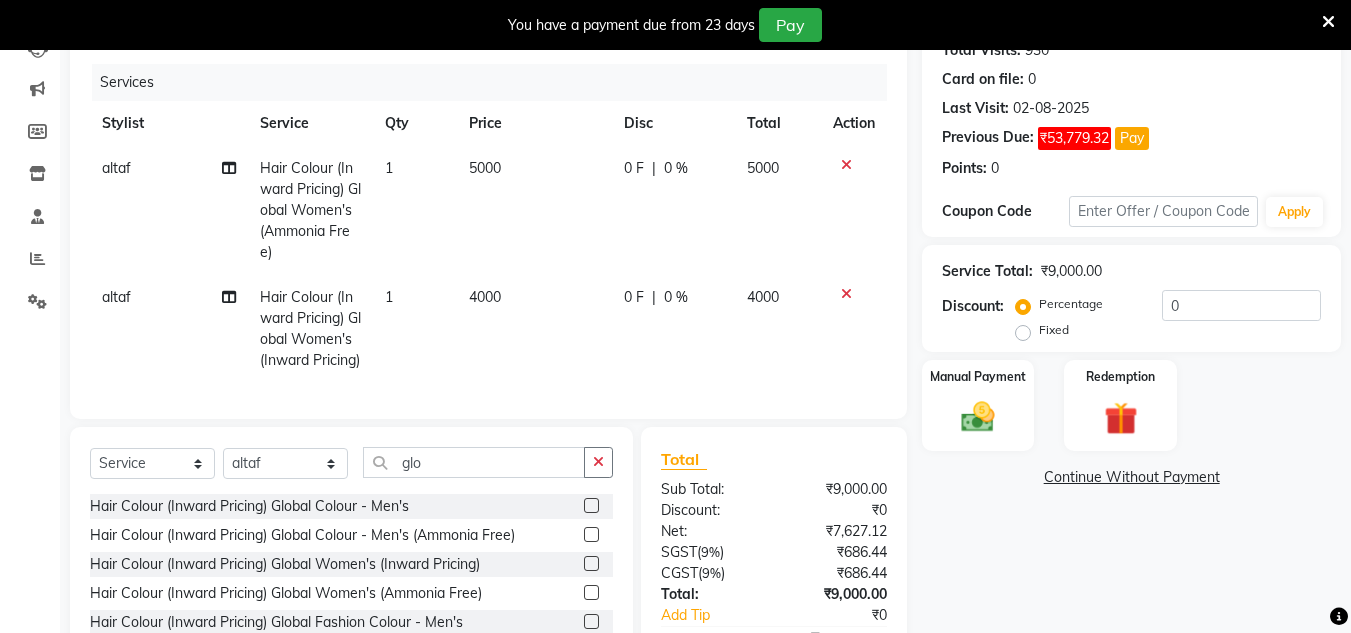click 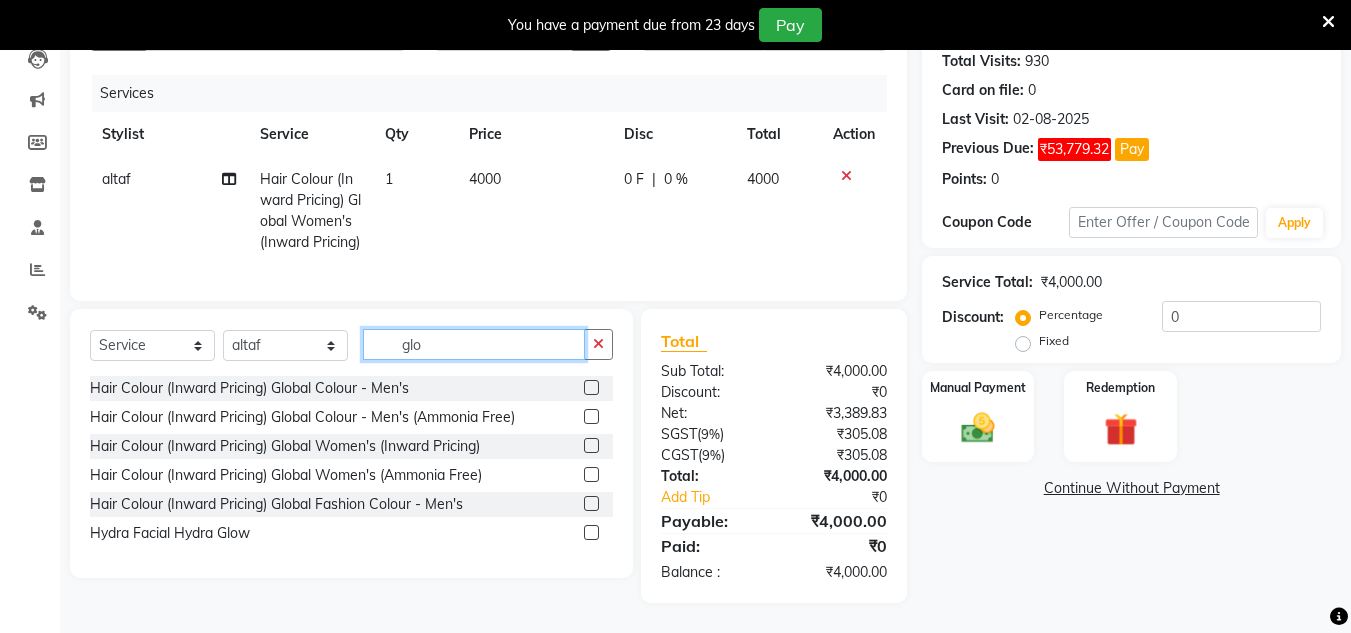 click on "glo" 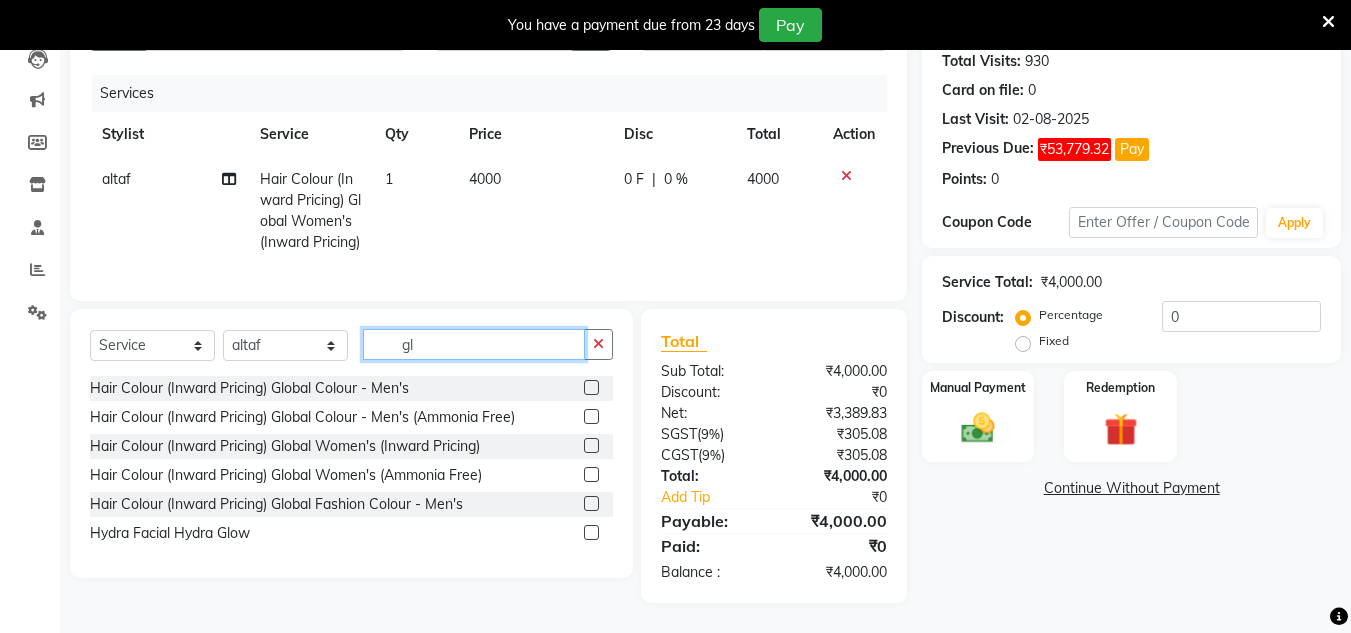 type on "g" 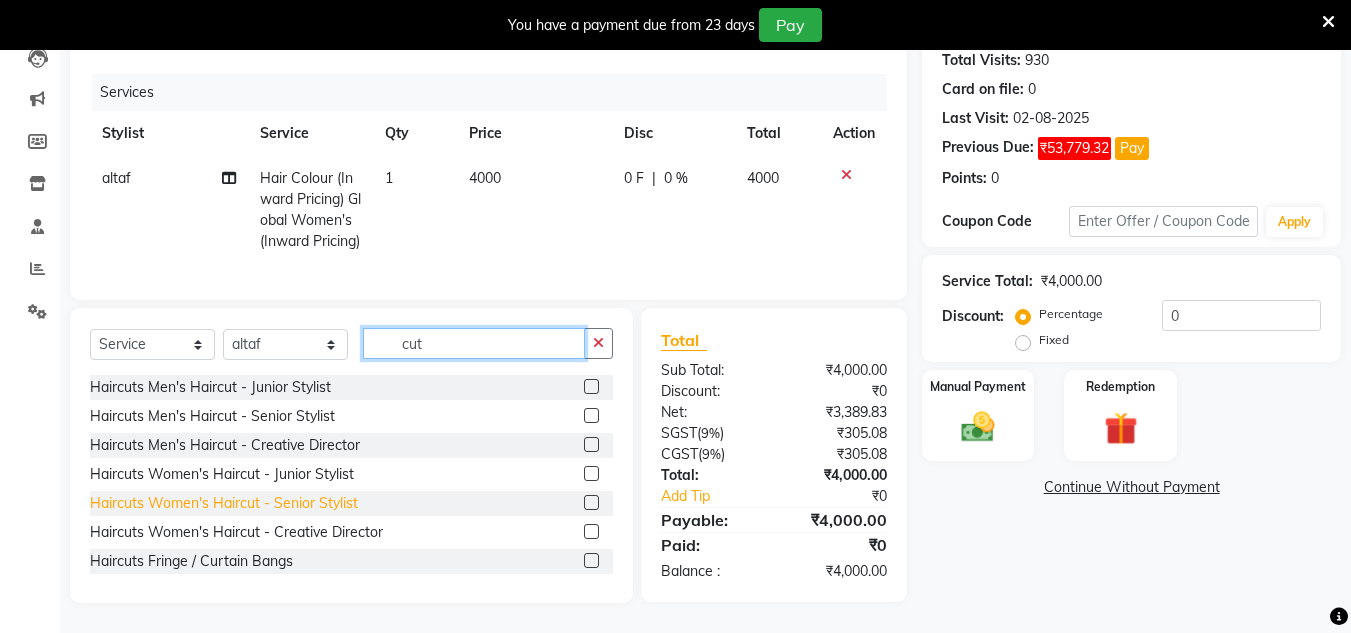 type on "cut" 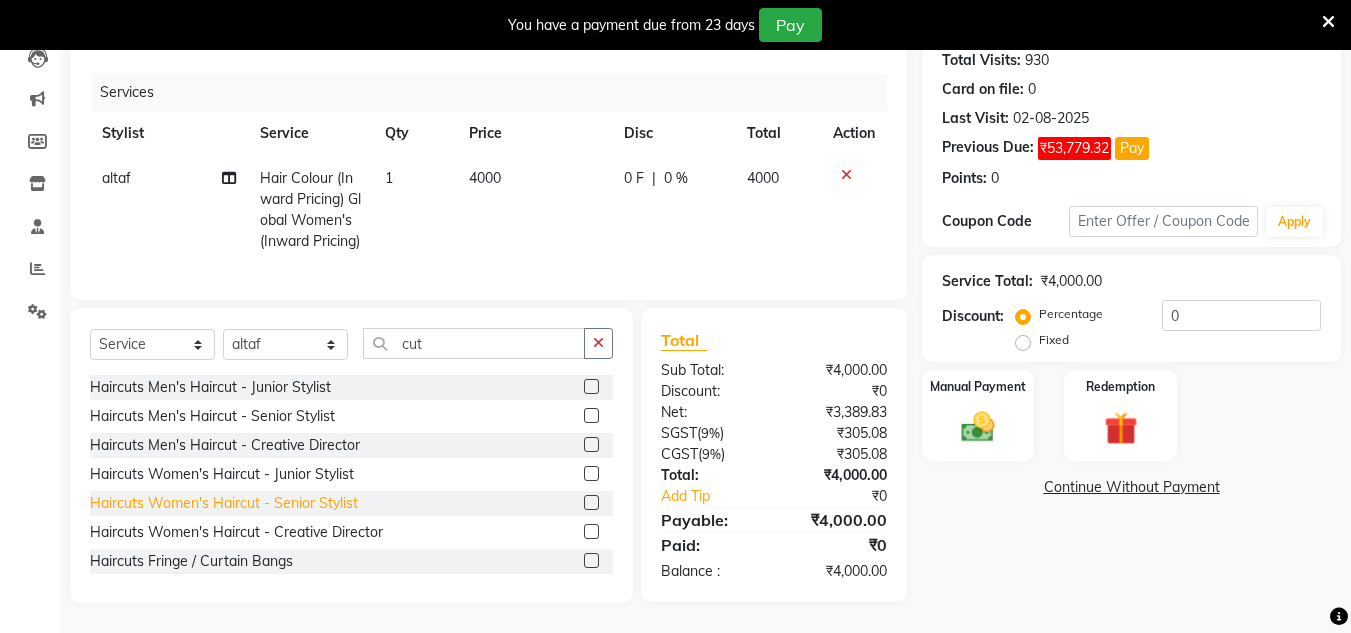 click on "Haircuts Women's Haircut - Senior Stylist" 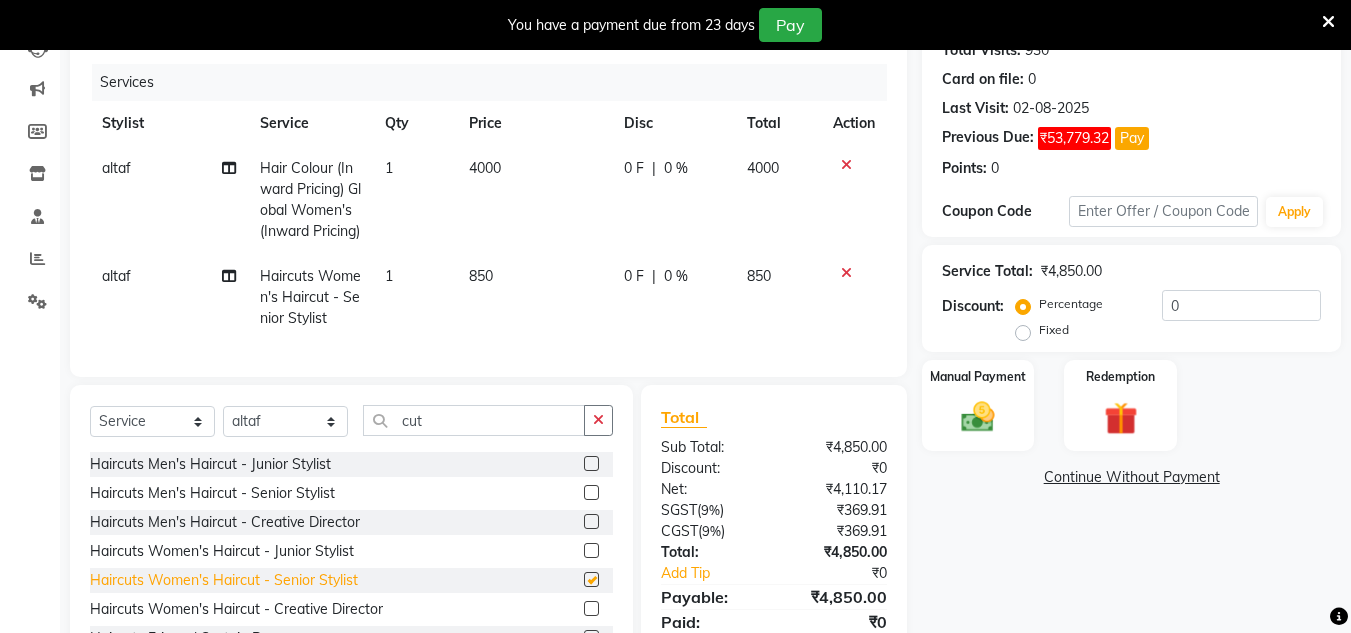 checkbox on "false" 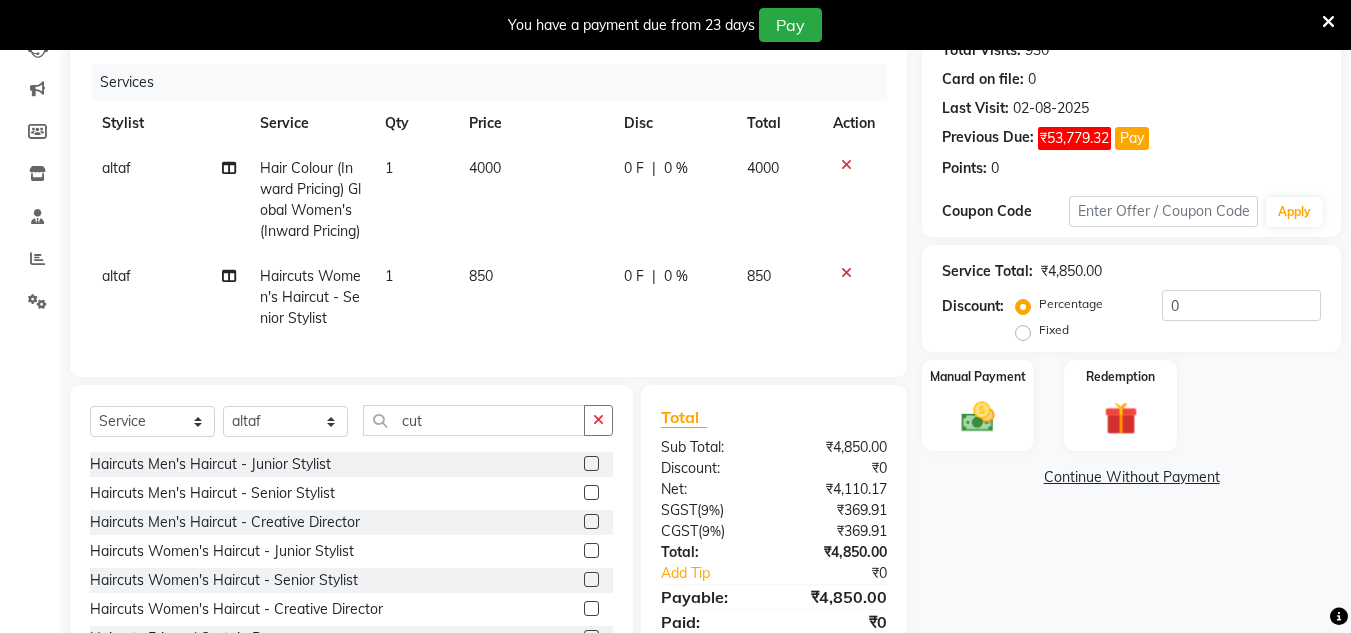 click on "4000" 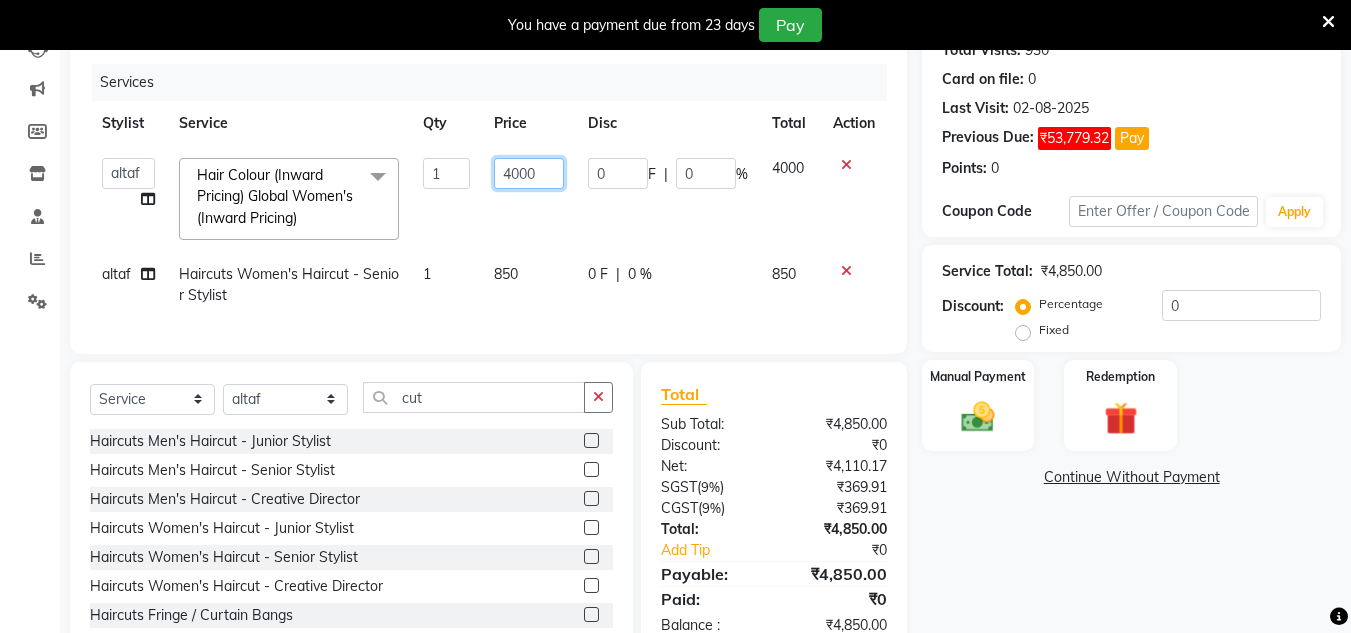 click on "4000" 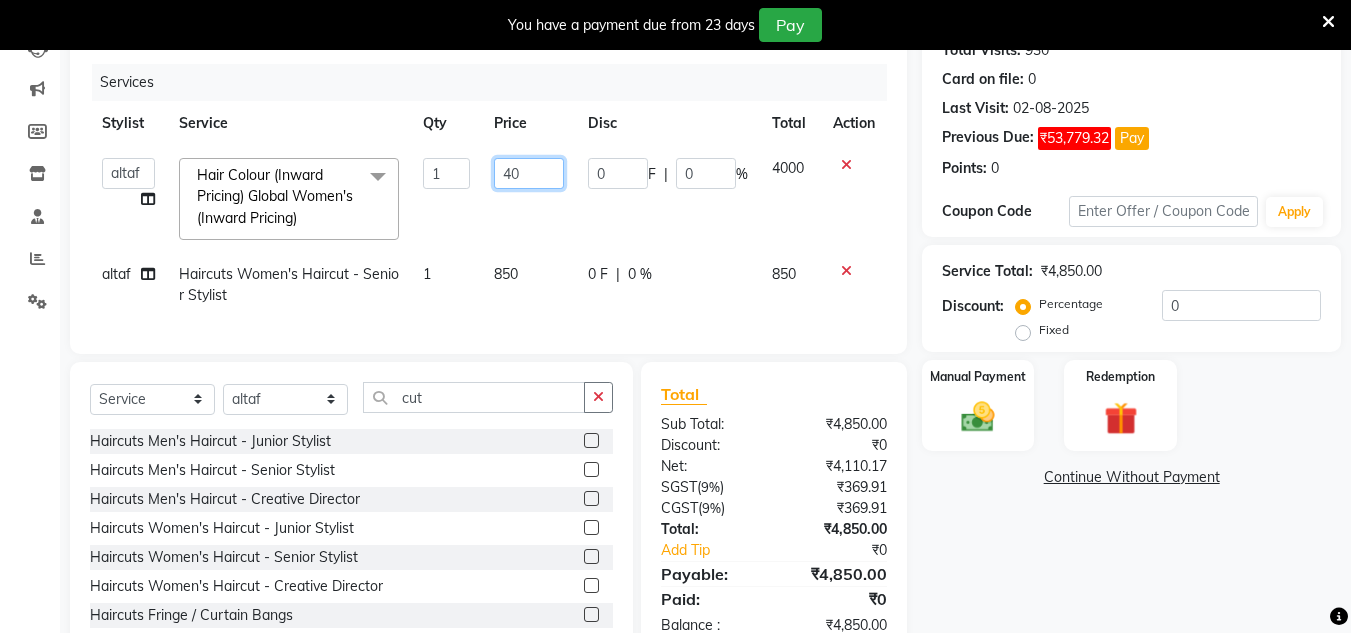 type on "4" 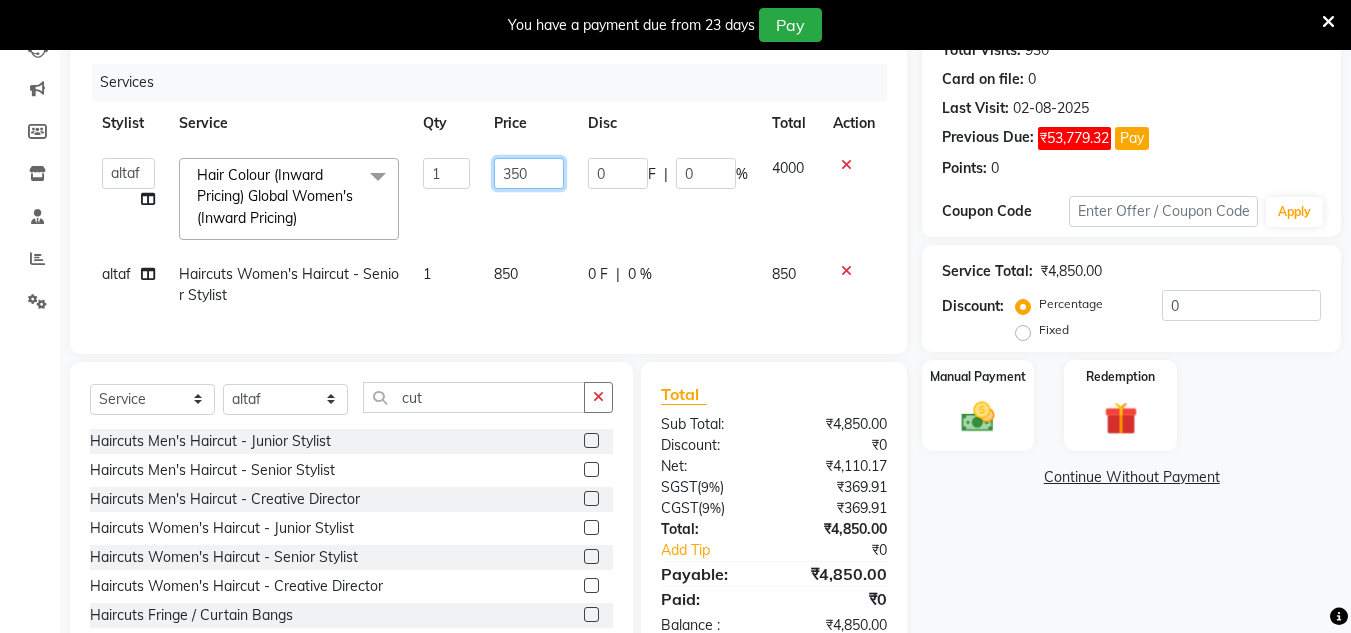 type on "3500" 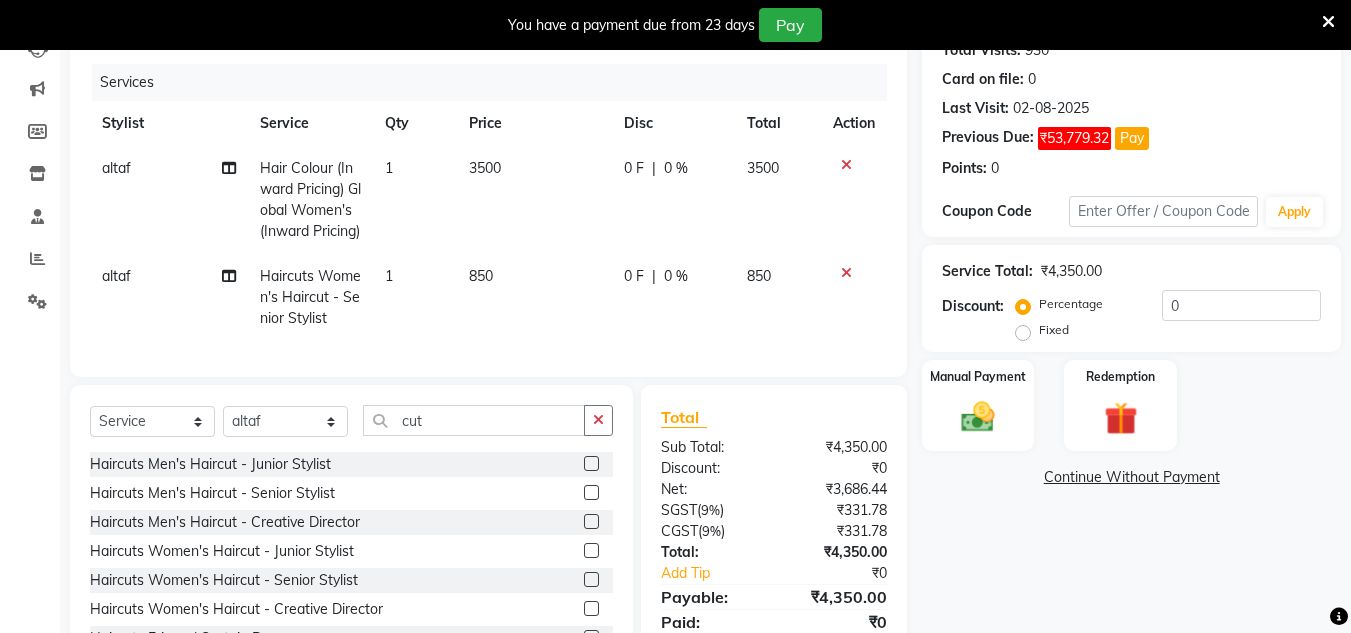 click on "[FIRST] [SERVICE] ([PRICING]) Global Women's (Inward Pricing) [NUMBER] [NUMBER] [NUMBER] [NUMBER] [NUMBER] [FIRST] [SERVICE] Women's Haircut - Senior Stylist [NUMBER] [NUMBER] [NUMBER] [NUMBER] [NUMBER]" 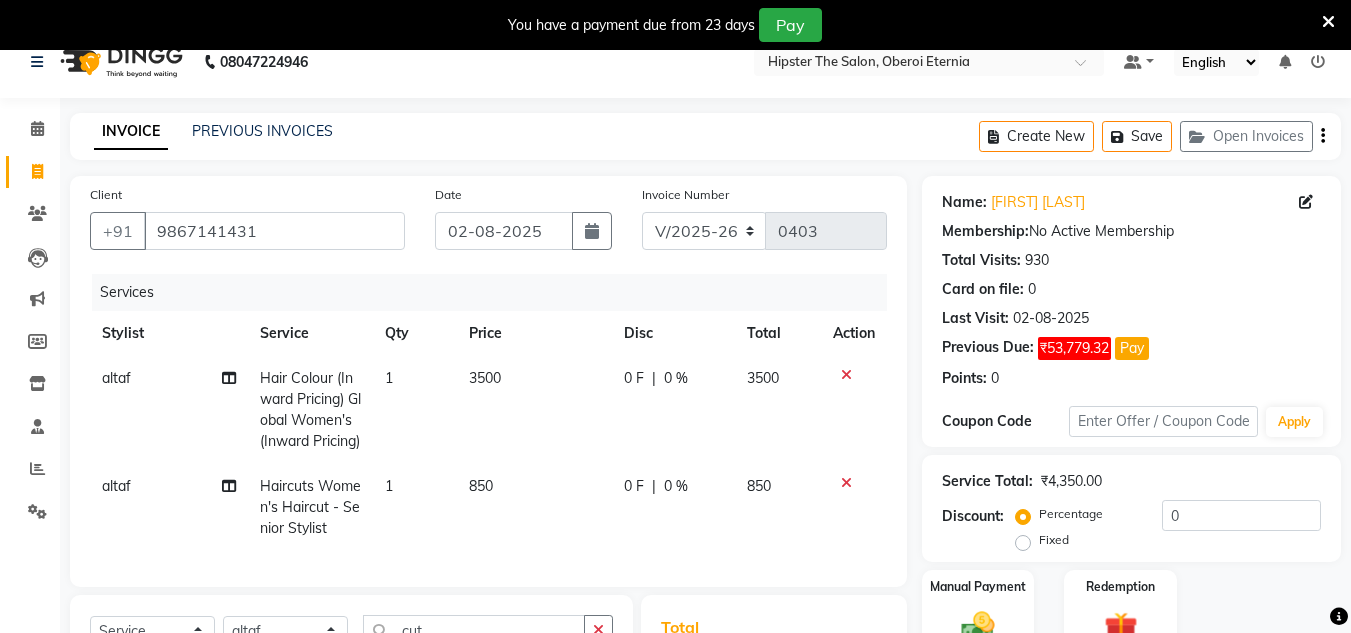 scroll, scrollTop: 347, scrollLeft: 0, axis: vertical 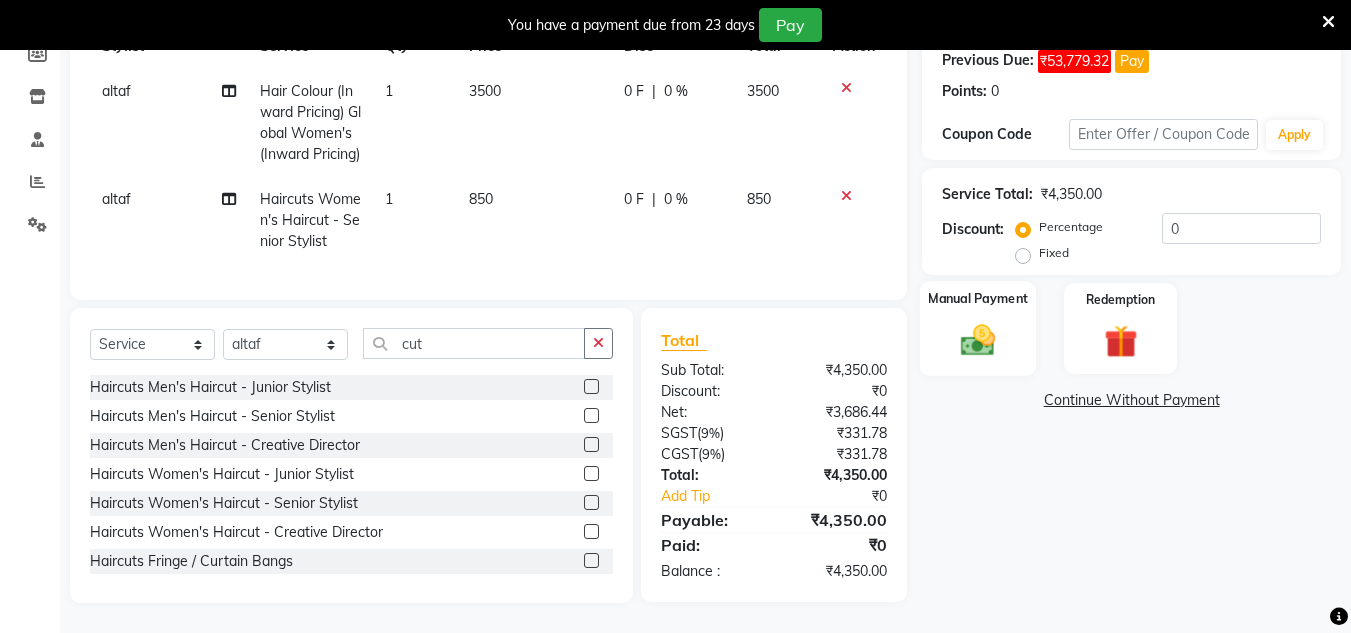 click on "Manual Payment" 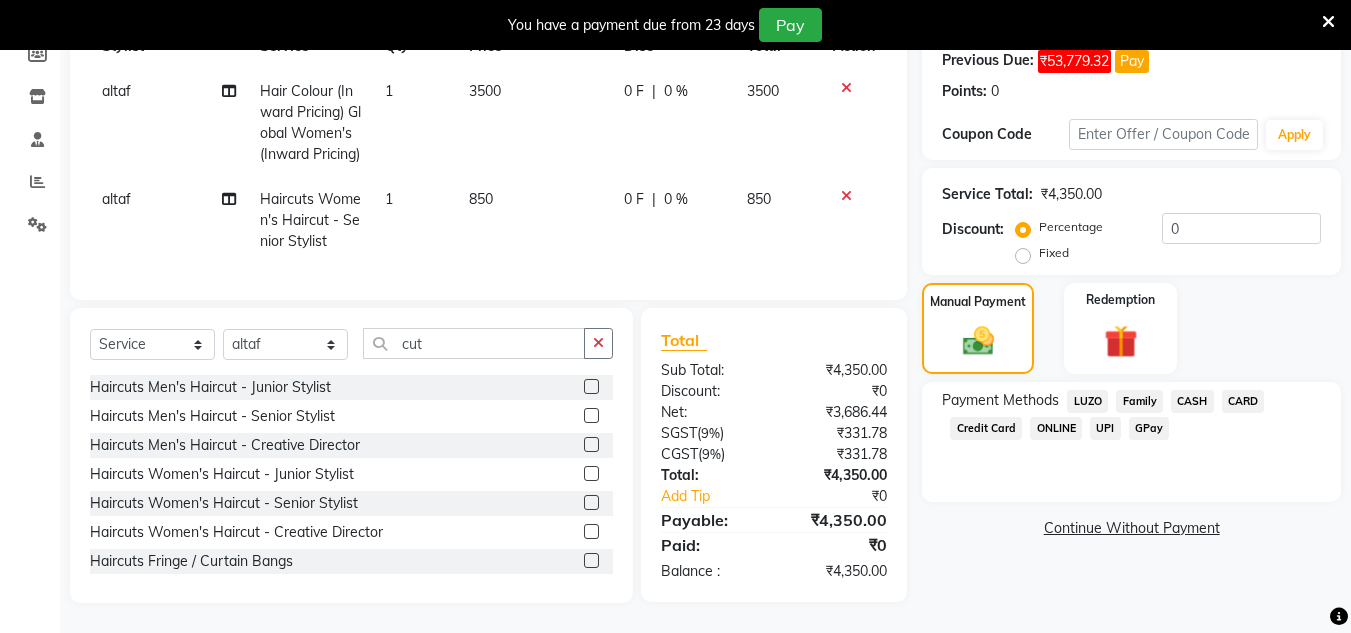 click on "GPay" 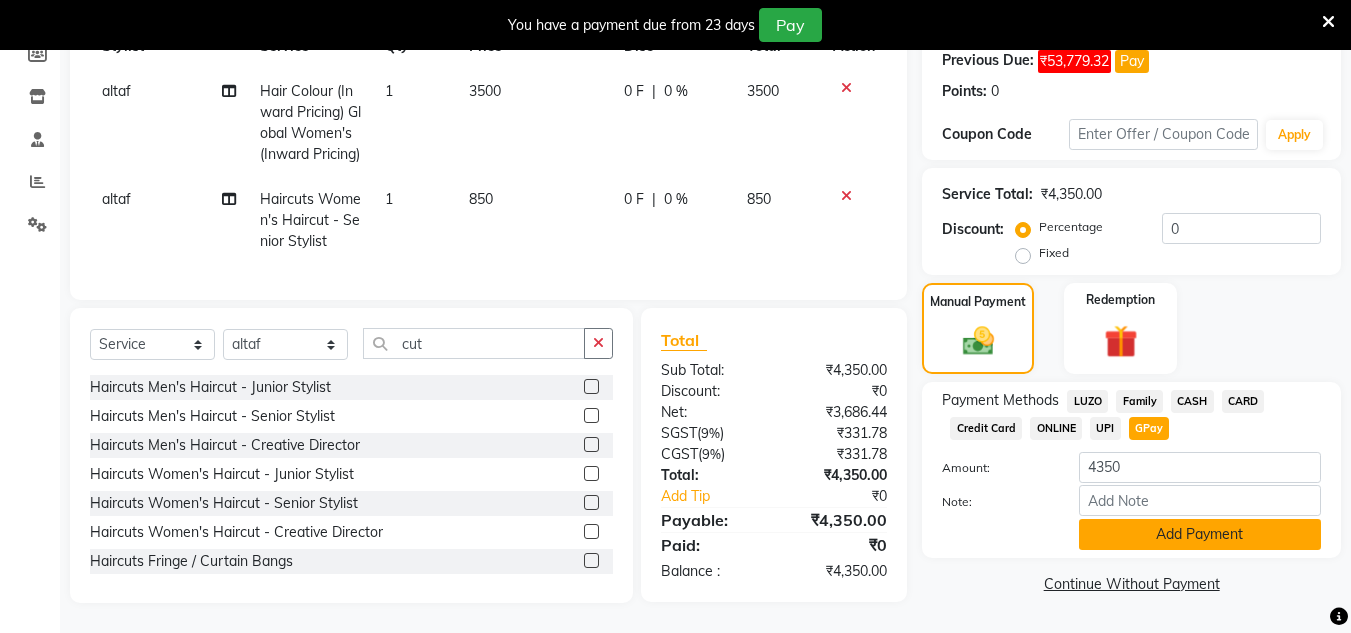 click on "Add Payment" 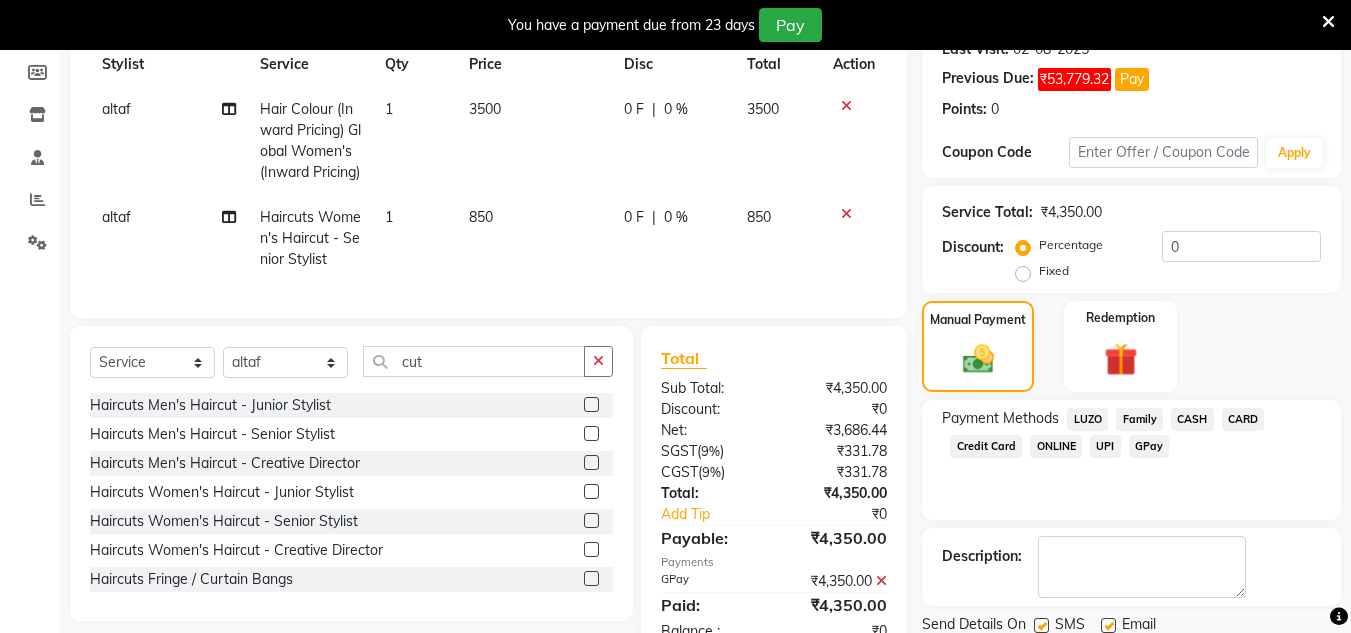scroll, scrollTop: 388, scrollLeft: 0, axis: vertical 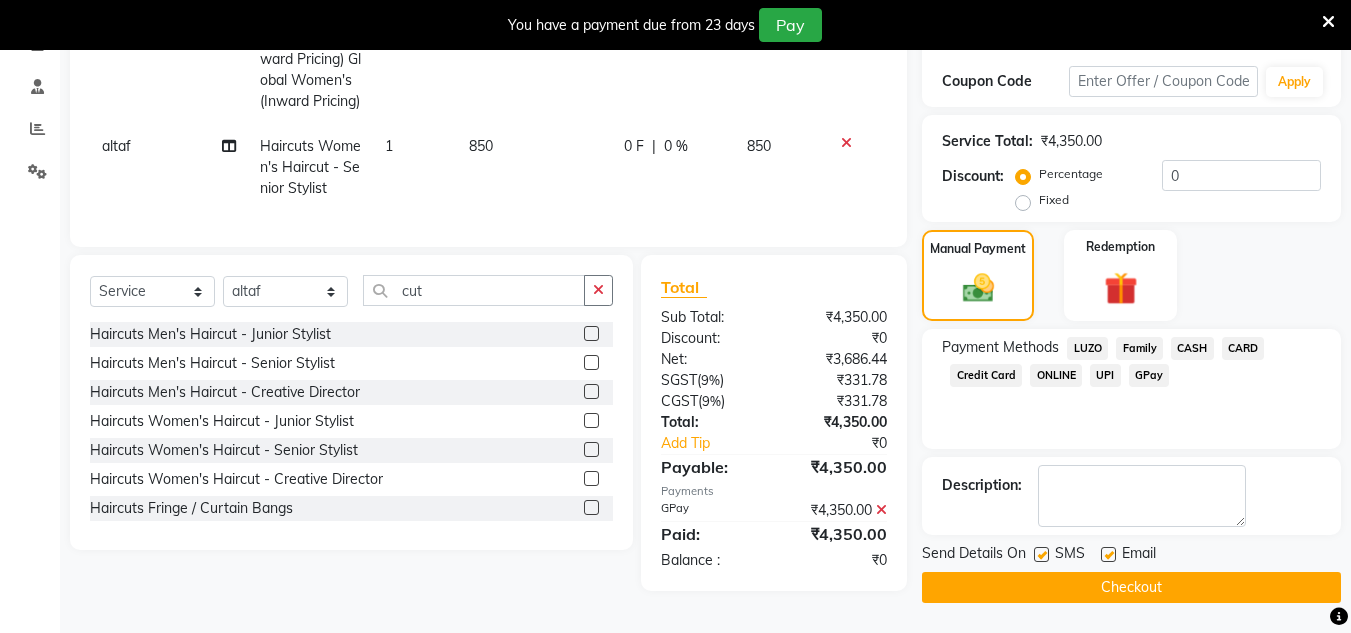 click on "Checkout" 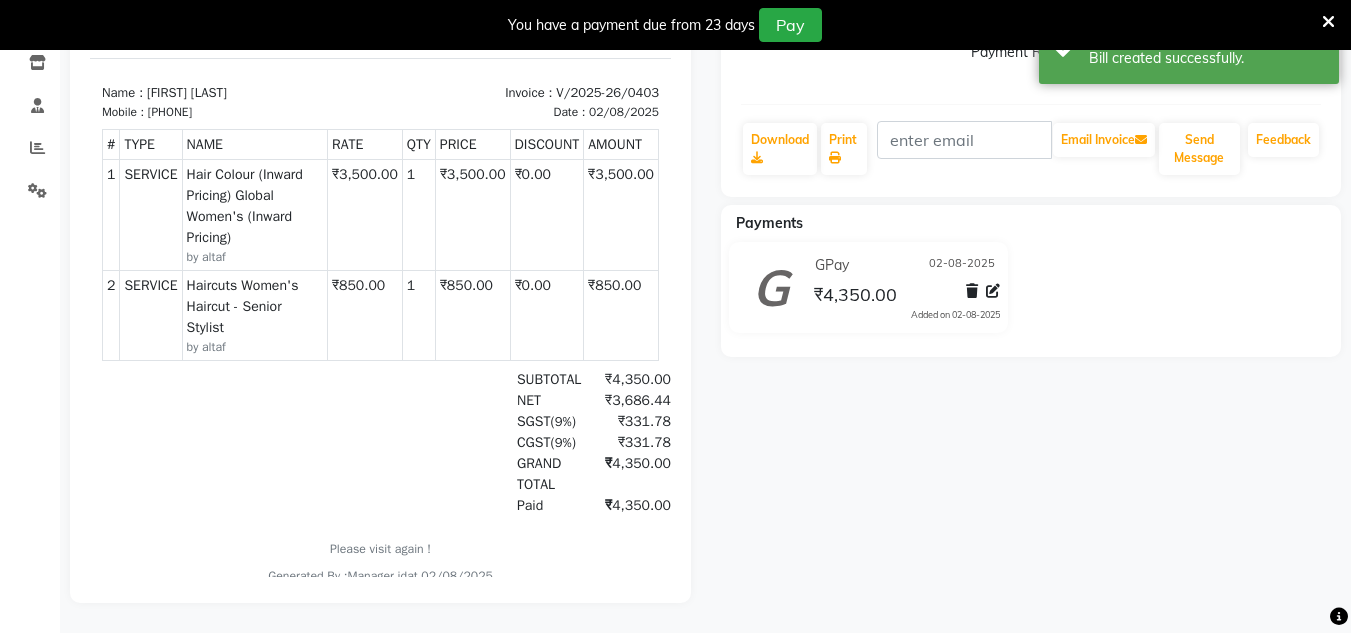 scroll, scrollTop: 0, scrollLeft: 0, axis: both 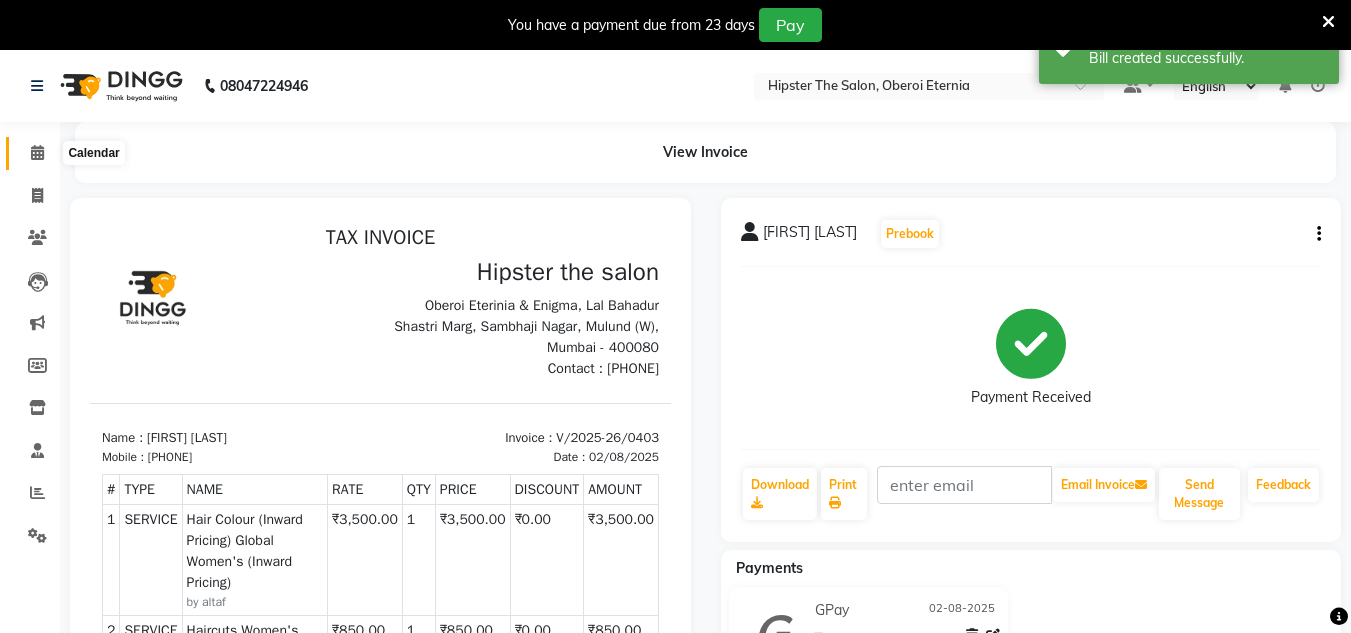 click 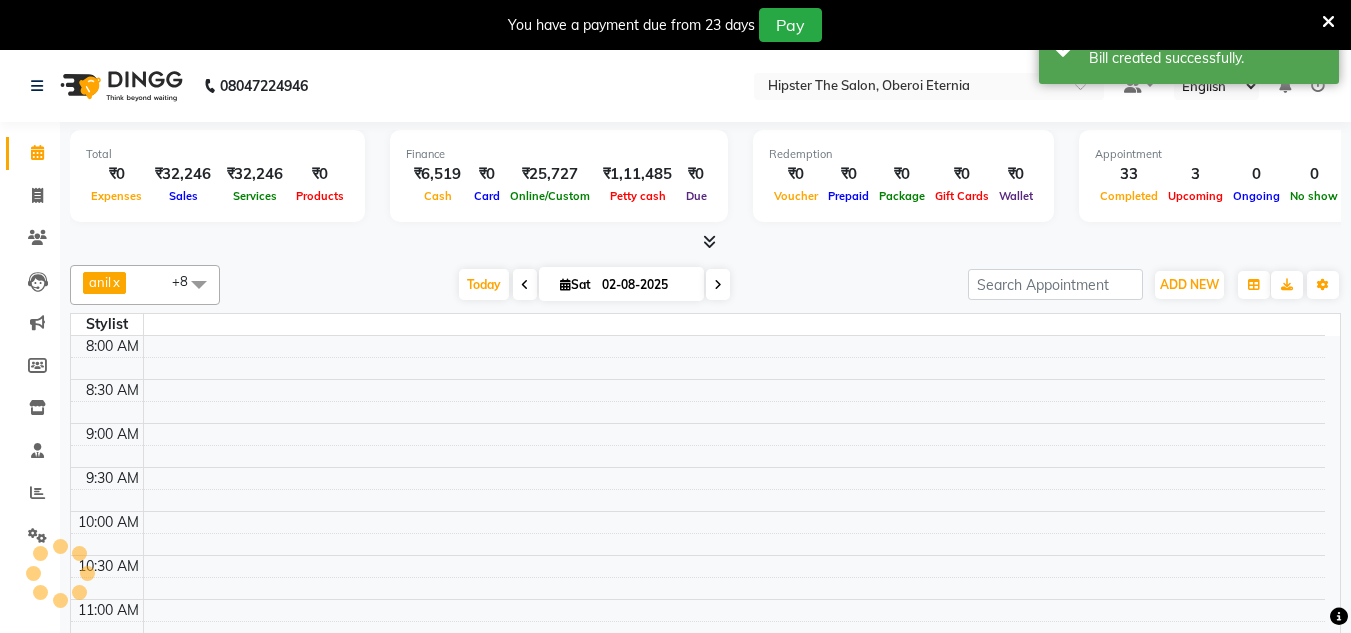 scroll, scrollTop: 0, scrollLeft: 0, axis: both 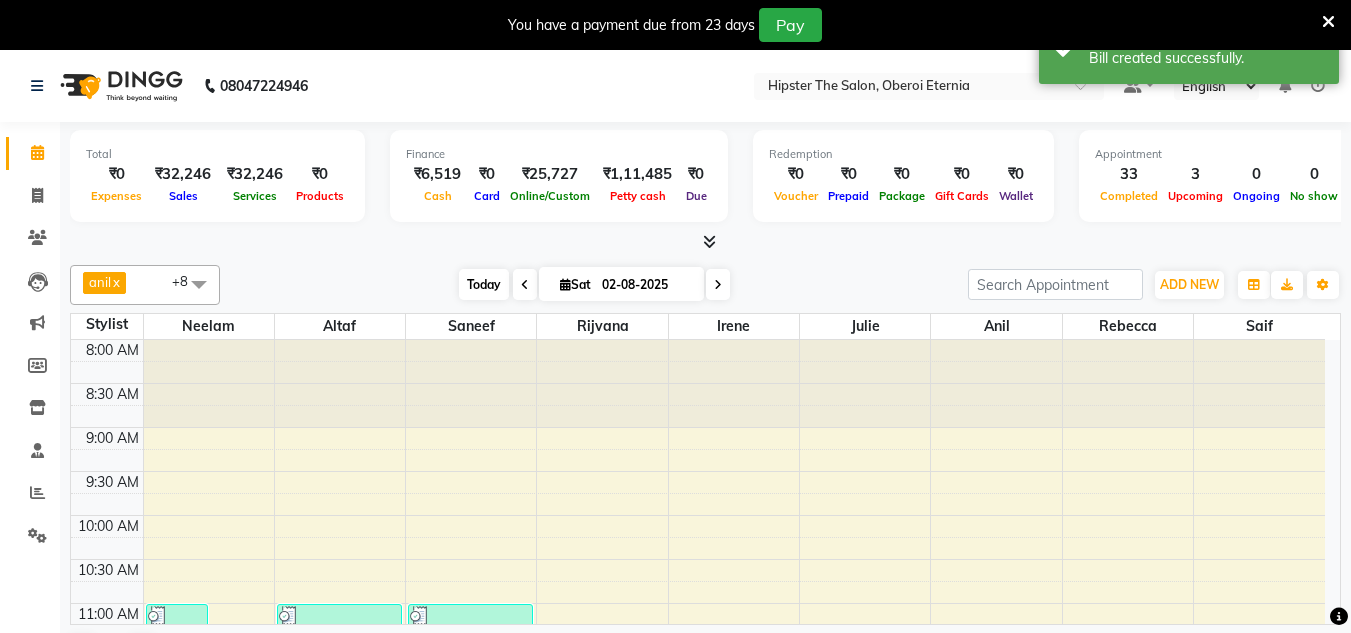 click on "Today" at bounding box center [484, 284] 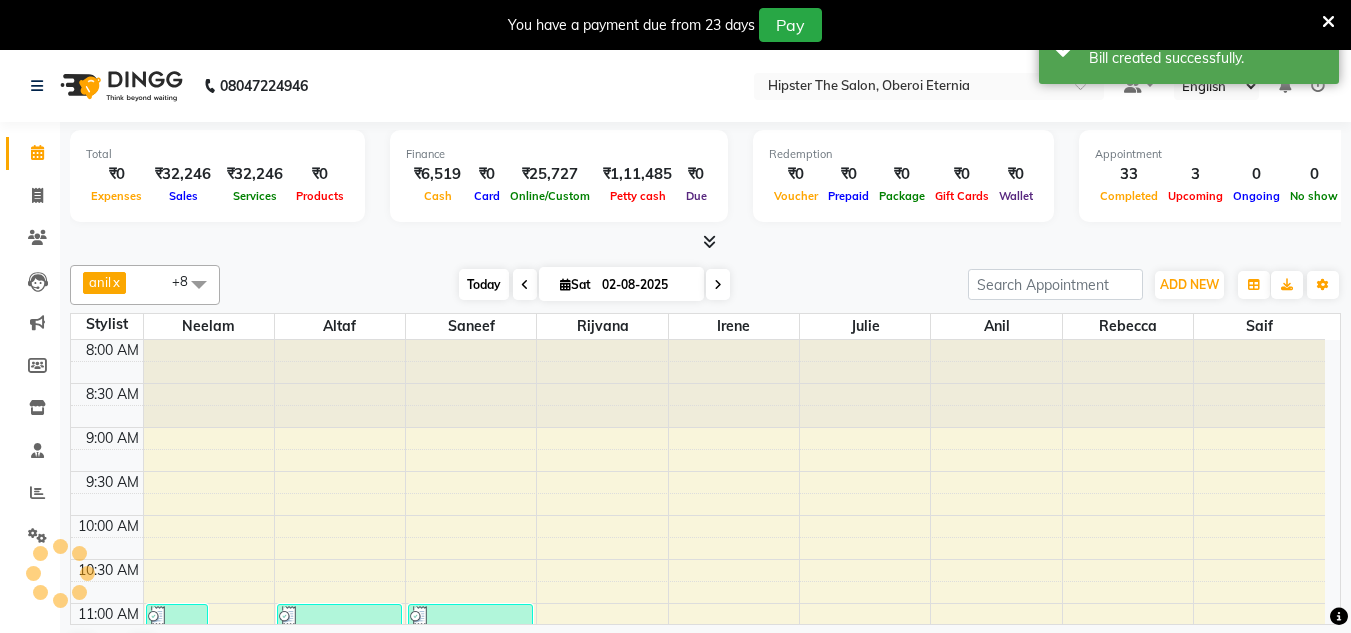 scroll, scrollTop: 859, scrollLeft: 0, axis: vertical 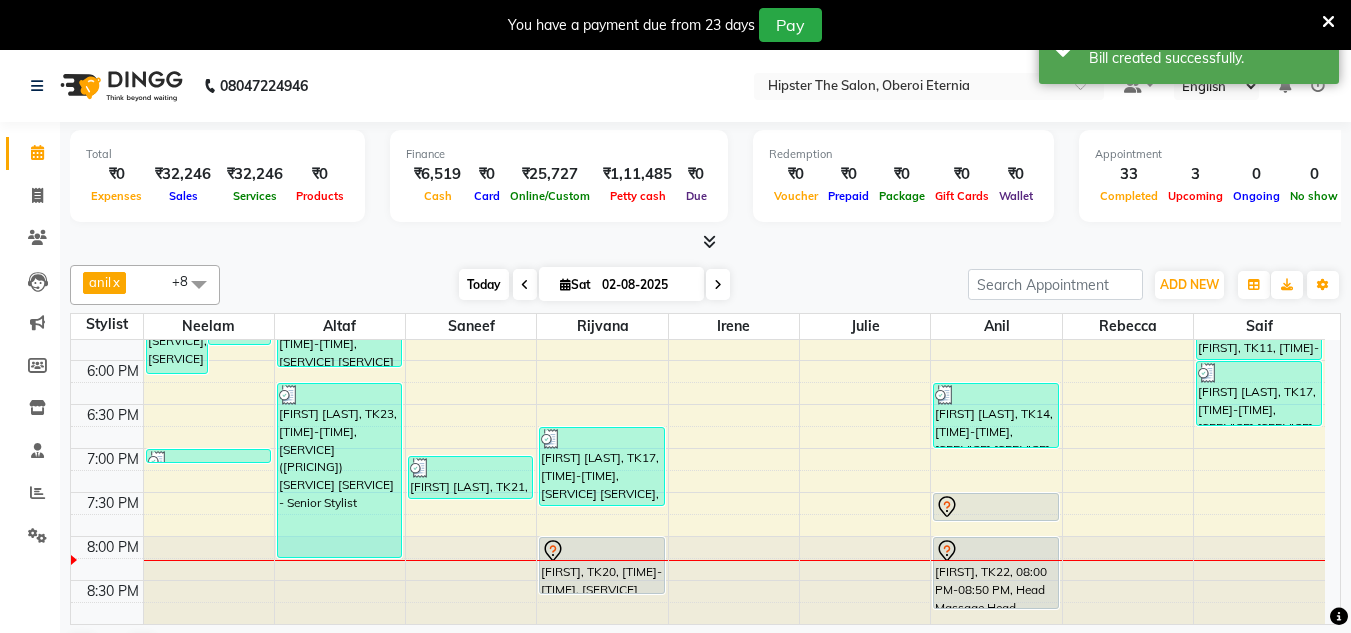 click on "Today" at bounding box center (484, 284) 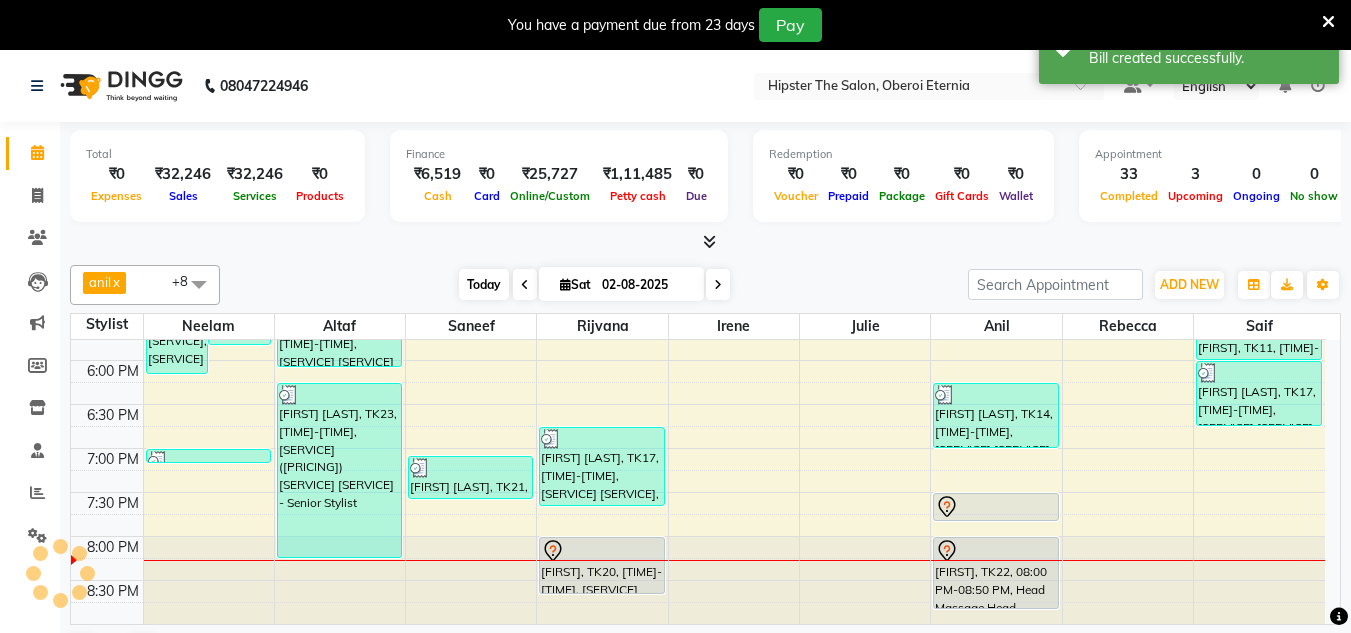 scroll, scrollTop: 859, scrollLeft: 0, axis: vertical 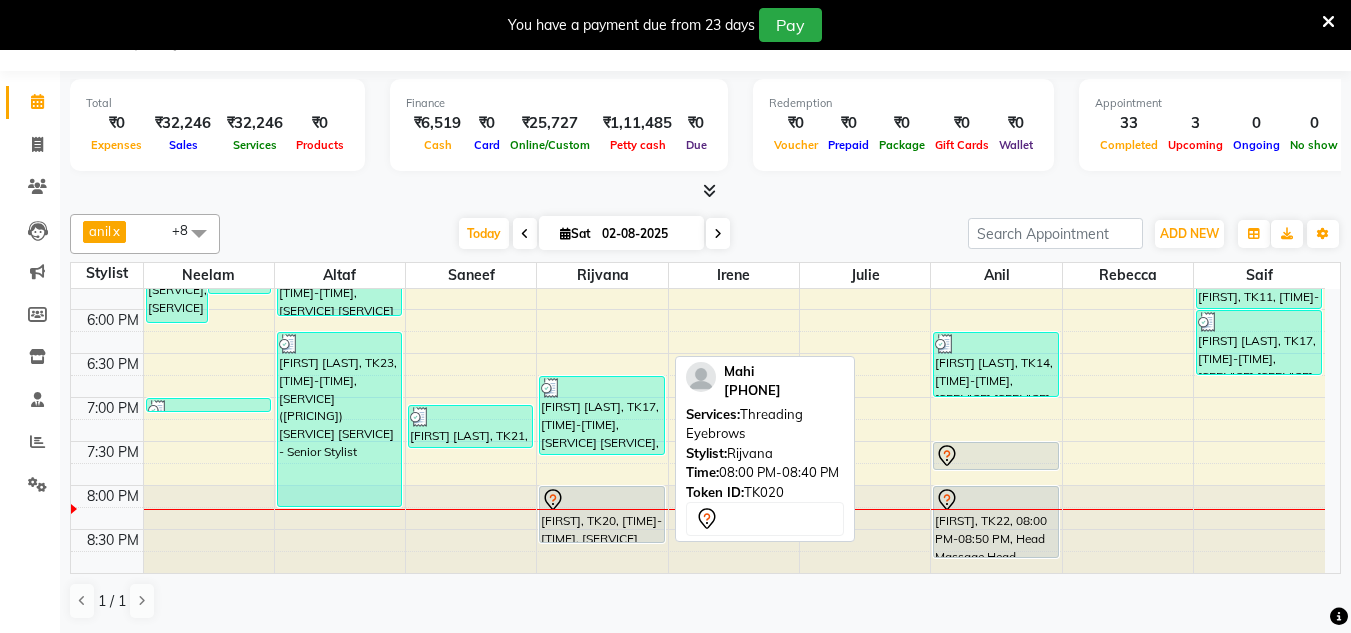 click at bounding box center (601, 500) 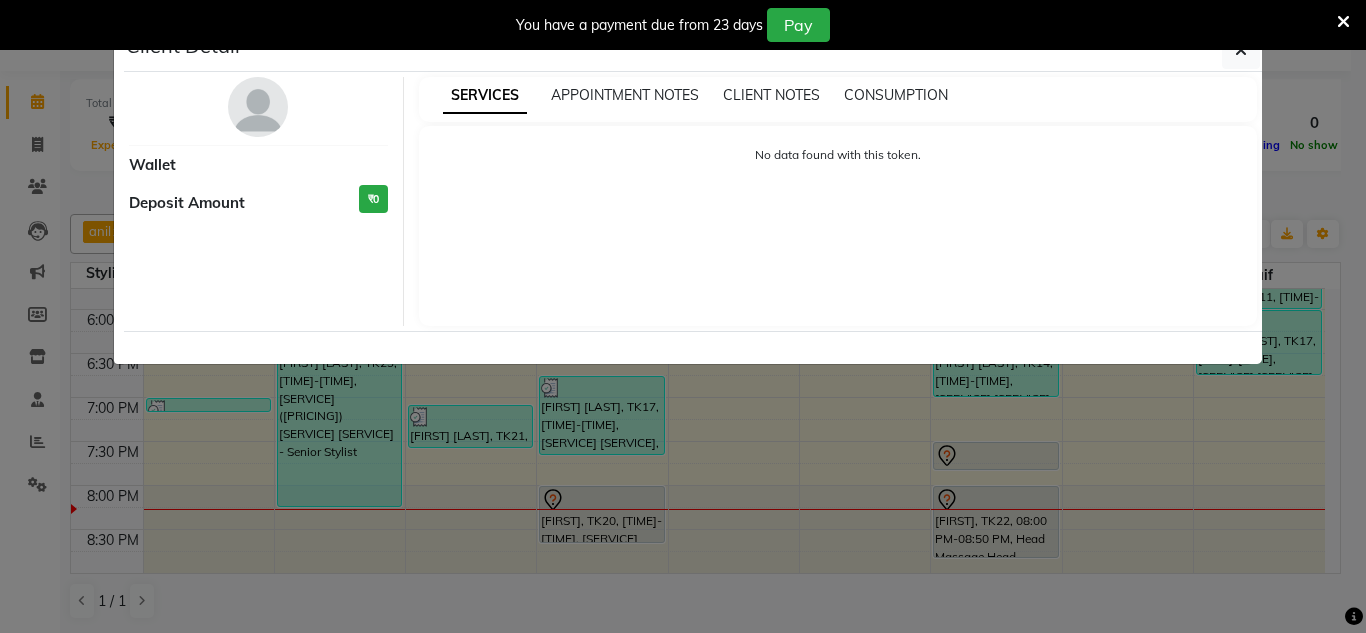 select on "7" 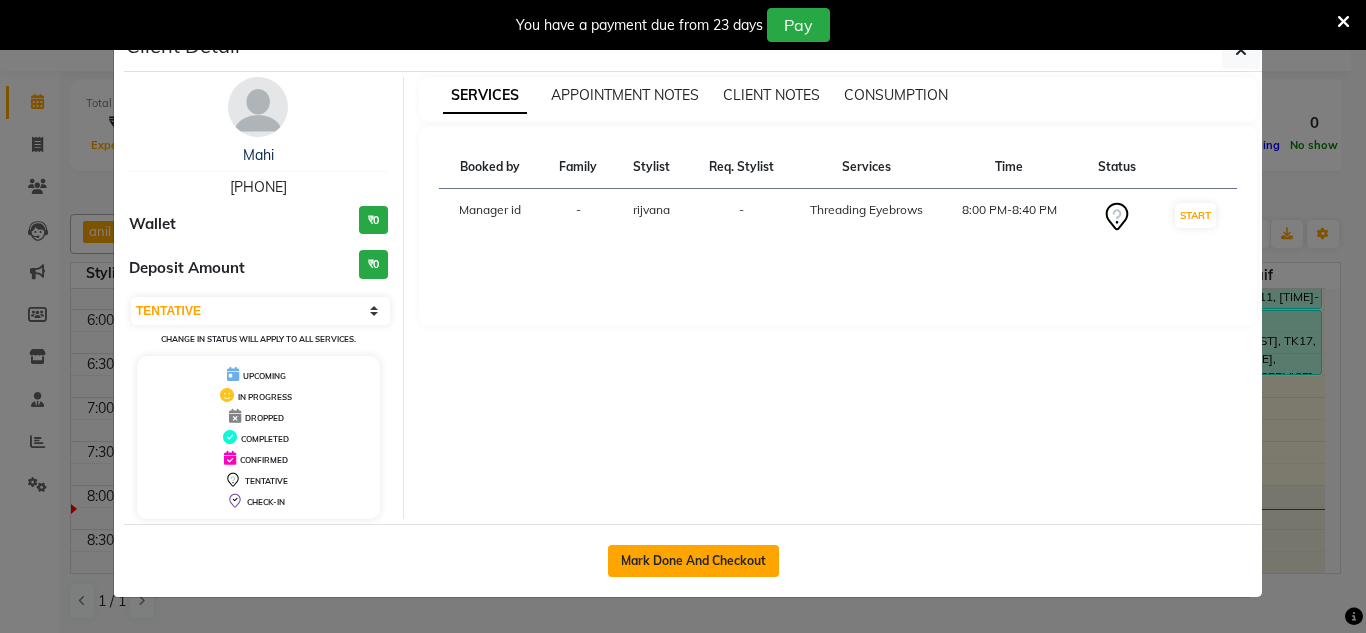 click on "Mark Done And Checkout" 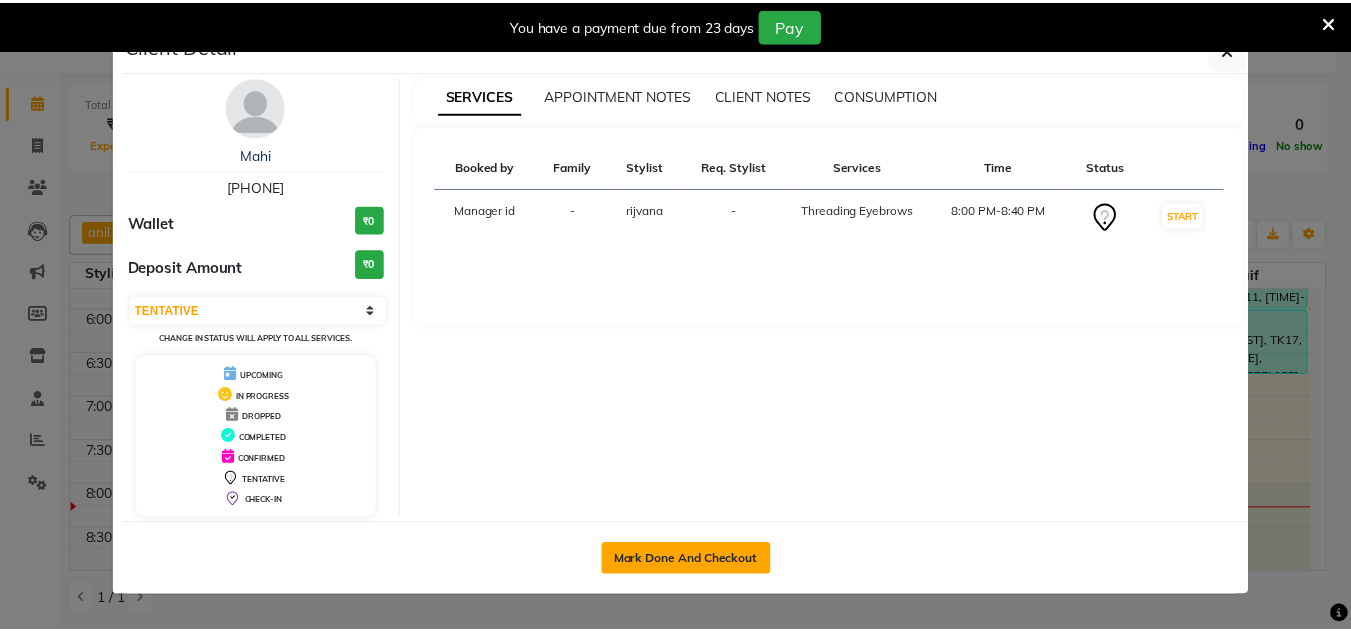 scroll, scrollTop: 50, scrollLeft: 0, axis: vertical 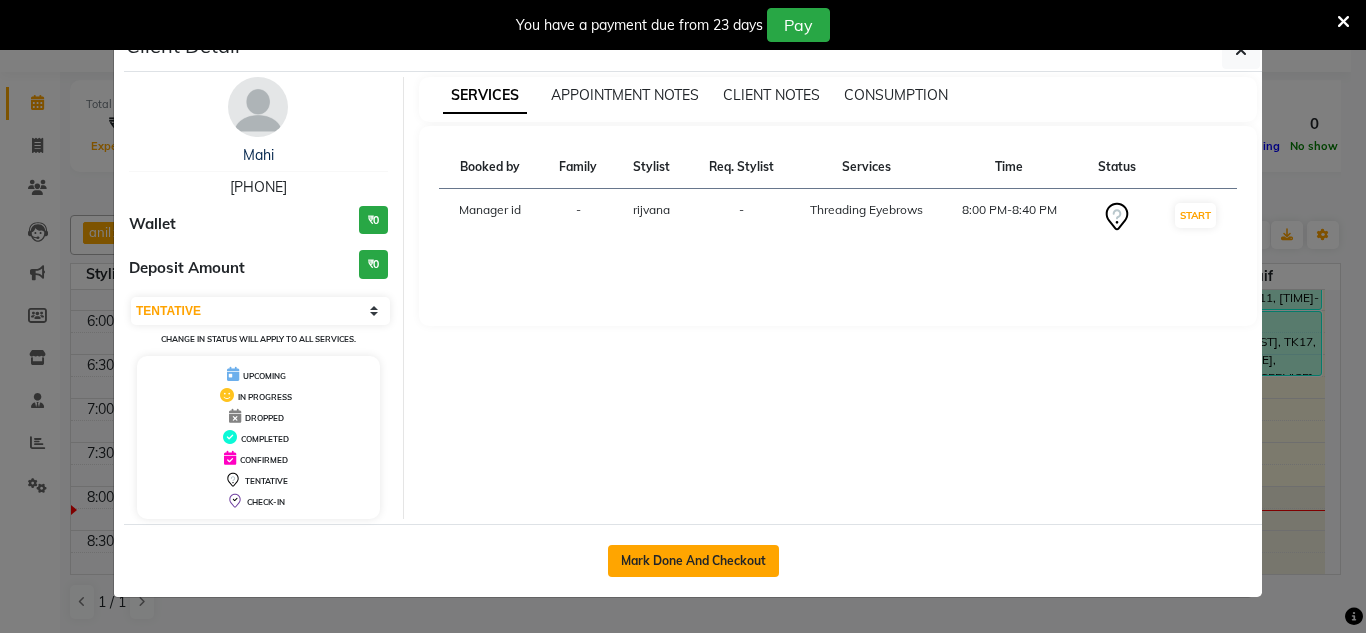 select on "8592" 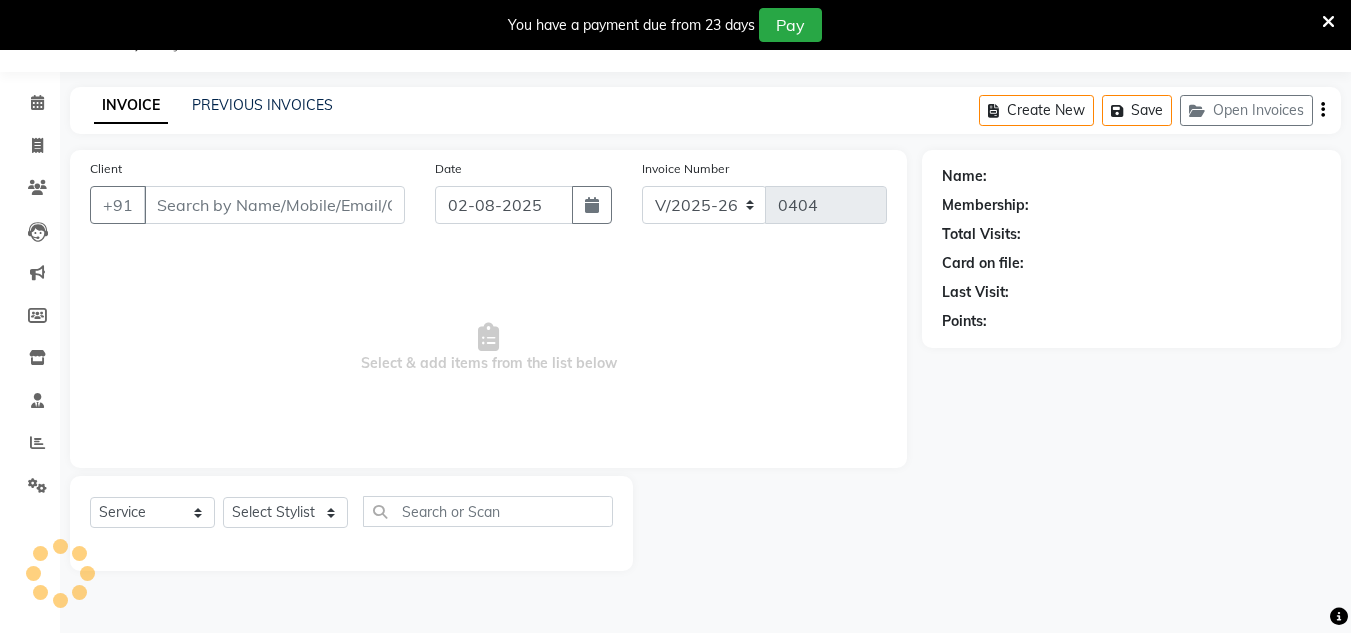 type on "[PHONE]" 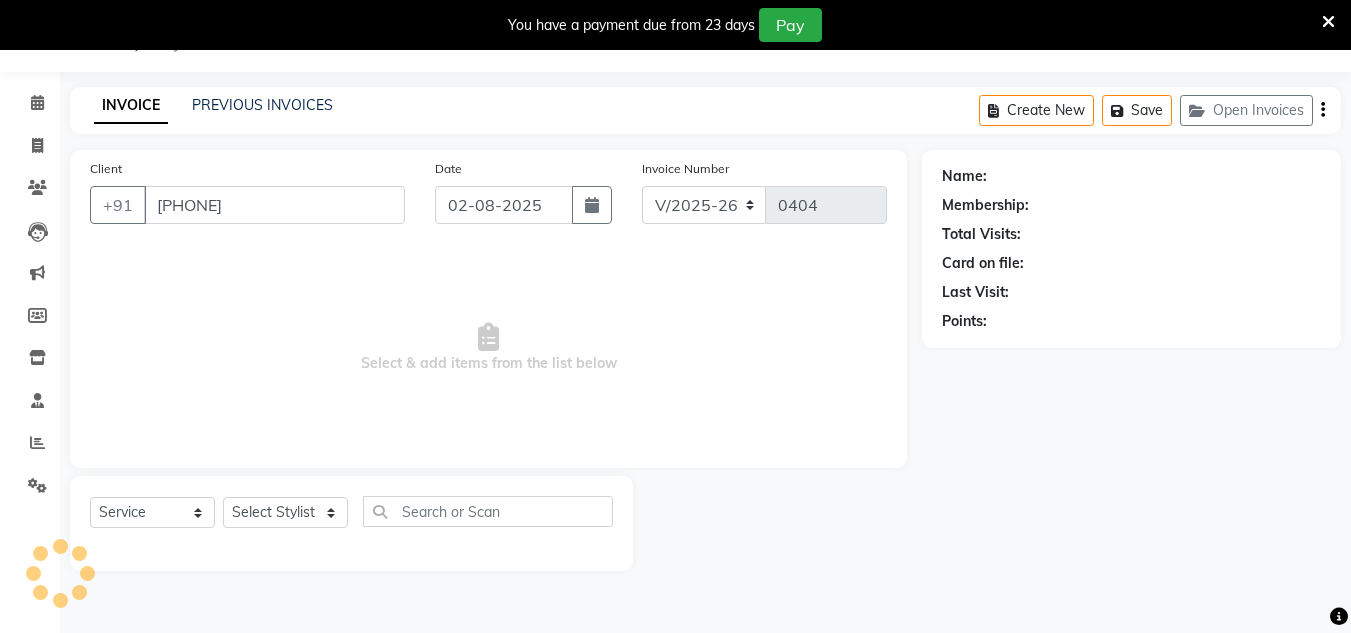 select on "85981" 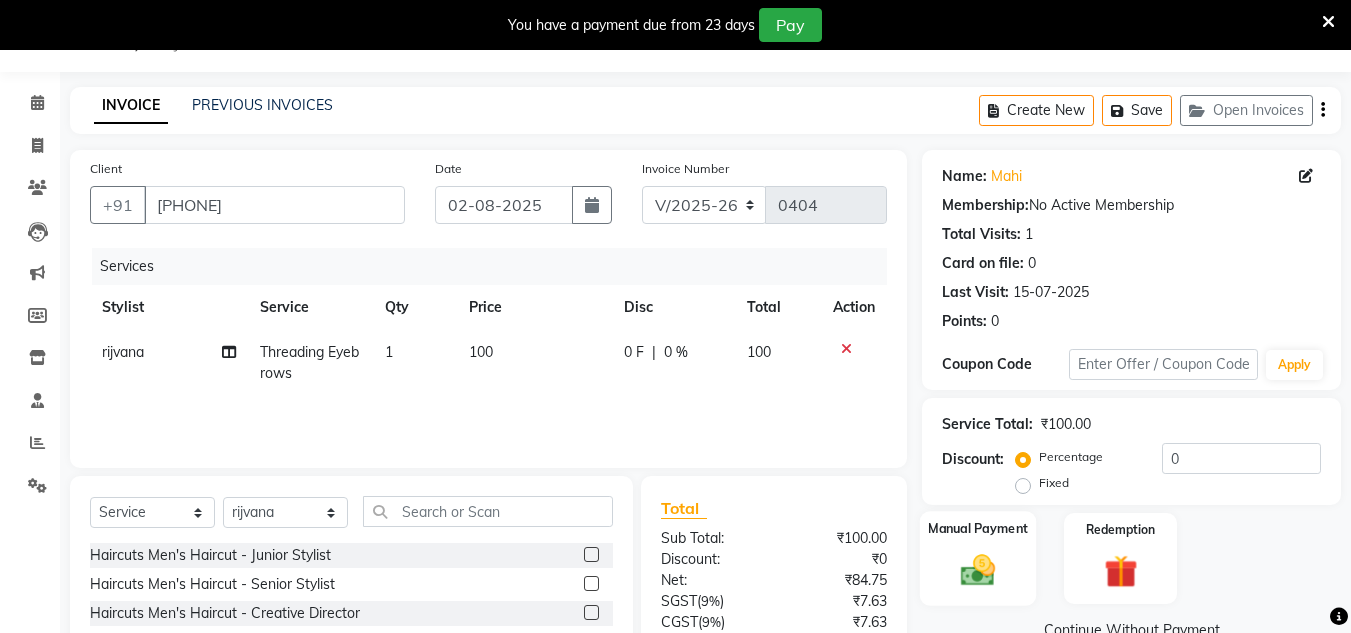 click 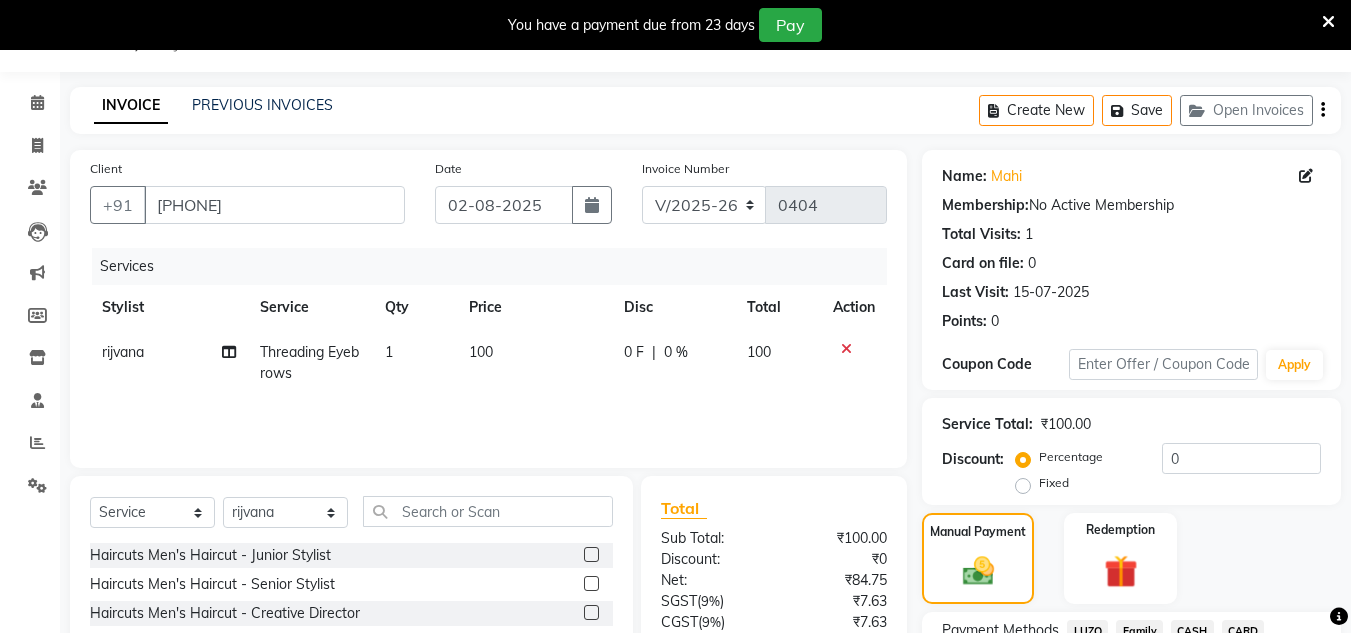 scroll, scrollTop: 220, scrollLeft: 0, axis: vertical 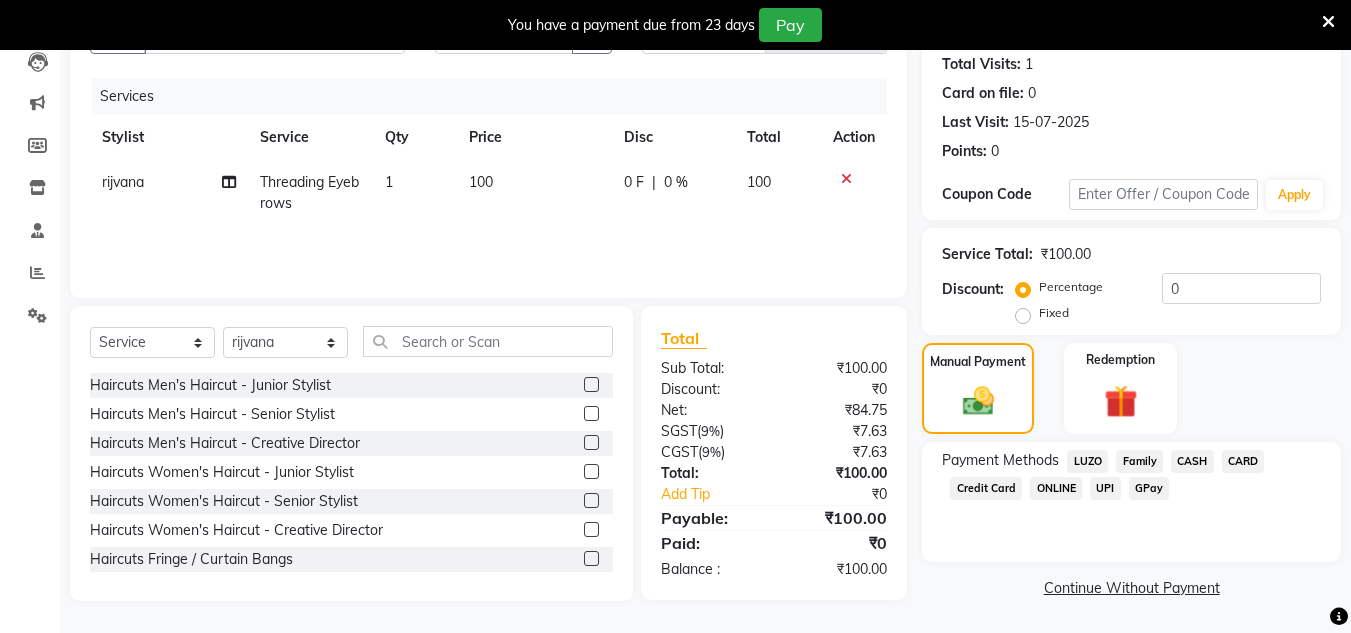 click on "CASH" 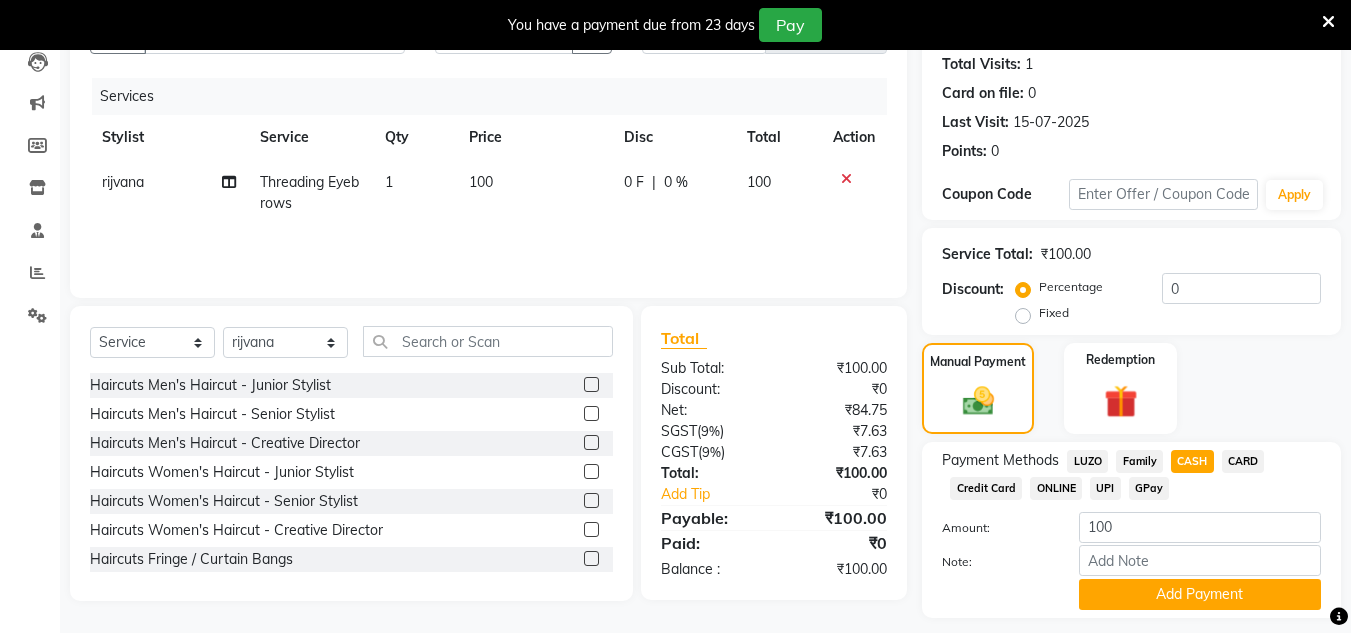 click on "GPay" 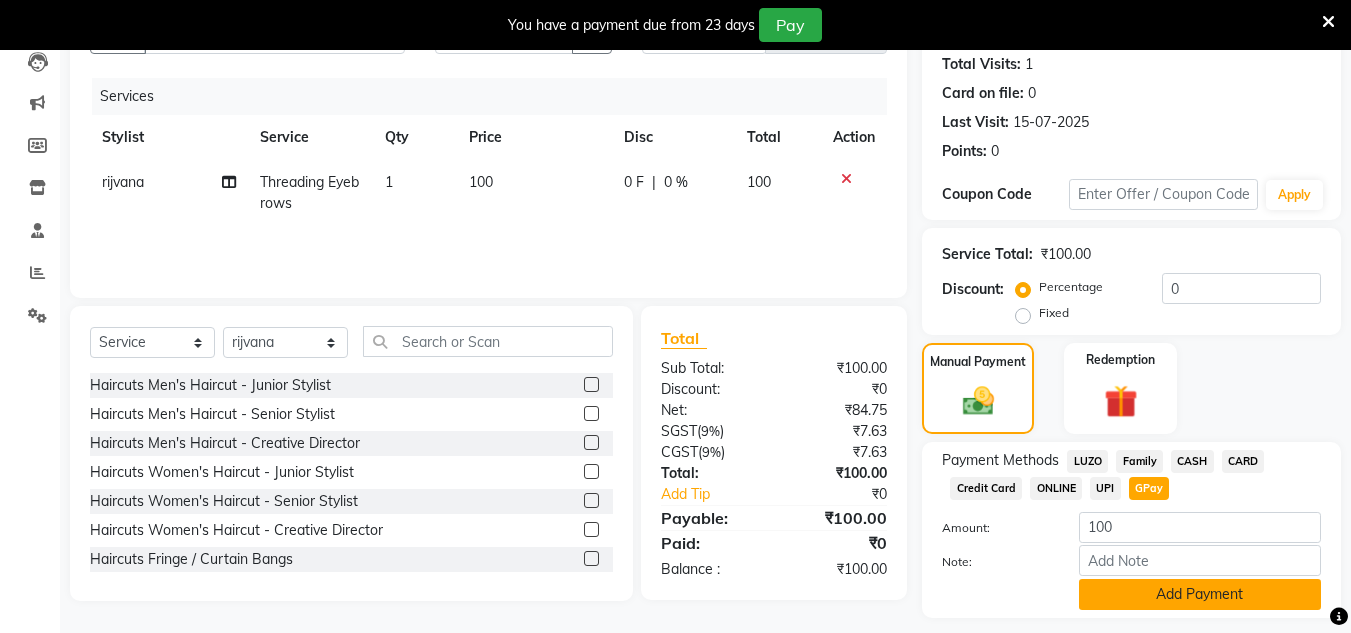 click on "Add Payment" 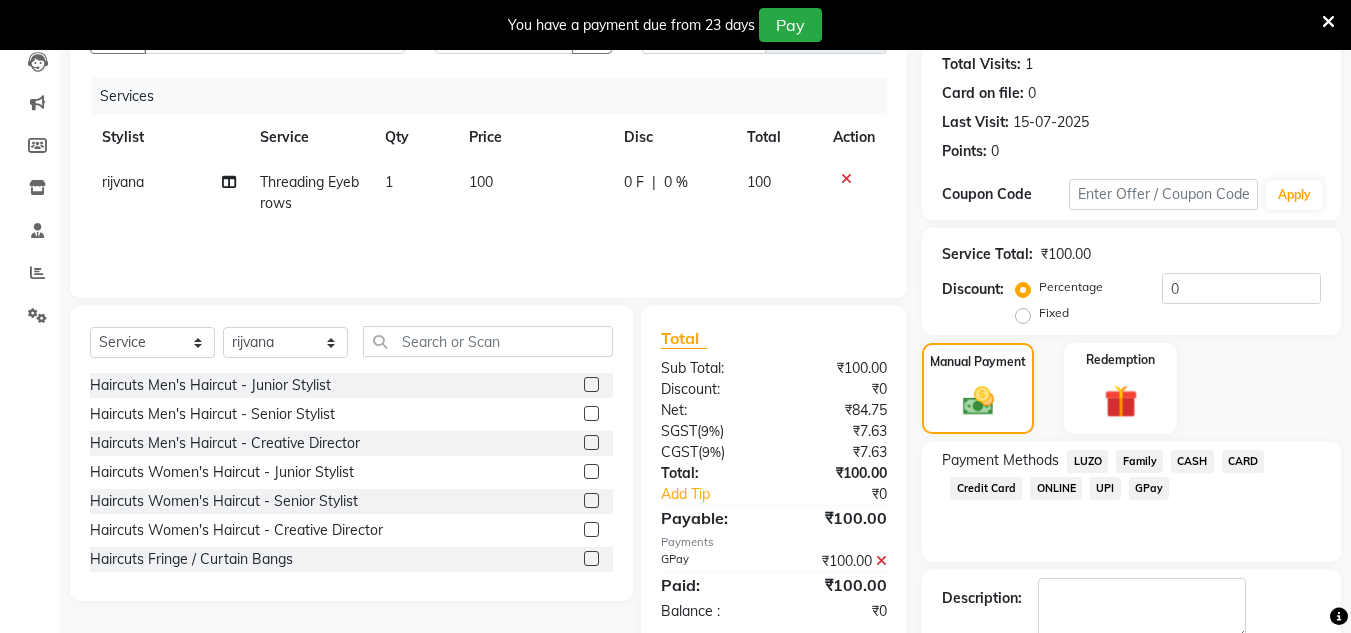 scroll, scrollTop: 333, scrollLeft: 0, axis: vertical 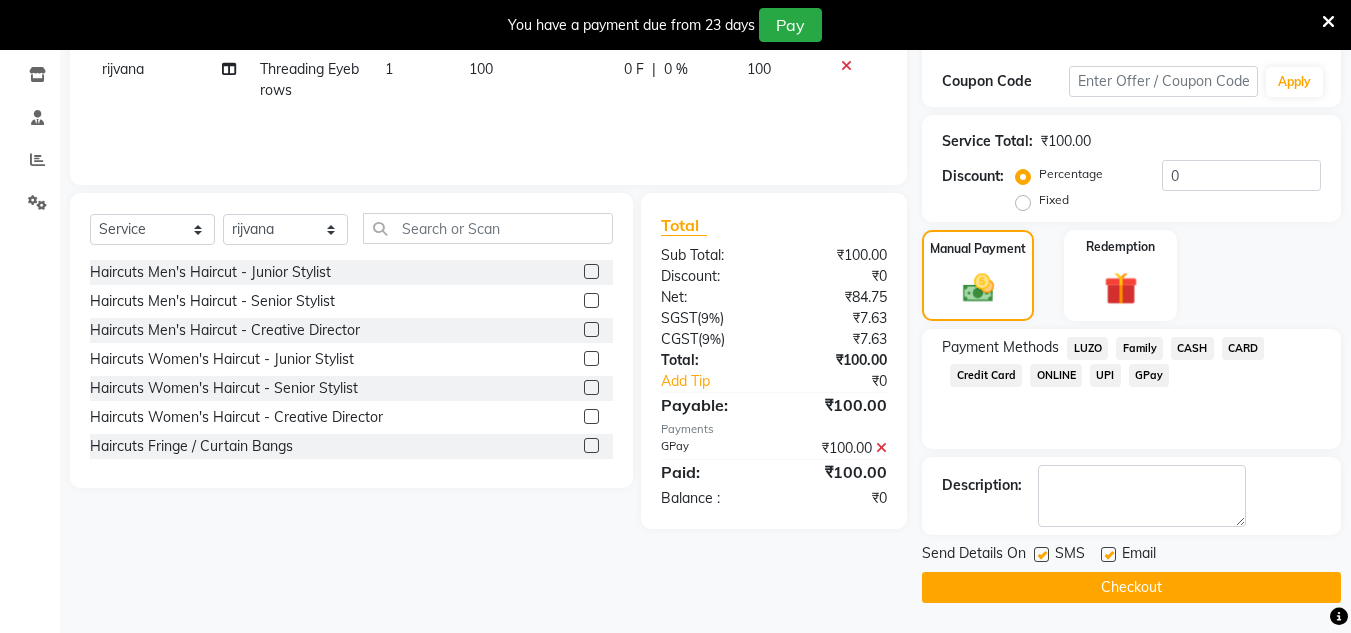 click on "Checkout" 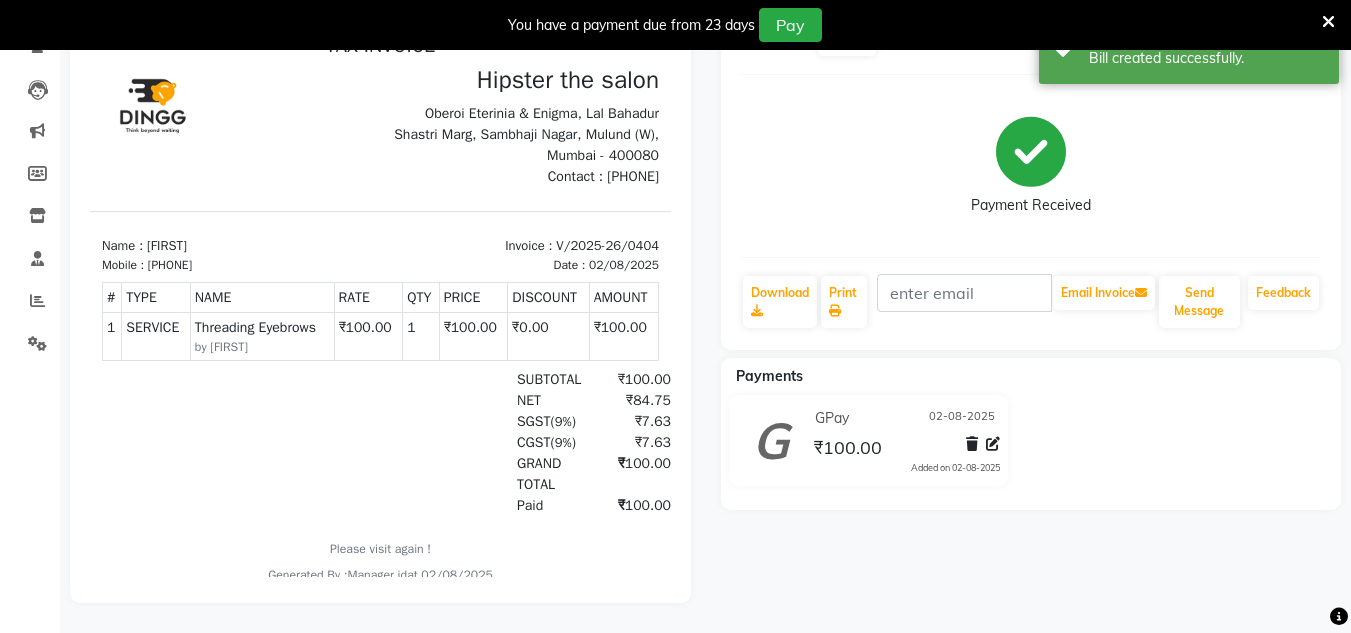 scroll, scrollTop: 0, scrollLeft: 0, axis: both 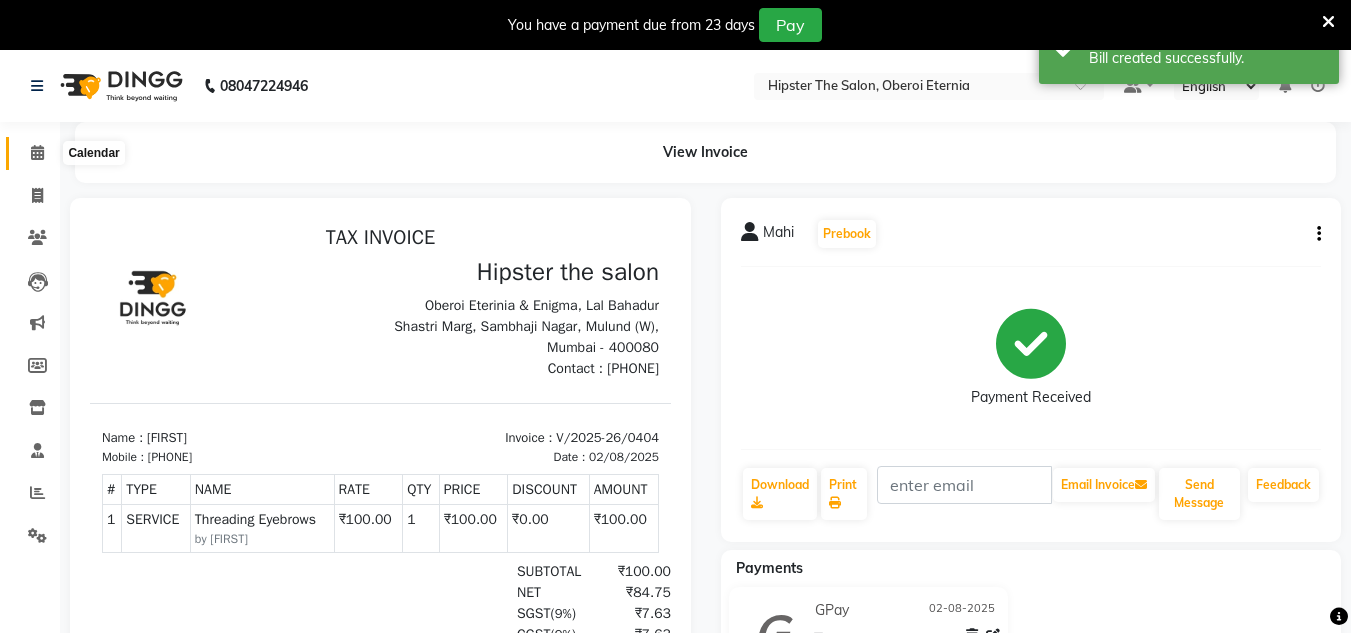 click 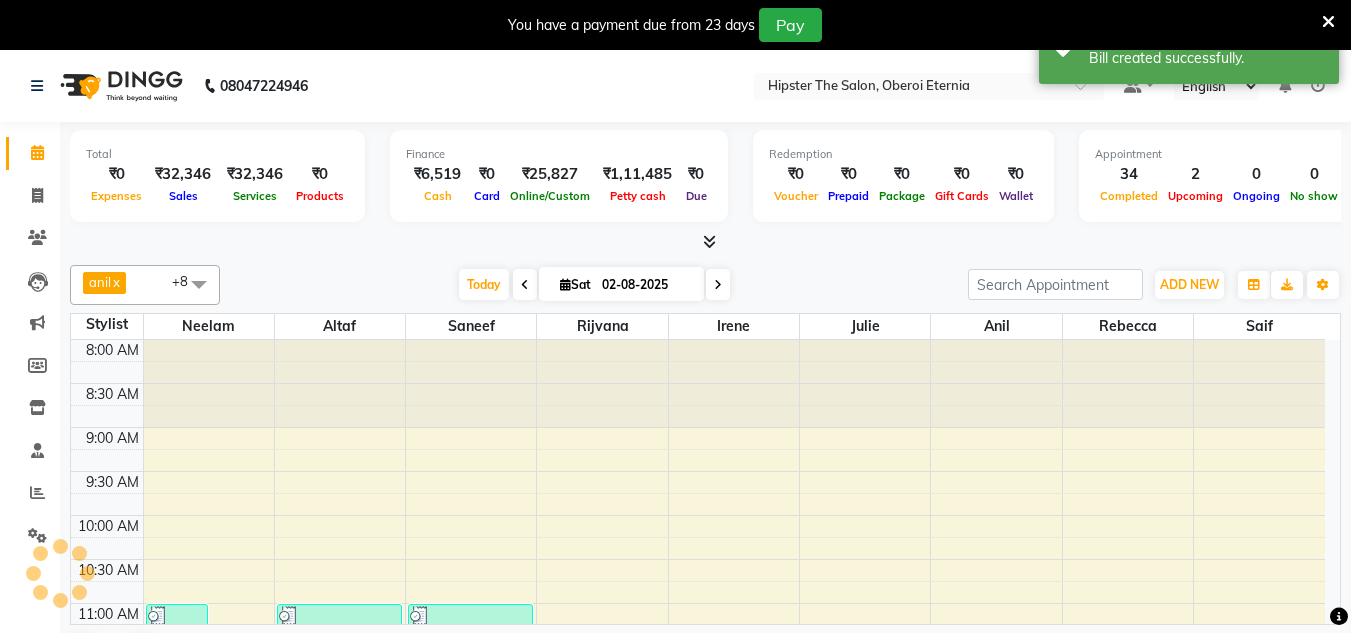 scroll, scrollTop: 821, scrollLeft: 0, axis: vertical 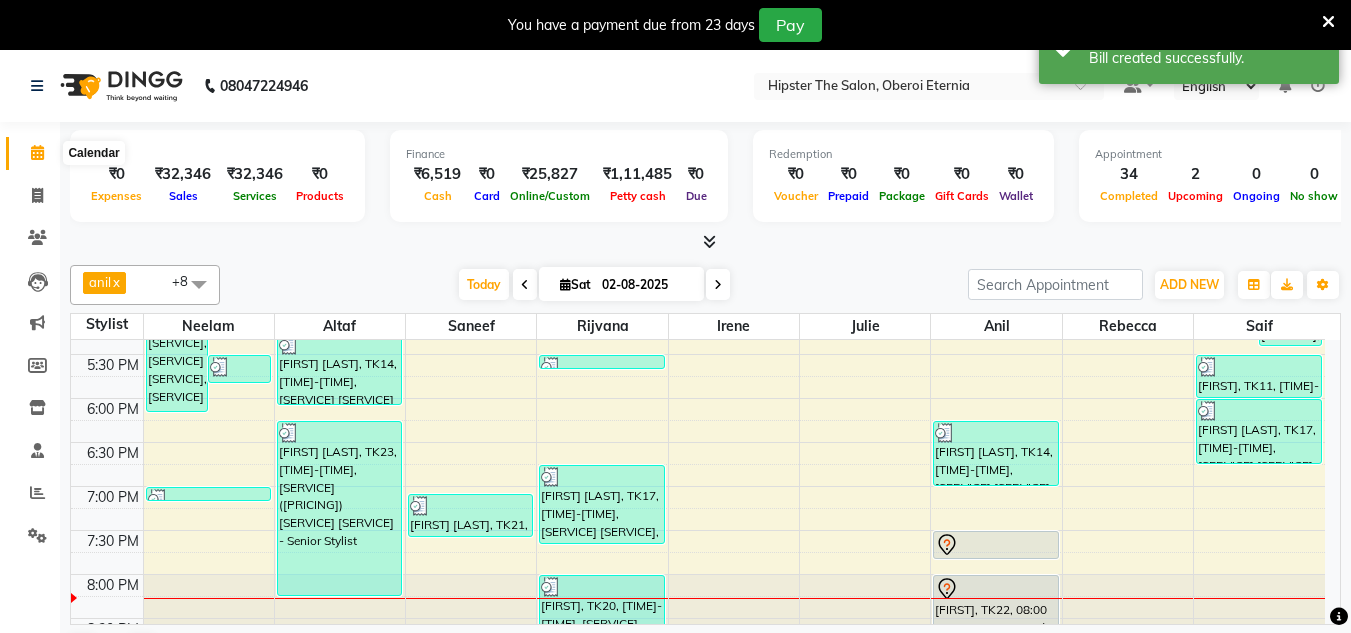 click 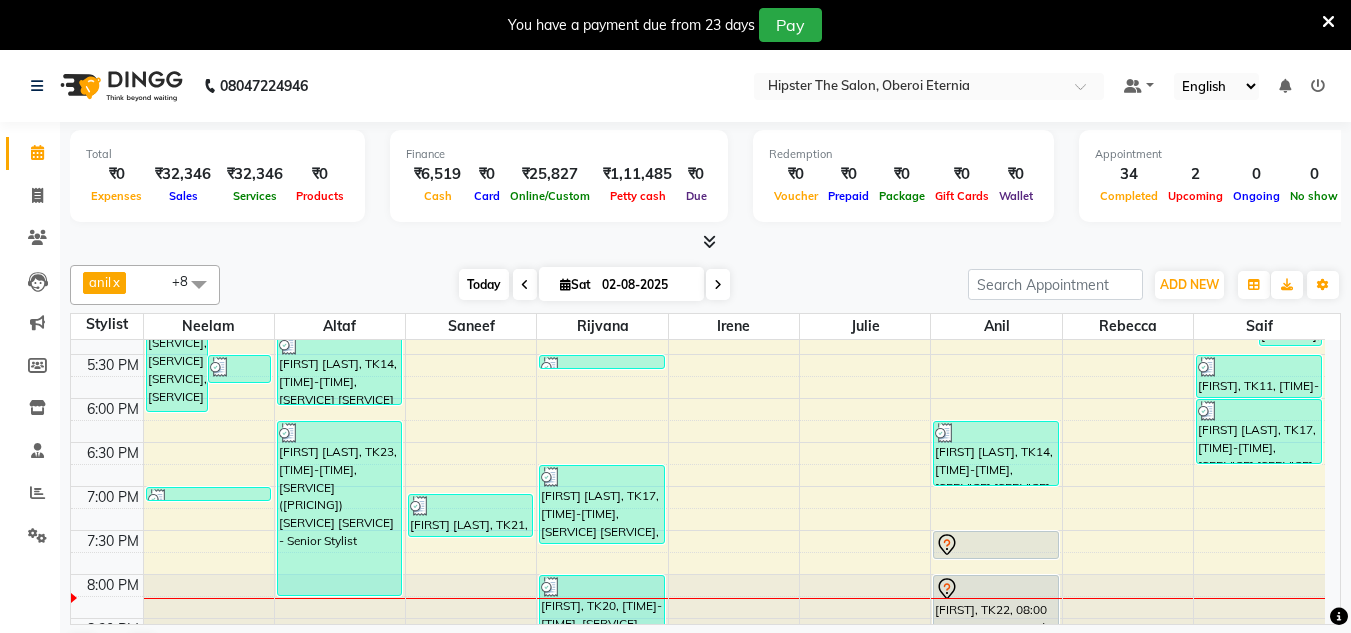 click on "Today" at bounding box center [484, 284] 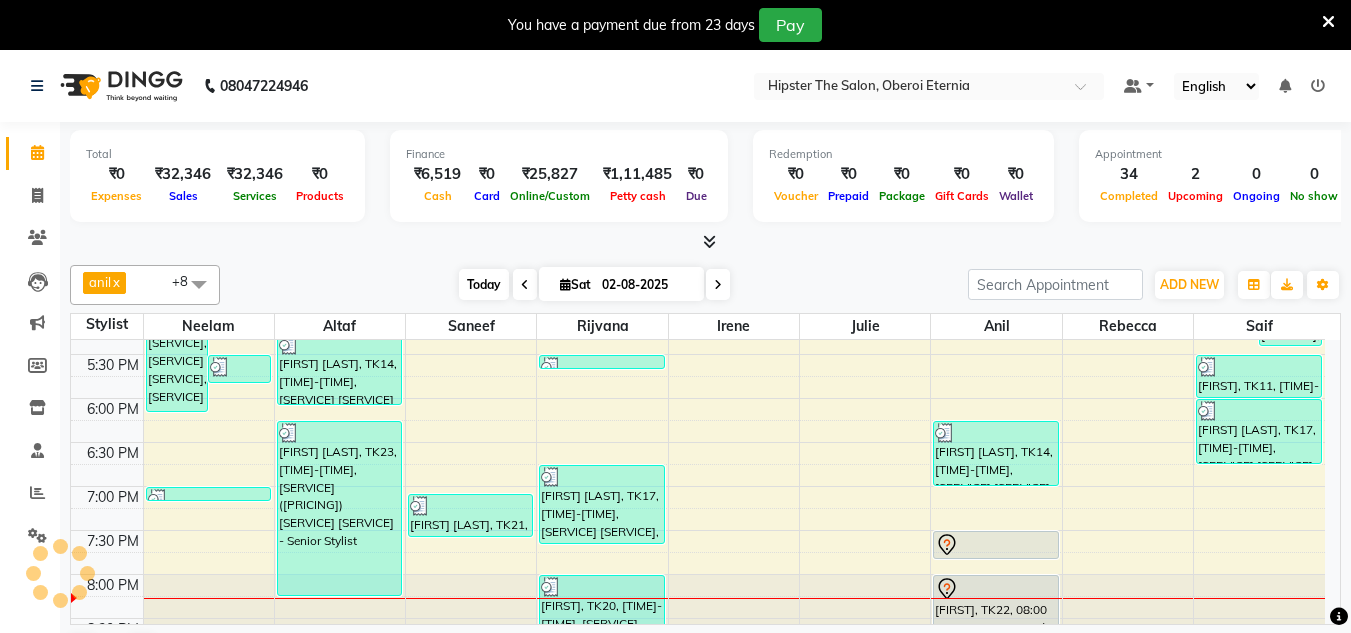 scroll, scrollTop: 859, scrollLeft: 0, axis: vertical 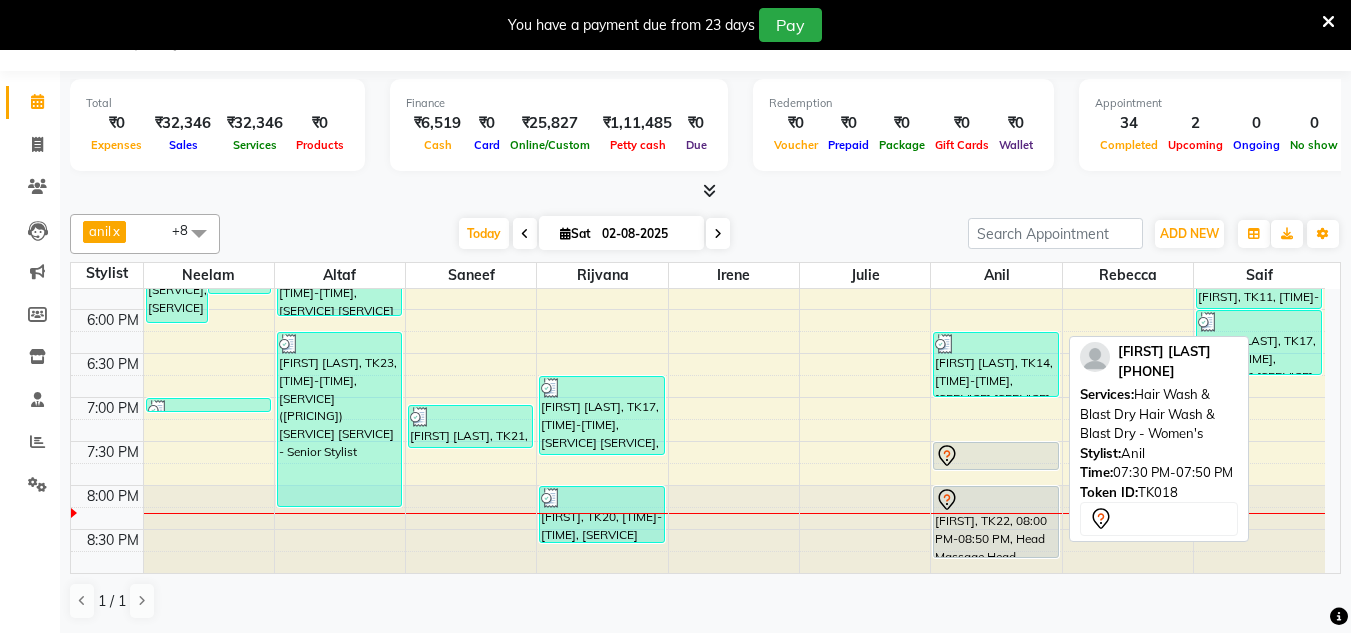 click at bounding box center (995, 456) 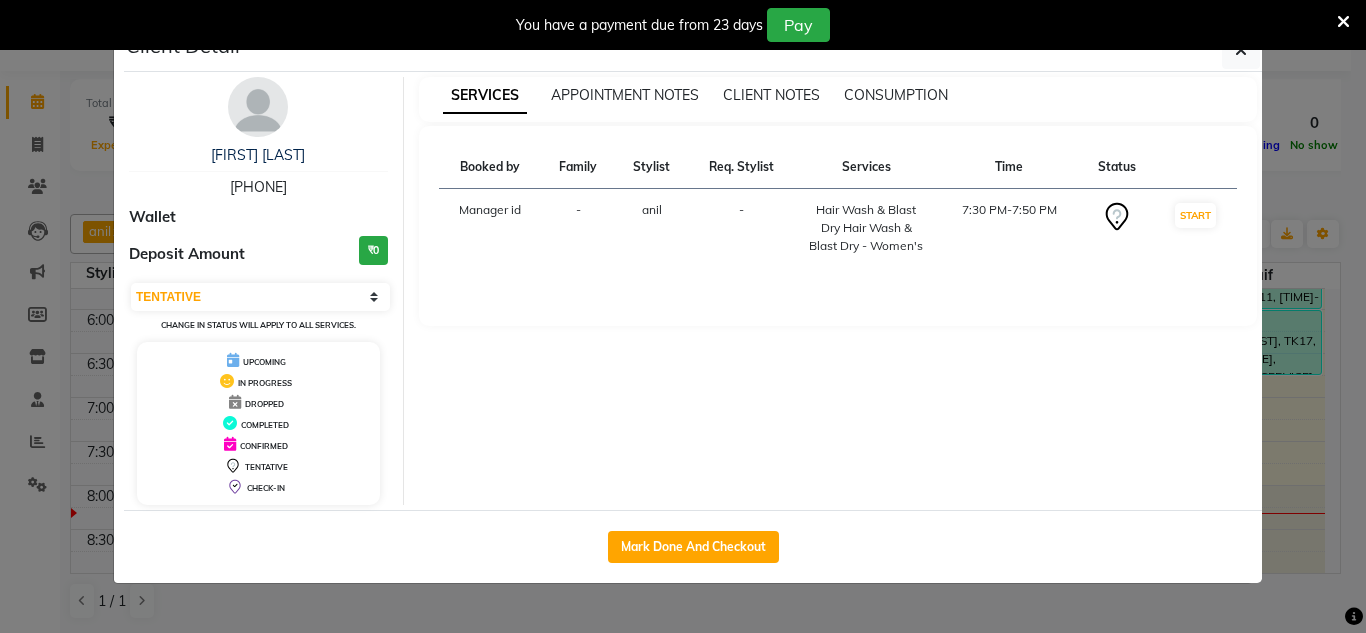 click on "SERVICES APPOINTMENT NOTES CLIENT NOTES CONSUMPTION Booked by Family Stylist Req. Stylist Services Time Status  Manager id  - anil -  [SERVICE] [SERVICE]   [TIME]   START" at bounding box center [838, 291] 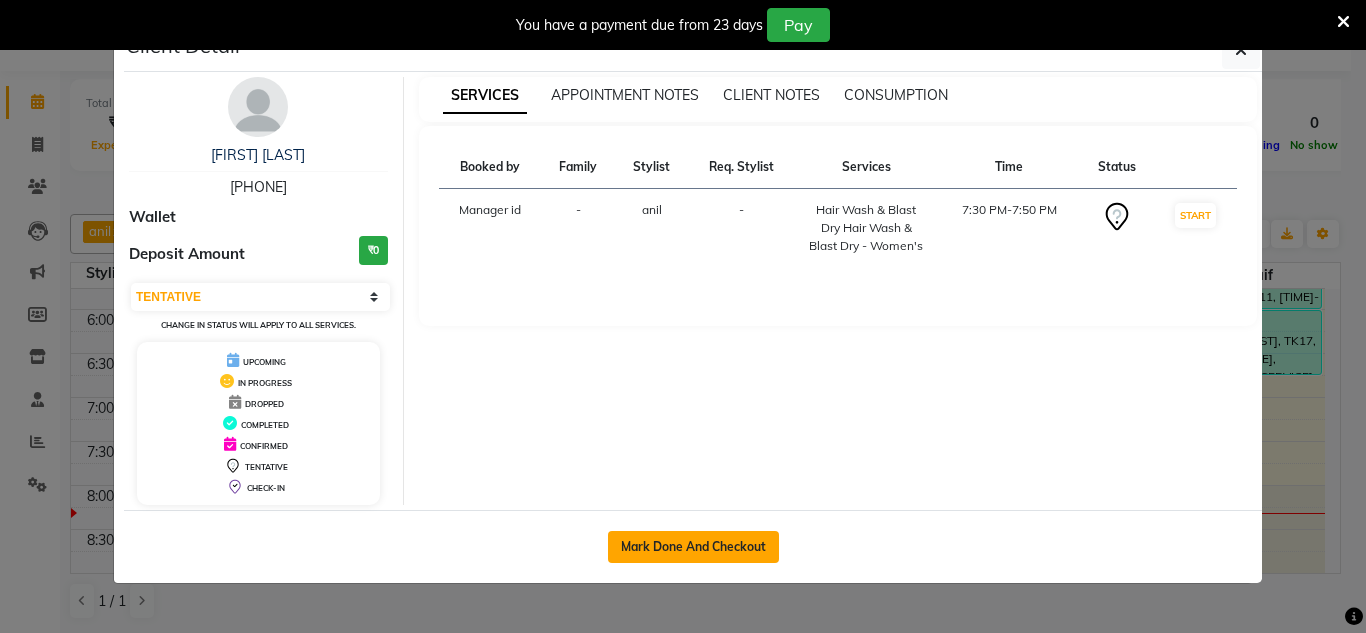click on "Mark Done And Checkout" 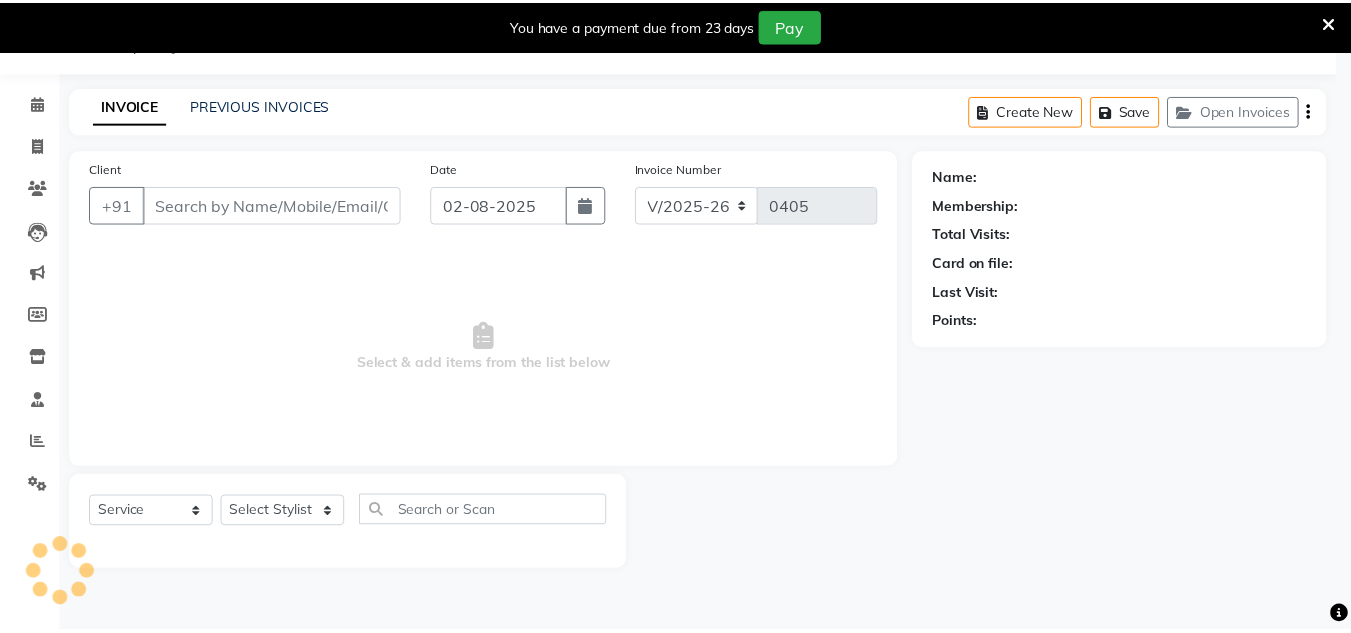 scroll, scrollTop: 50, scrollLeft: 0, axis: vertical 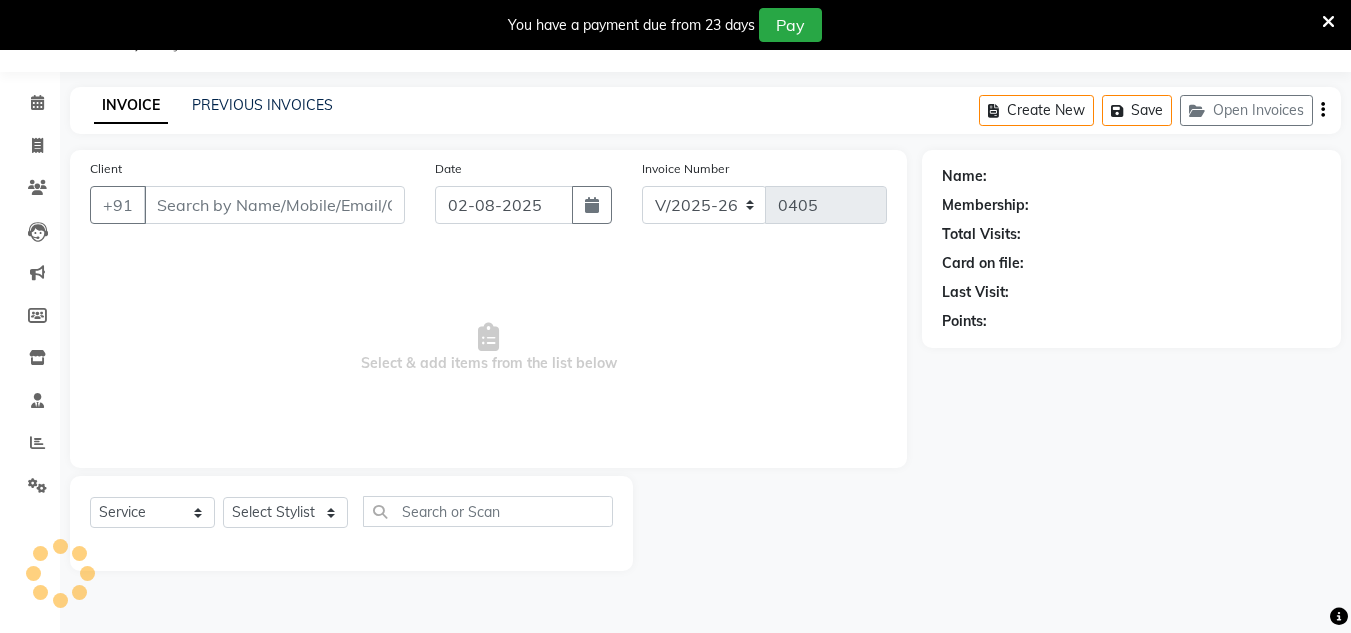 type on "[PHONE]" 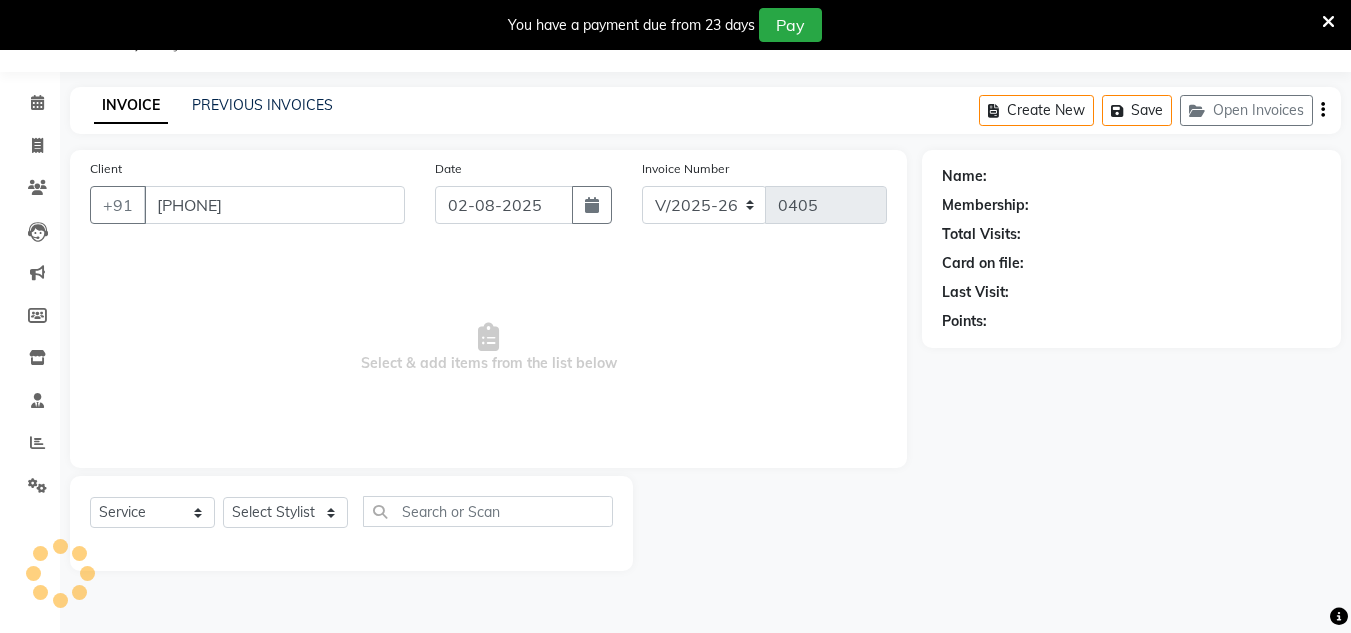 select on "85986" 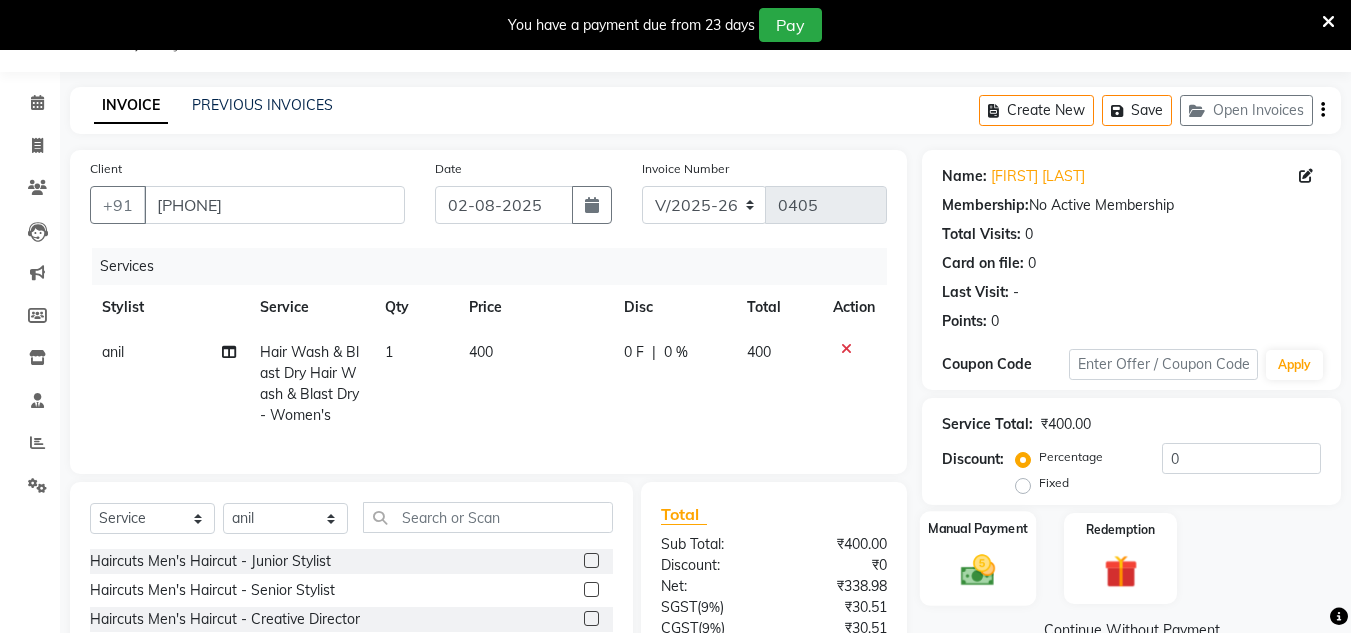 click on "Manual Payment" 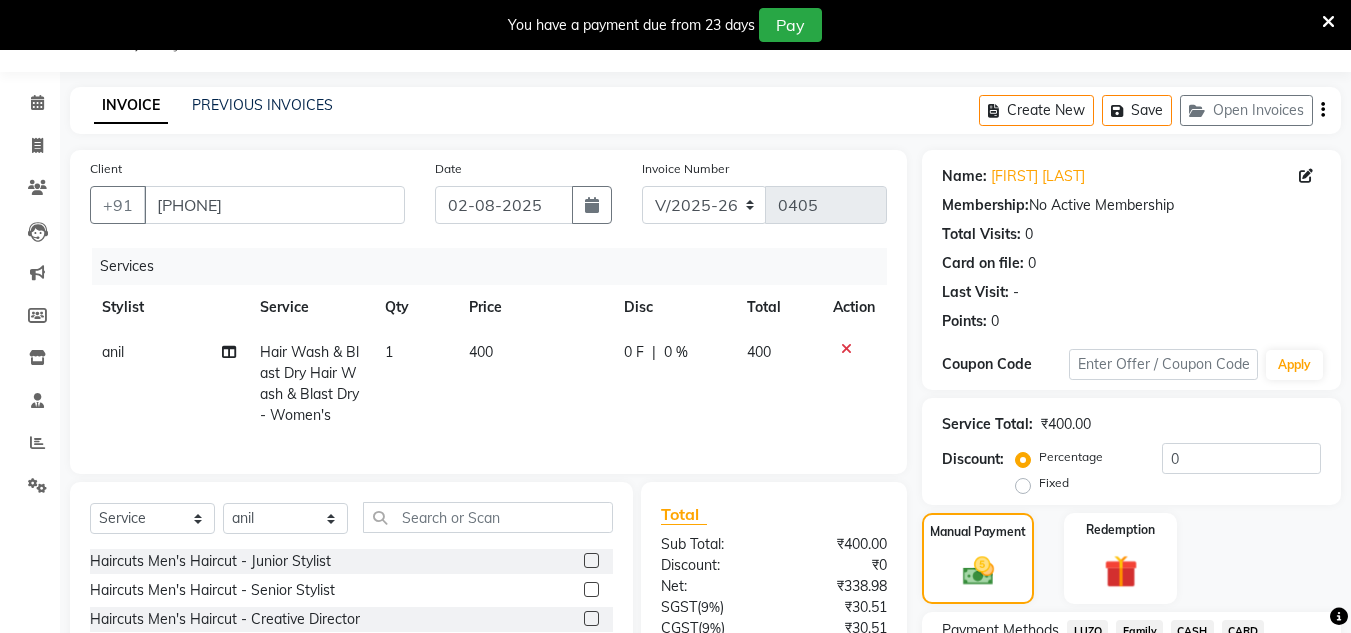scroll, scrollTop: 239, scrollLeft: 0, axis: vertical 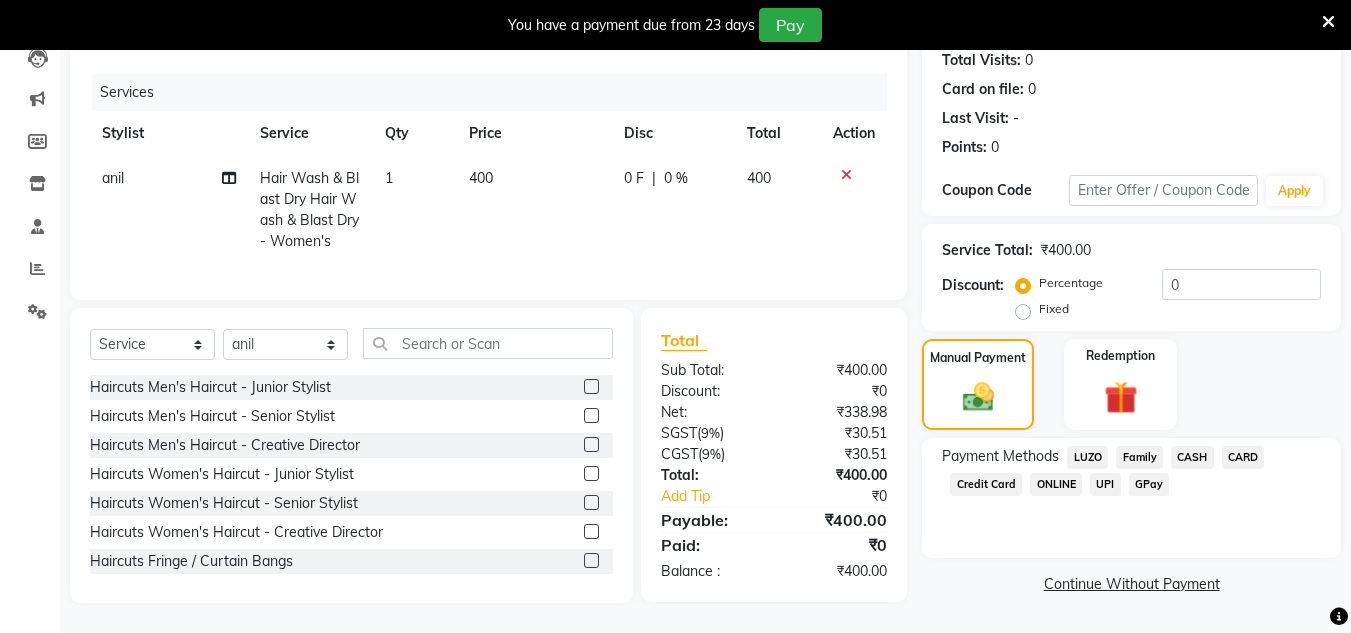 click on "CASH" 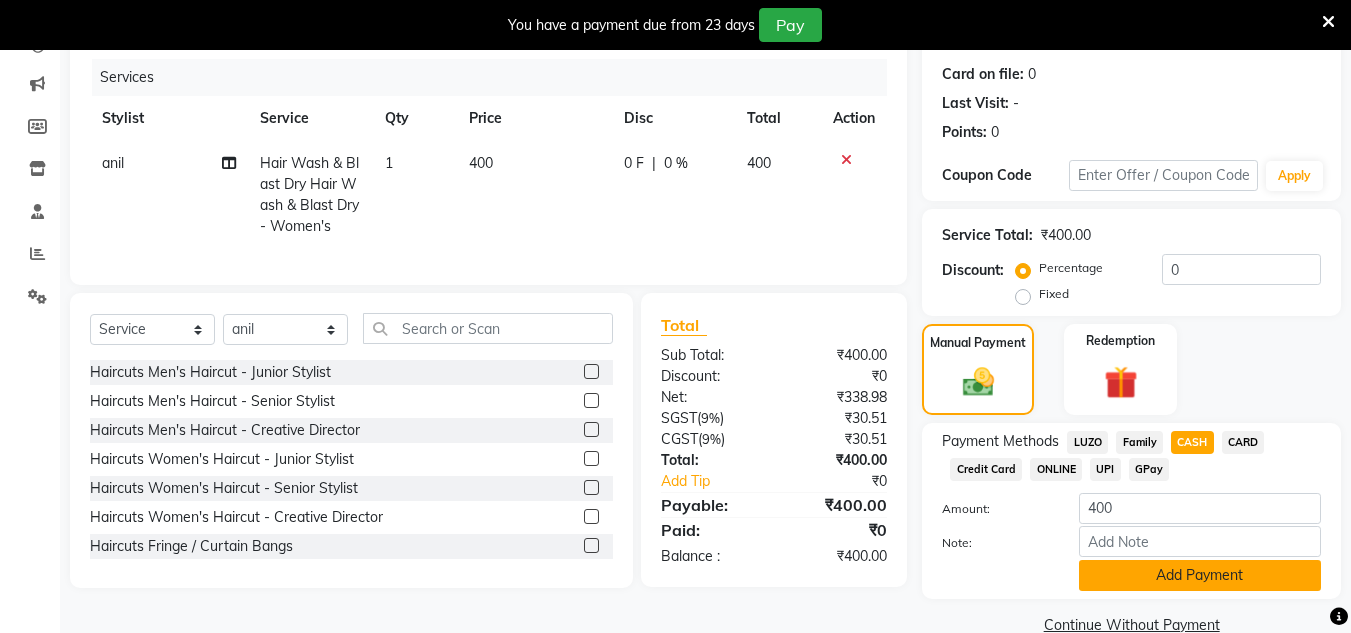 click on "Add Payment" 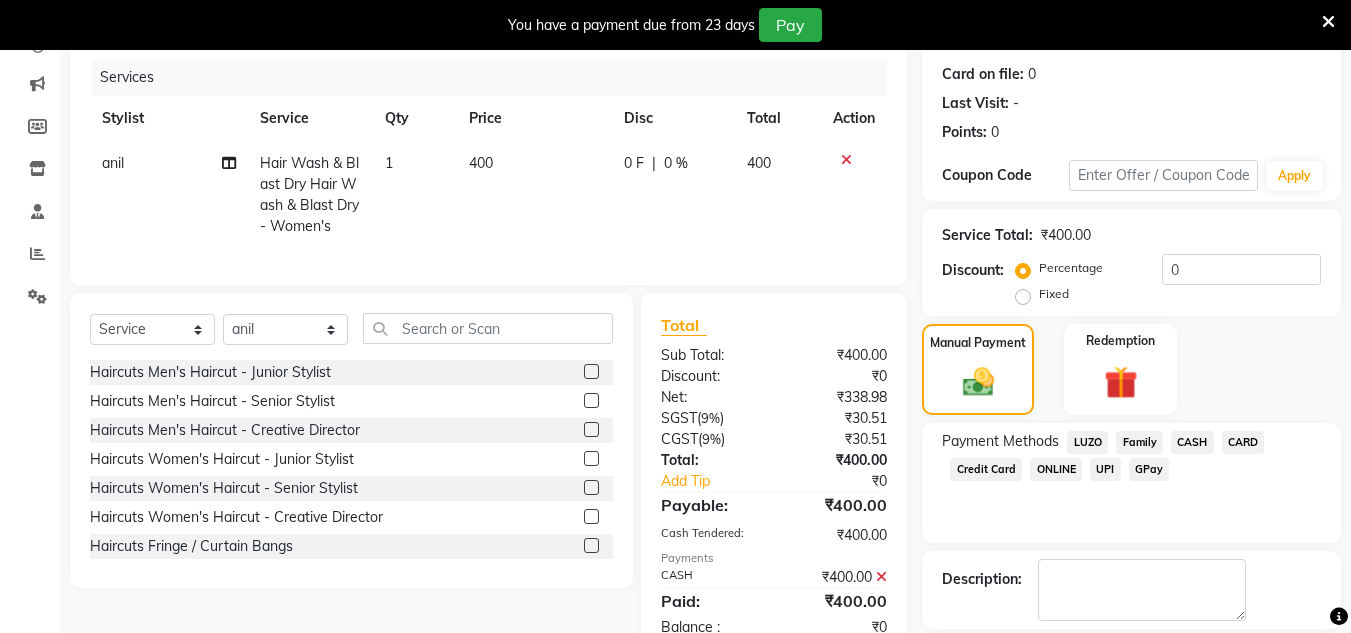 scroll, scrollTop: 333, scrollLeft: 0, axis: vertical 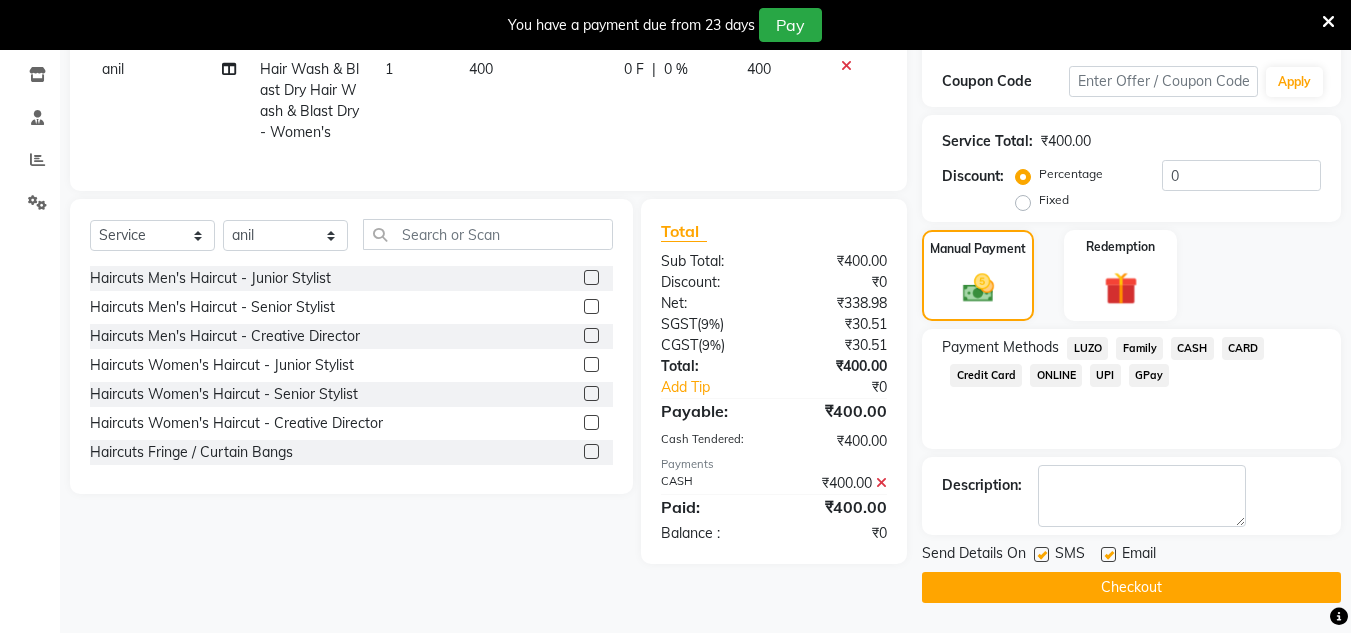 click on "Checkout" 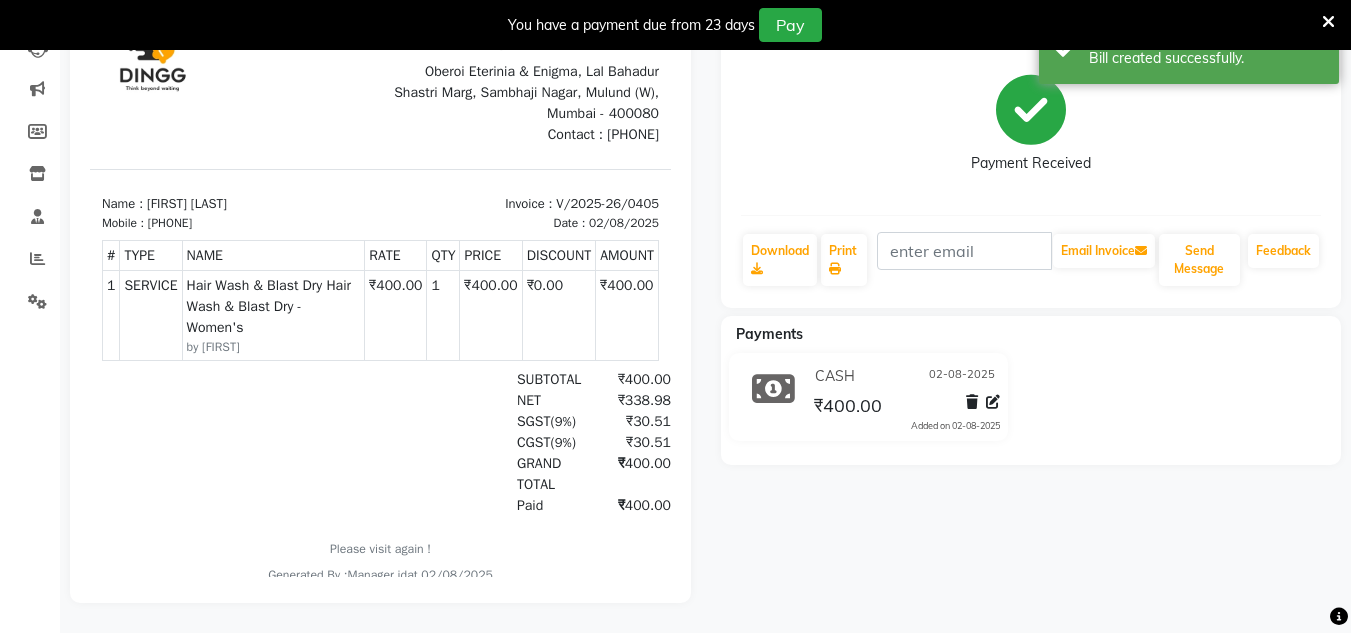 scroll, scrollTop: 0, scrollLeft: 0, axis: both 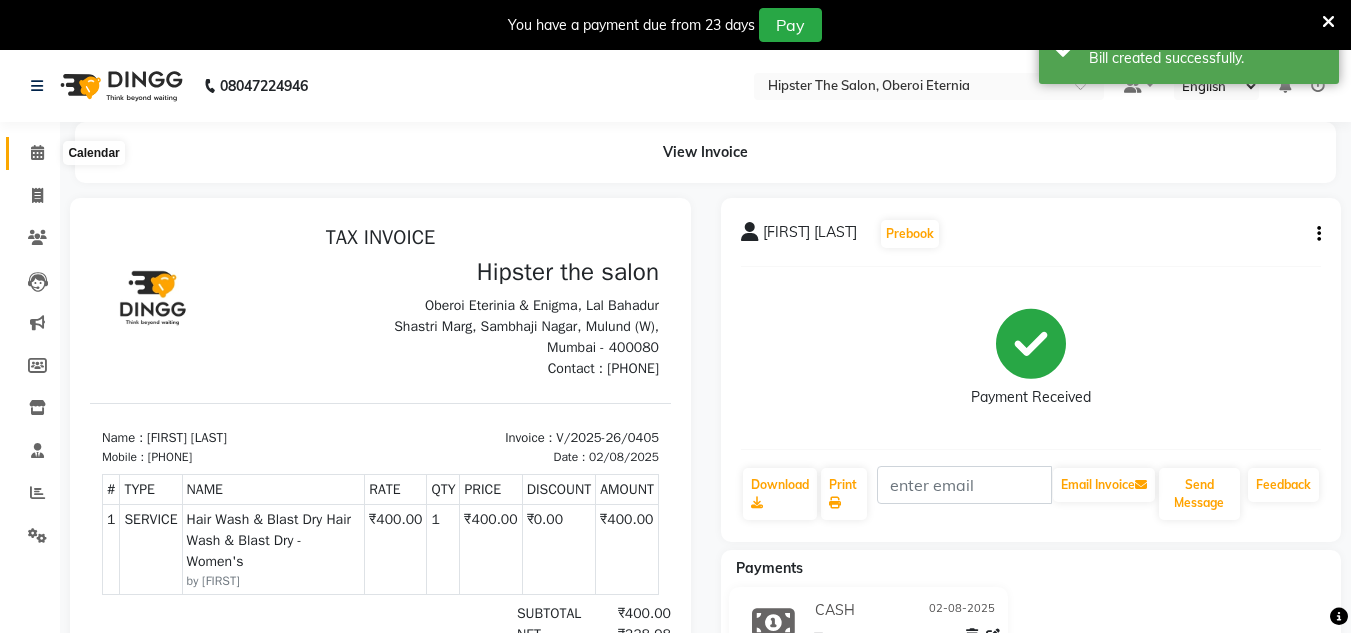 click 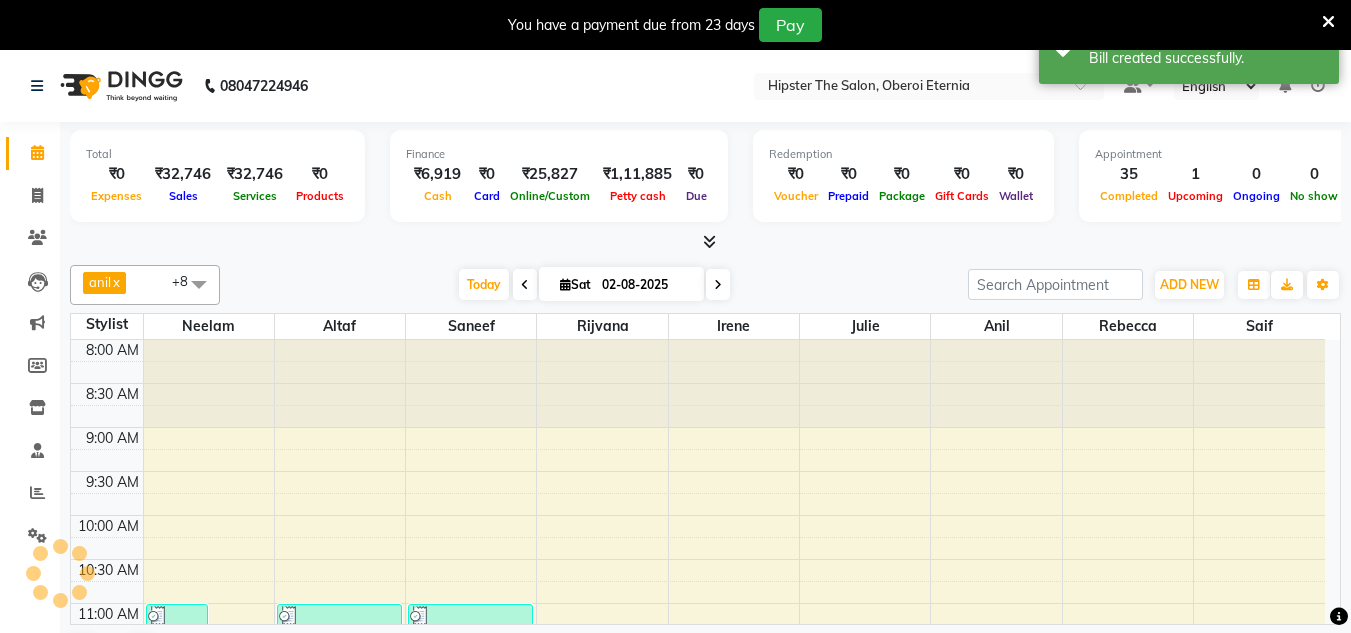 scroll, scrollTop: 821, scrollLeft: 0, axis: vertical 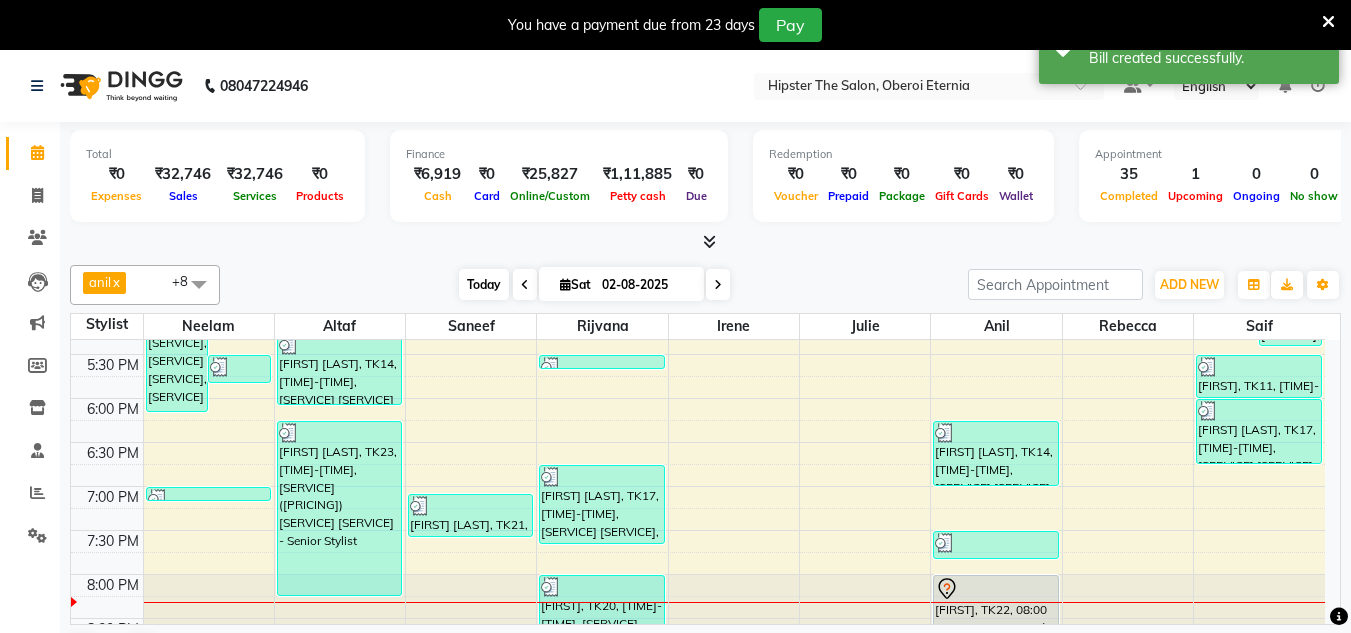 click on "Today" at bounding box center (484, 284) 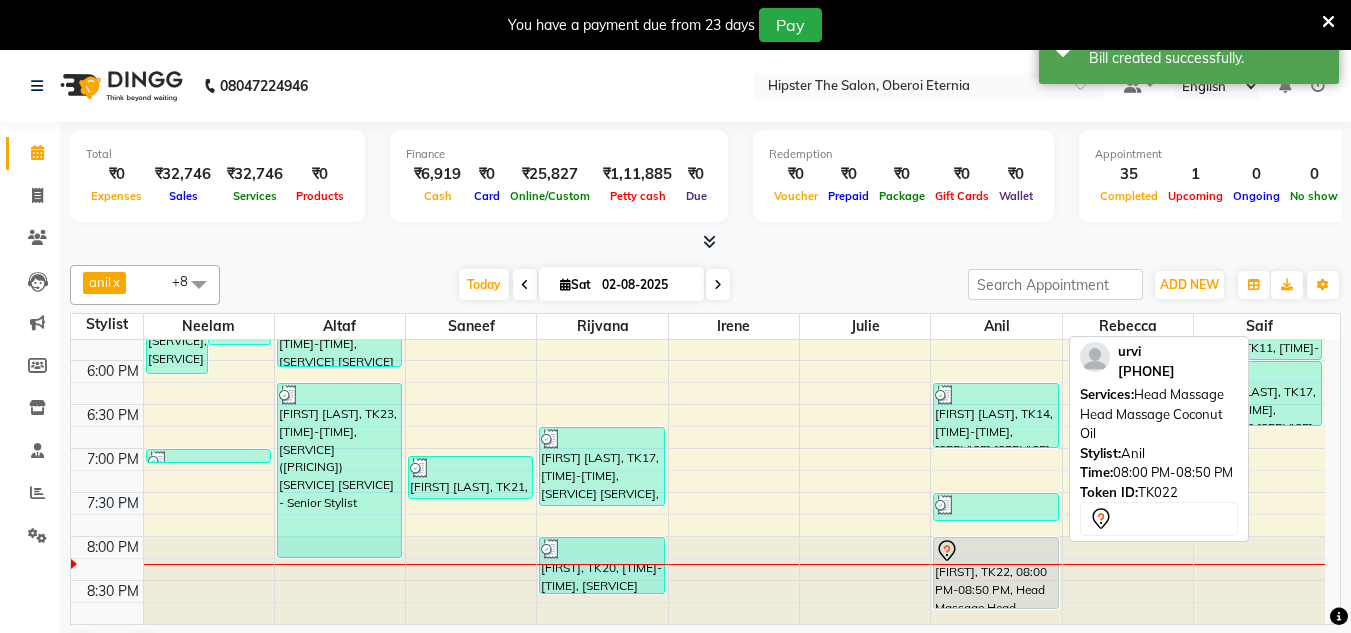 scroll, scrollTop: 51, scrollLeft: 0, axis: vertical 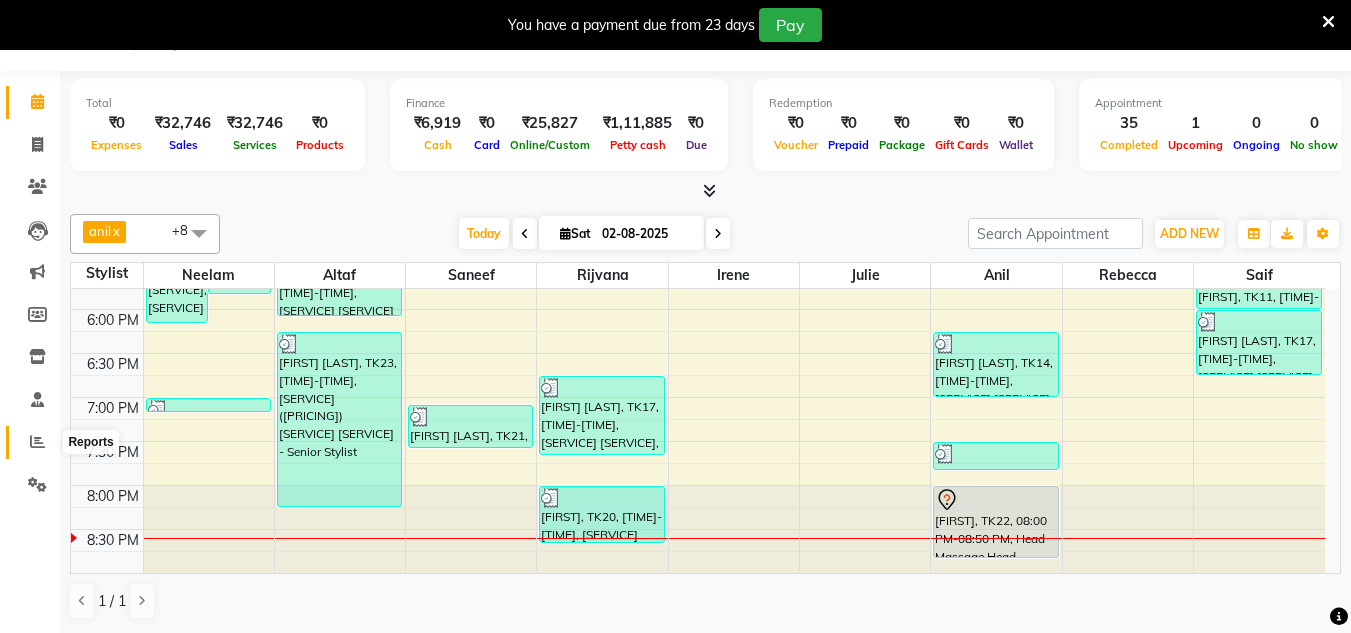 click 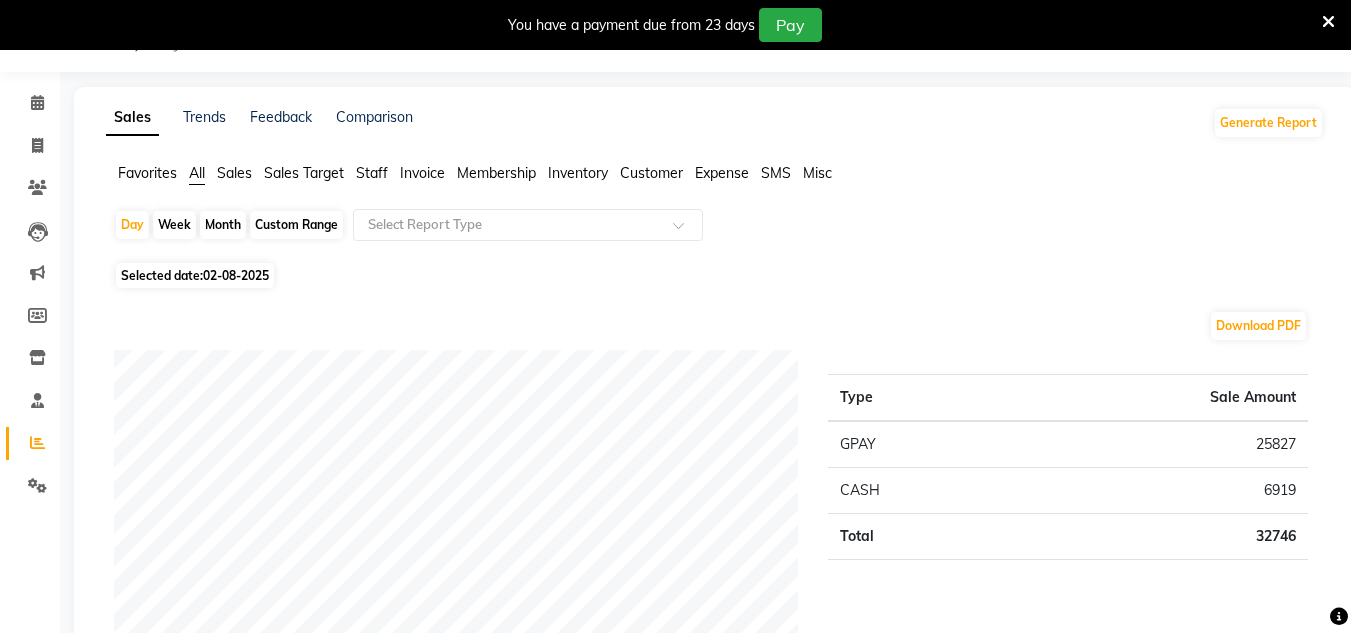 scroll, scrollTop: 51, scrollLeft: 0, axis: vertical 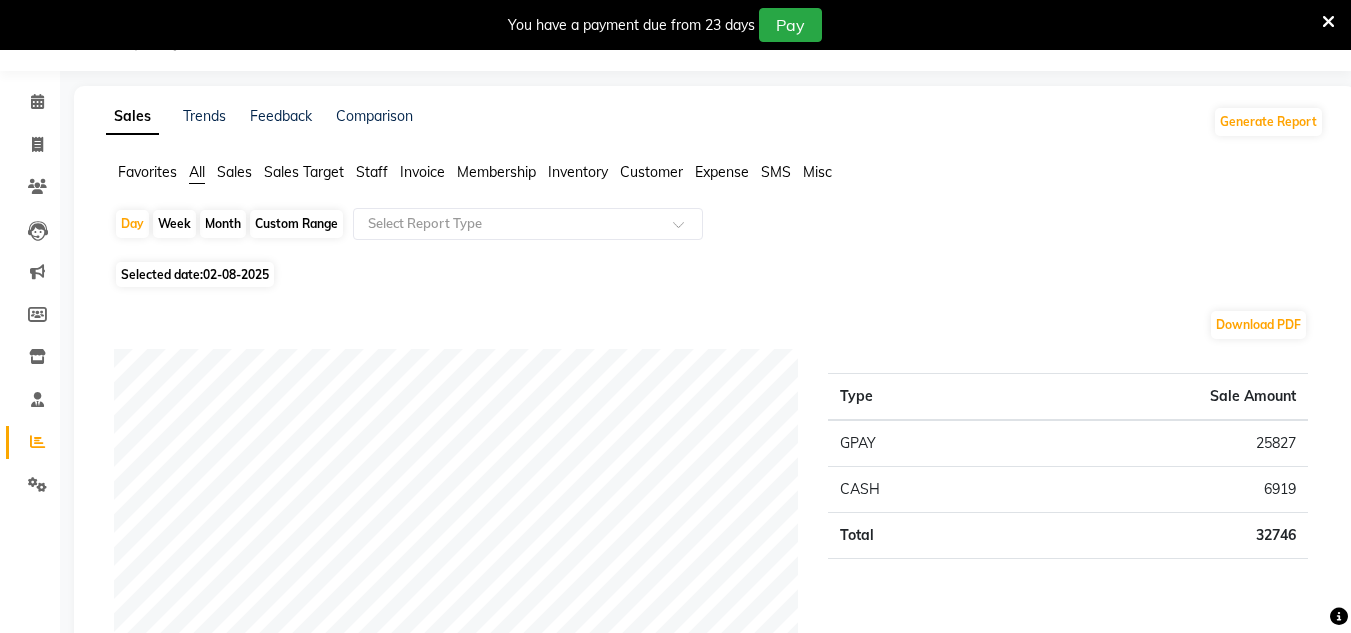 click on "Staff" 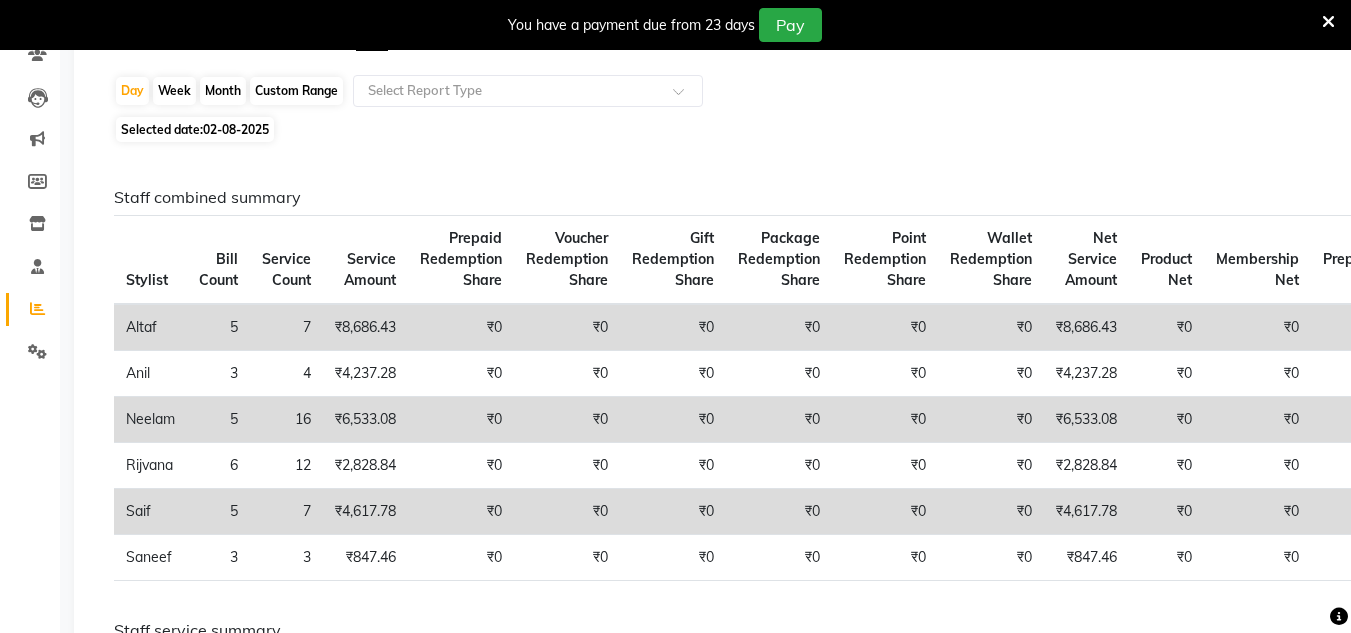 scroll, scrollTop: 185, scrollLeft: 0, axis: vertical 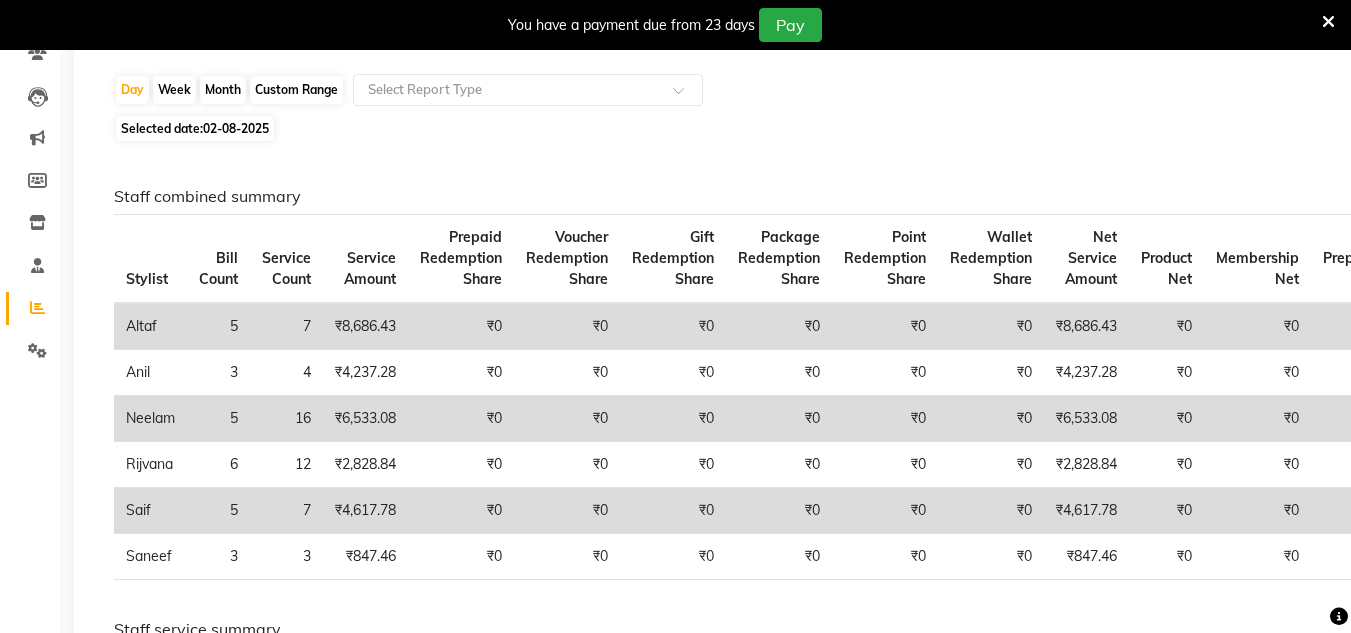 click on "02-08-2025" 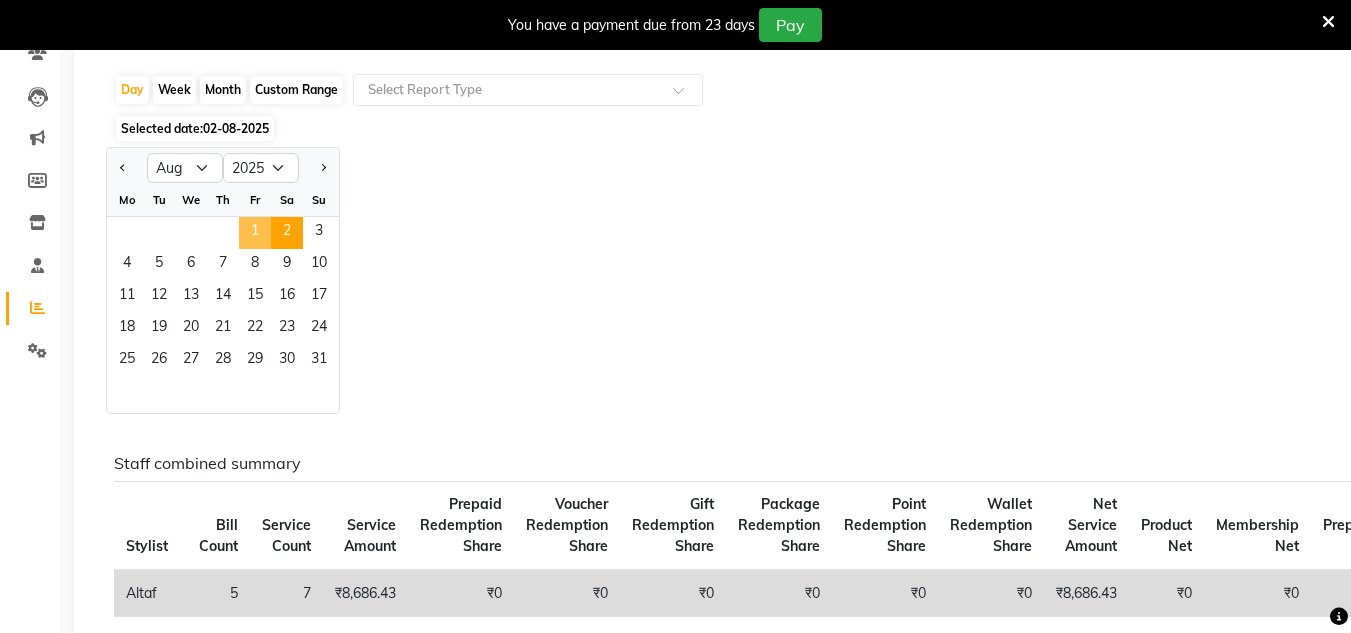 click on "1" 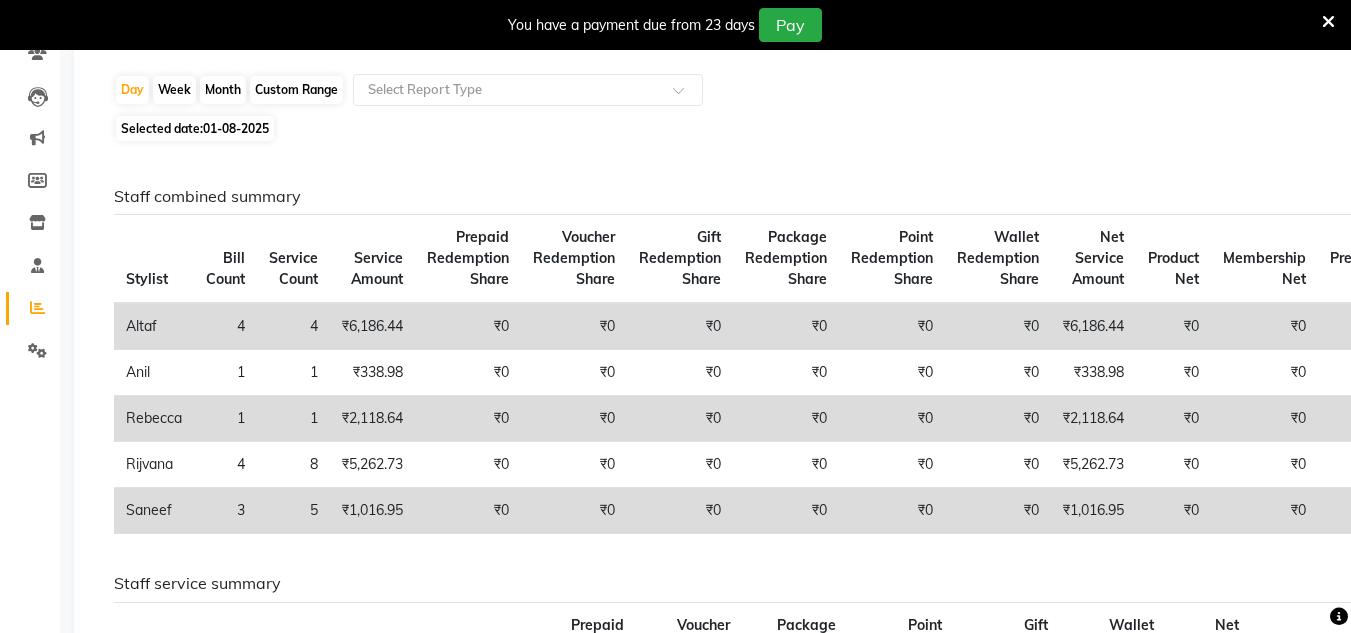 click on "01-08-2025" 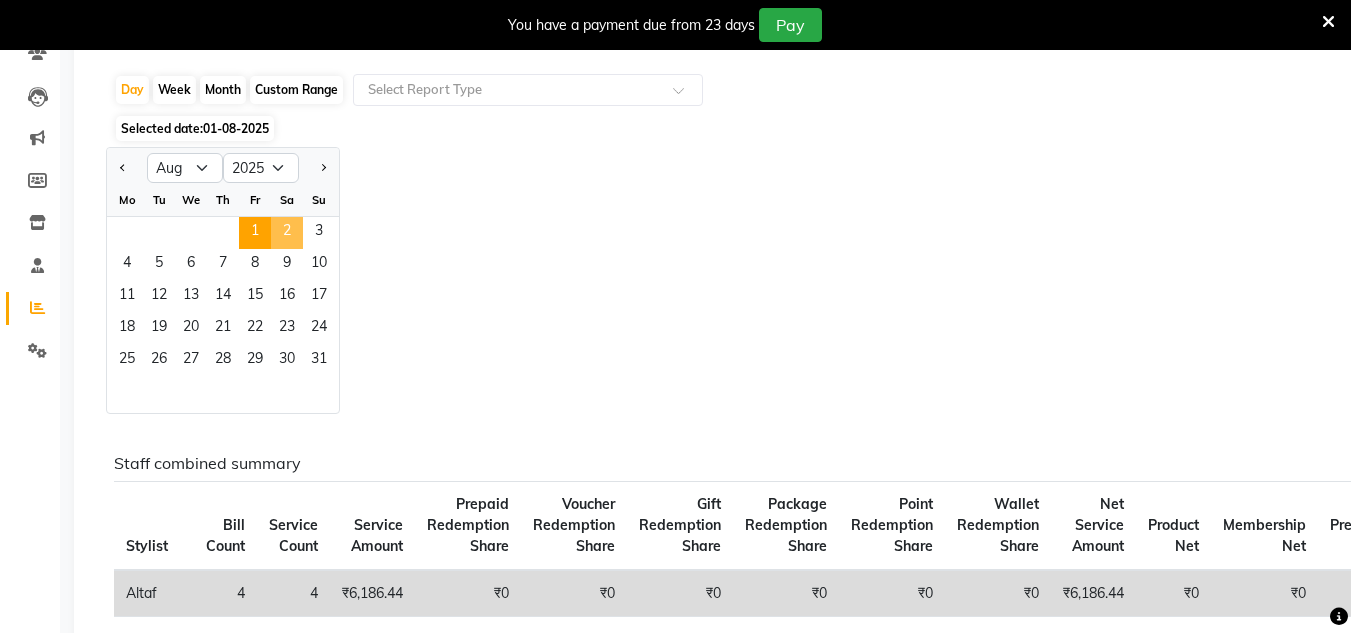 click on "2" 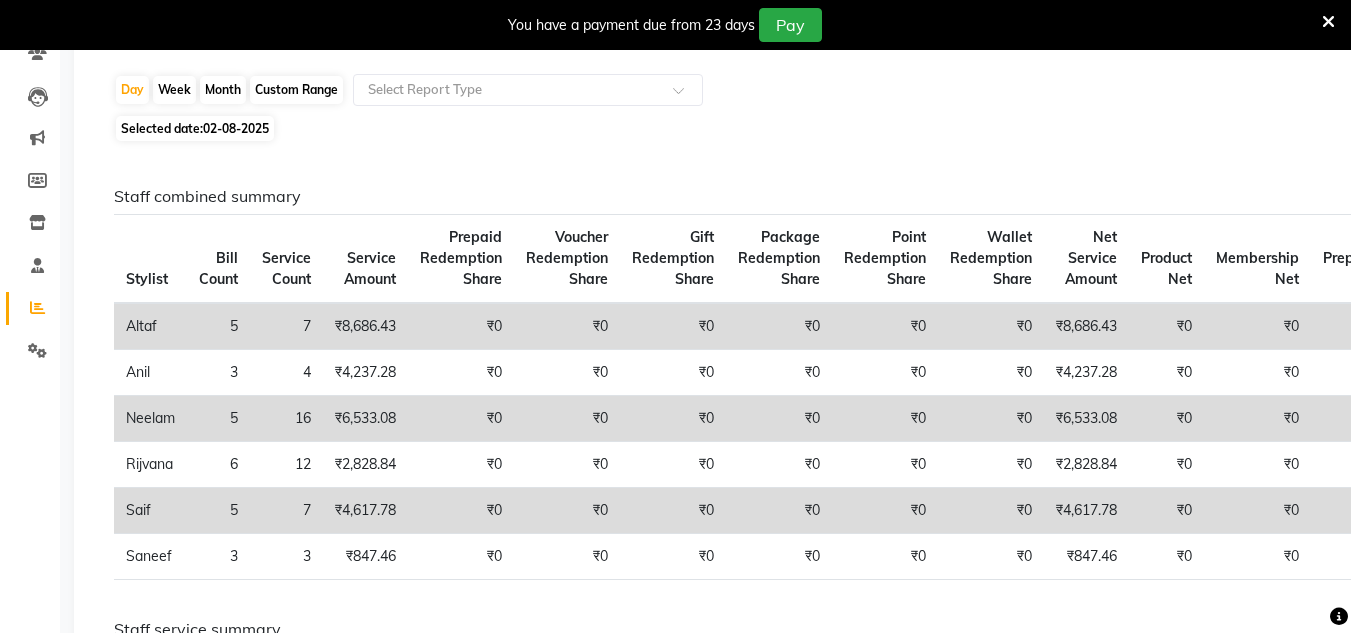 click on "₹0" 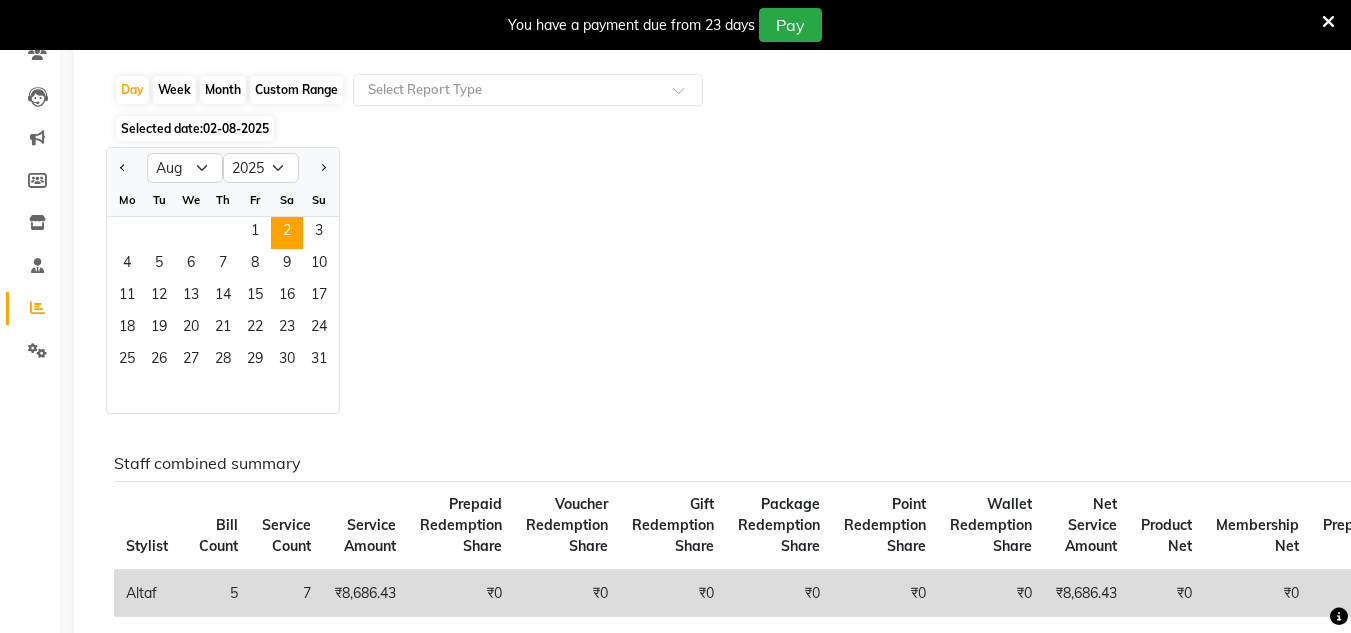 click on "Fr" 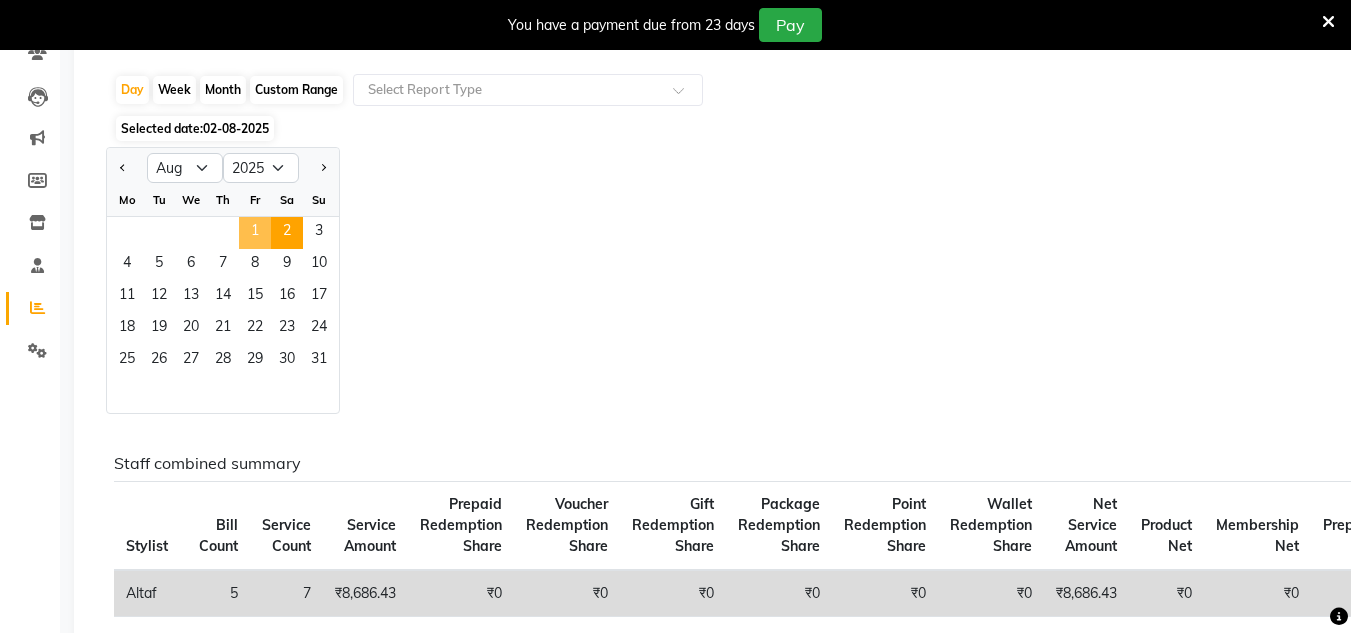 click on "1" 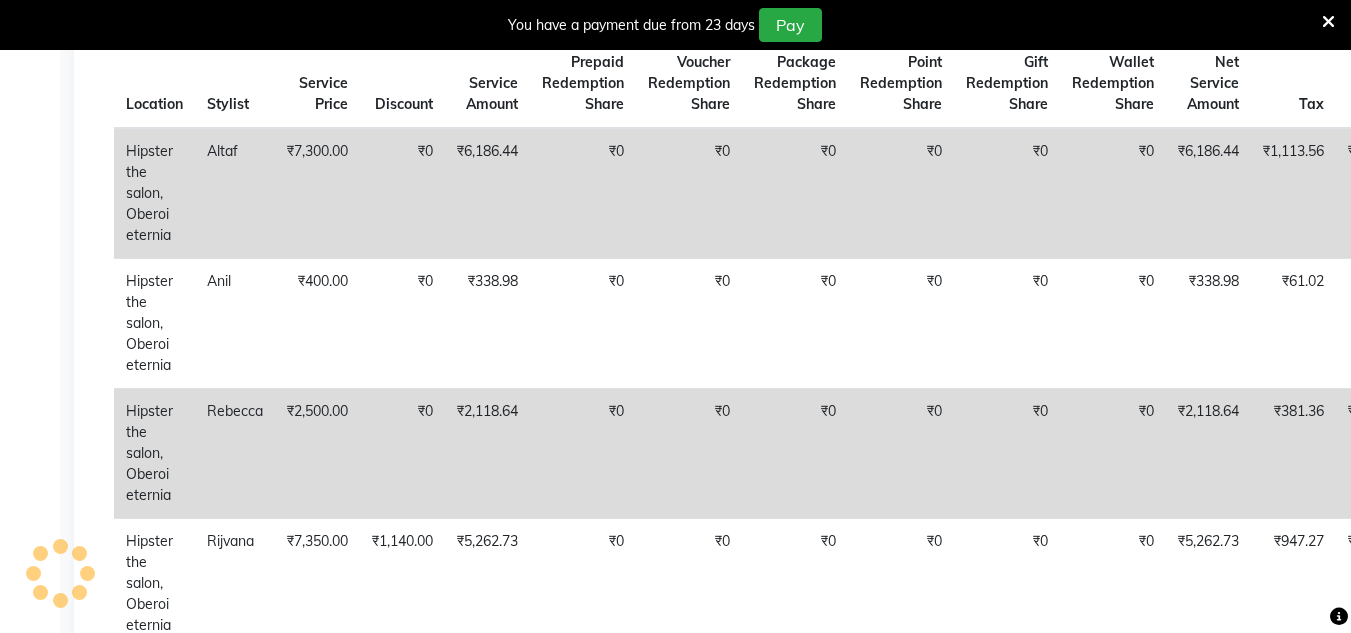 scroll, scrollTop: 0, scrollLeft: 0, axis: both 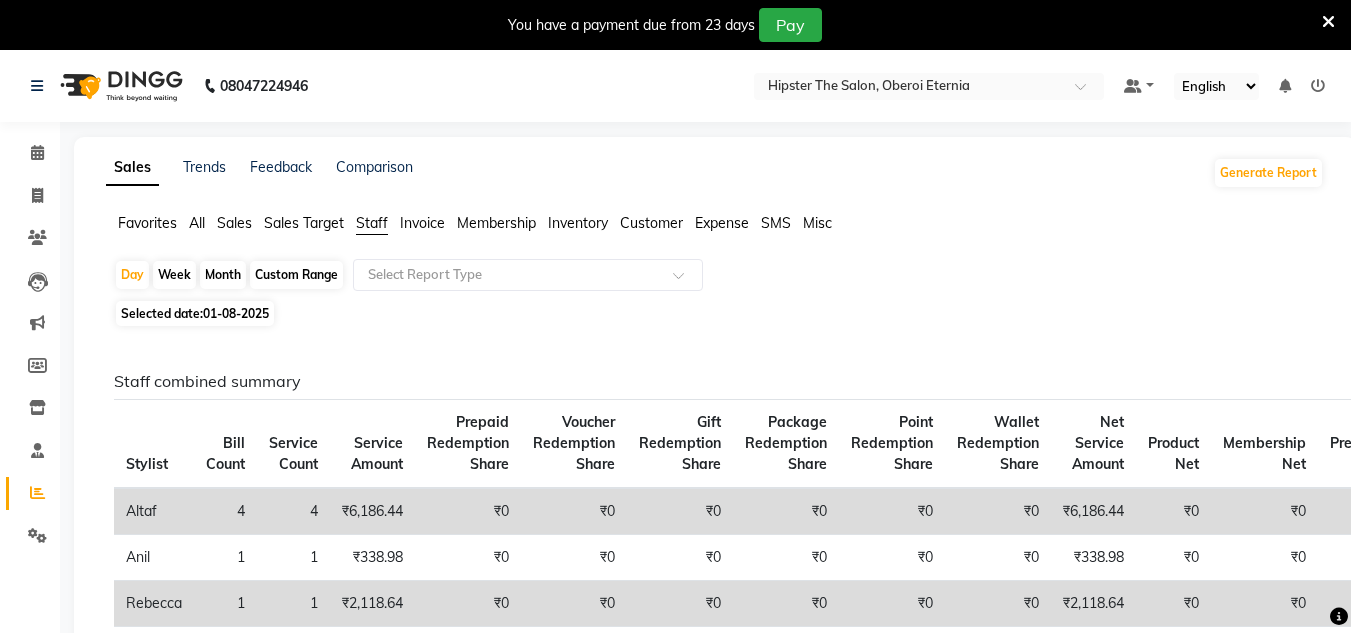 click on "01-08-2025" 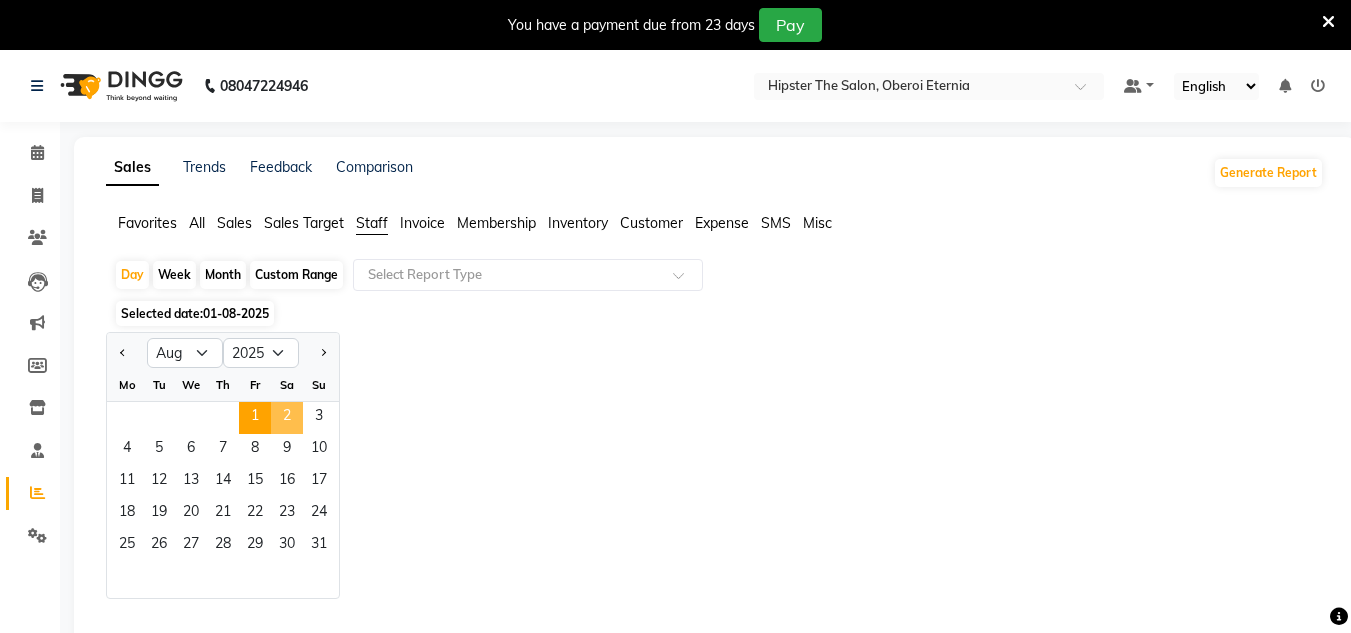 click on "2" 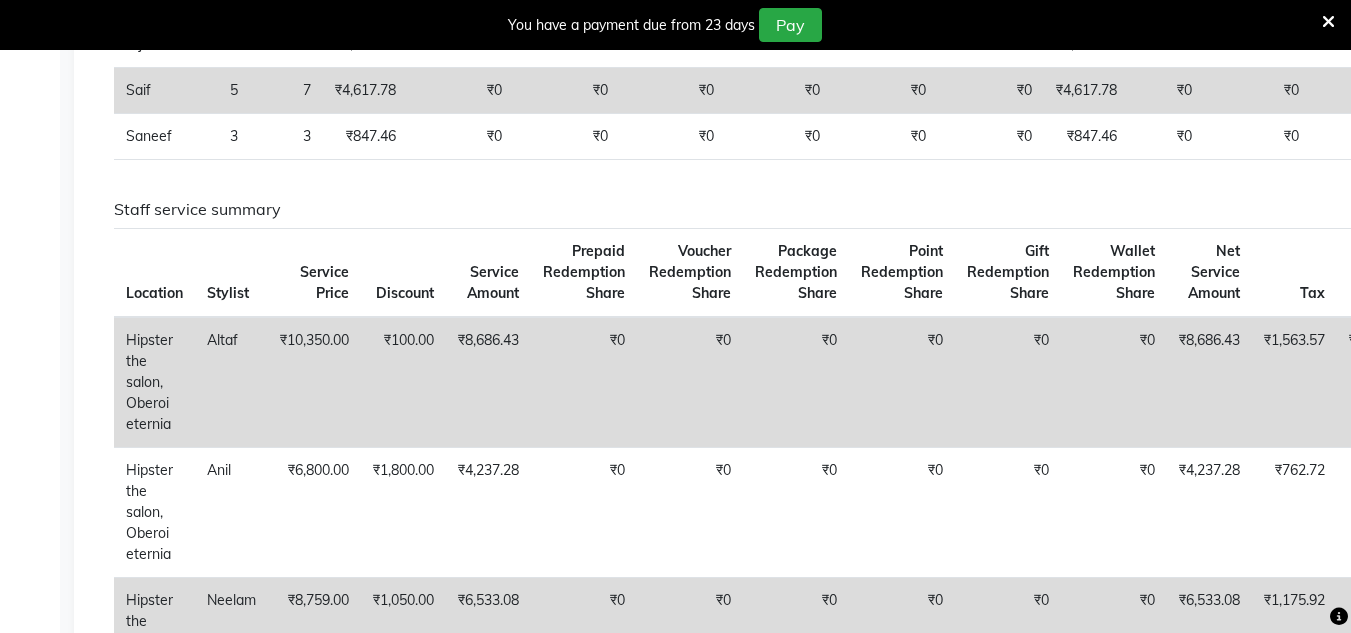 scroll, scrollTop: 0, scrollLeft: 0, axis: both 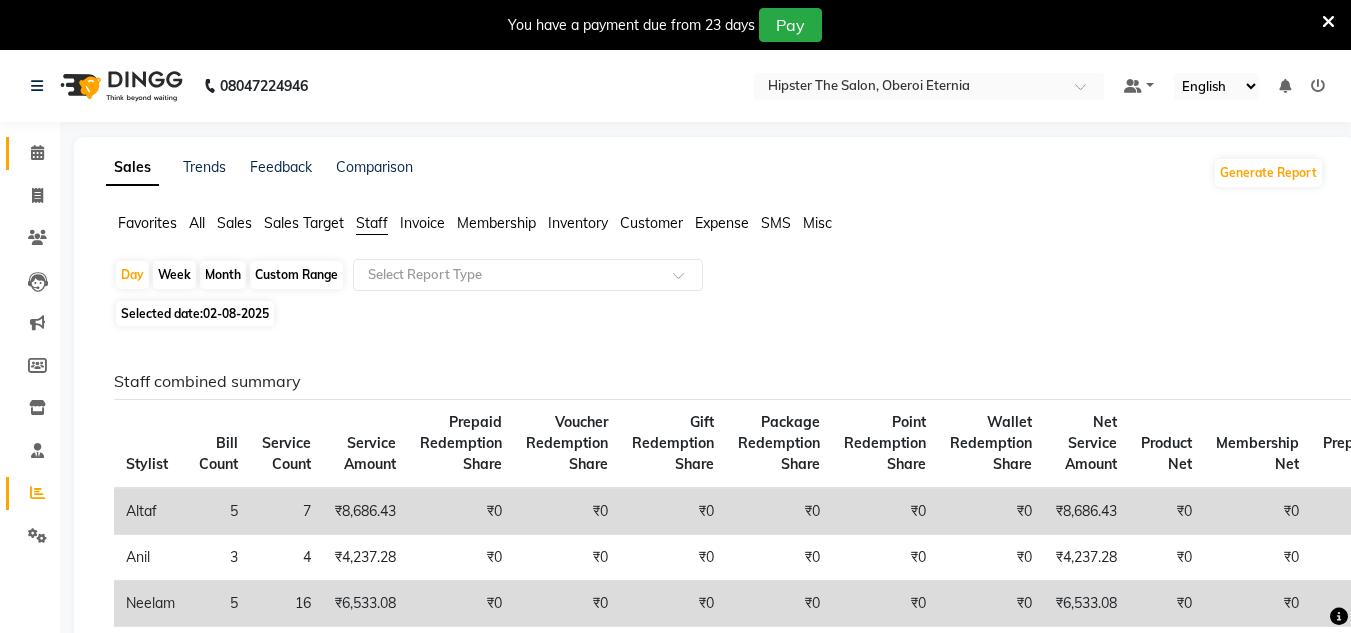 click on "Calendar" 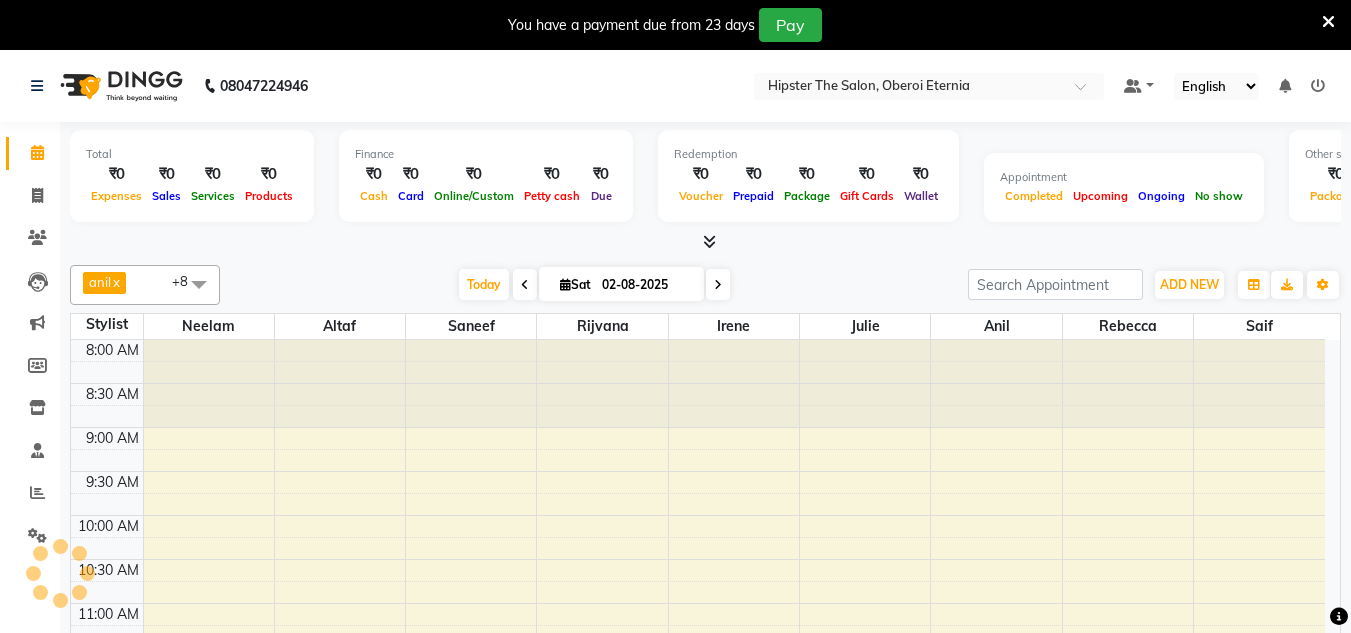 scroll, scrollTop: 723, scrollLeft: 0, axis: vertical 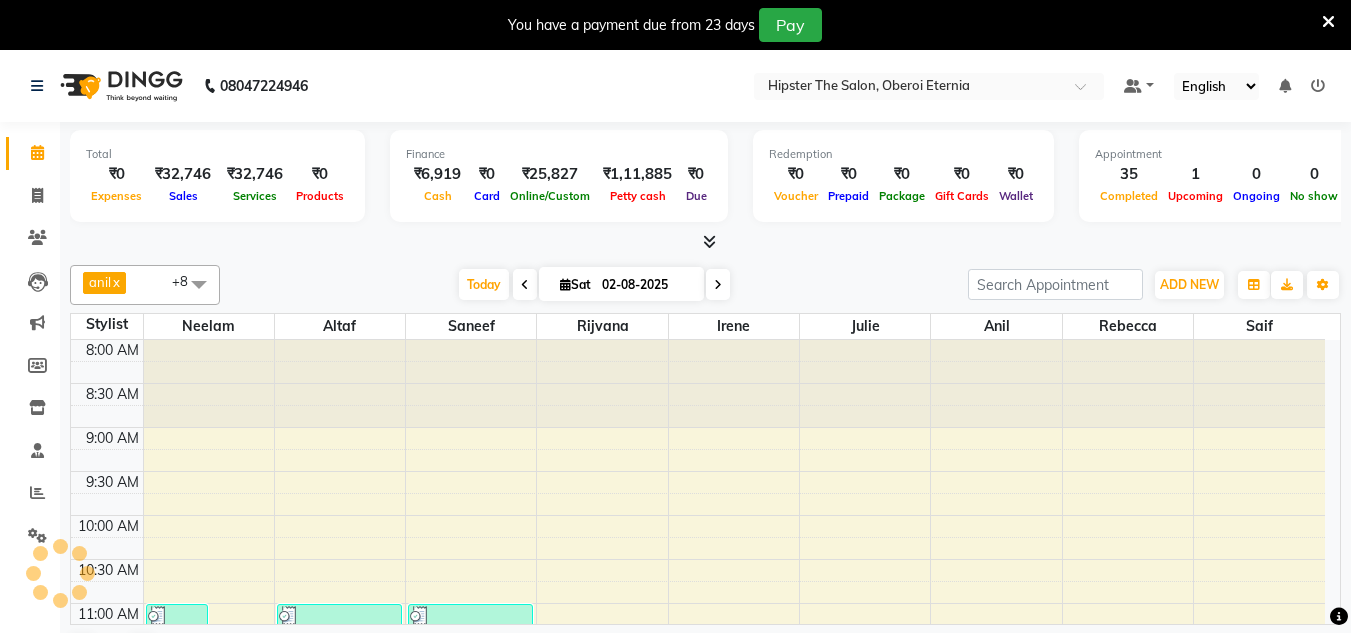 click at bounding box center [718, 284] 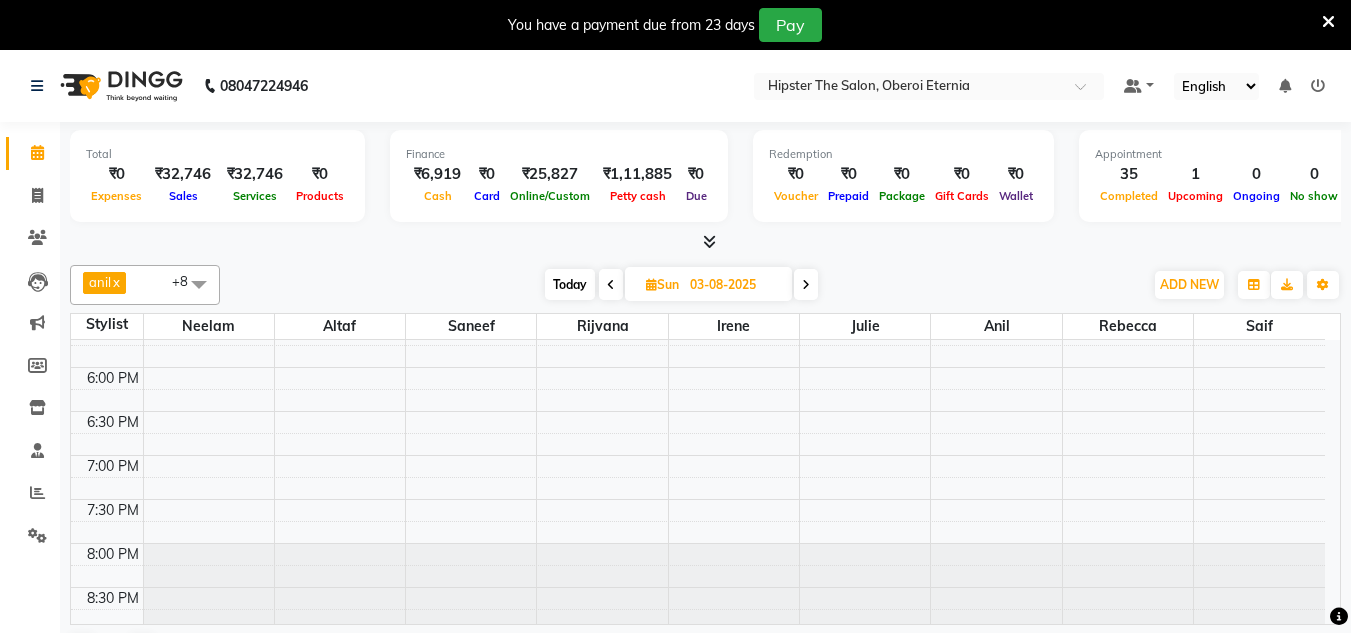 scroll, scrollTop: 859, scrollLeft: 0, axis: vertical 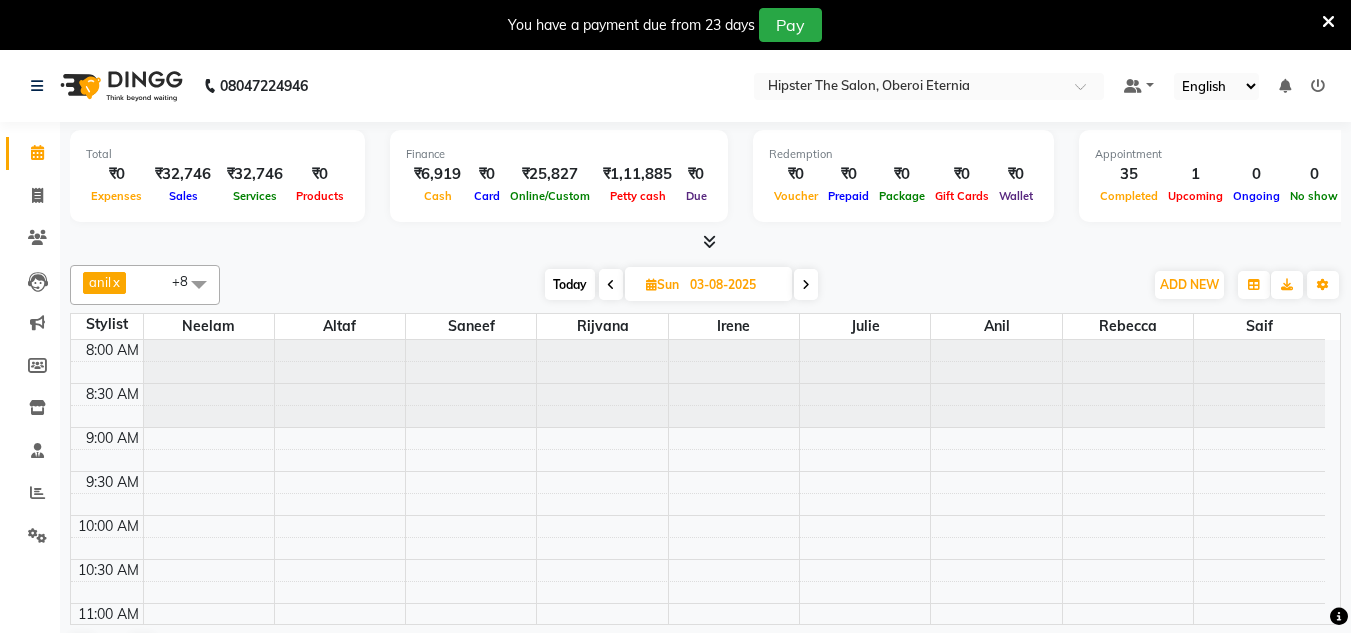 click at bounding box center (611, 284) 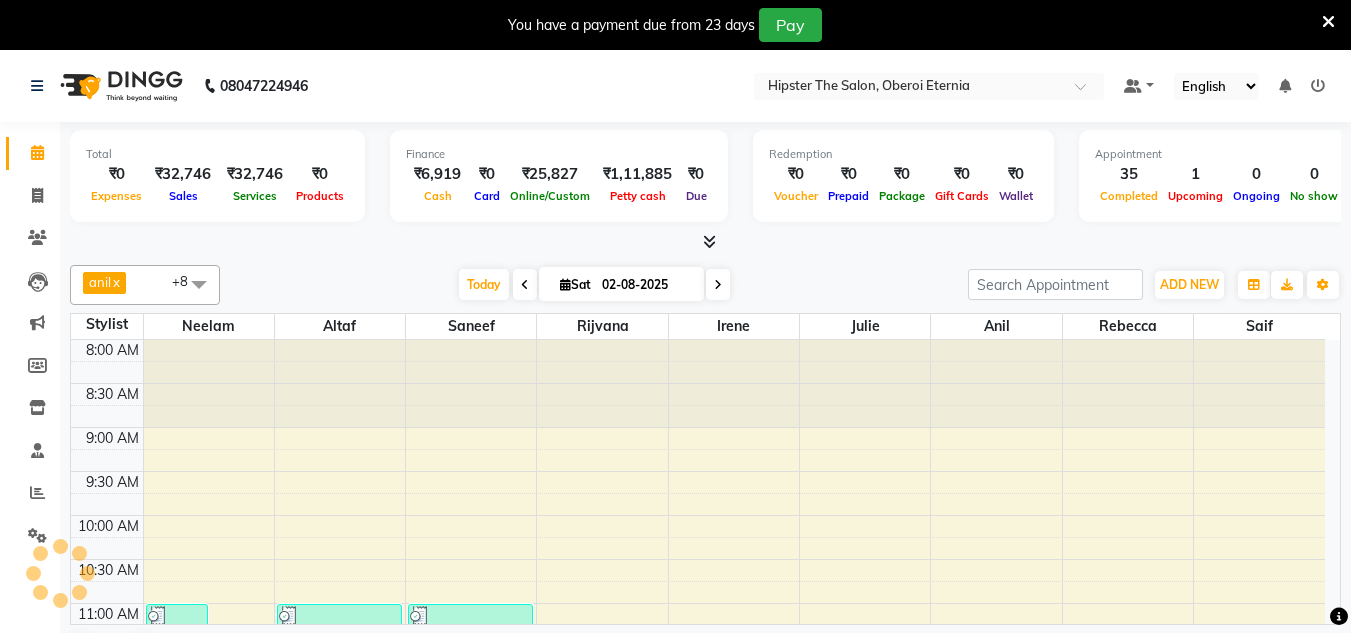 scroll, scrollTop: 859, scrollLeft: 0, axis: vertical 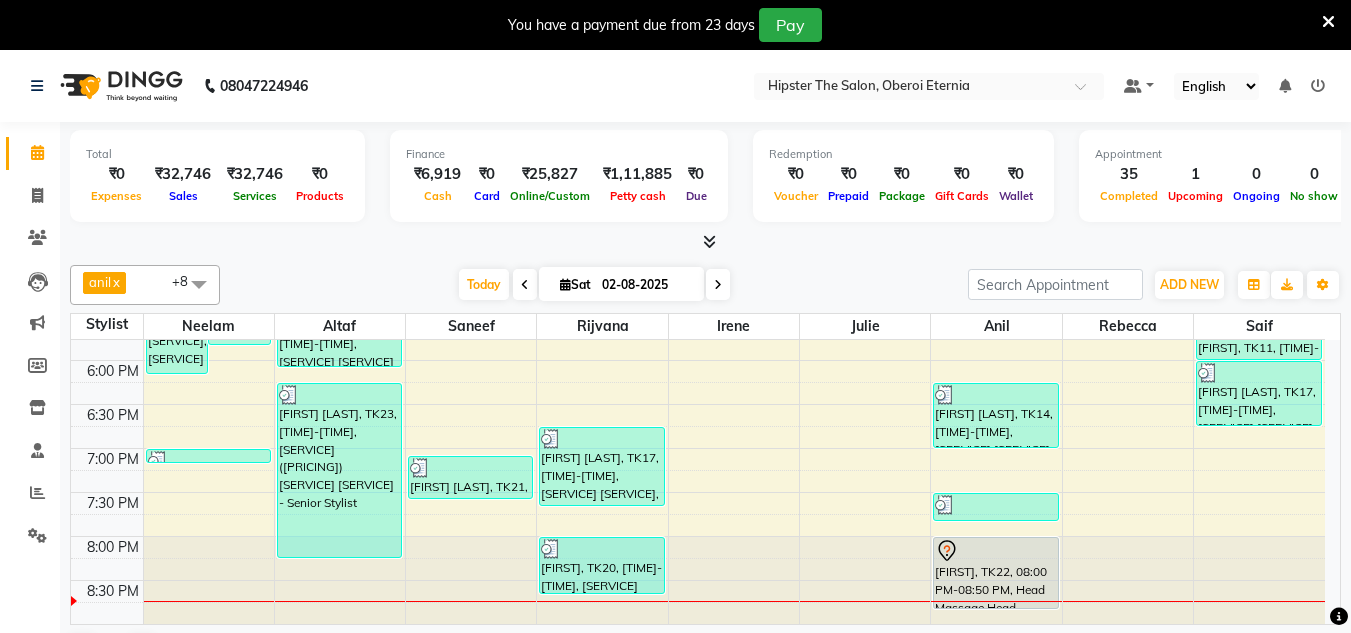 click at bounding box center (718, 284) 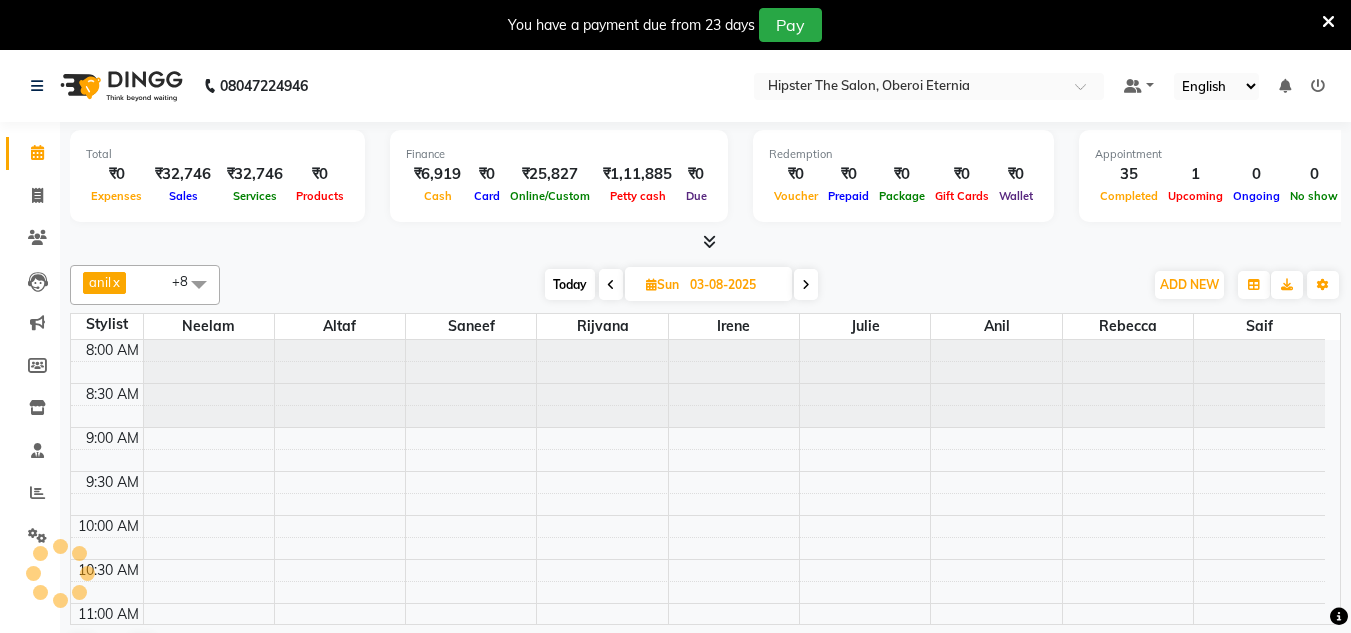 scroll, scrollTop: 859, scrollLeft: 0, axis: vertical 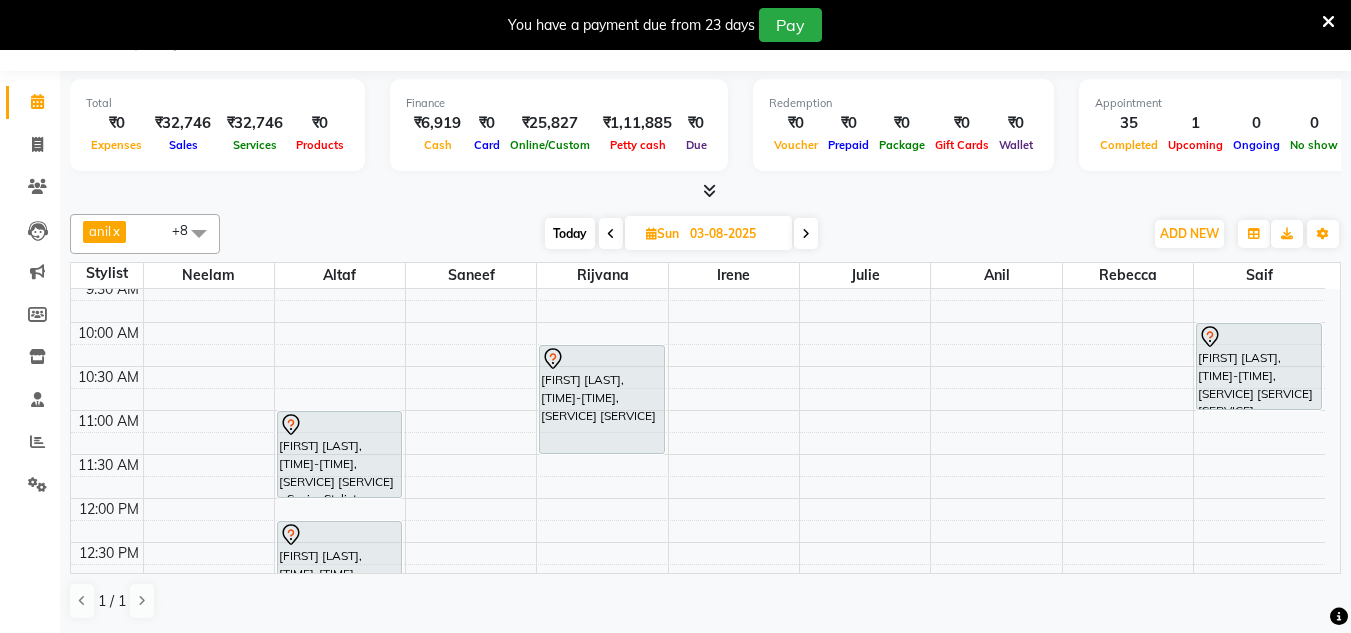 click on "Today" at bounding box center [570, 233] 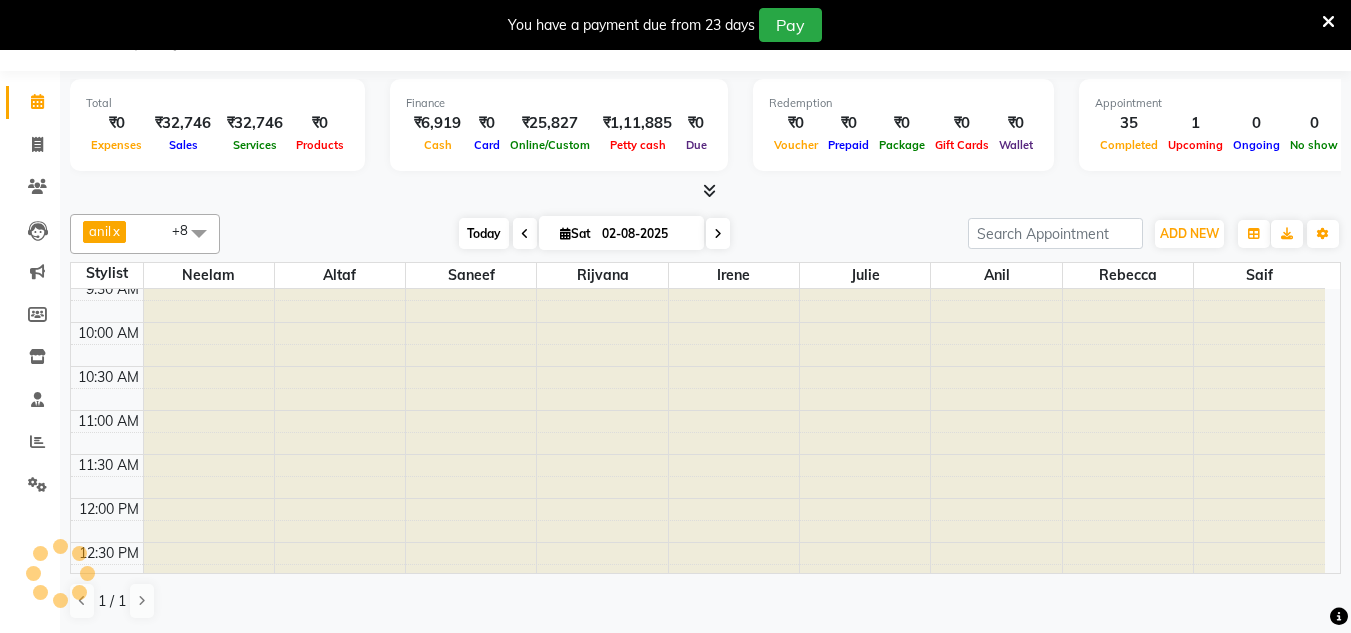 scroll, scrollTop: 859, scrollLeft: 0, axis: vertical 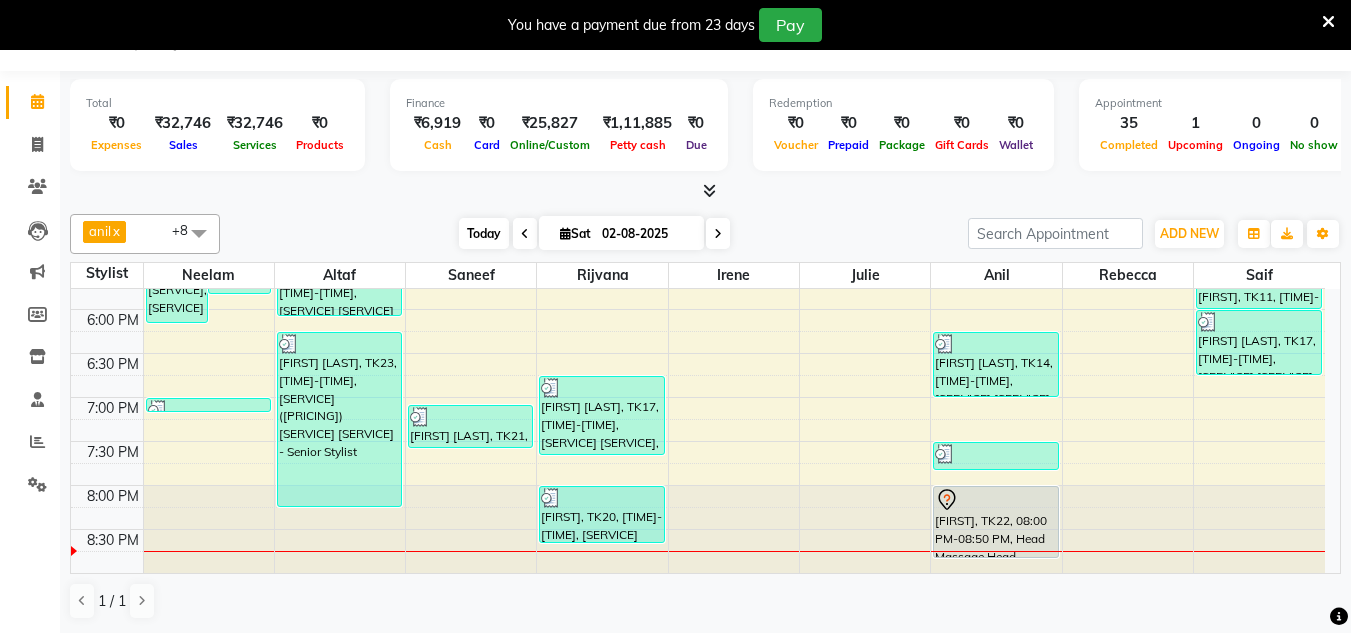 click on "Today" at bounding box center [484, 233] 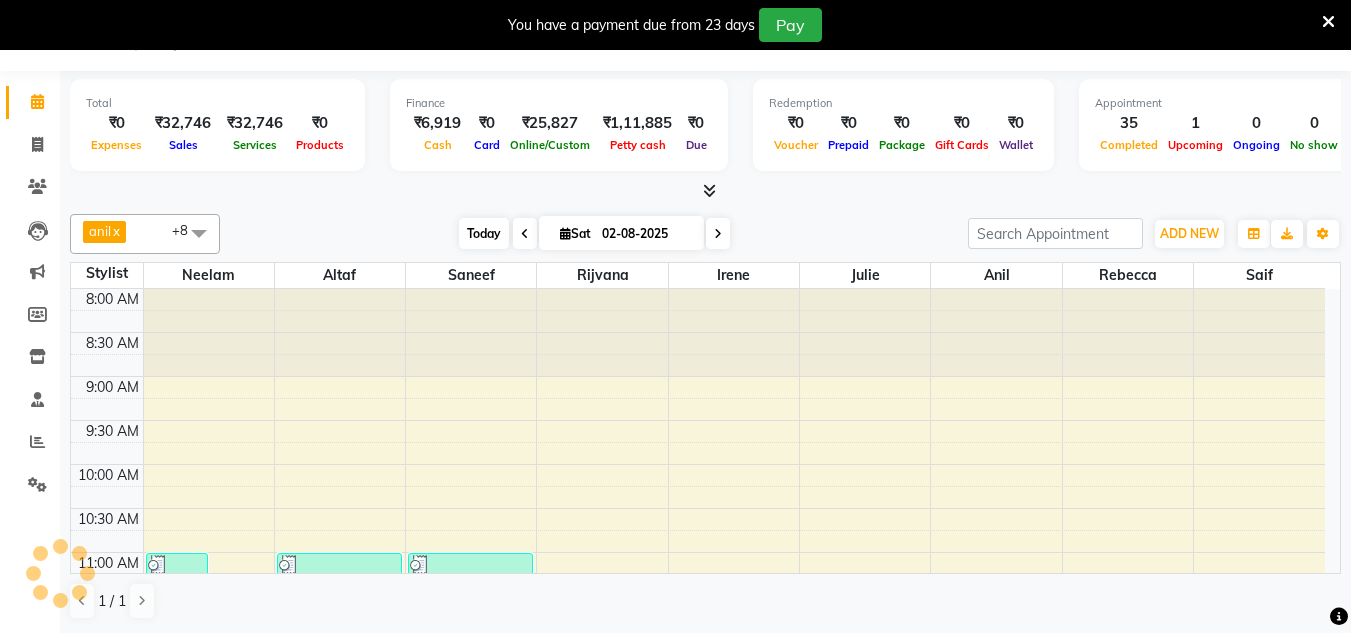 scroll, scrollTop: 859, scrollLeft: 0, axis: vertical 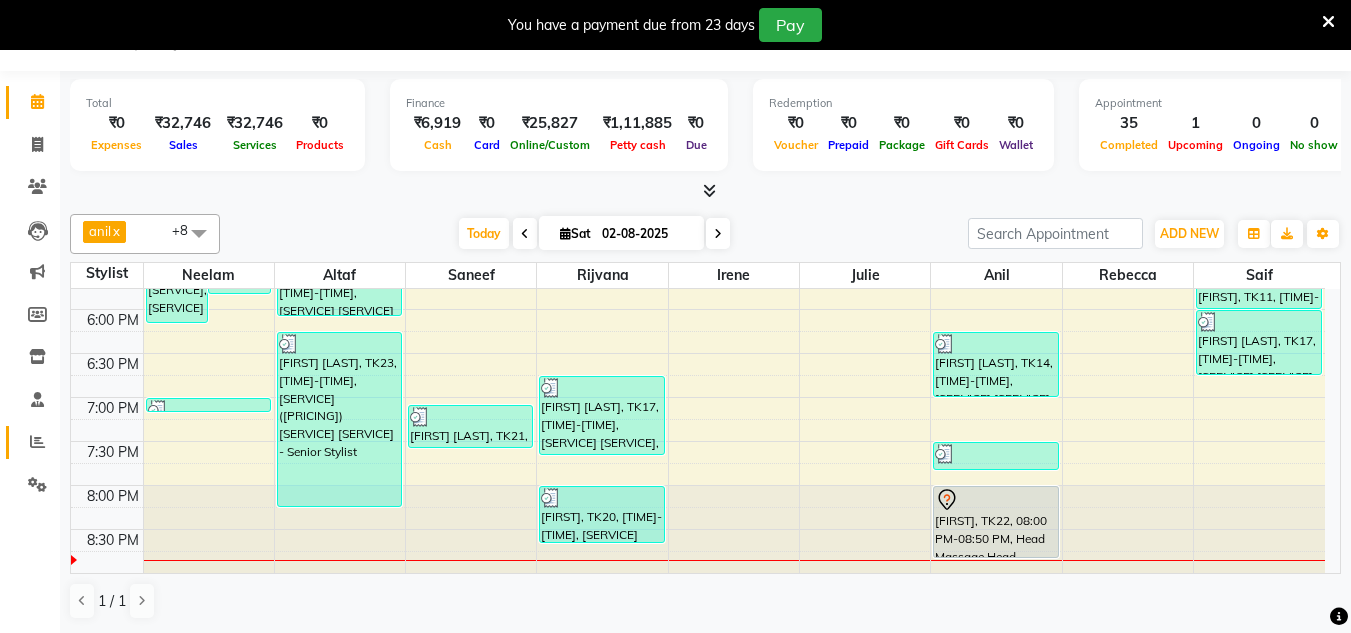 click 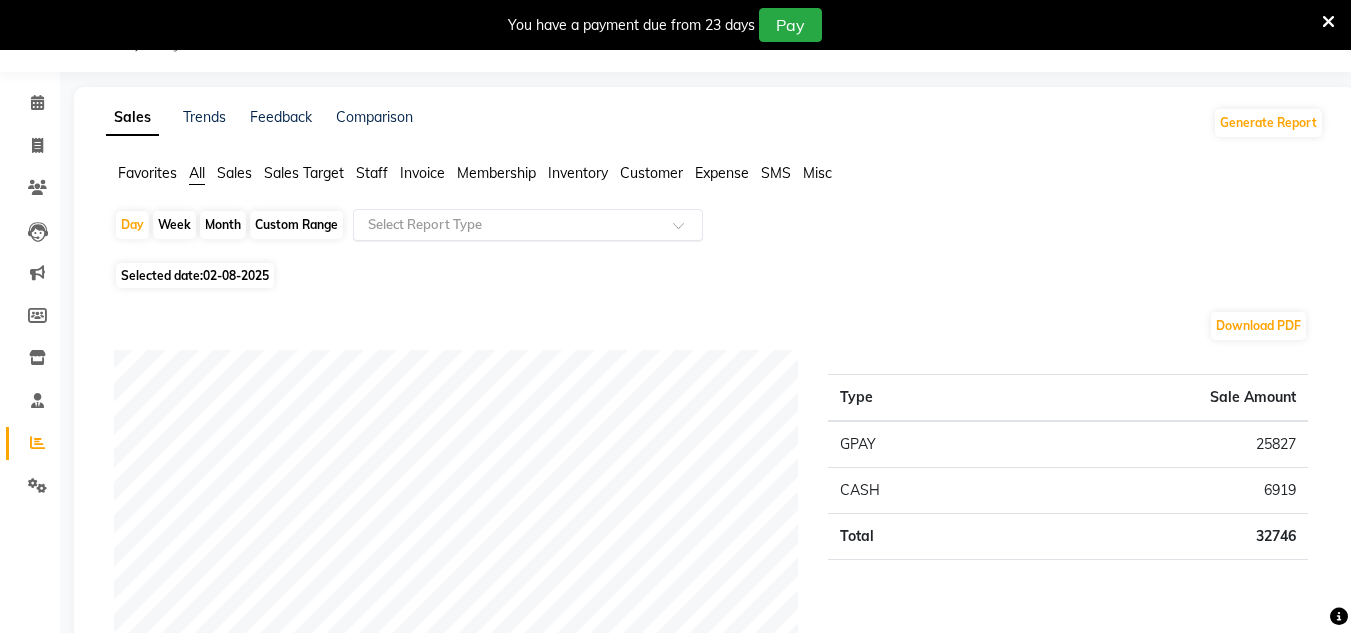 scroll, scrollTop: 51, scrollLeft: 0, axis: vertical 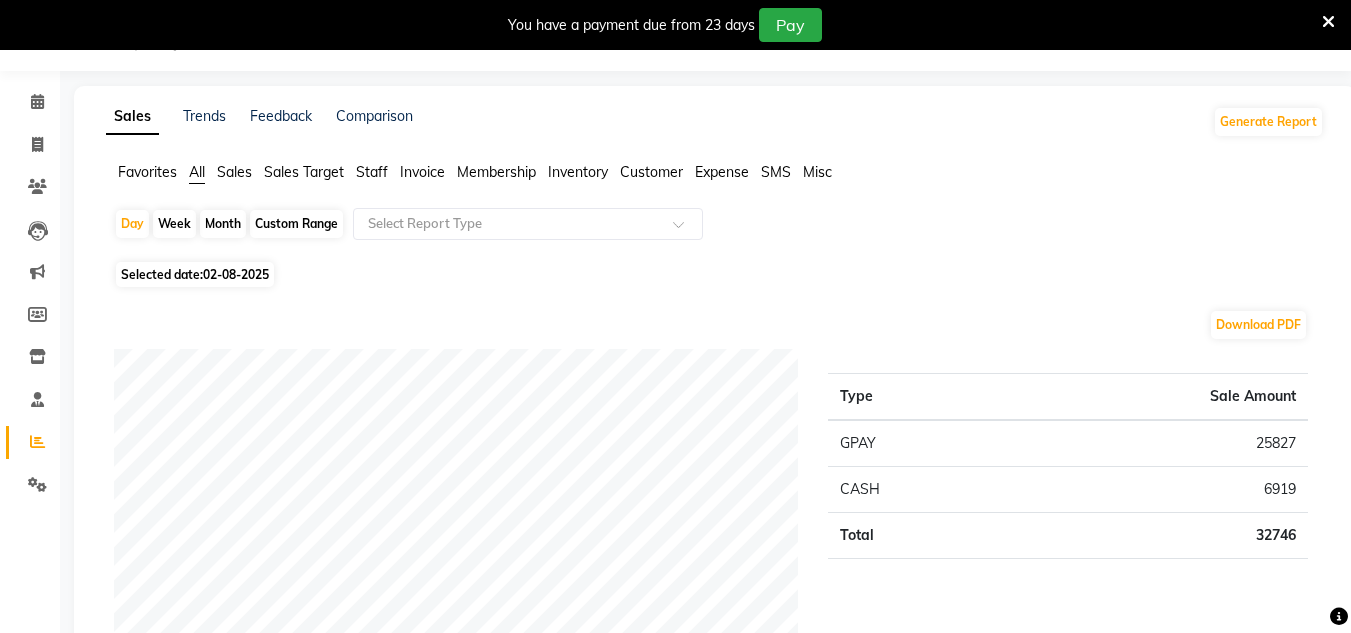 click on "Staff" 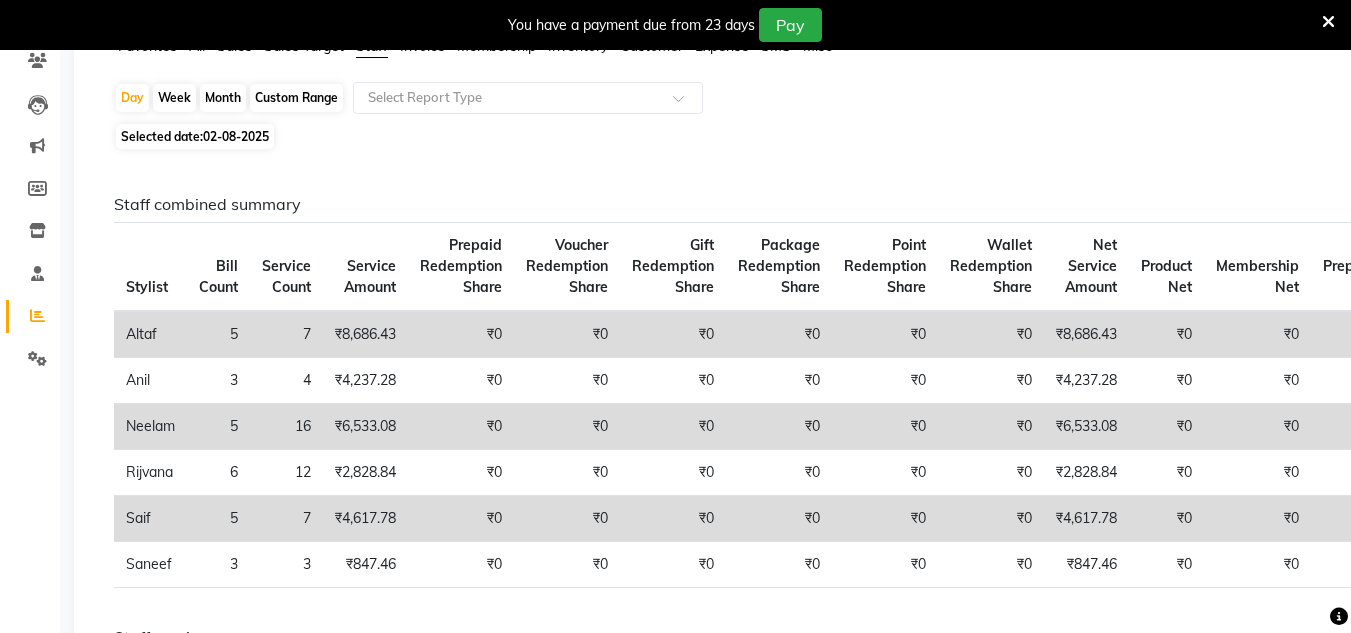 scroll, scrollTop: 59, scrollLeft: 0, axis: vertical 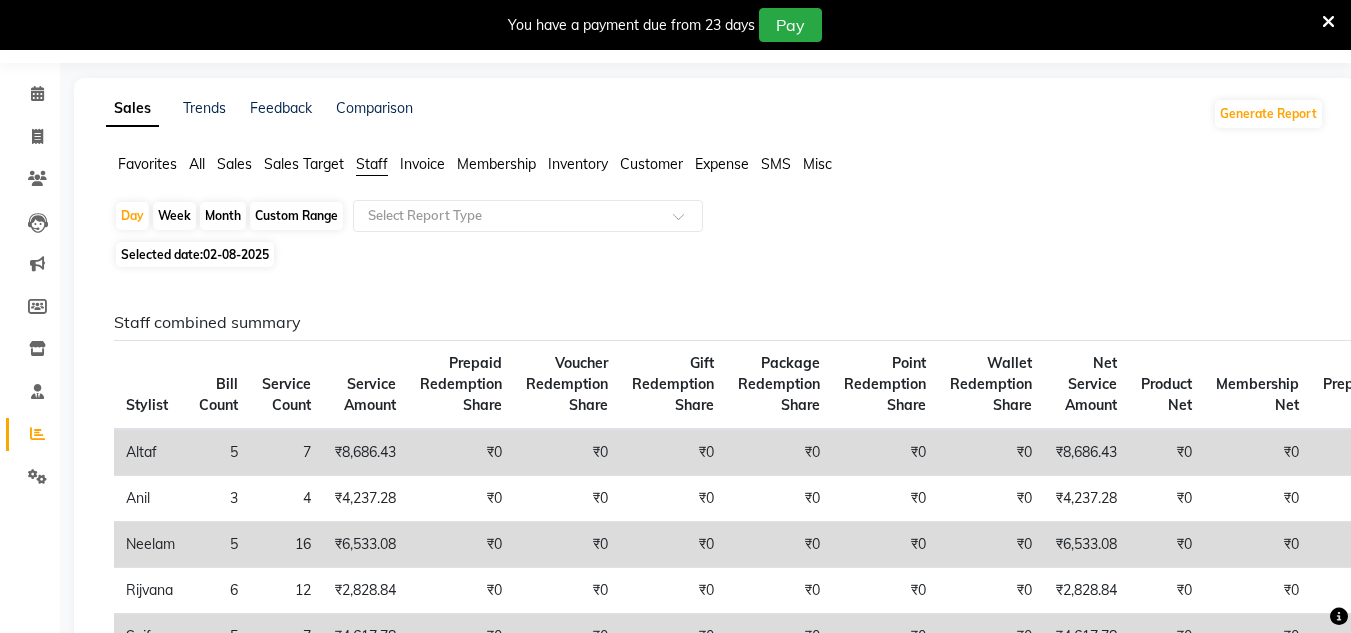 click on "All" 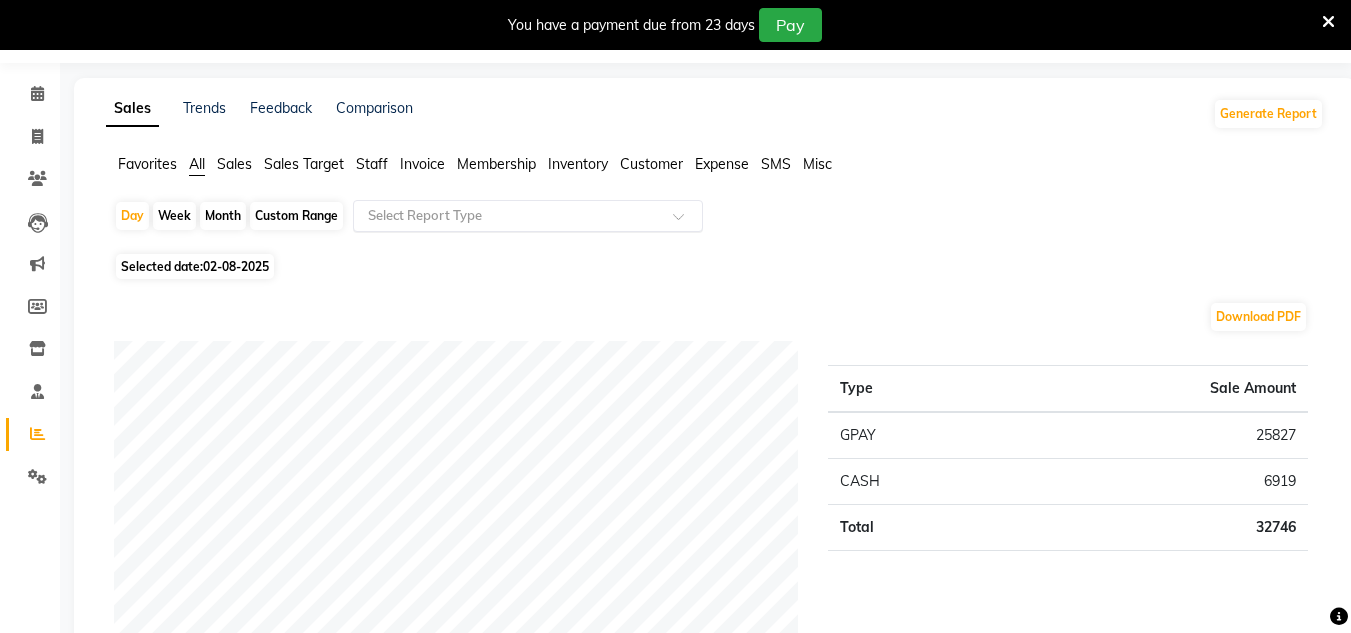 click 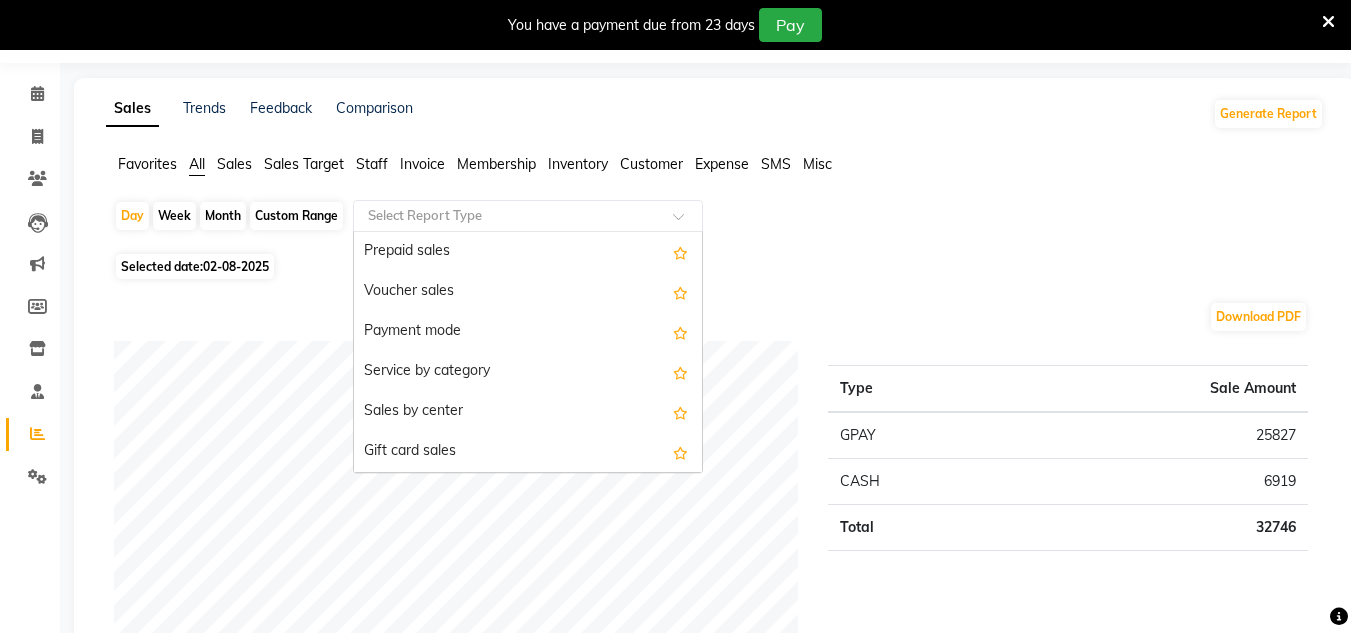 scroll, scrollTop: 279, scrollLeft: 0, axis: vertical 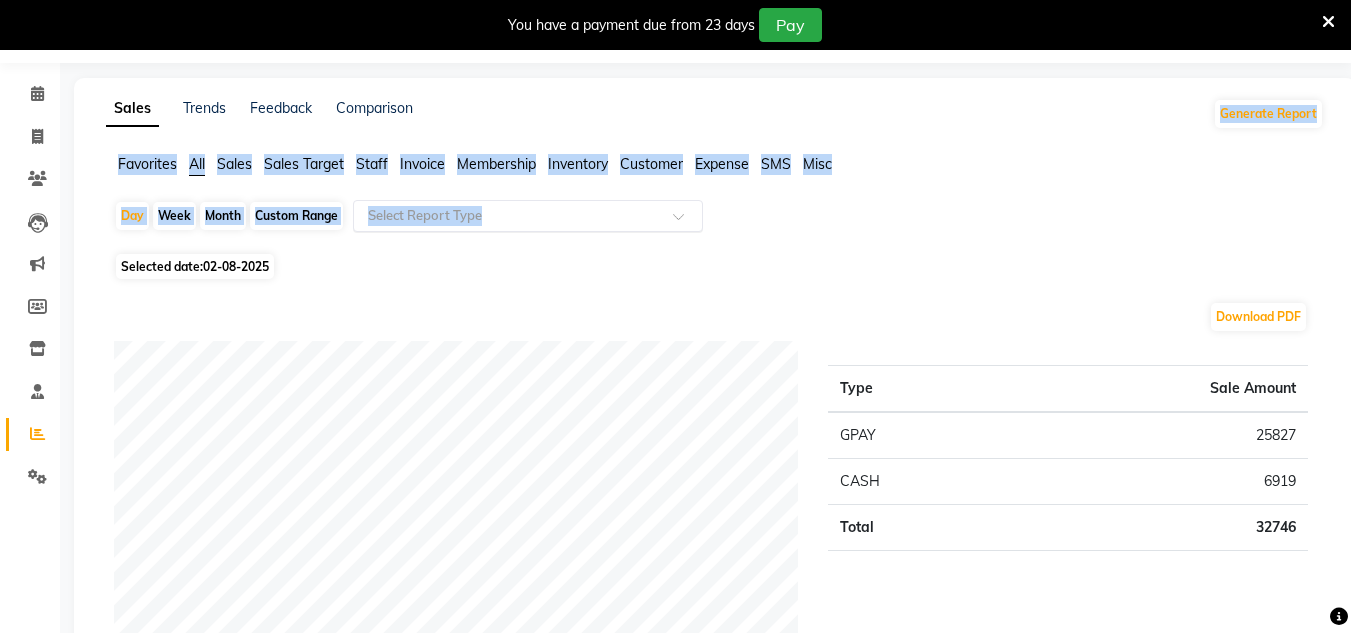 drag, startPoint x: 657, startPoint y: 80, endPoint x: 362, endPoint y: 228, distance: 330.04395 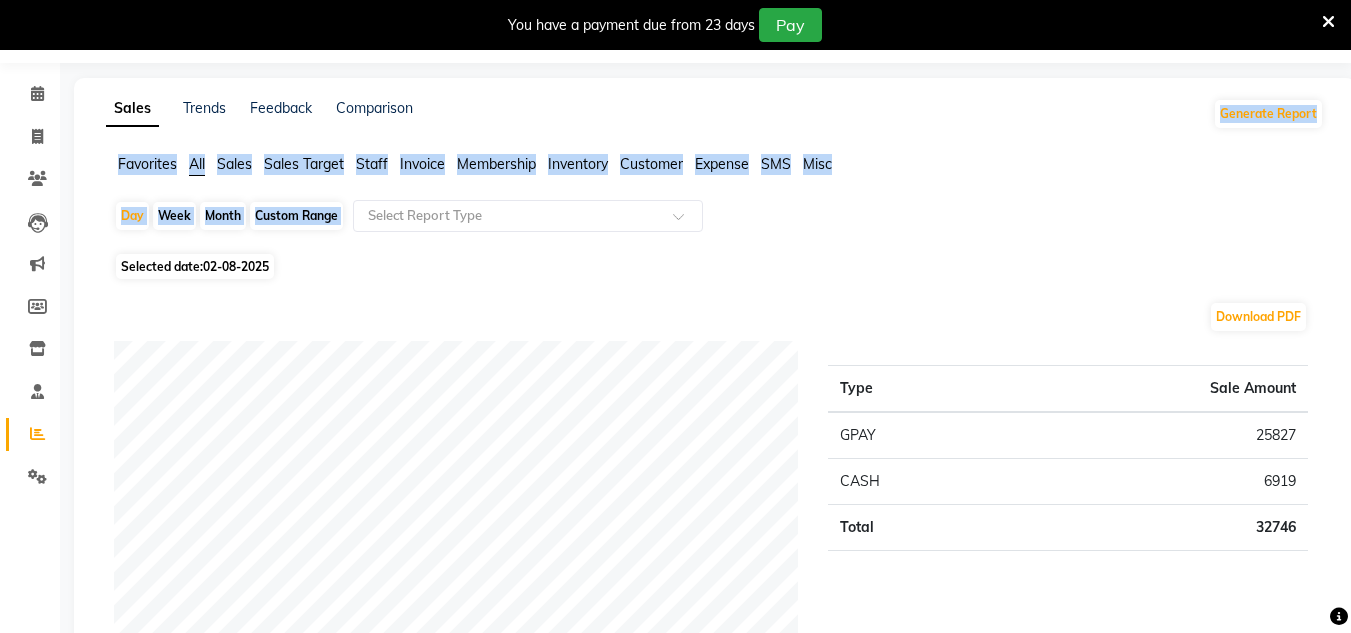 click on "Sales Trends Feedback Comparison Generate Report Favorites All Sales Sales Target Staff Invoice Membership Inventory Customer Expense SMS Misc  Day   Week   Month   Custom Range  Select Report Type Selected date:  [DATE]  Download PDF Payment mode Type Sale Amount GPAY [NUMBER] CASH [NUMBER] Total [NUMBER] Staff summary Type Sale Amount Altaf [NUMBER] Neelam [NUMBER] Saif [NUMBER] Anil [NUMBER] Rijvana [NUMBER] Saneef [NUMBER] Total [NUMBER] Sales summary Type Sale Amount Memberships [NUMBER] Gift card [NUMBER] Prepaid [NUMBER] Vouchers [NUMBER] Products [NUMBER] Packages [NUMBER] Tips [NUMBER] Services [NUMBER] Fee [NUMBER] Total [NUMBER] Service by category Type Sale Amount [SERVICE] ([PRICING]) [NUMBER] [SERVICE] [NUMBER] [SERVICE] [NUMBER] [SERVICE] [NUMBER] [SERVICE] [NUMBER] [SERVICE] [SERVICE] [NUMBER] [SERVICE] [NUMBER] Others [NUMBER] Total [NUMBER] Service sales Type Sale Amount [SERVICE] ([PRICING]) Global Women's (Inward Pricing) [NUMBER] [SERVICE] [SERVICE] [NUMBER] [SERVICE] ([PRICING]) Root Touch Up 1 Inch (Ammonia Free) [NUMBER] [SERVICE] [SERVICE] Papaya Facial" 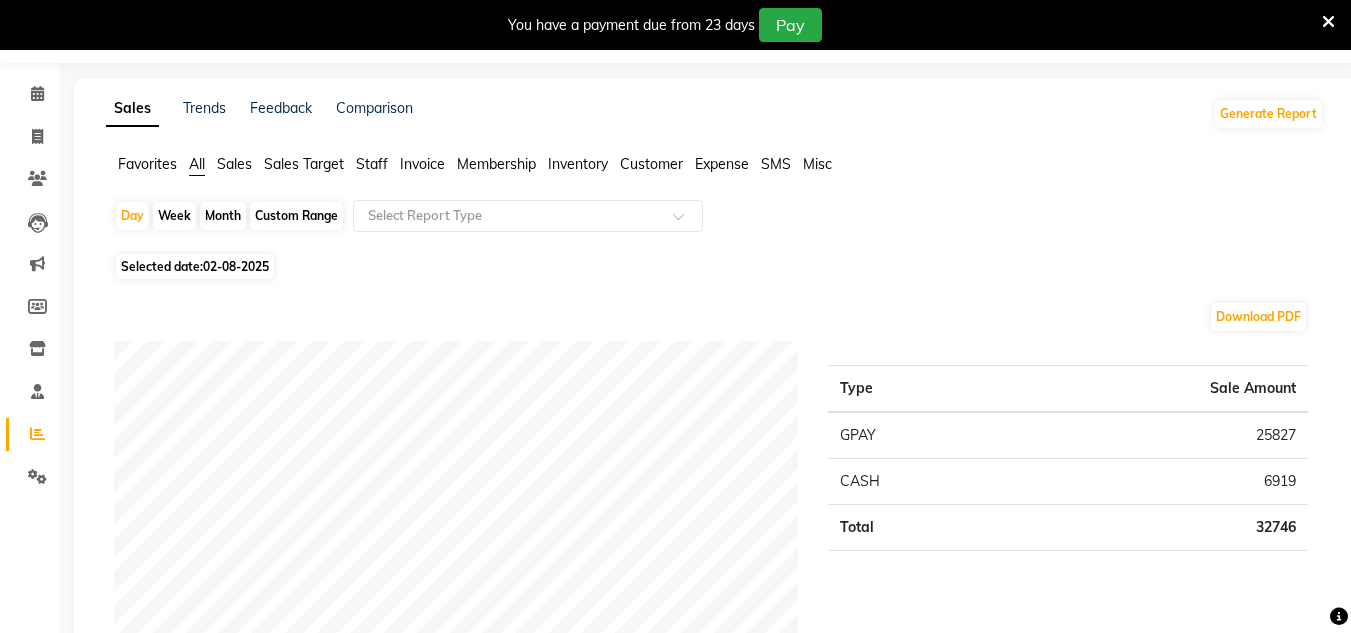 click on "Staff" 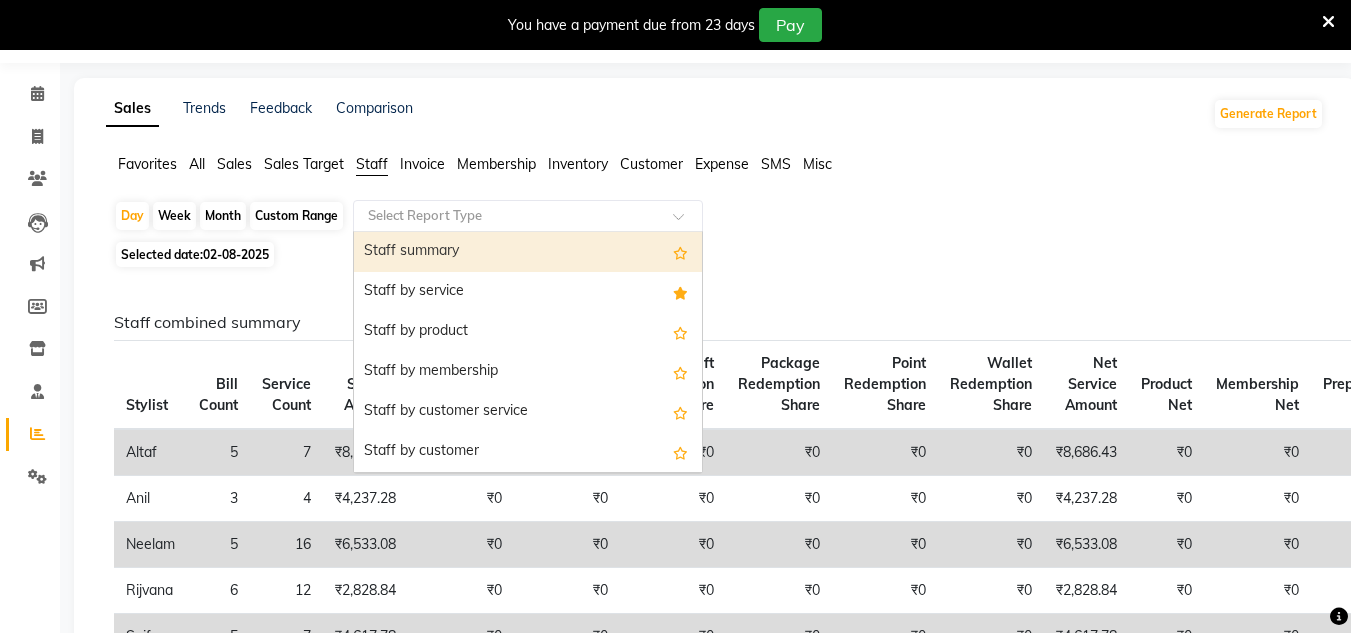 click 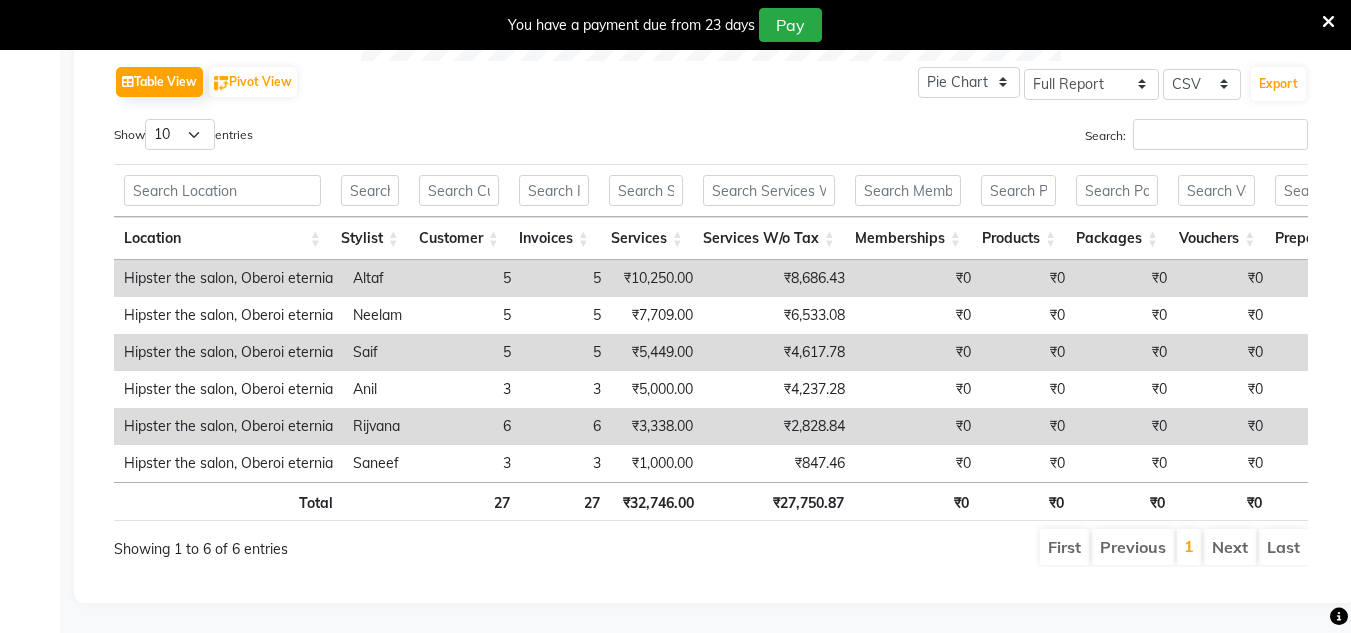 scroll, scrollTop: 1041, scrollLeft: 0, axis: vertical 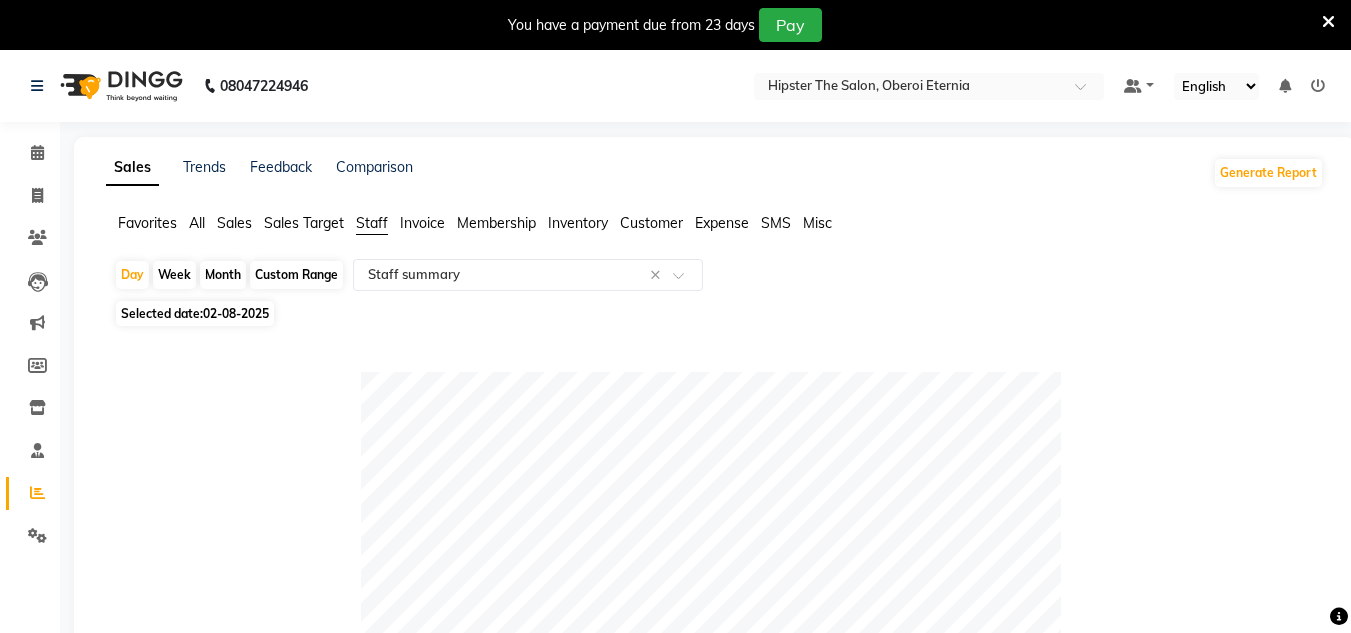click on "02-08-2025" 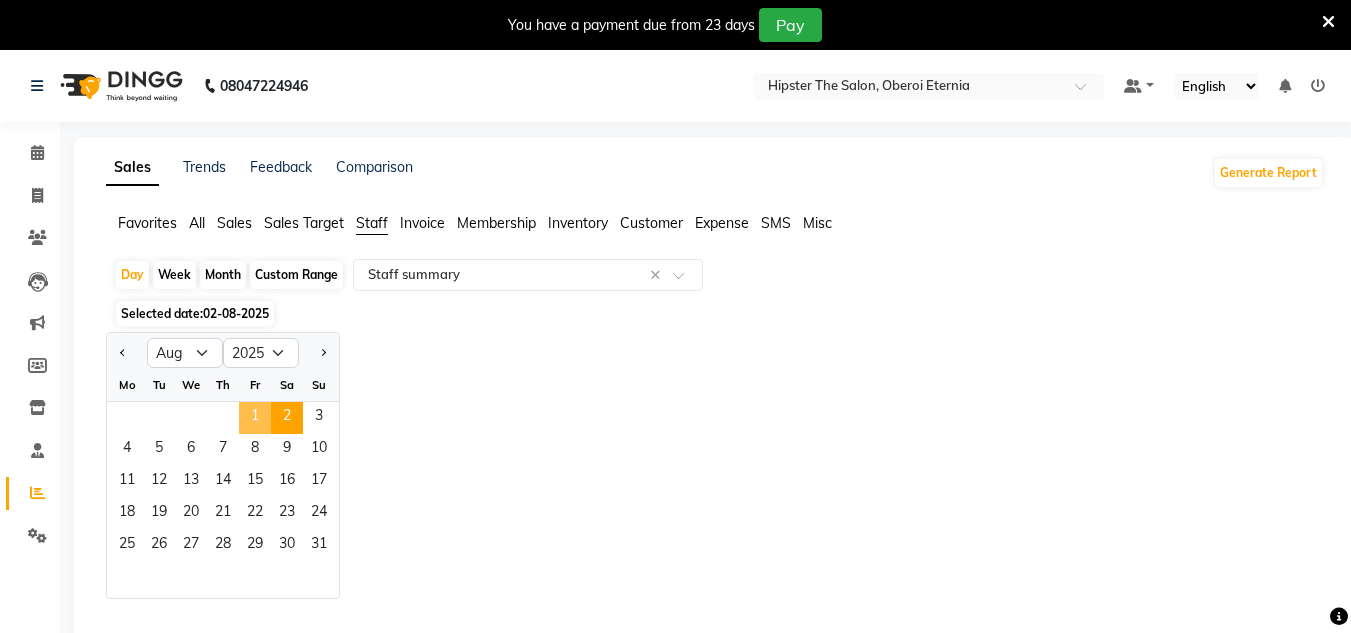 click on "1" 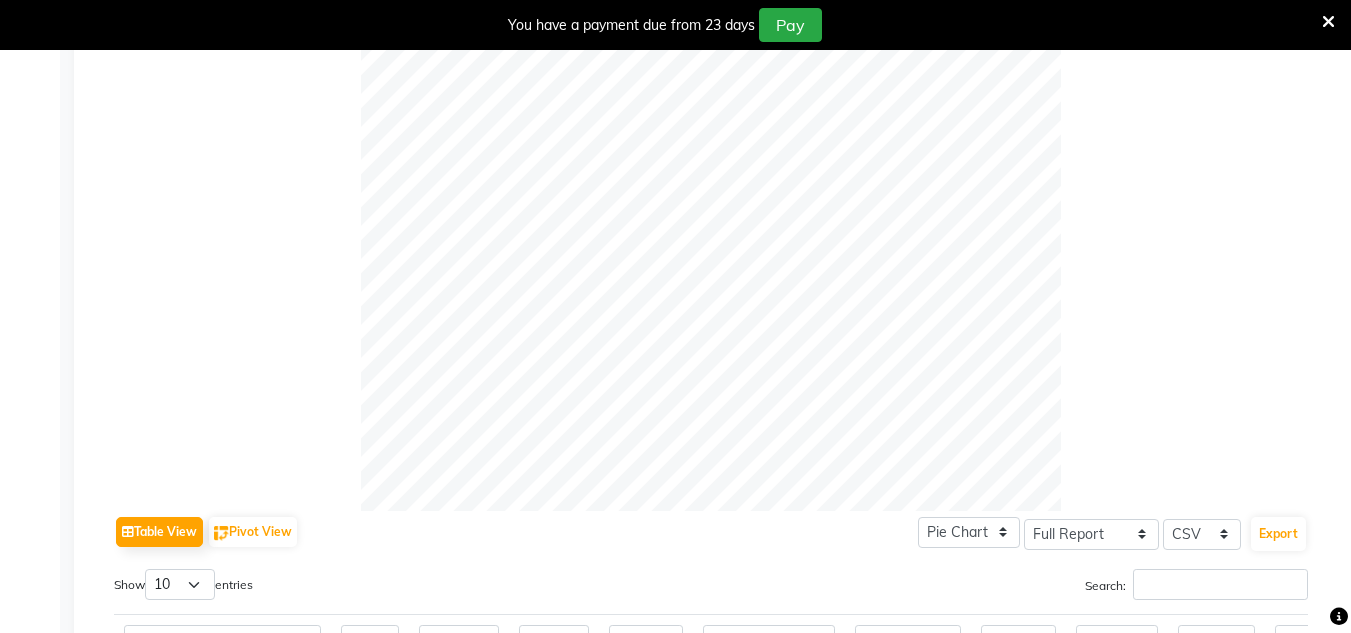 scroll, scrollTop: 0, scrollLeft: 0, axis: both 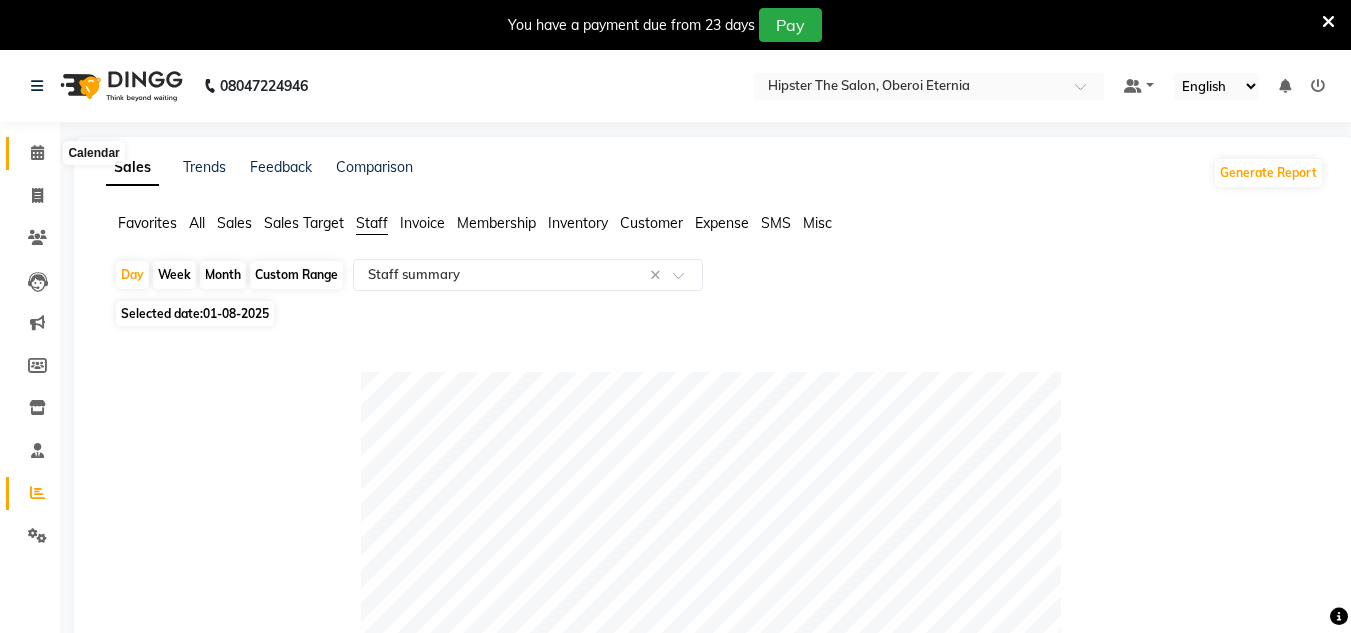 click 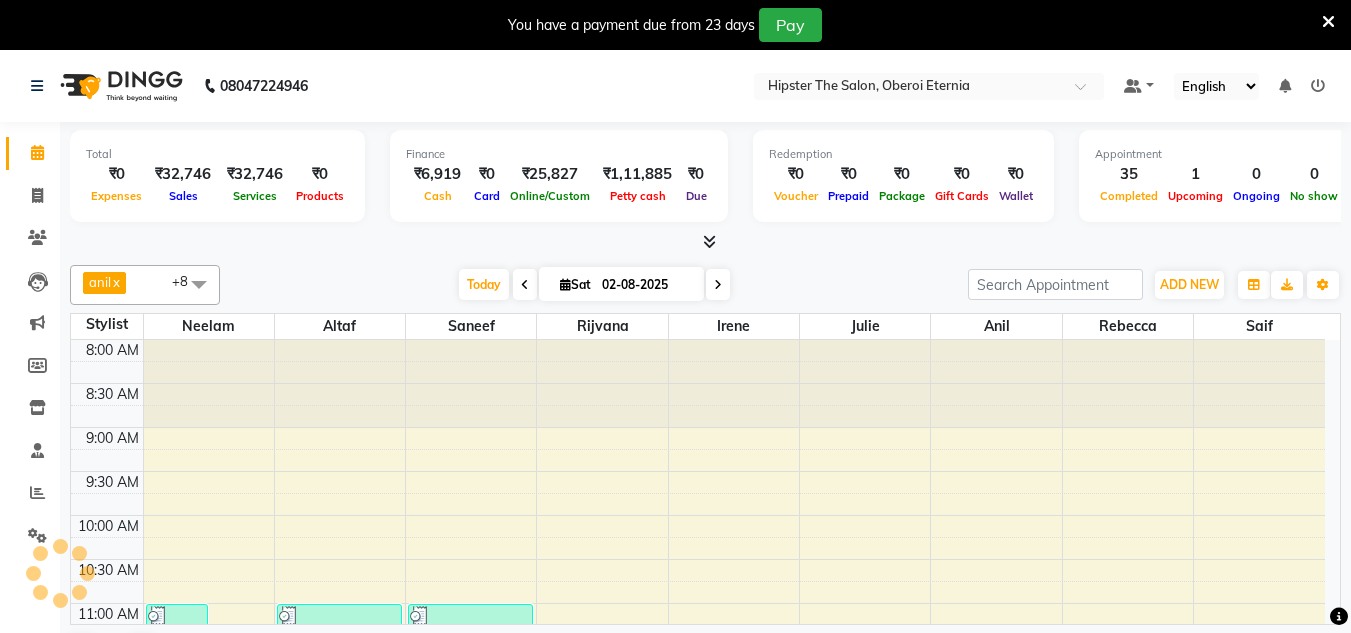 scroll, scrollTop: 821, scrollLeft: 0, axis: vertical 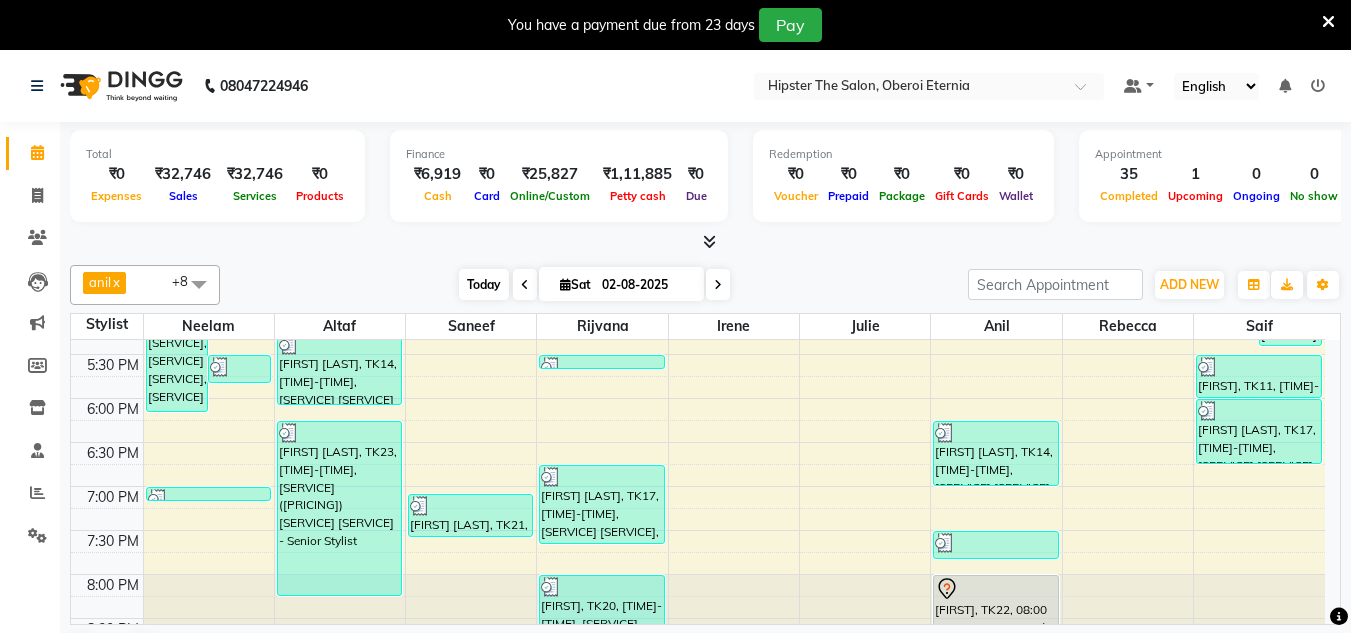 click on "Today" at bounding box center (484, 284) 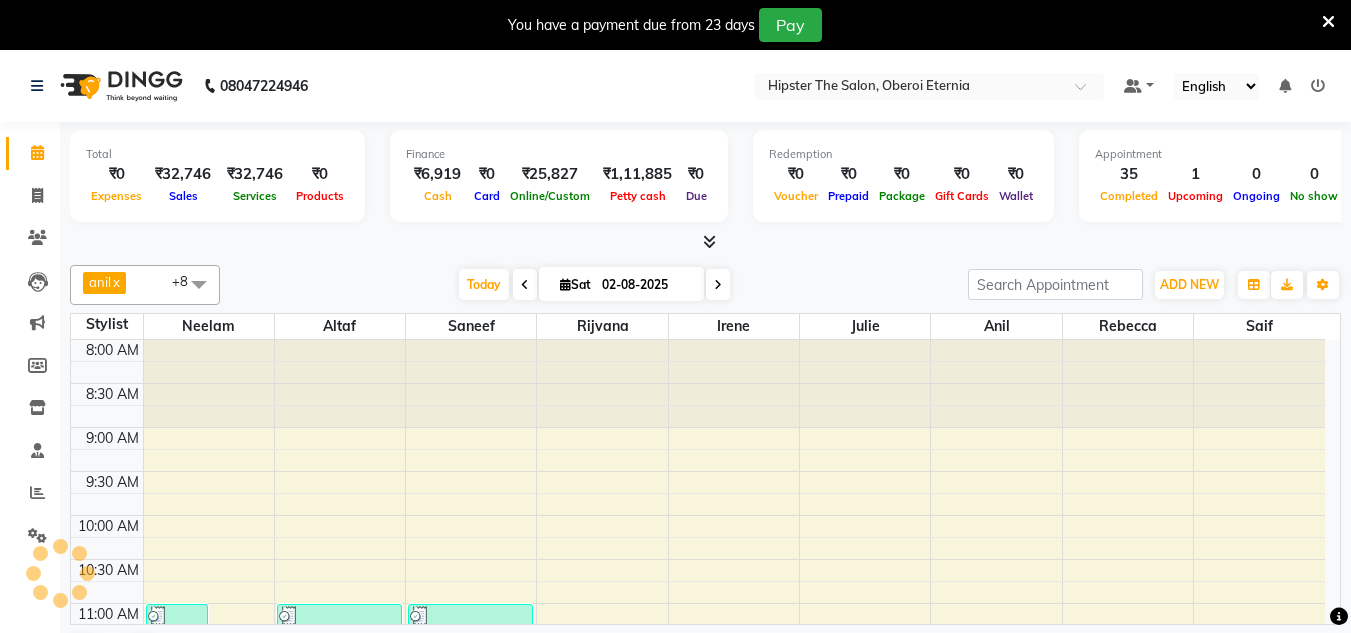 scroll, scrollTop: 859, scrollLeft: 0, axis: vertical 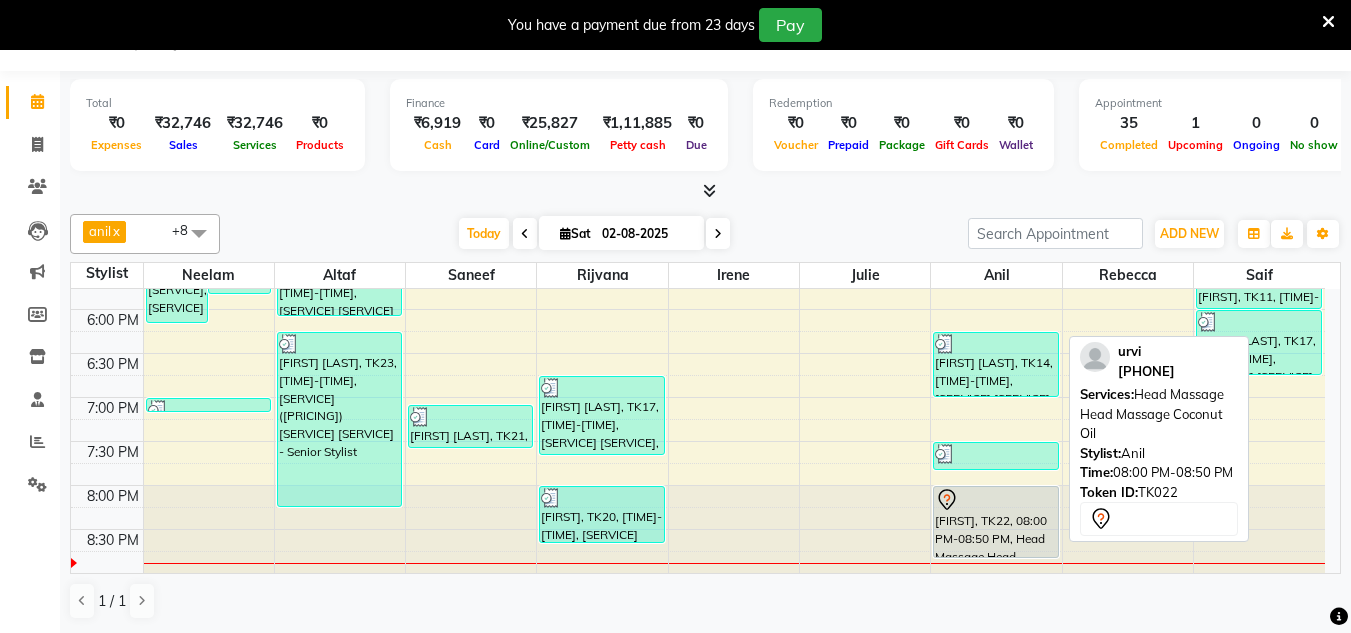 click on "[FIRST], TK22, 08:00 PM-08:50 PM, Head Massage Head Massage Coconut Oil" at bounding box center [995, 522] 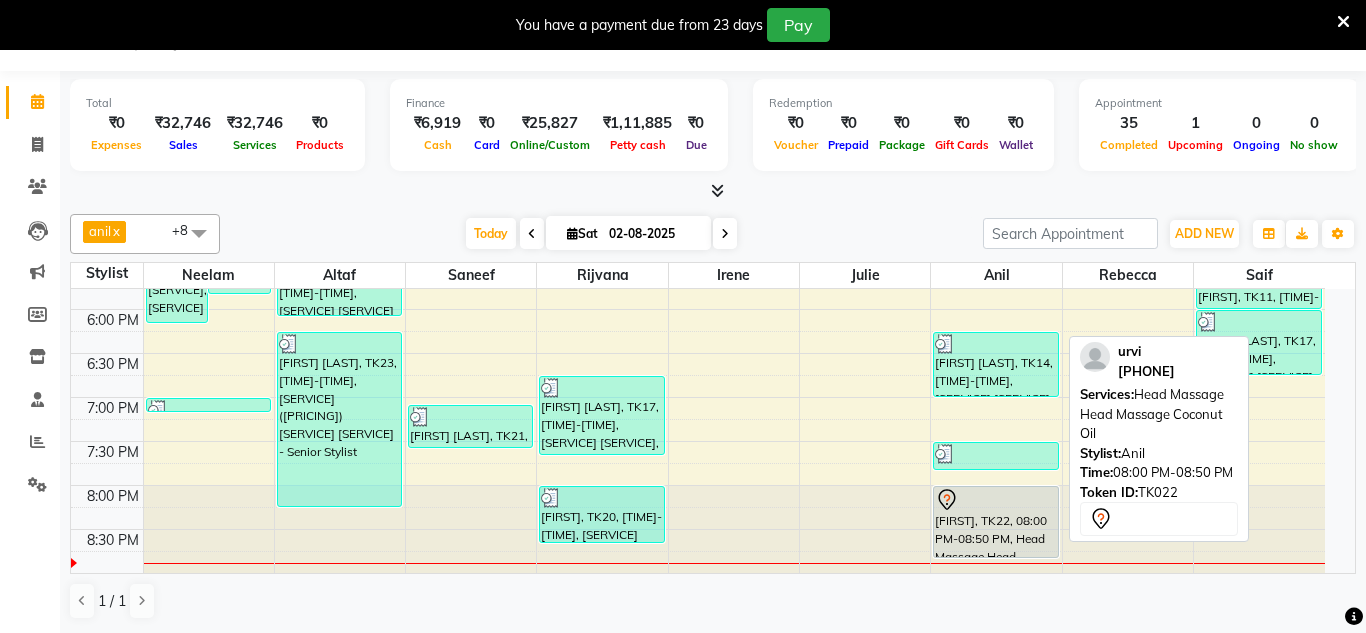 select on "7" 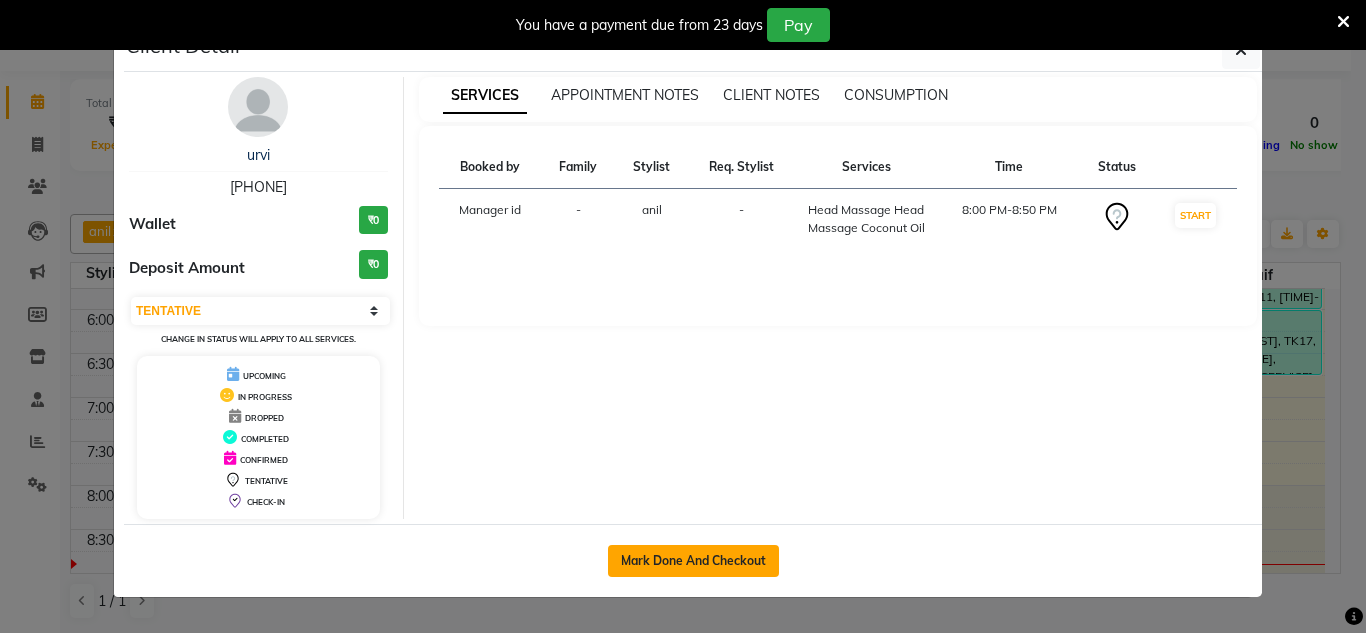 click on "Mark Done And Checkout" 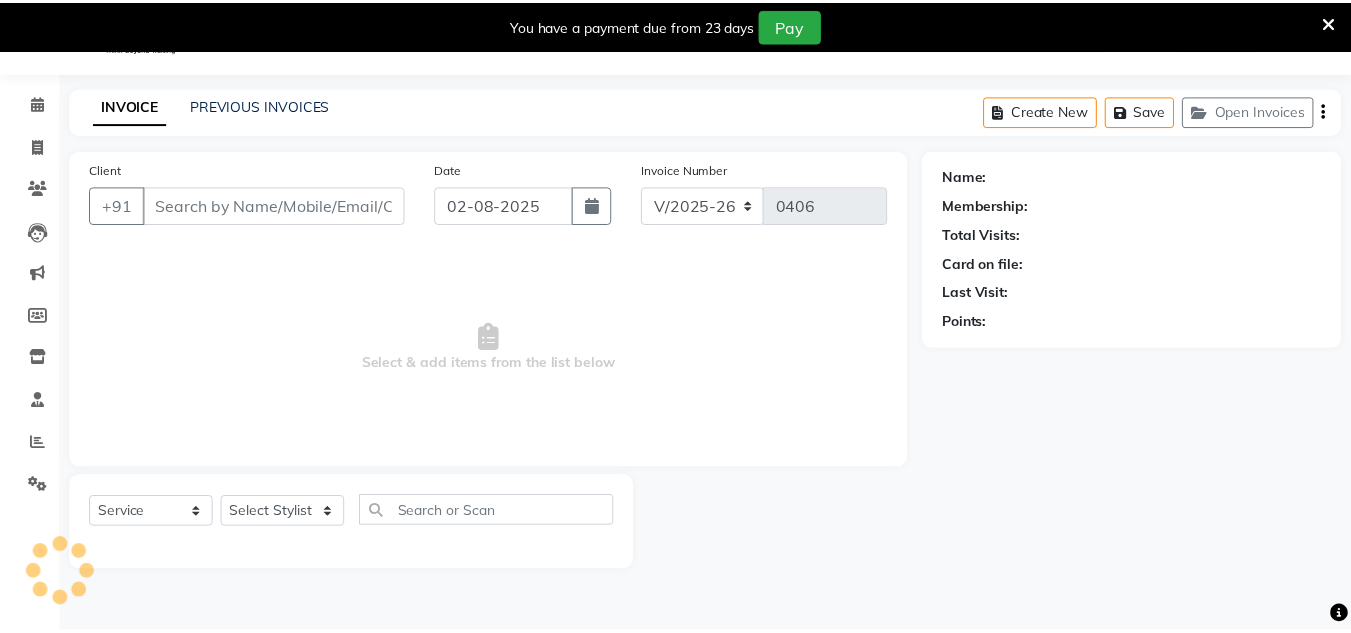 scroll, scrollTop: 50, scrollLeft: 0, axis: vertical 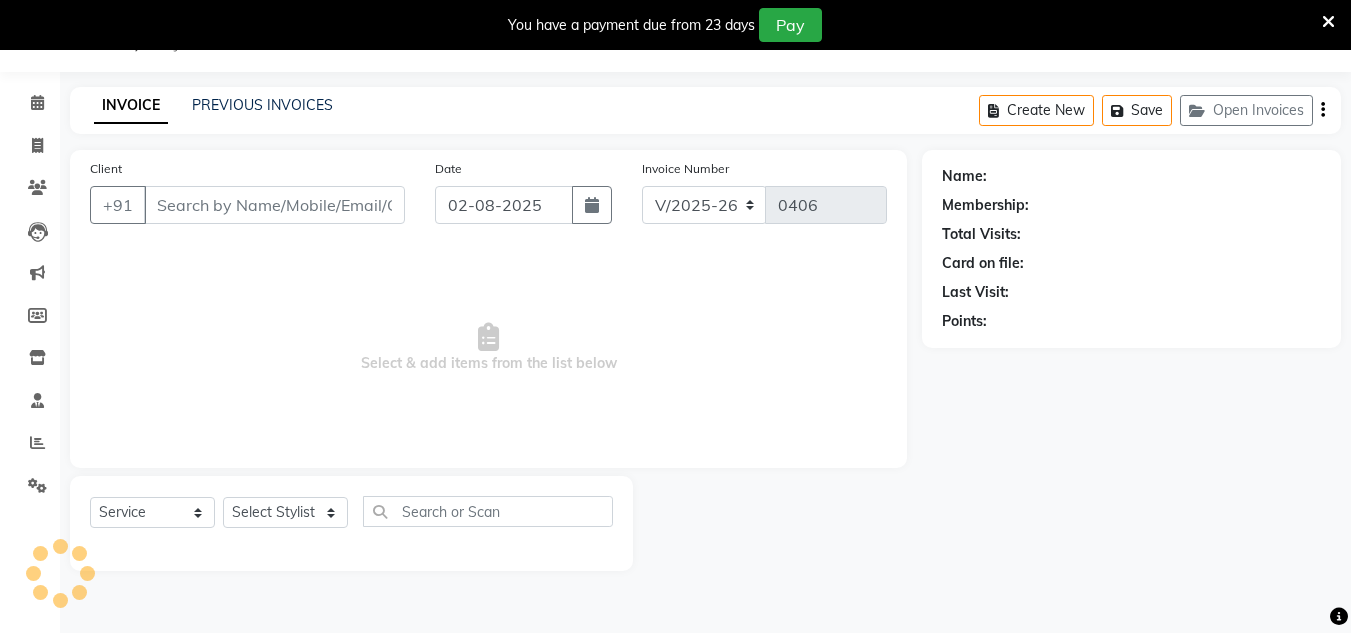 type on "[PHONE]" 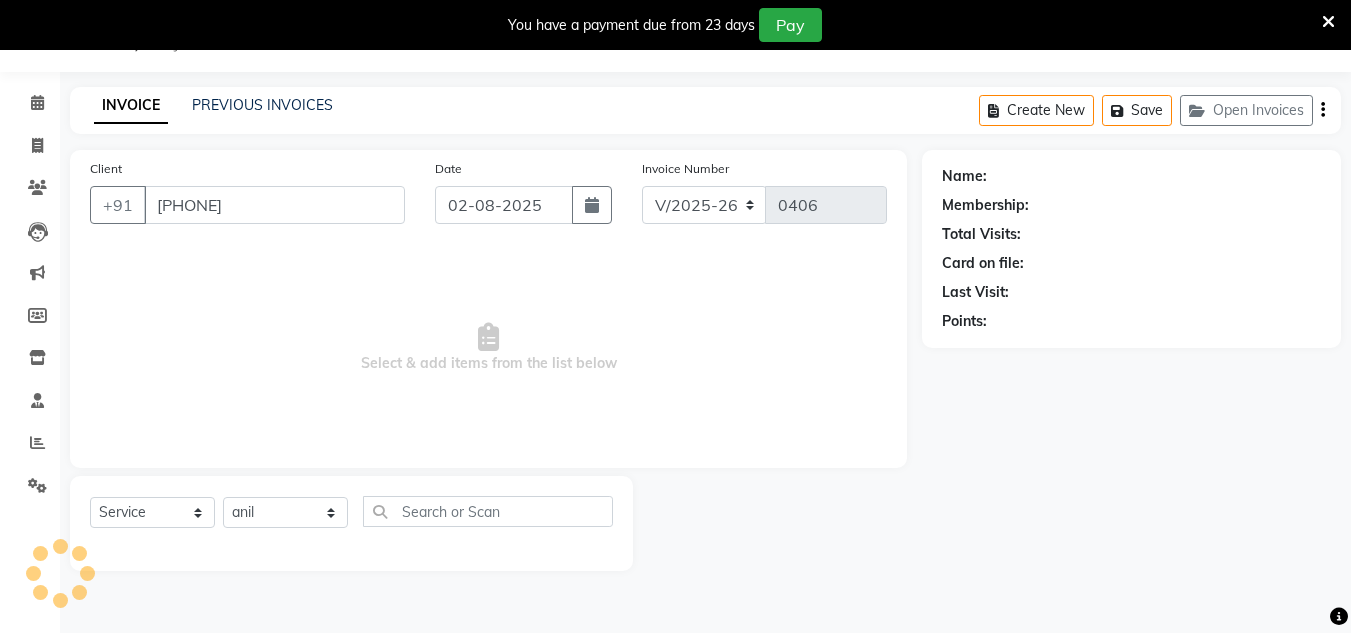 scroll, scrollTop: 94, scrollLeft: 0, axis: vertical 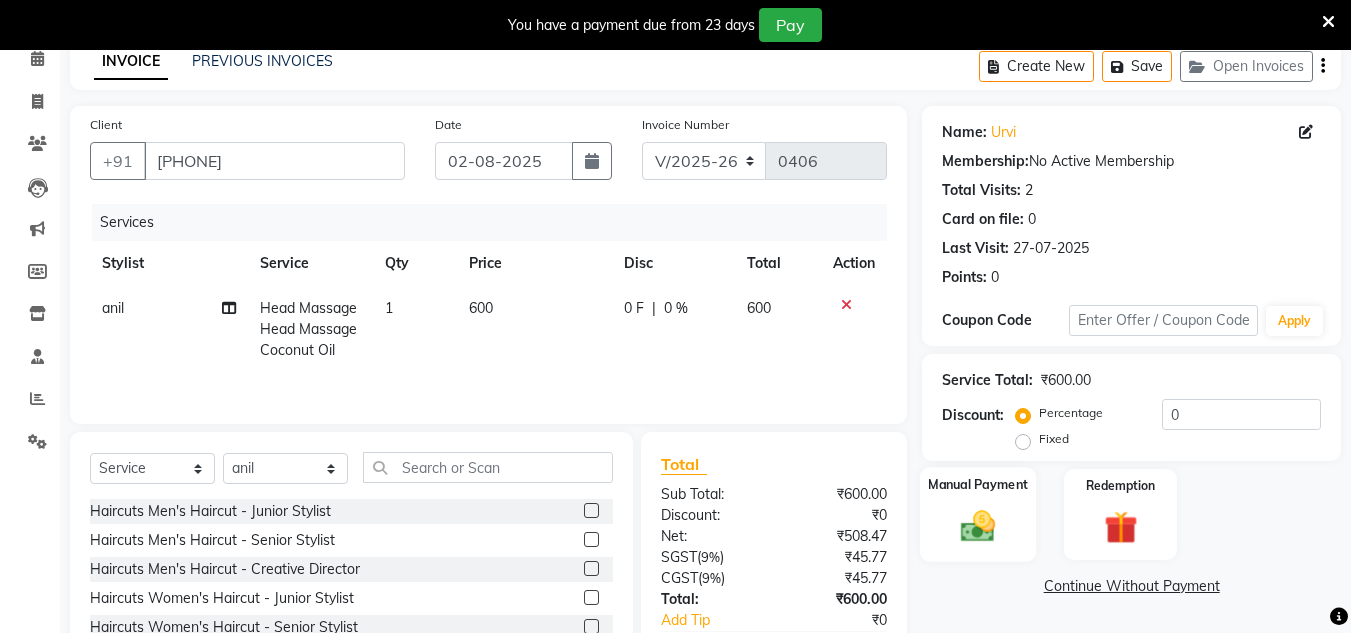 click on "Manual Payment" 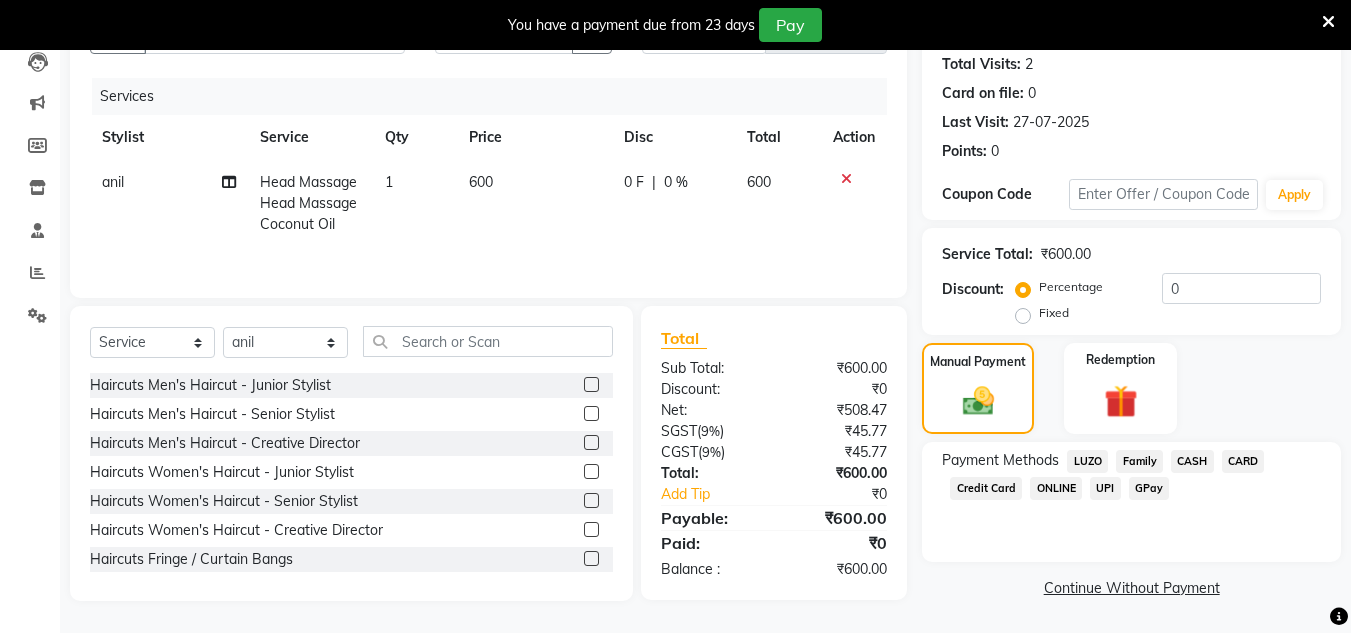 scroll, scrollTop: 0, scrollLeft: 0, axis: both 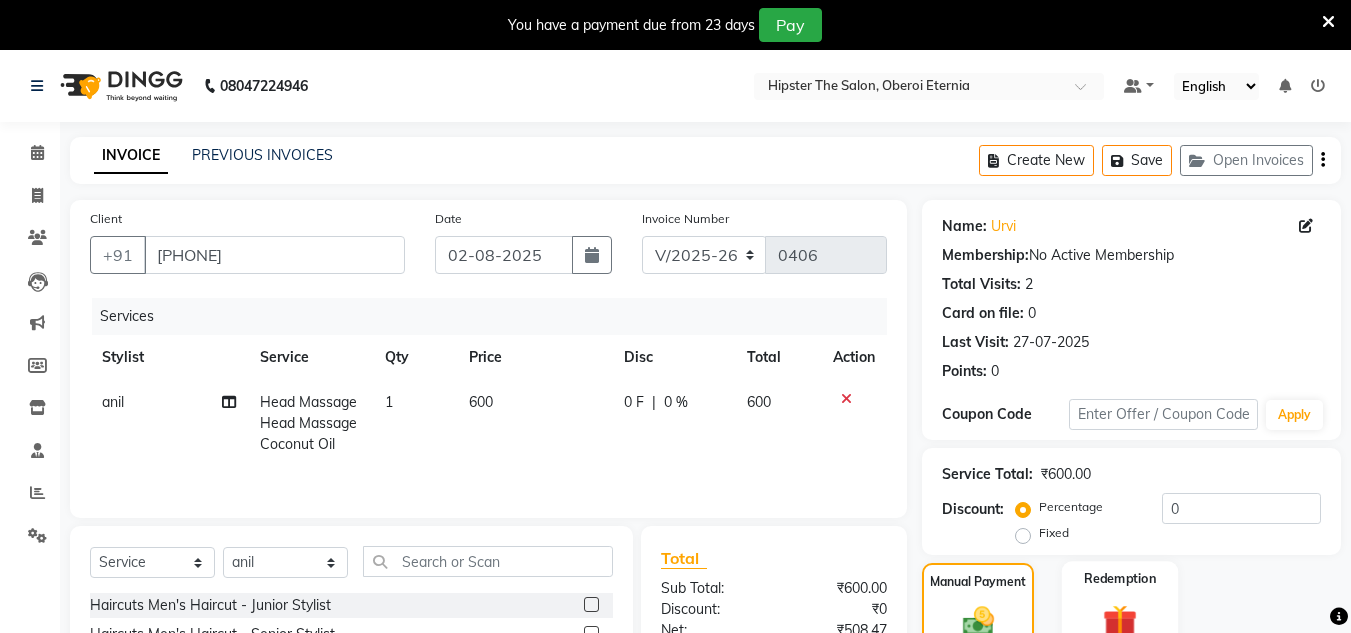 click on "Redemption" 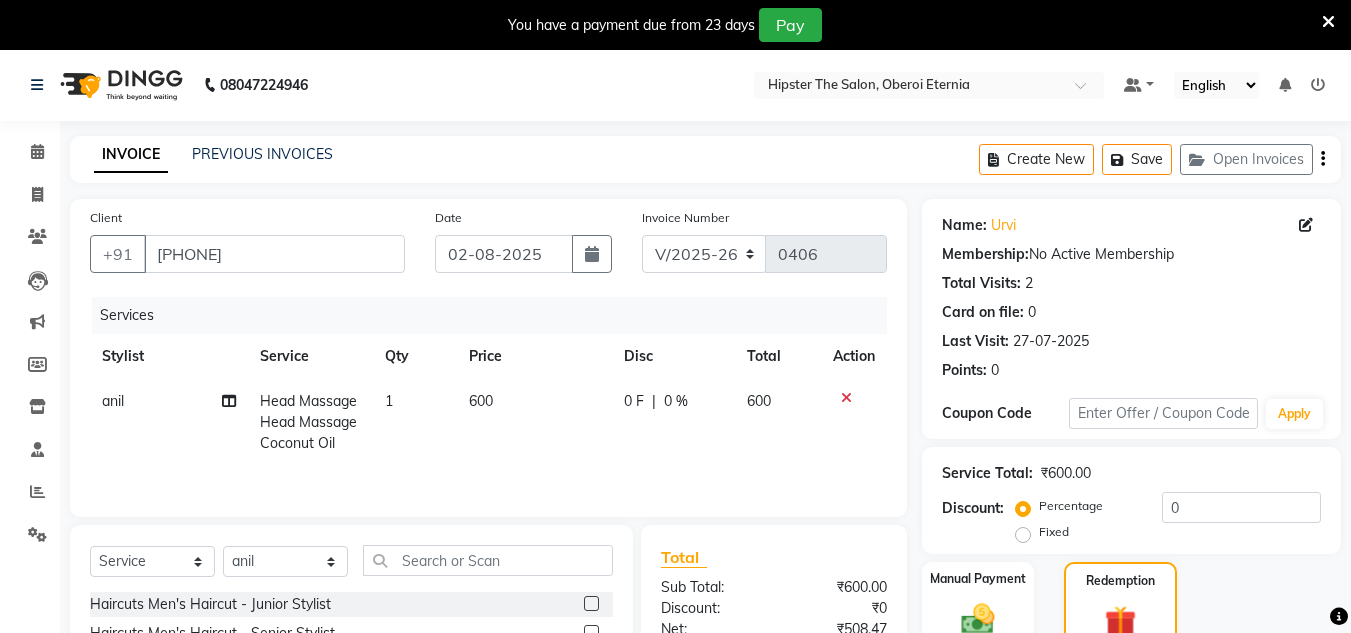 scroll, scrollTop: 222, scrollLeft: 0, axis: vertical 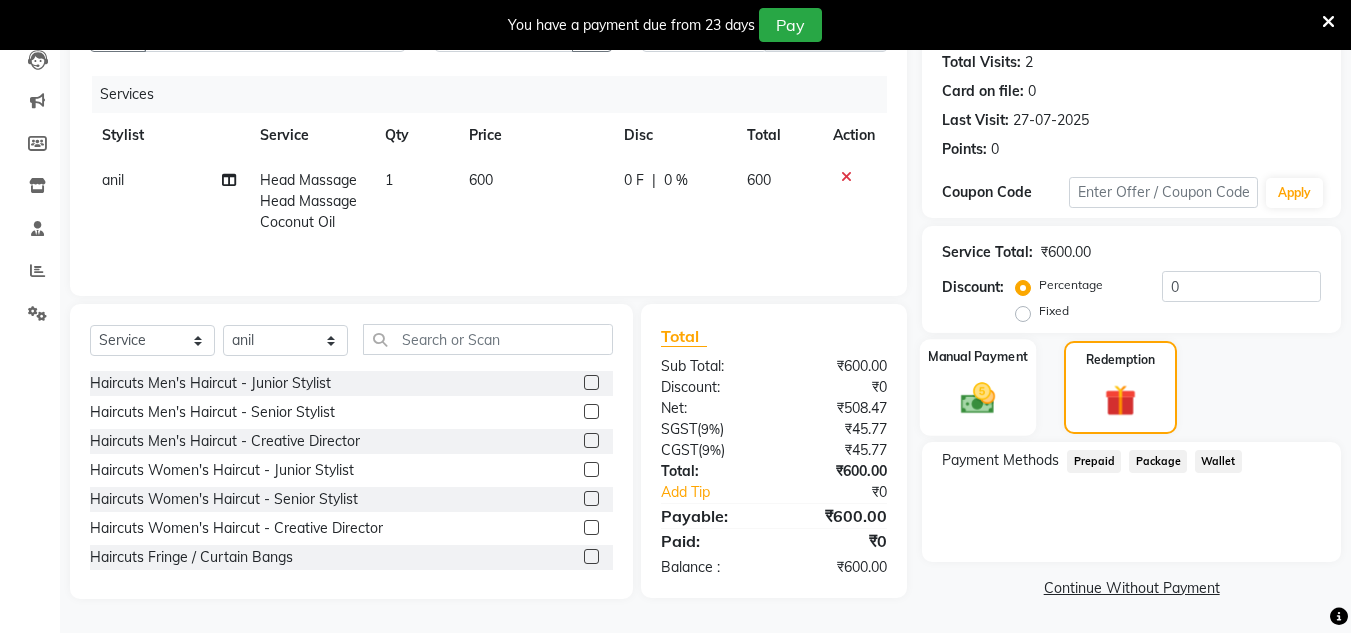 click 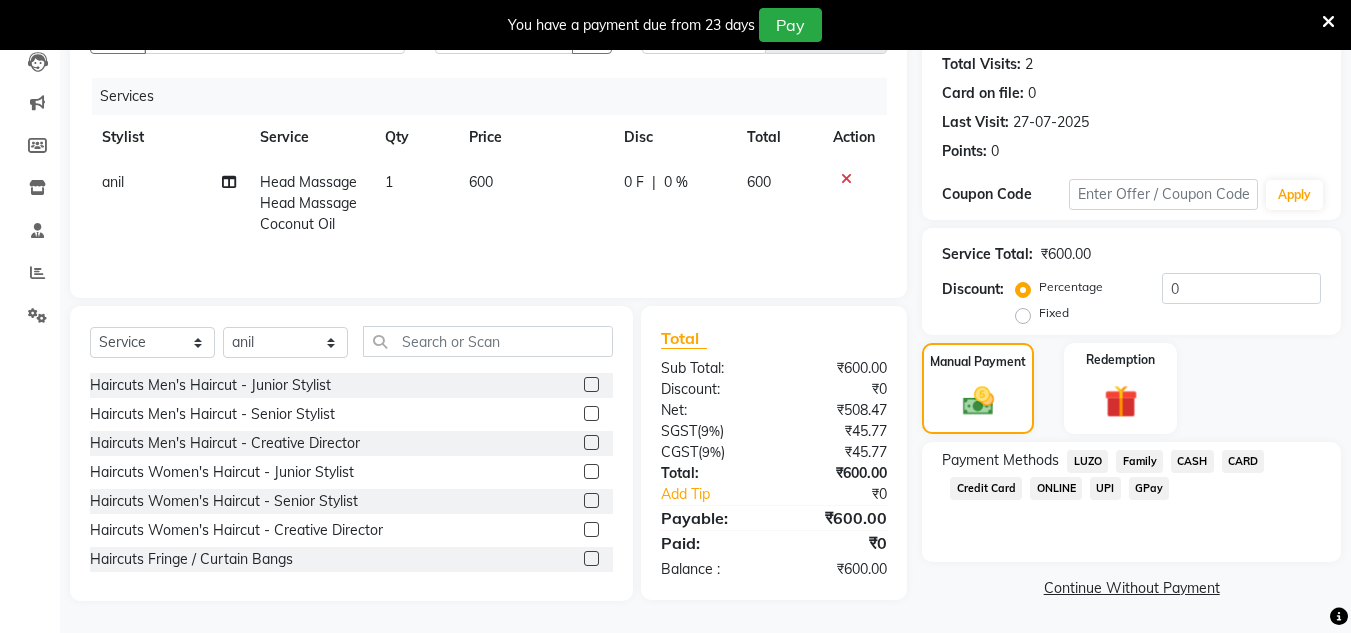 click on "CASH" 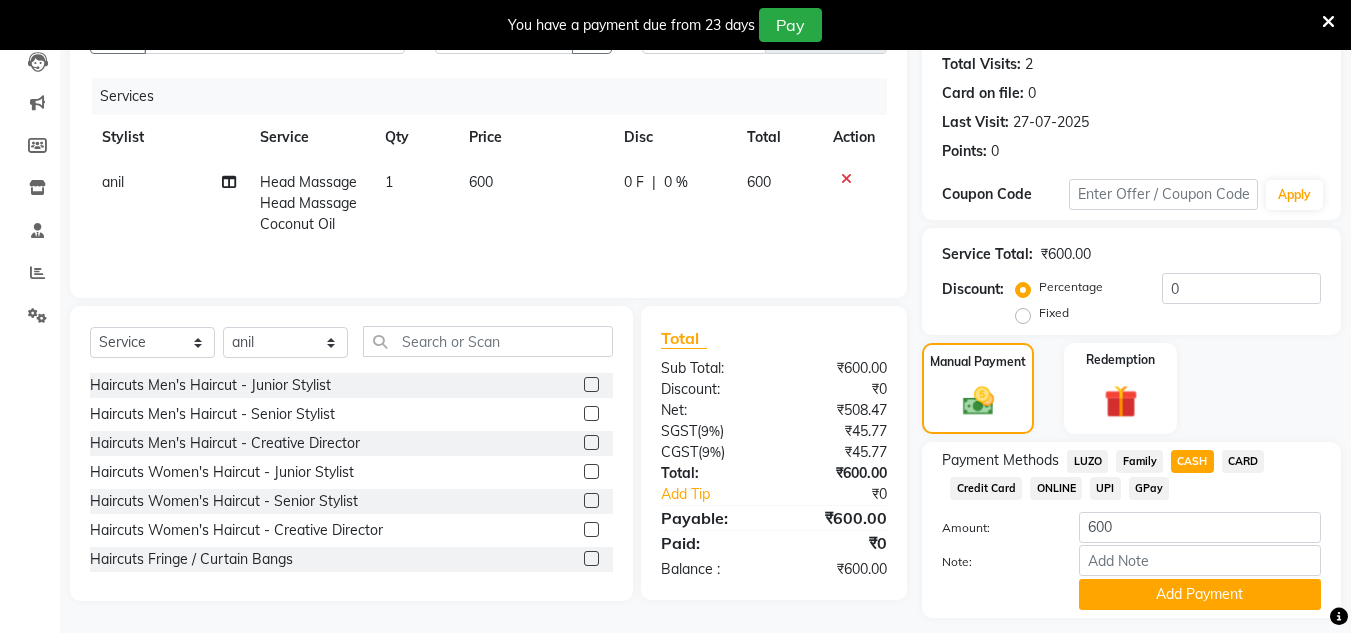 scroll, scrollTop: 222, scrollLeft: 0, axis: vertical 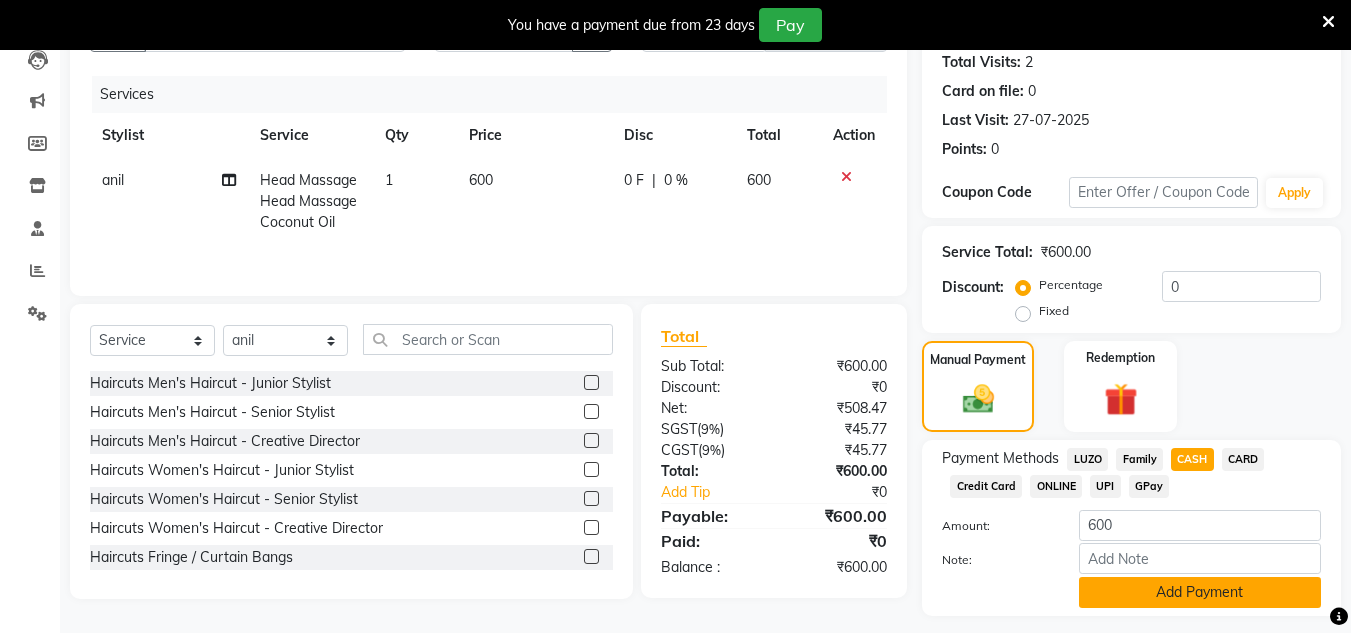 click on "Add Payment" 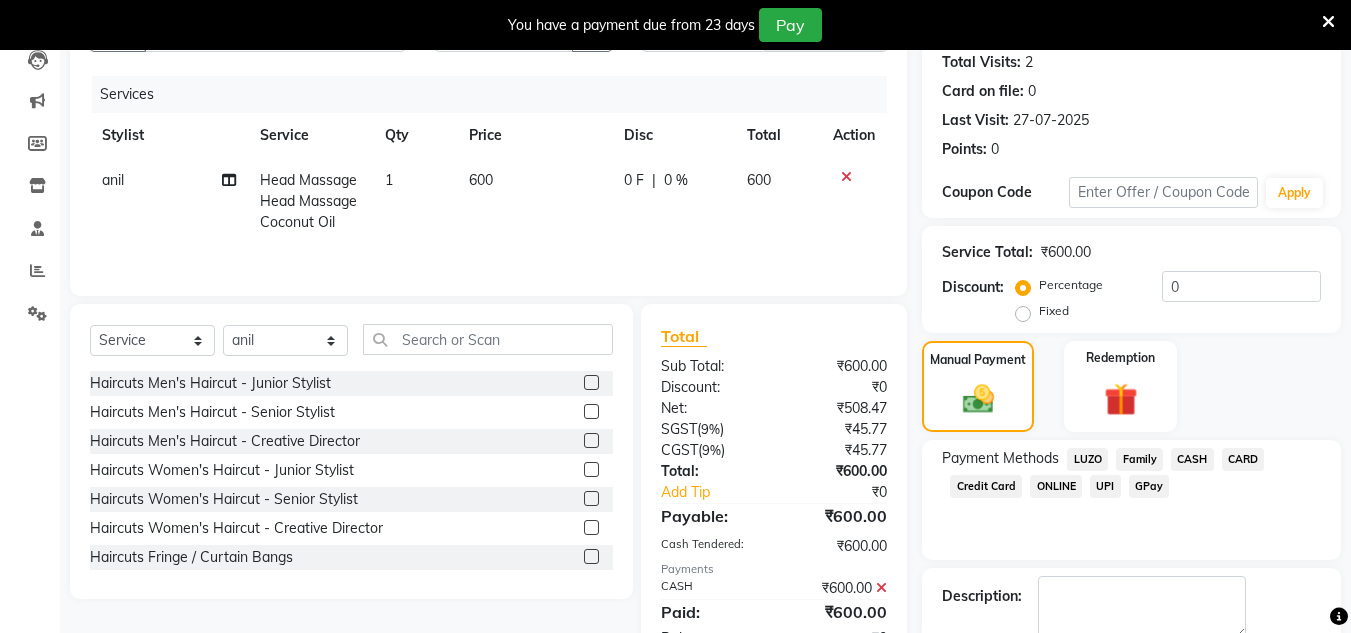 scroll, scrollTop: 333, scrollLeft: 0, axis: vertical 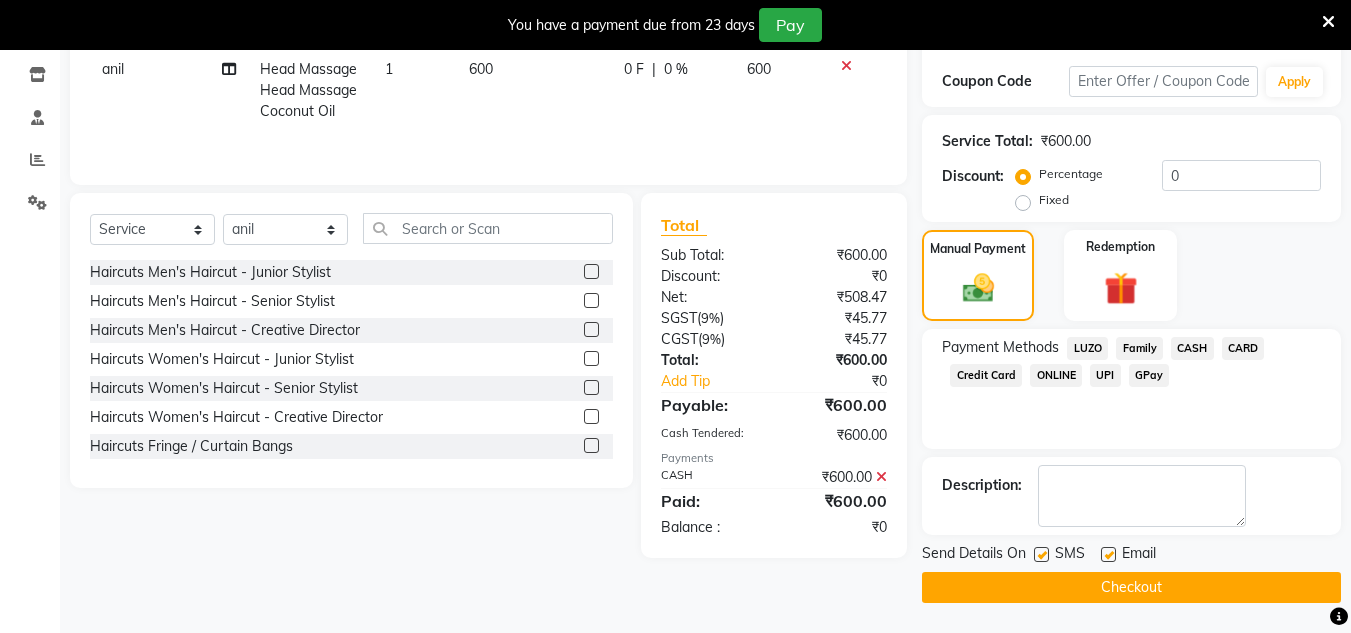 click on "Checkout" 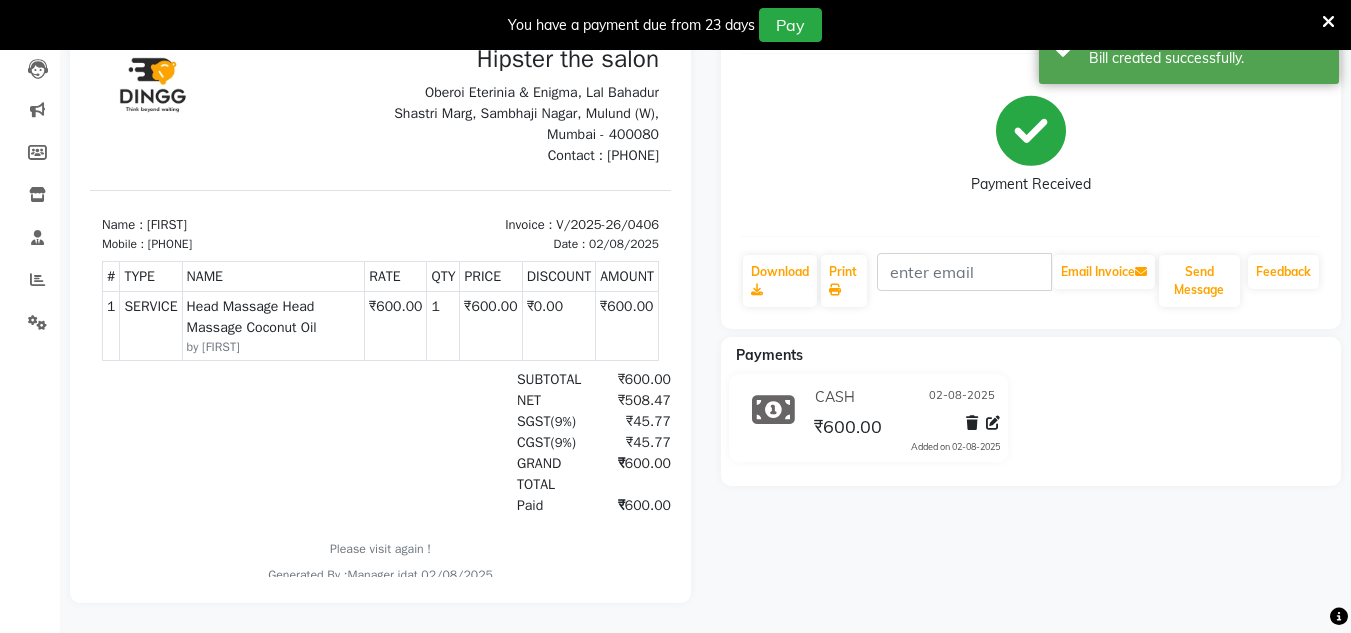 scroll, scrollTop: 0, scrollLeft: 0, axis: both 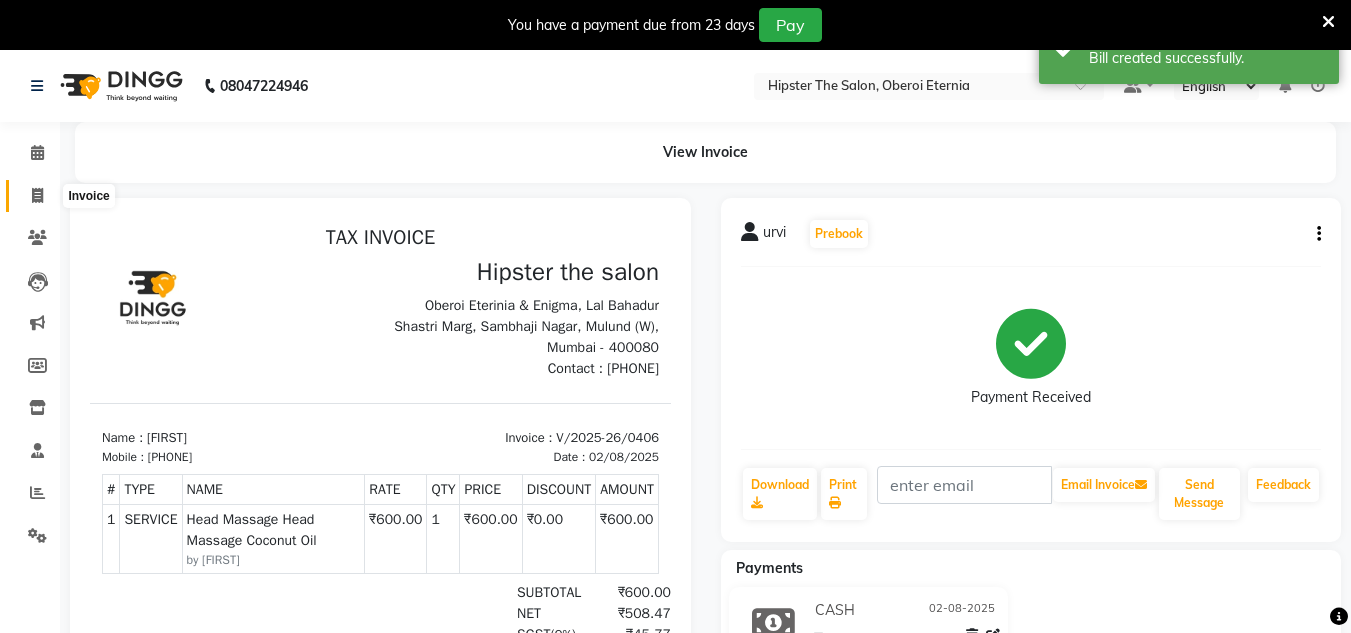 click 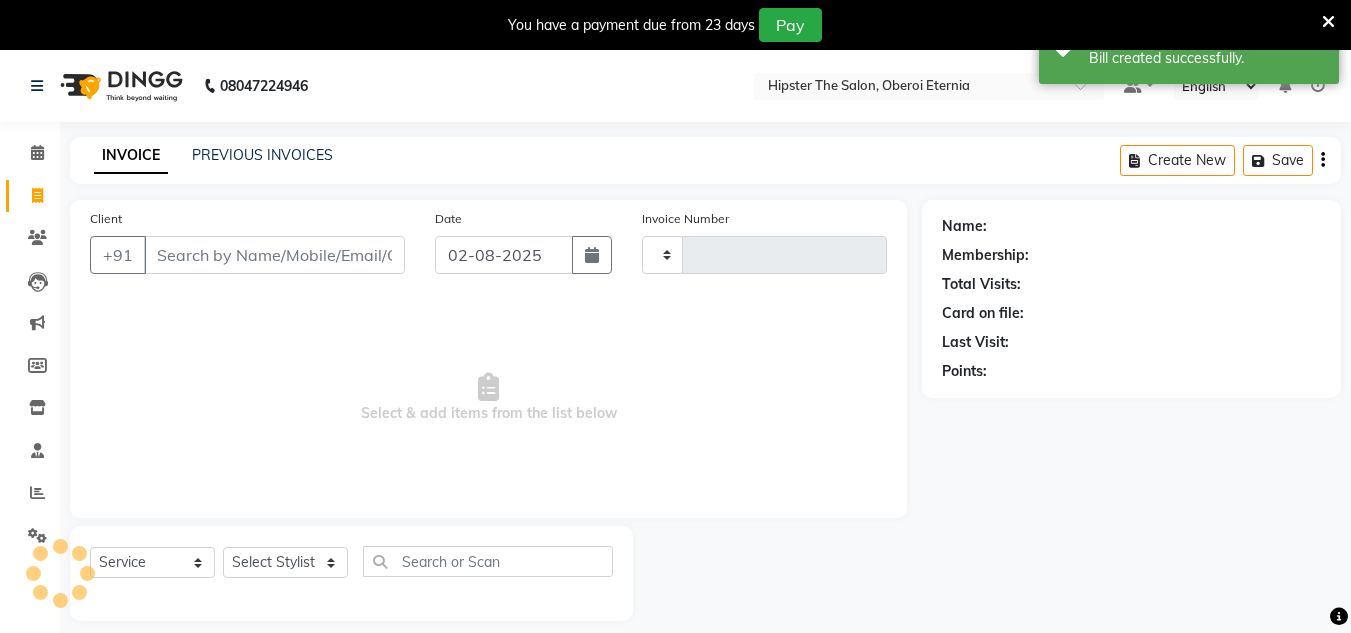 scroll, scrollTop: 50, scrollLeft: 0, axis: vertical 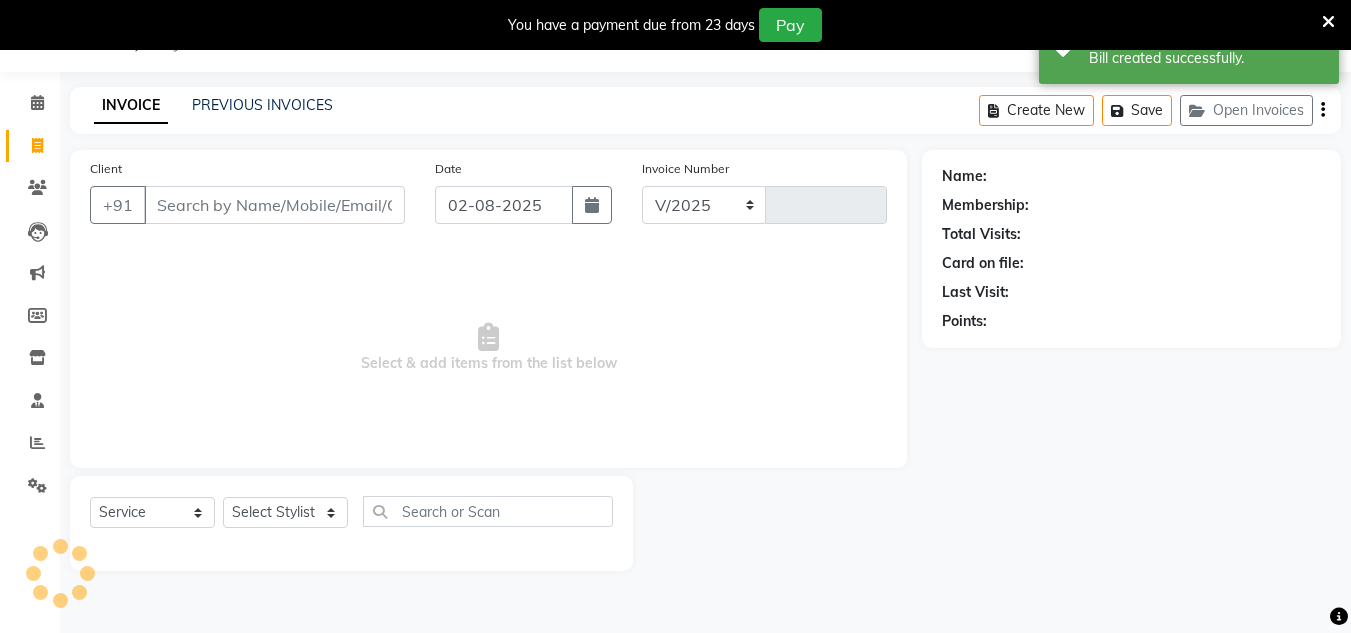 select on "8592" 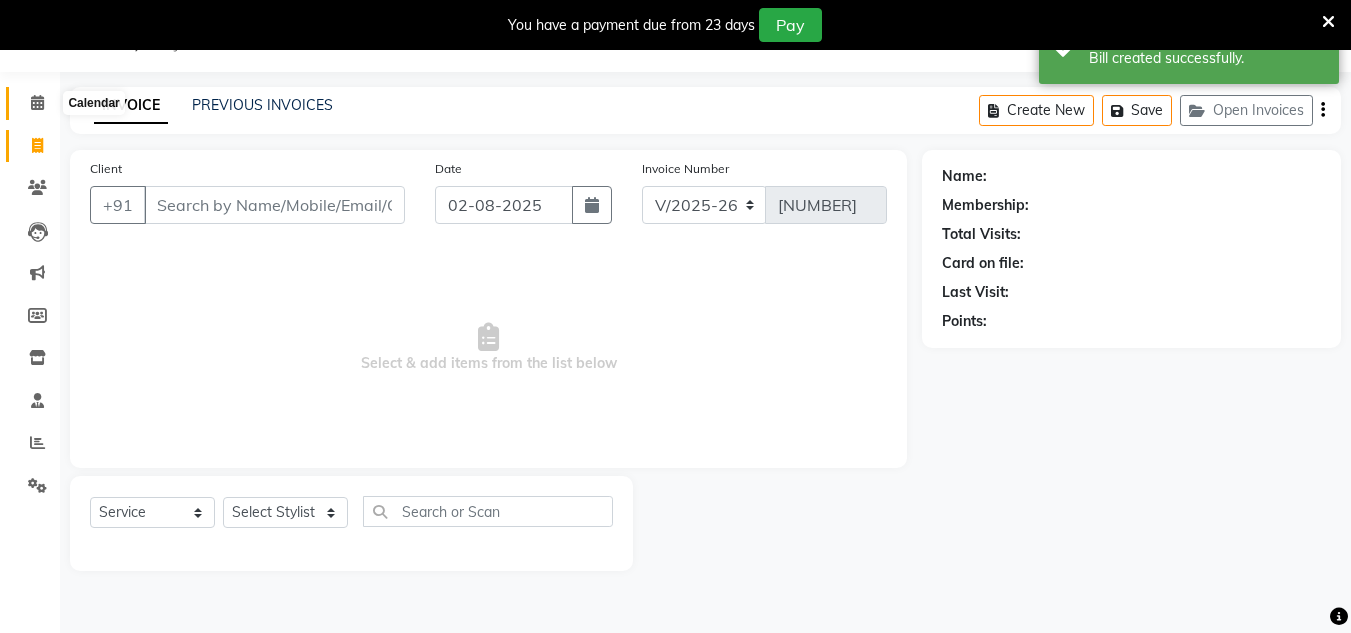 click 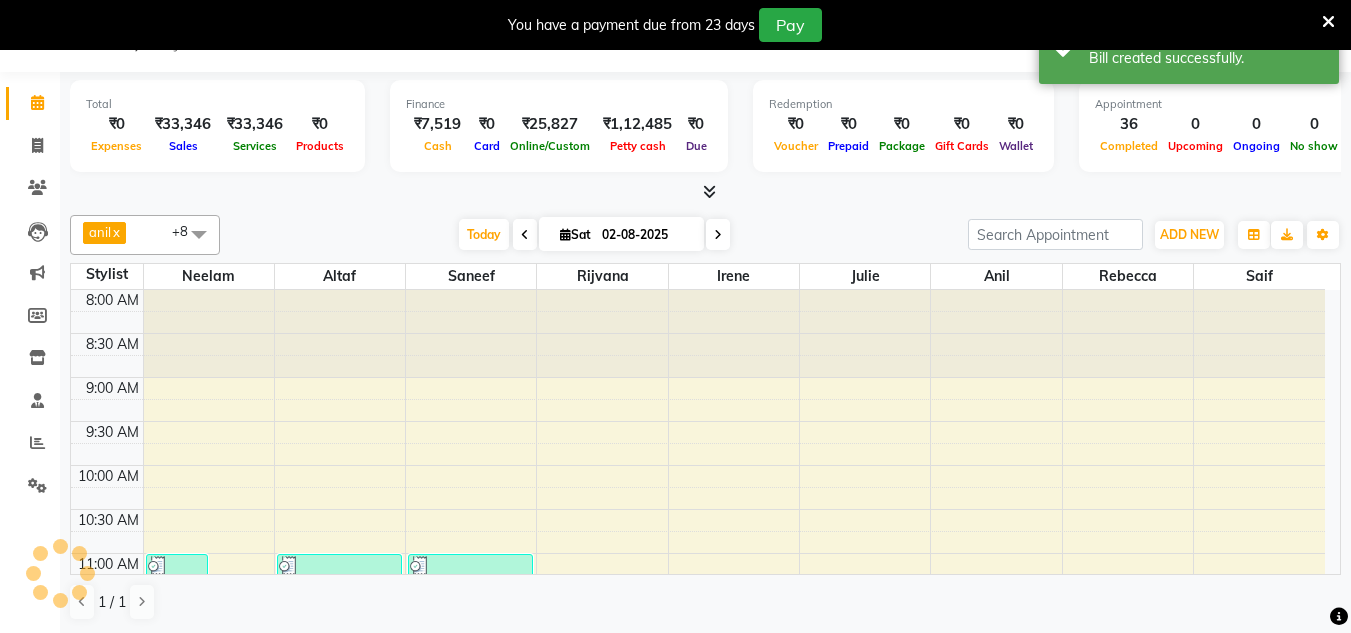 scroll, scrollTop: 0, scrollLeft: 0, axis: both 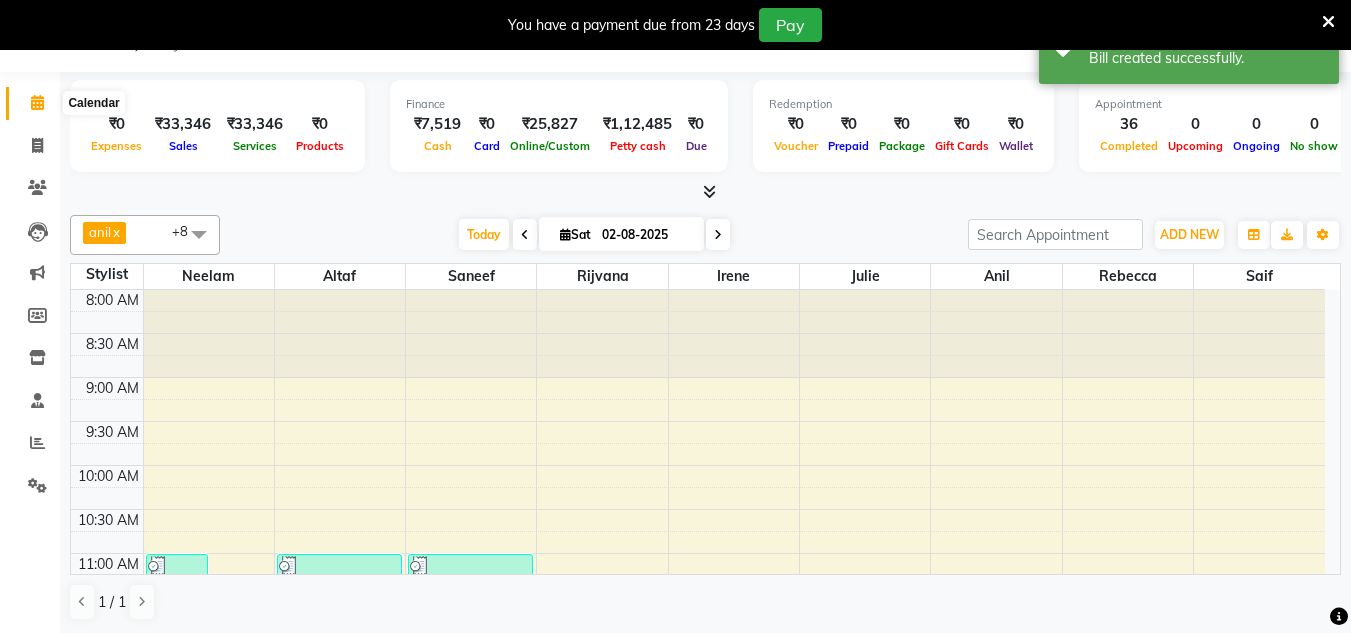 click 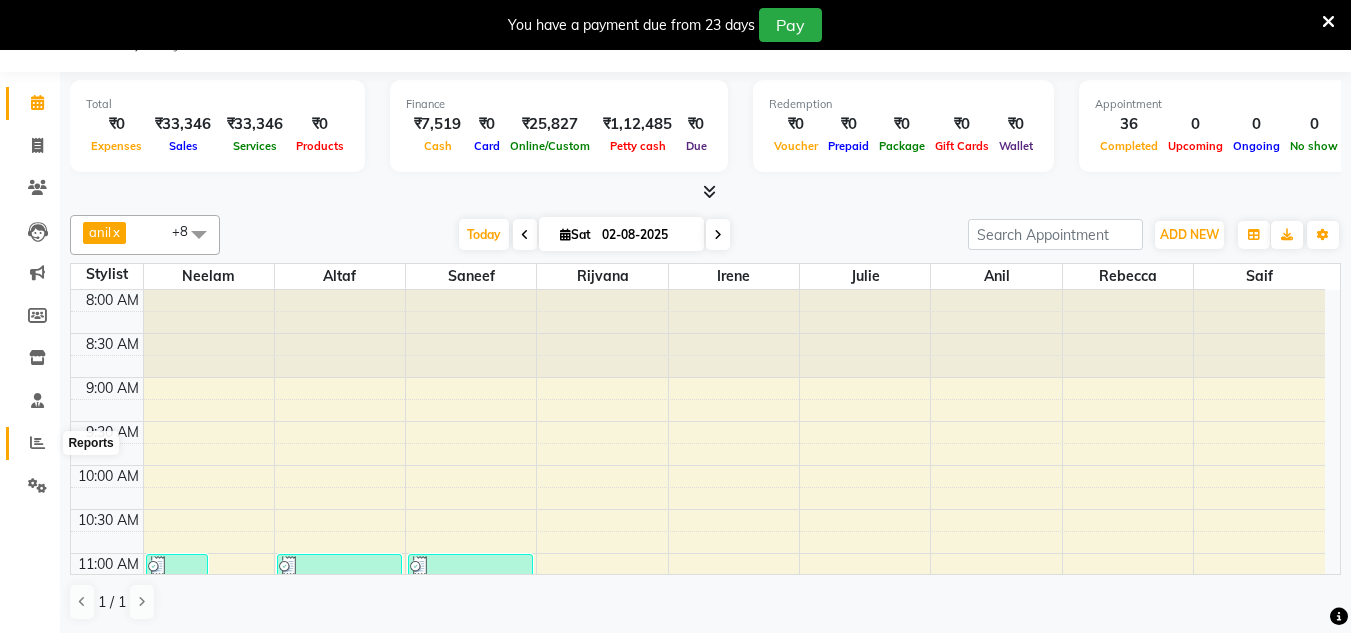 click 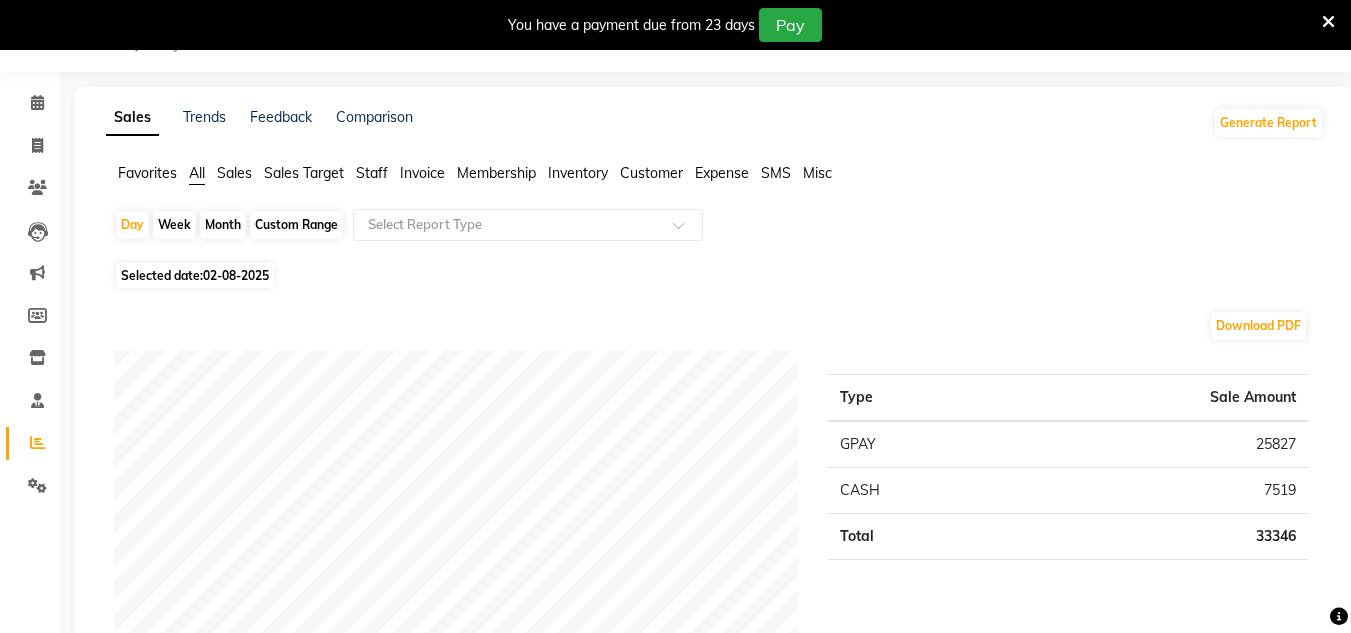 click on "Staff" 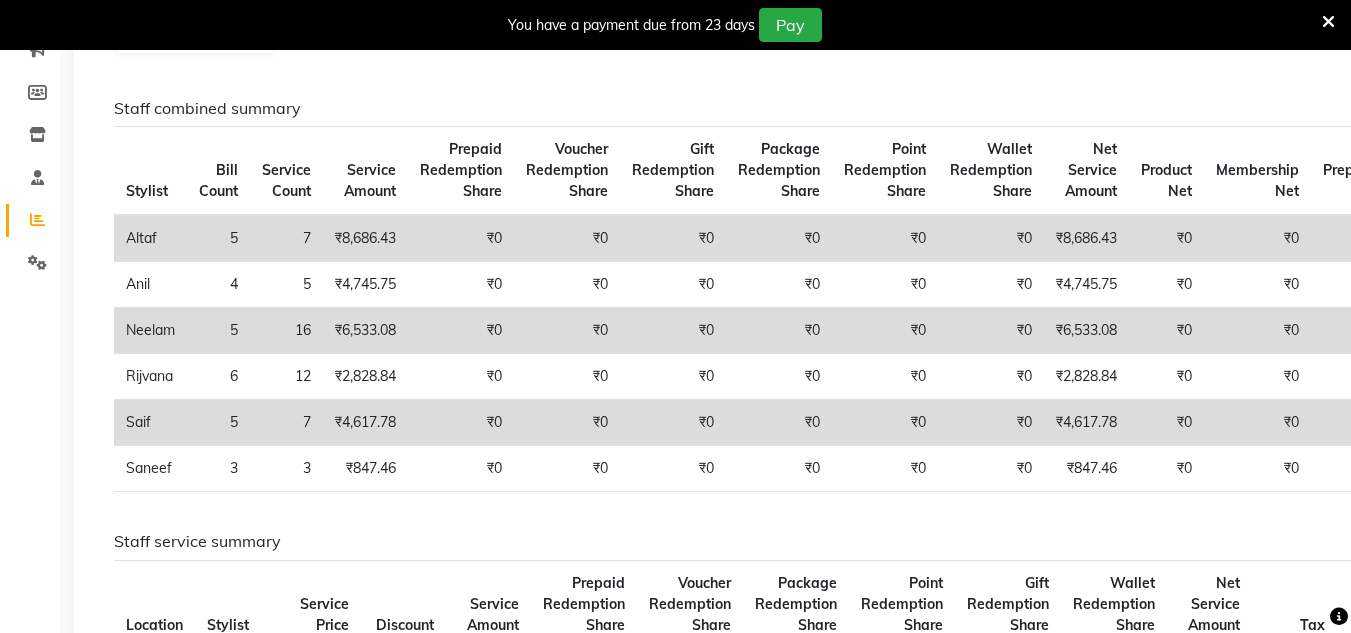 scroll, scrollTop: 0, scrollLeft: 0, axis: both 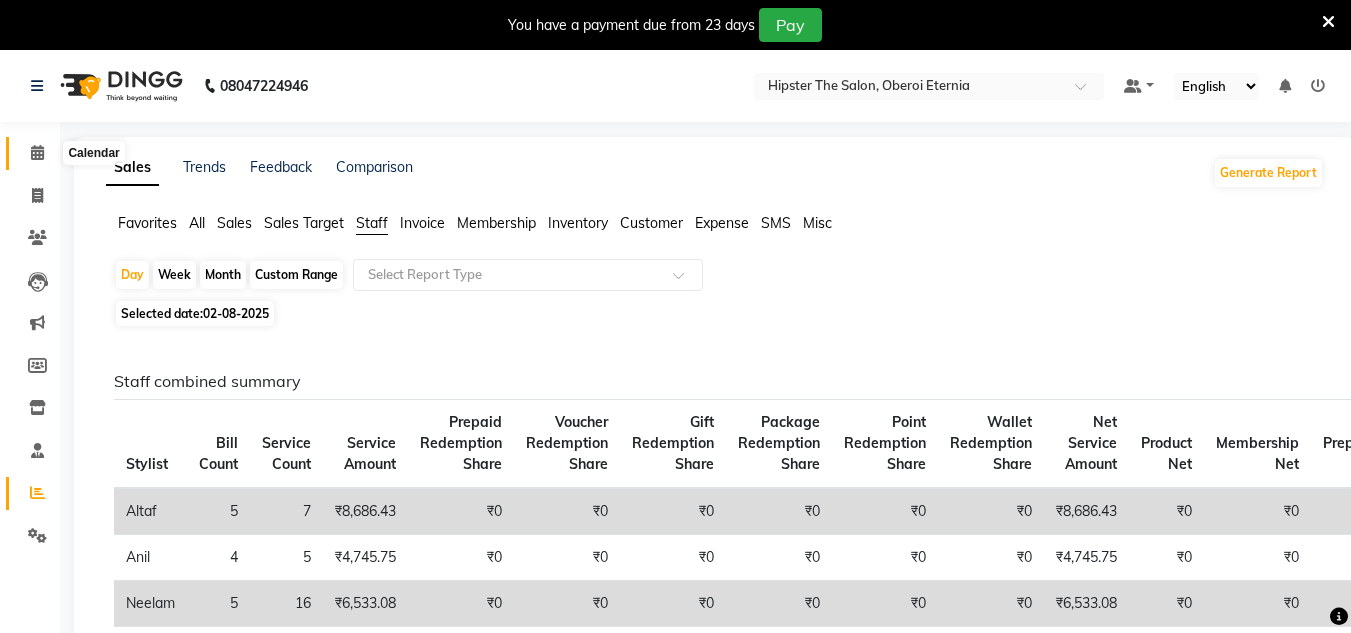click 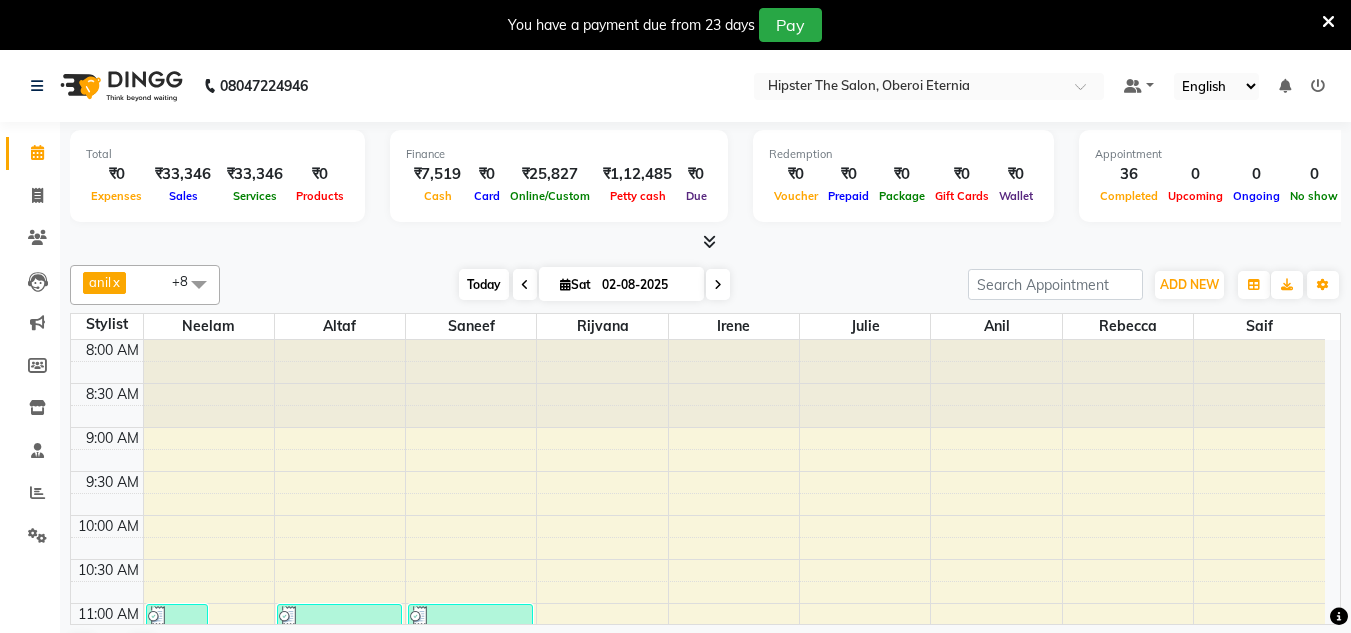 click on "Today" at bounding box center (484, 284) 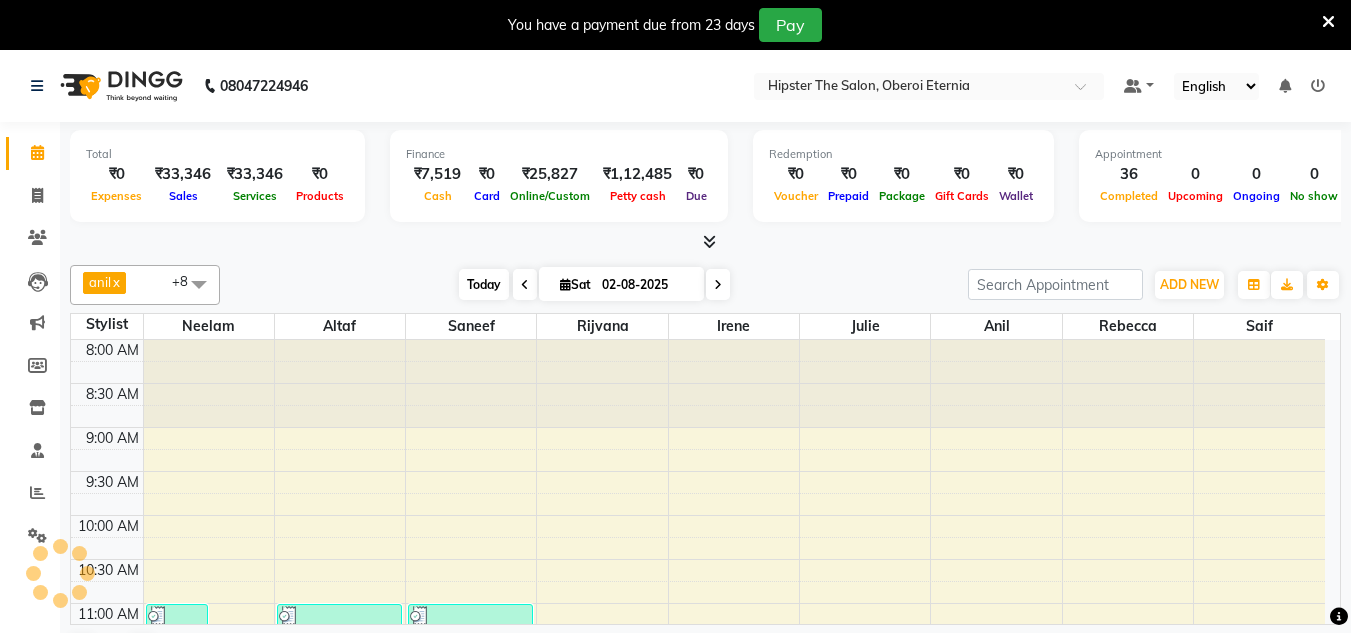 scroll, scrollTop: 859, scrollLeft: 0, axis: vertical 